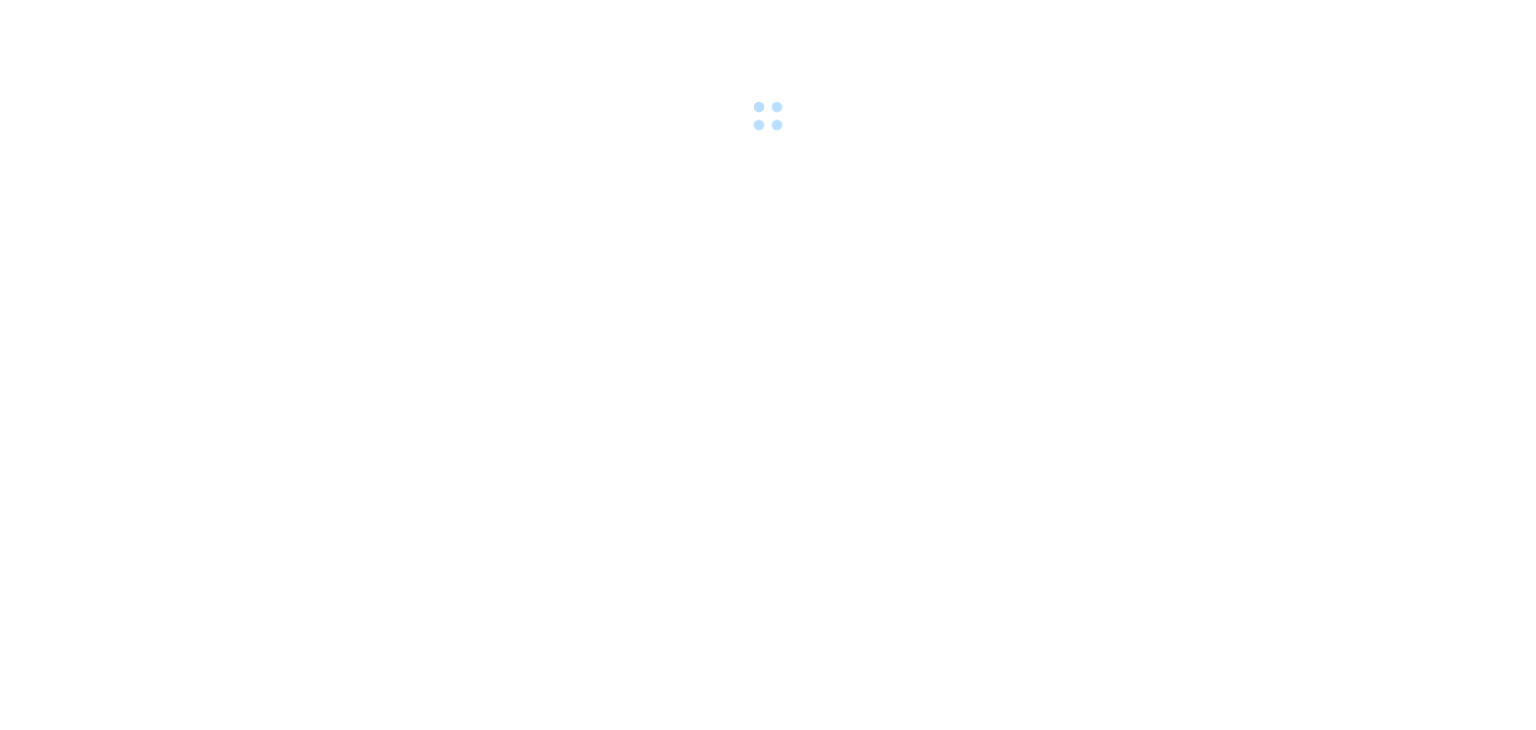scroll, scrollTop: 0, scrollLeft: 0, axis: both 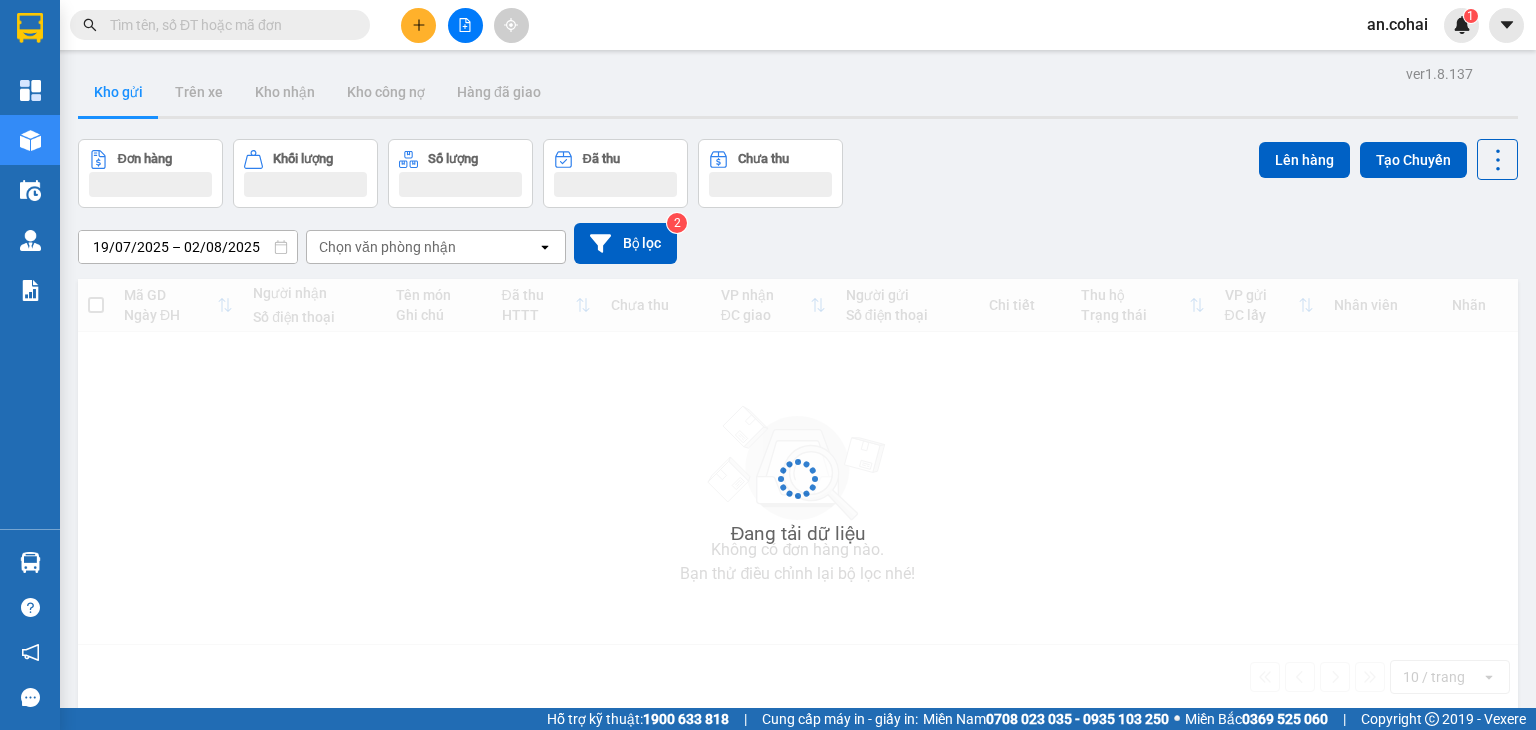 click at bounding box center [228, 25] 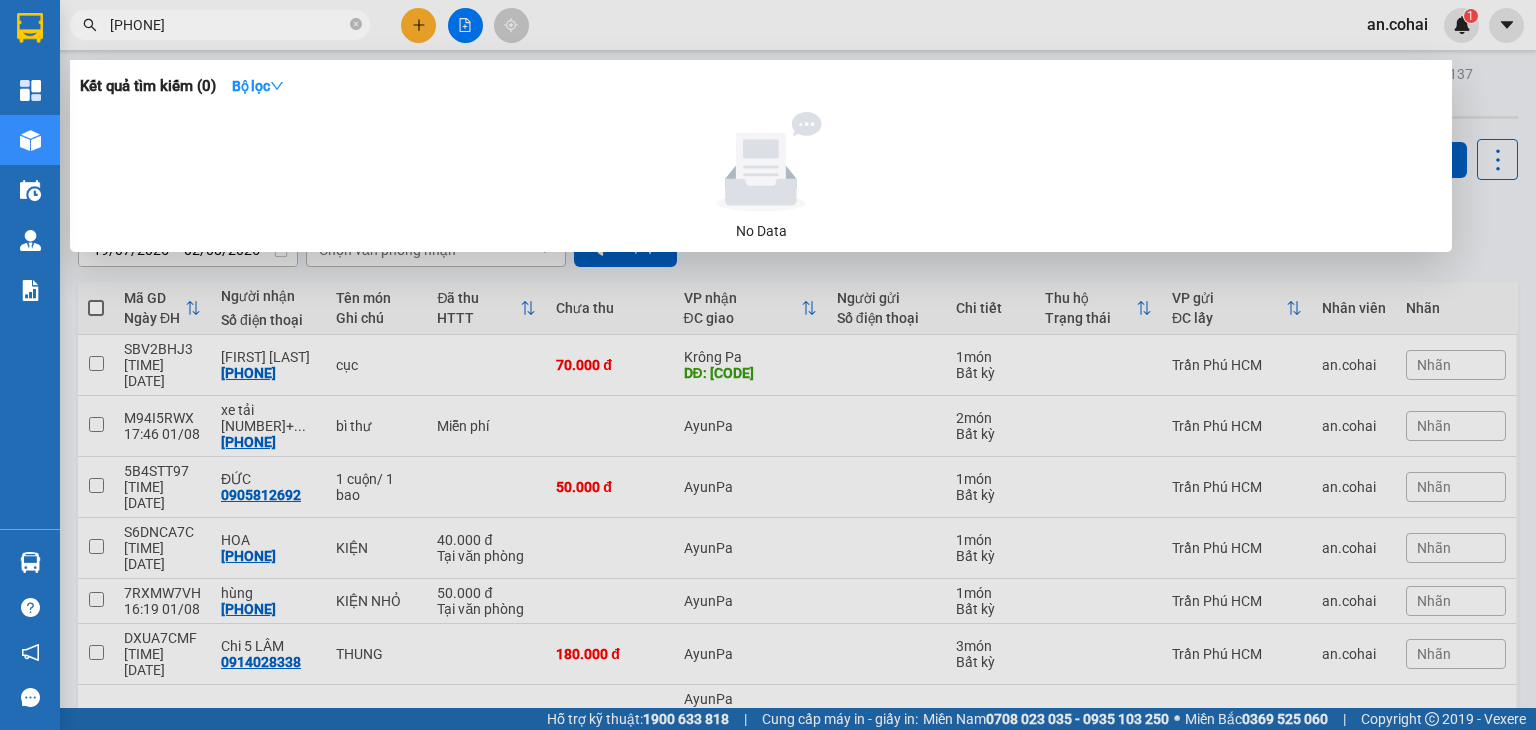 type on "[PHONE]" 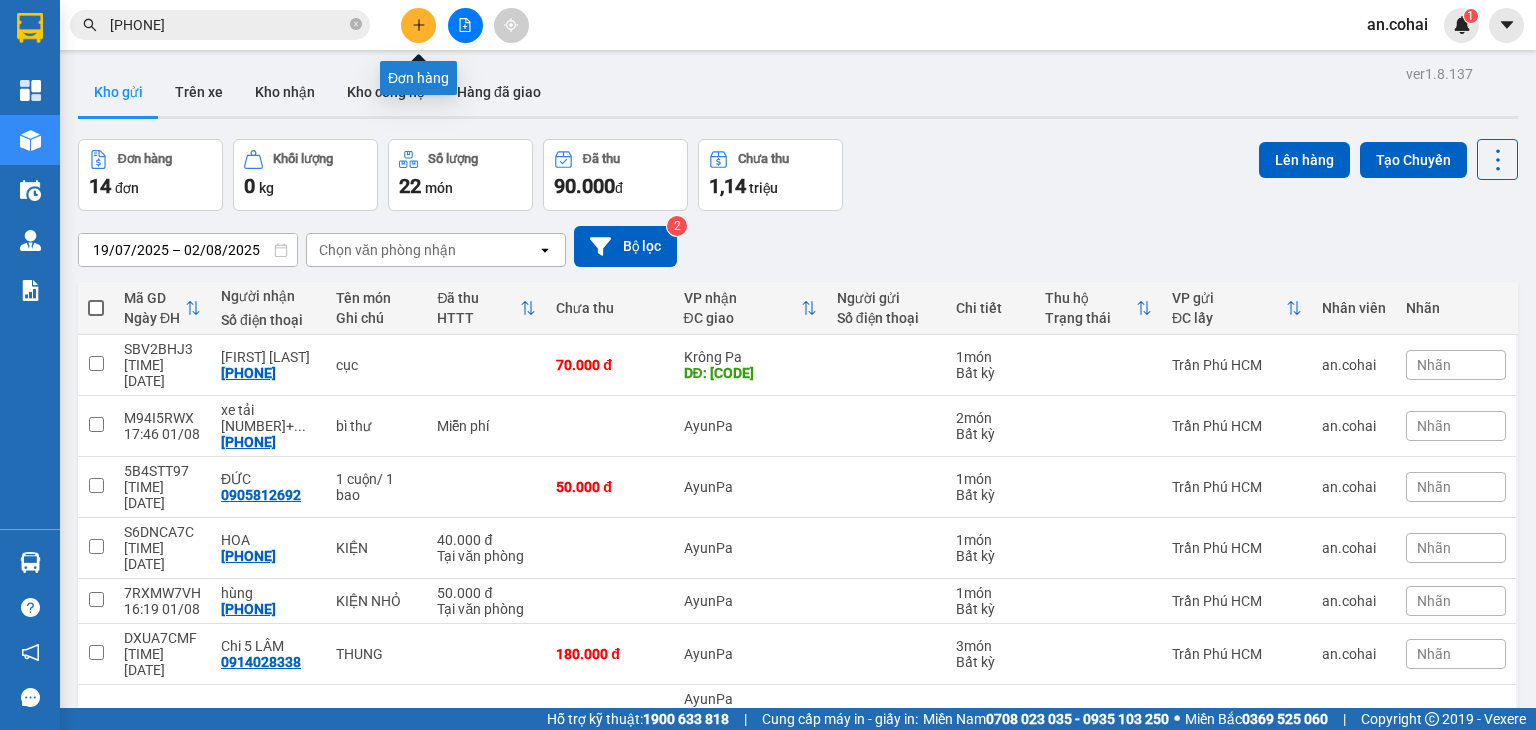 click at bounding box center (418, 25) 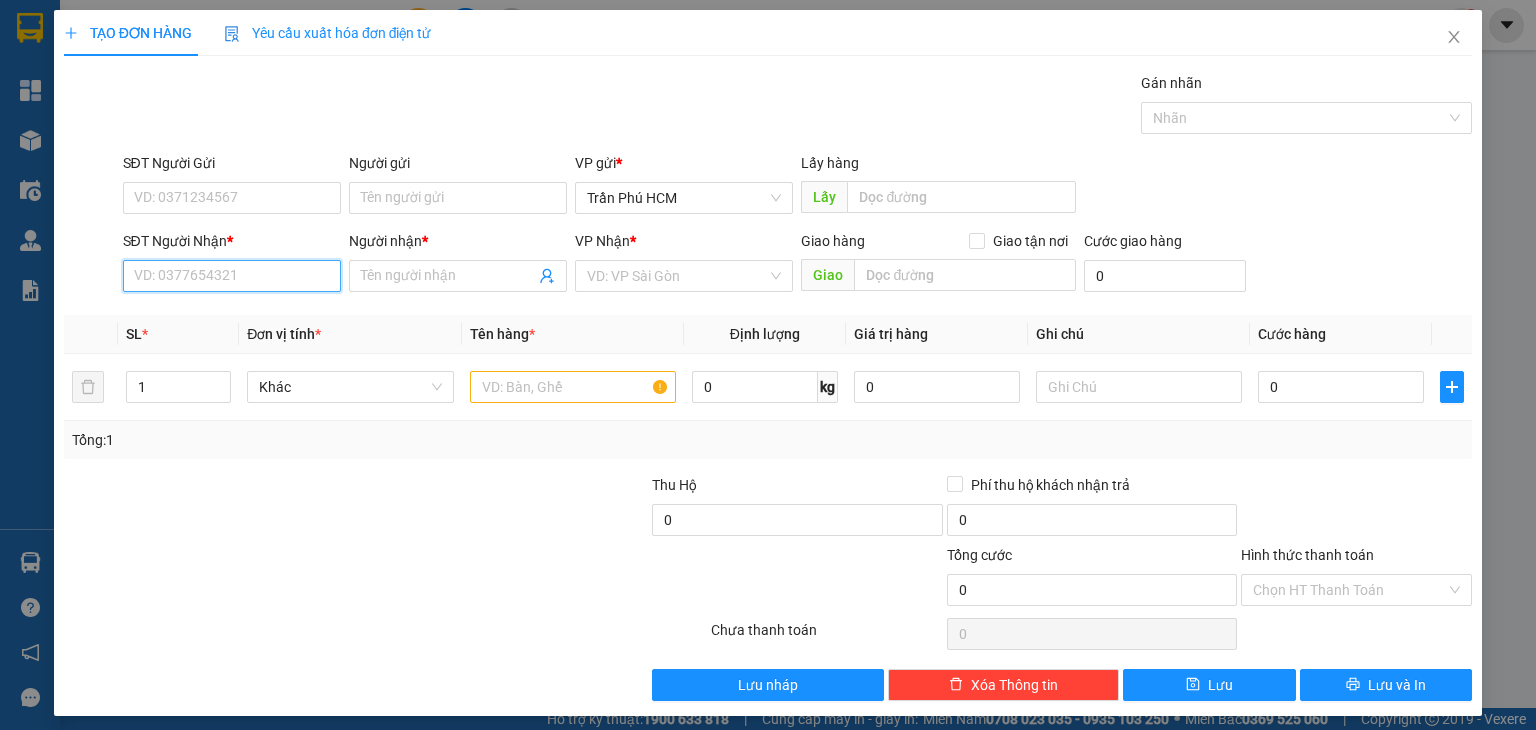 click on "SĐT Người Nhận  *" at bounding box center [232, 276] 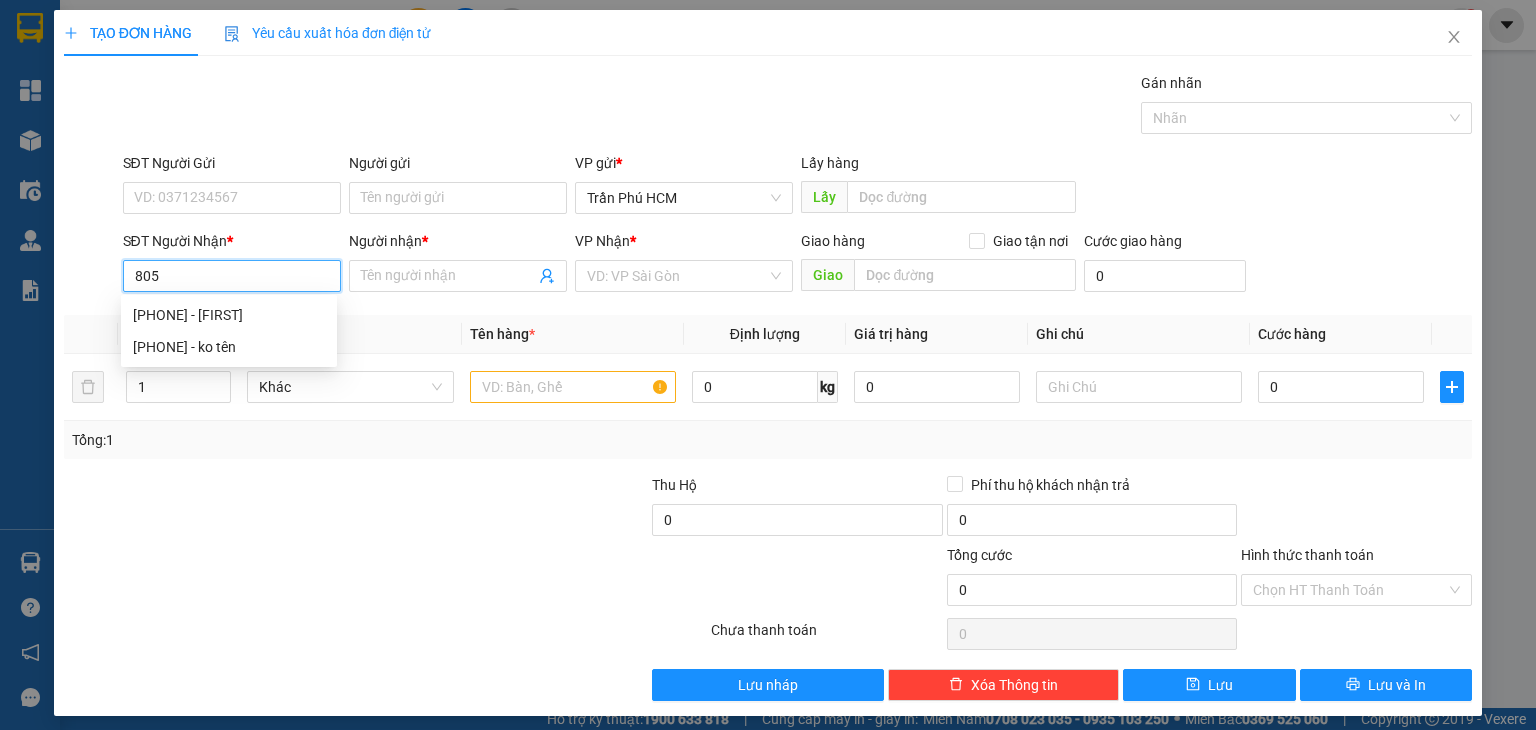 click on "0934827805 - Lành" at bounding box center (229, 315) 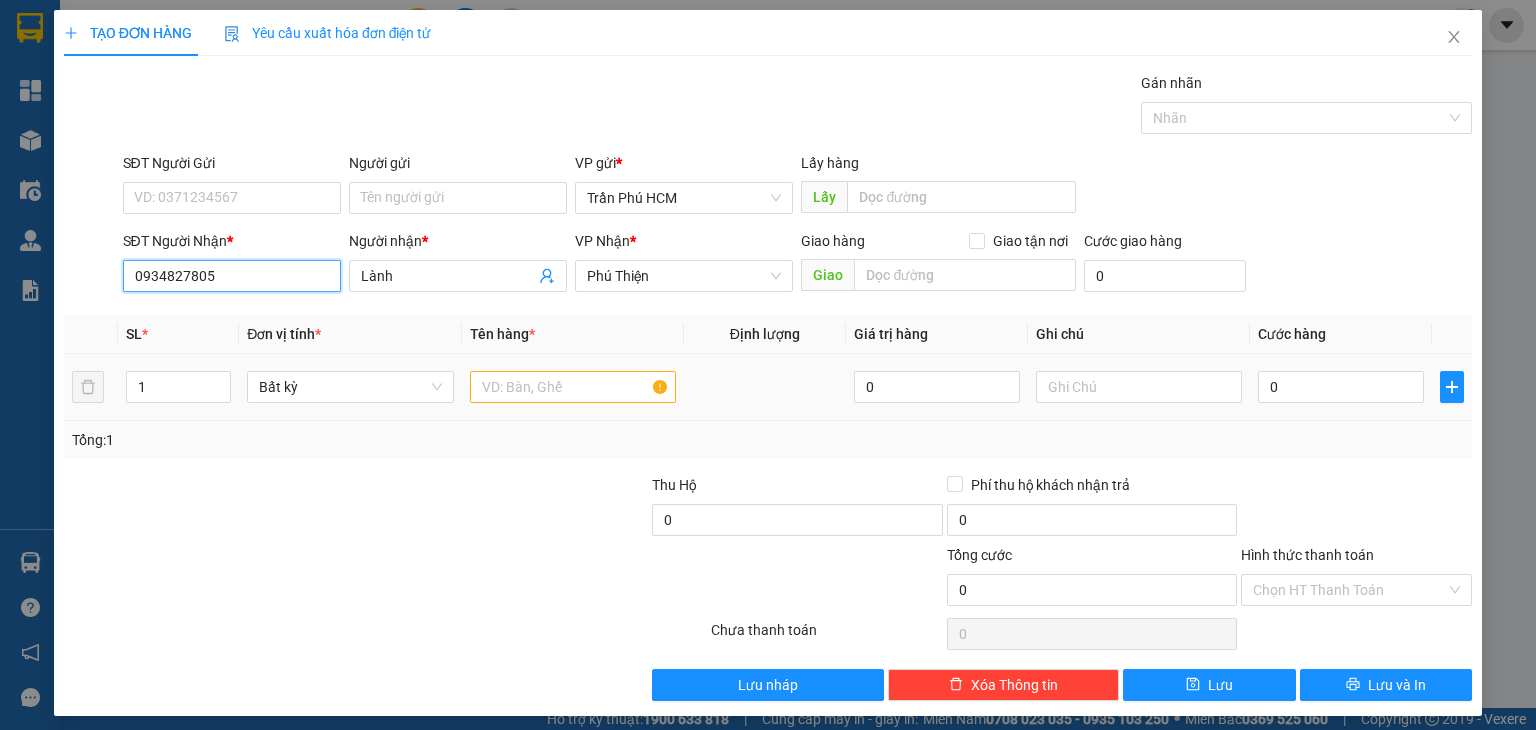 type on "0934827805" 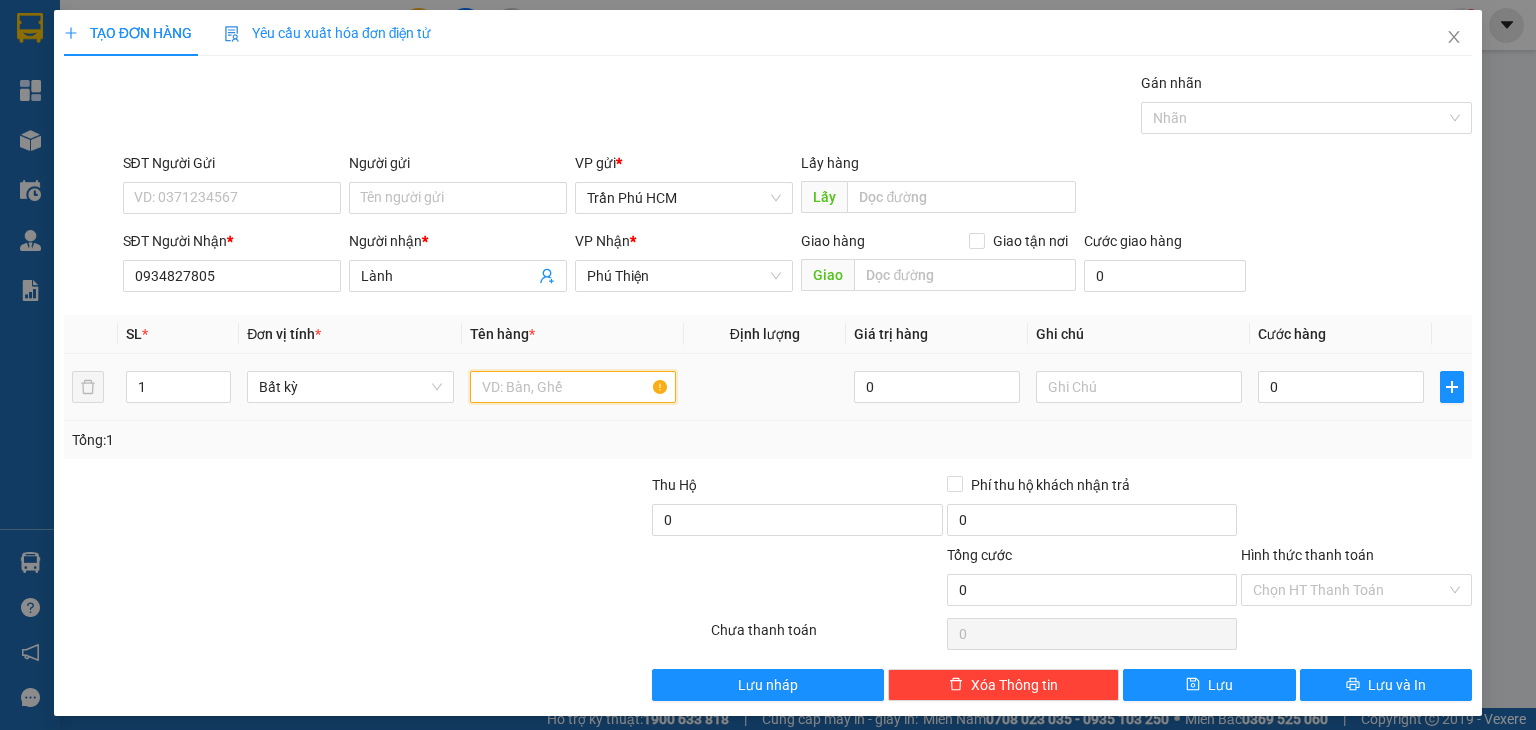 click at bounding box center (573, 387) 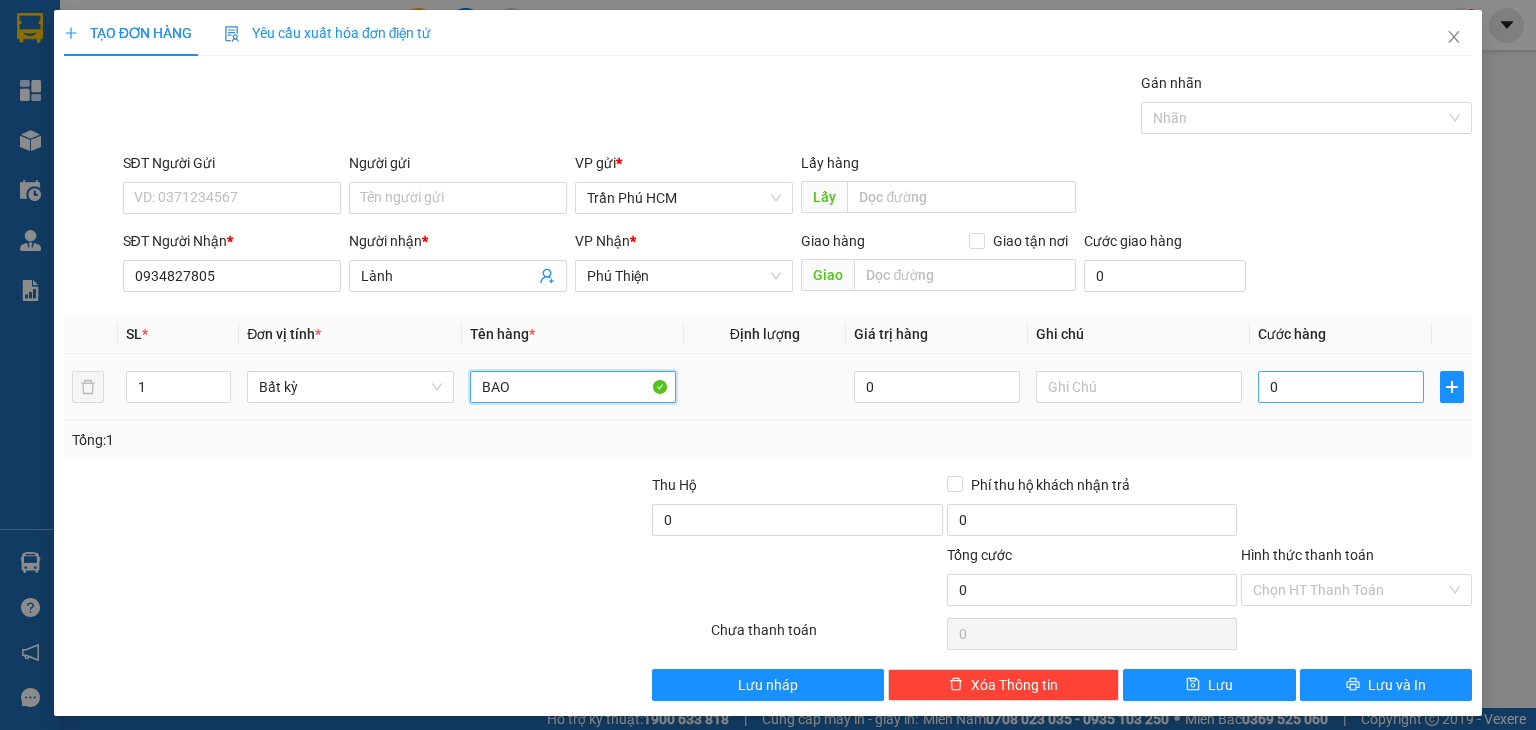type on "BAO" 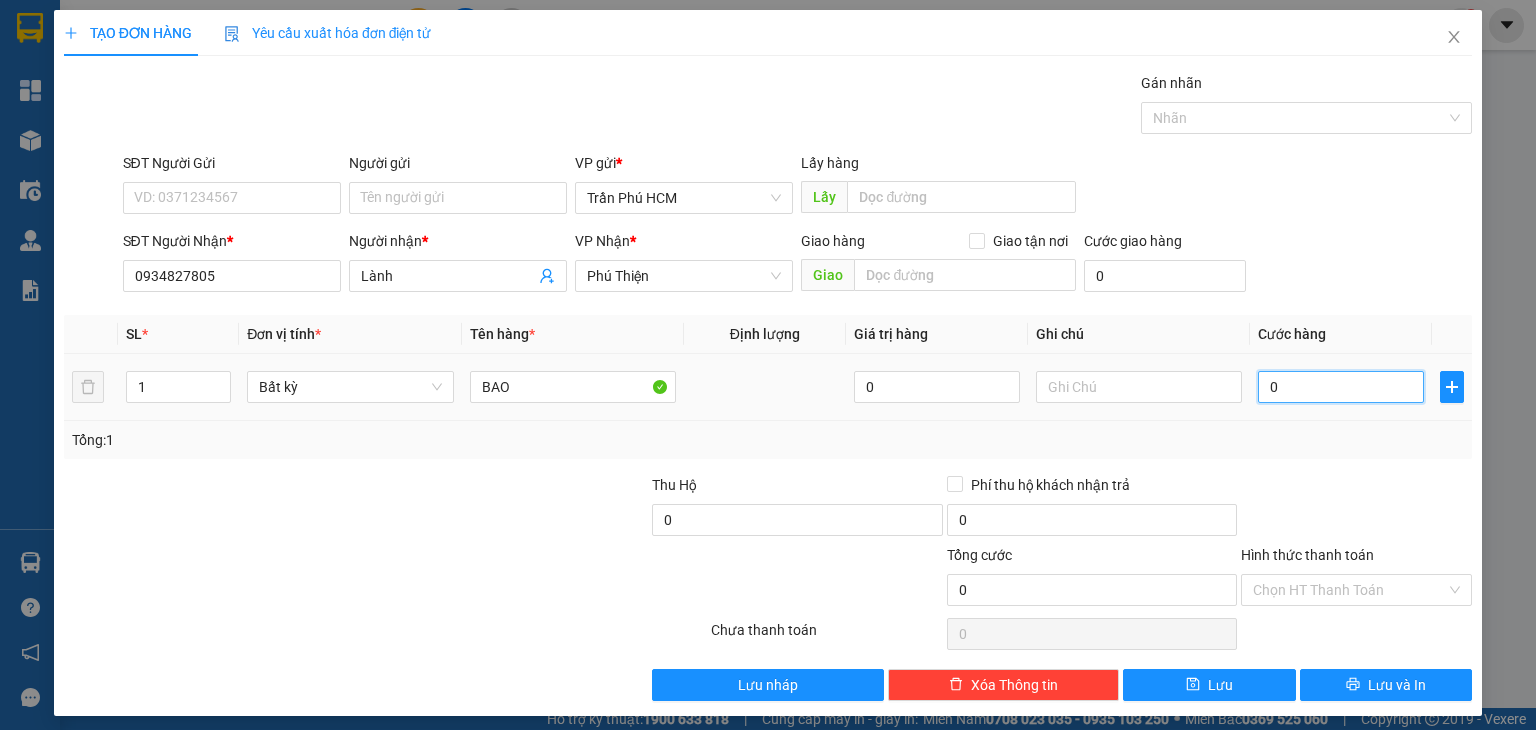 click on "0" at bounding box center (1341, 387) 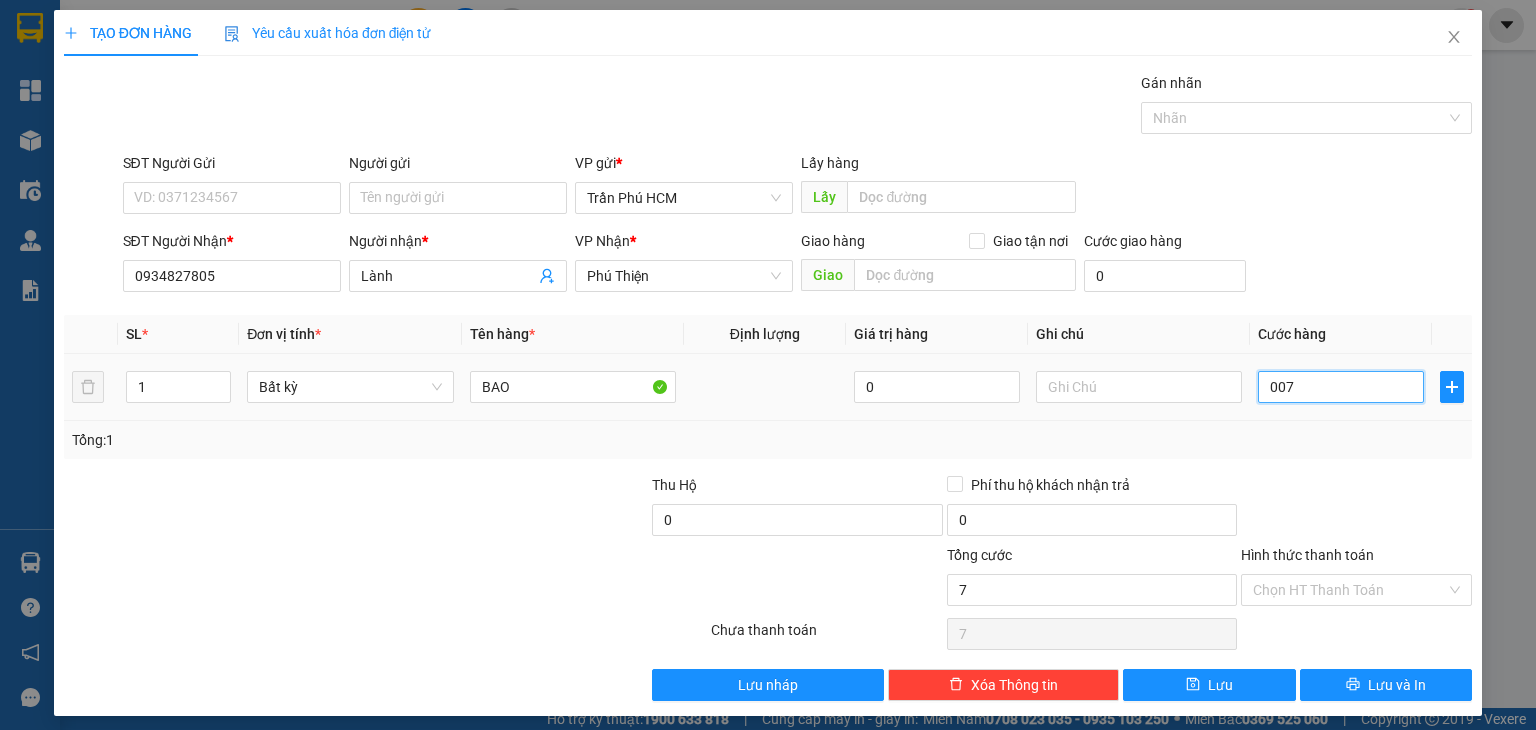 type on "0.070" 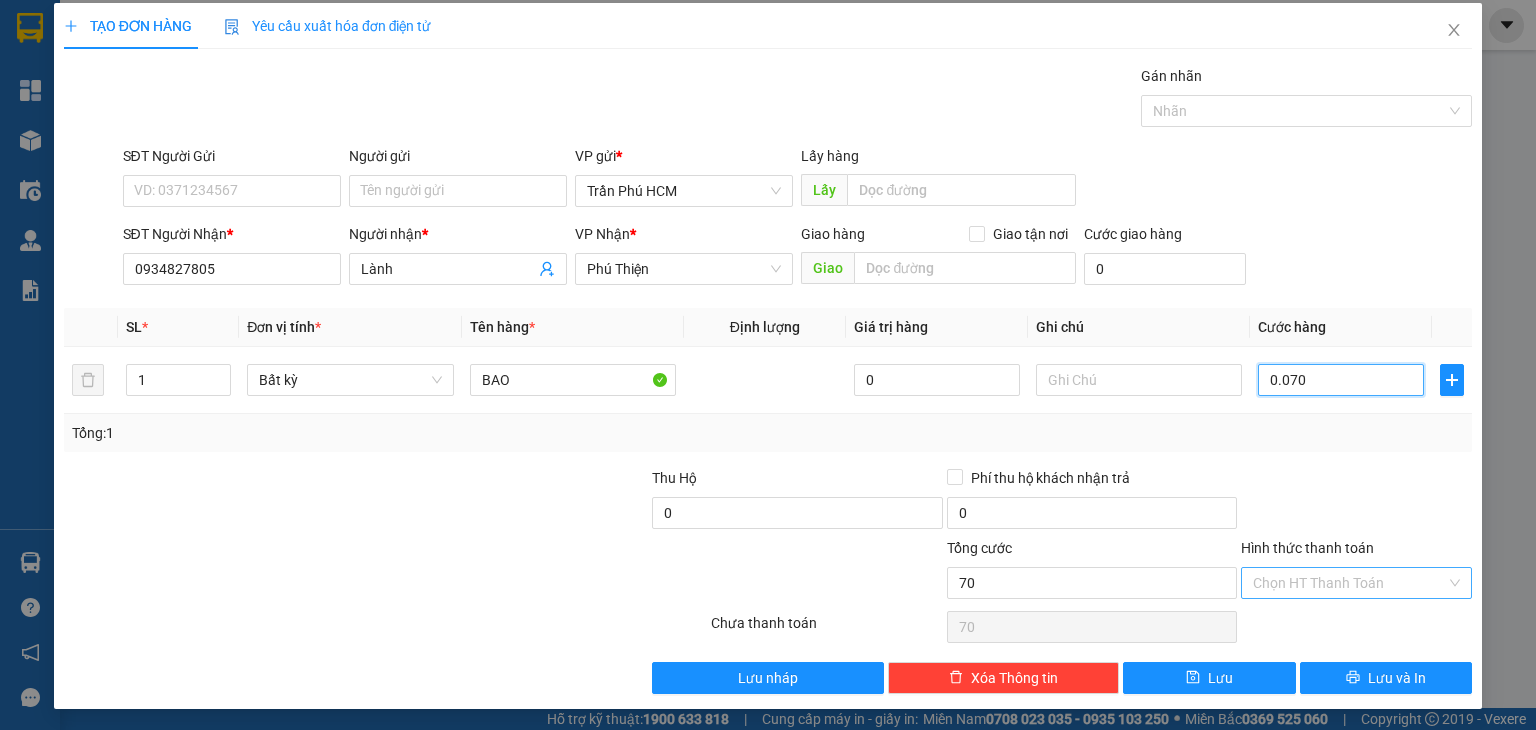 scroll, scrollTop: 8, scrollLeft: 0, axis: vertical 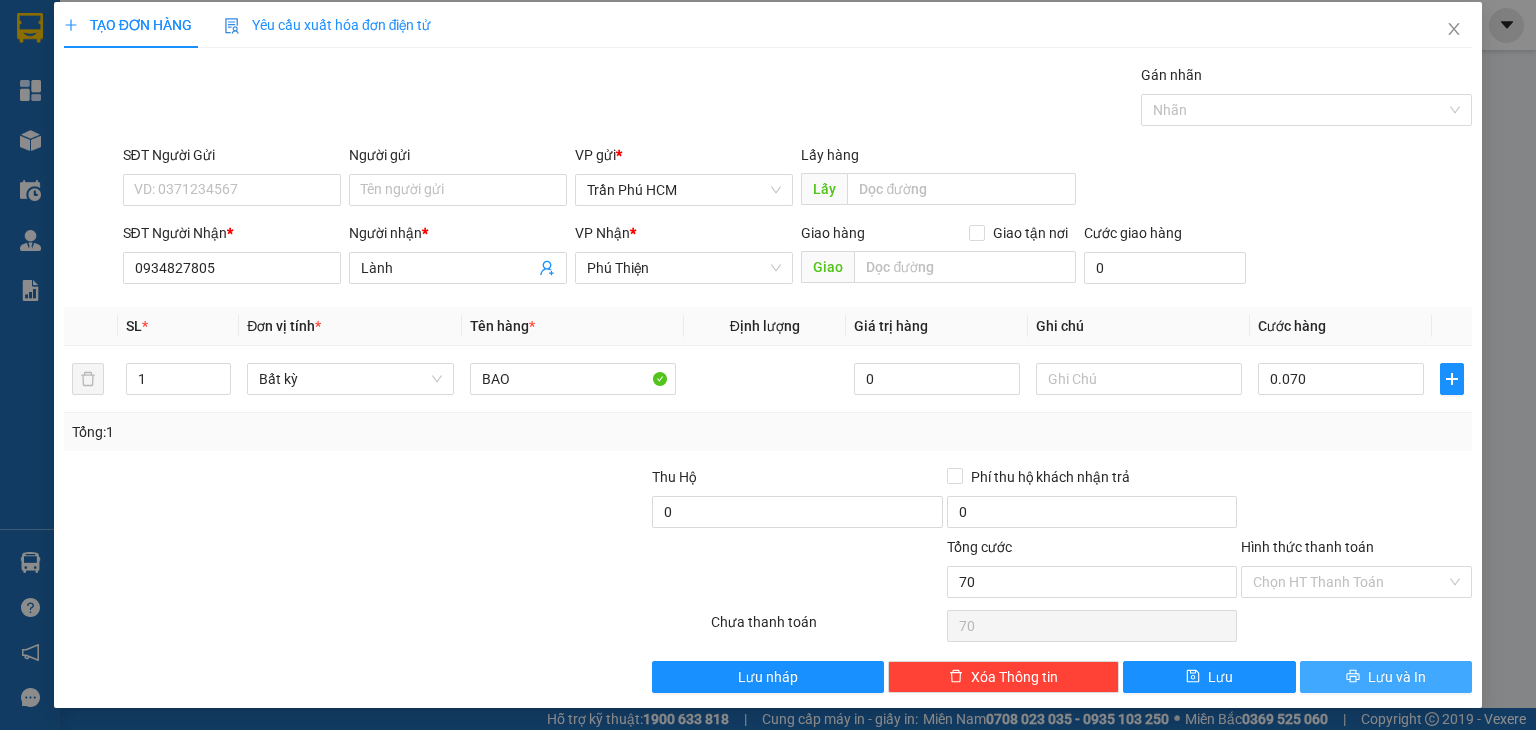 type on "70.000" 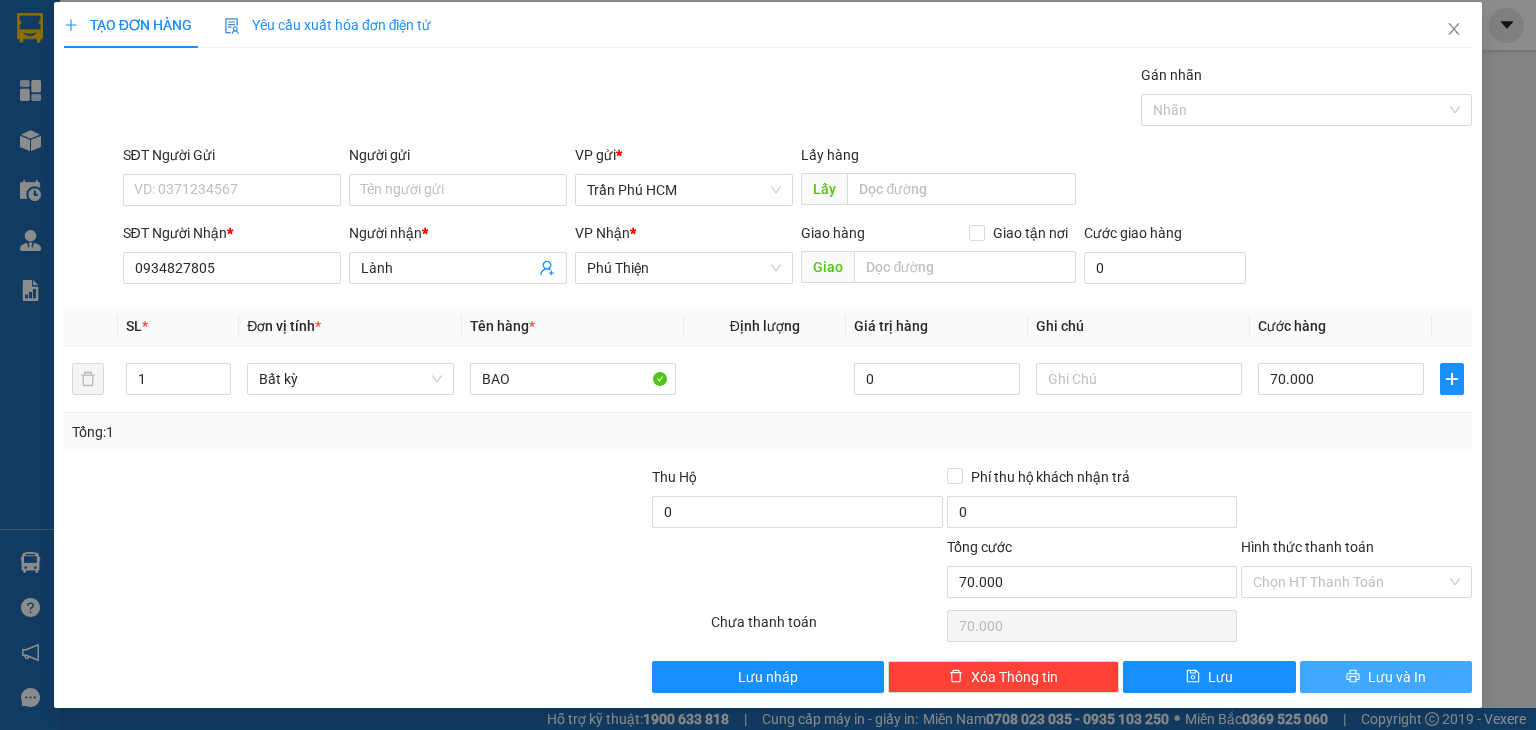 click on "Lưu và In" at bounding box center (1386, 677) 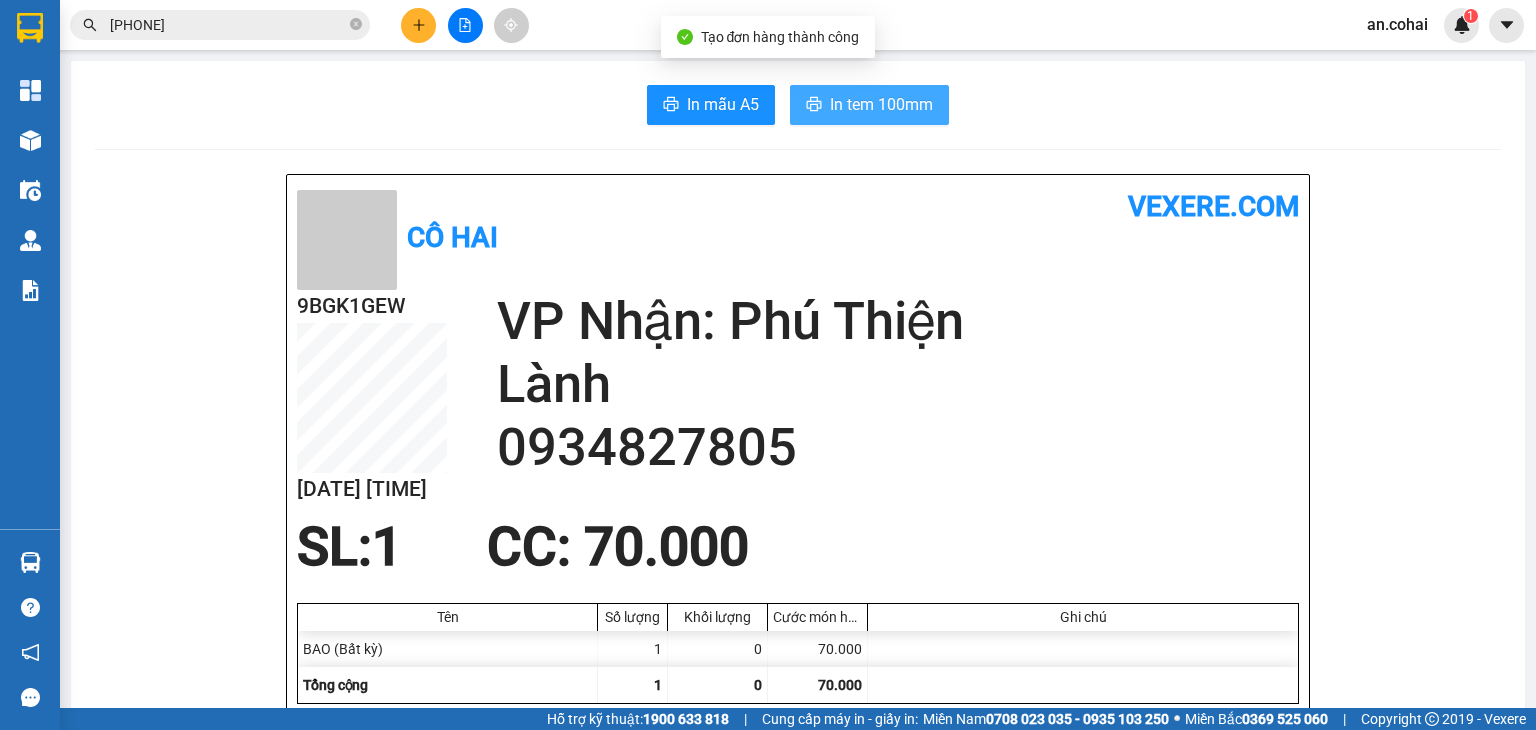 click on "In tem 100mm" at bounding box center [881, 104] 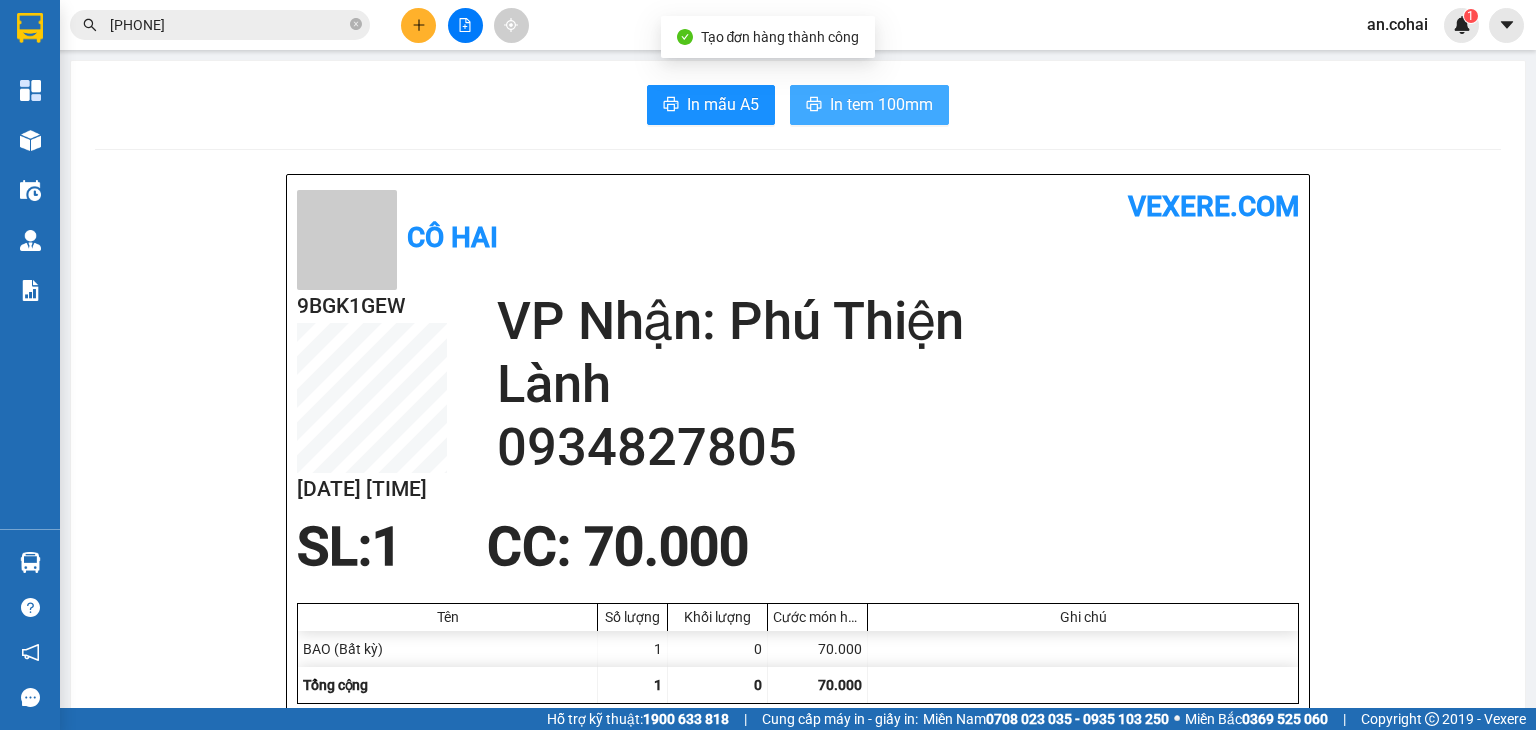 scroll, scrollTop: 0, scrollLeft: 0, axis: both 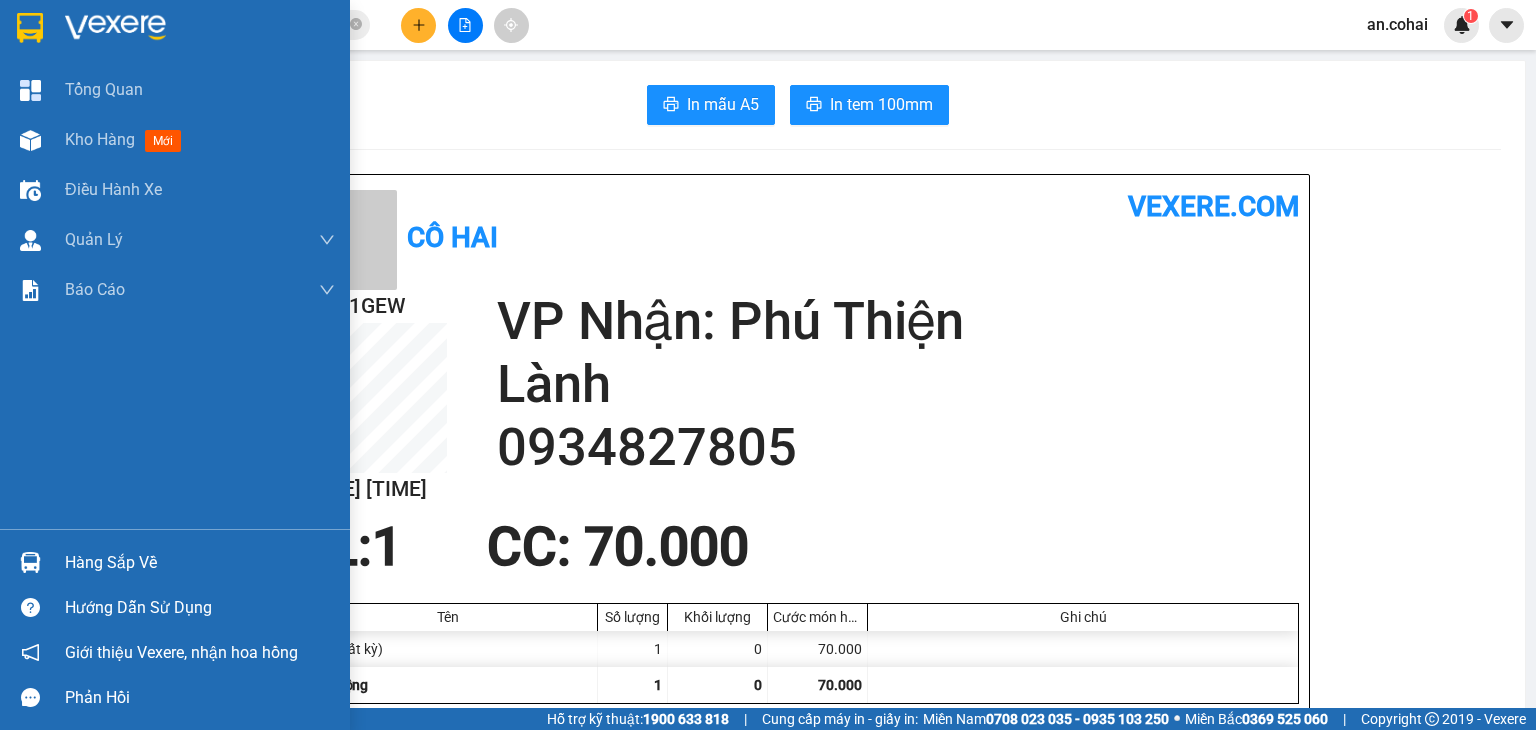 click on "Hàng sắp về" at bounding box center [200, 563] 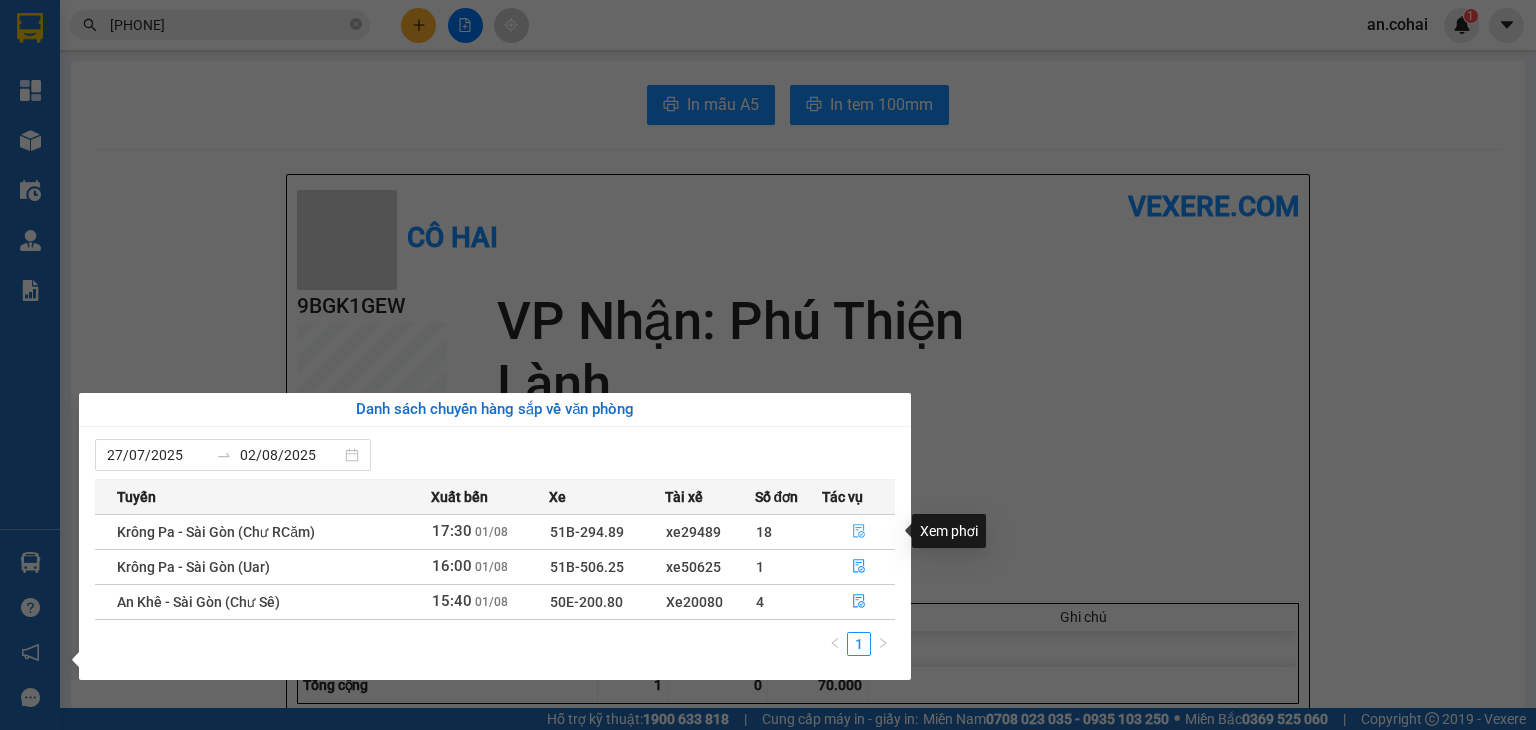 click at bounding box center [858, 532] 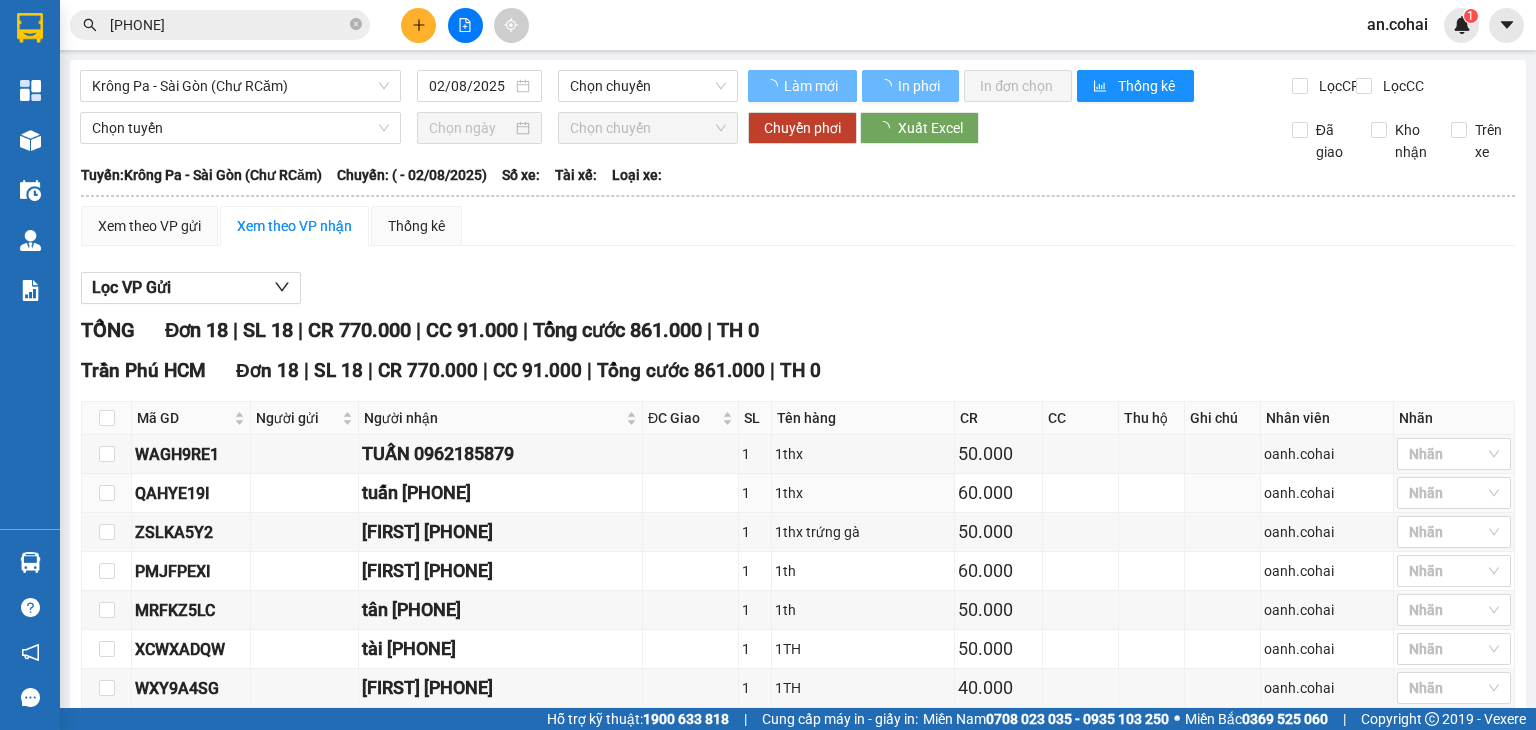 type on "01/08/2025" 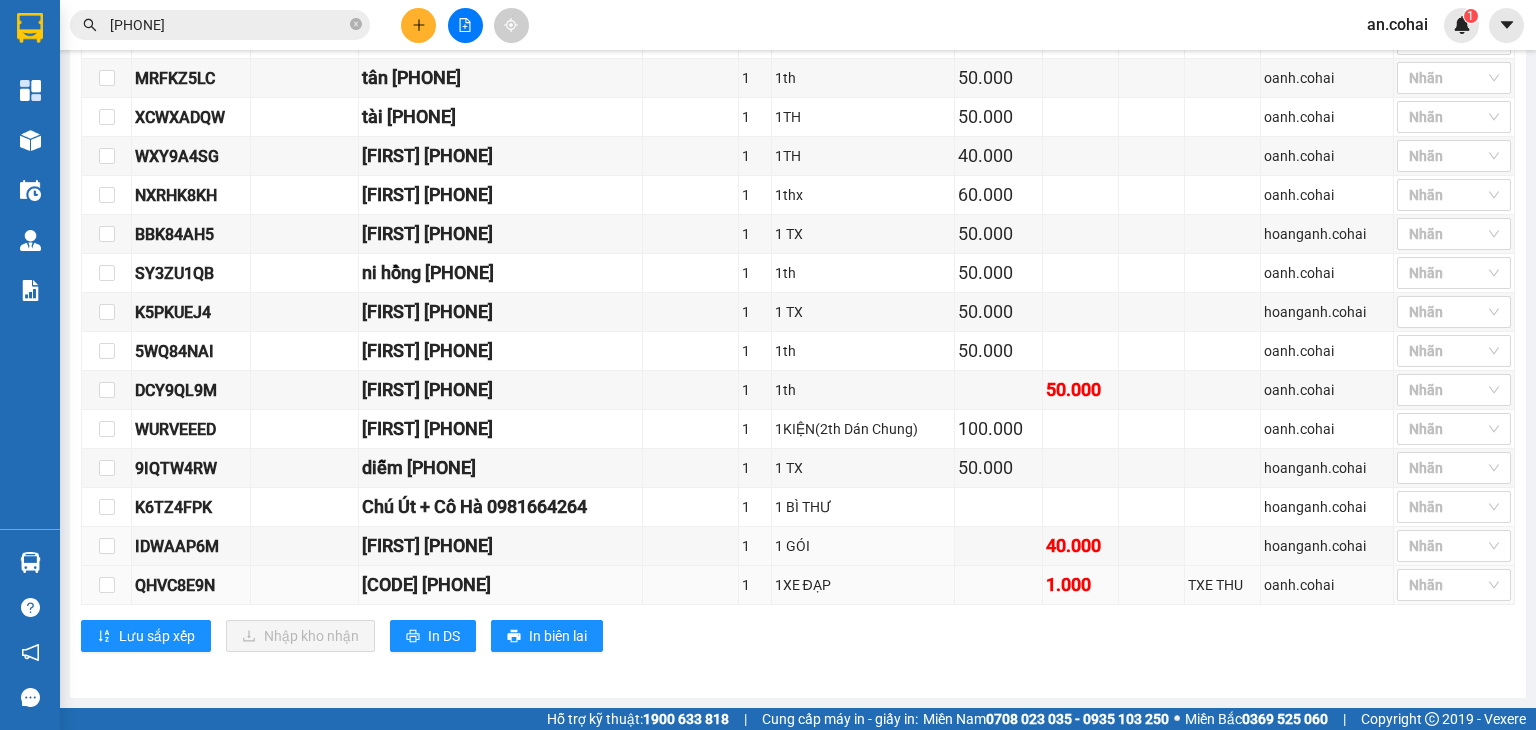scroll, scrollTop: 537, scrollLeft: 0, axis: vertical 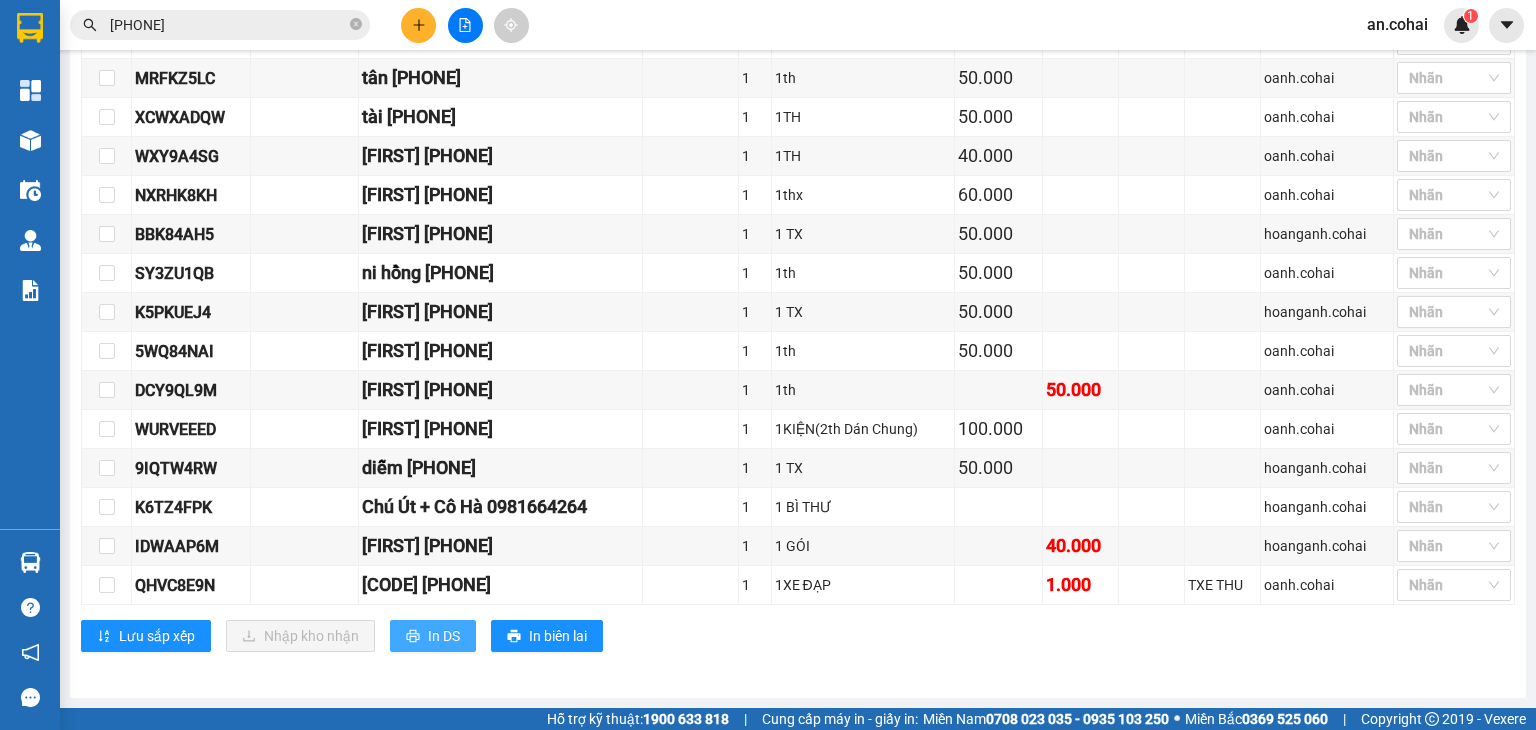 click on "In DS" at bounding box center [444, 636] 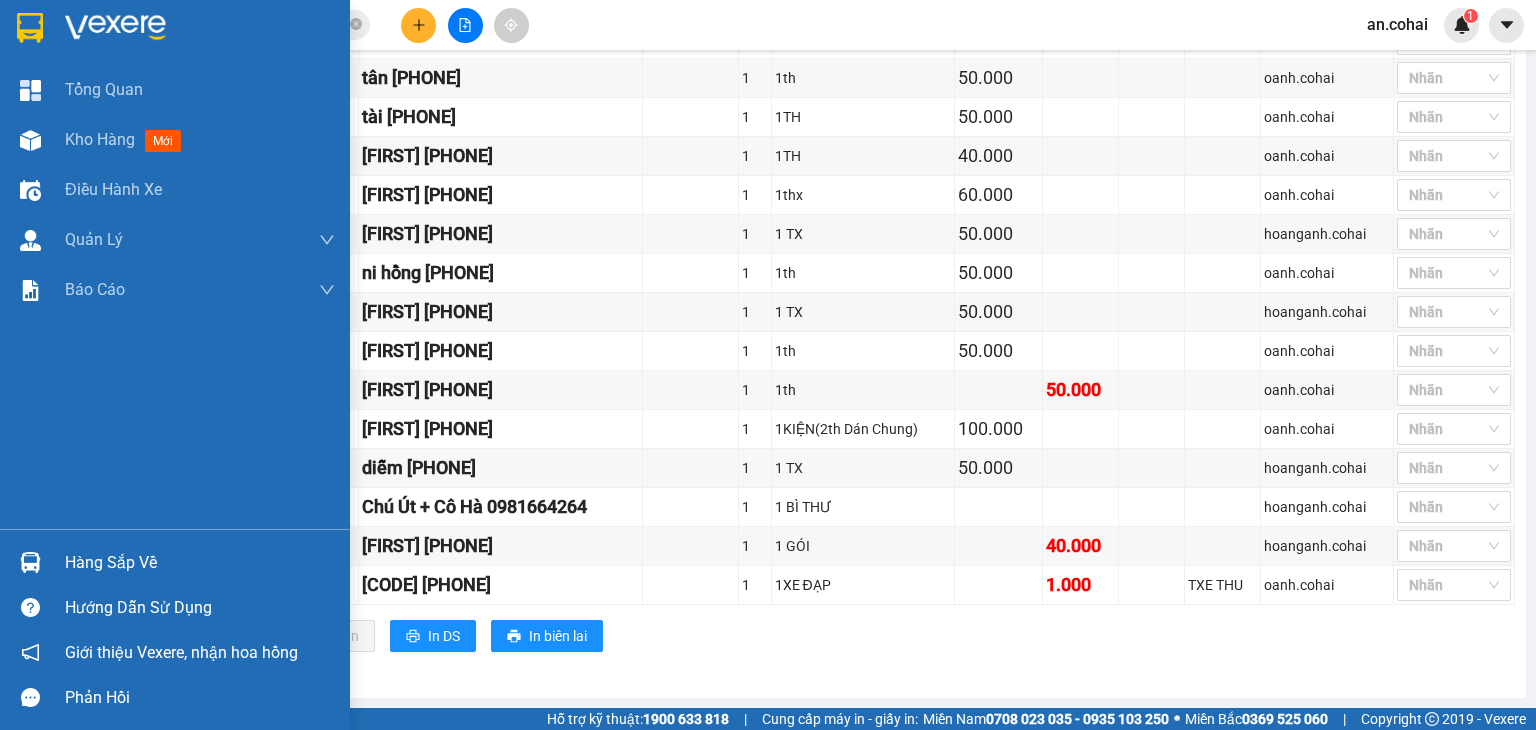 drag, startPoint x: 75, startPoint y: 569, endPoint x: 256, endPoint y: 563, distance: 181.09943 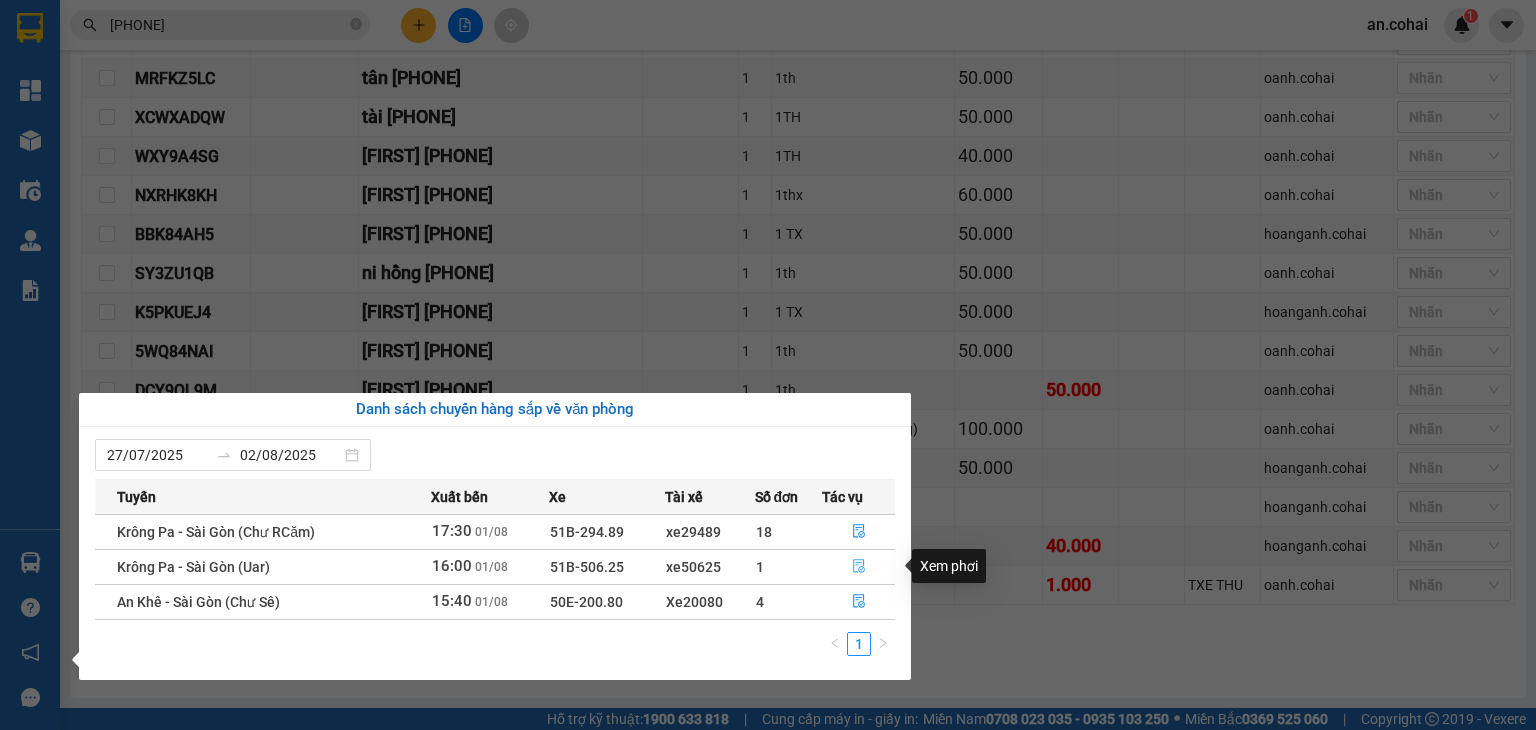 click 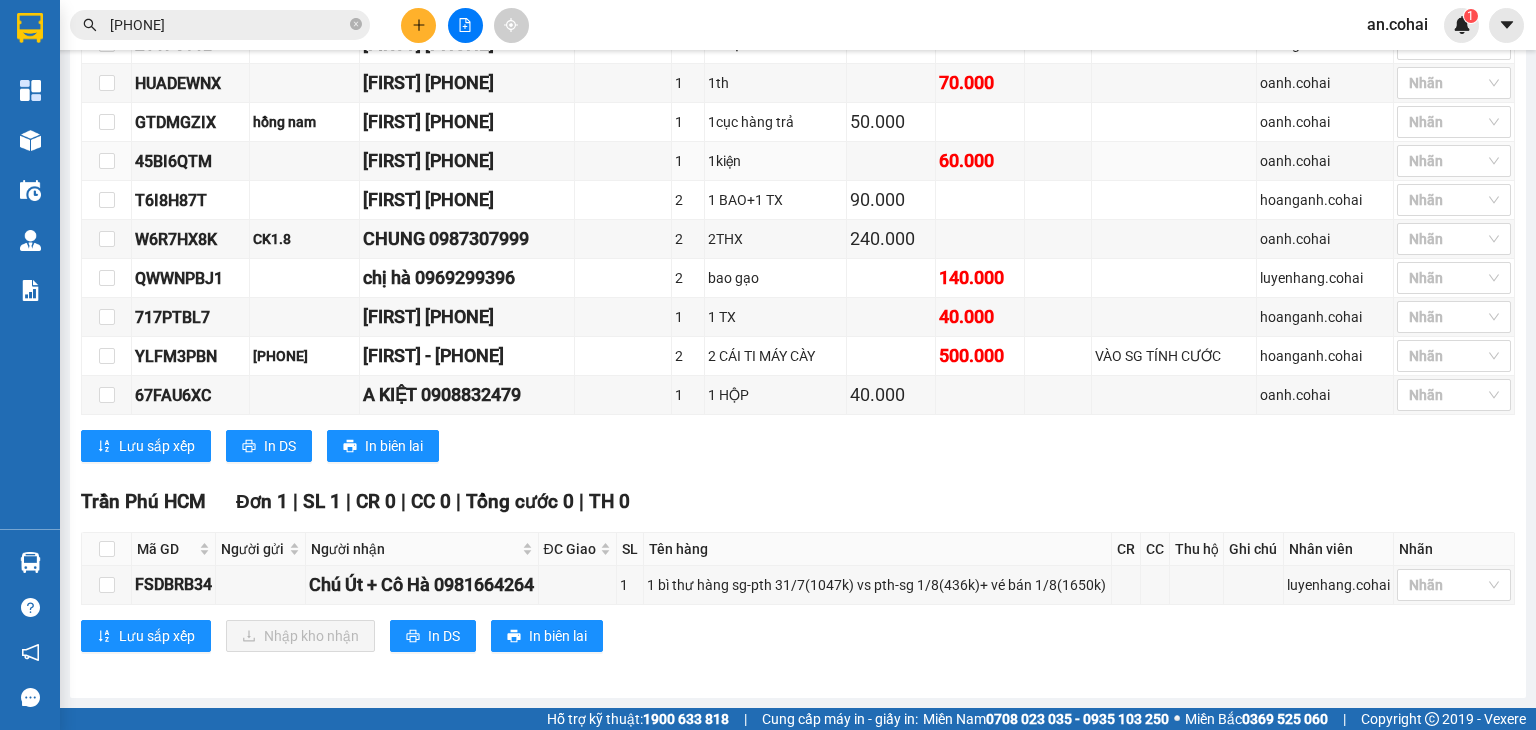 scroll, scrollTop: 872, scrollLeft: 0, axis: vertical 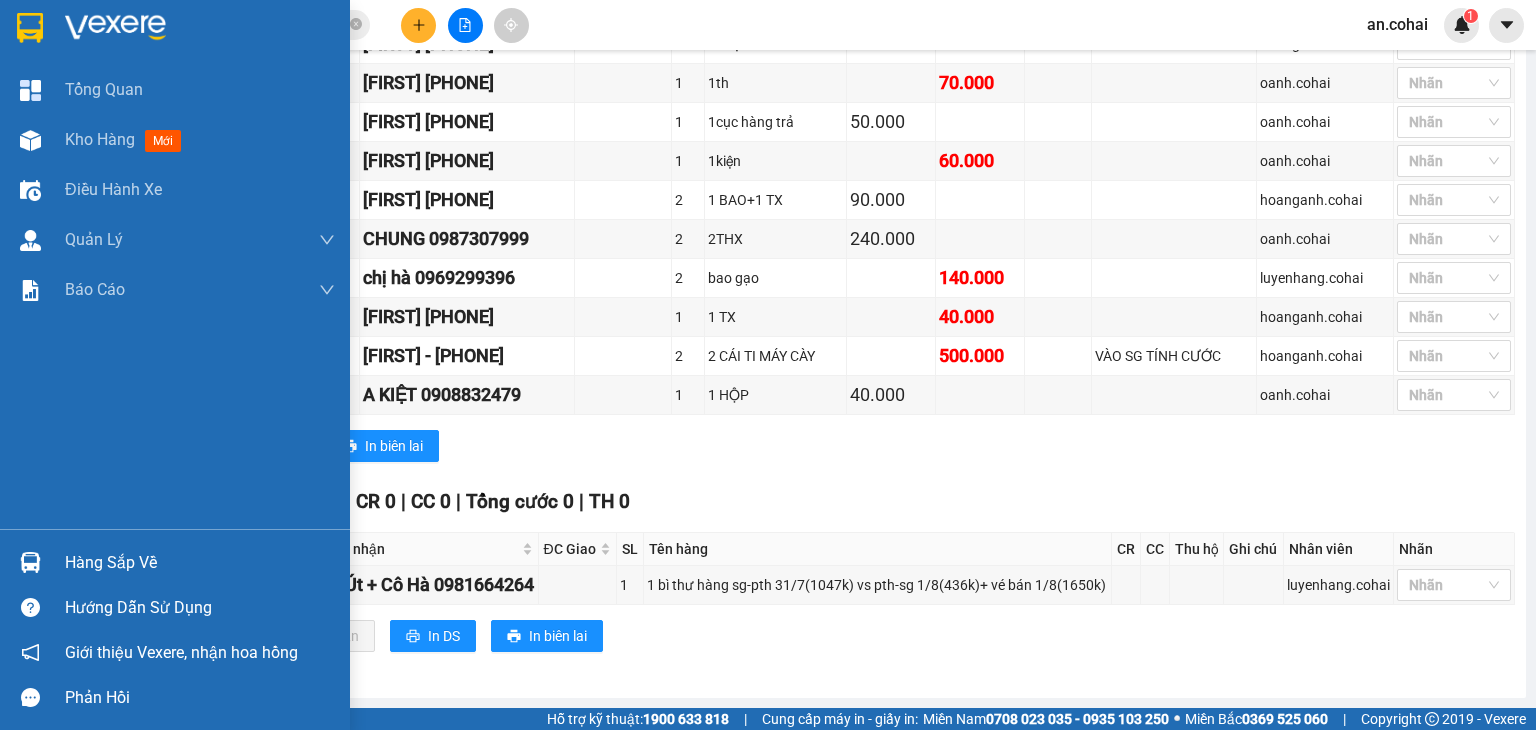 click on "Hàng sắp về" at bounding box center [200, 563] 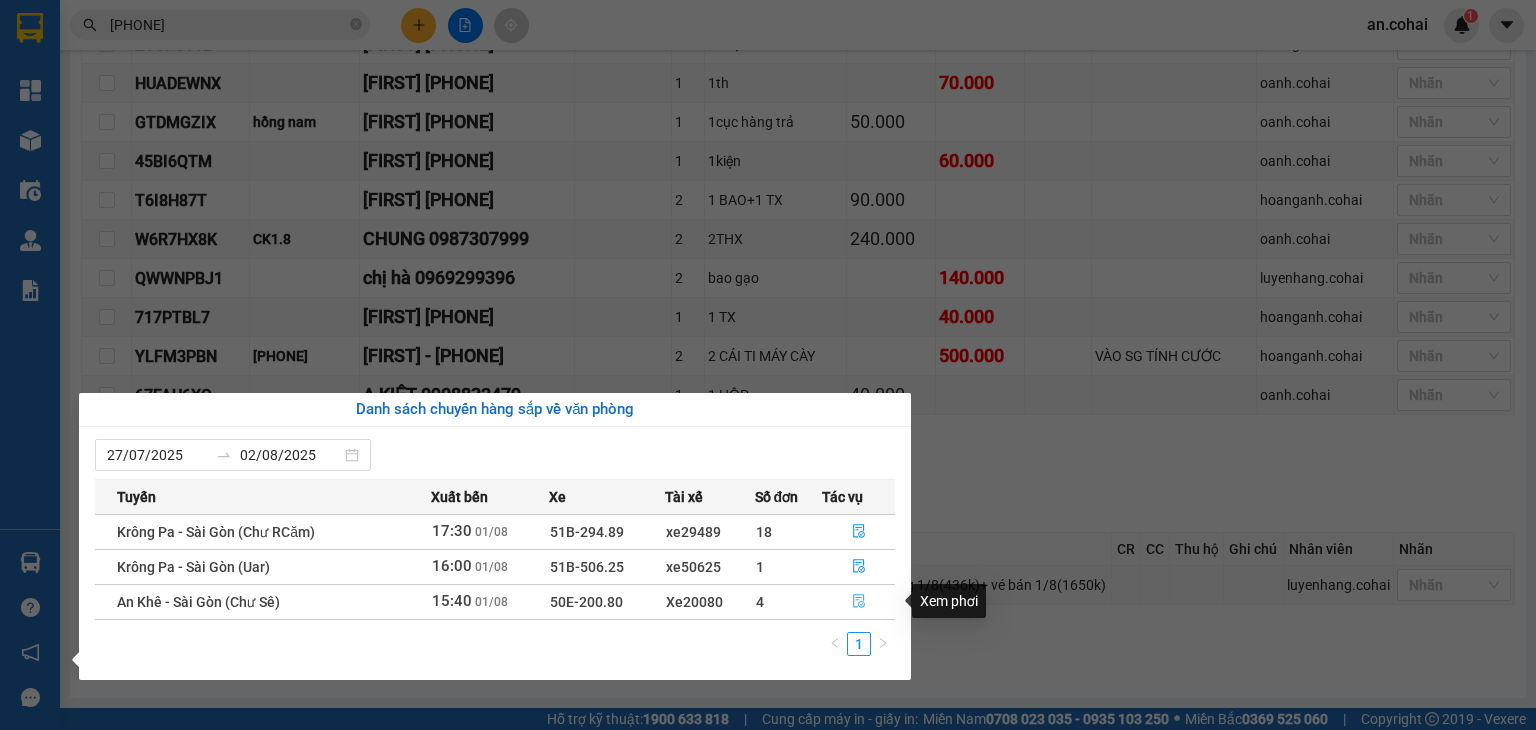 click at bounding box center (858, 602) 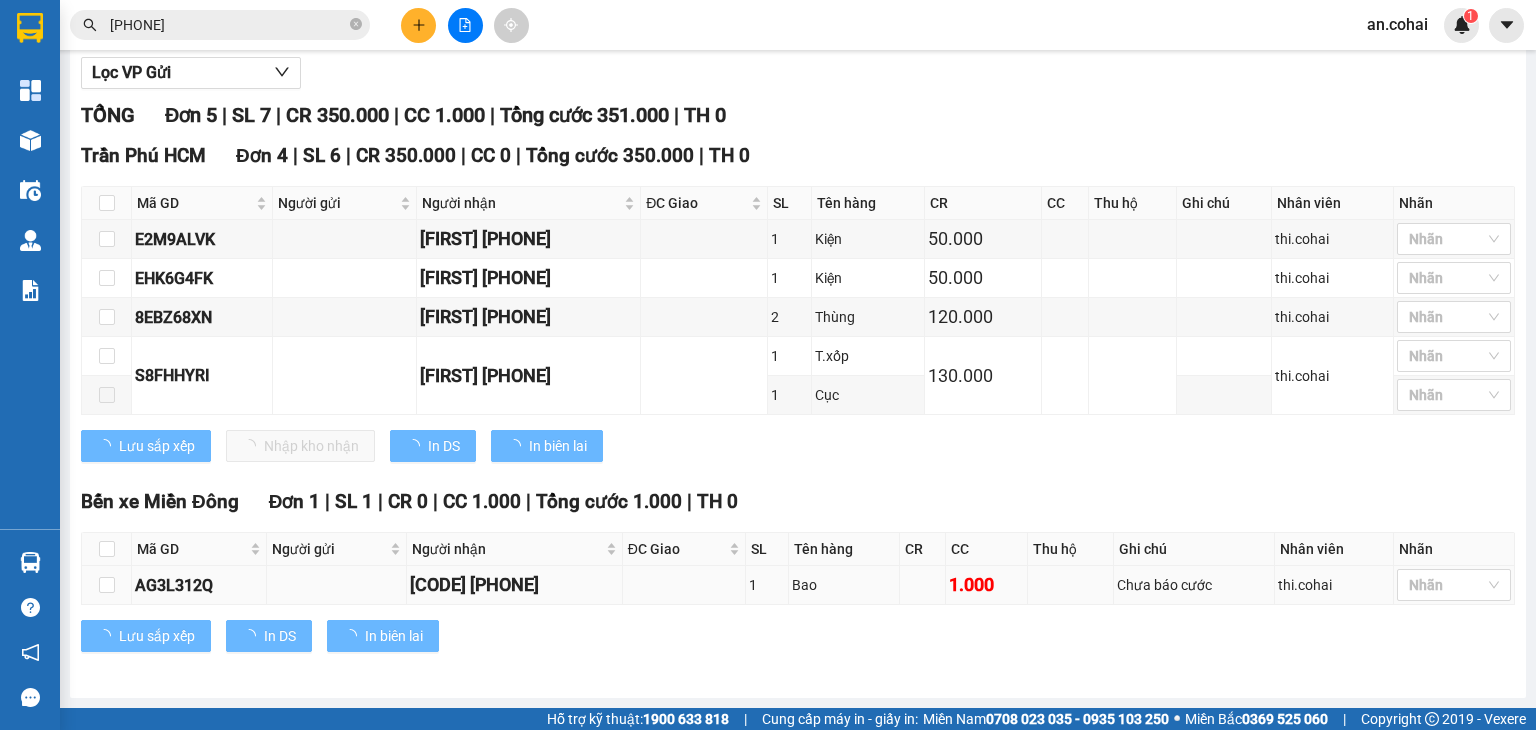 scroll, scrollTop: 227, scrollLeft: 0, axis: vertical 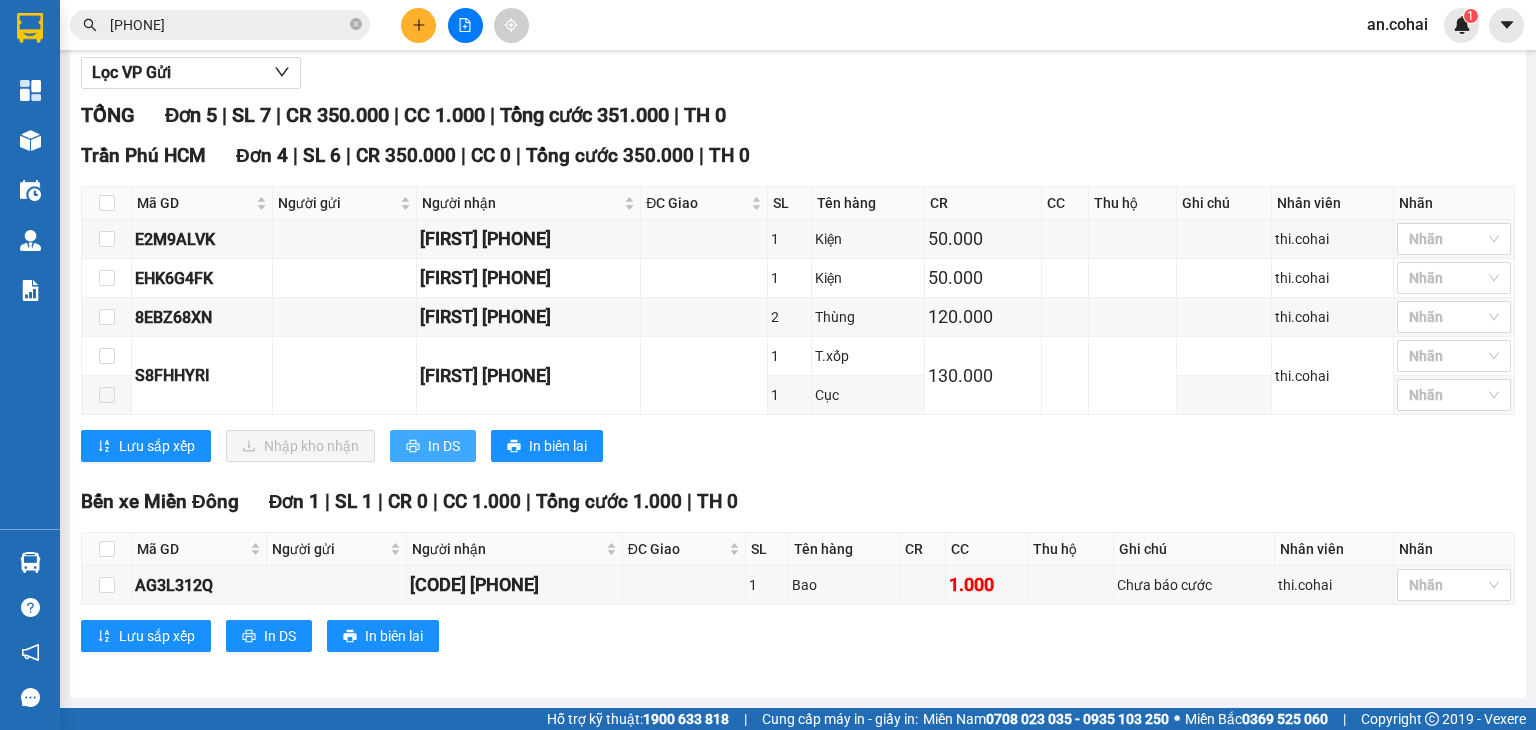 click on "In DS" at bounding box center (444, 446) 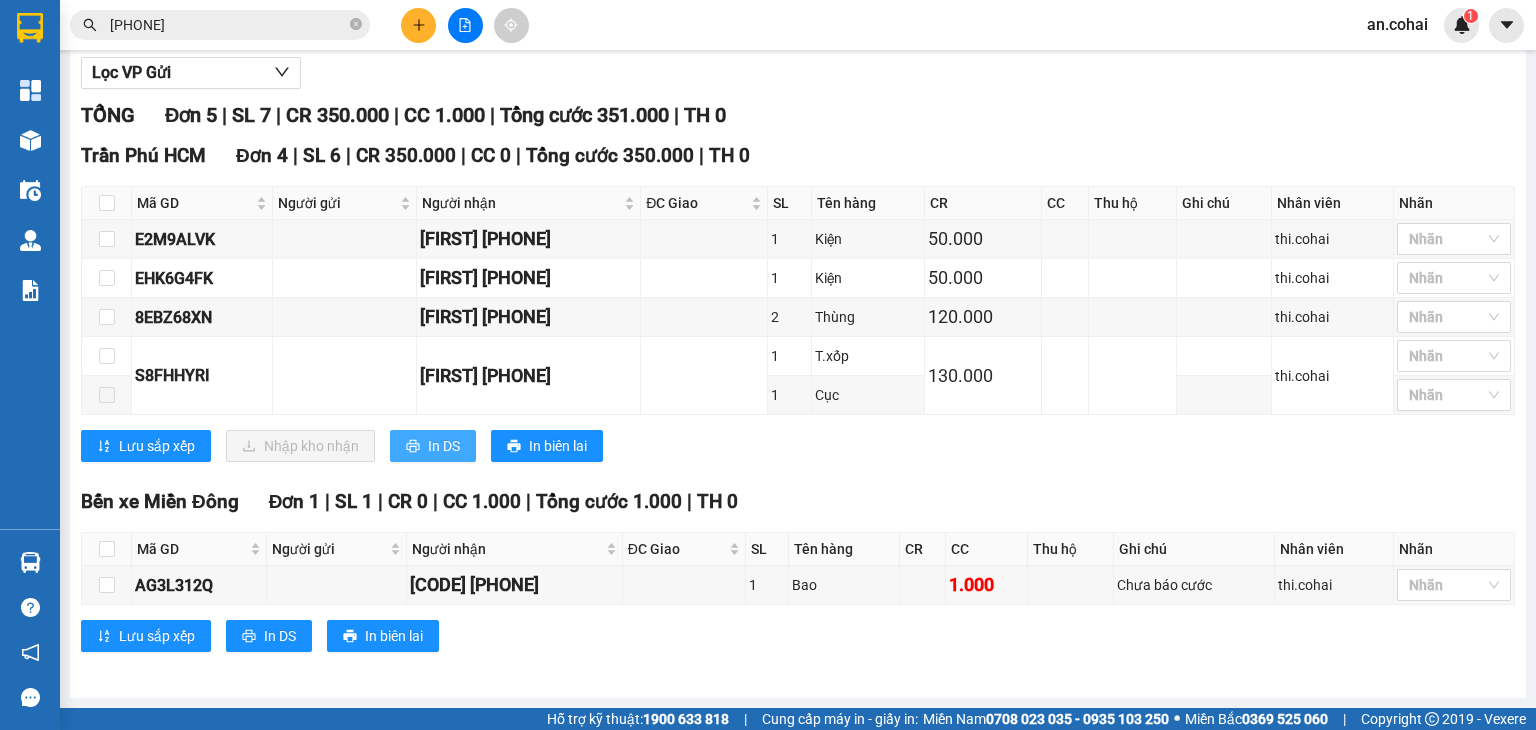 scroll, scrollTop: 0, scrollLeft: 0, axis: both 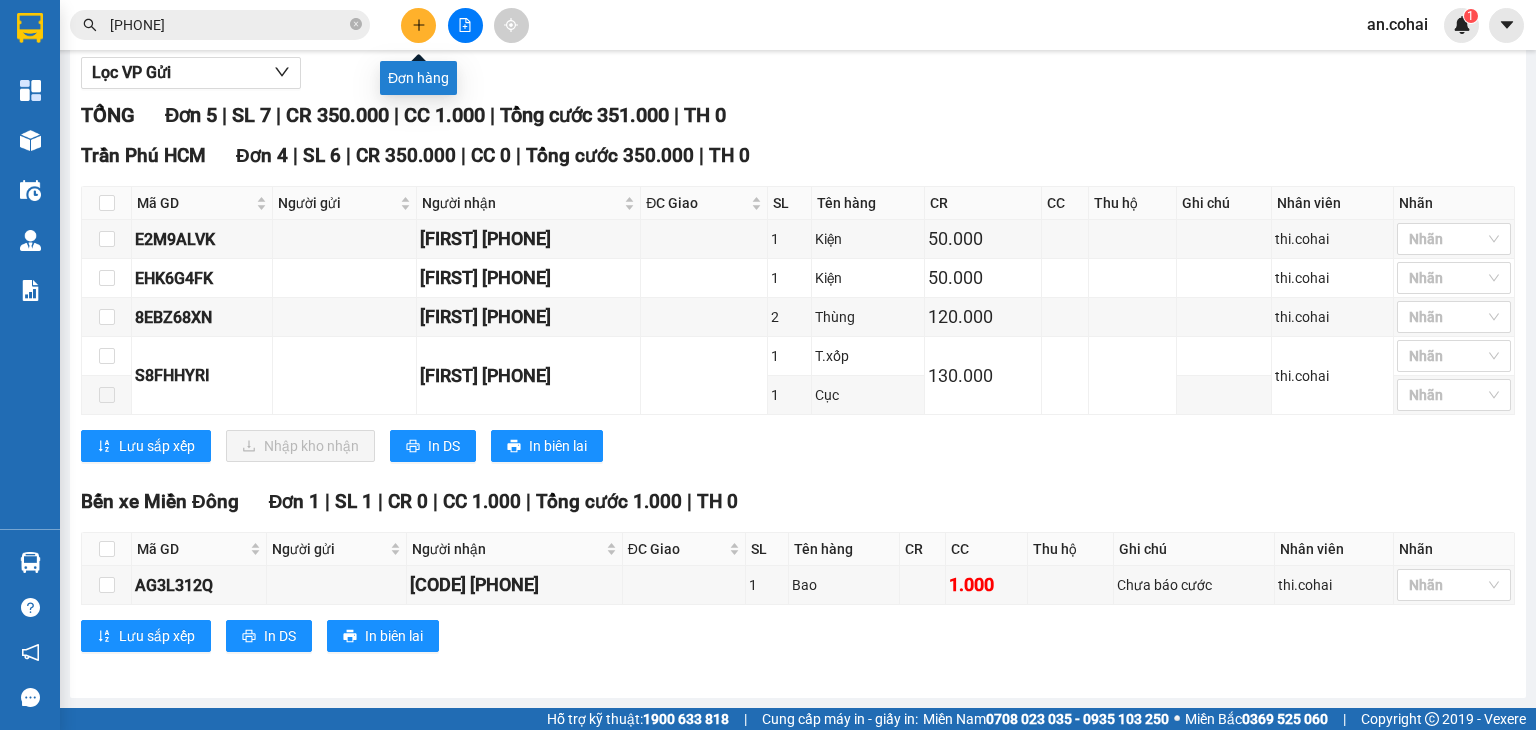 click at bounding box center [418, 25] 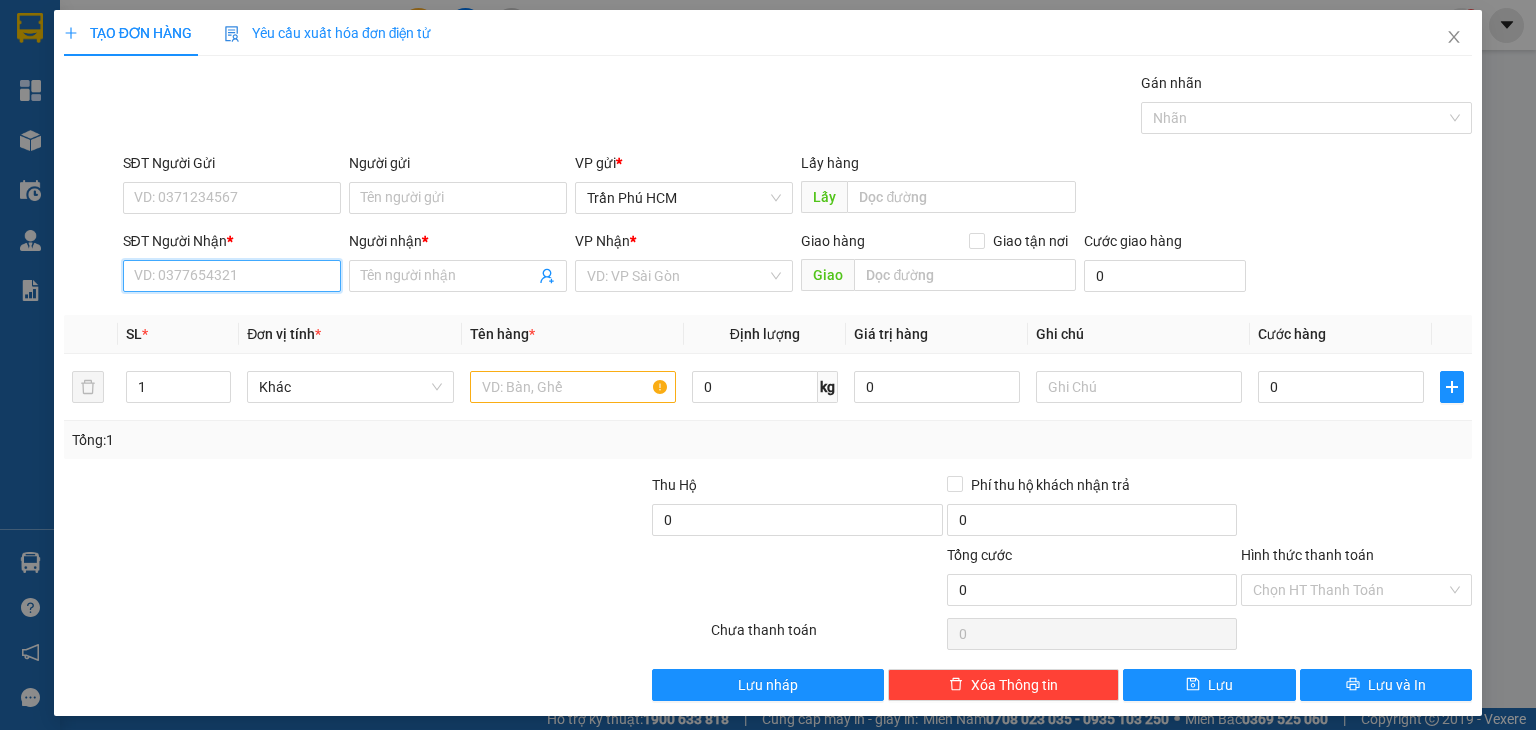 click on "SĐT Người Nhận  *" at bounding box center (232, 276) 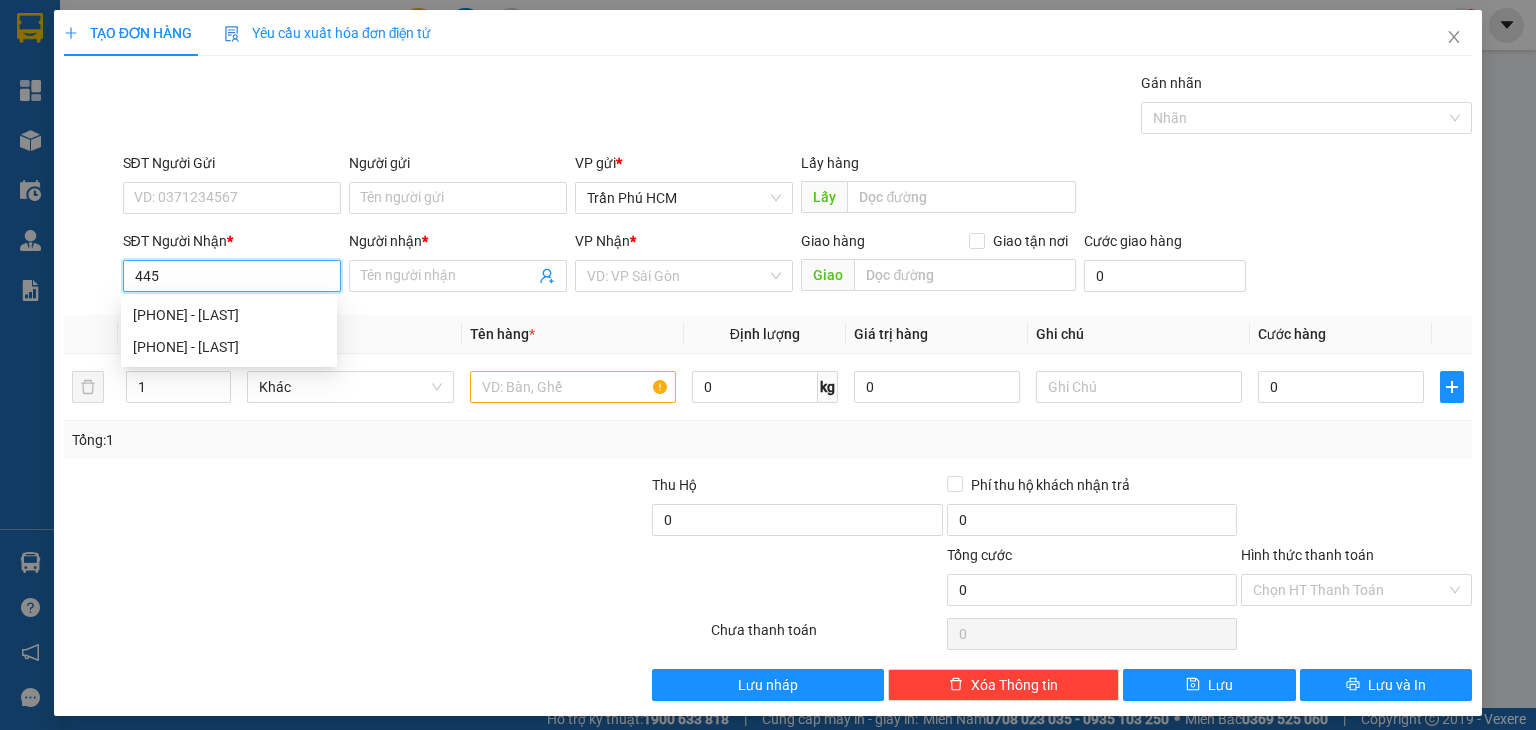 click on "[PHONE] - THÁI SƠN" at bounding box center (229, 315) 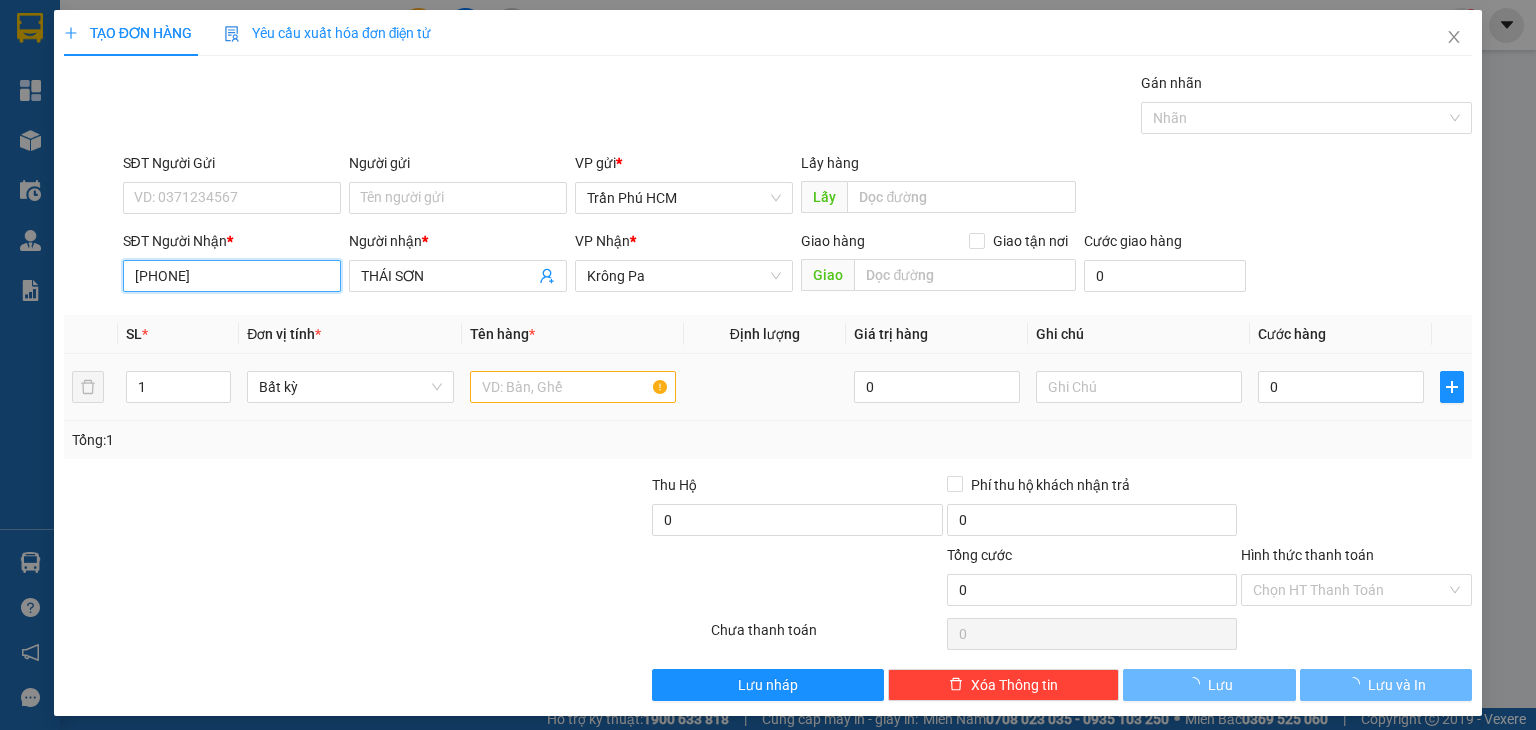 type on "[PHONE]" 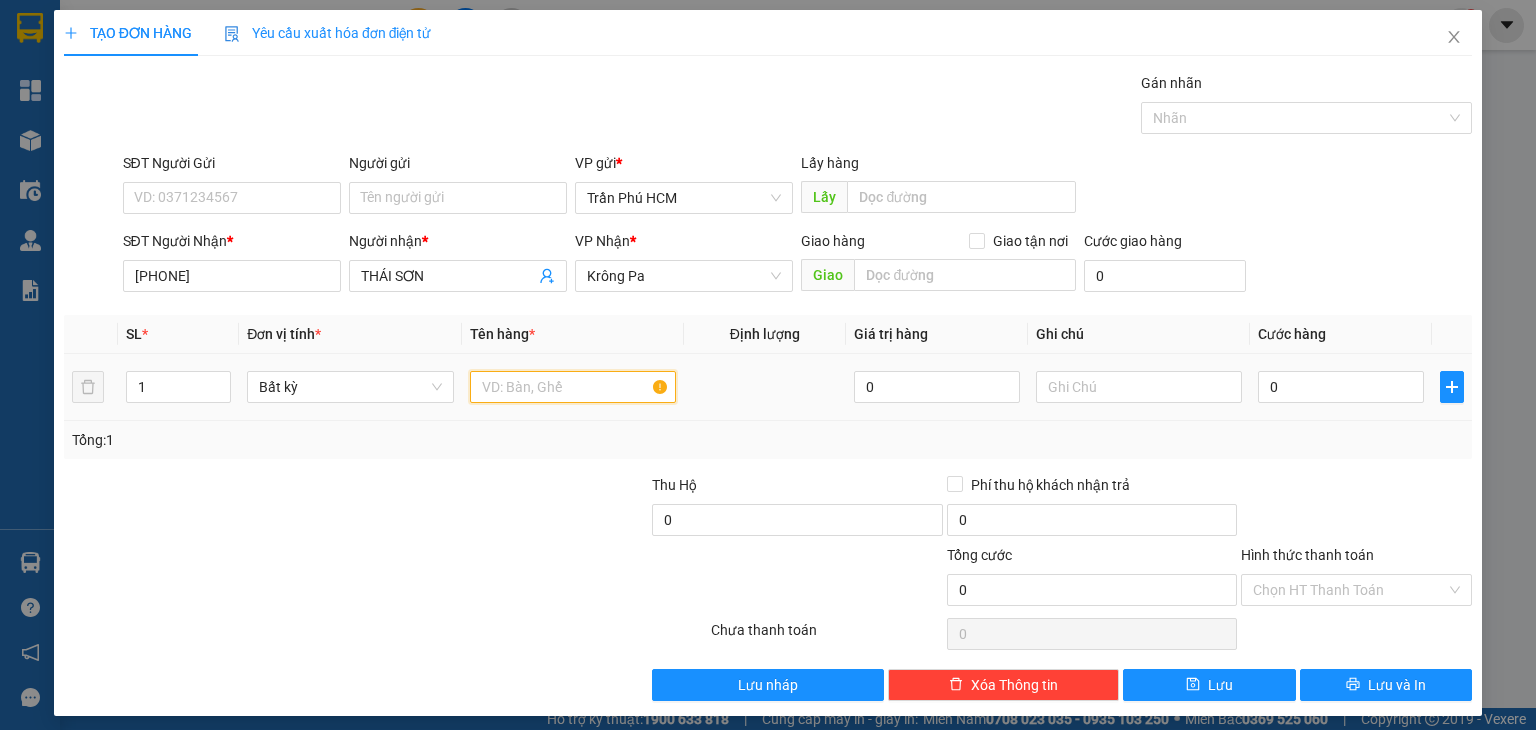 click at bounding box center [573, 387] 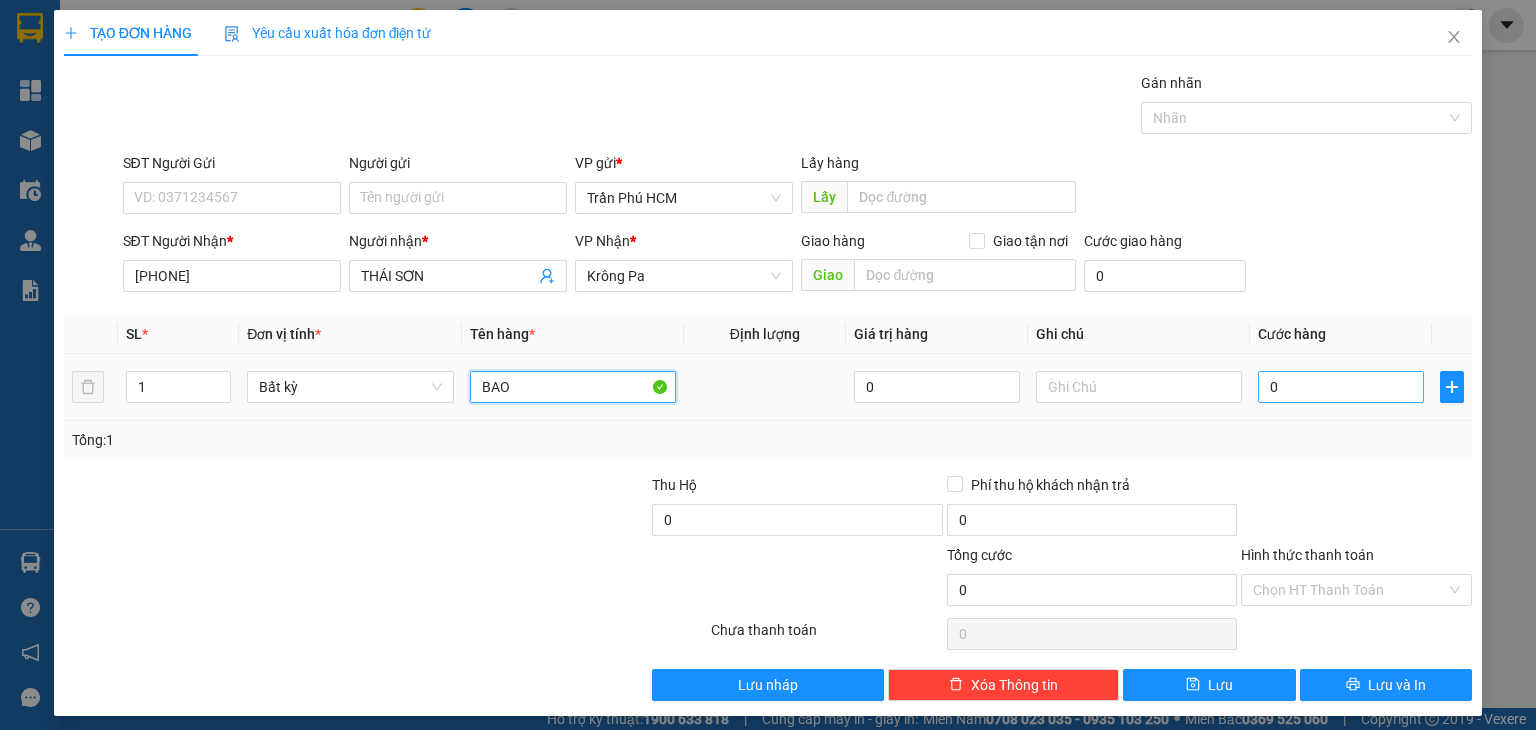 type on "BAO" 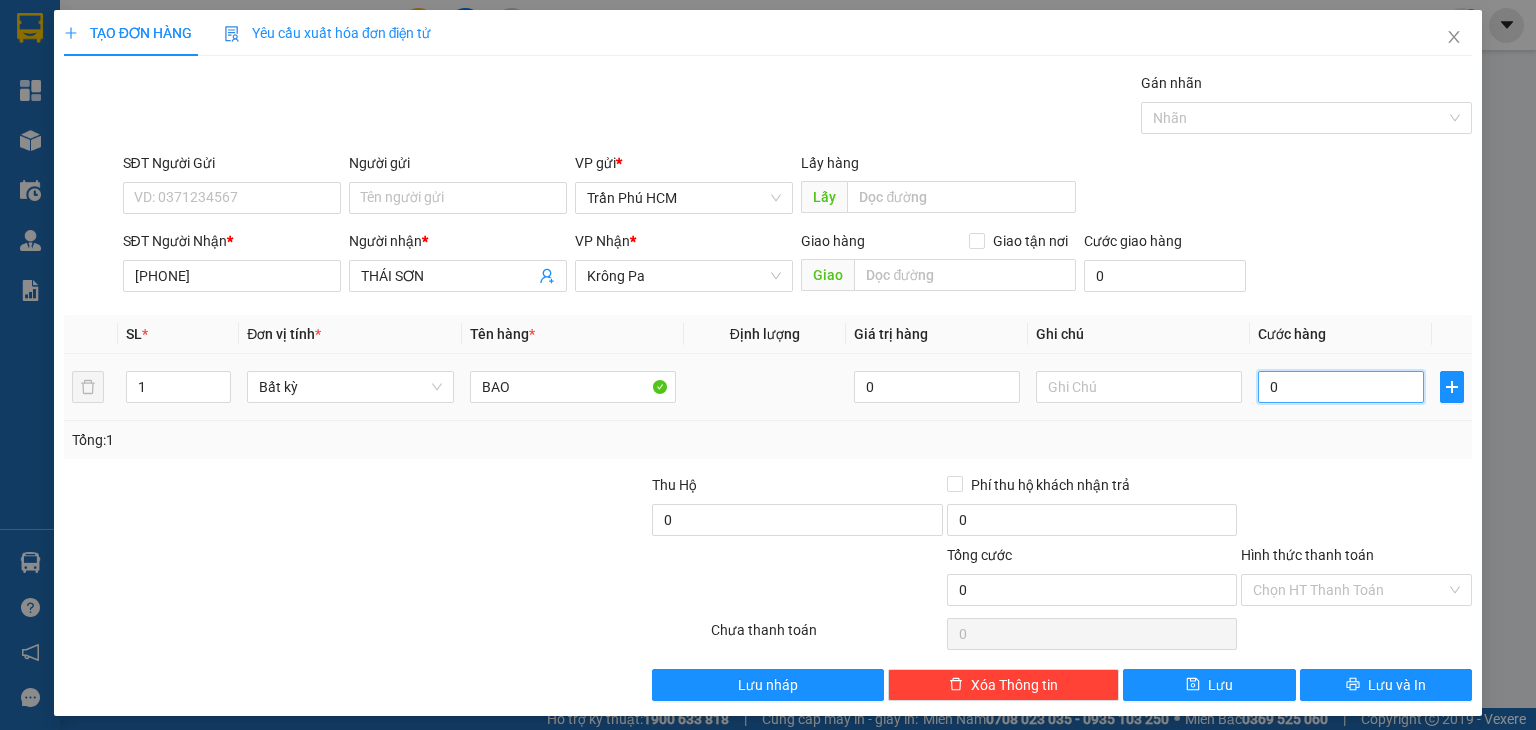 click on "0" at bounding box center (1341, 387) 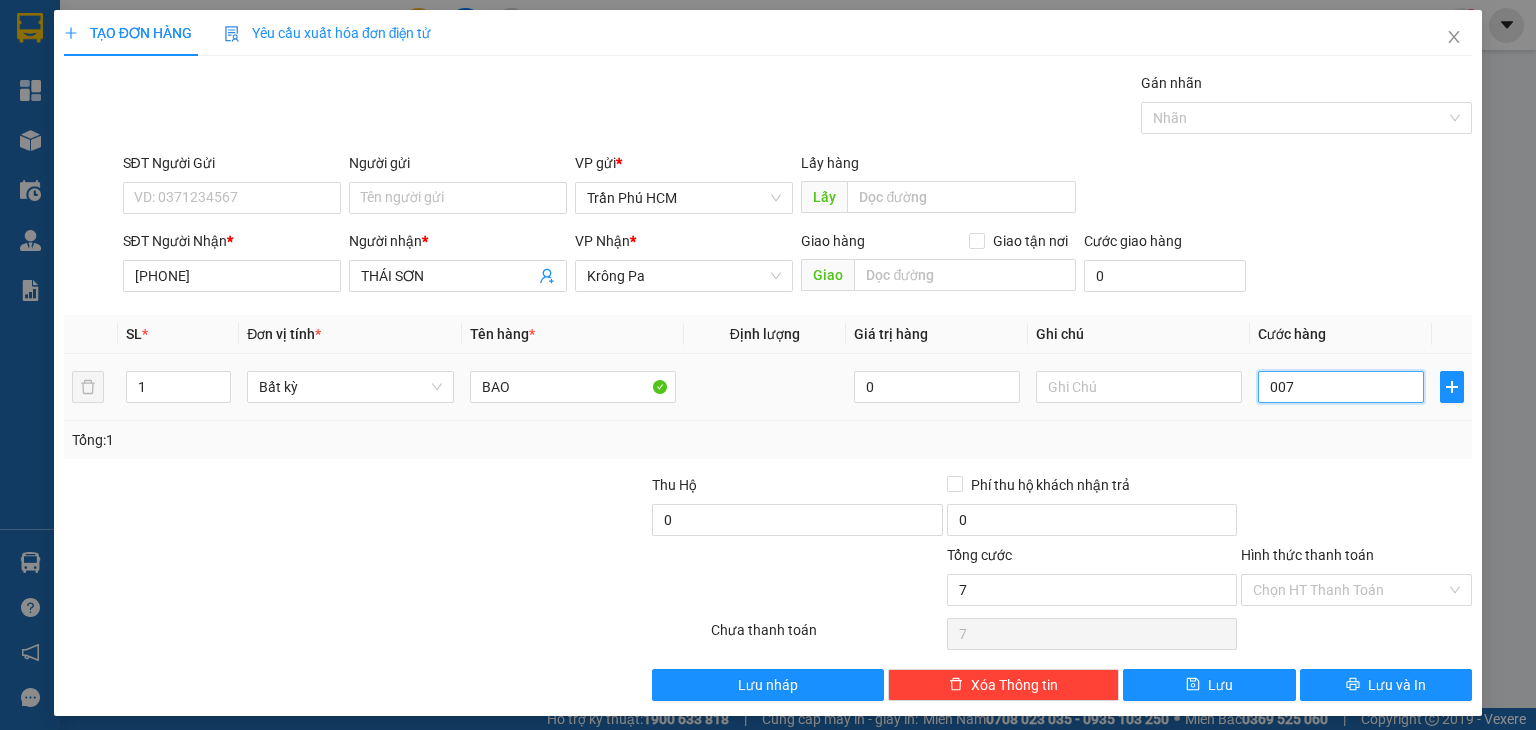 type on "0.070" 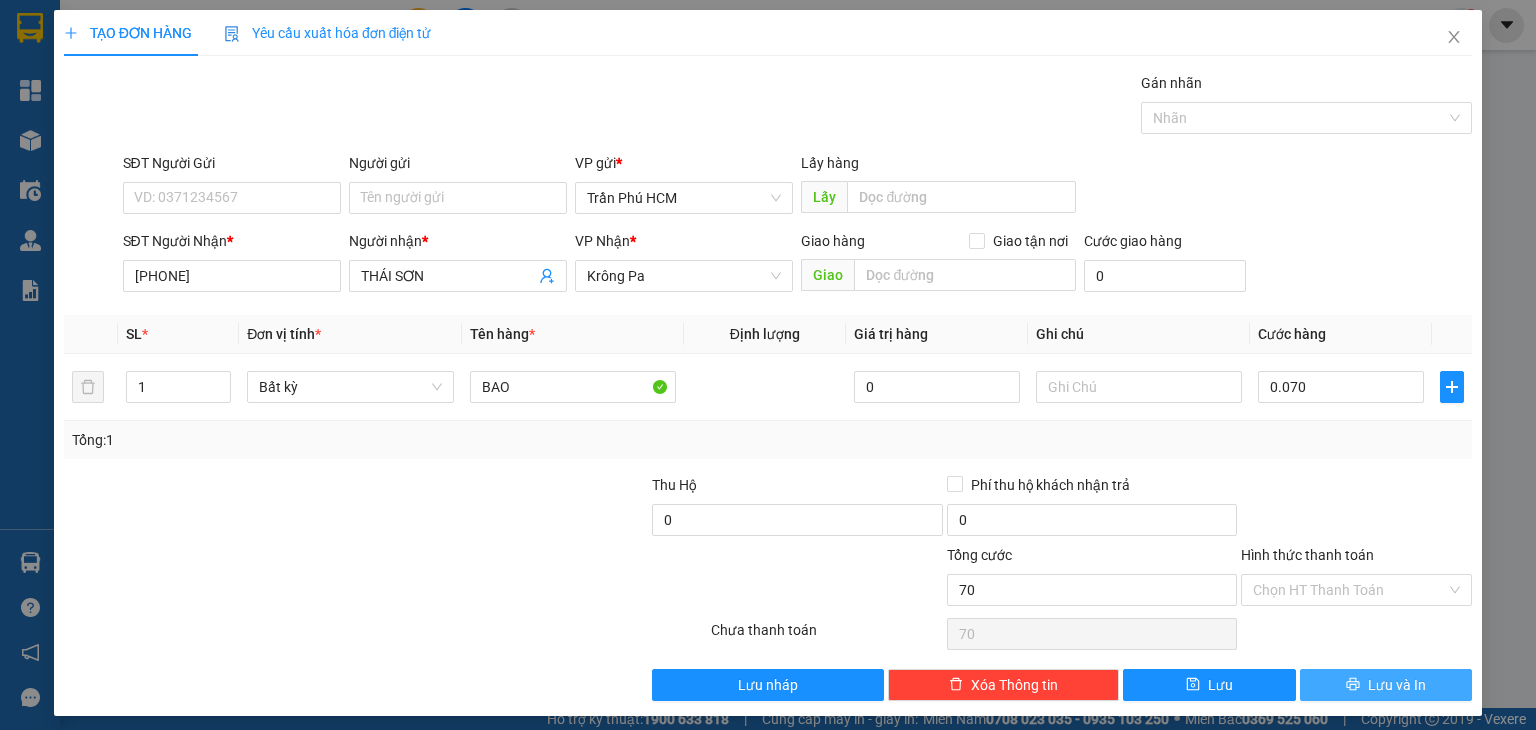 type on "70.000" 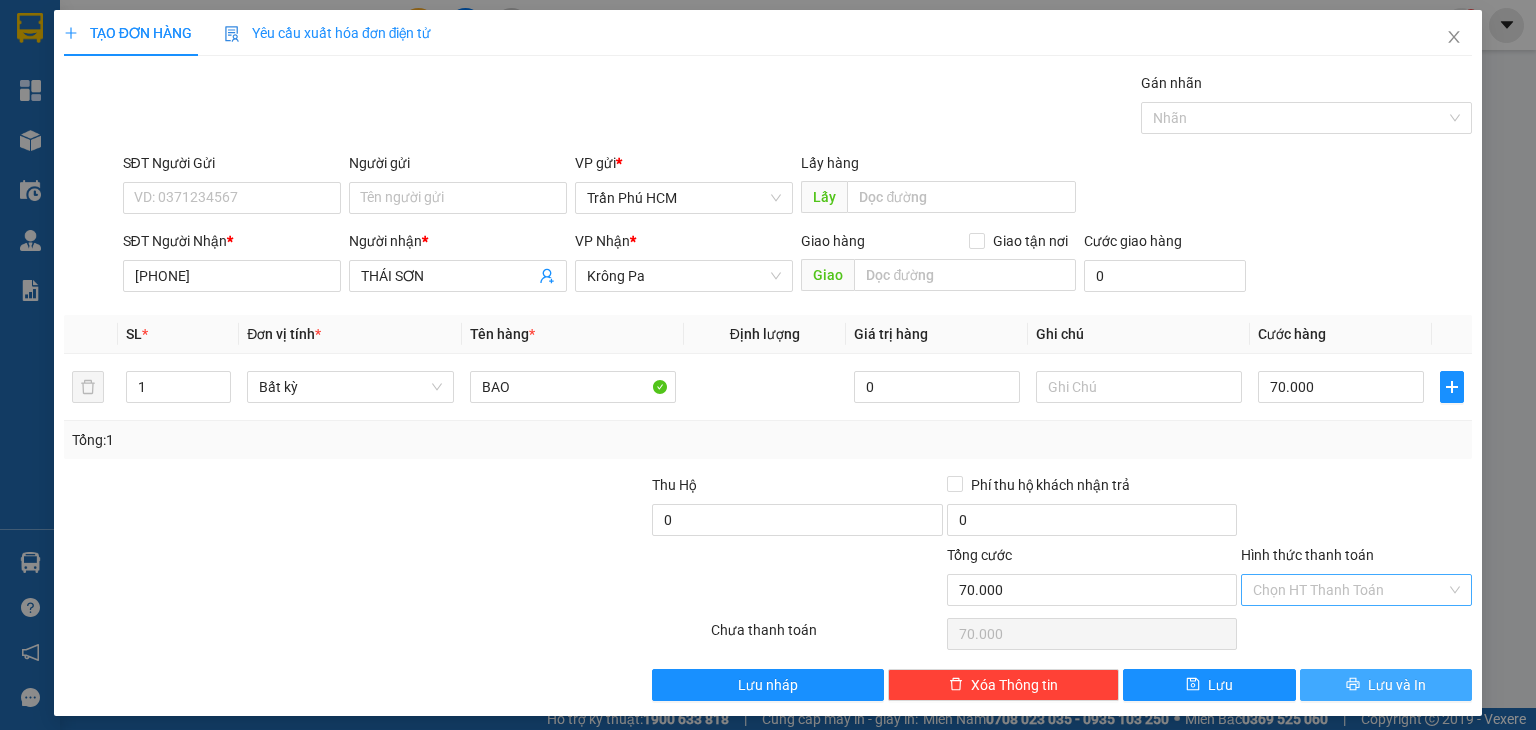 drag, startPoint x: 1376, startPoint y: 691, endPoint x: 1314, endPoint y: 572, distance: 134.18271 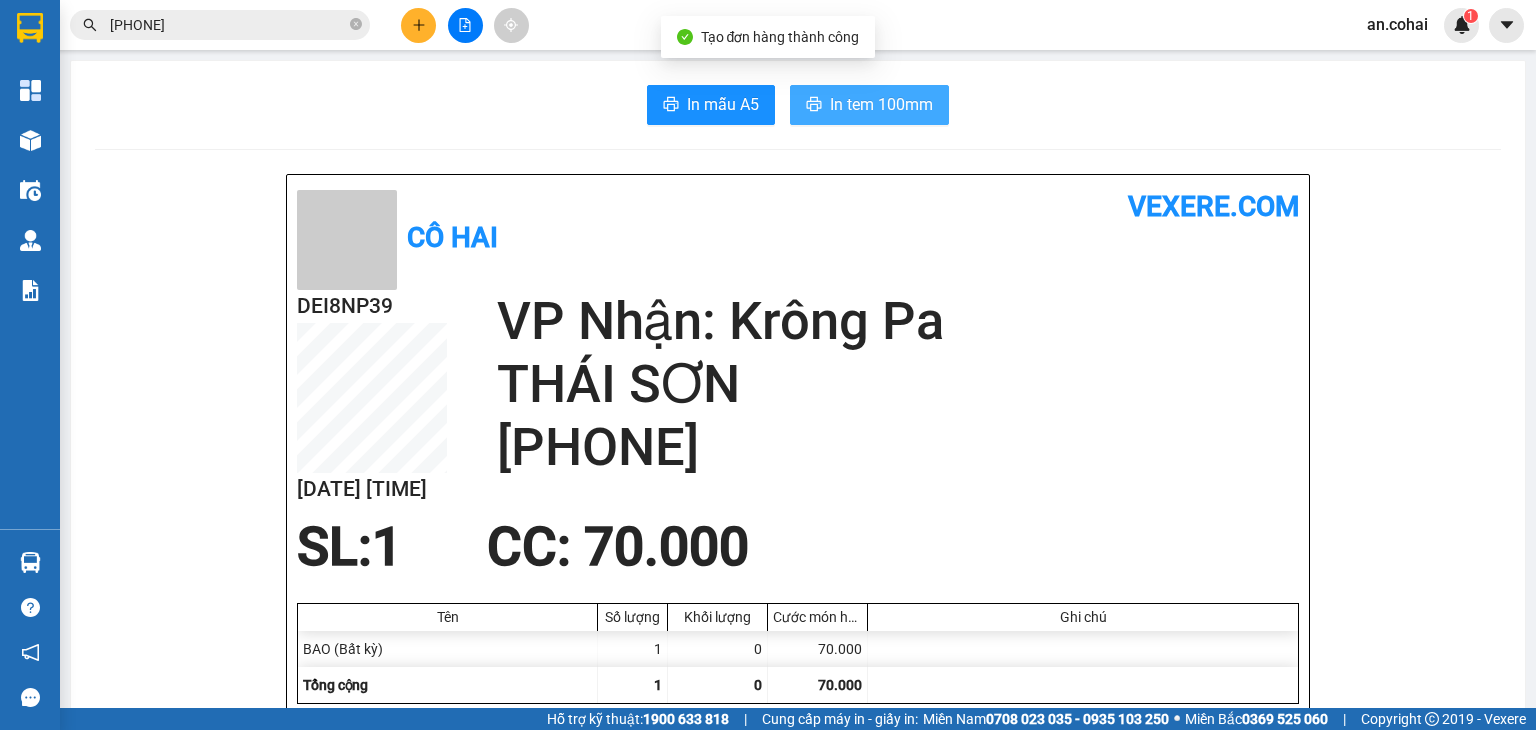 click on "In tem 100mm" at bounding box center (881, 104) 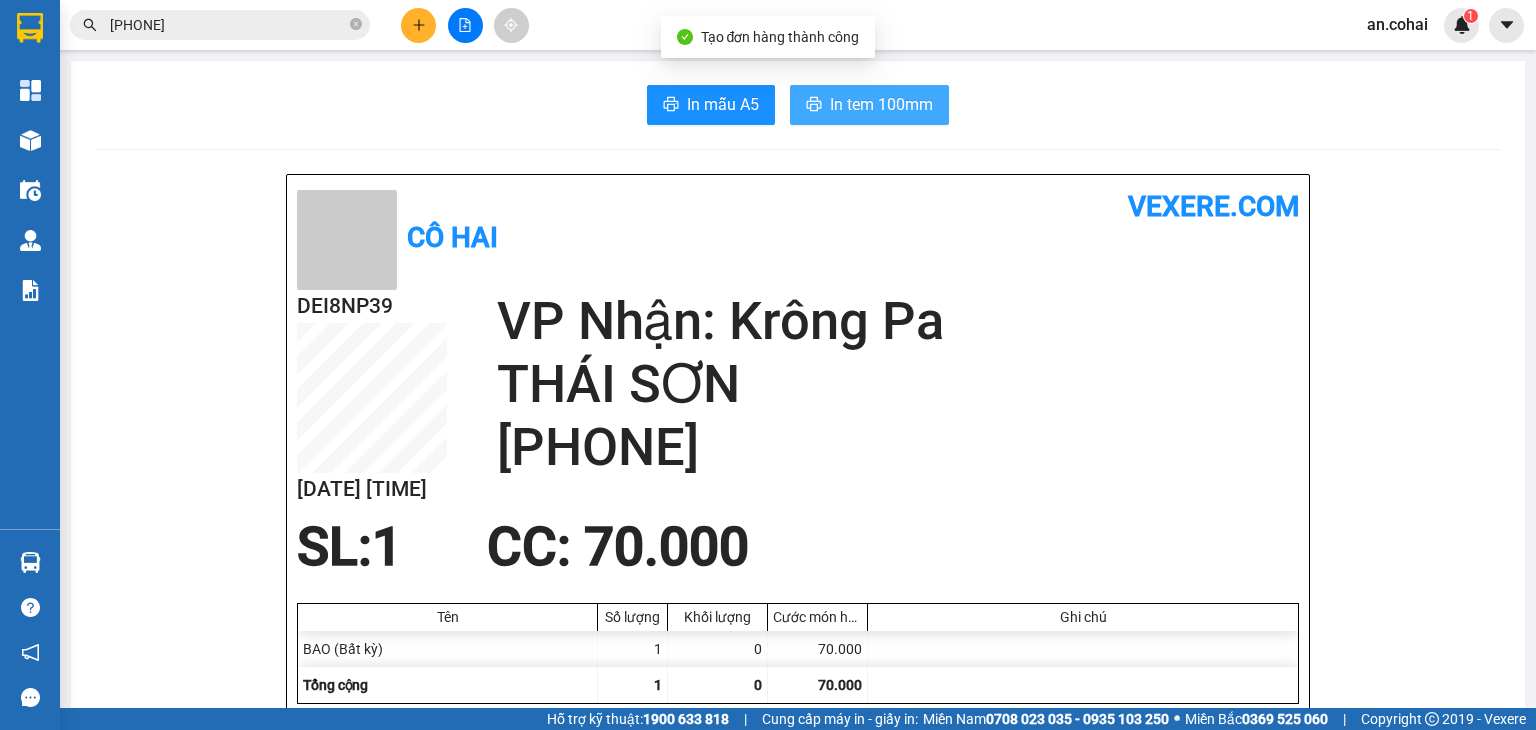 scroll, scrollTop: 0, scrollLeft: 0, axis: both 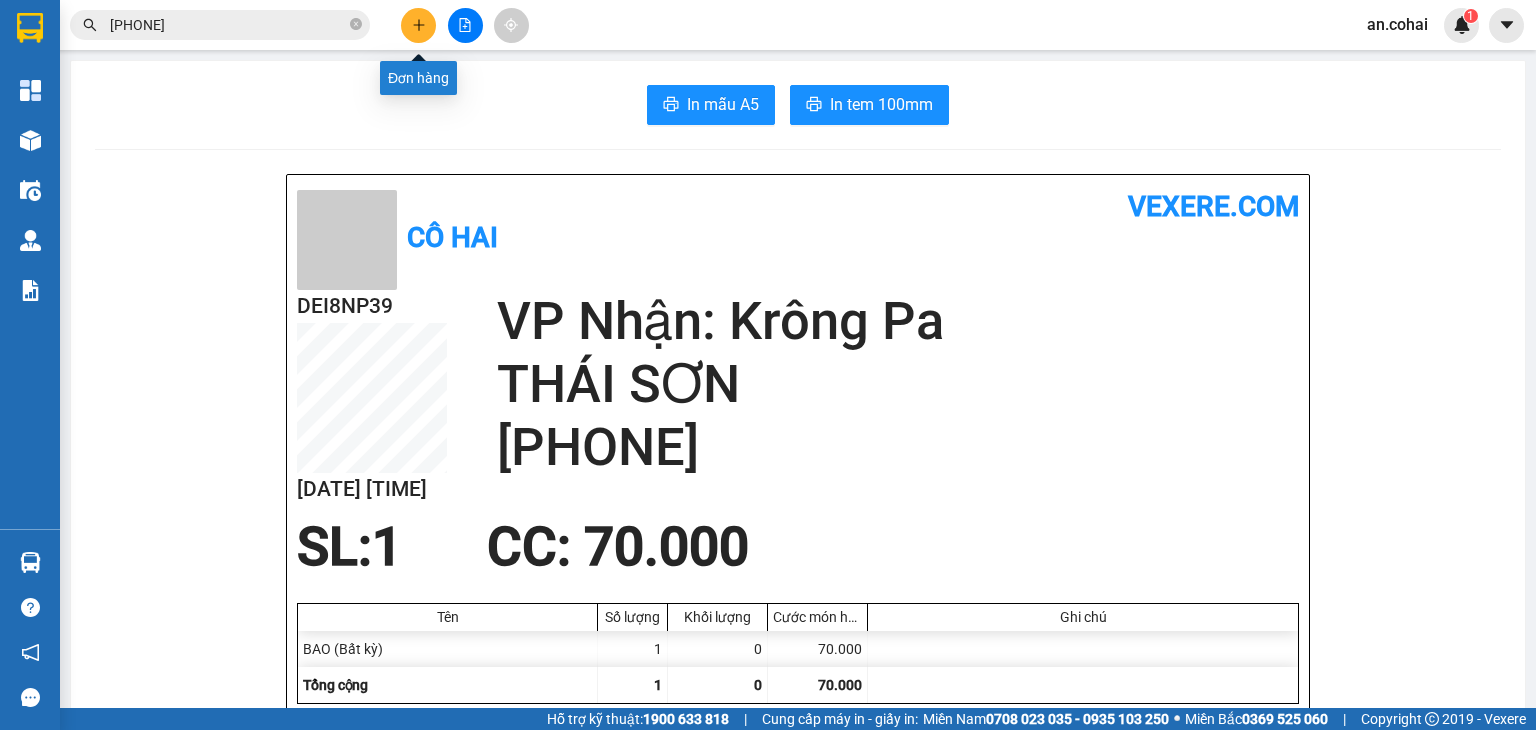 click at bounding box center (418, 25) 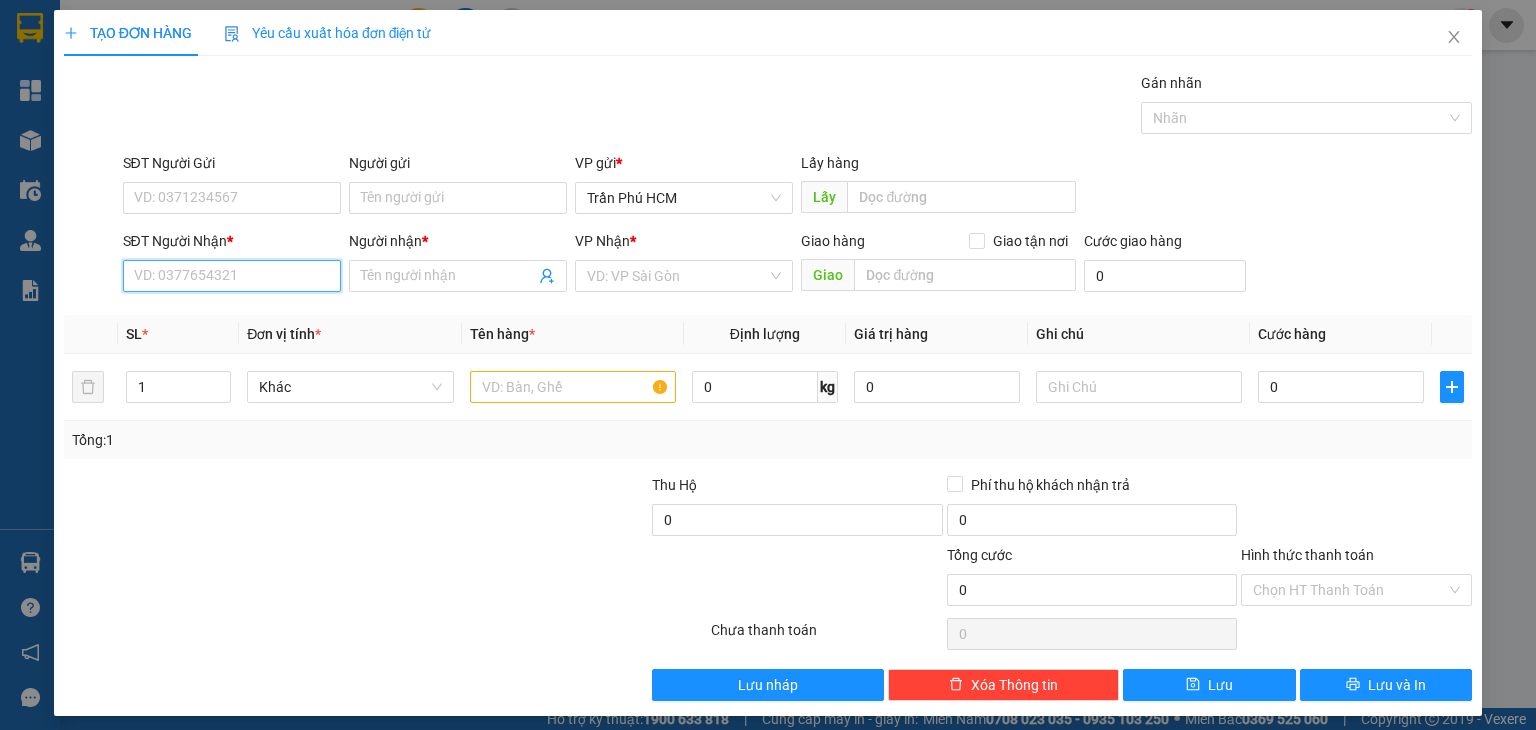 click on "SĐT Người Nhận  *" at bounding box center (232, 276) 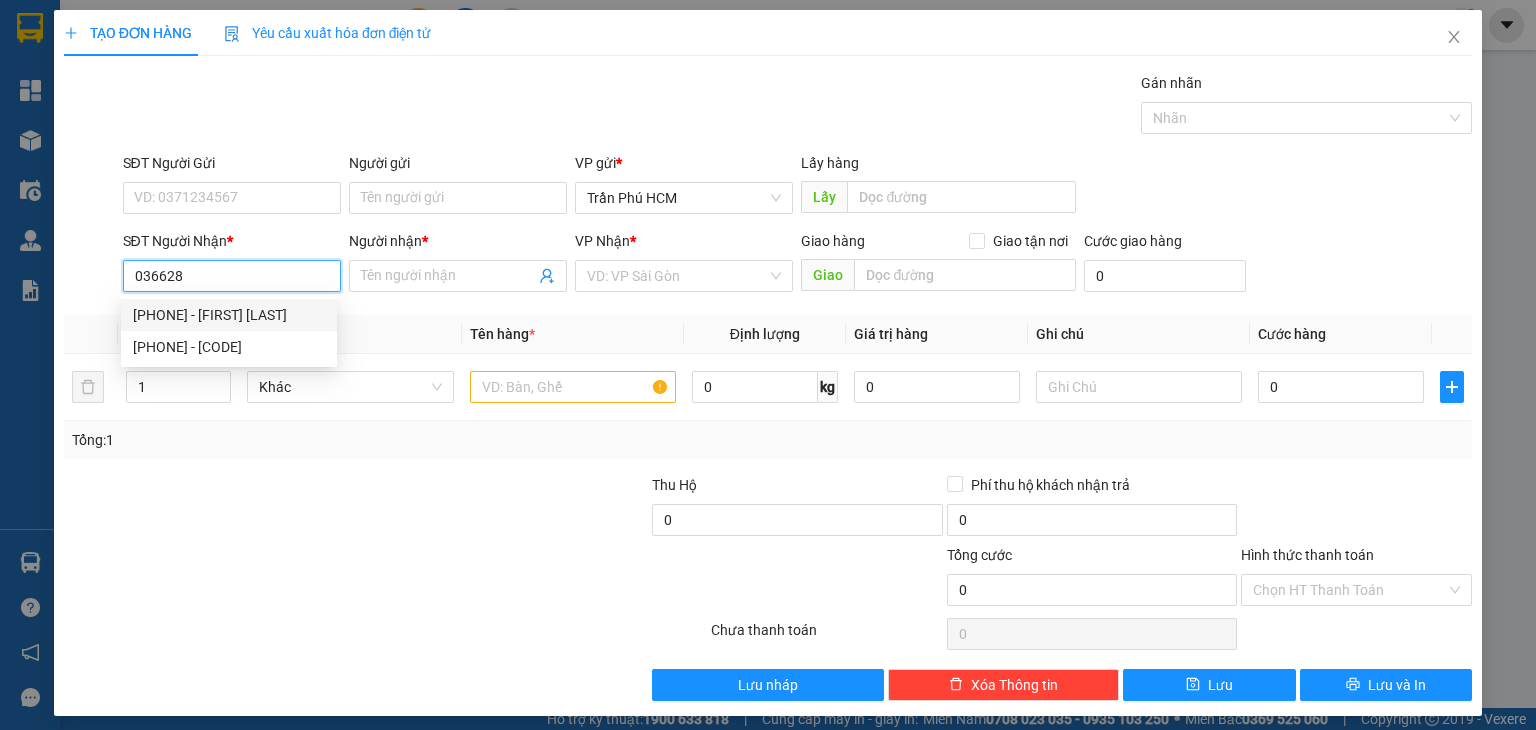 click on "0366283130 - Hùng Tiến Đạt" at bounding box center (229, 315) 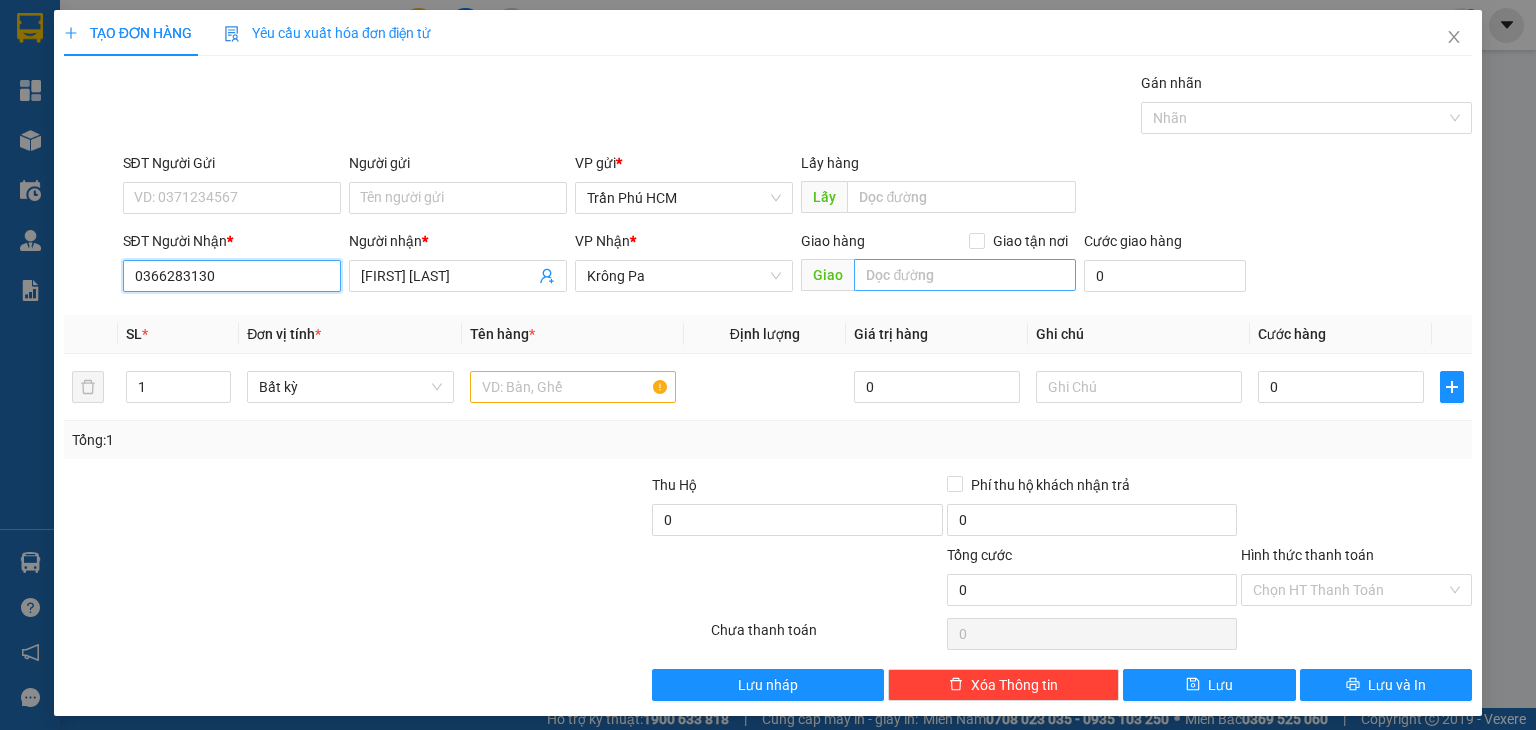 type on "0366283130" 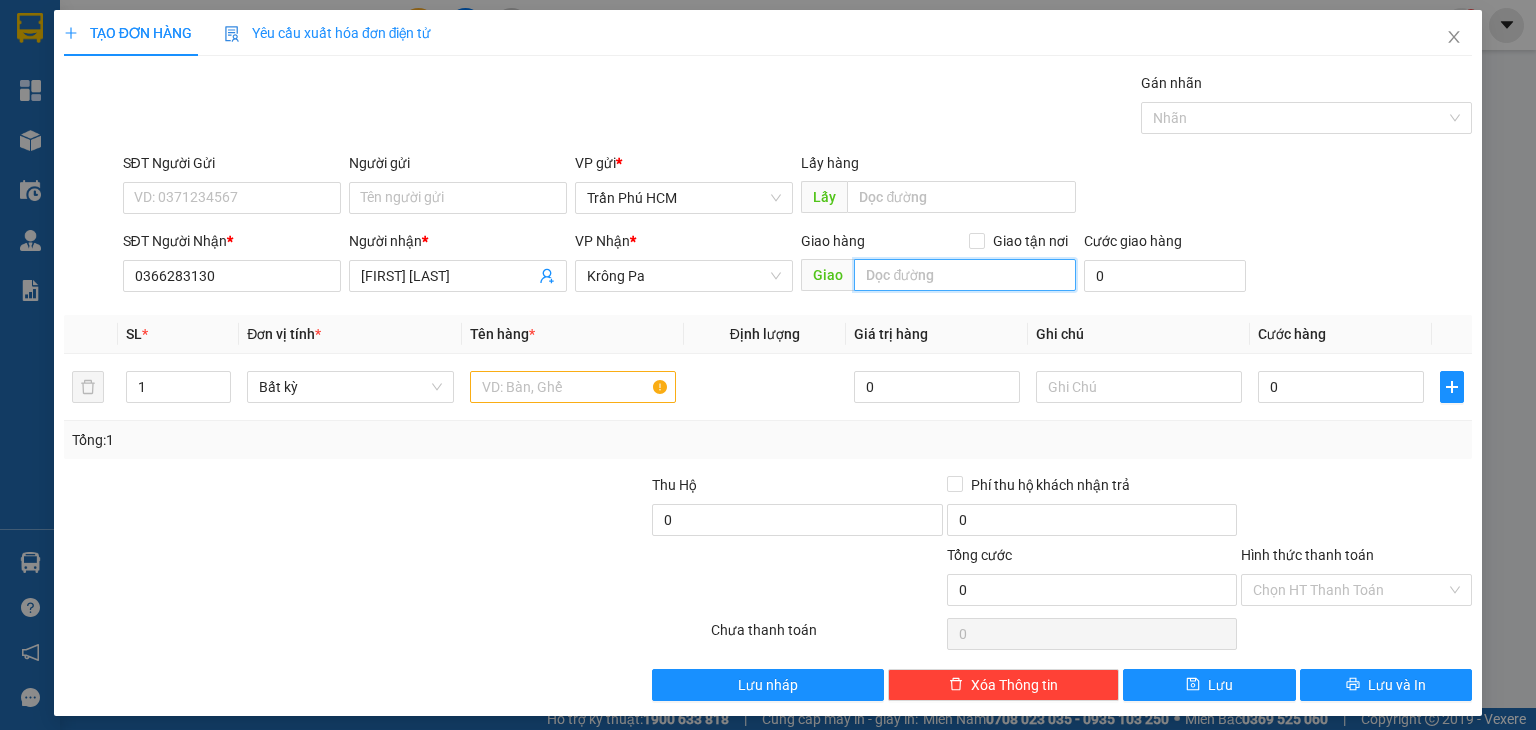 click at bounding box center (965, 275) 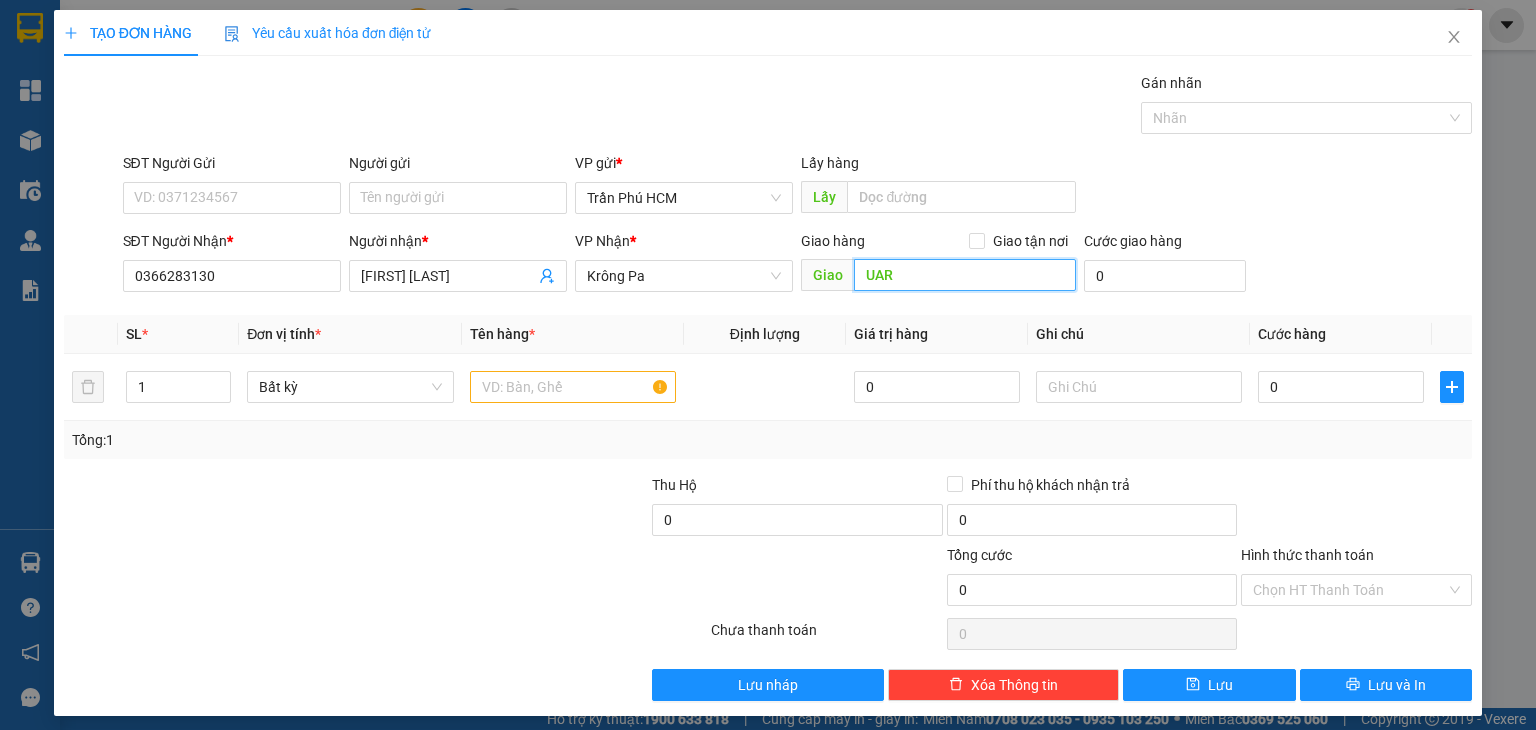 type on "UAR" 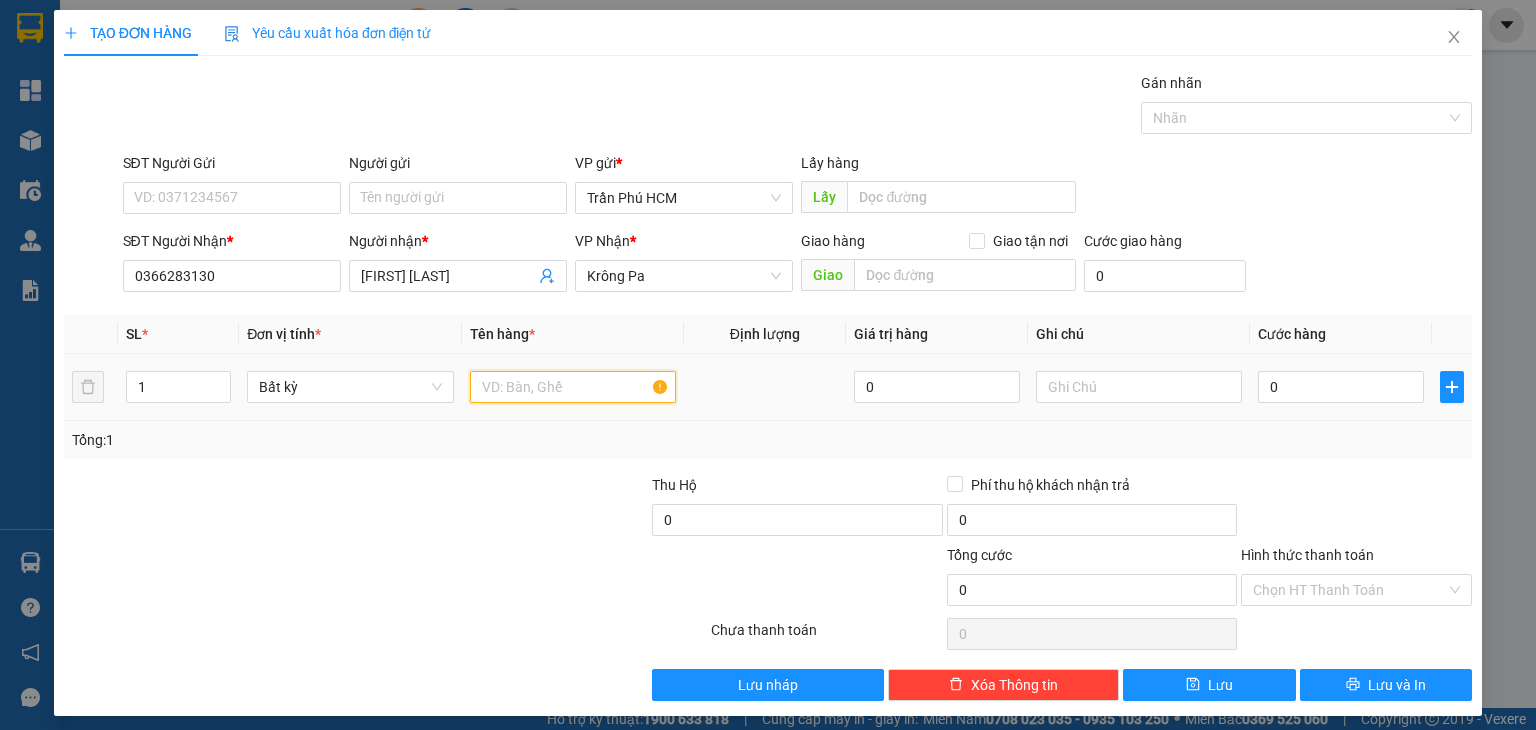 click at bounding box center [573, 387] 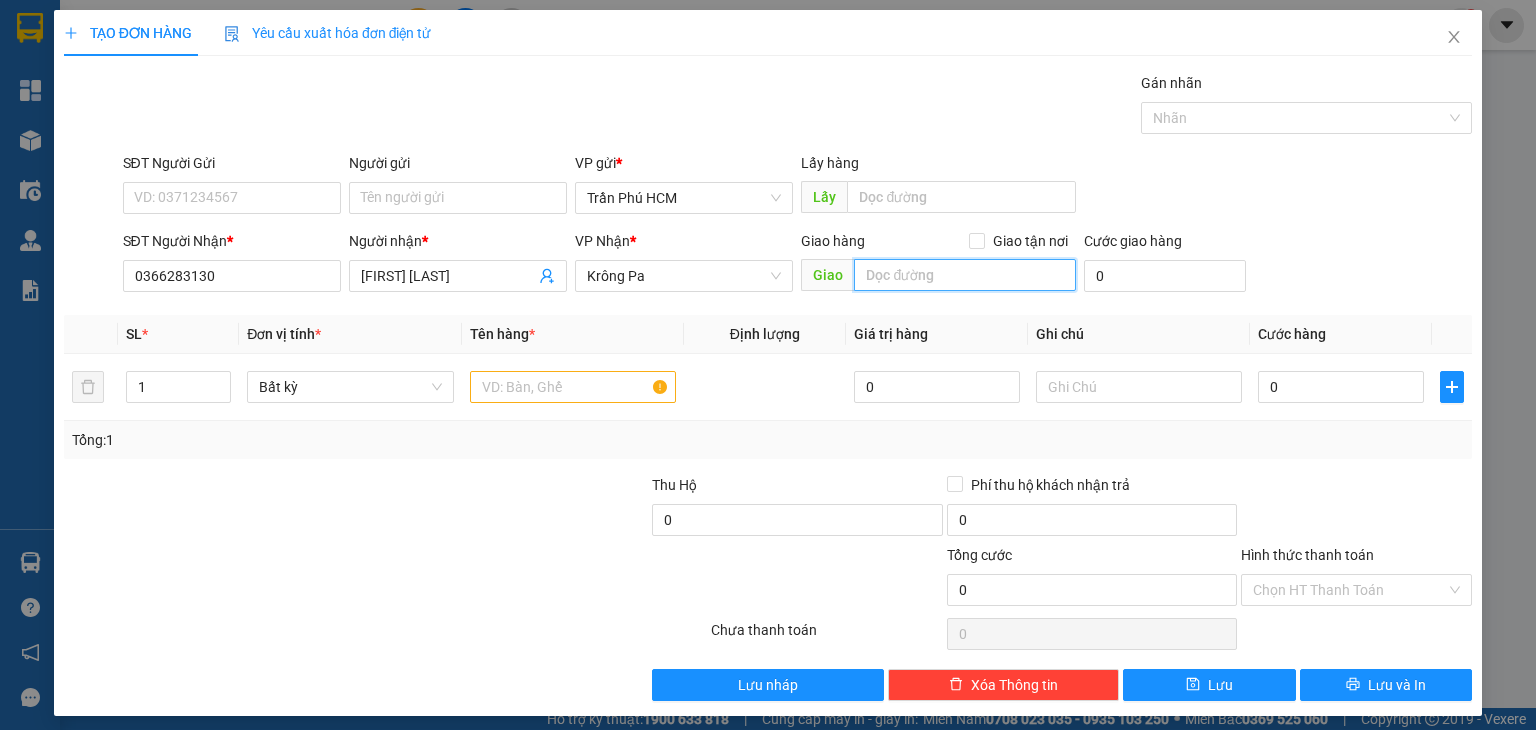 click at bounding box center (965, 275) 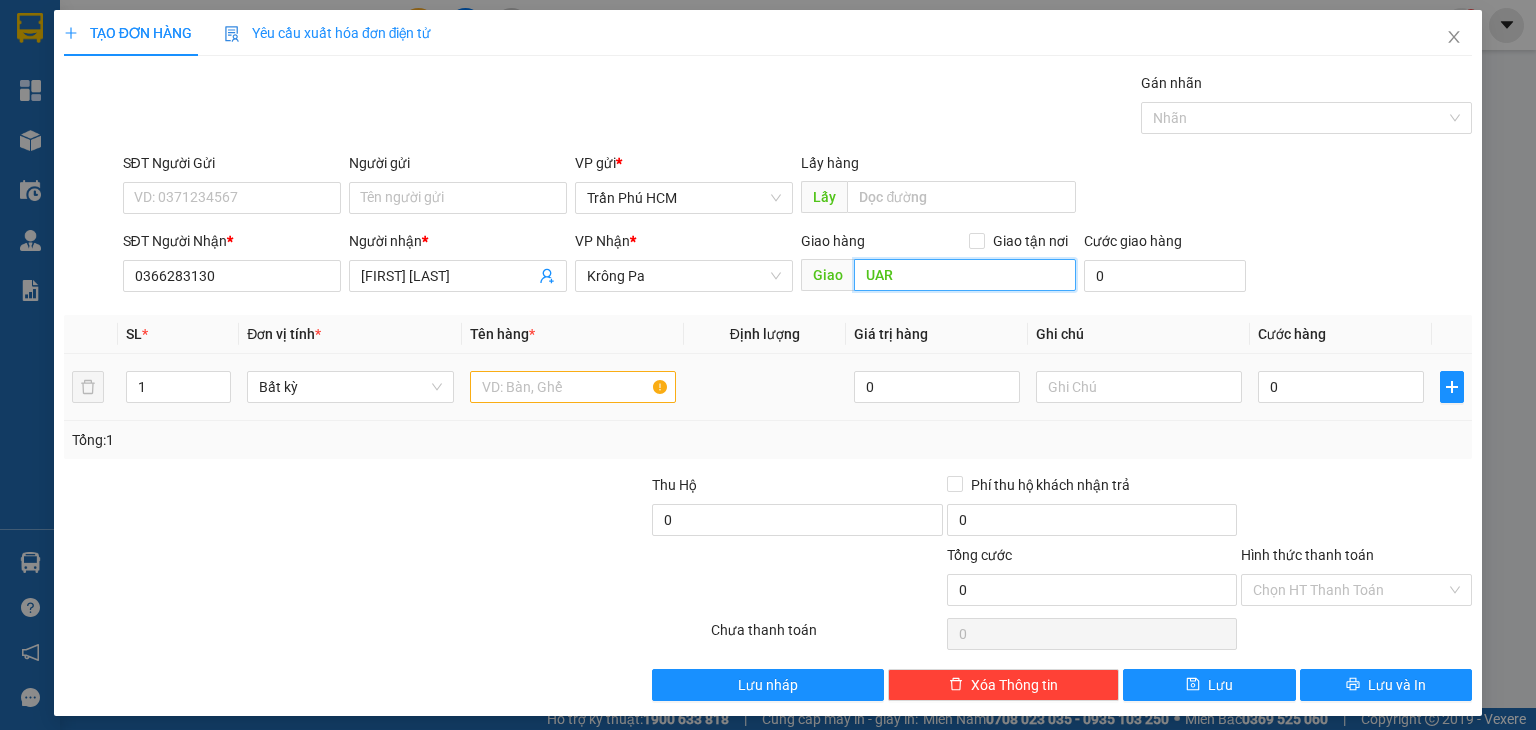 type on "UAR" 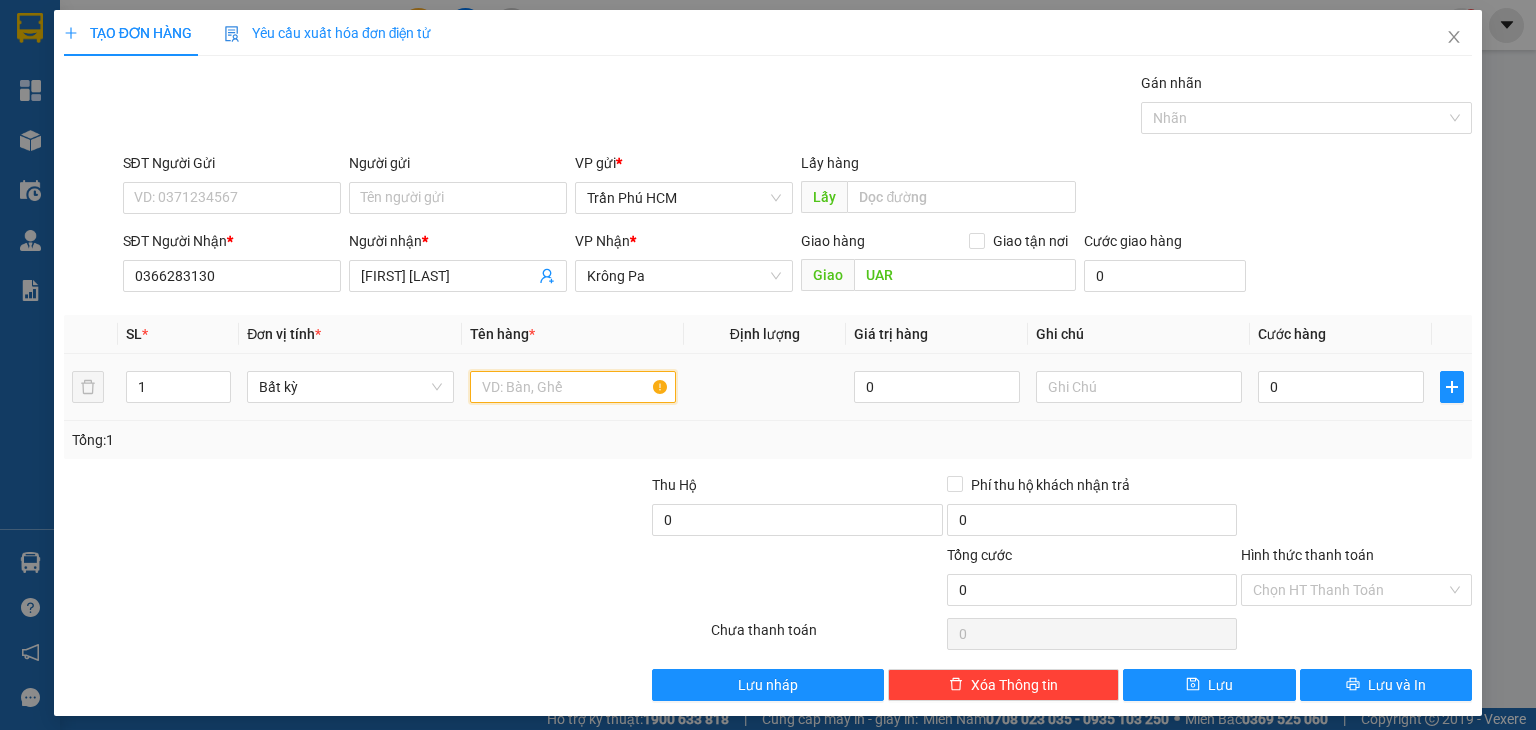 click at bounding box center [573, 387] 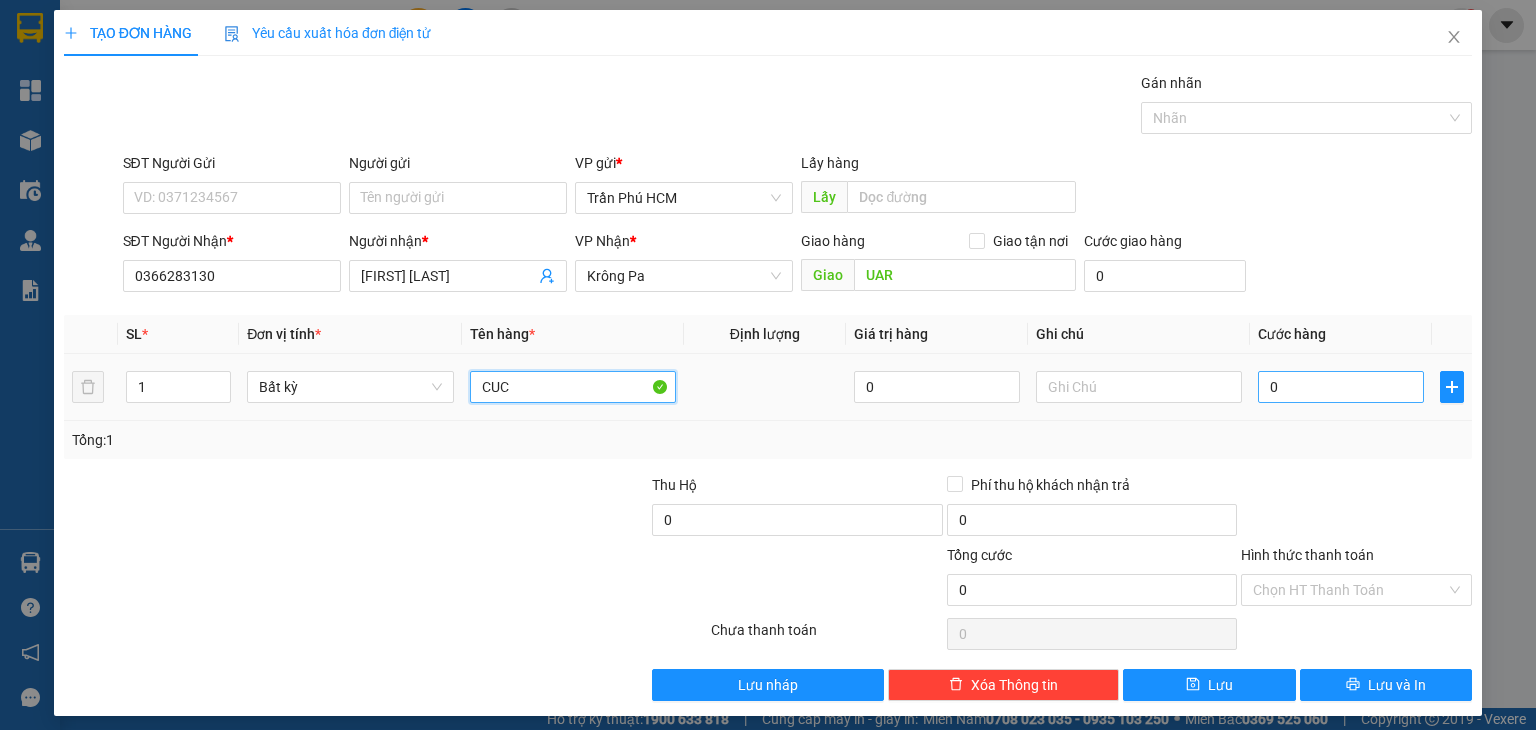type on "CUC" 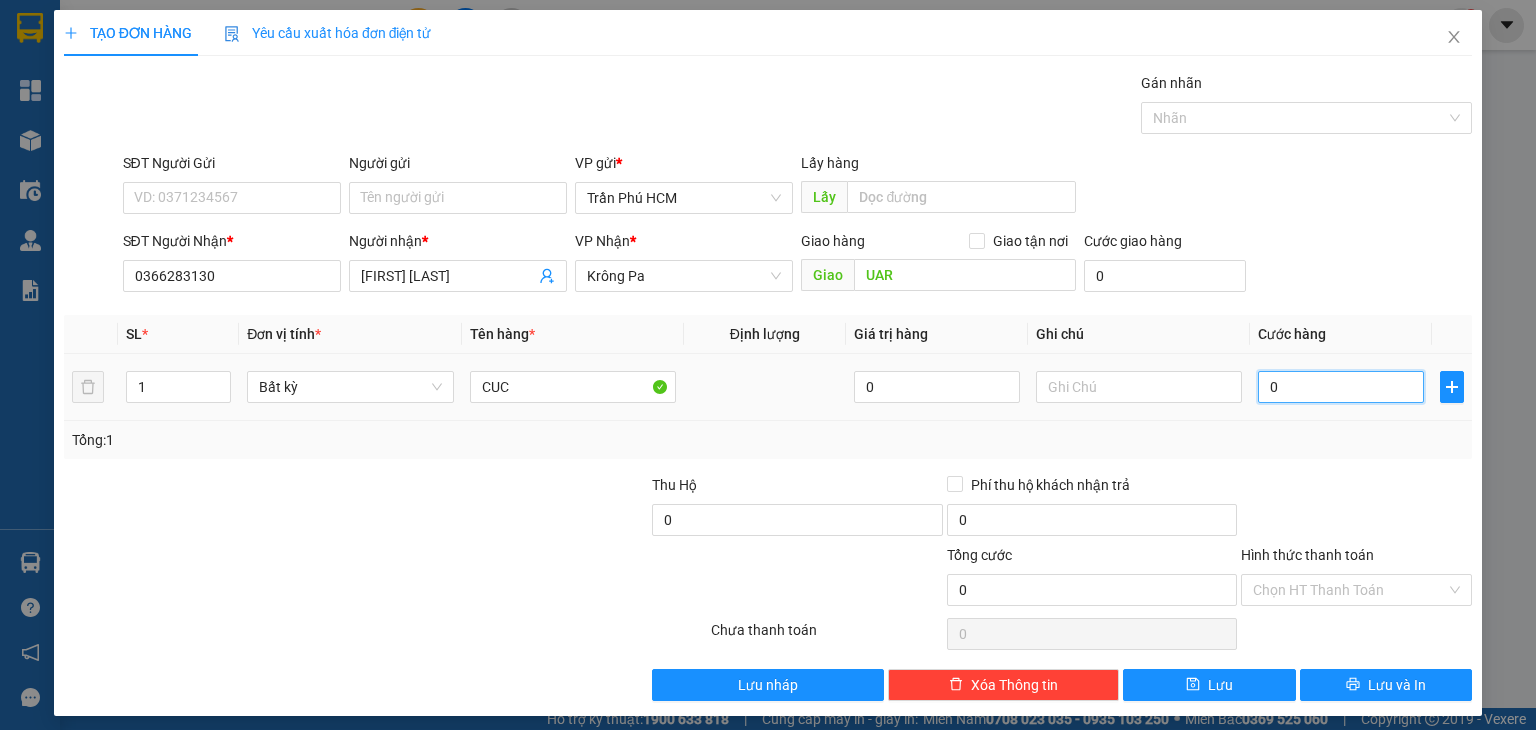 click on "0" at bounding box center [1341, 387] 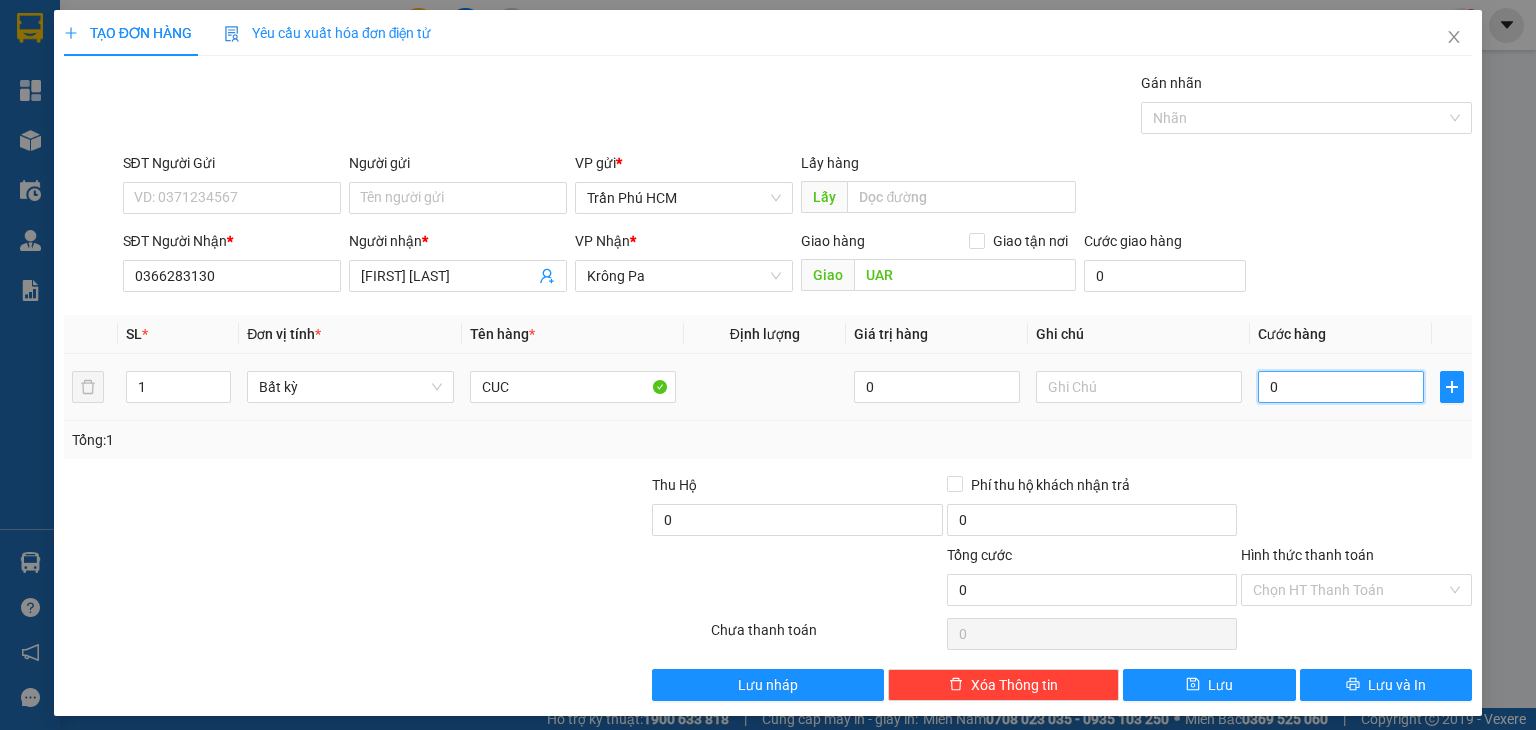 type on "005" 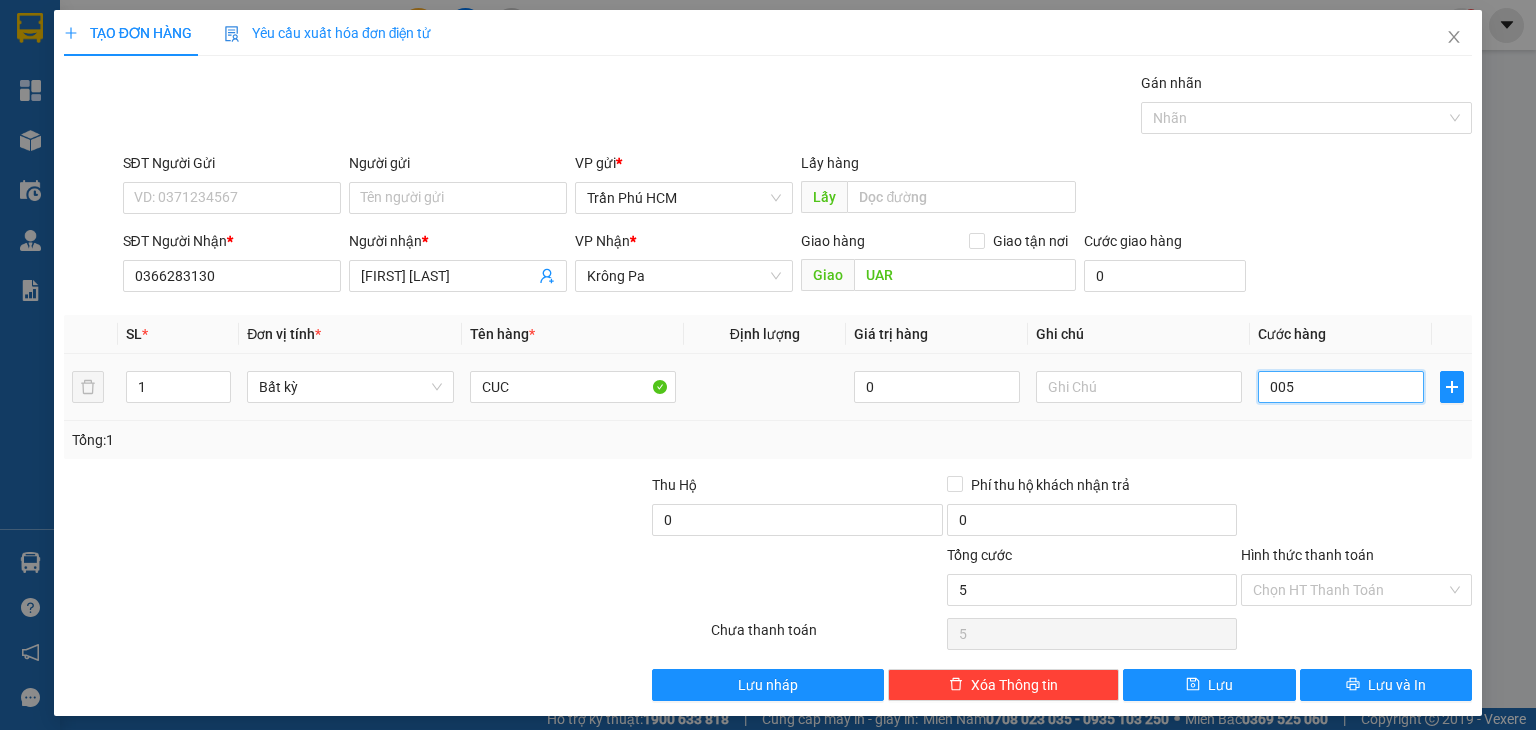 type on "0.050" 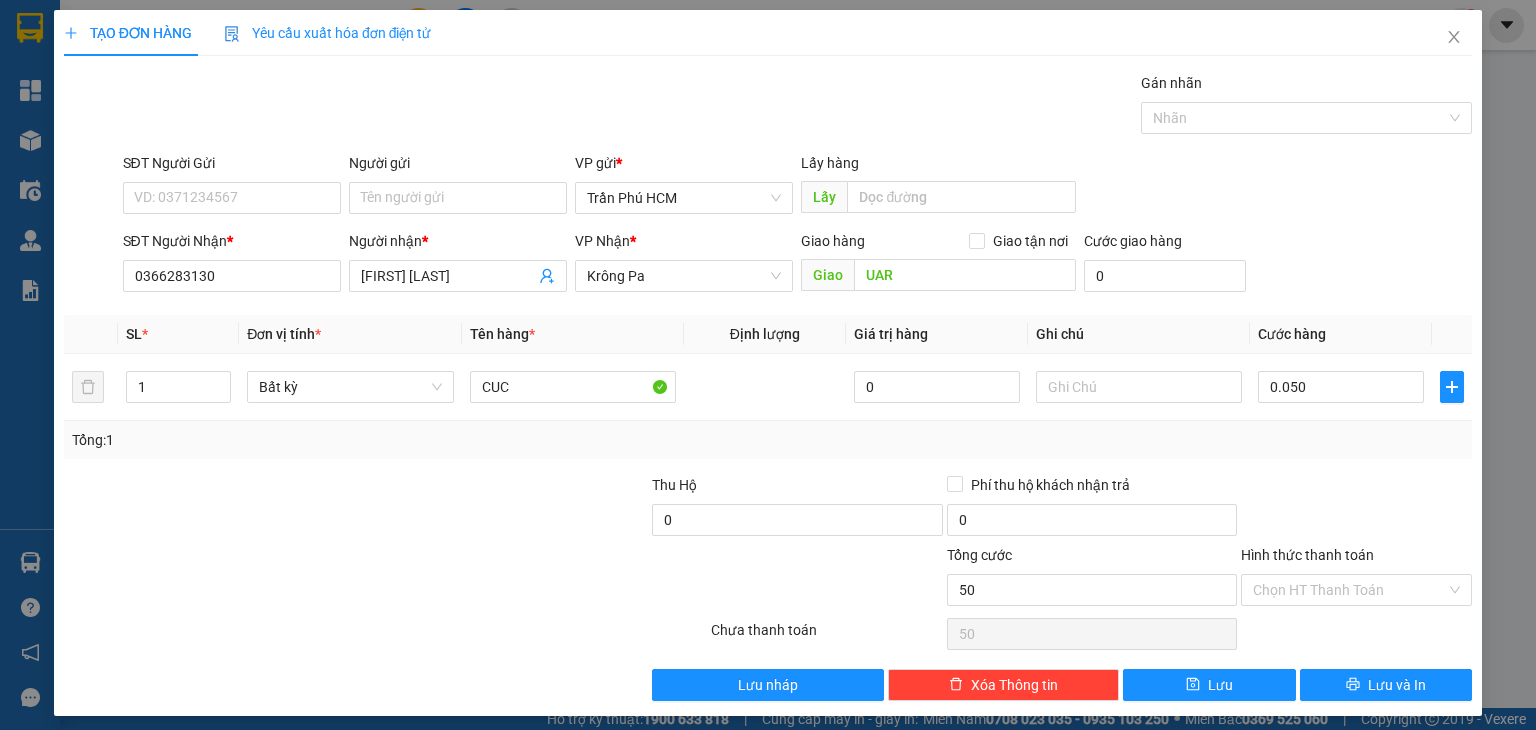 type on "50.000" 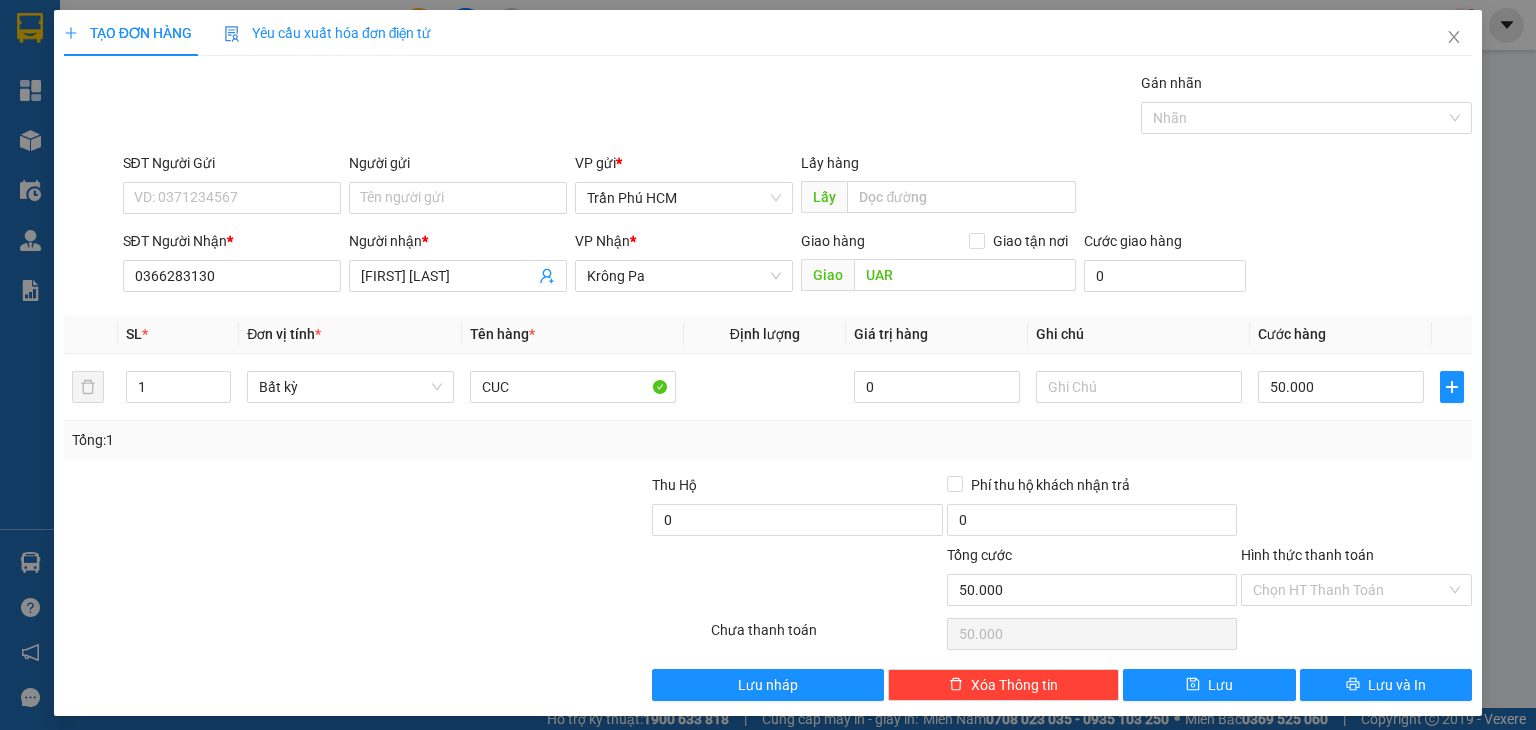 click on "Transit Pickup Surcharge Ids Transit Deliver Surcharge Ids Transit Deliver Surcharge Transit Deliver Surcharge Gói vận chuyển  * Tiêu chuẩn Gán nhãn   Nhãn SĐT Người Gửi VD: 0371234567 Người gửi Tên người gửi VP gửi  * Trần Phú HCM Lấy hàng Lấy SĐT Người Nhận  * 0366283130 Người nhận  * Hùng Tiến Đạt VP Nhận  * Krông Pa Giao hàng Giao tận nơi Giao UAR Cước giao hàng 0 SL  * Đơn vị tính  * Tên hàng  * Định lượng Giá trị hàng Ghi chú Cước hàng                   1 Bất kỳ CUC 0 50.000 Tổng:  1 Thu Hộ 0 Phí thu hộ khách nhận trả 0 Tổng cước 50.000 Hình thức thanh toán Chọn HT Thanh Toán Số tiền thu trước 0 Chưa thanh toán 50.000 Chọn HT Thanh Toán Lưu nháp Xóa Thông tin Lưu Lưu và In" at bounding box center (768, 386) 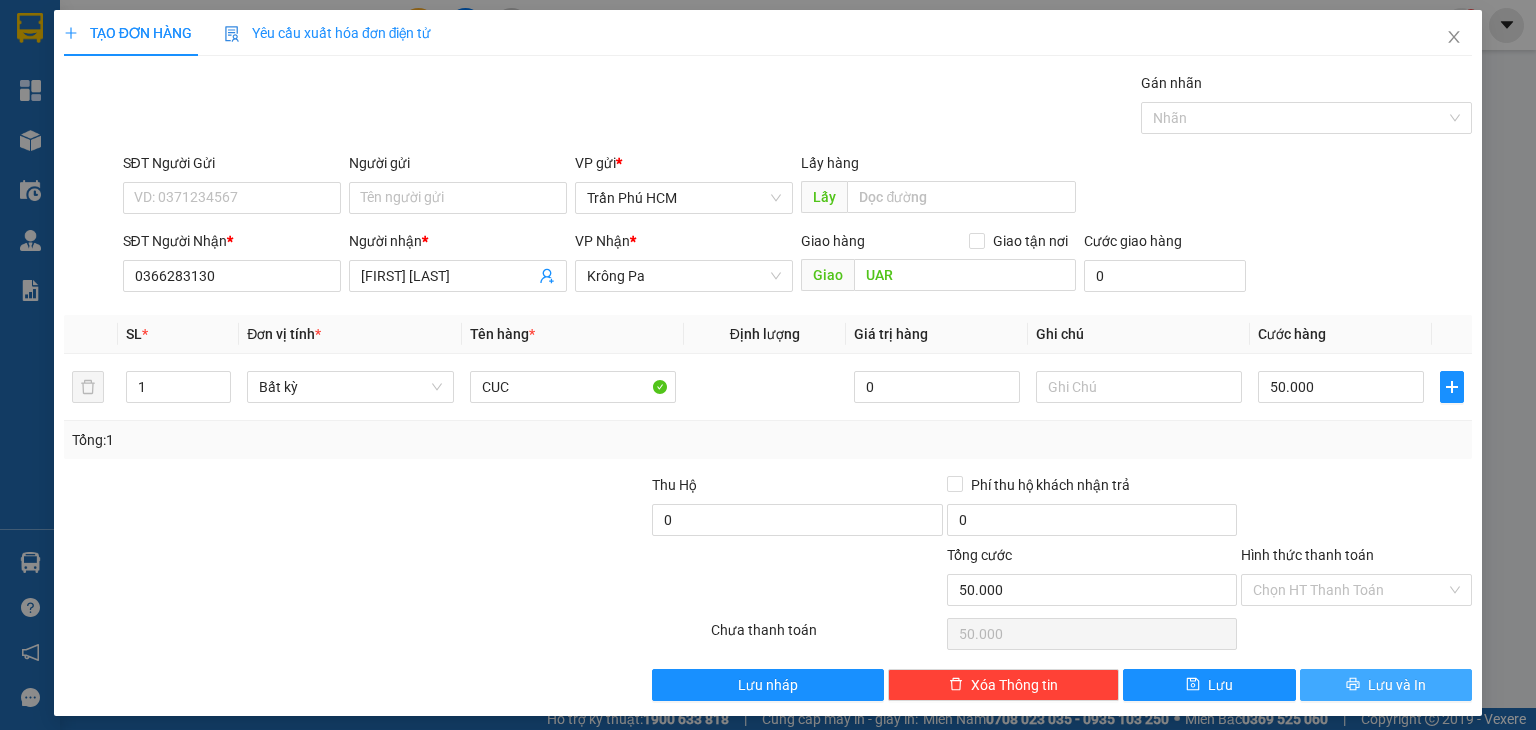 click on "Lưu và In" at bounding box center (1386, 685) 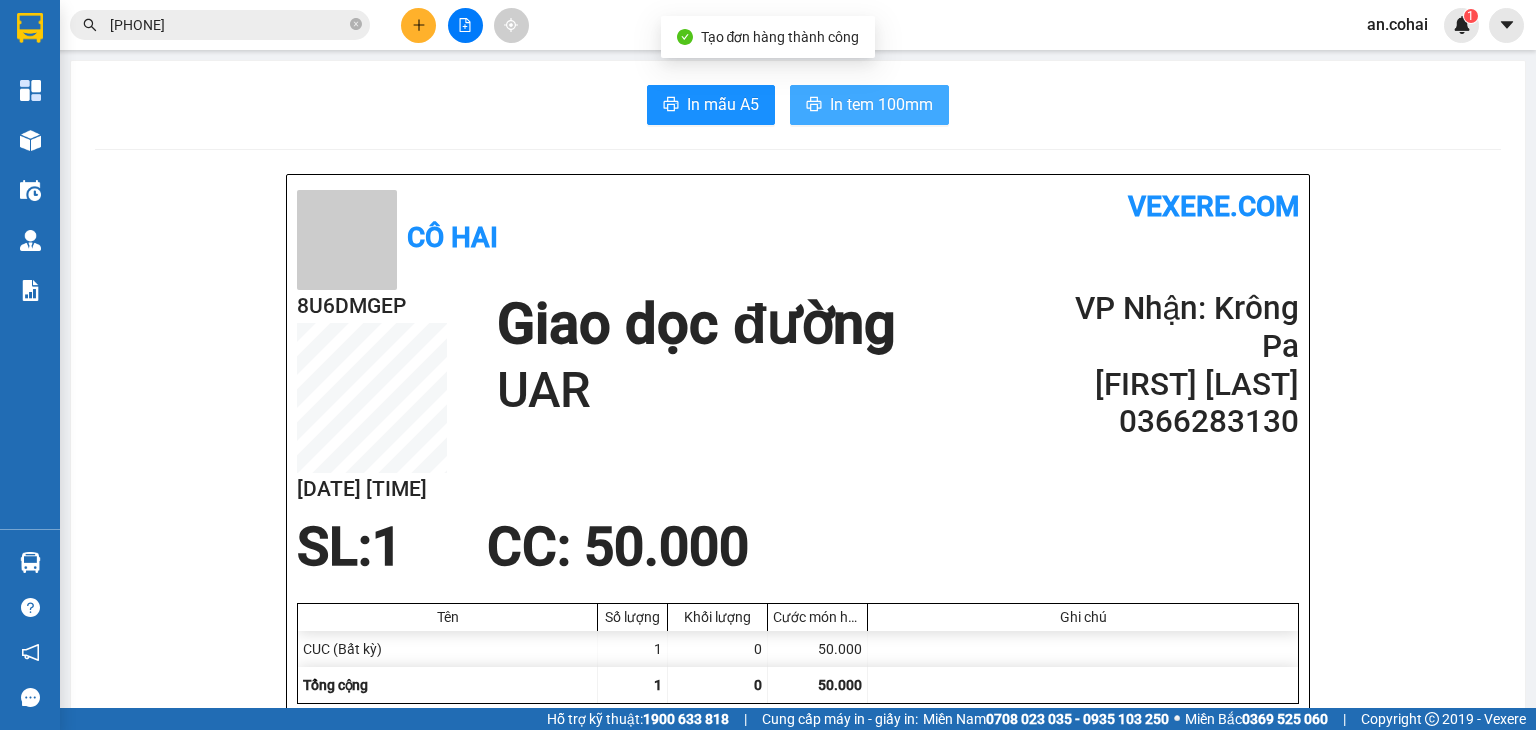 click on "In tem 100mm" at bounding box center [869, 105] 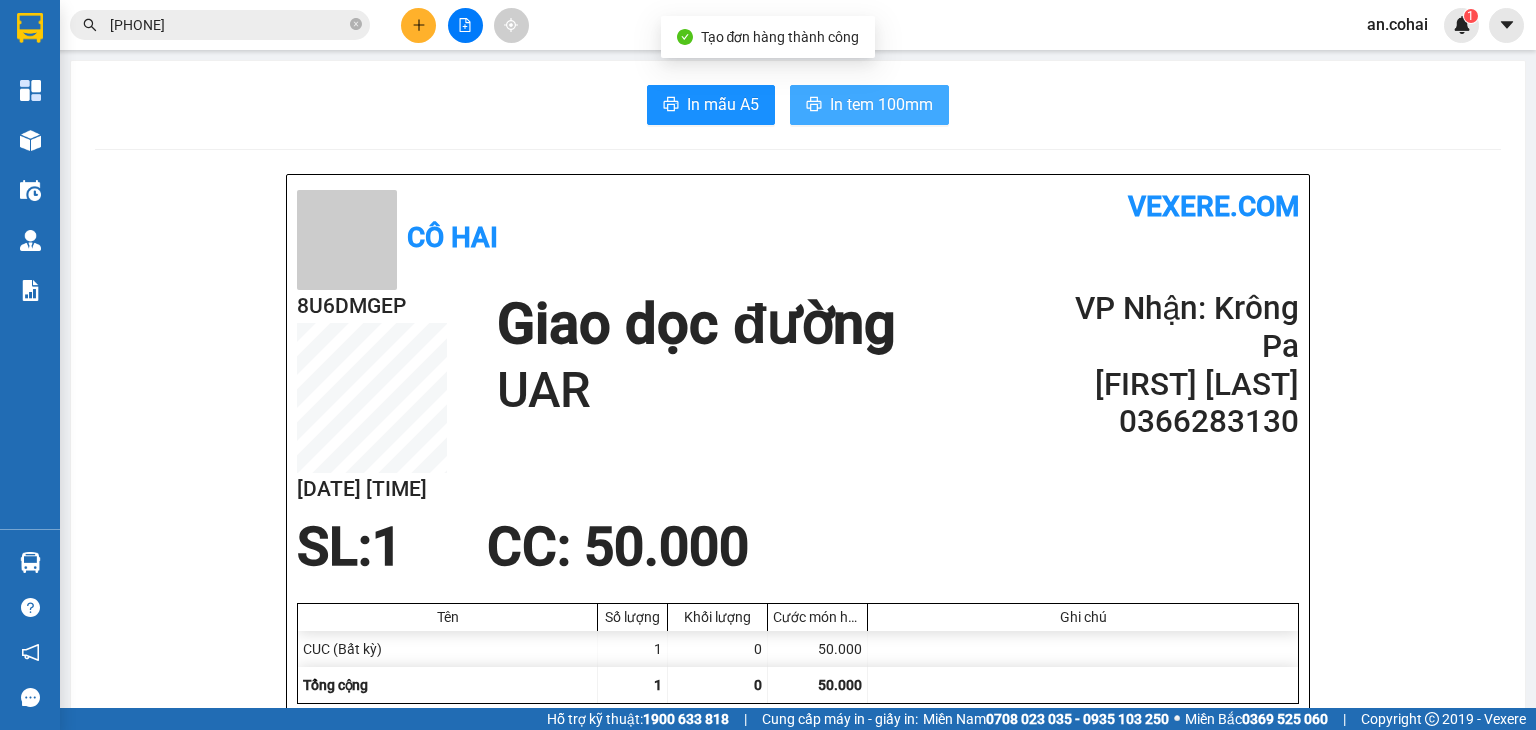 scroll, scrollTop: 0, scrollLeft: 0, axis: both 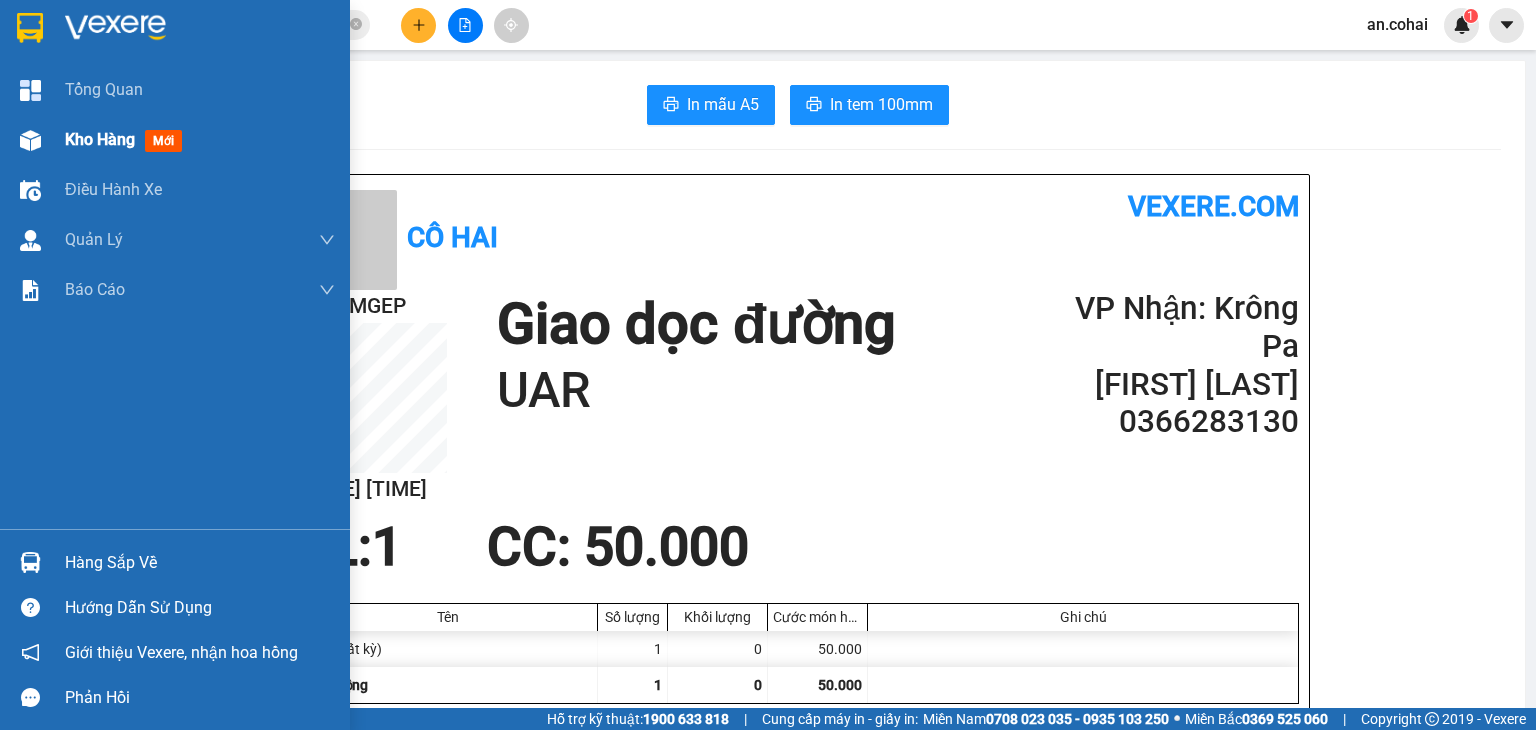 click on "Kho hàng" at bounding box center (100, 139) 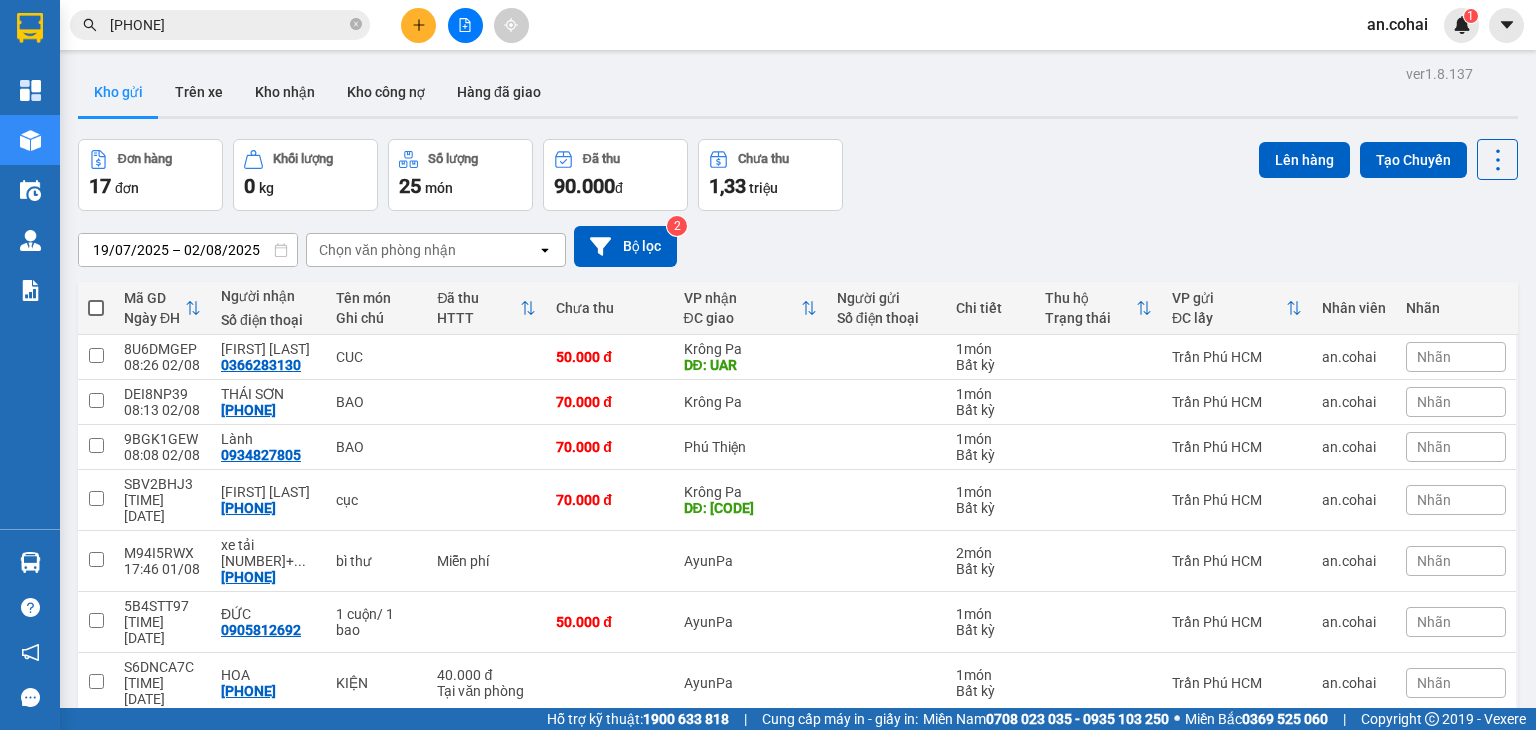 click on "089800321" at bounding box center [228, 25] 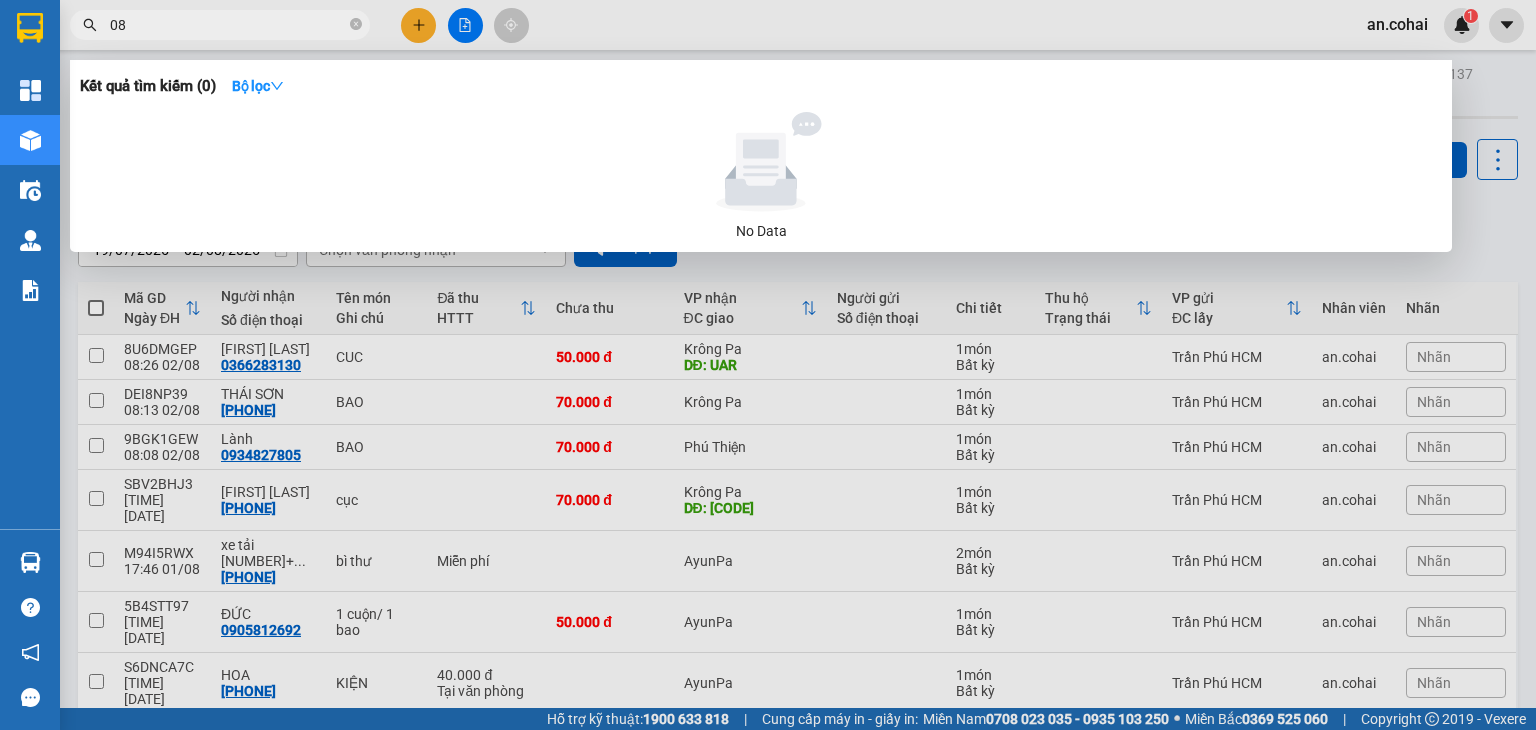 type on "0" 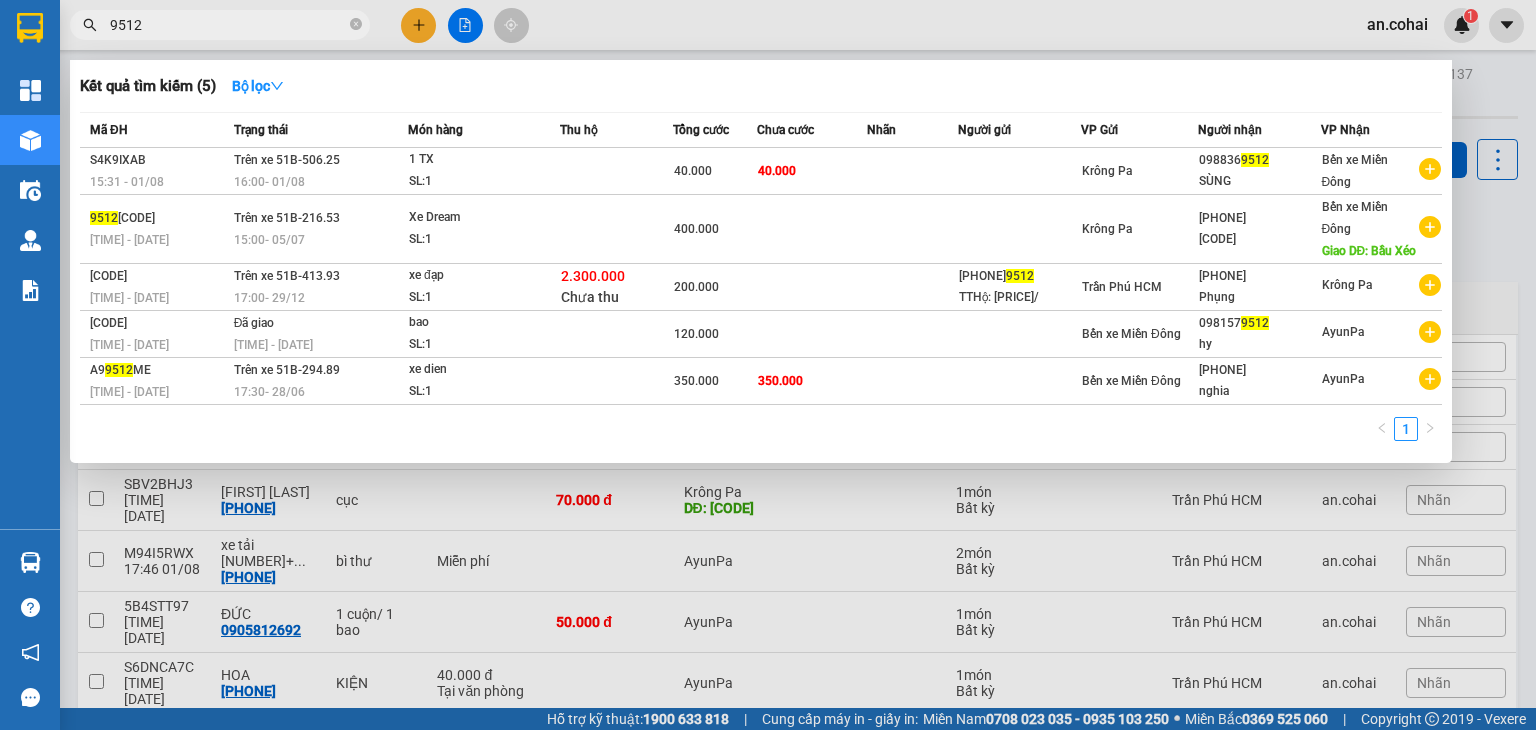 type on "9512" 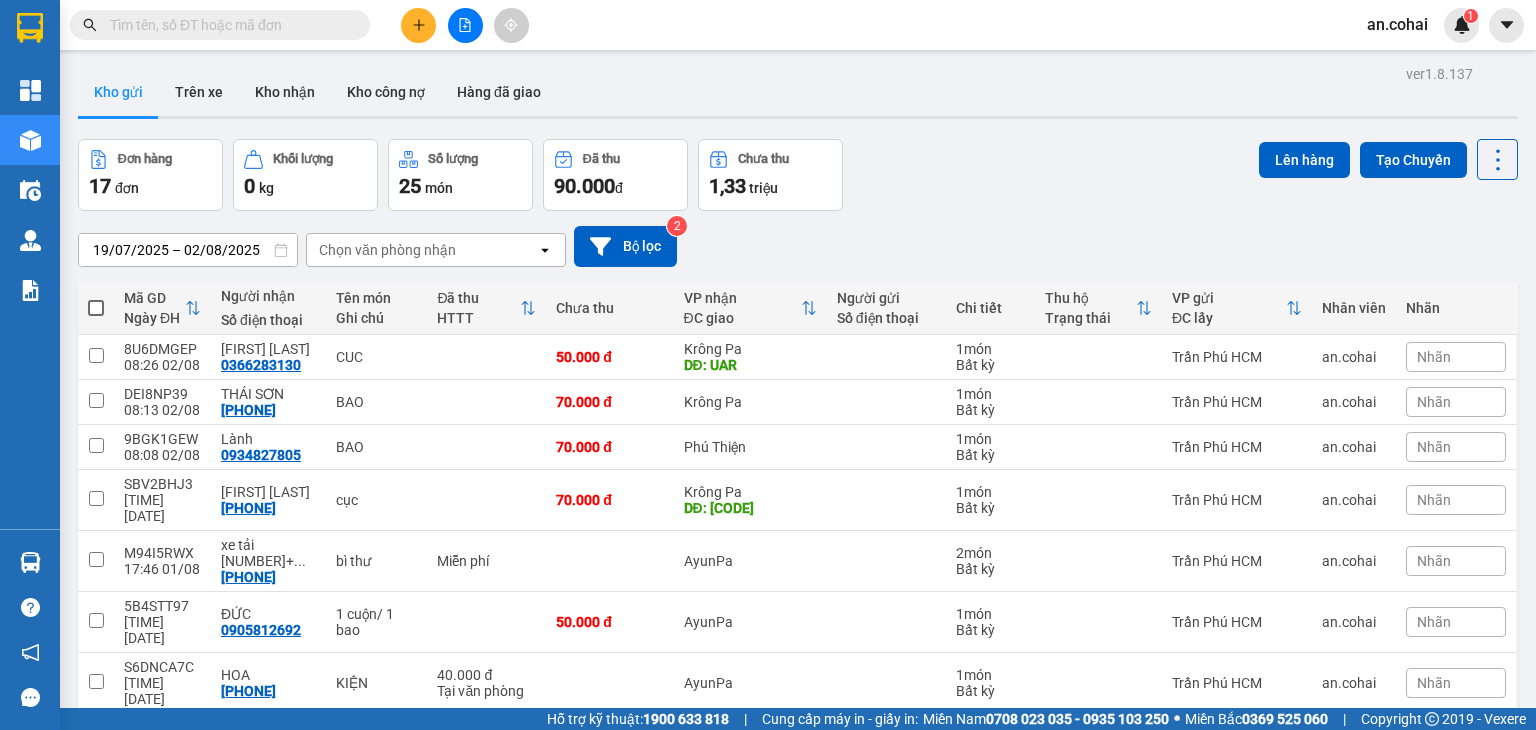 type 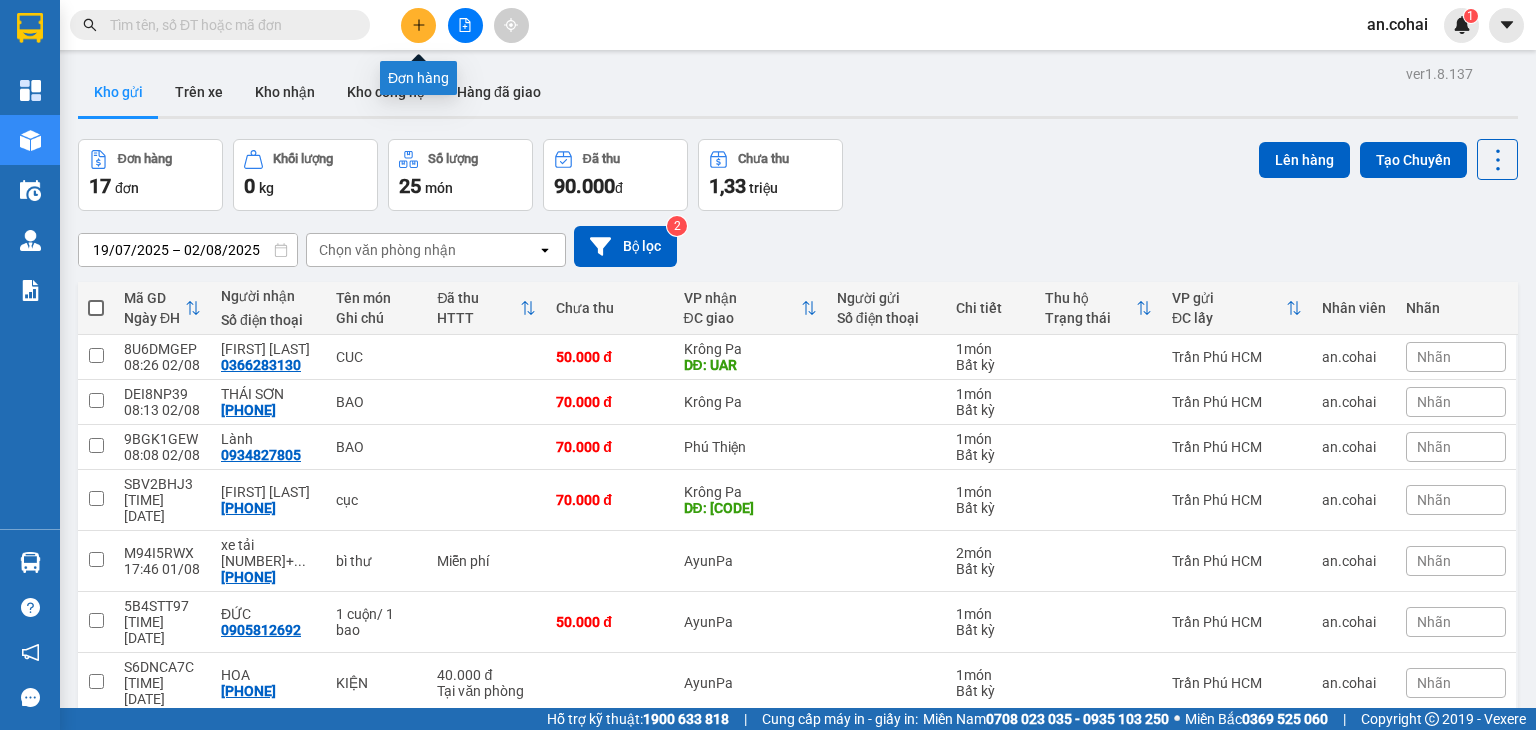 click 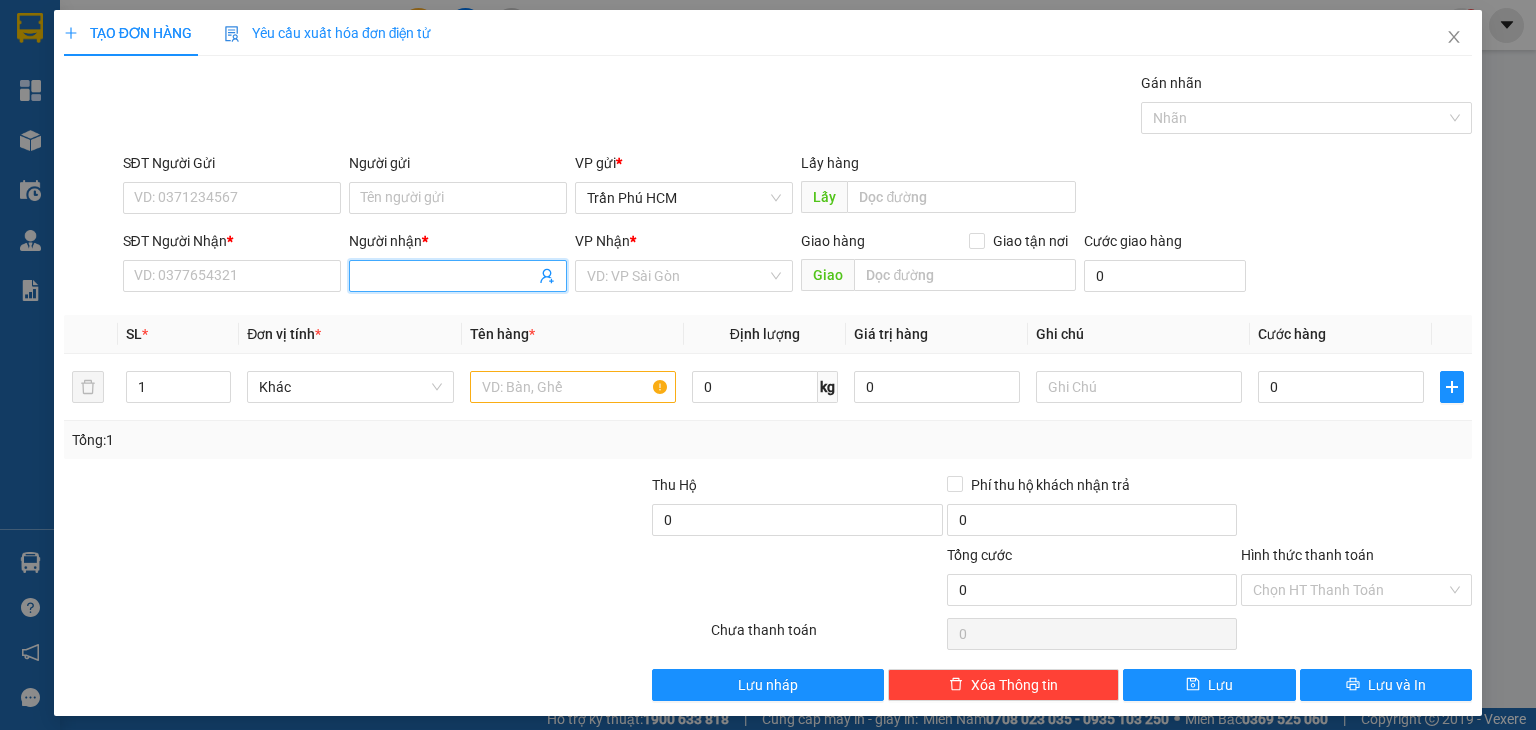 click on "Người nhận  *" at bounding box center [448, 276] 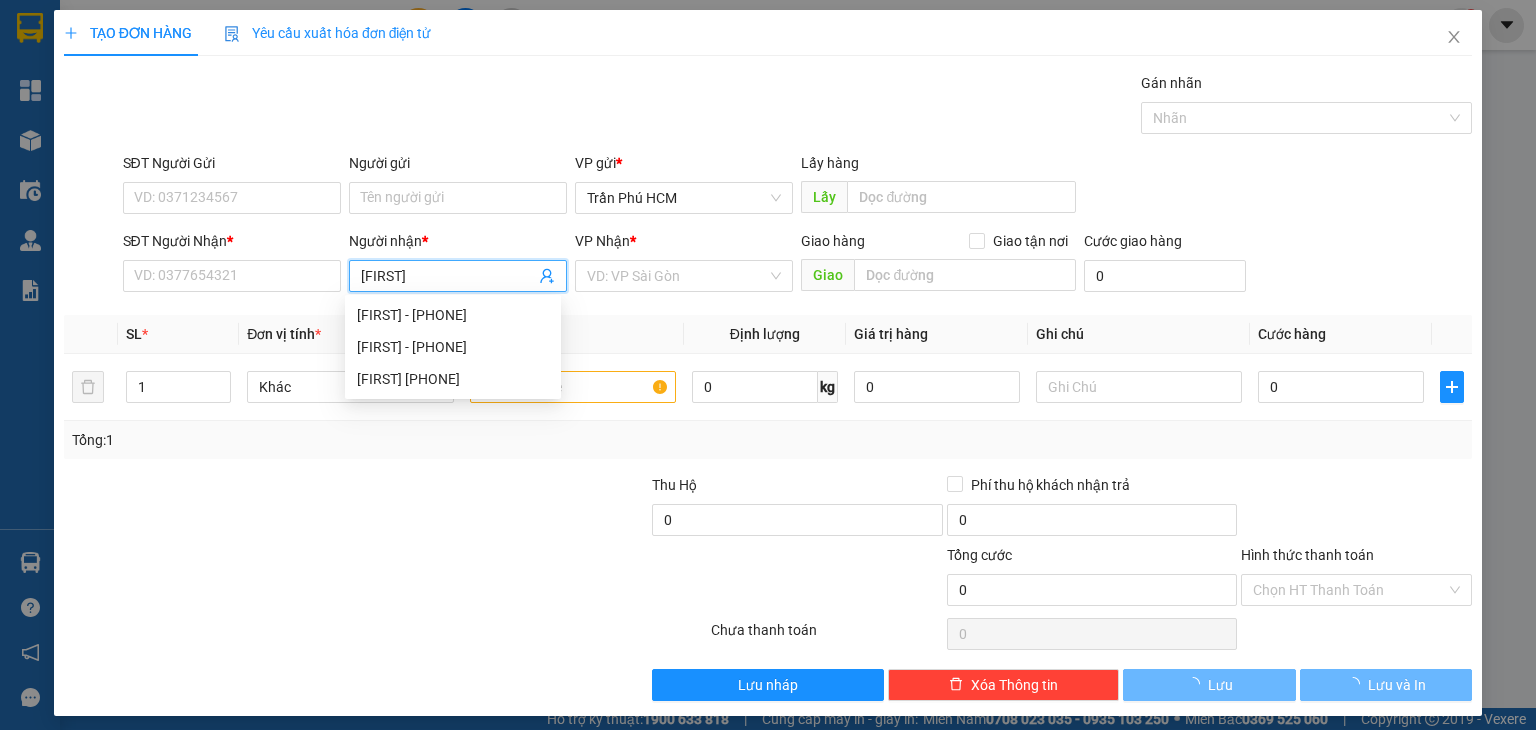 type on "A XÌN" 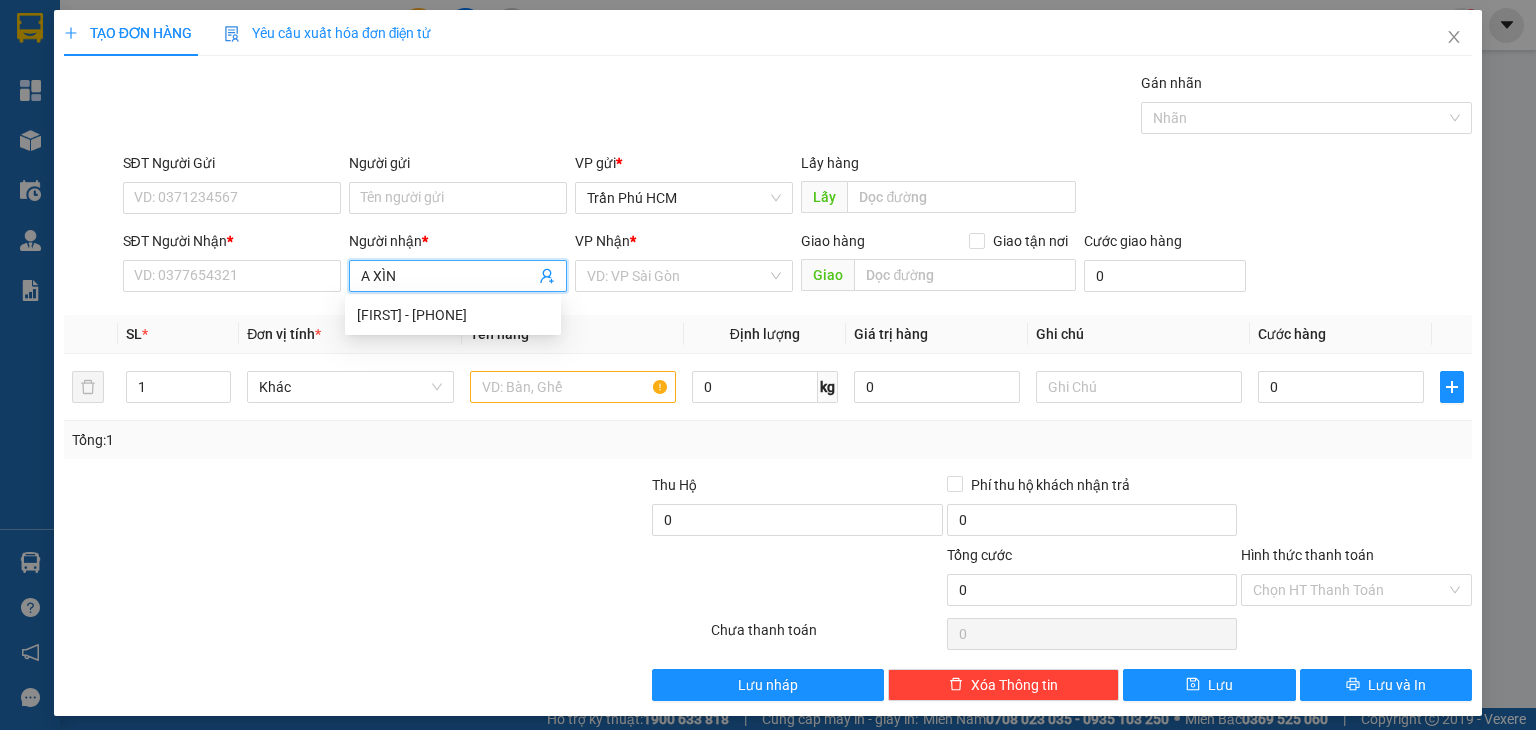 click on "a xìn - 0903023531" at bounding box center [453, 315] 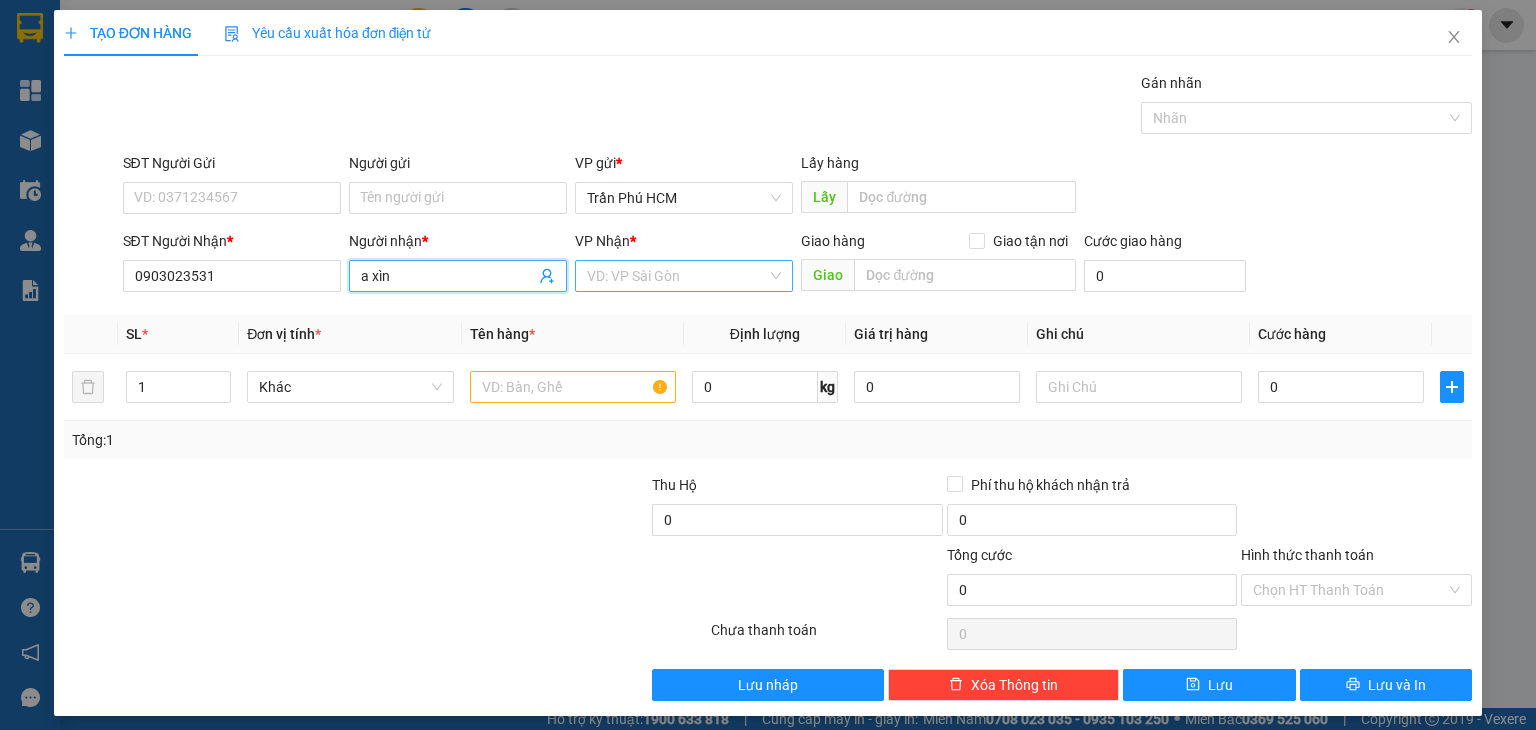 type on "a xìn" 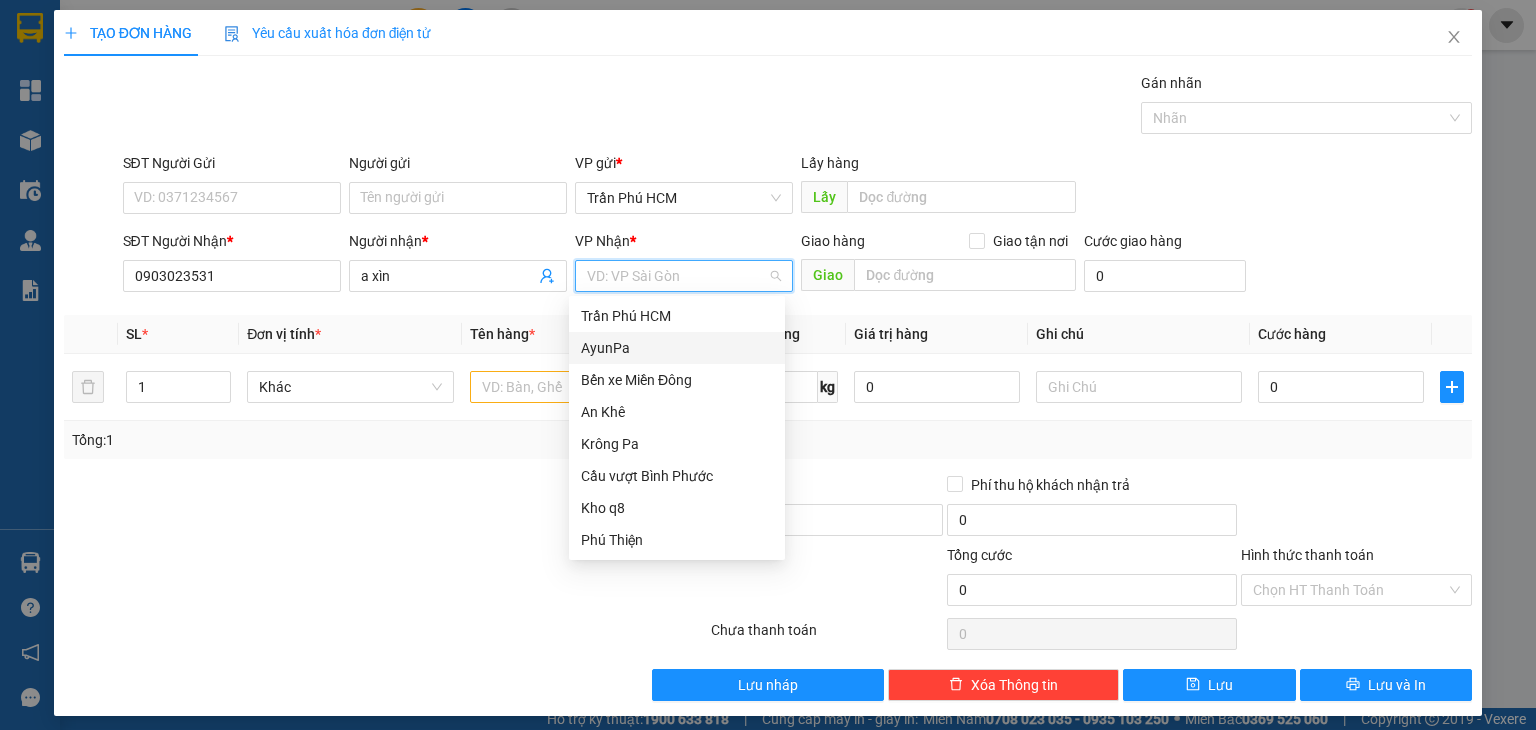 click on "AyunPa" at bounding box center (677, 348) 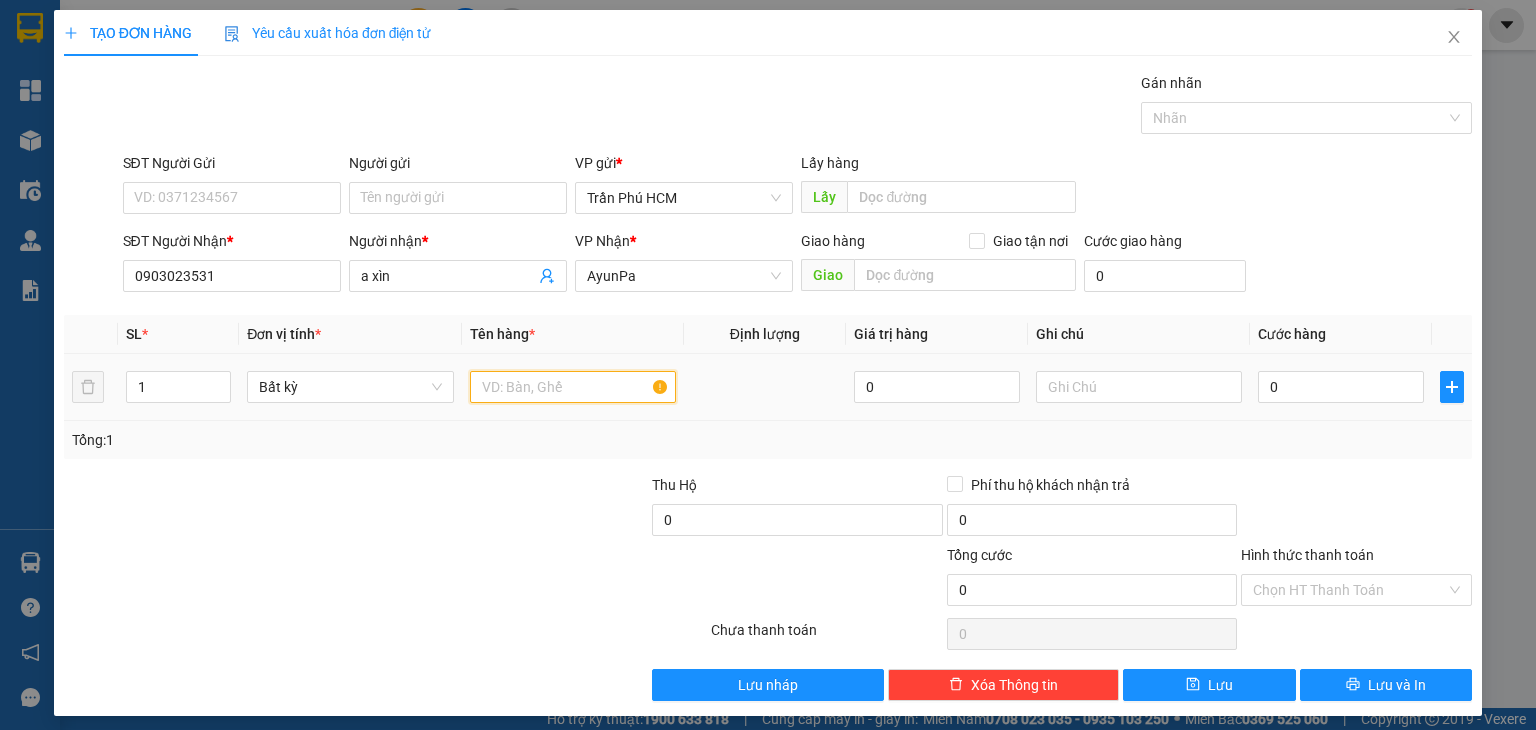 click at bounding box center [573, 387] 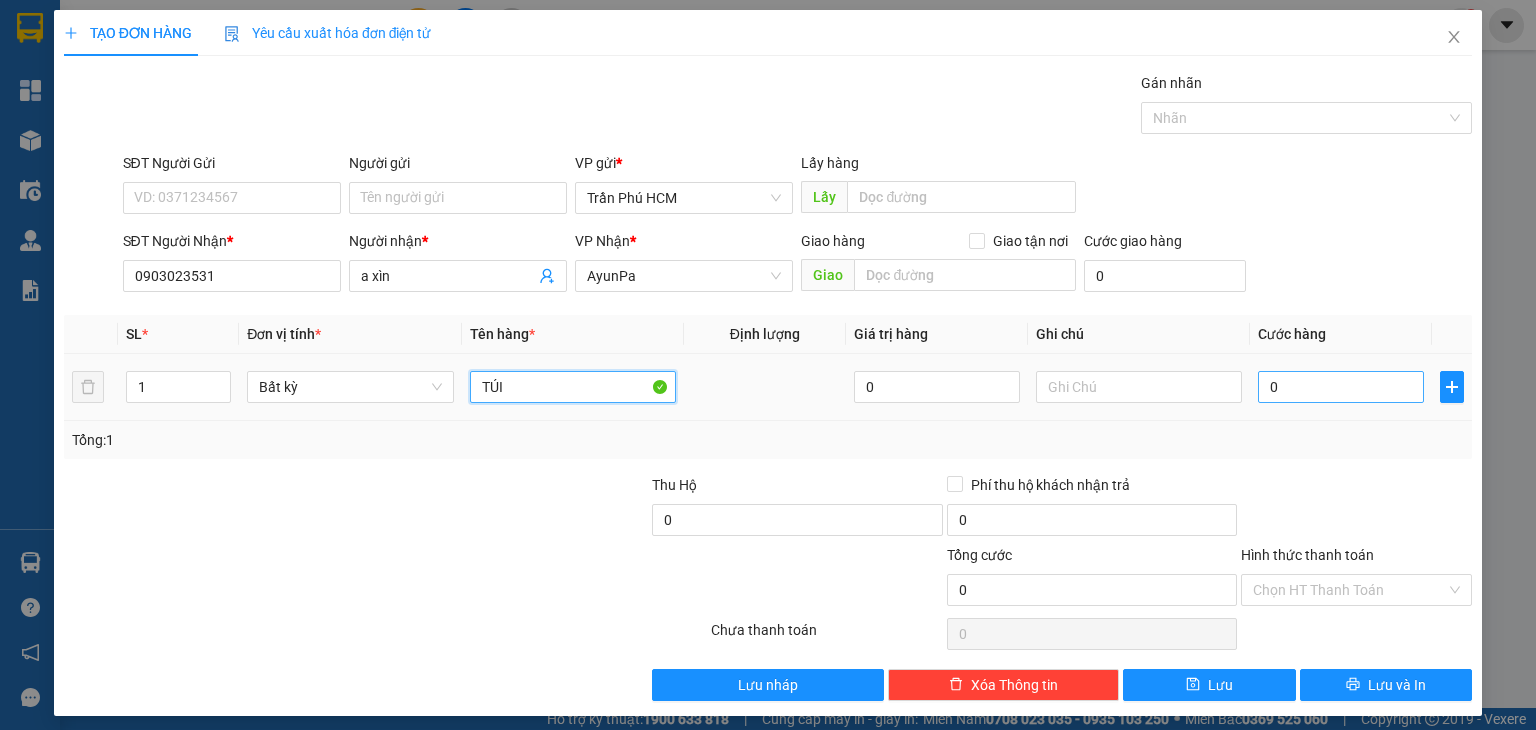 type on "TÚI" 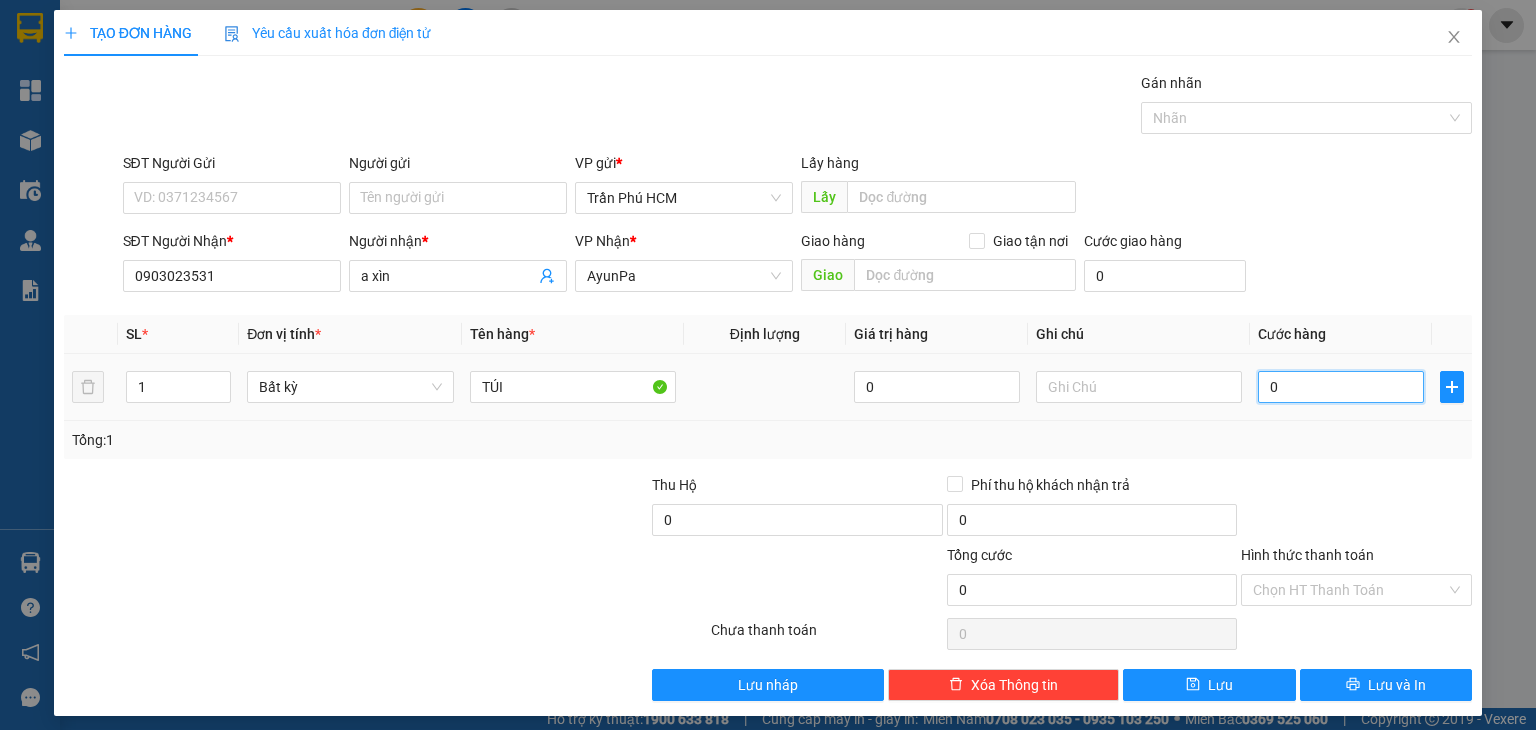 click on "0" at bounding box center (1341, 387) 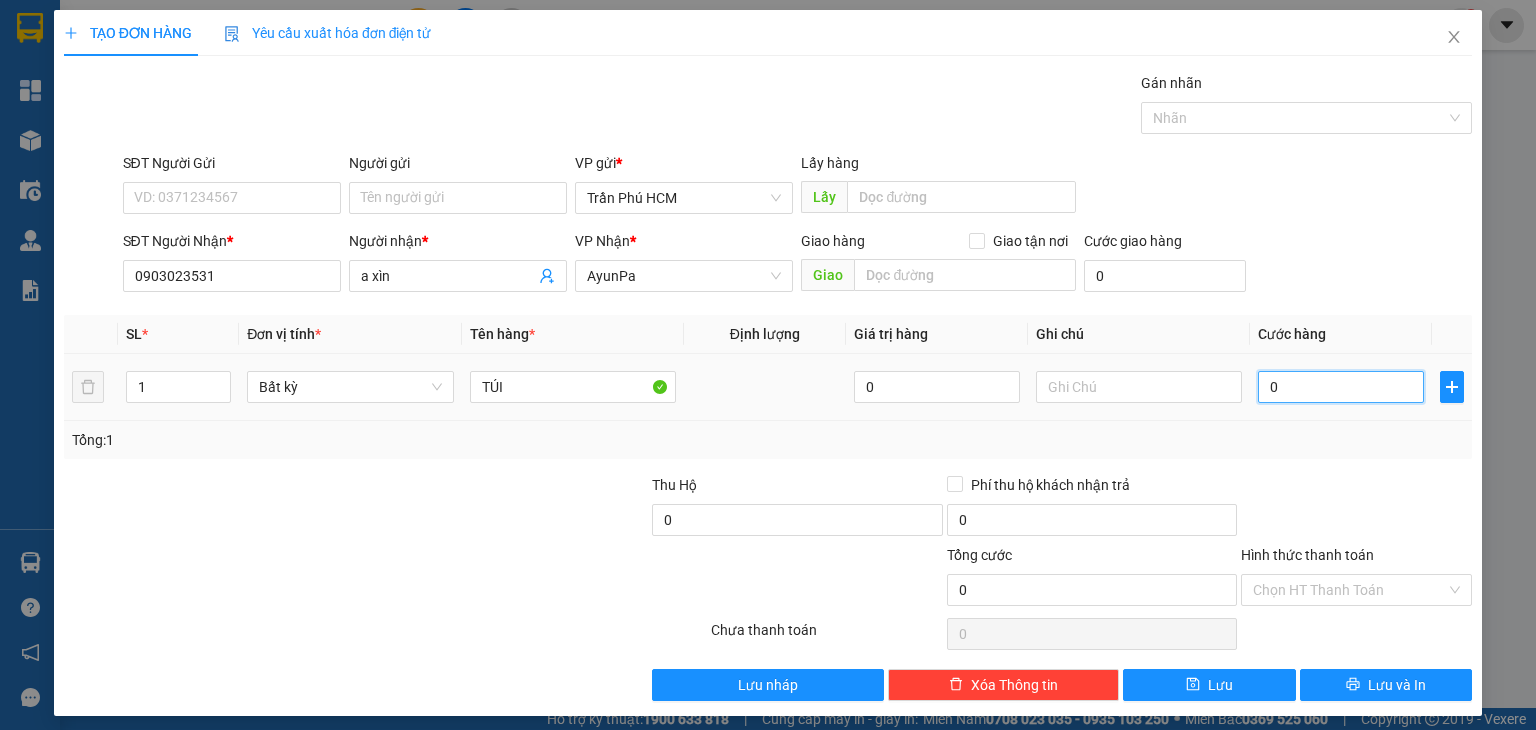 type on "006" 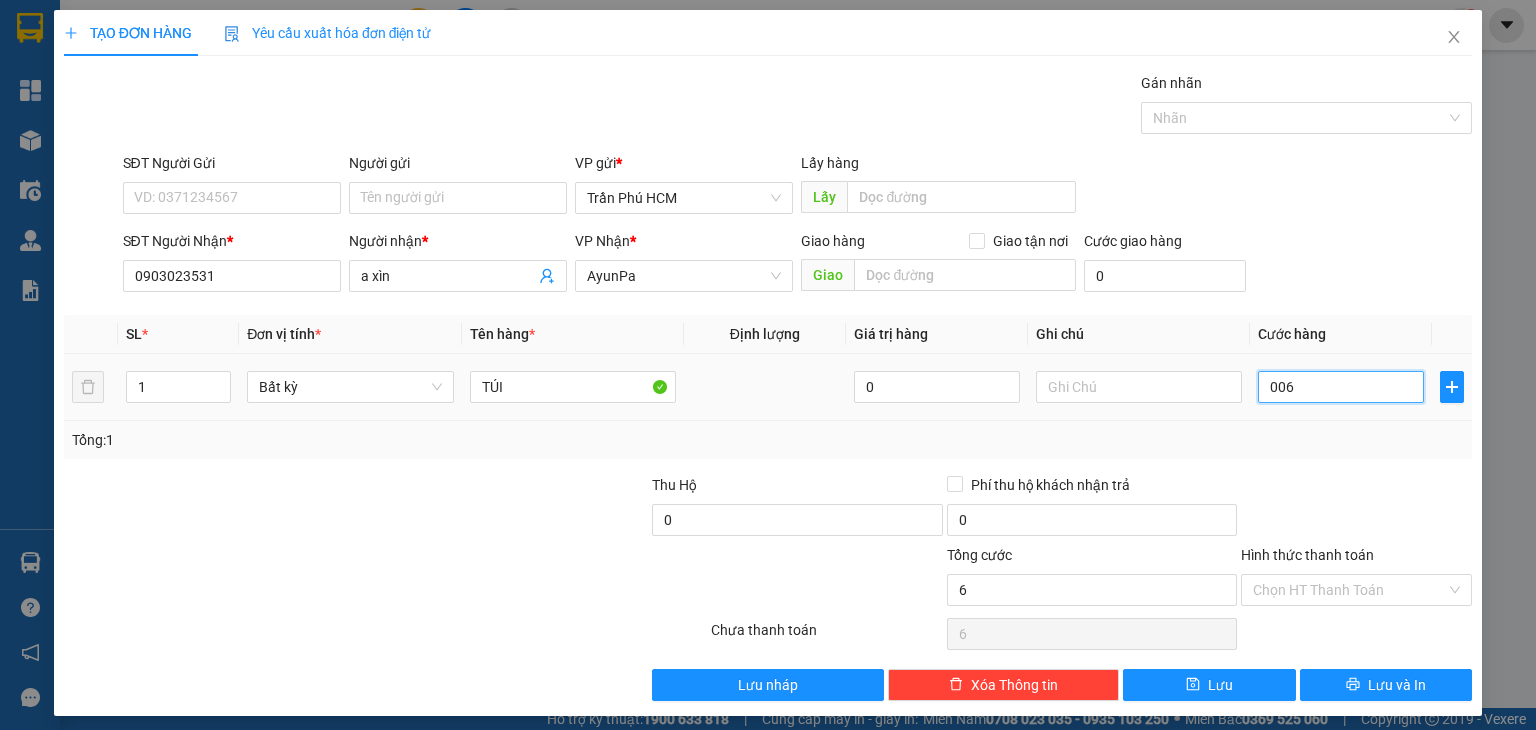 type on "0.060" 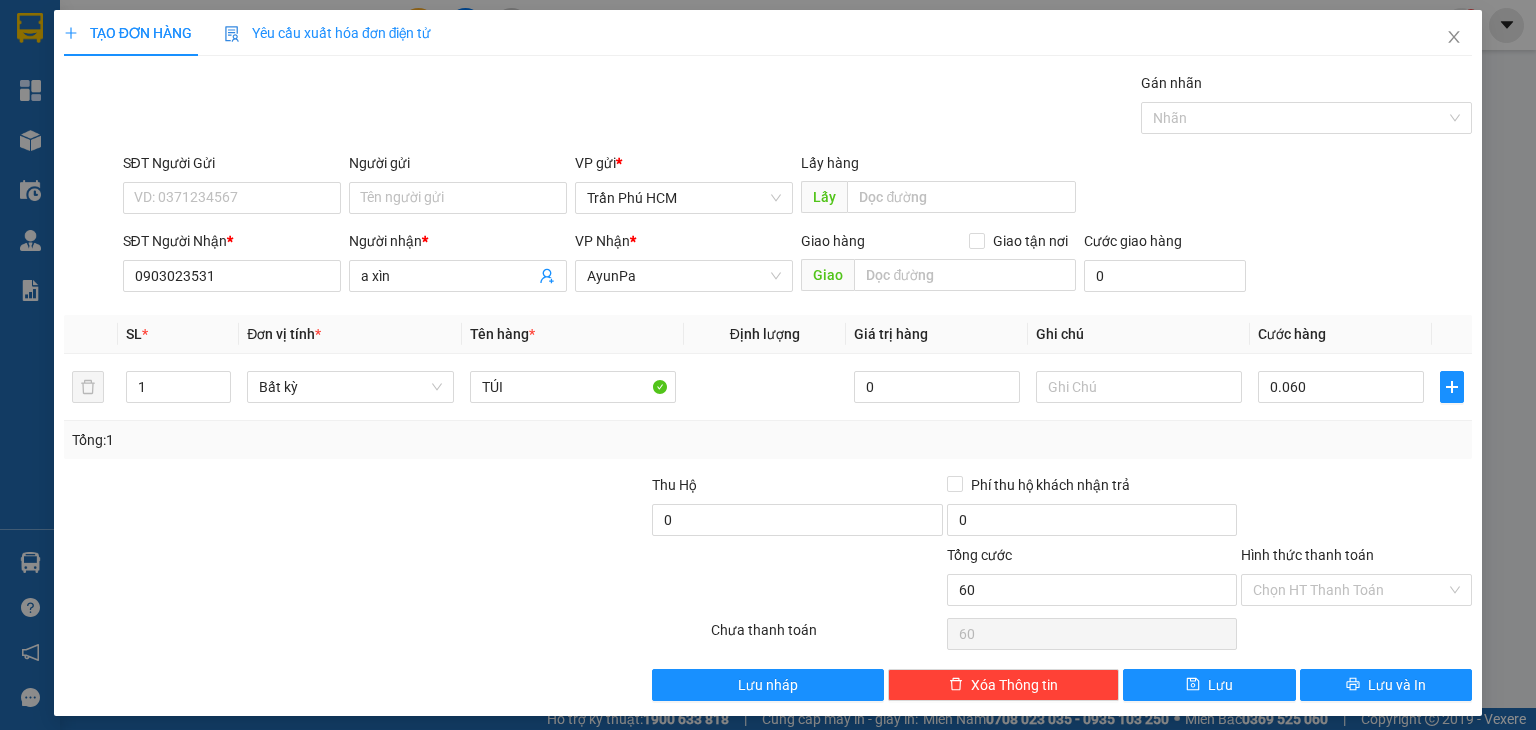 type on "60.000" 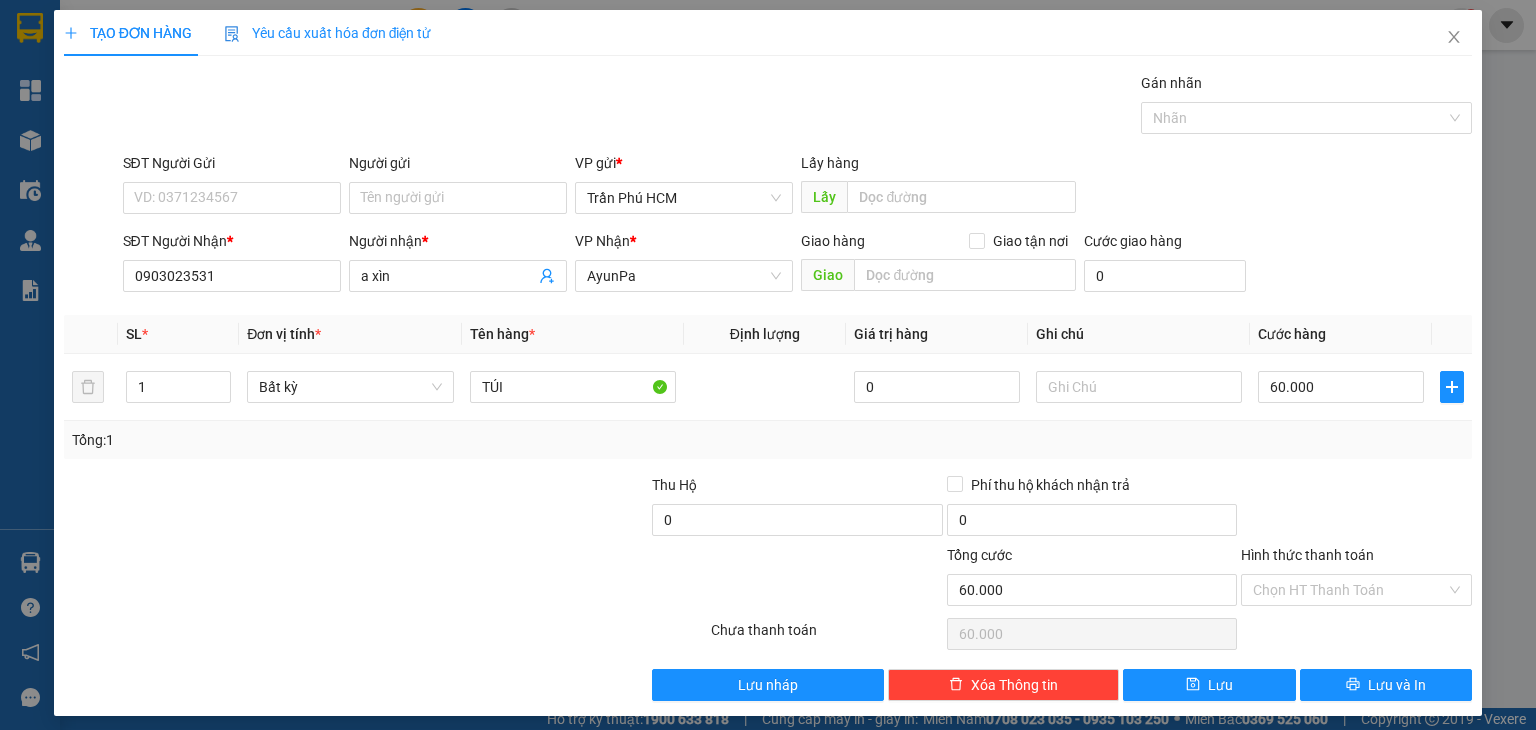 click on "Transit Pickup Surcharge Ids Transit Deliver Surcharge Ids Transit Deliver Surcharge Transit Deliver Surcharge Gói vận chuyển  * Tiêu chuẩn Gán nhãn   Nhãn SĐT Người Gửi VD: 0371234567 Người gửi Tên người gửi VP gửi  * Trần Phú HCM Lấy hàng Lấy SĐT Người Nhận  * 0903023531 Người nhận  * a xìn VP Nhận  * AyunPa Giao hàng Giao tận nơi Giao Cước giao hàng 0 SL  * Đơn vị tính  * Tên hàng  * Định lượng Giá trị hàng Ghi chú Cước hàng                   1 Bất kỳ TÚI 0 60.000 Tổng:  1 Thu Hộ 0 Phí thu hộ khách nhận trả 0 Tổng cước 60.000 Hình thức thanh toán Chọn HT Thanh Toán Số tiền thu trước 0 Chưa thanh toán 60.000 Chọn HT Thanh Toán Lưu nháp Xóa Thông tin Lưu Lưu và In" at bounding box center (768, 386) 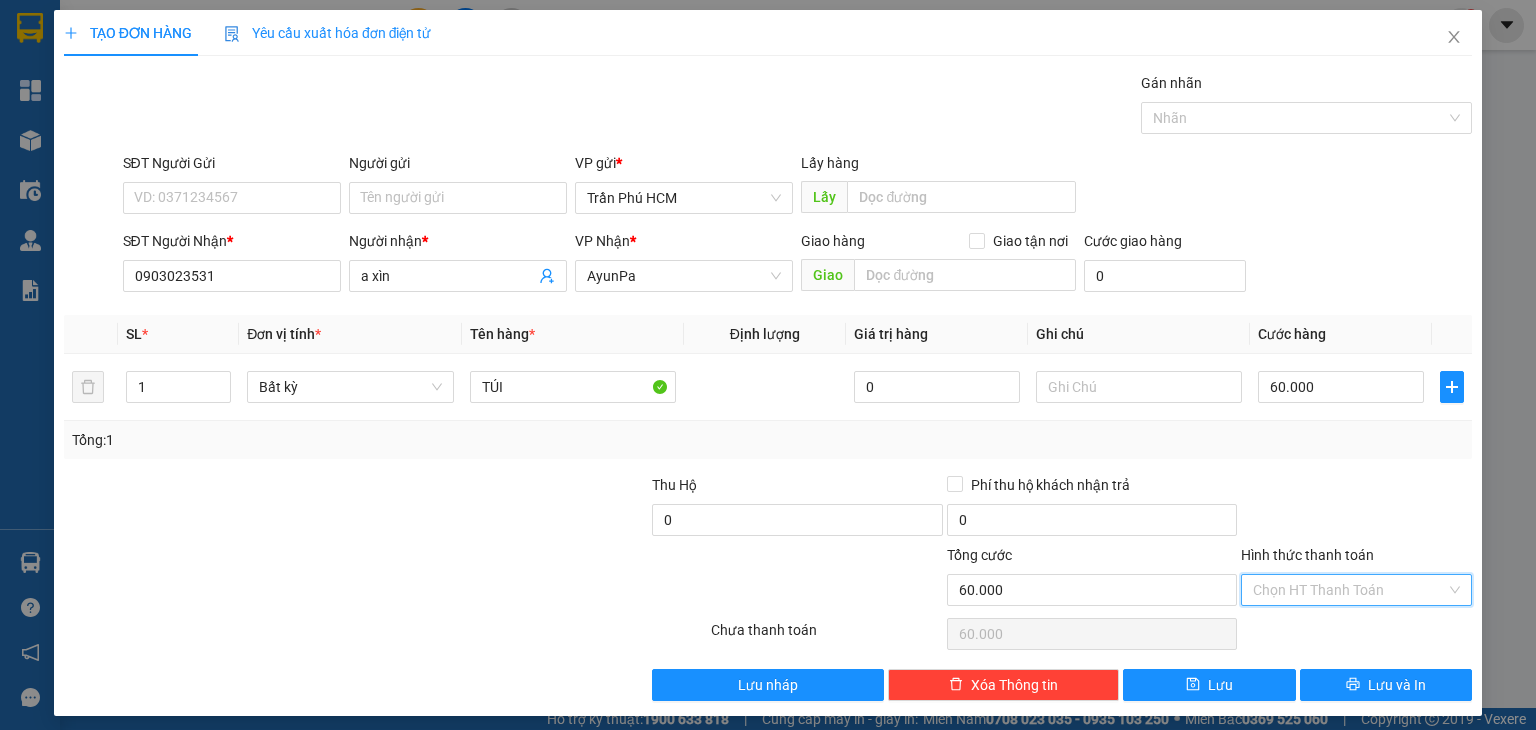 click on "Hình thức thanh toán" at bounding box center [1349, 590] 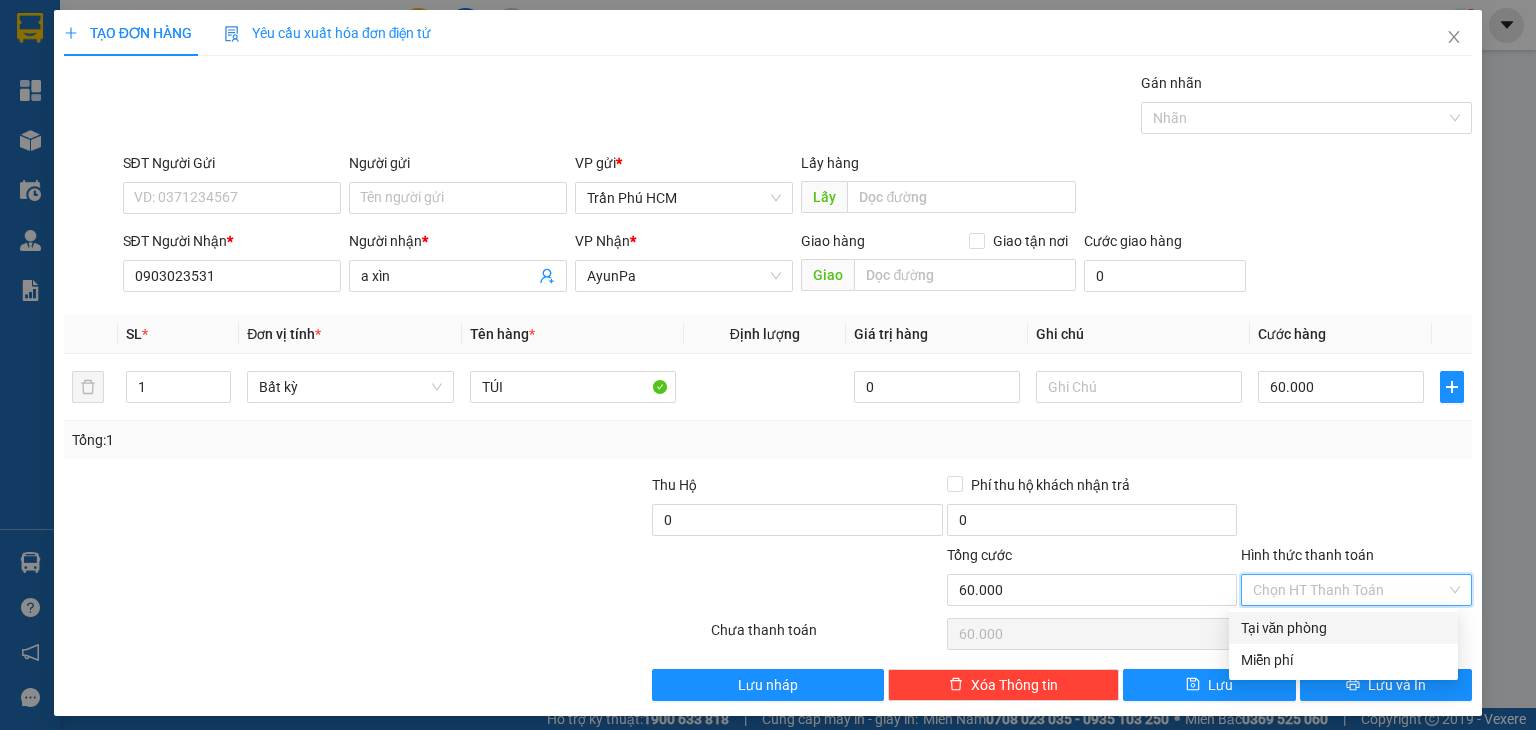 click on "Tại văn phòng" at bounding box center (1343, 628) 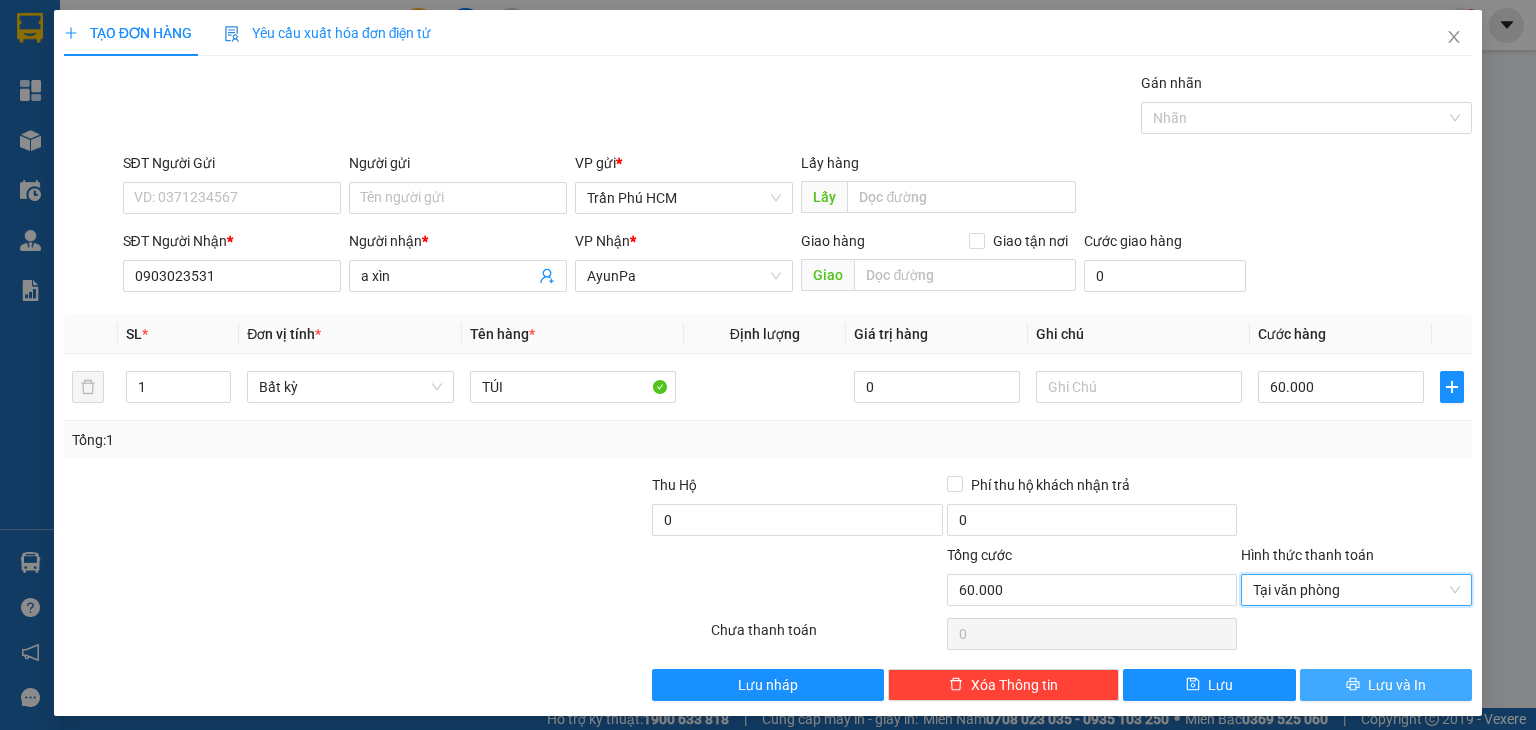 click on "Lưu và In" at bounding box center [1386, 685] 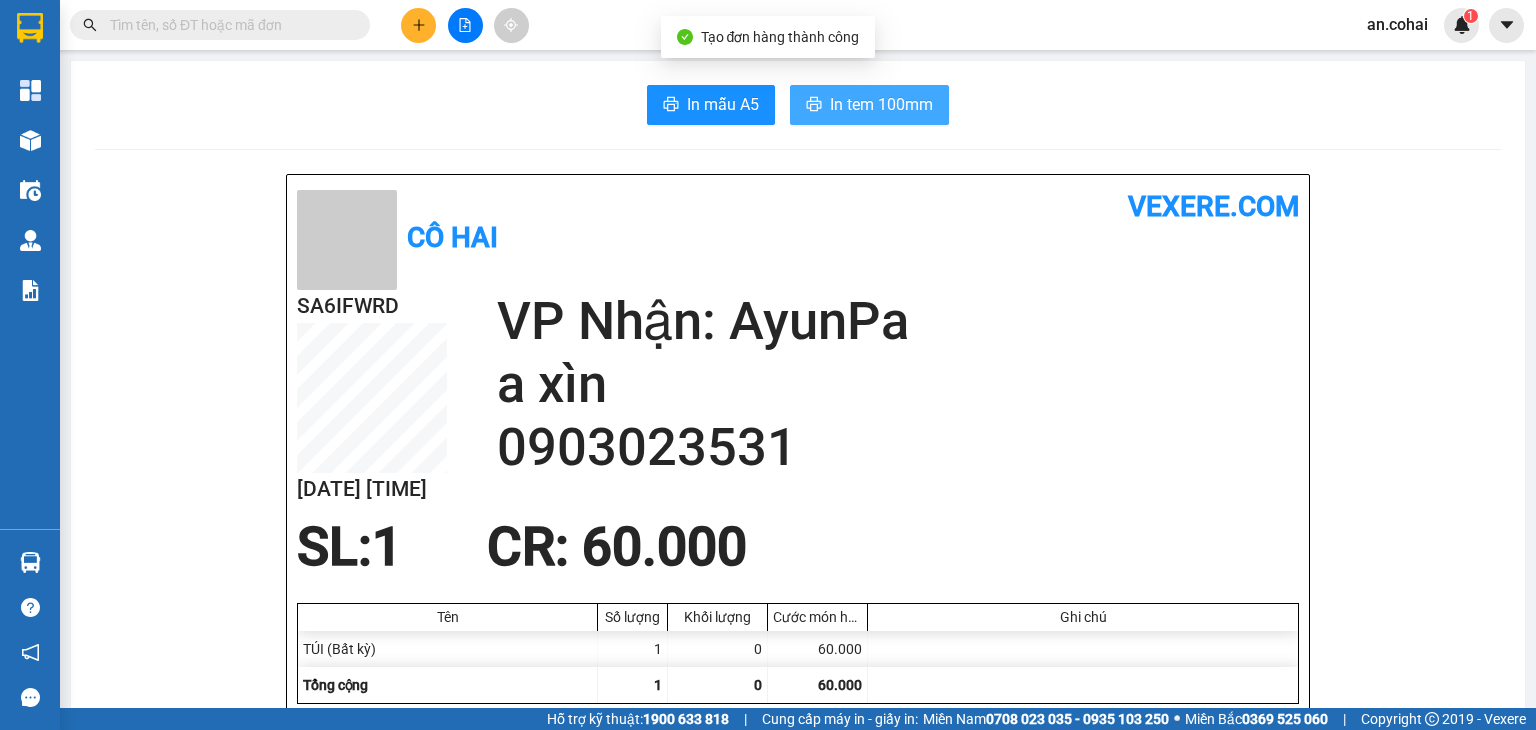 click on "In tem 100mm" at bounding box center (881, 104) 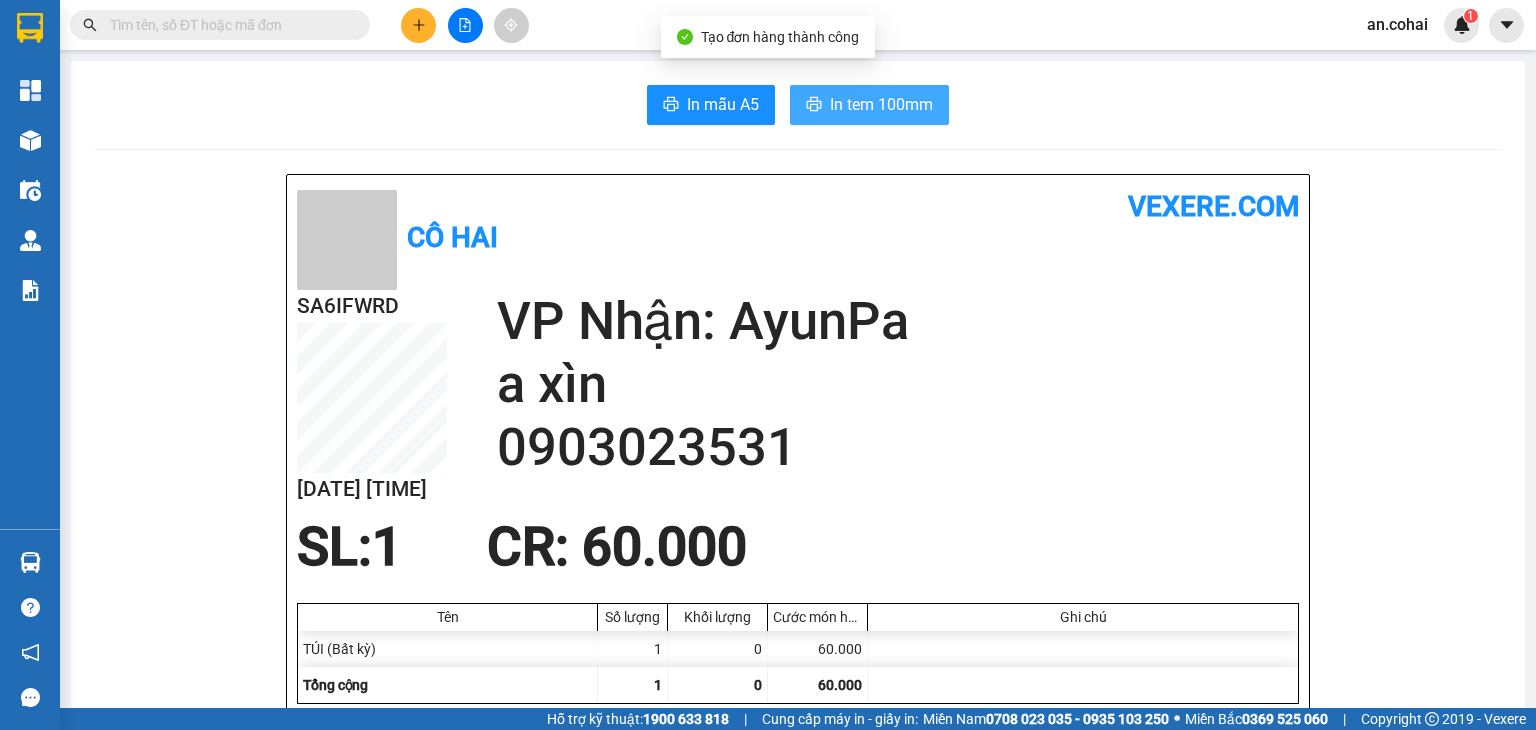 scroll, scrollTop: 0, scrollLeft: 0, axis: both 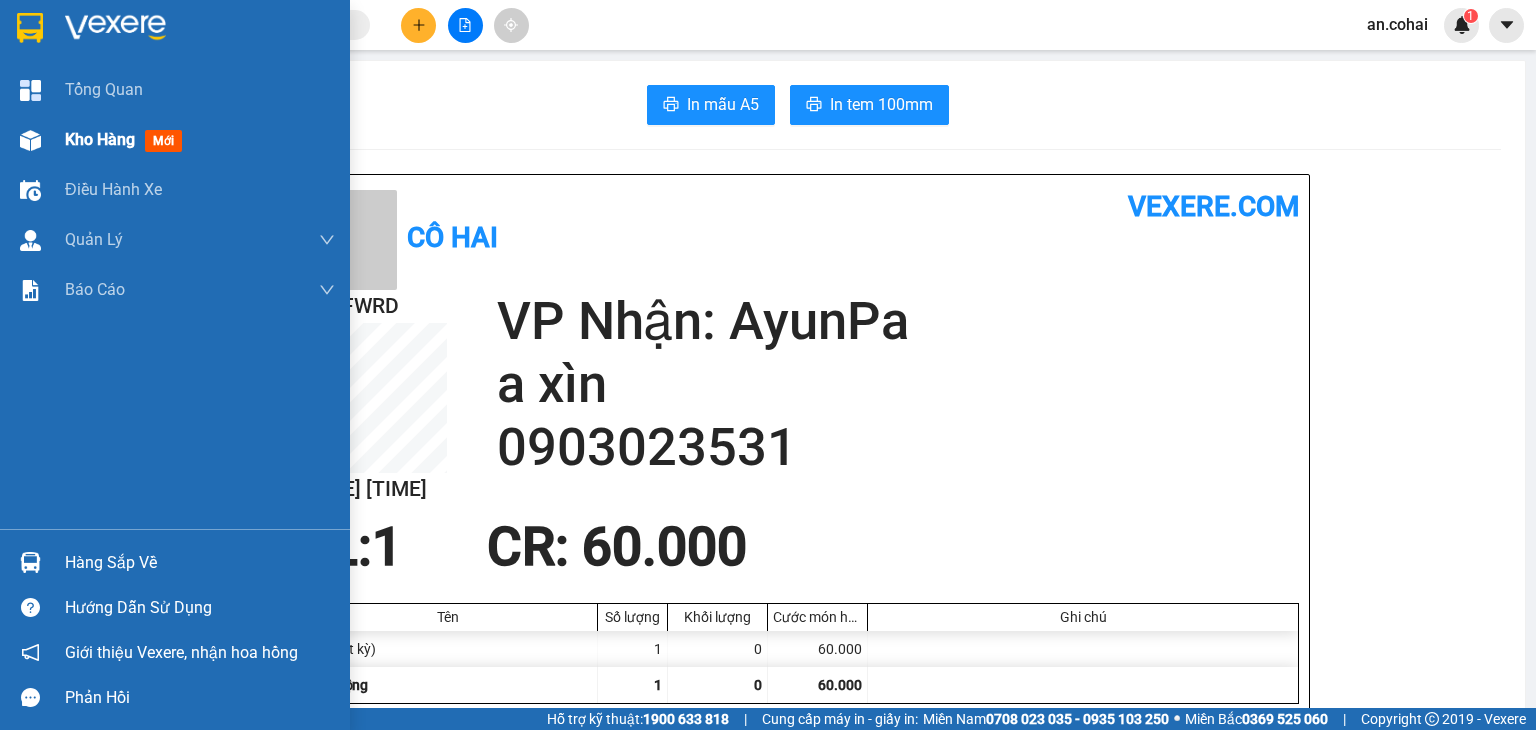 click on "Kho hàng mới" at bounding box center [175, 140] 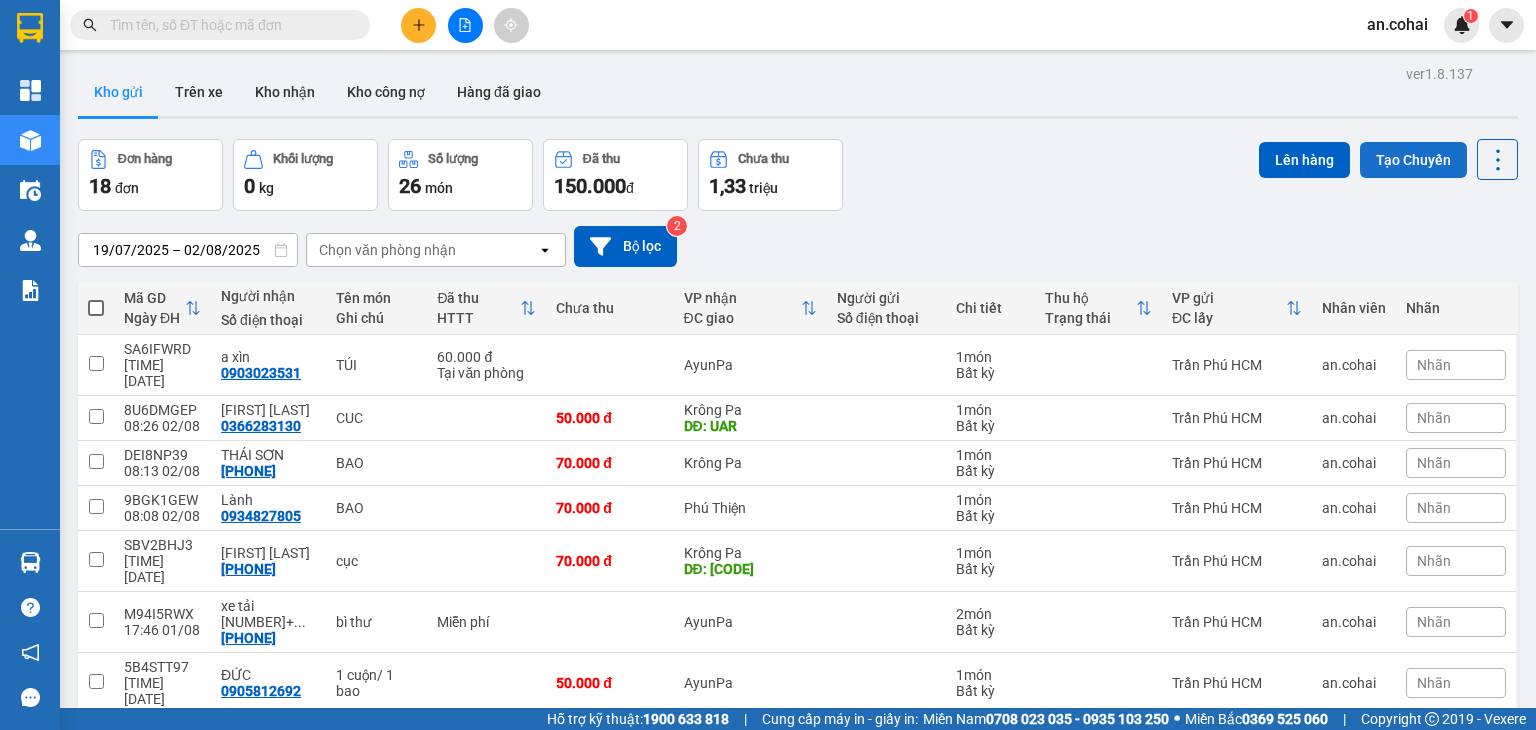 click on "Tạo Chuyến" at bounding box center (1413, 160) 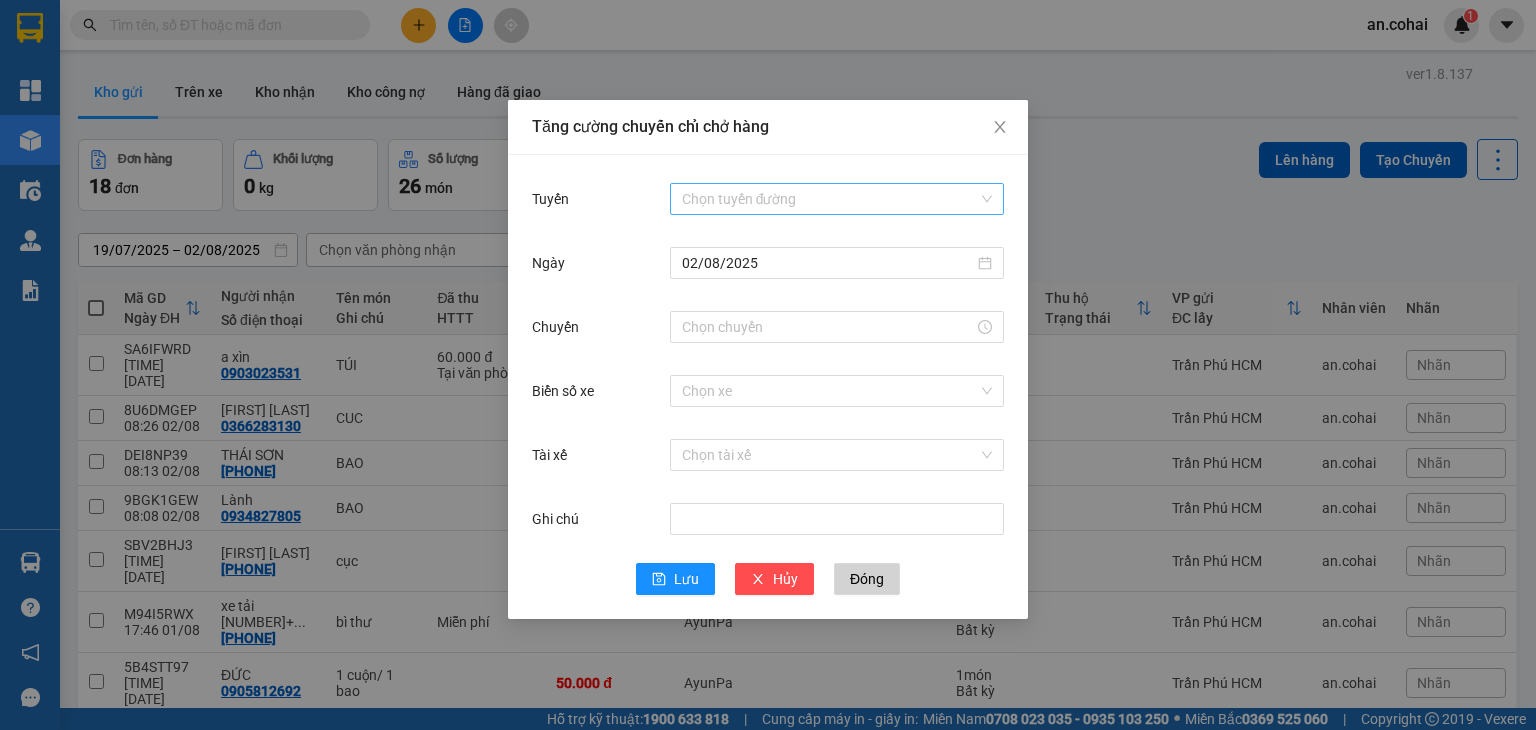 click on "Tuyến" at bounding box center [830, 199] 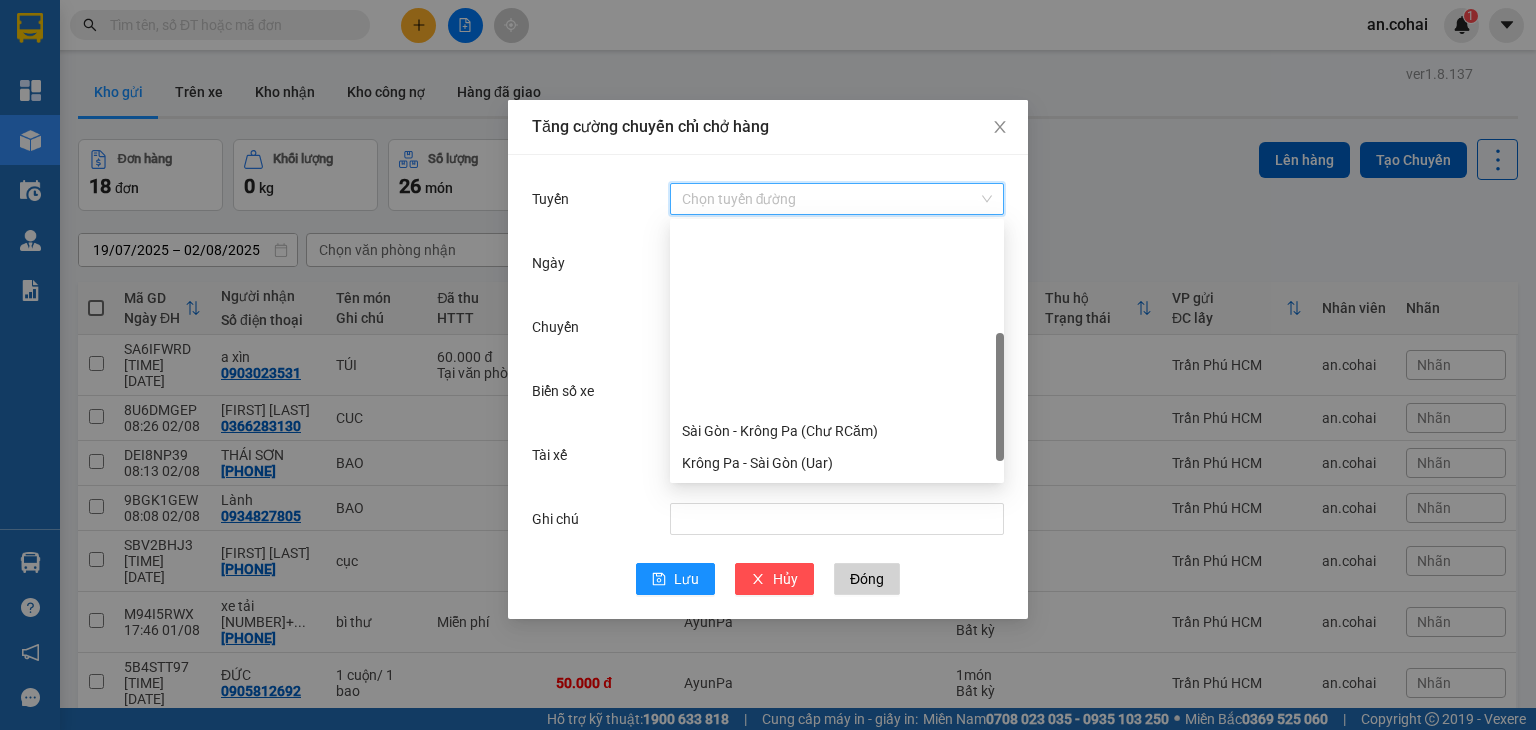 scroll, scrollTop: 256, scrollLeft: 0, axis: vertical 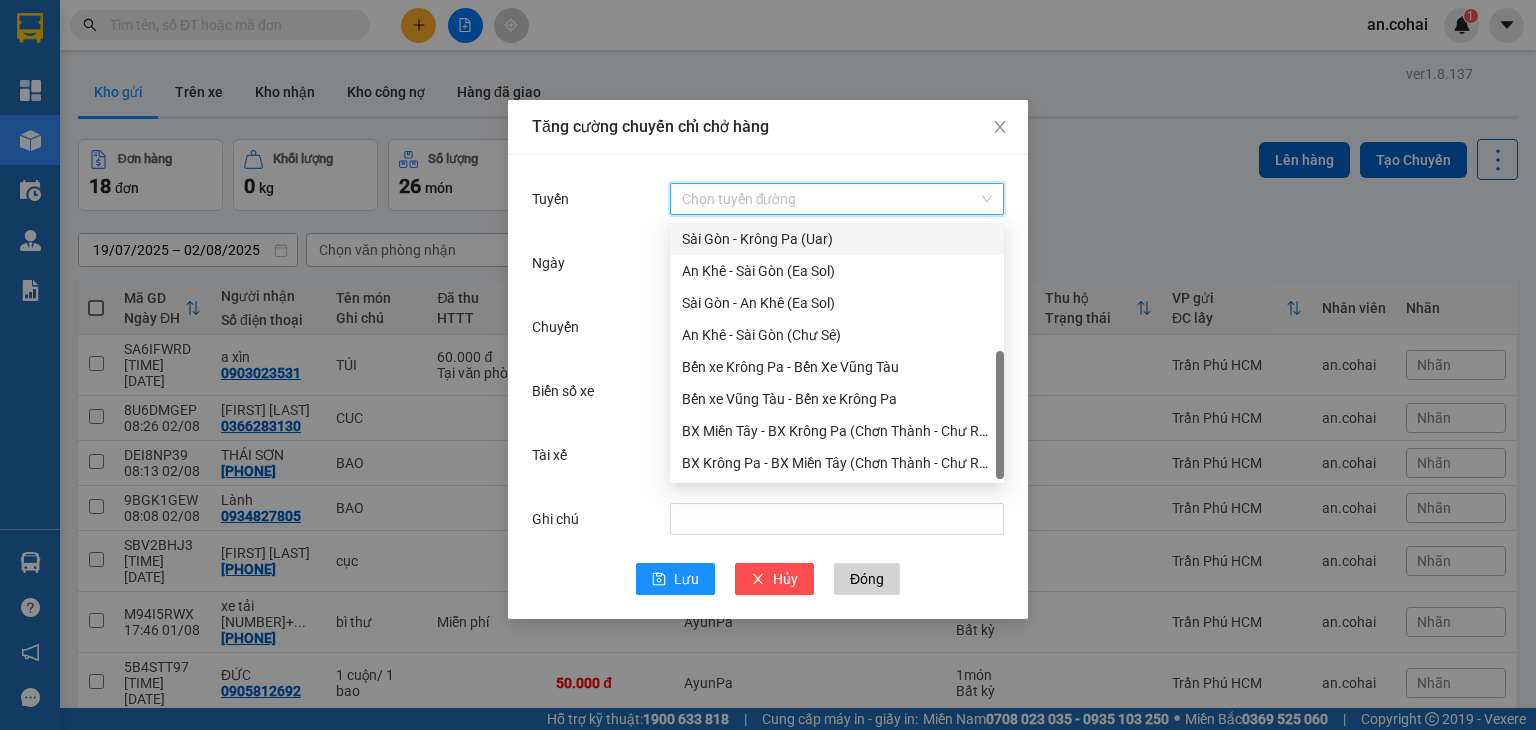 click on "Sài Gòn - Krông Pa (Uar)" at bounding box center (837, 239) 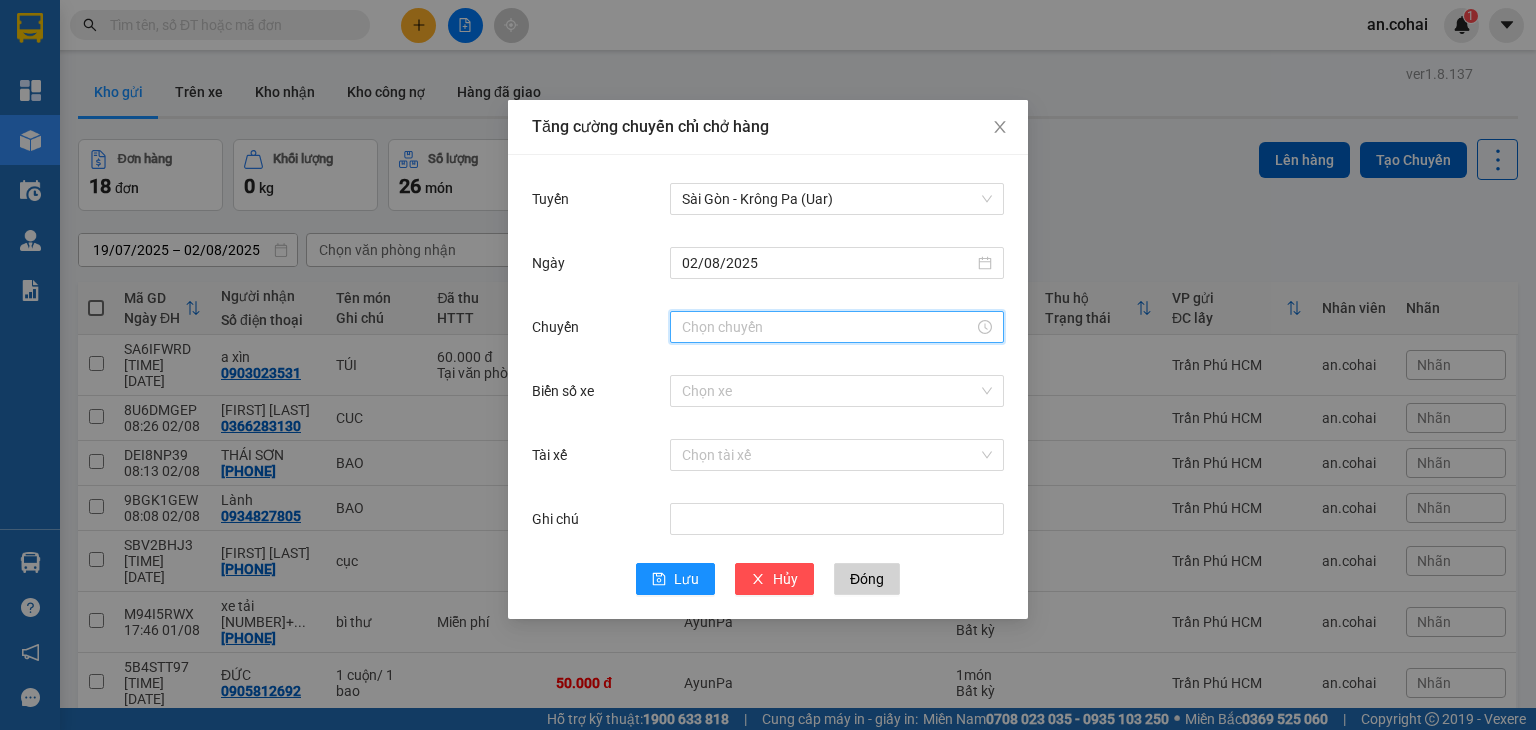 click on "Chuyến" at bounding box center (828, 327) 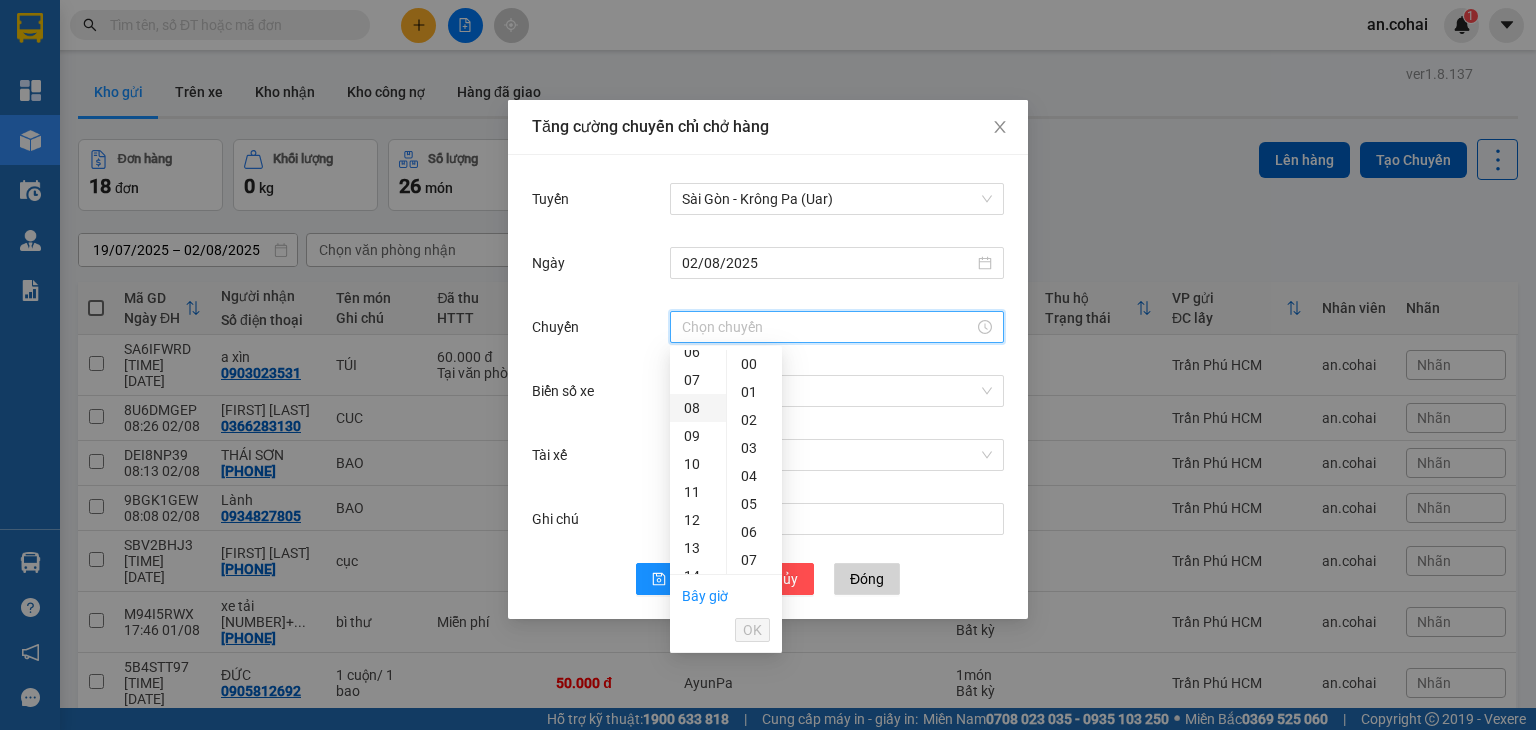 scroll, scrollTop: 200, scrollLeft: 0, axis: vertical 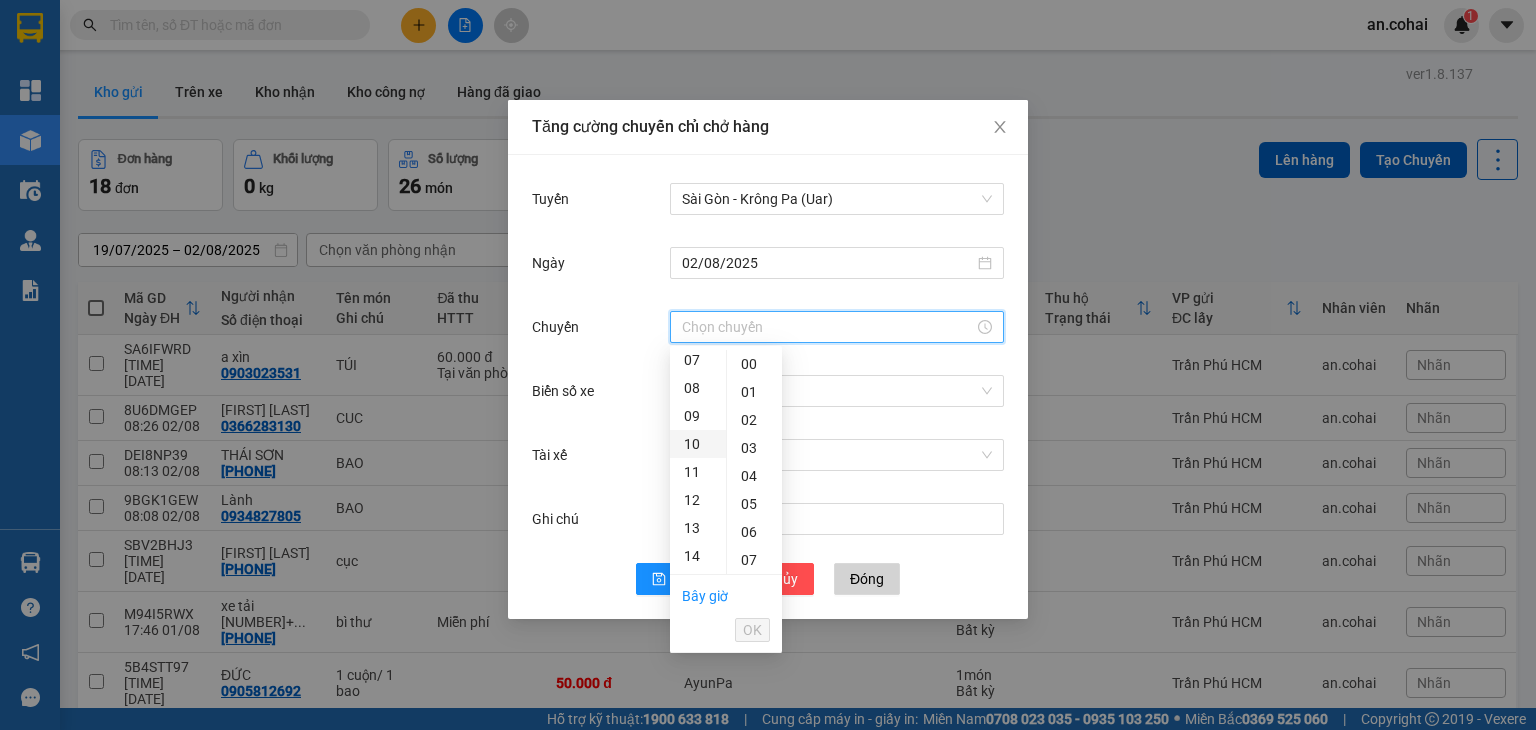 click on "10" at bounding box center (698, 444) 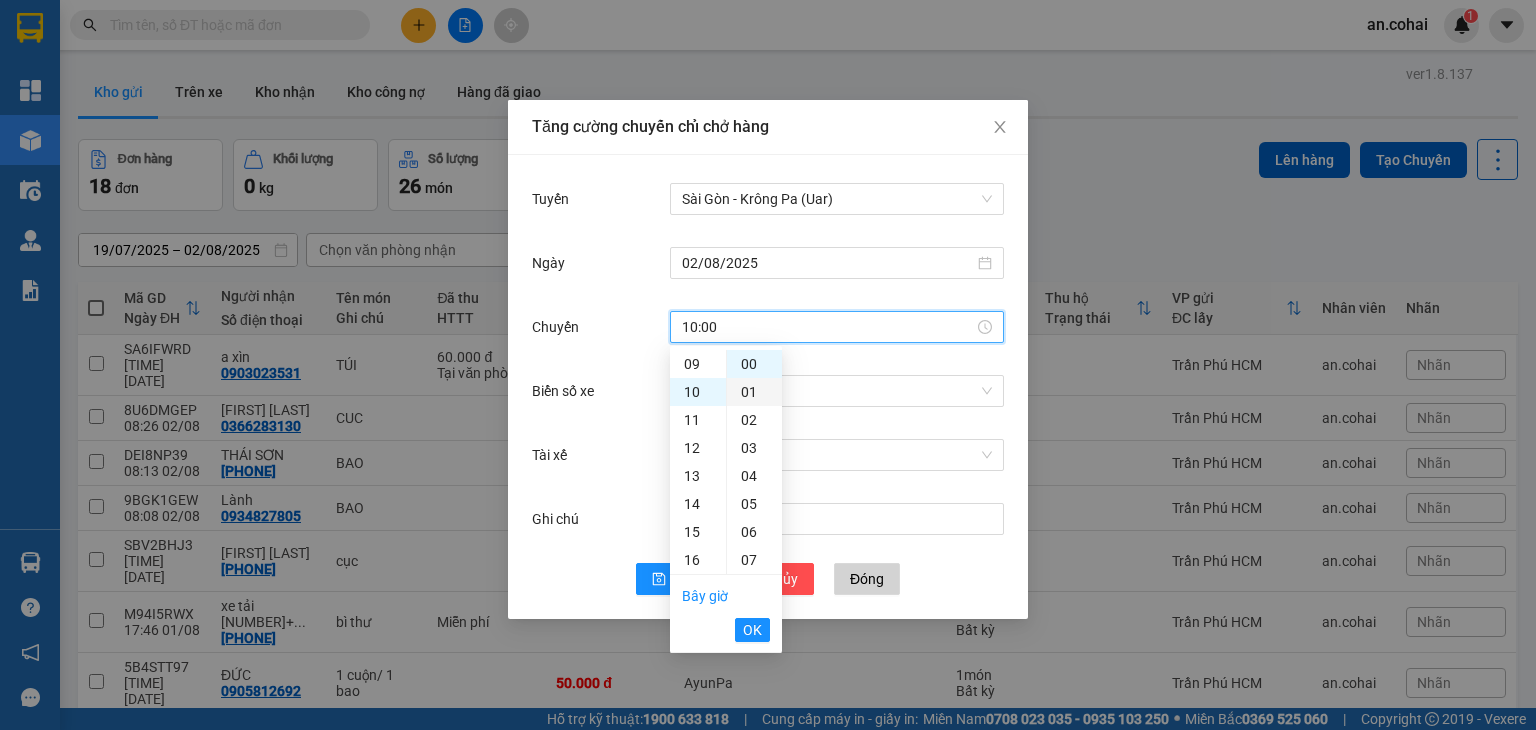 scroll, scrollTop: 280, scrollLeft: 0, axis: vertical 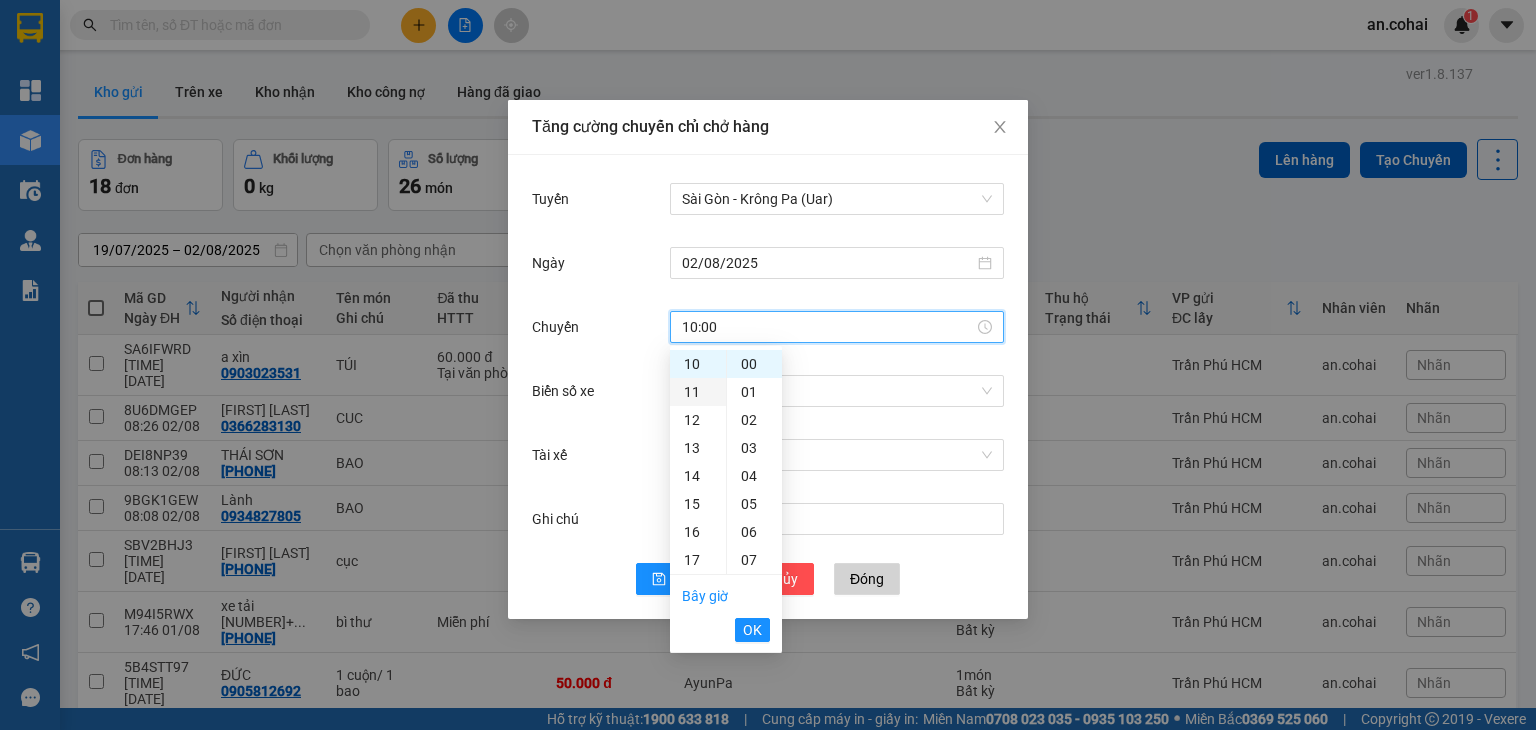 click on "11" at bounding box center (698, 392) 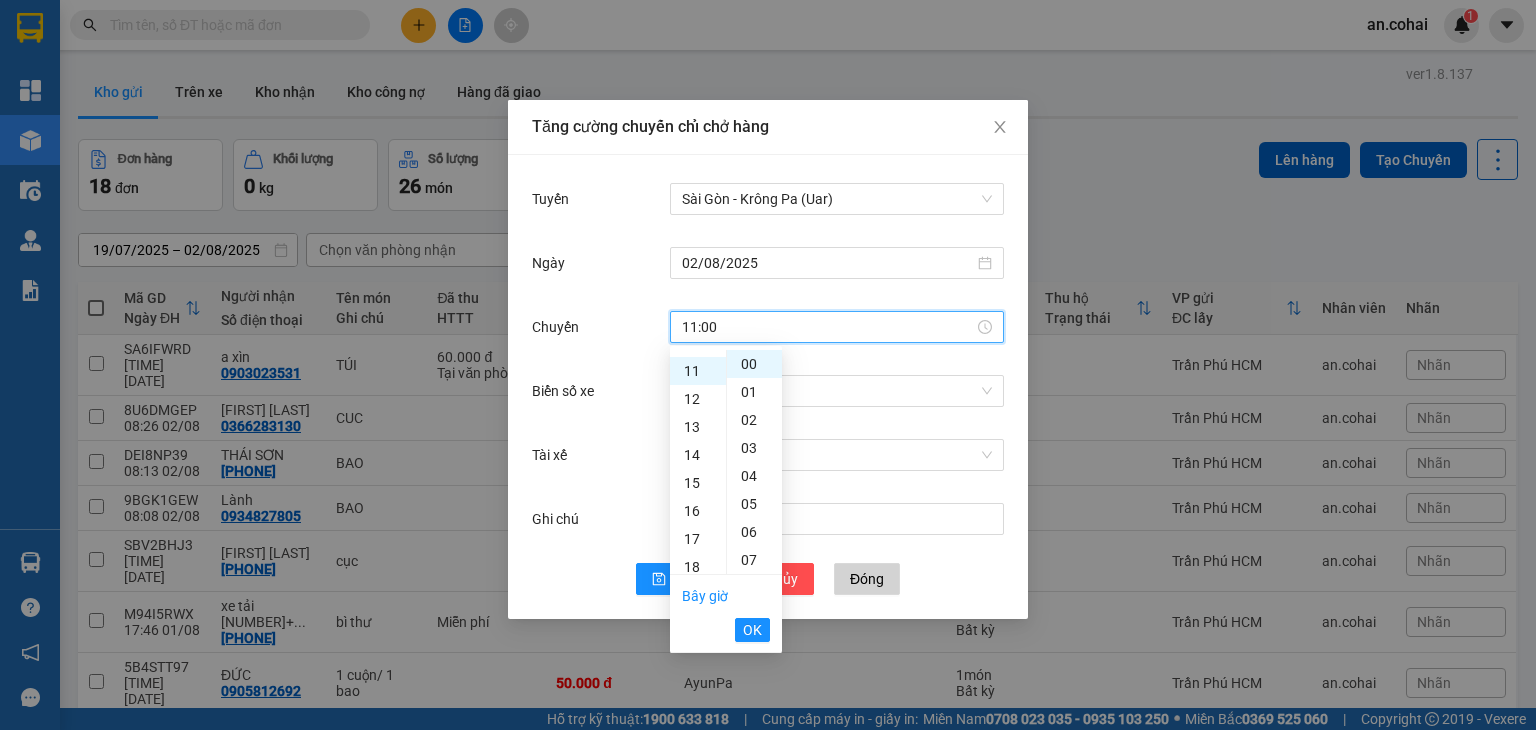 scroll, scrollTop: 308, scrollLeft: 0, axis: vertical 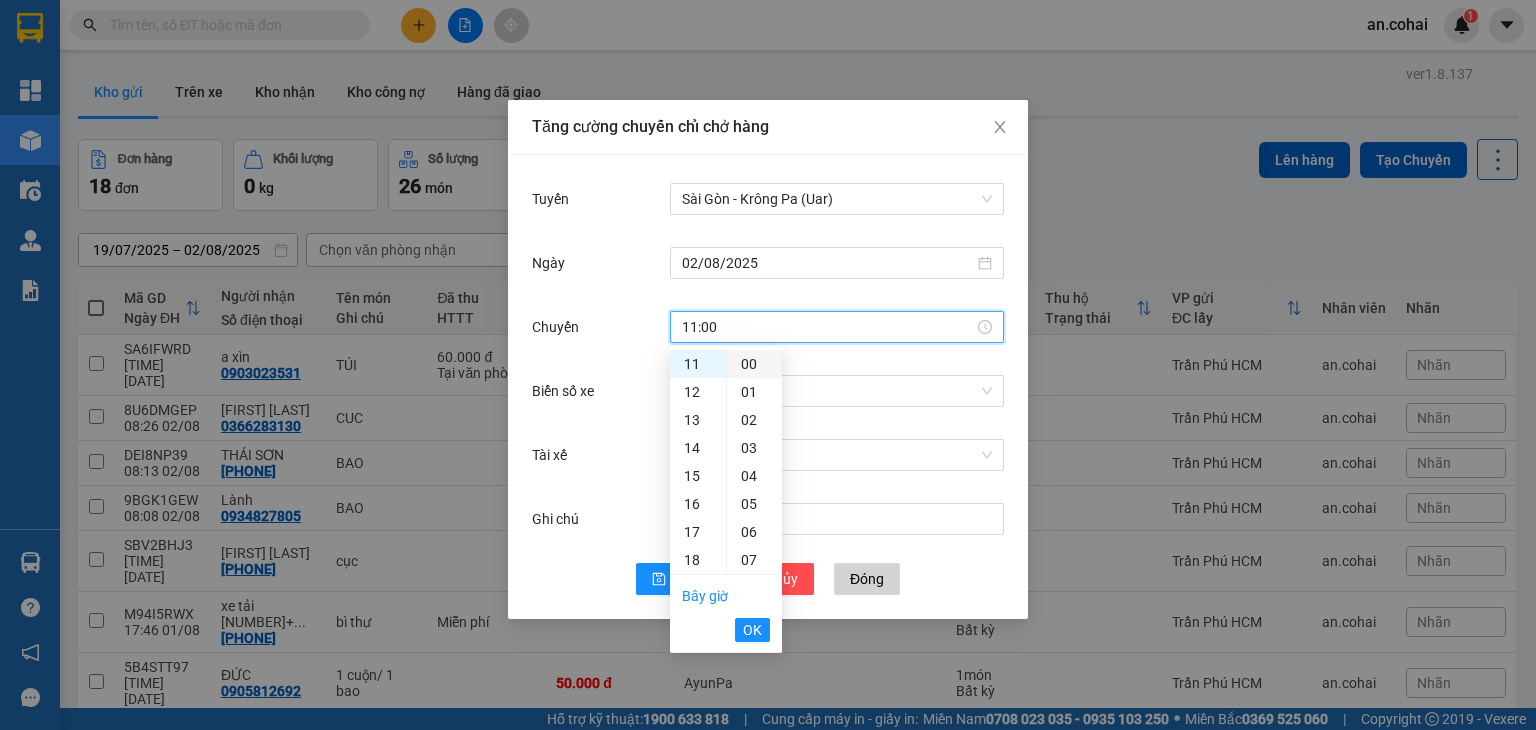 click on "00" at bounding box center [754, 364] 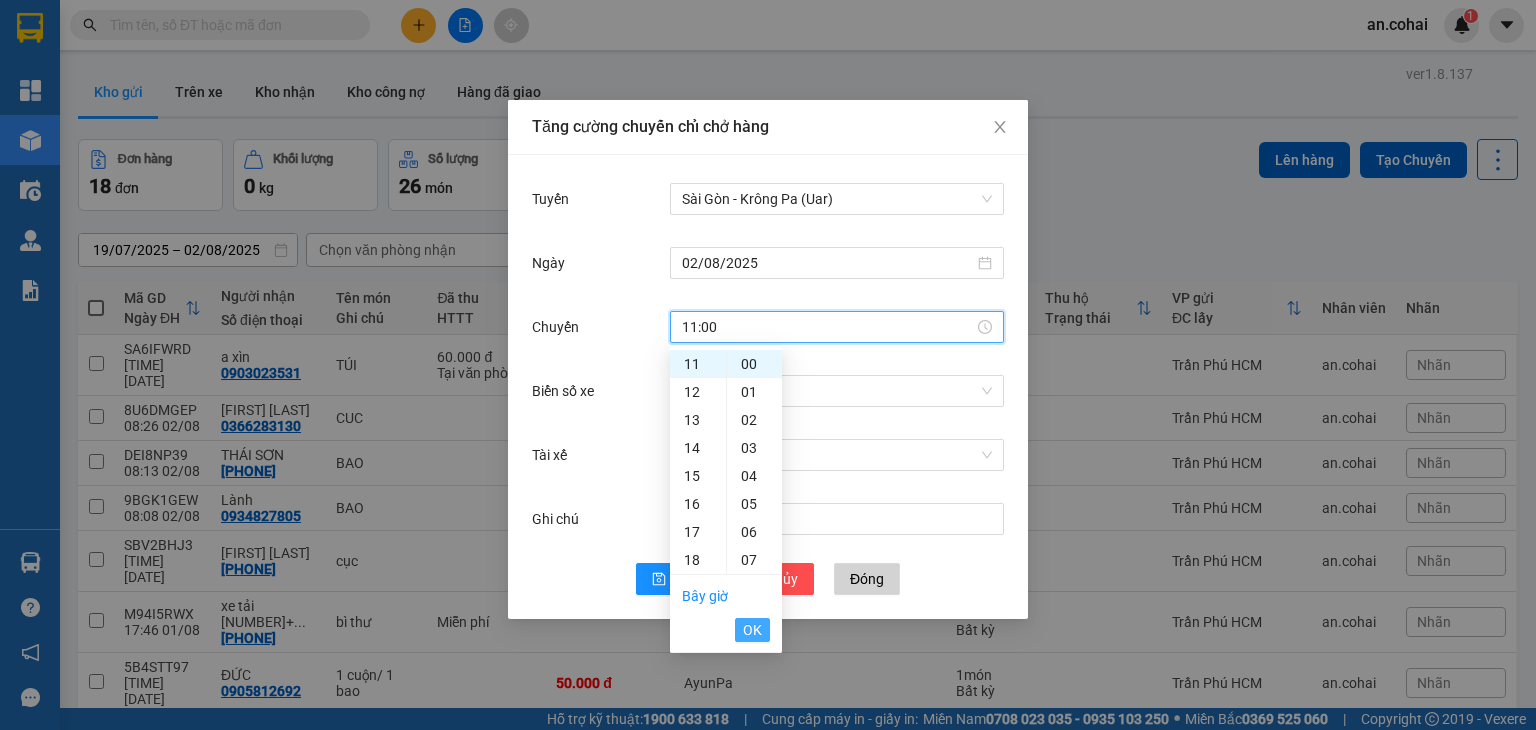 click on "OK" at bounding box center [752, 630] 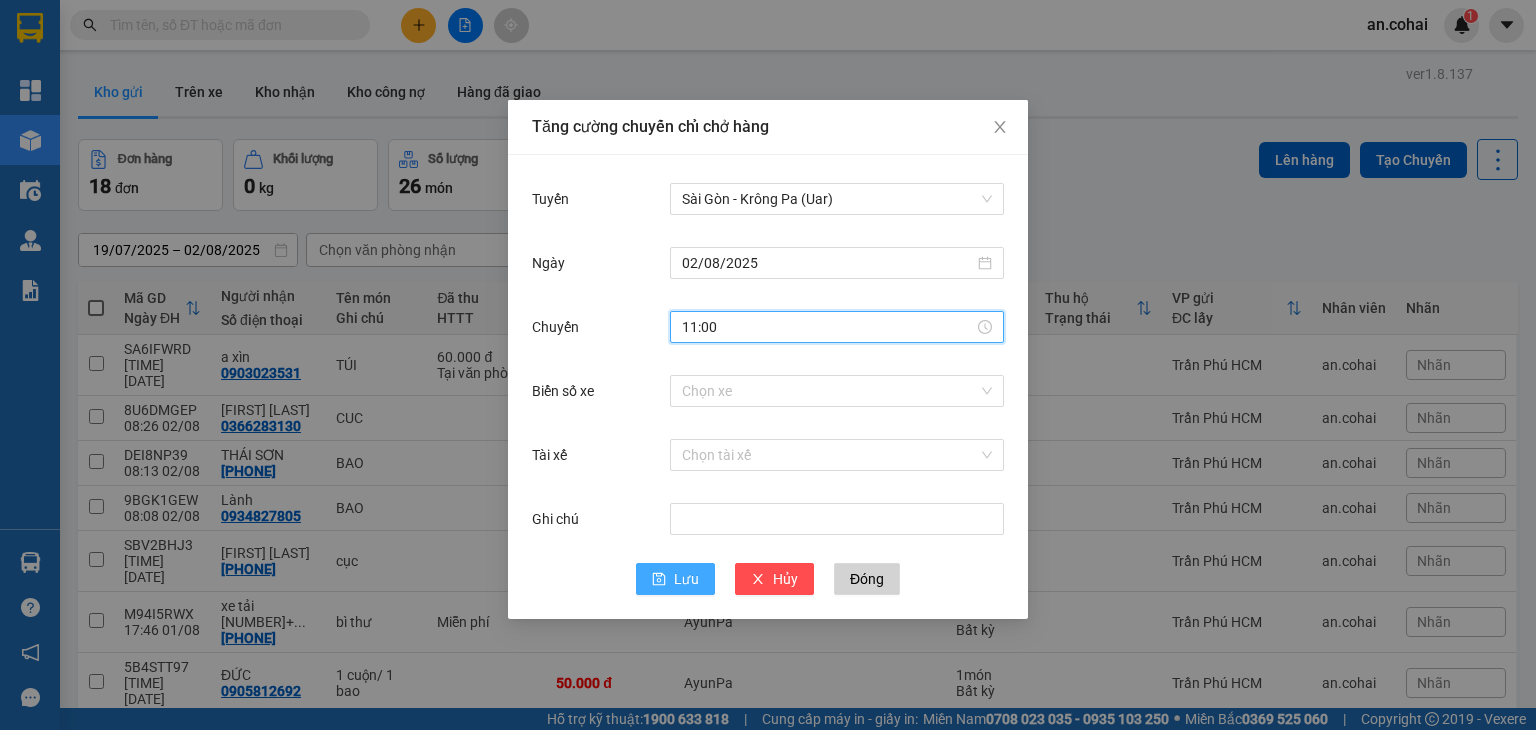click on "Lưu" at bounding box center (686, 579) 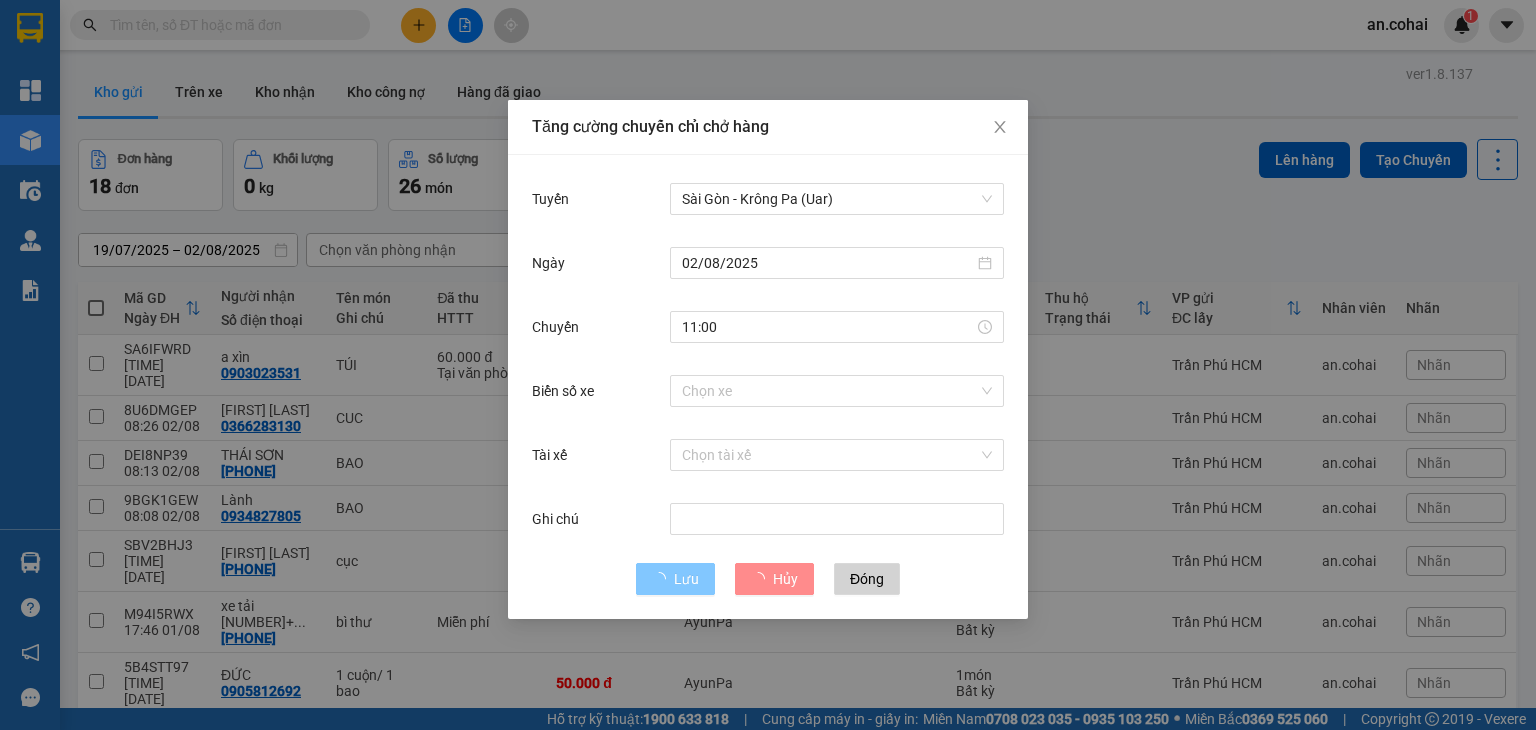 type 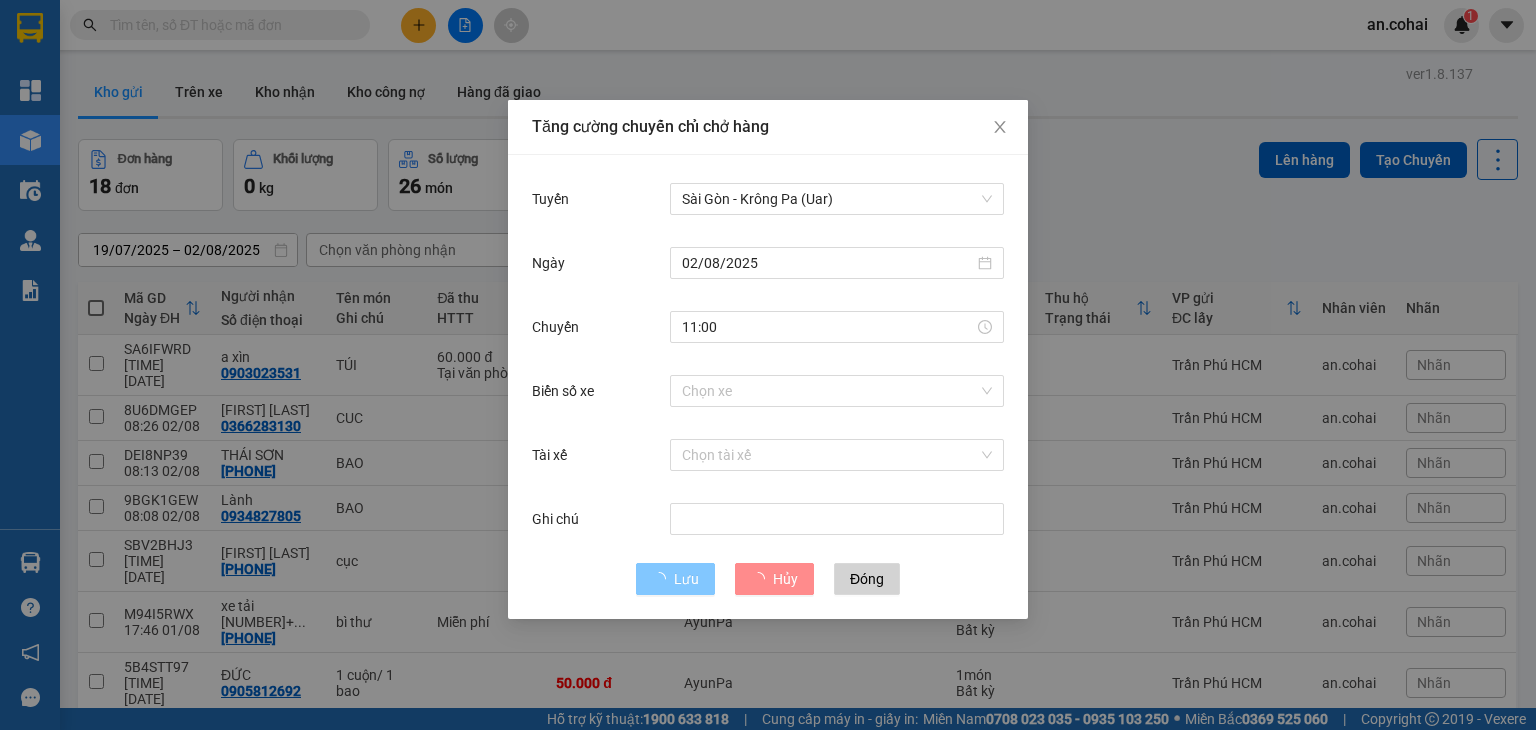 type 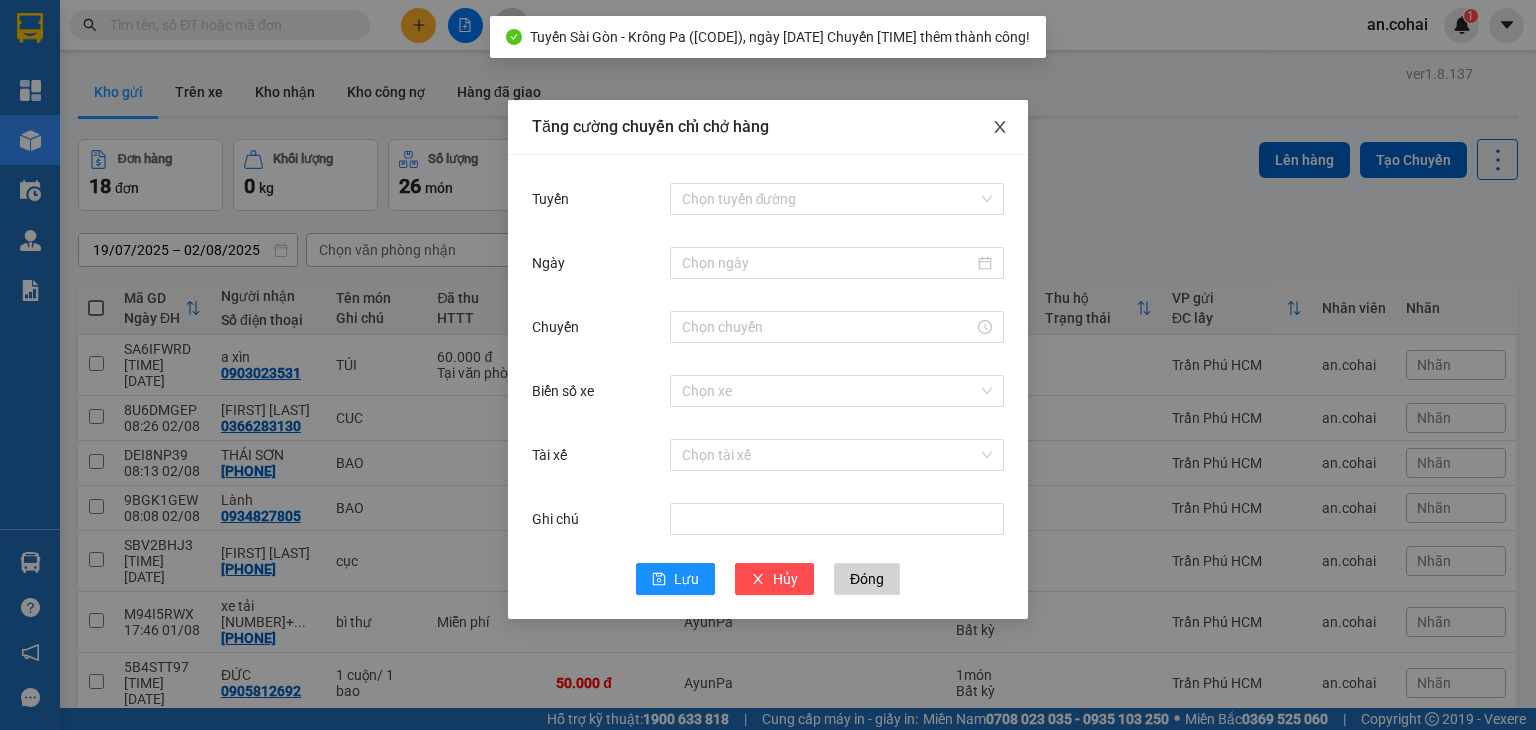 click 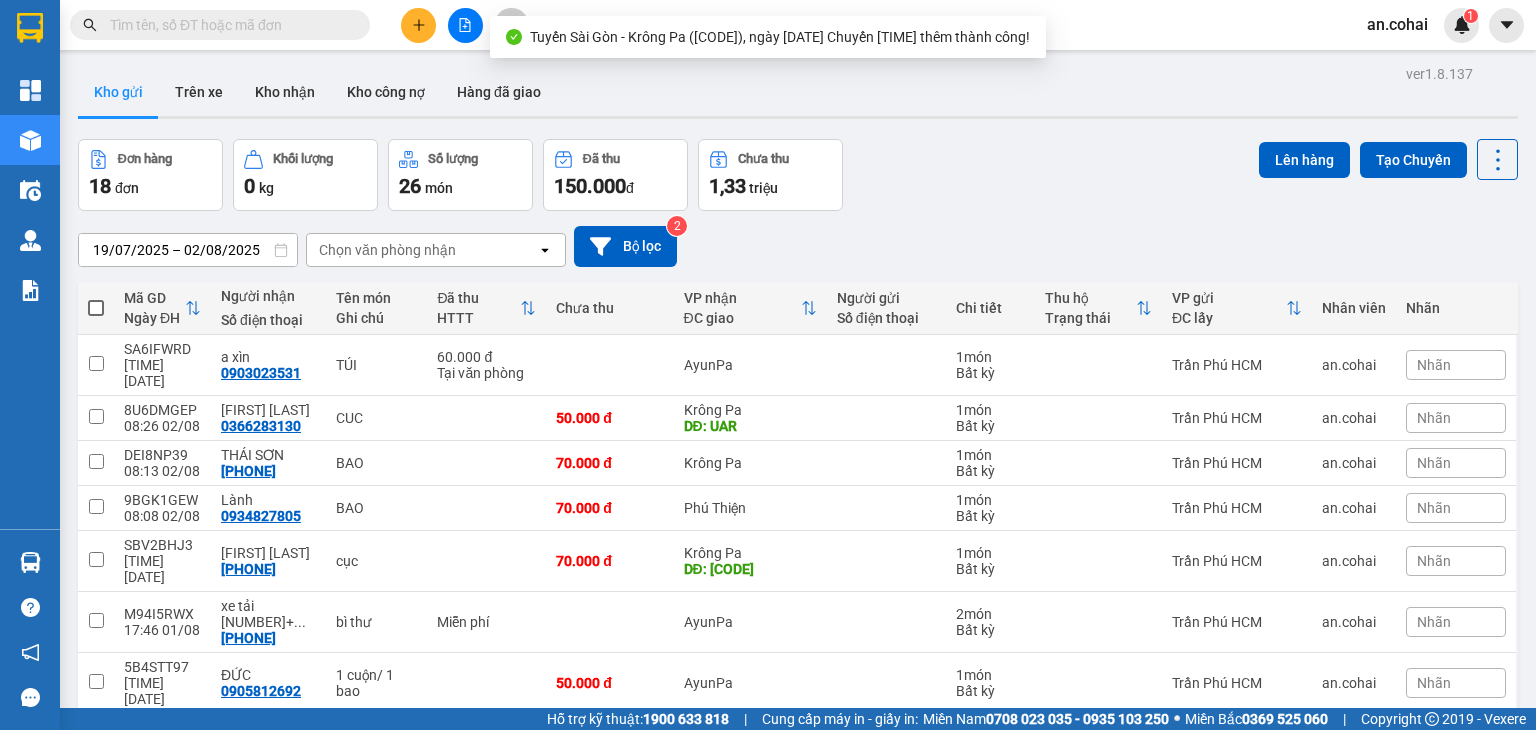 click at bounding box center [96, 308] 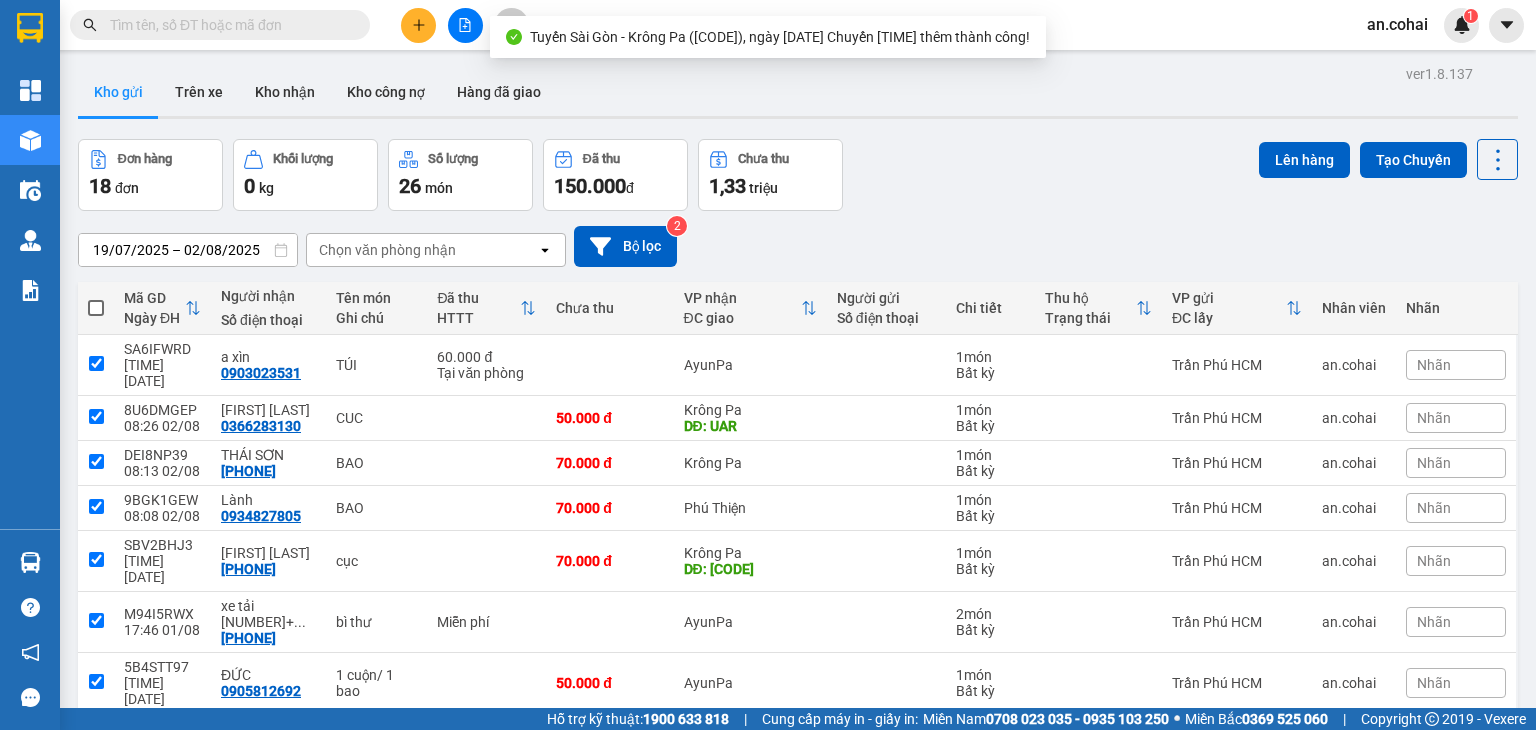 checkbox on "true" 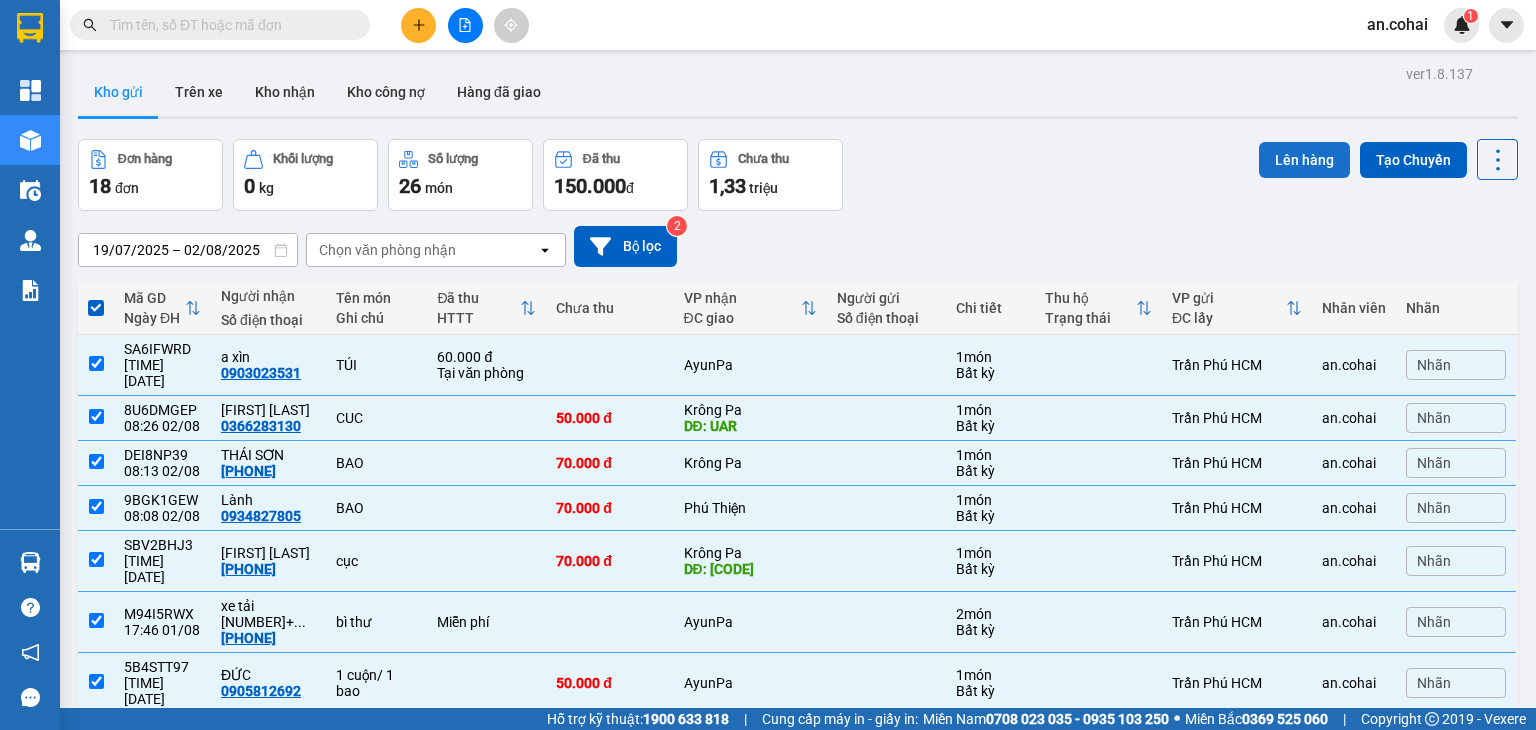 click on "Lên hàng" at bounding box center [1304, 160] 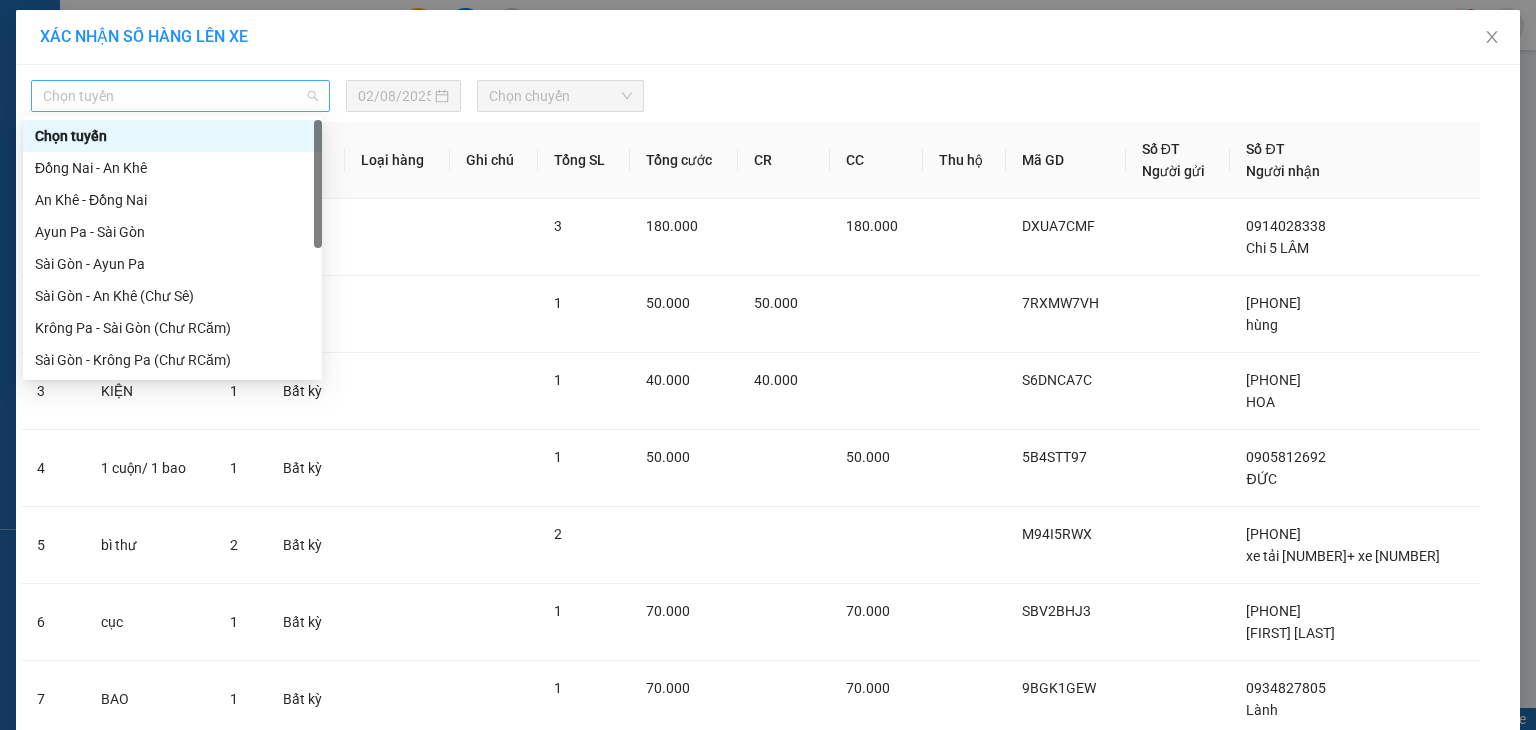drag, startPoint x: 246, startPoint y: 84, endPoint x: 241, endPoint y: 102, distance: 18.681541 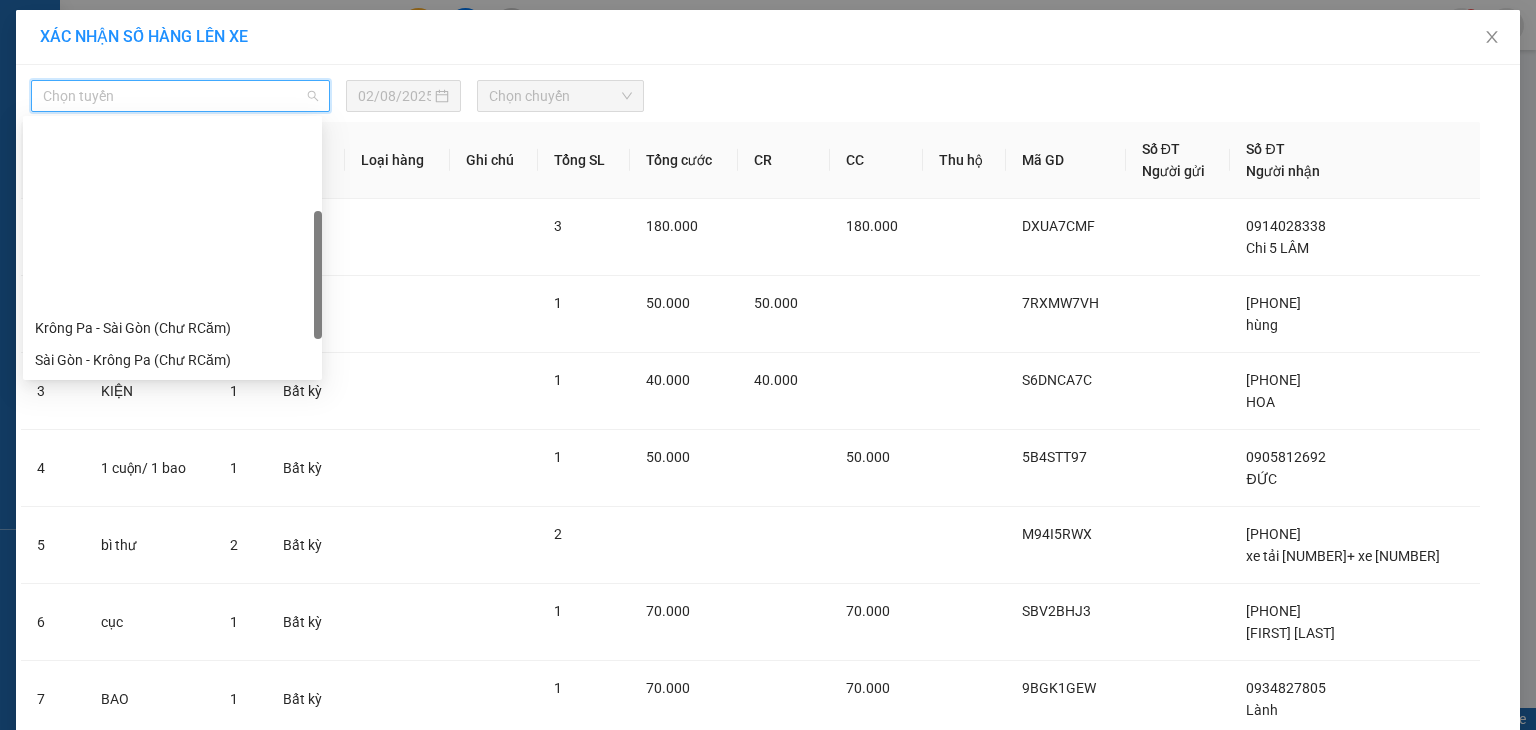 scroll, scrollTop: 280, scrollLeft: 0, axis: vertical 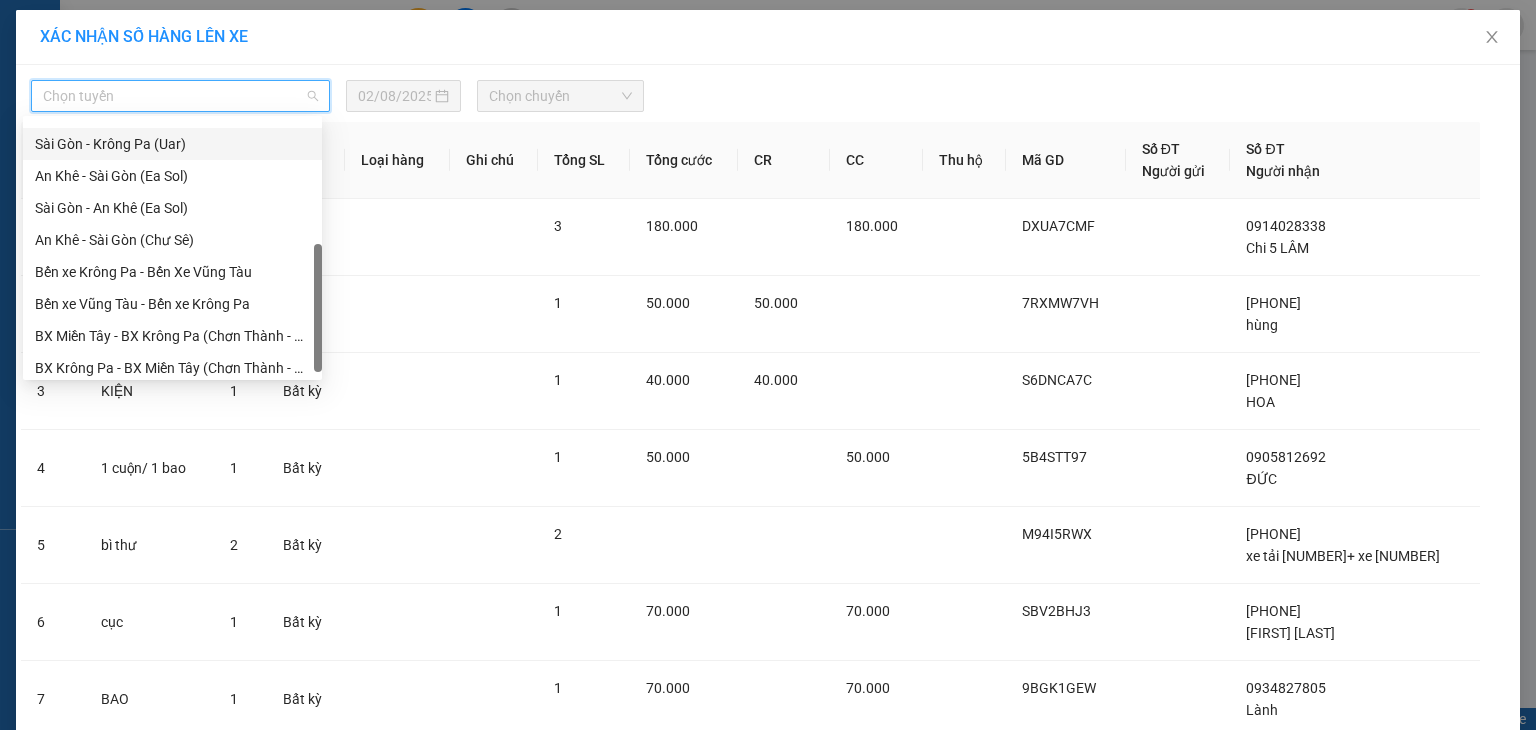 click on "Sài Gòn - Krông Pa (Uar)" at bounding box center (172, 144) 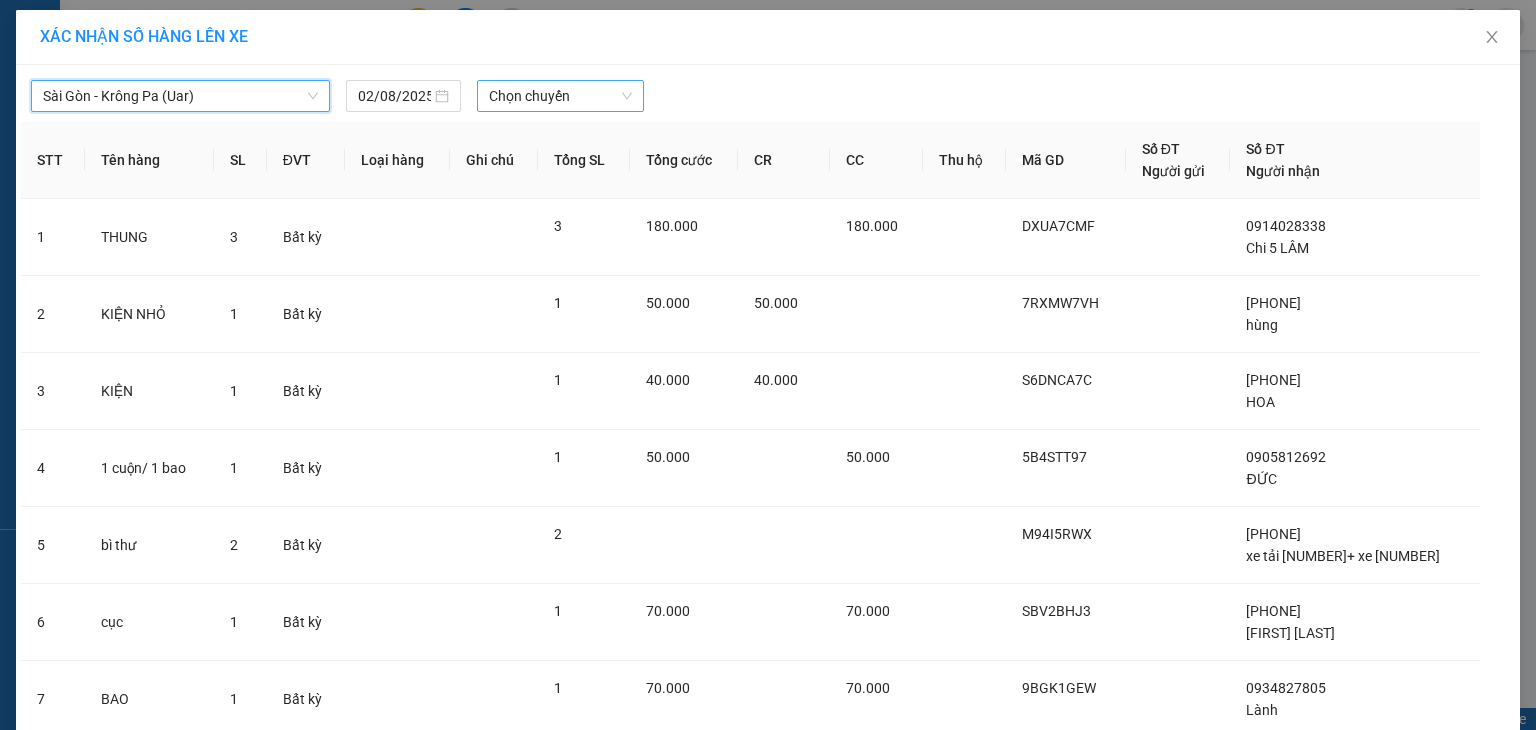 click on "Chọn chuyến" at bounding box center (561, 96) 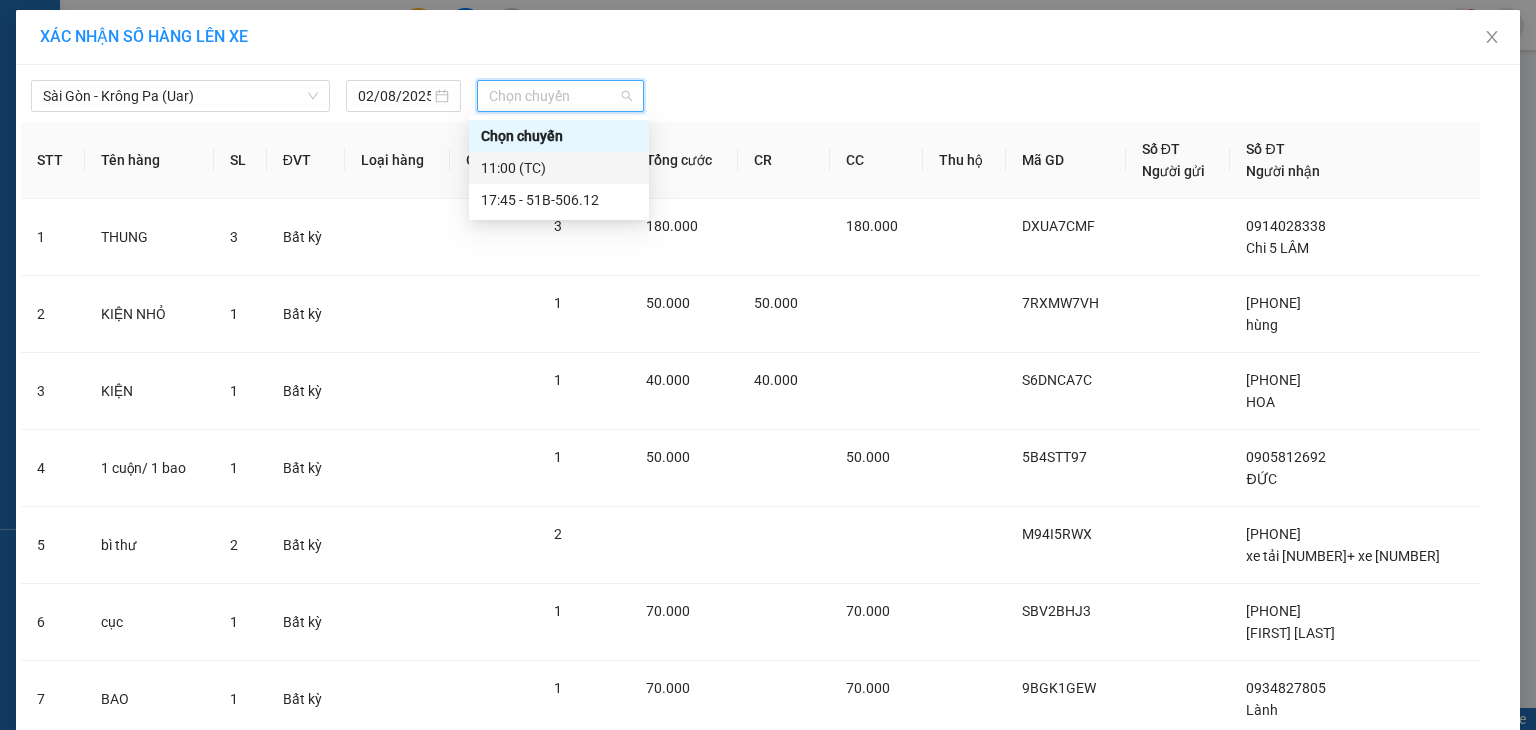 click on "11:00   (TC)" at bounding box center [559, 168] 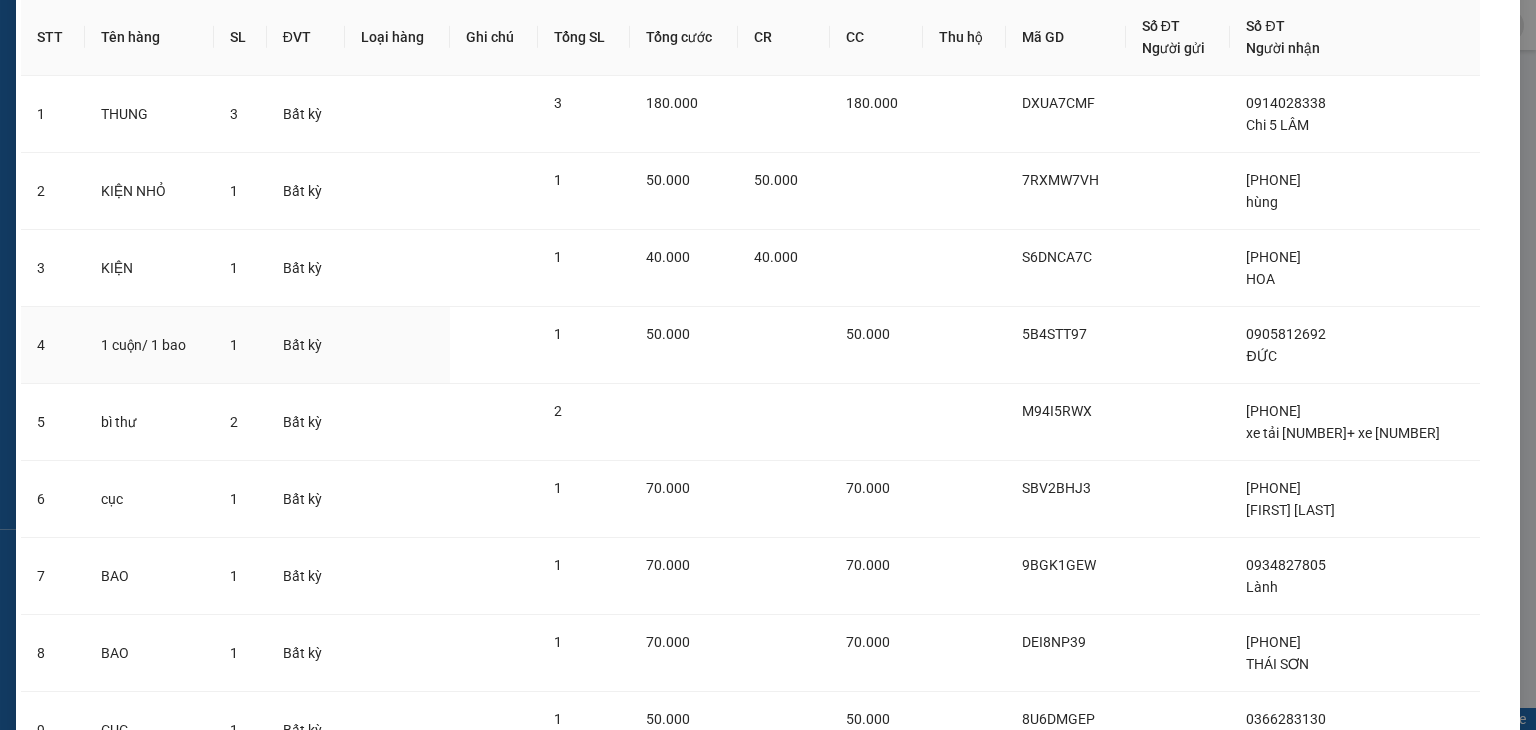scroll, scrollTop: 395, scrollLeft: 0, axis: vertical 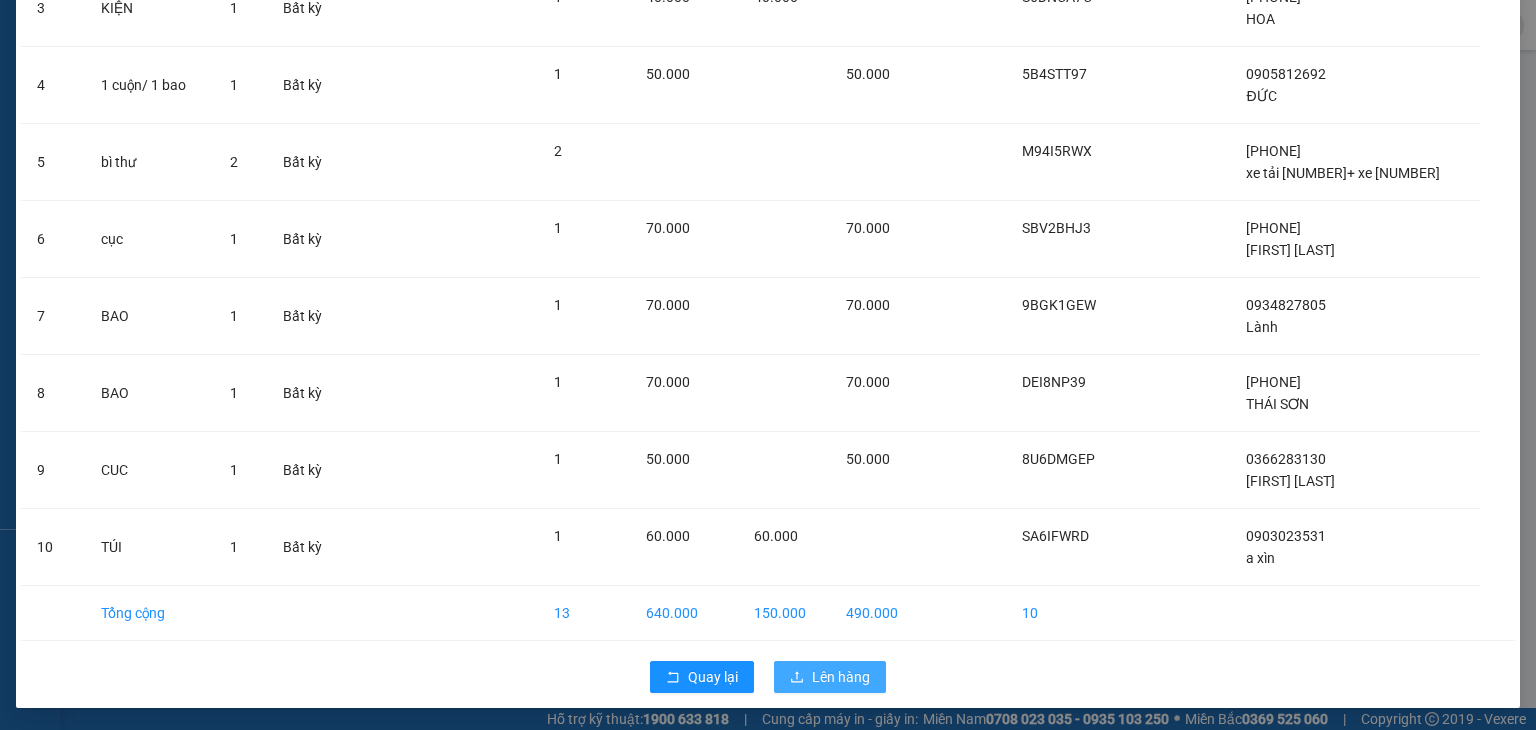 click on "Lên hàng" at bounding box center [841, 677] 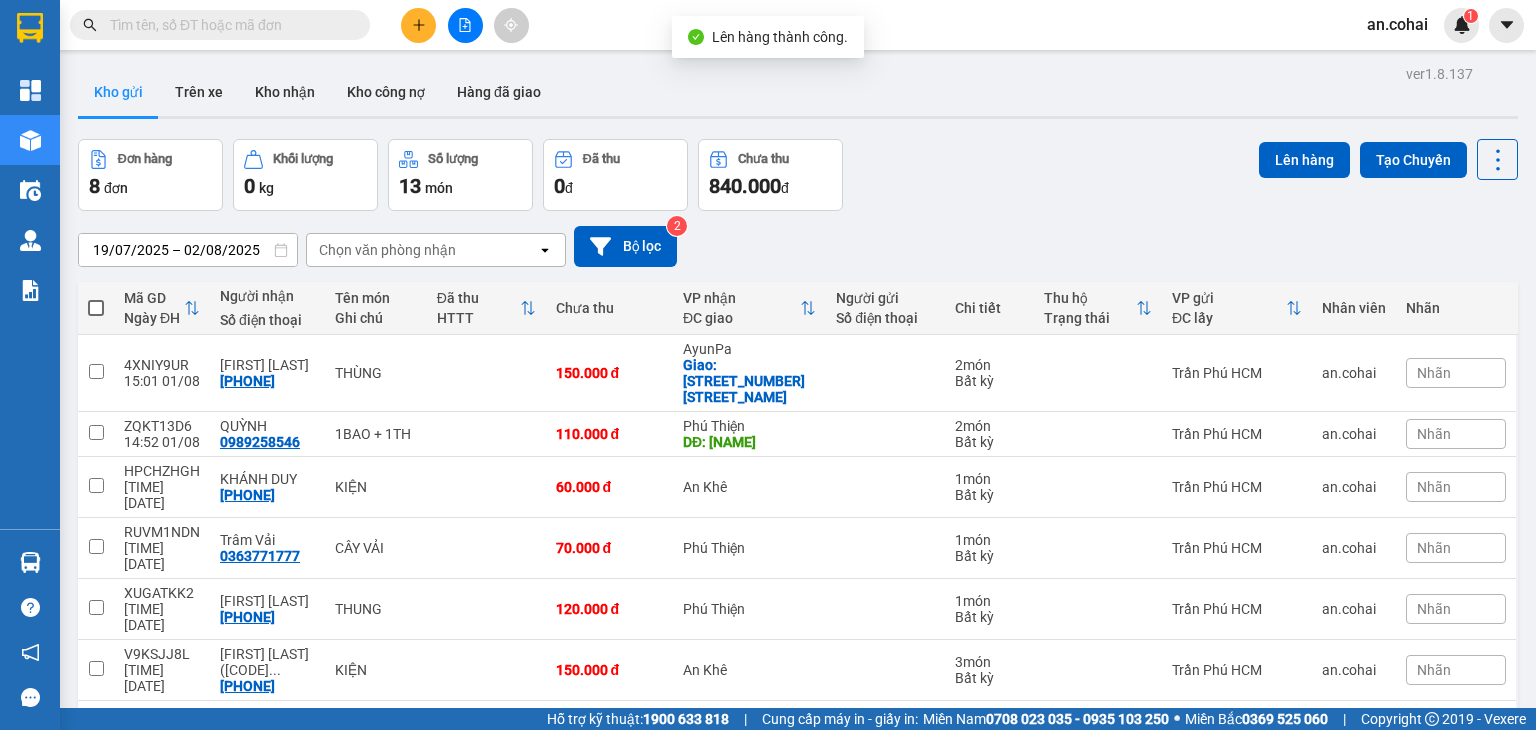 click at bounding box center (96, 308) 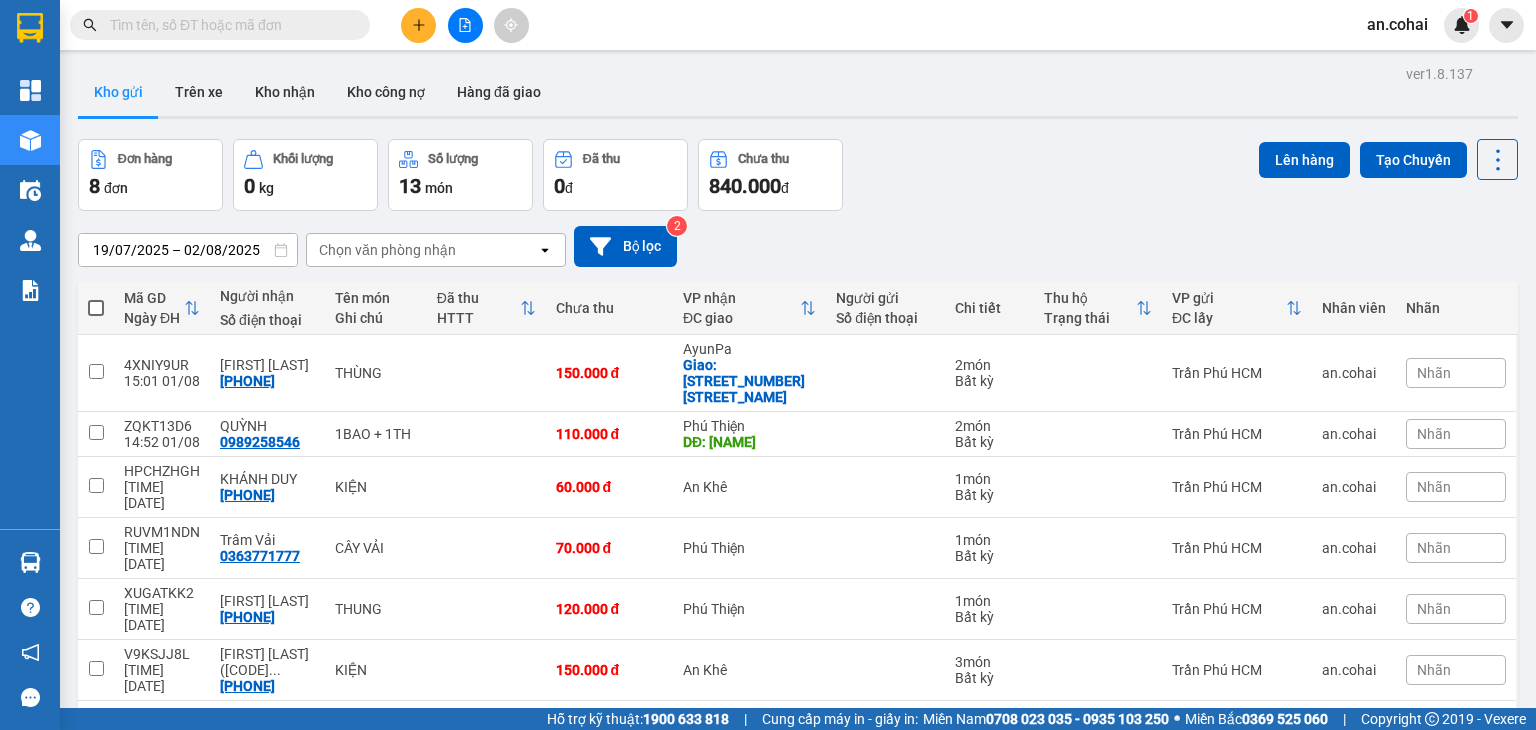 click at bounding box center [96, 308] 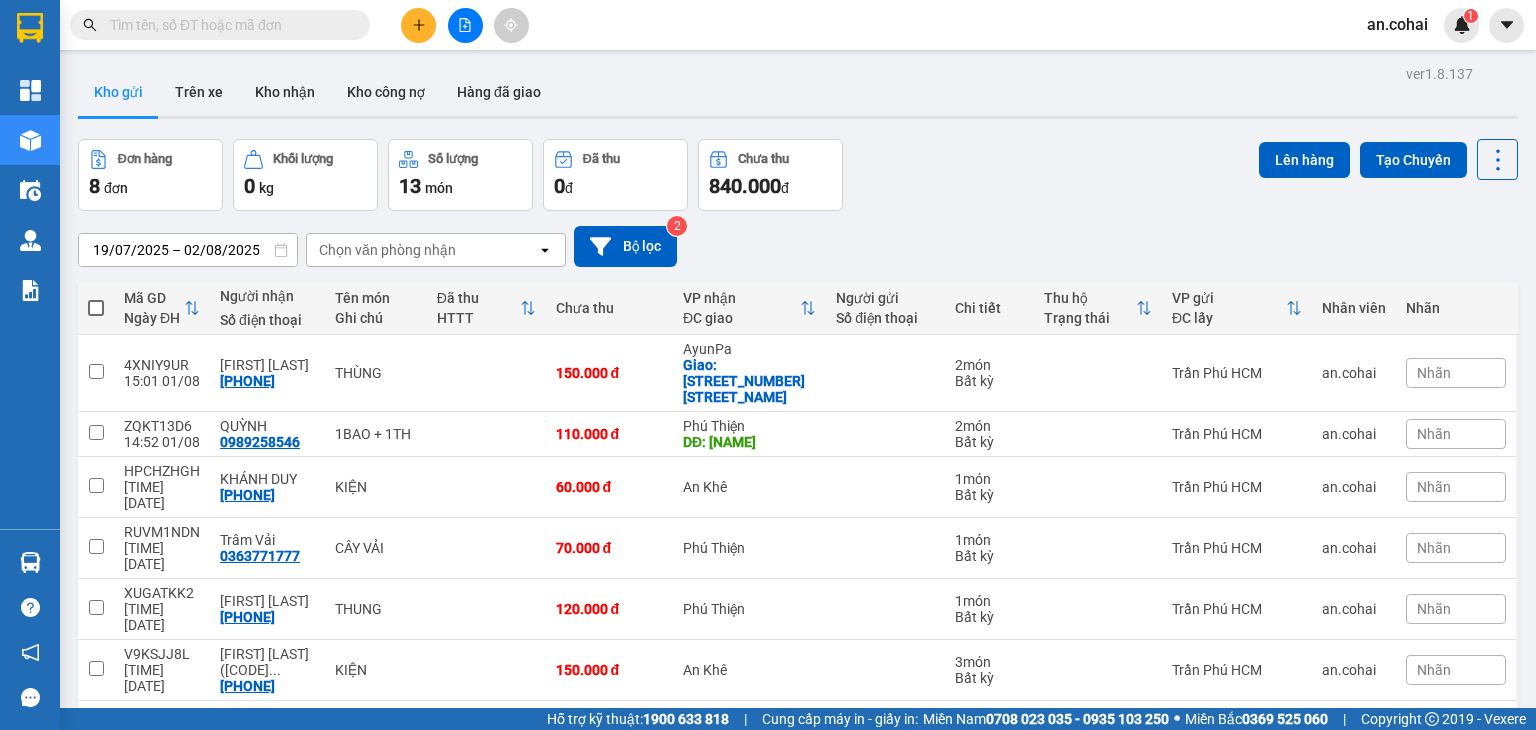 click at bounding box center (96, 298) 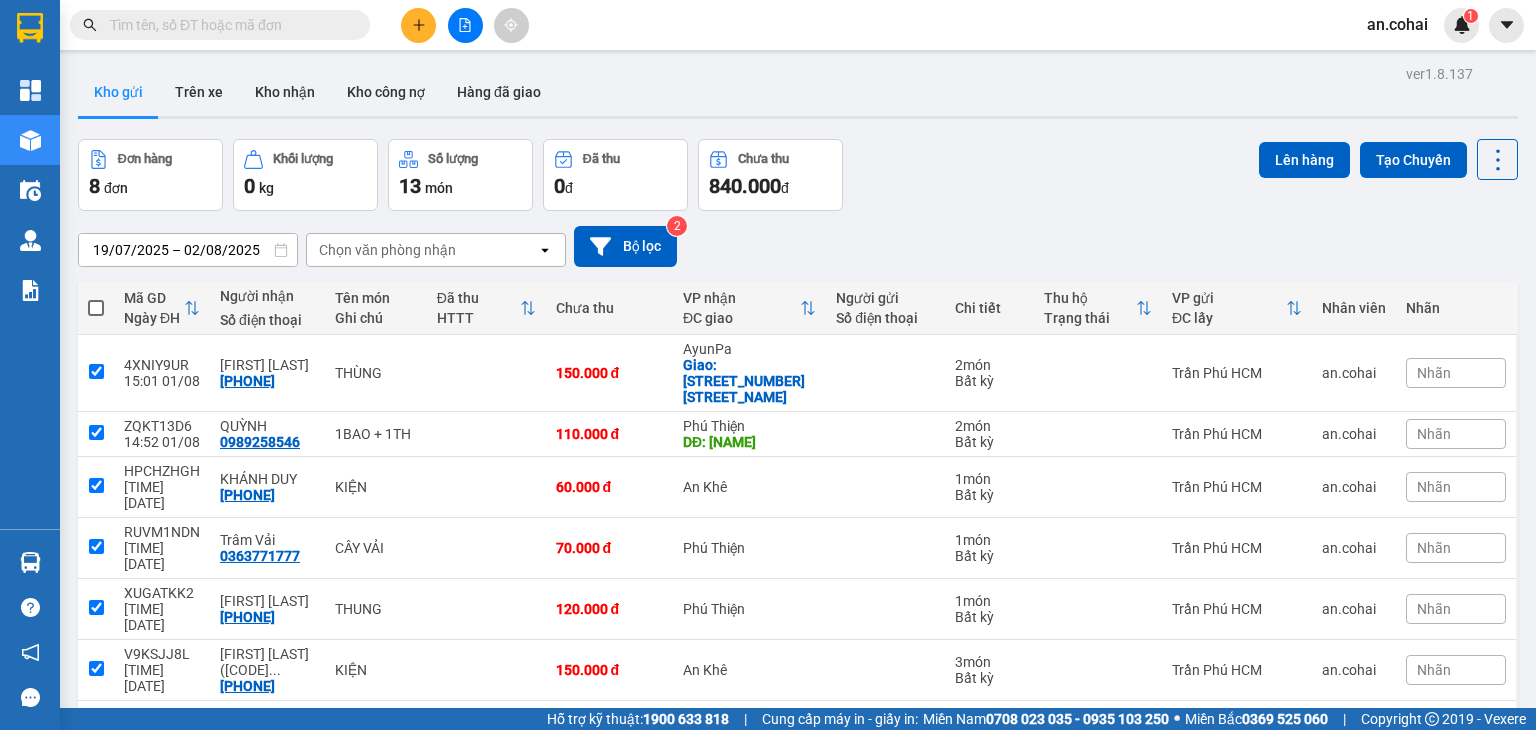 checkbox on "true" 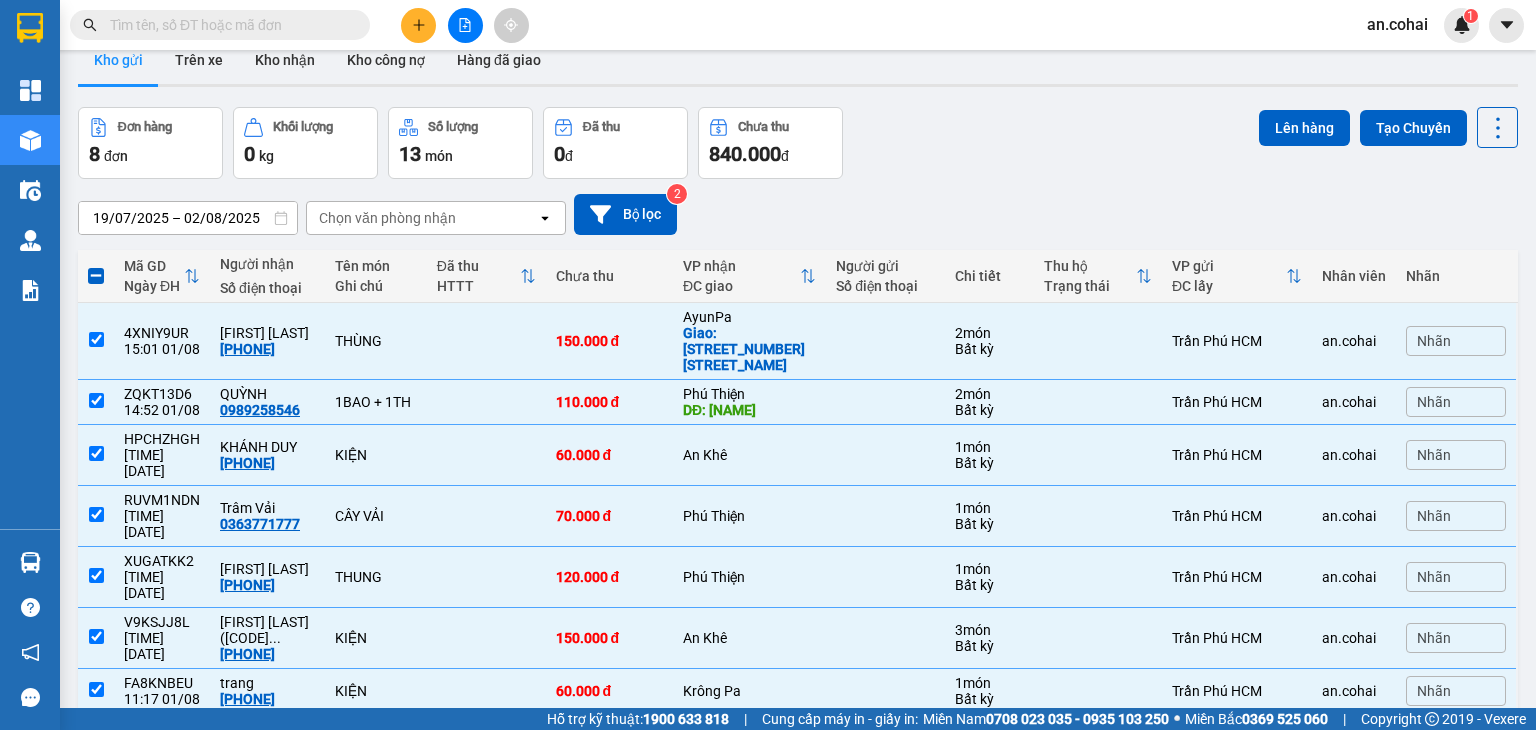 scroll, scrollTop: 92, scrollLeft: 0, axis: vertical 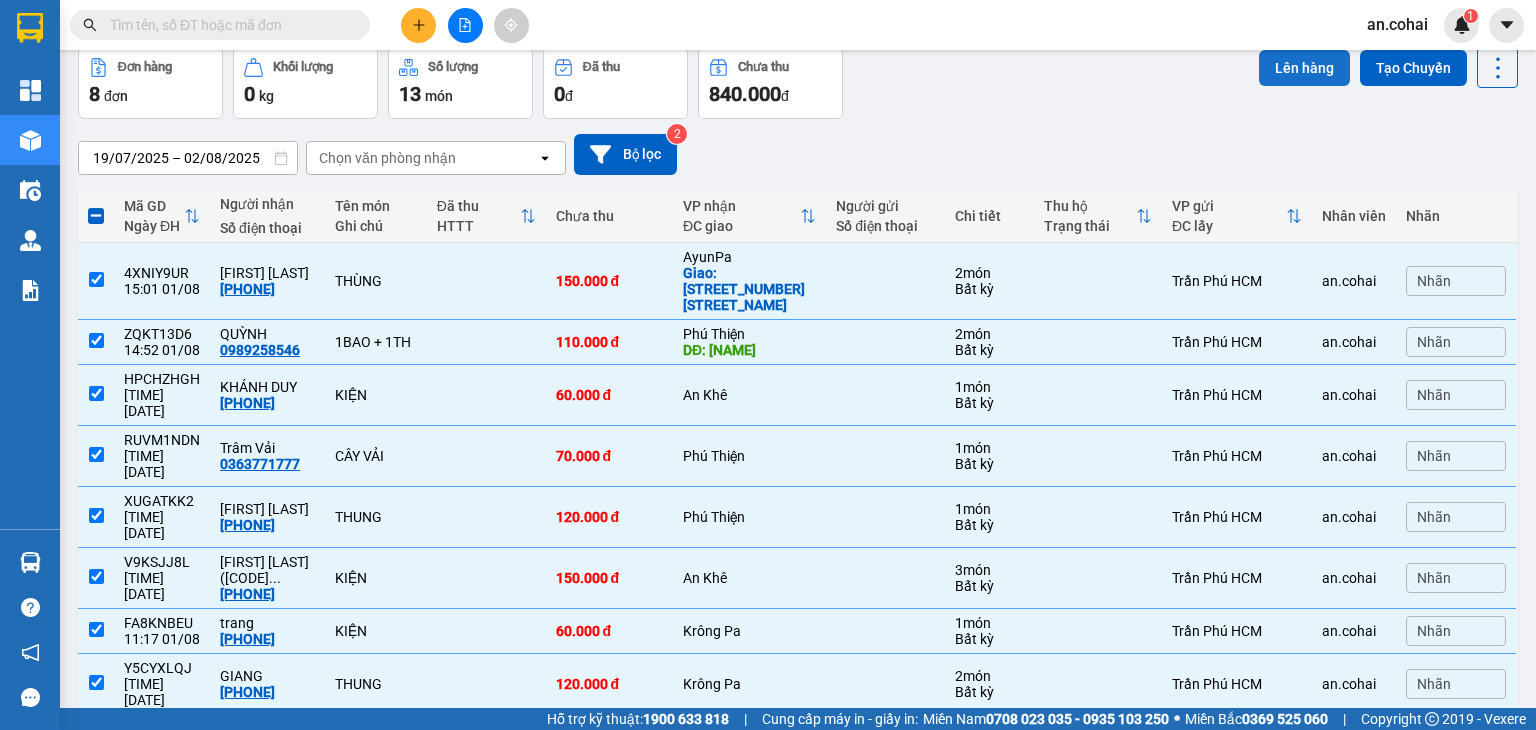 click on "Lên hàng" at bounding box center (1304, 68) 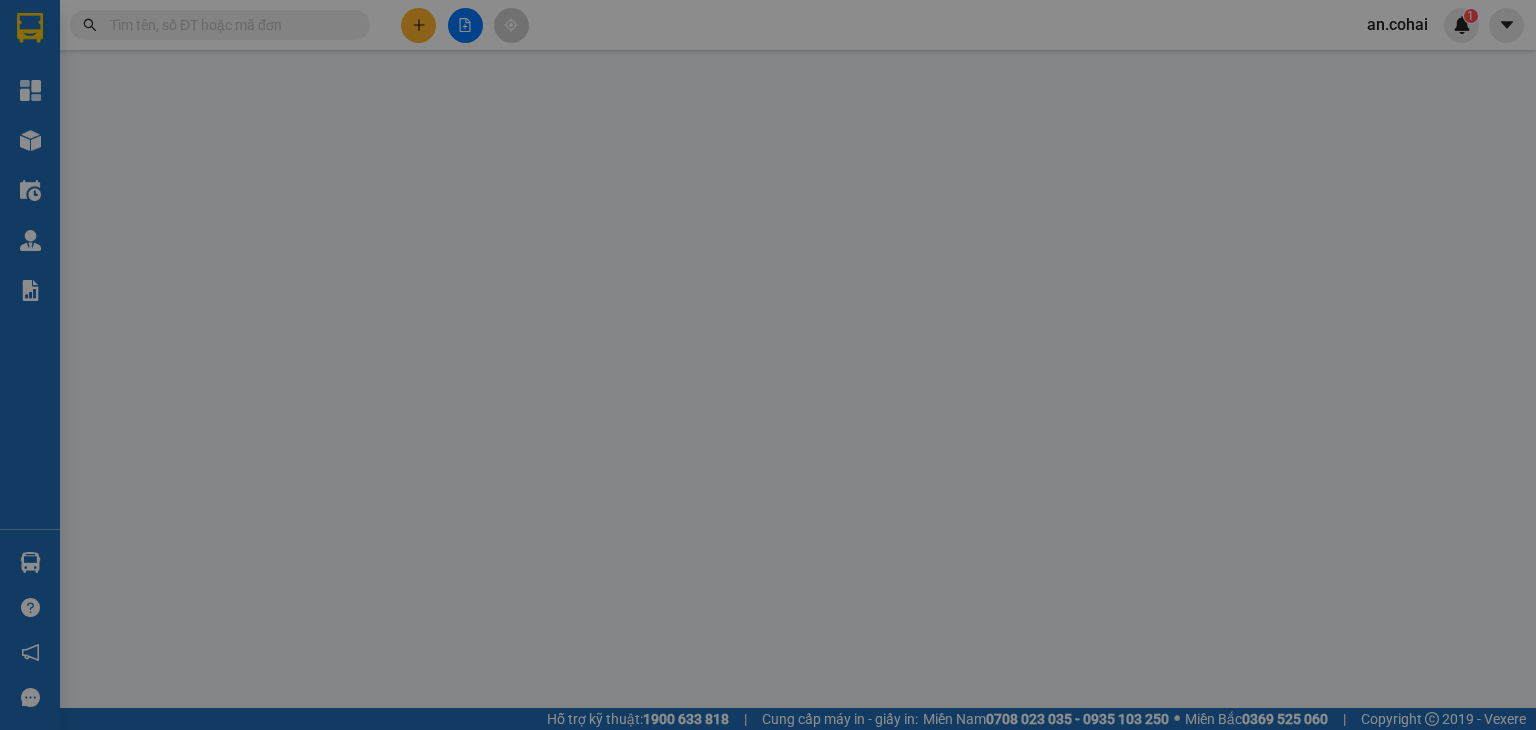 scroll, scrollTop: 0, scrollLeft: 0, axis: both 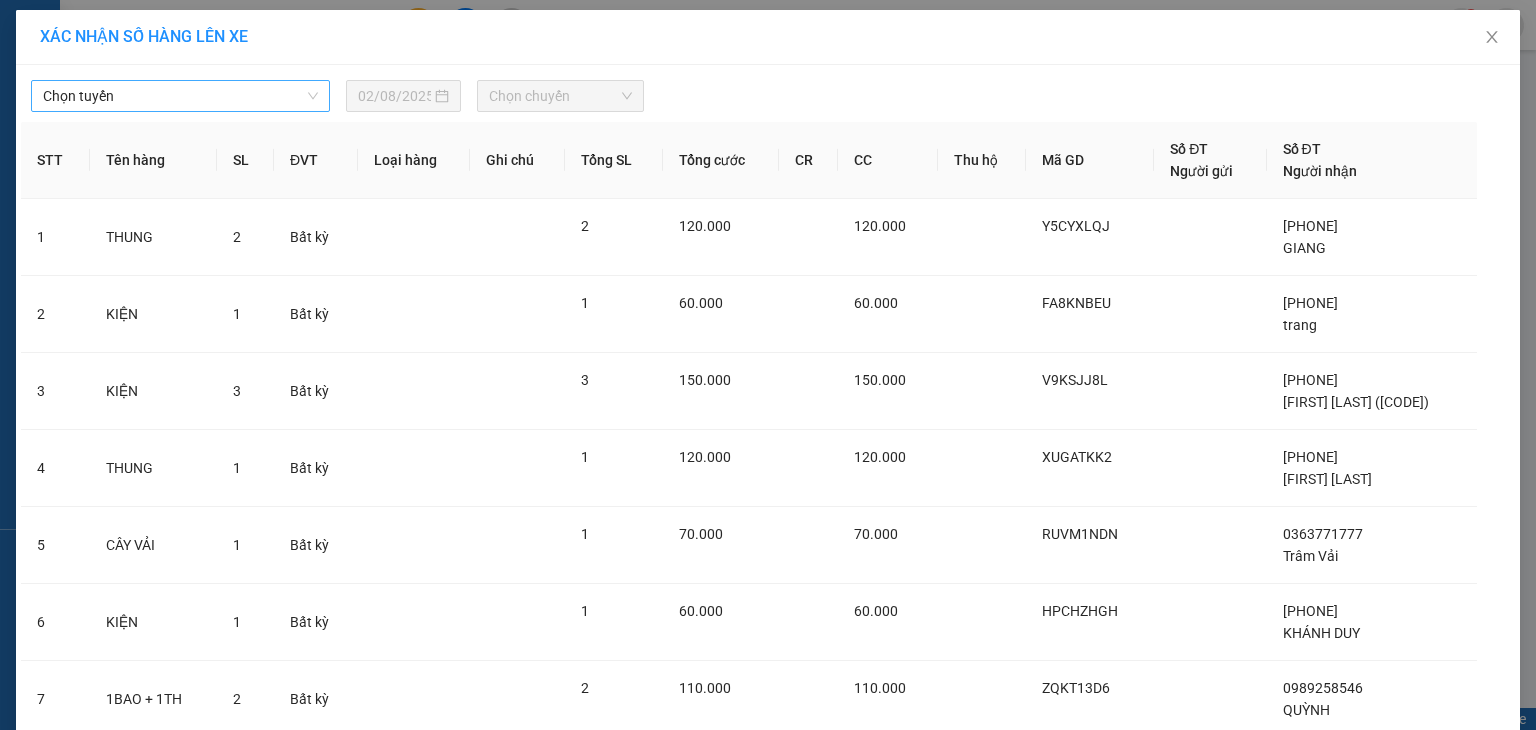 click on "Chọn tuyến" at bounding box center (180, 96) 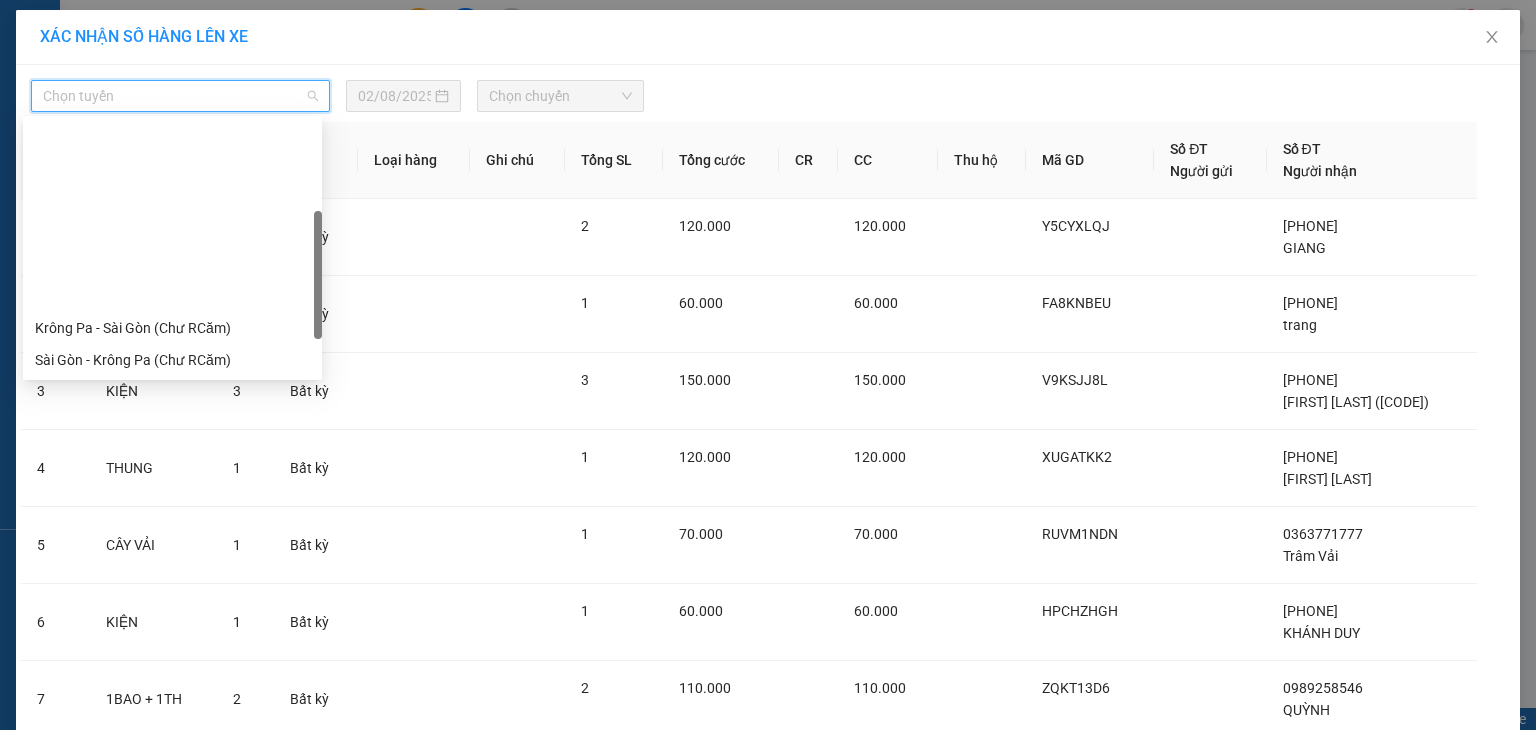 scroll, scrollTop: 200, scrollLeft: 0, axis: vertical 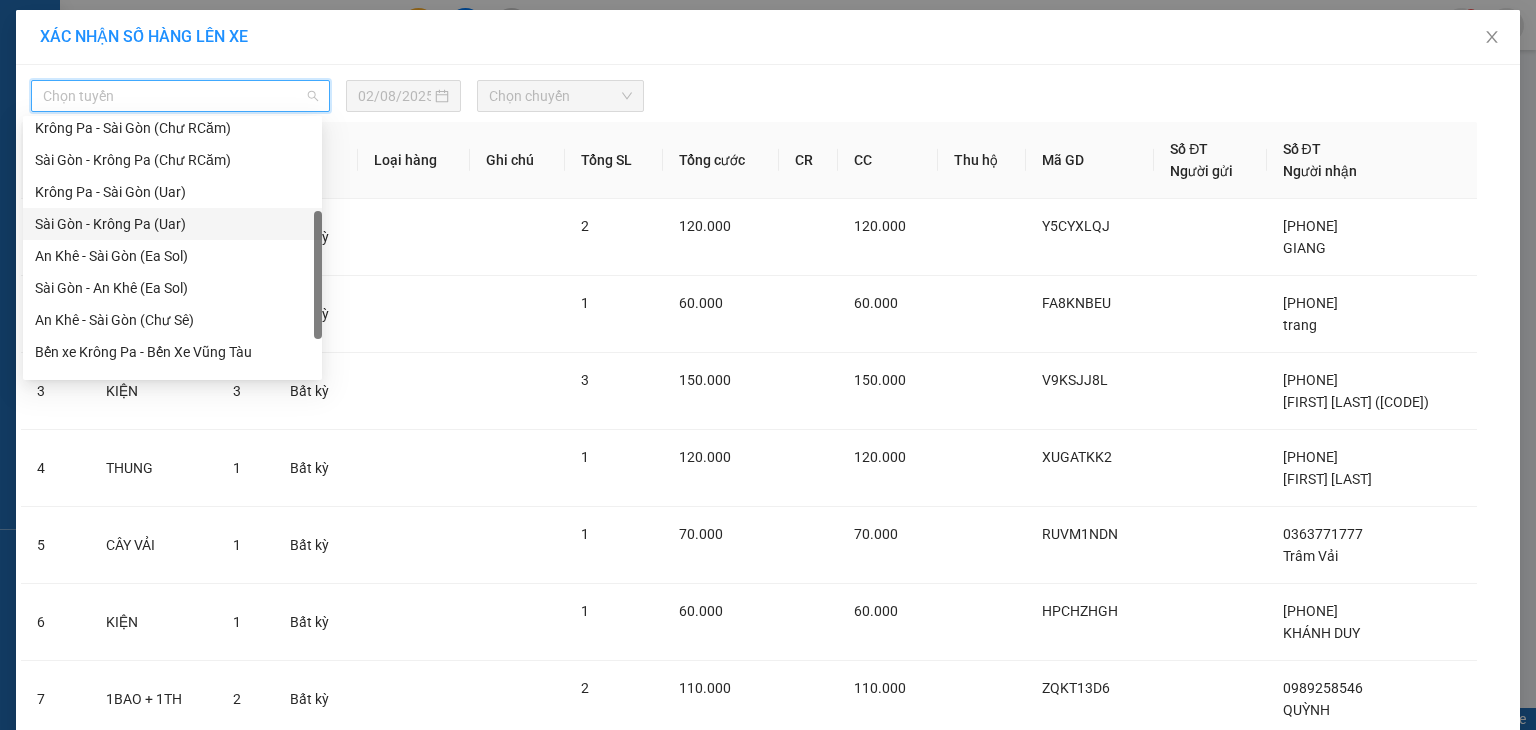 click on "Sài Gòn - Krông Pa (Uar)" at bounding box center (172, 224) 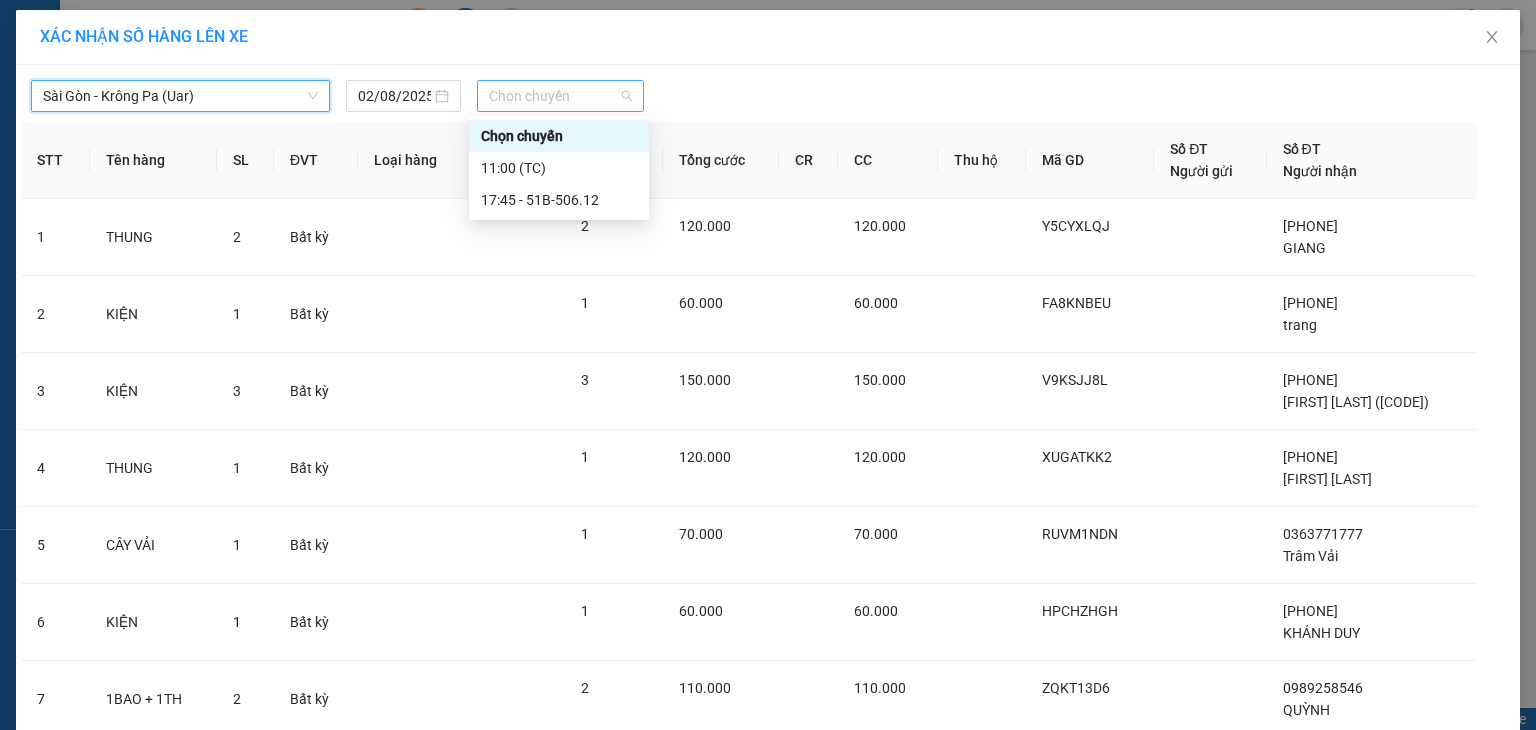 click on "Chọn chuyến" at bounding box center (561, 96) 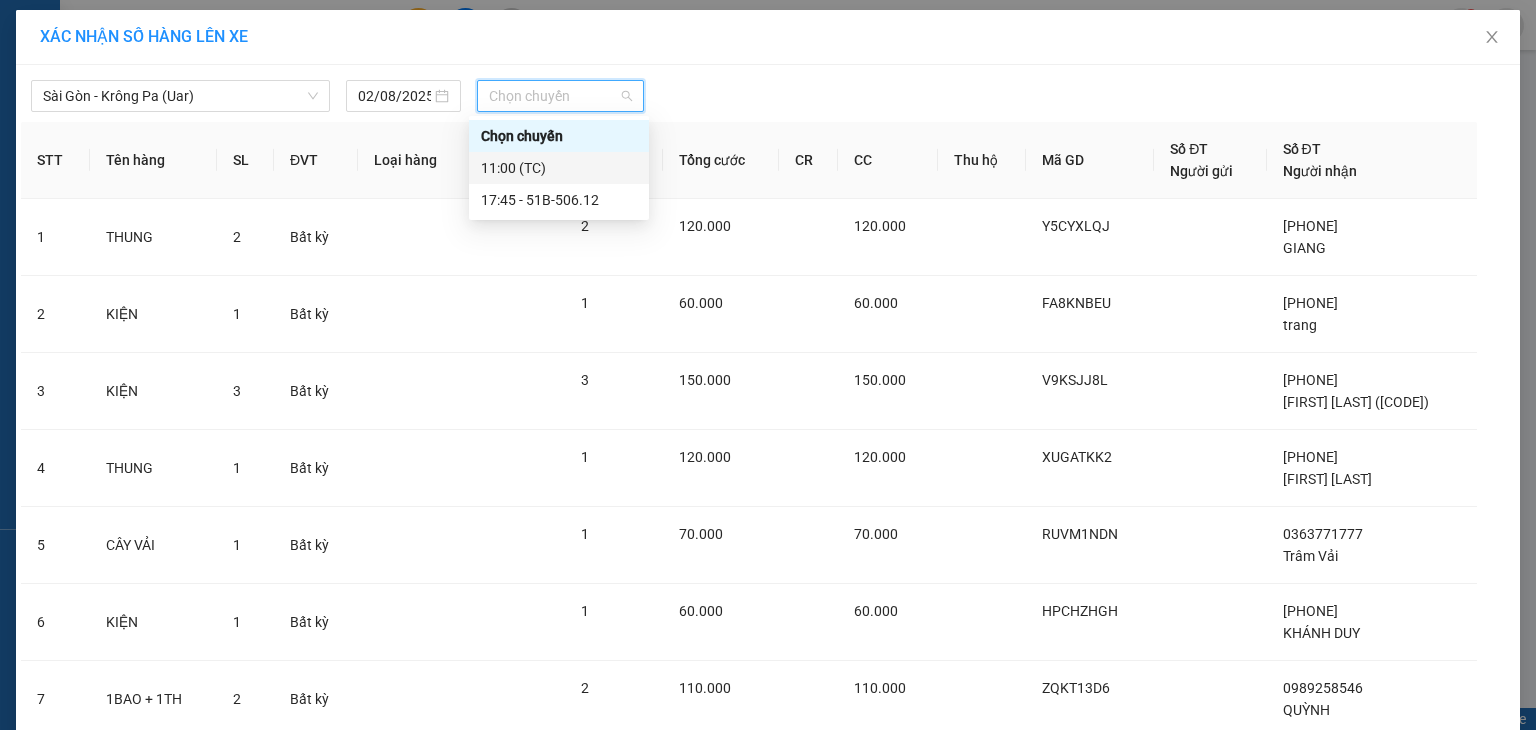click on "11:00   (TC)" at bounding box center (559, 168) 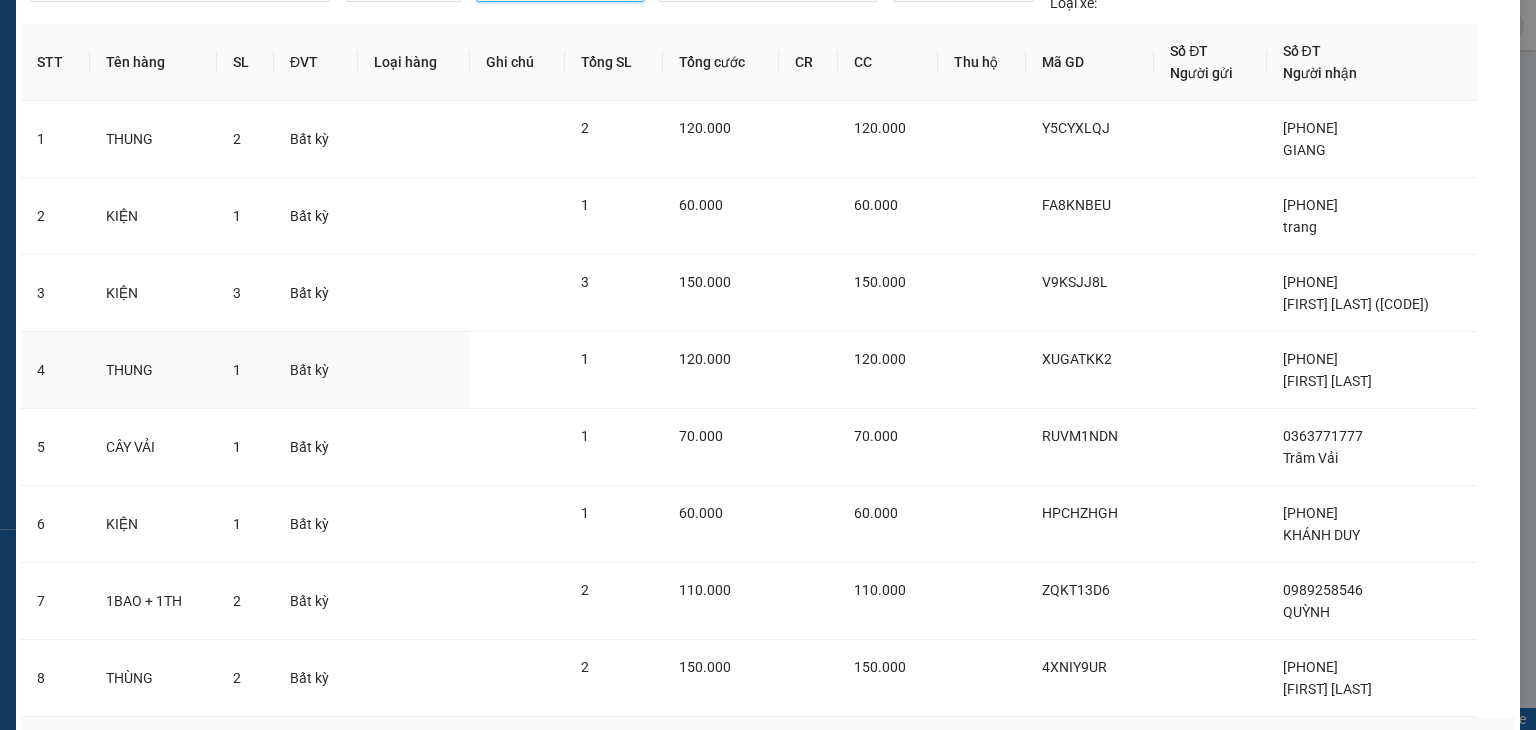 scroll, scrollTop: 241, scrollLeft: 0, axis: vertical 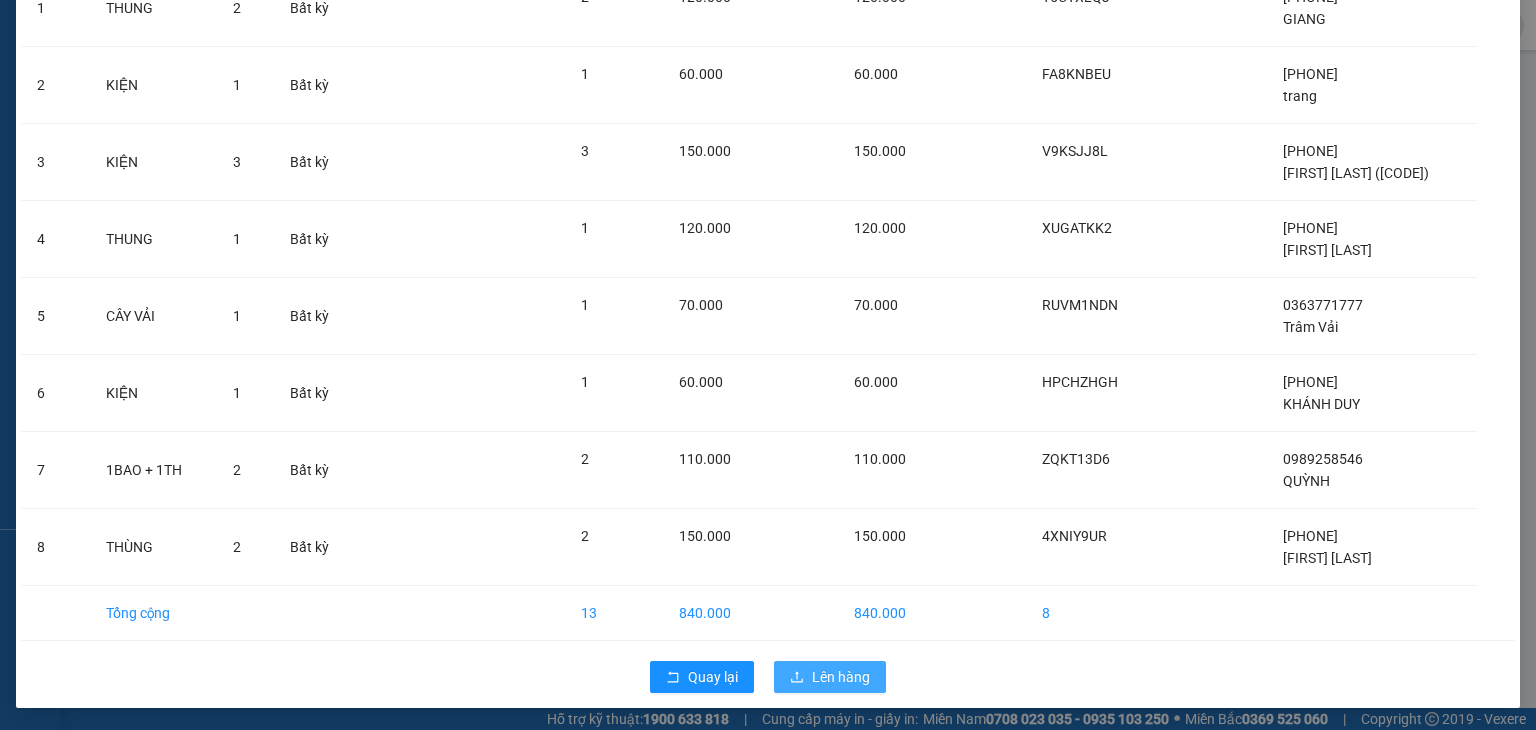click on "Lên hàng" at bounding box center [841, 677] 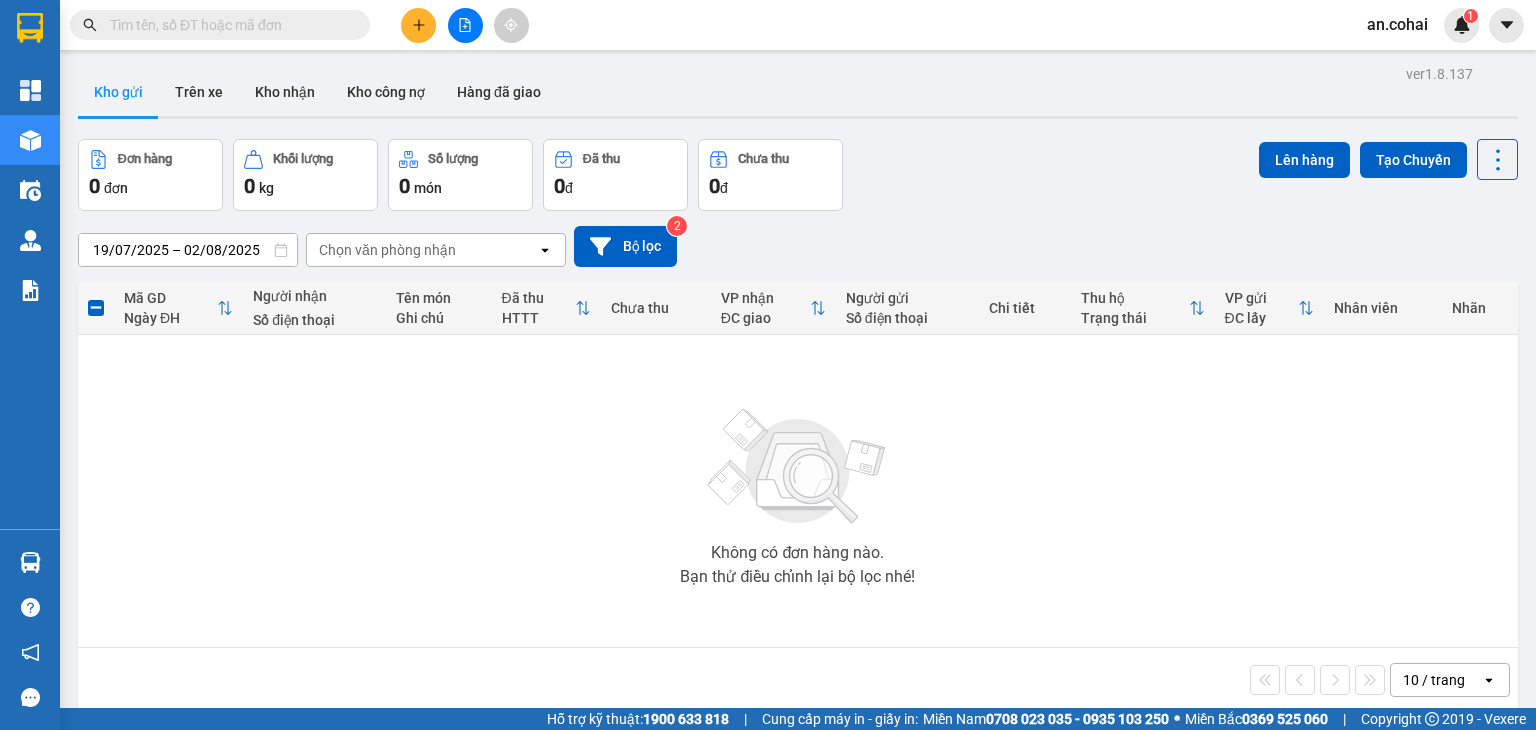 click at bounding box center (228, 25) 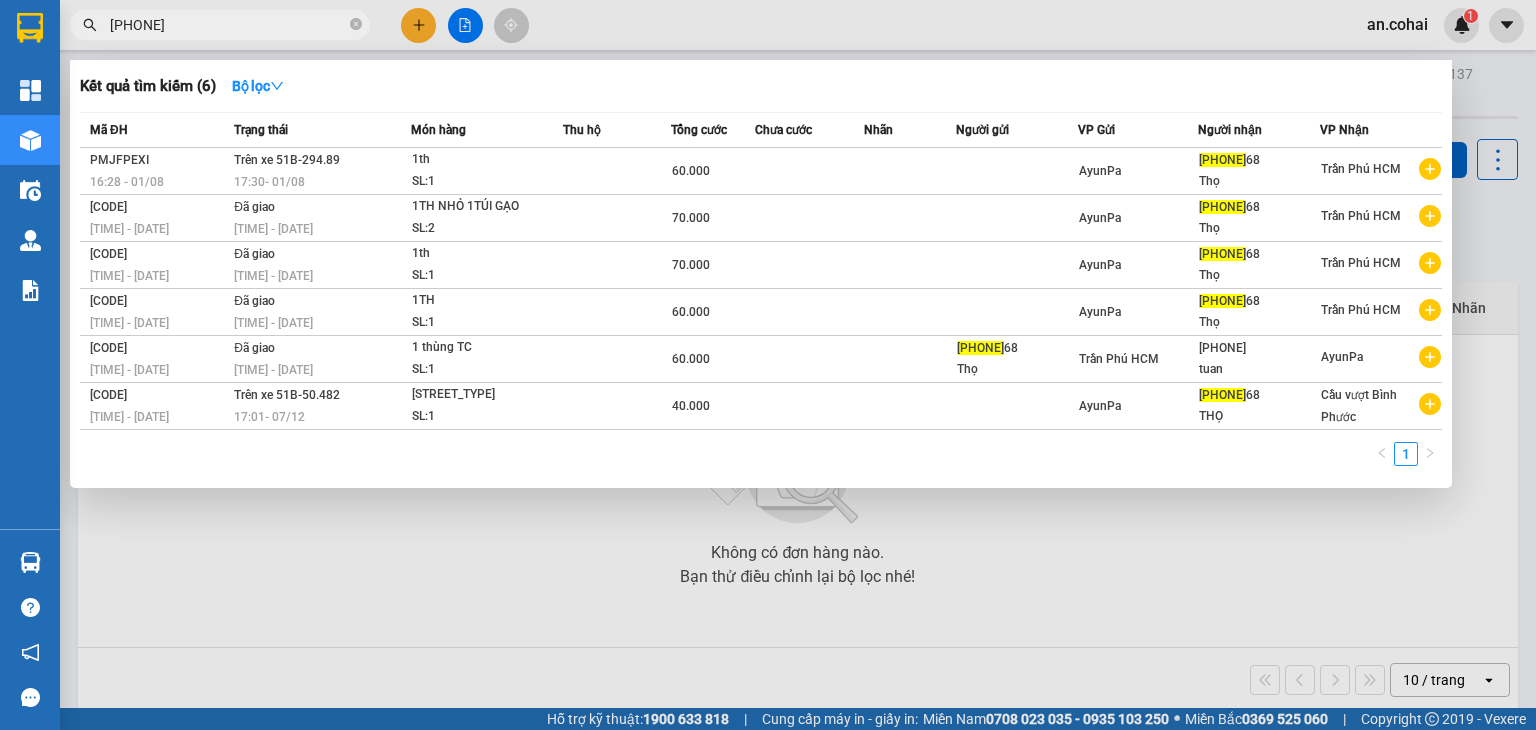 type on "09090254" 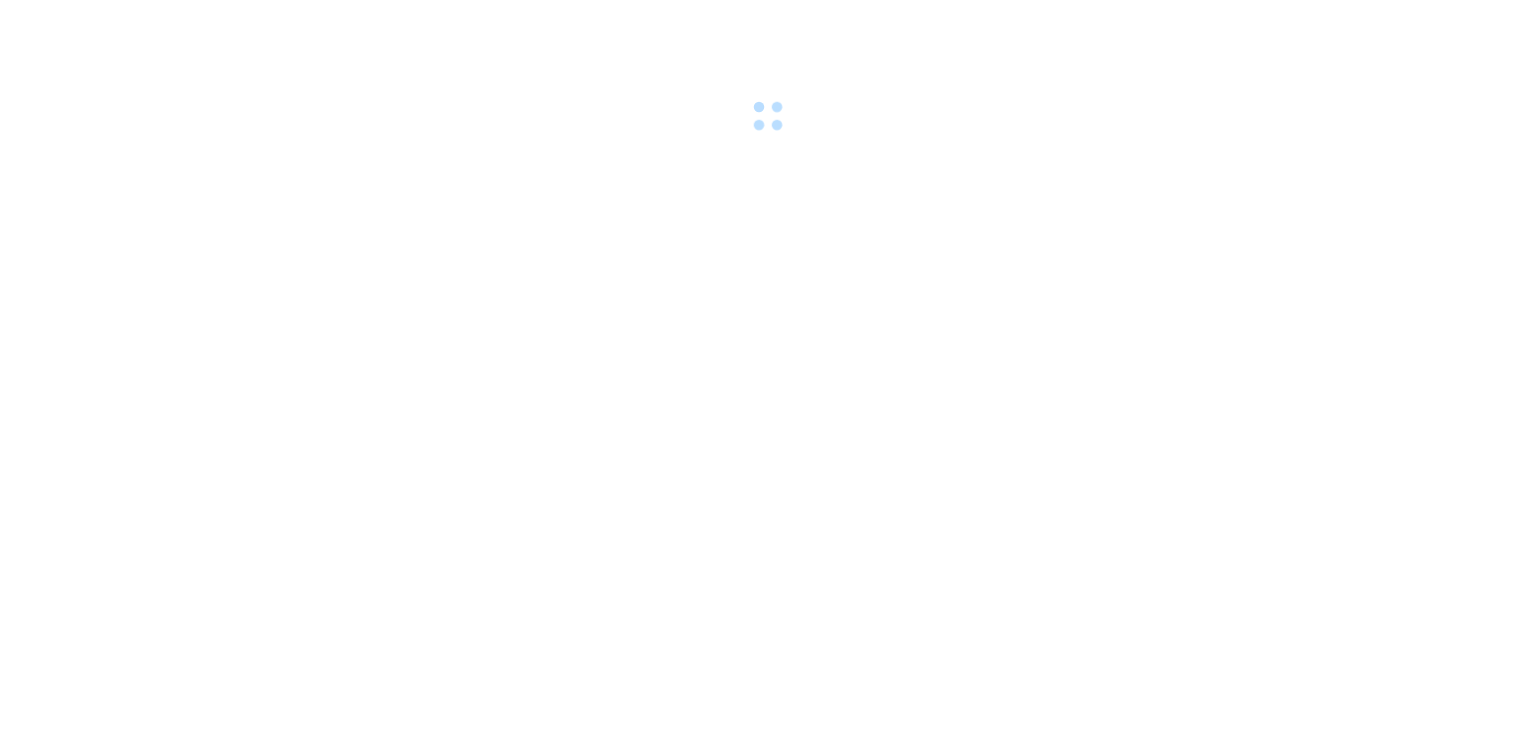scroll, scrollTop: 0, scrollLeft: 0, axis: both 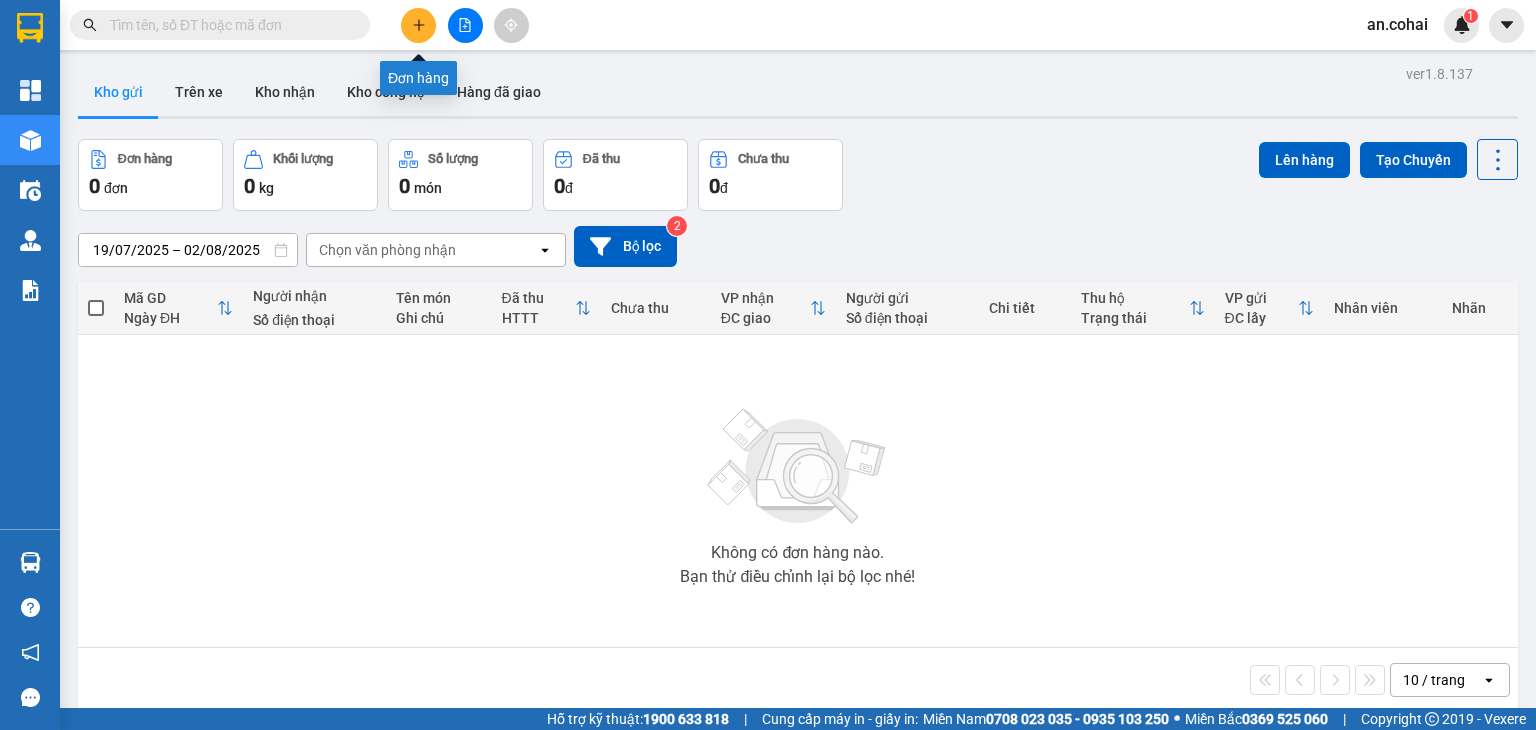 click 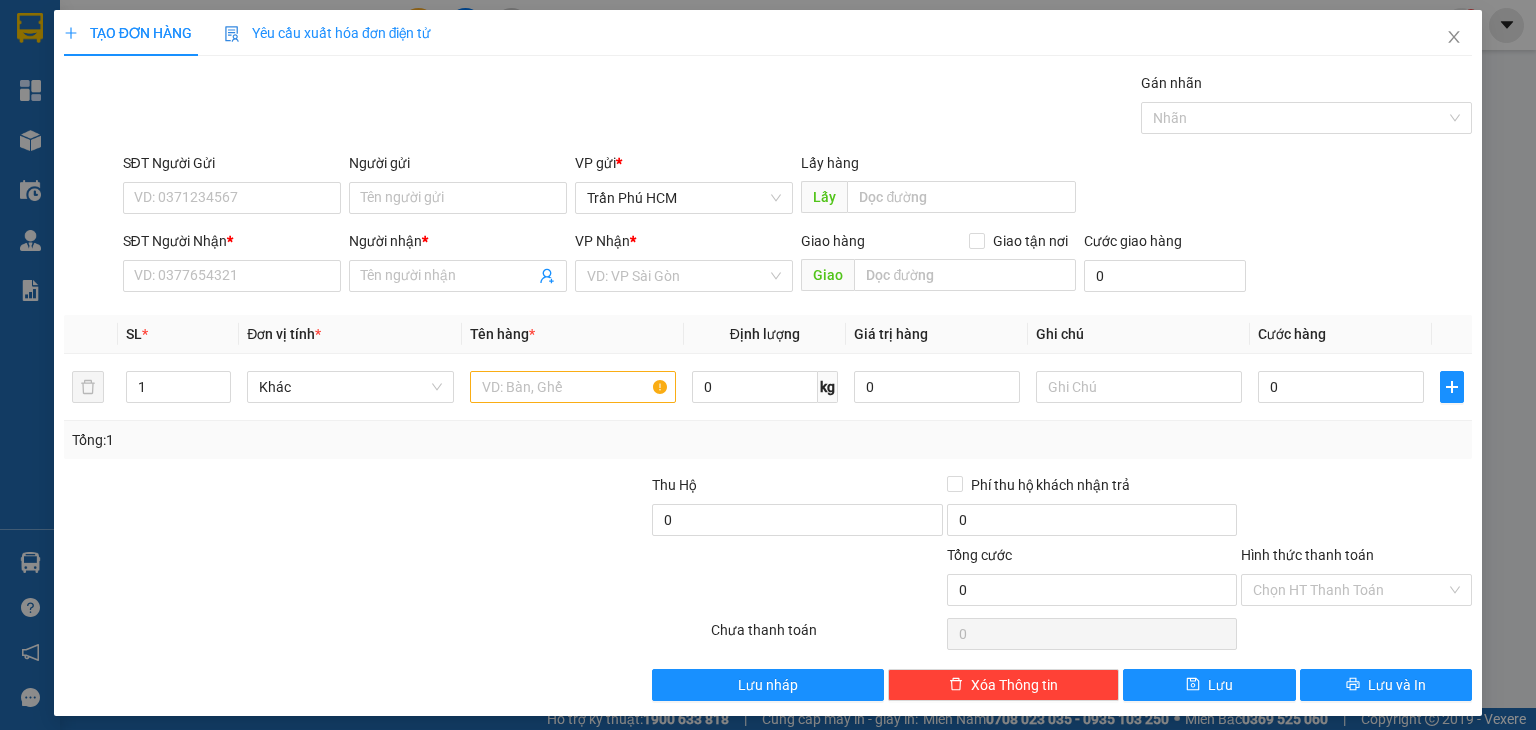 click on "SĐT Người Nhận  *" at bounding box center (232, 245) 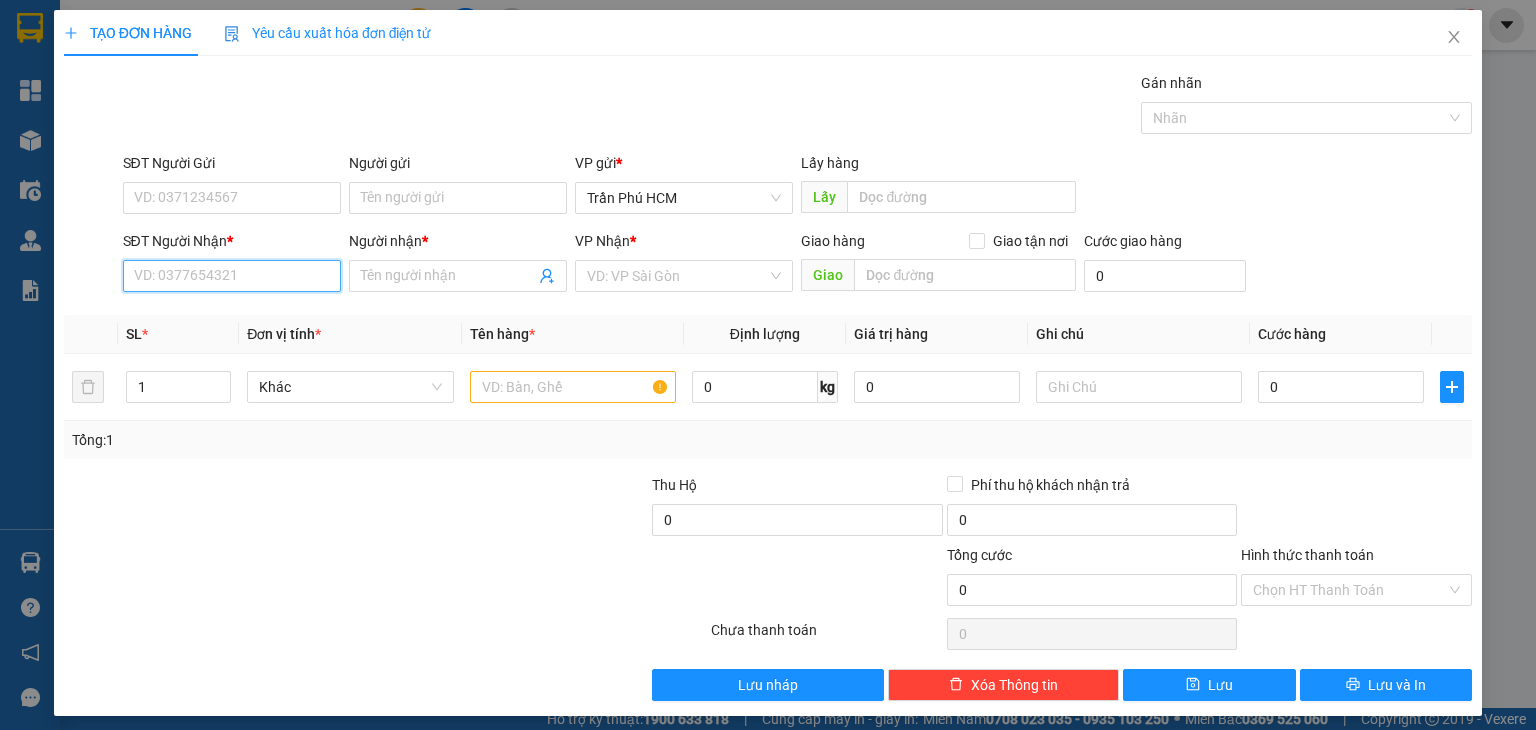 click on "SĐT Người Nhận  *" at bounding box center [232, 276] 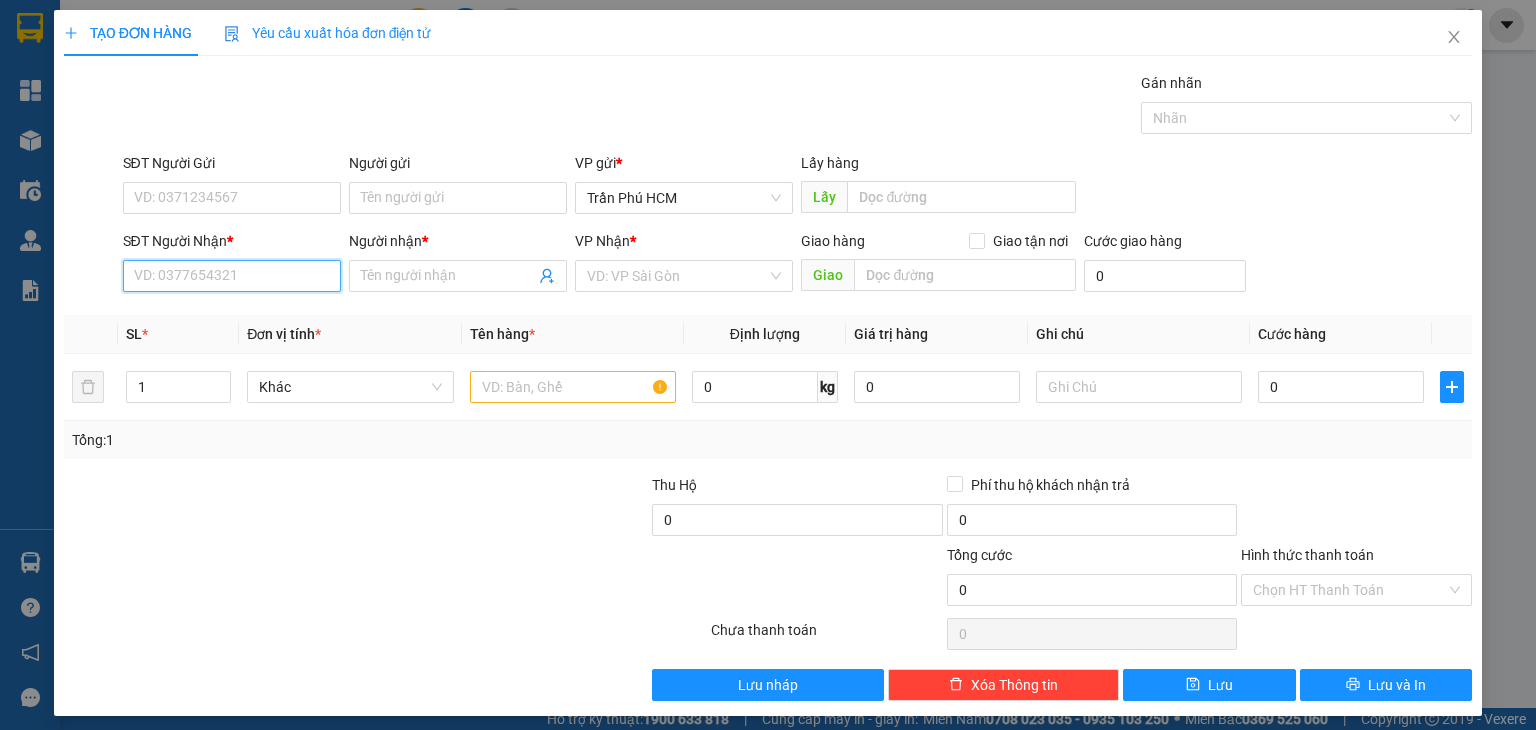 click on "SĐT Người Nhận  *" at bounding box center (232, 276) 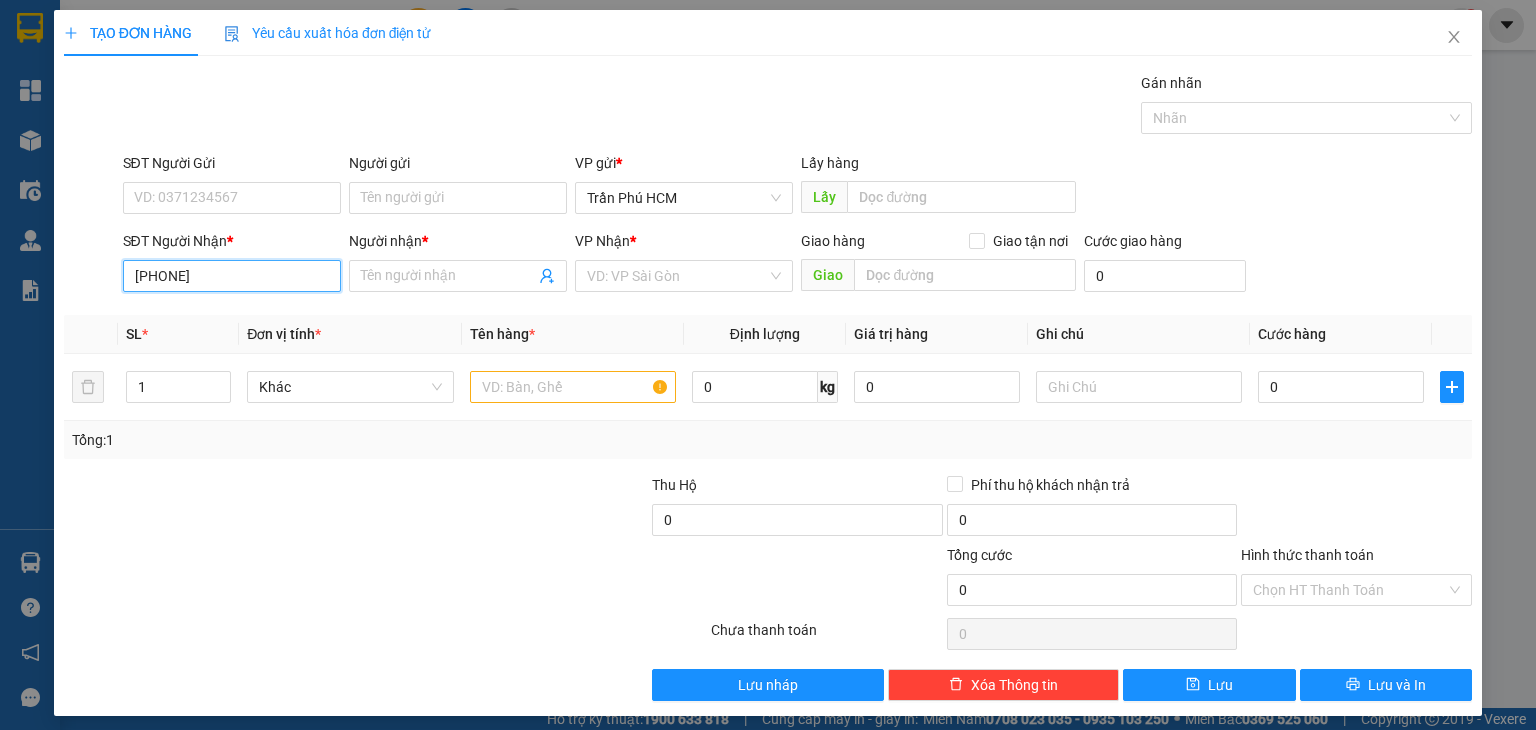 click on "0373599906" at bounding box center (232, 276) 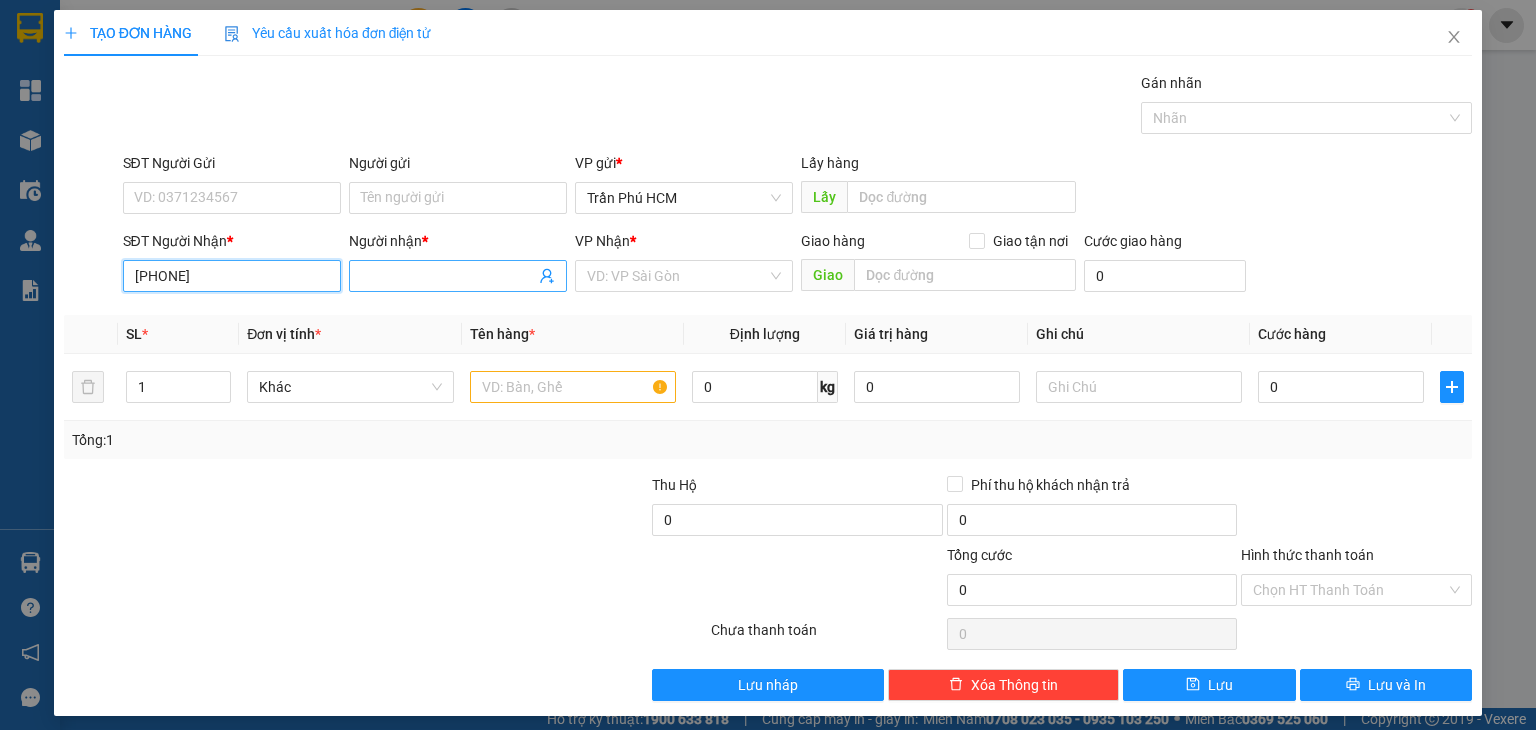 type on "0373599906" 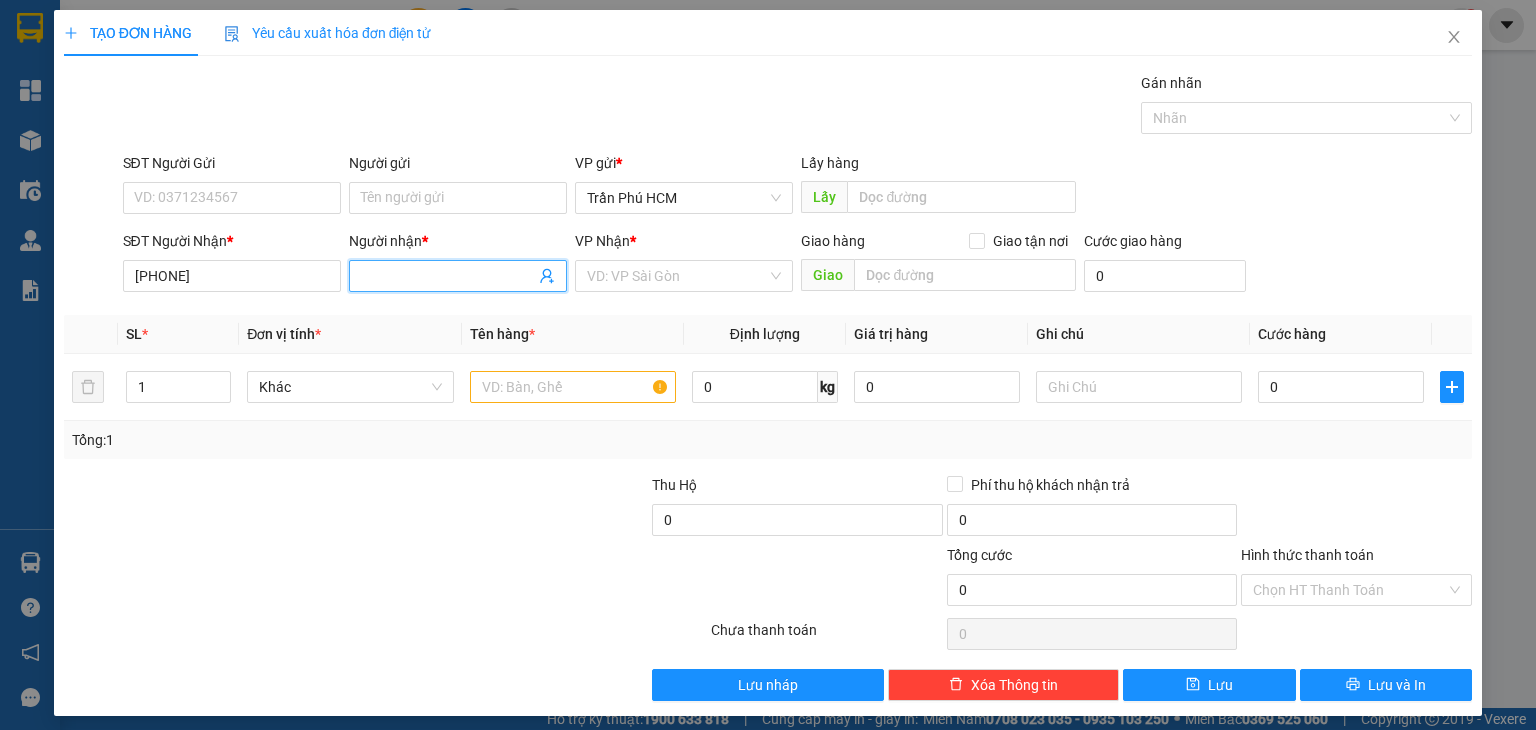 click on "Người nhận  *" at bounding box center (448, 276) 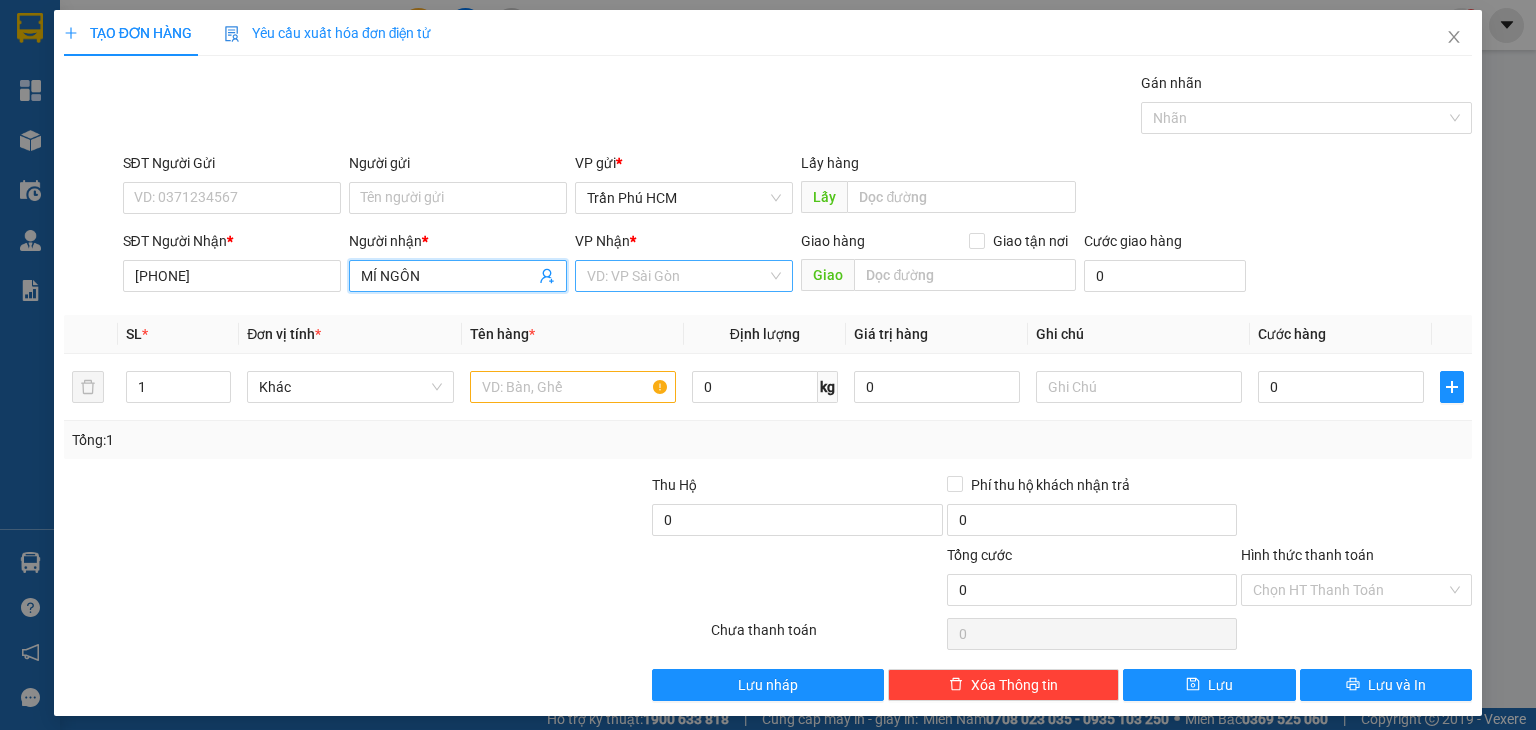type on "MÍ NGÔN" 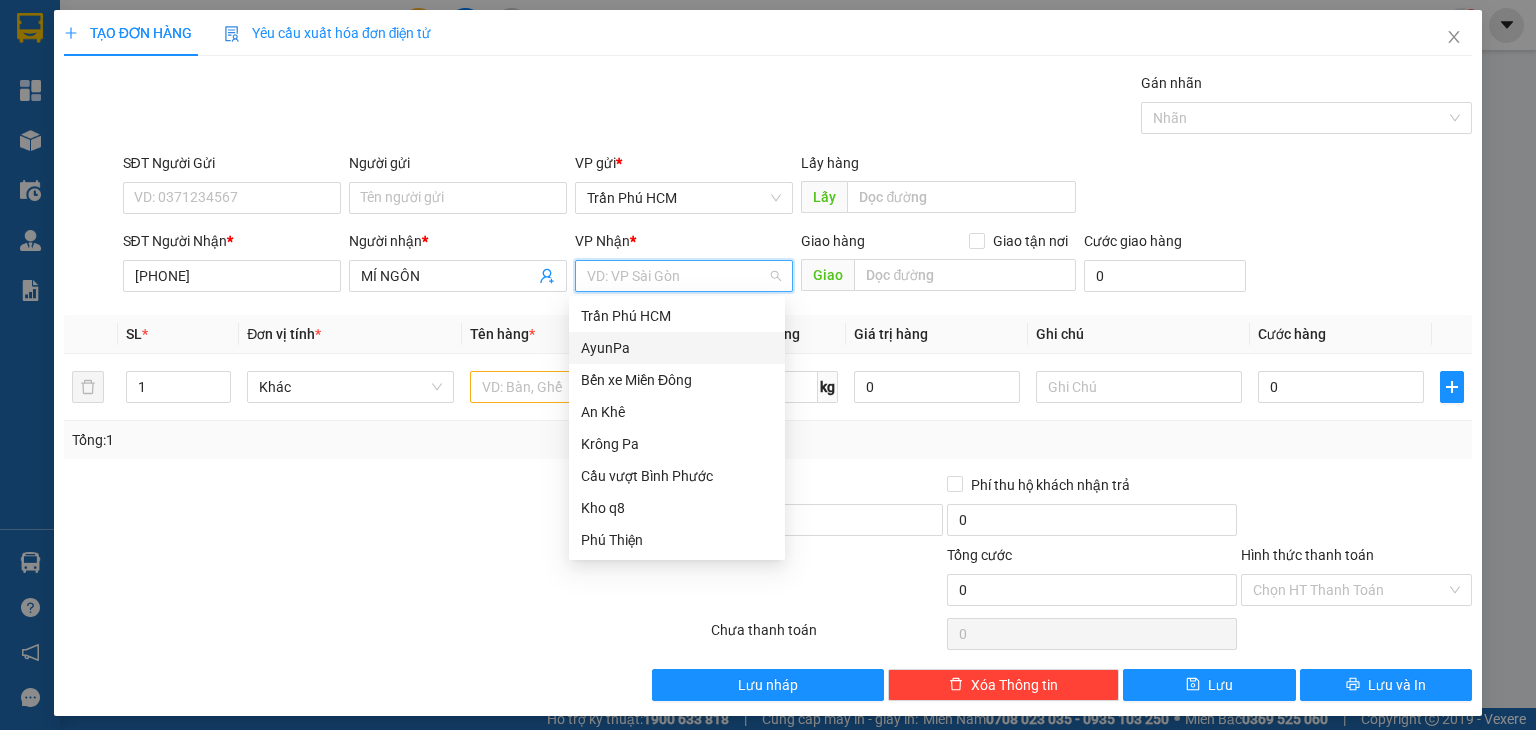 click on "AyunPa" at bounding box center (677, 348) 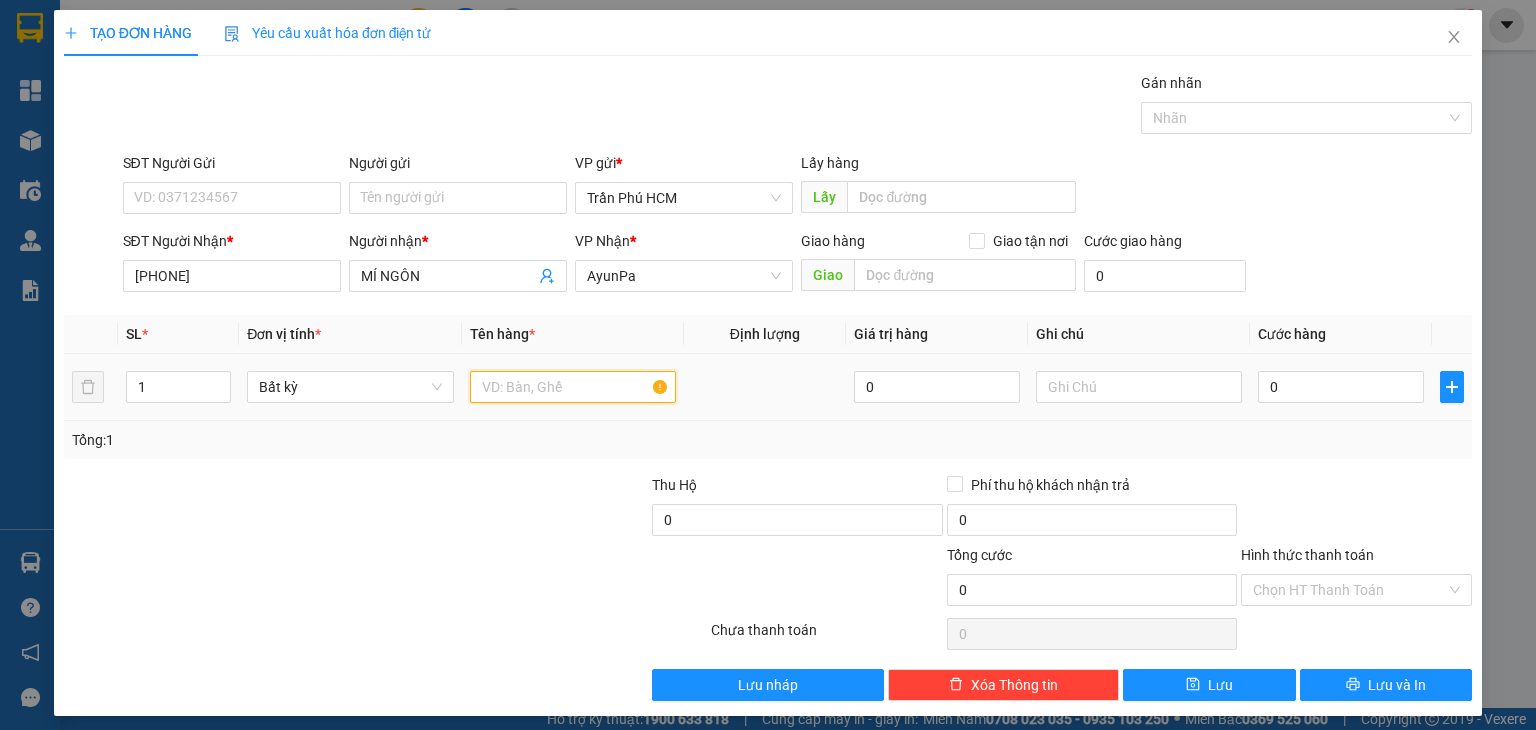 click at bounding box center (573, 387) 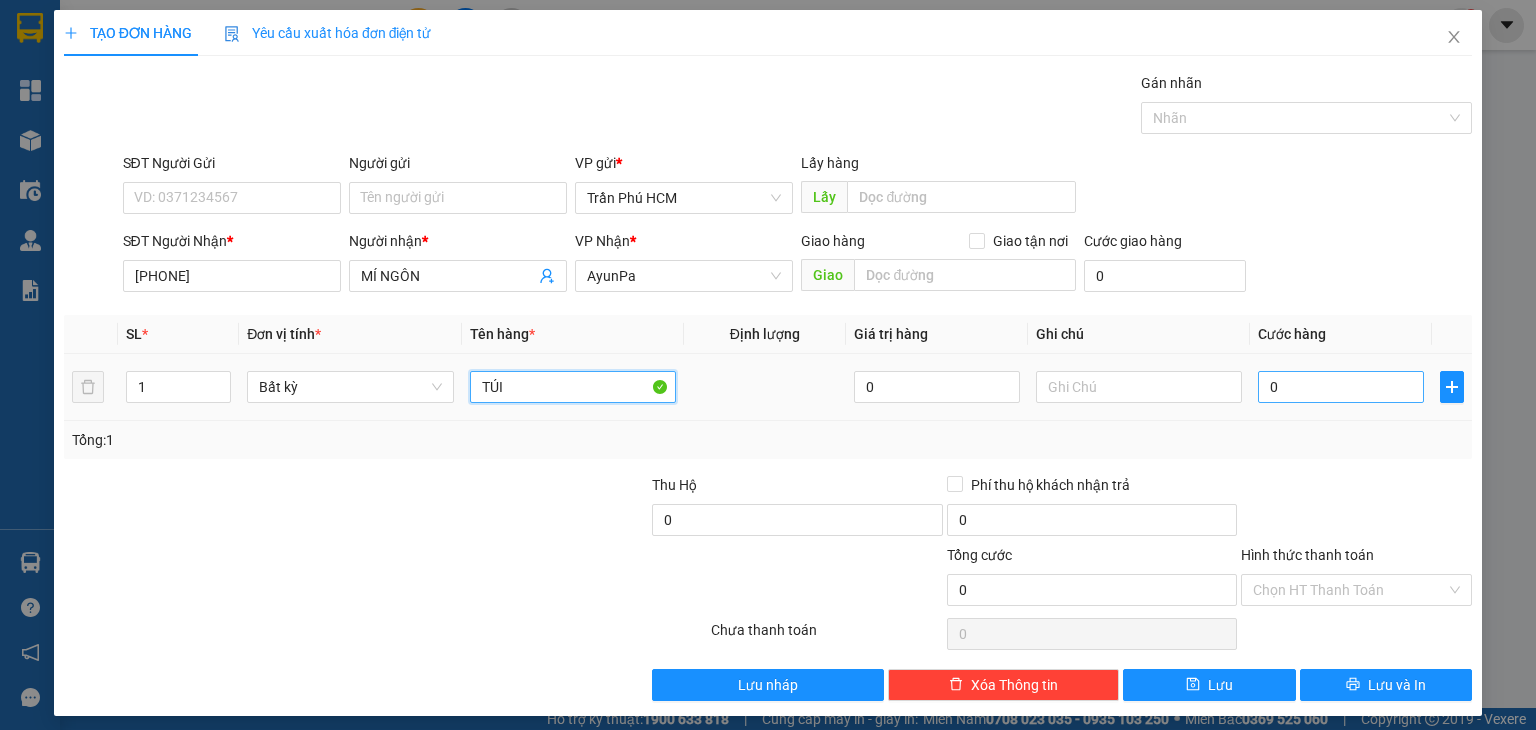type on "TÚI" 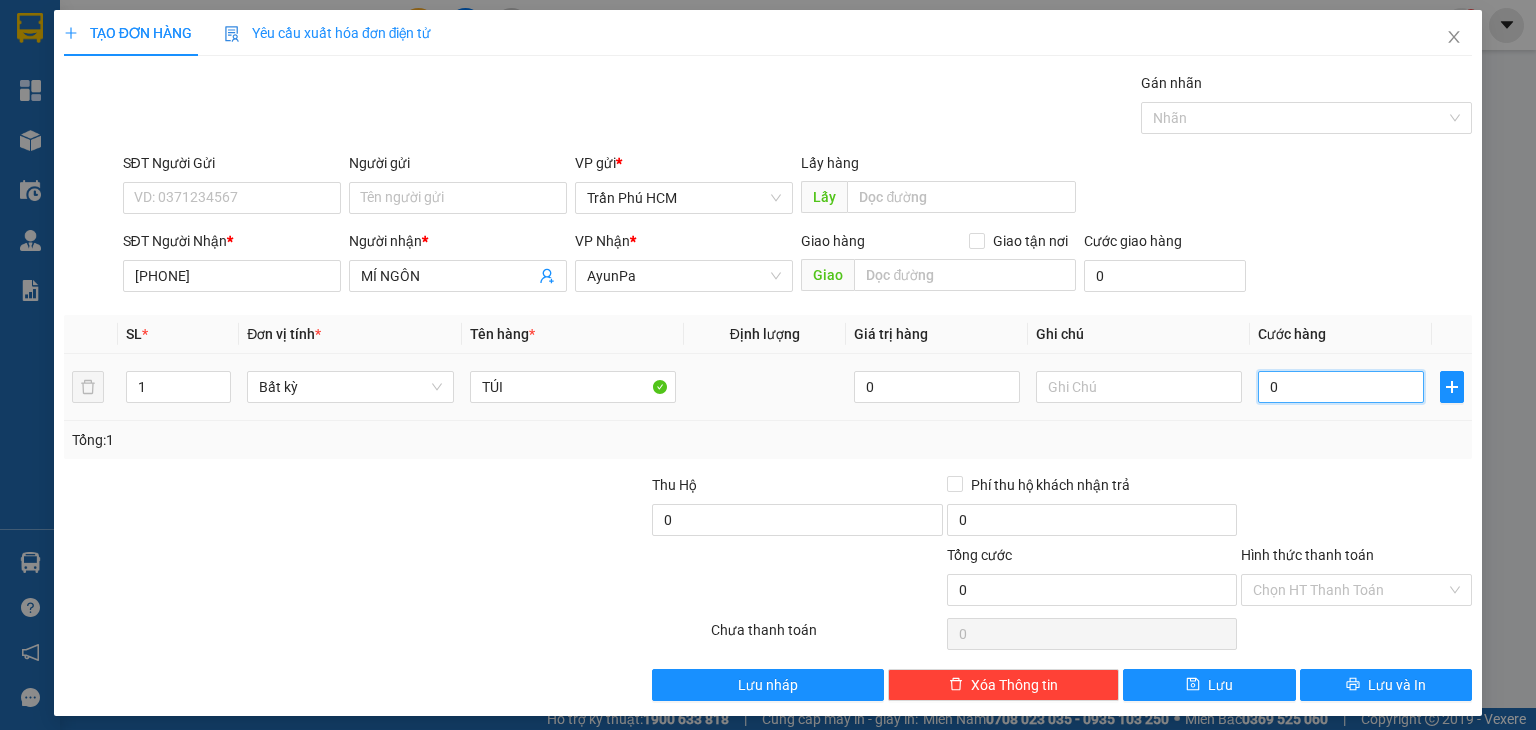 click on "0" at bounding box center (1341, 387) 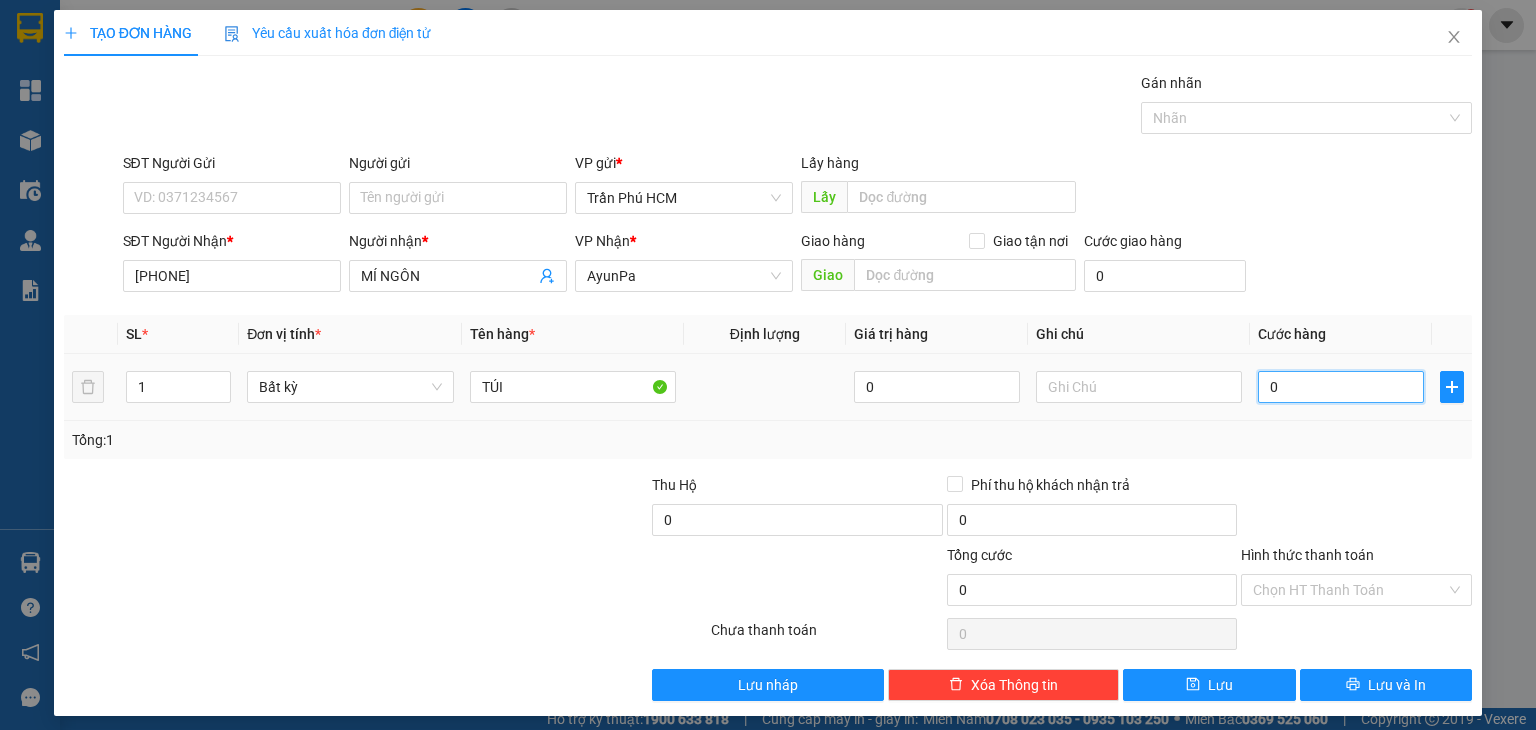 type on "0" 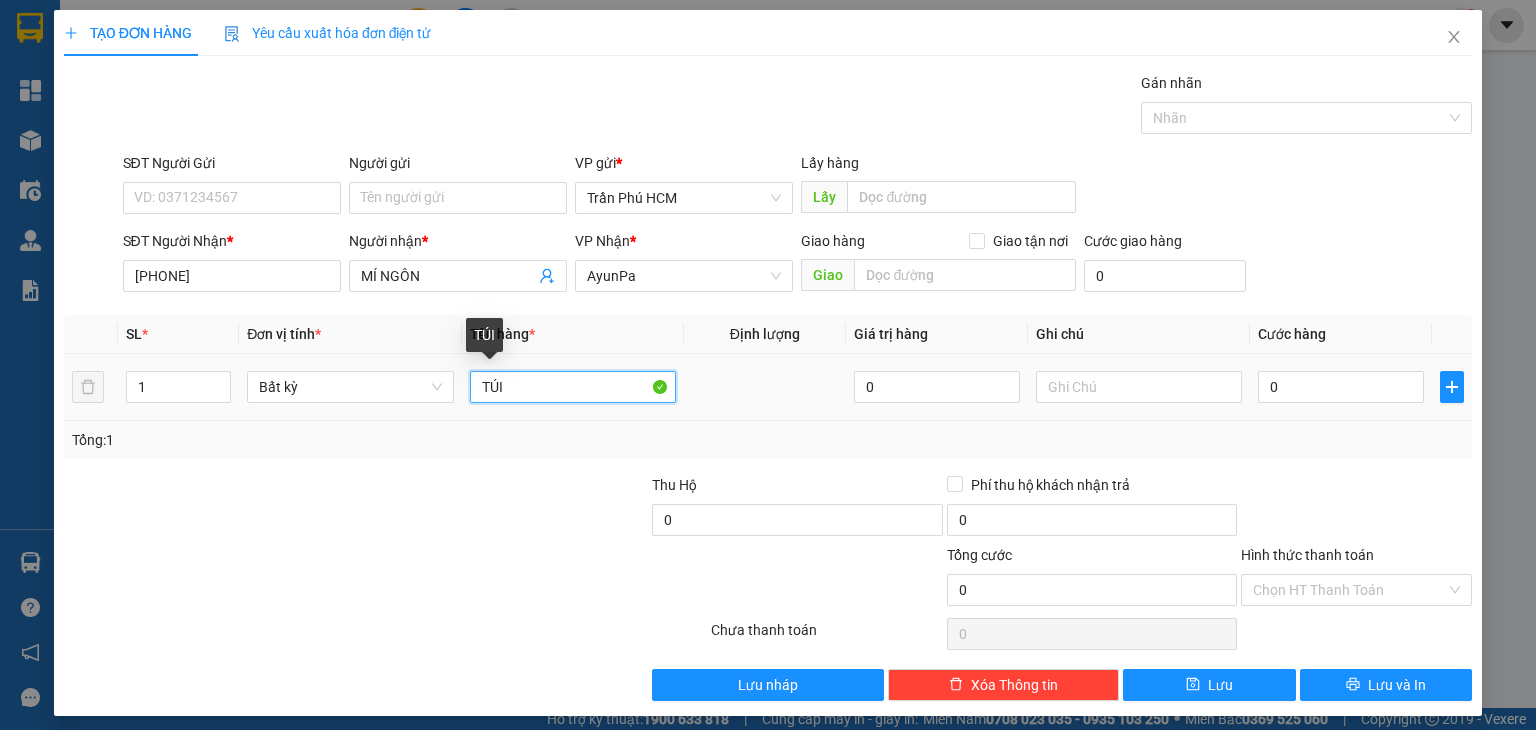 click on "TÚI" at bounding box center (573, 387) 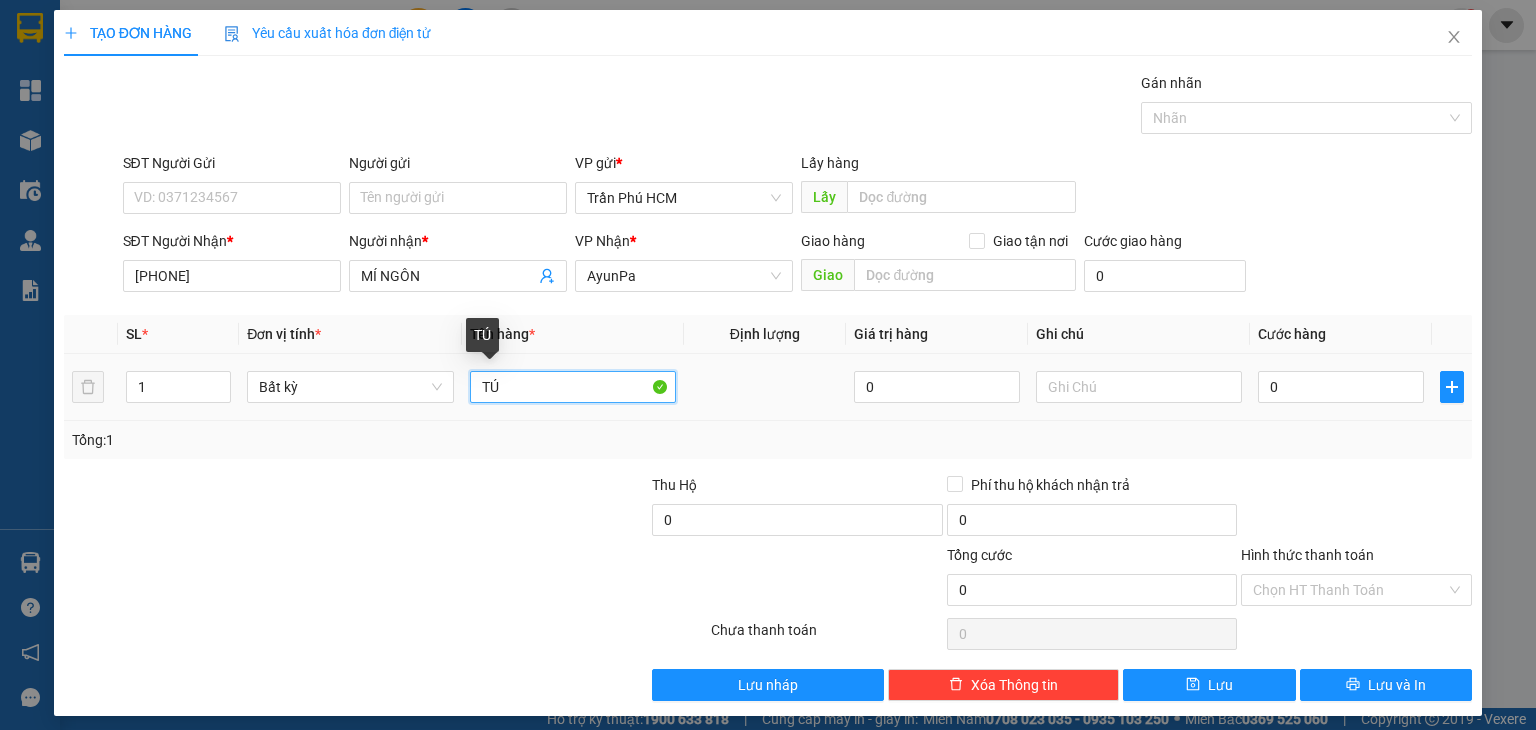 type on "T" 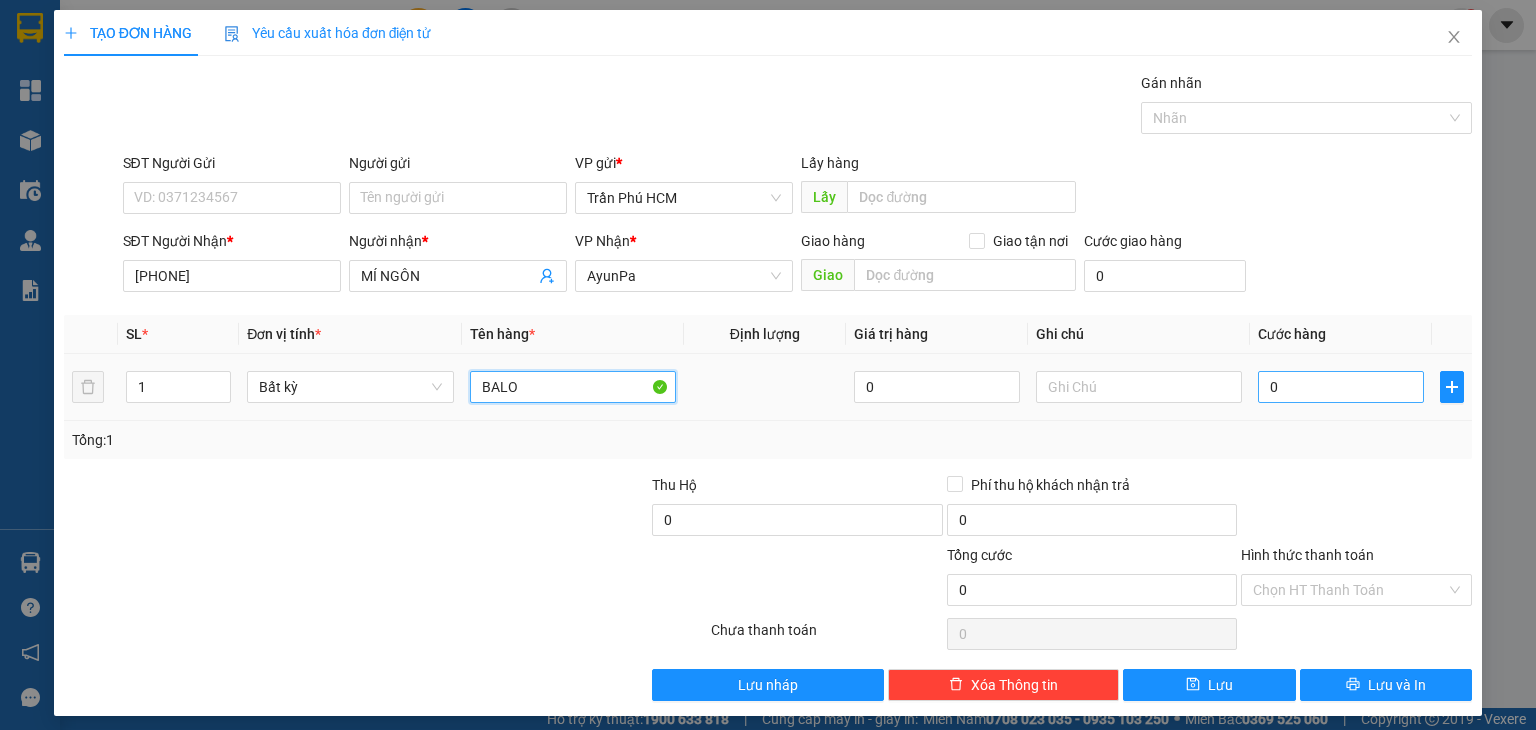 type on "BALO" 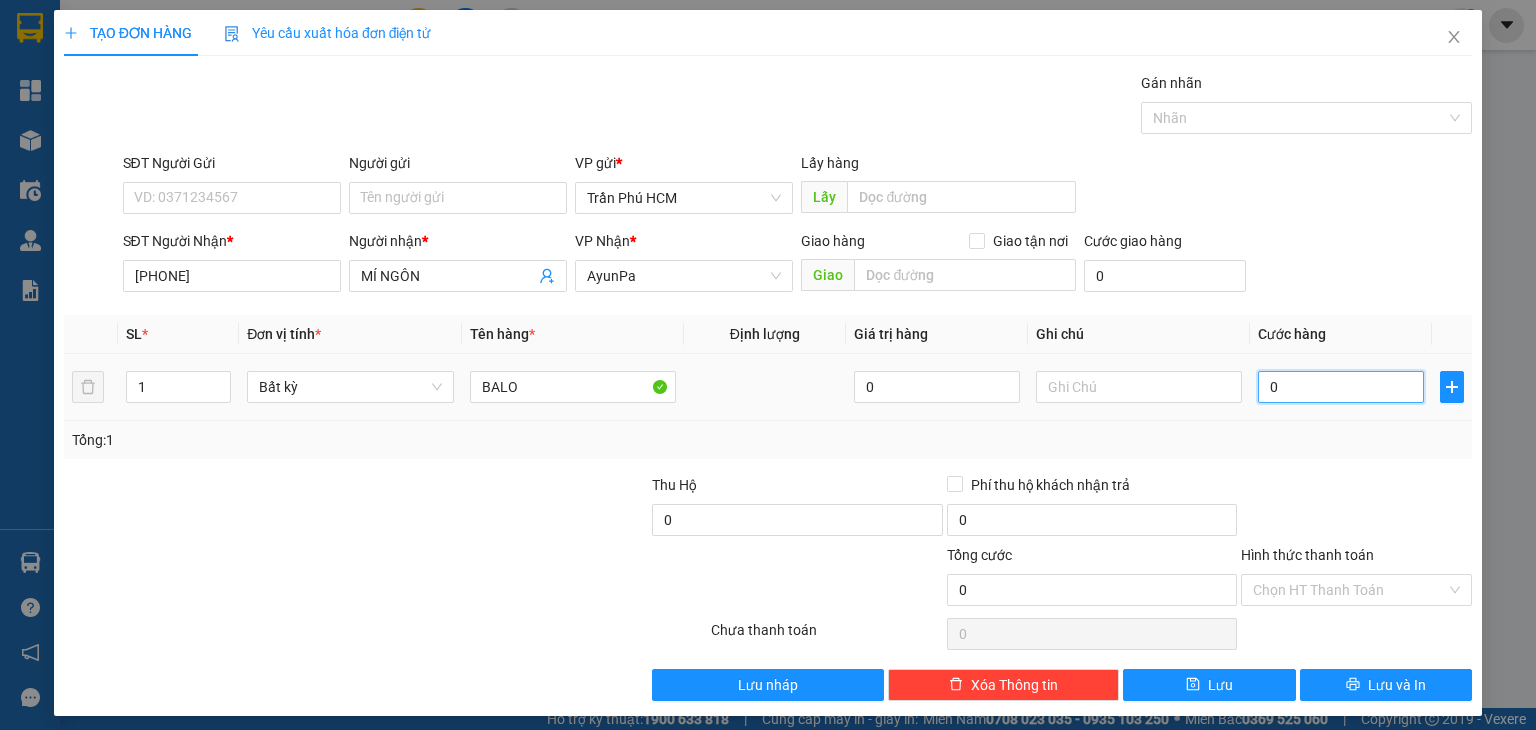 click on "0" at bounding box center [1341, 387] 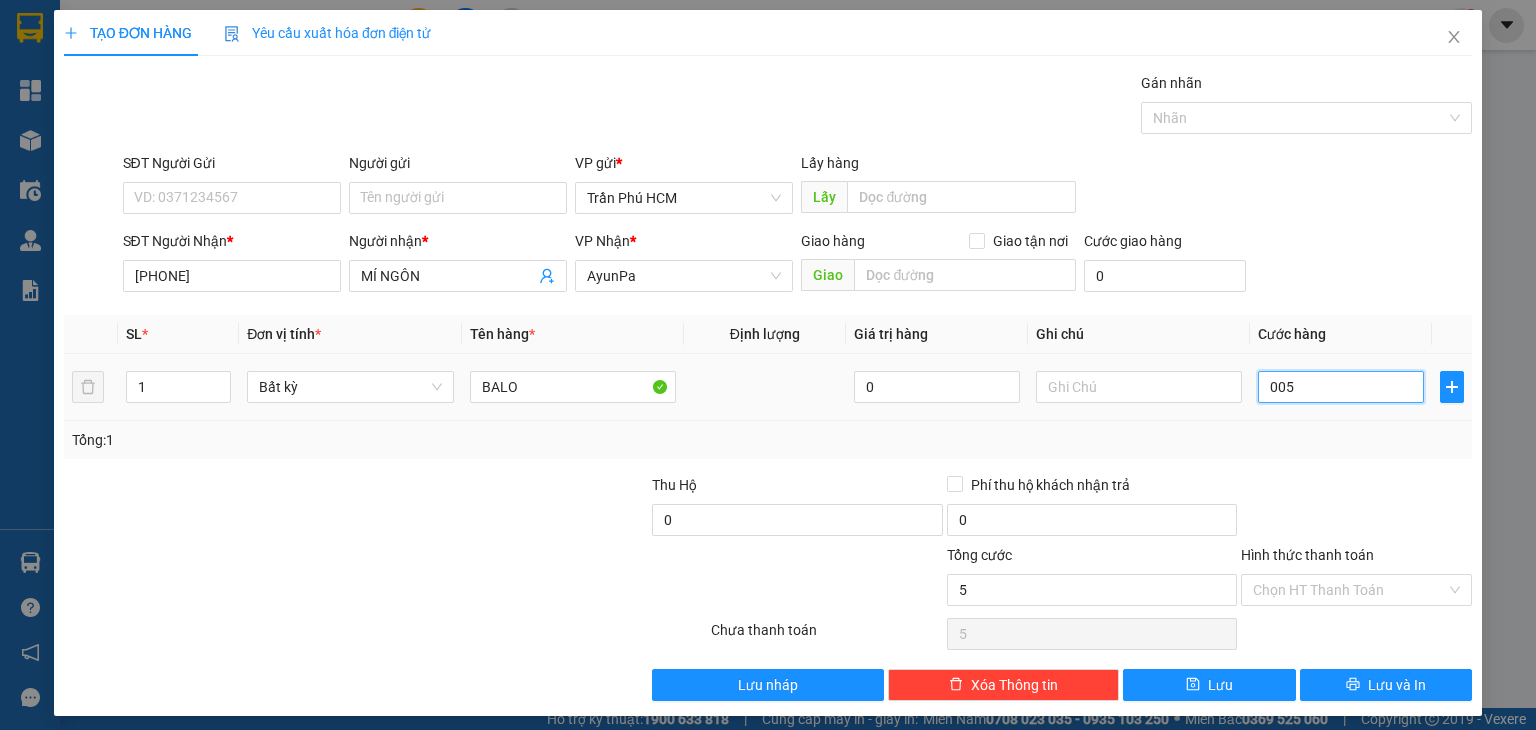 type on "0.050" 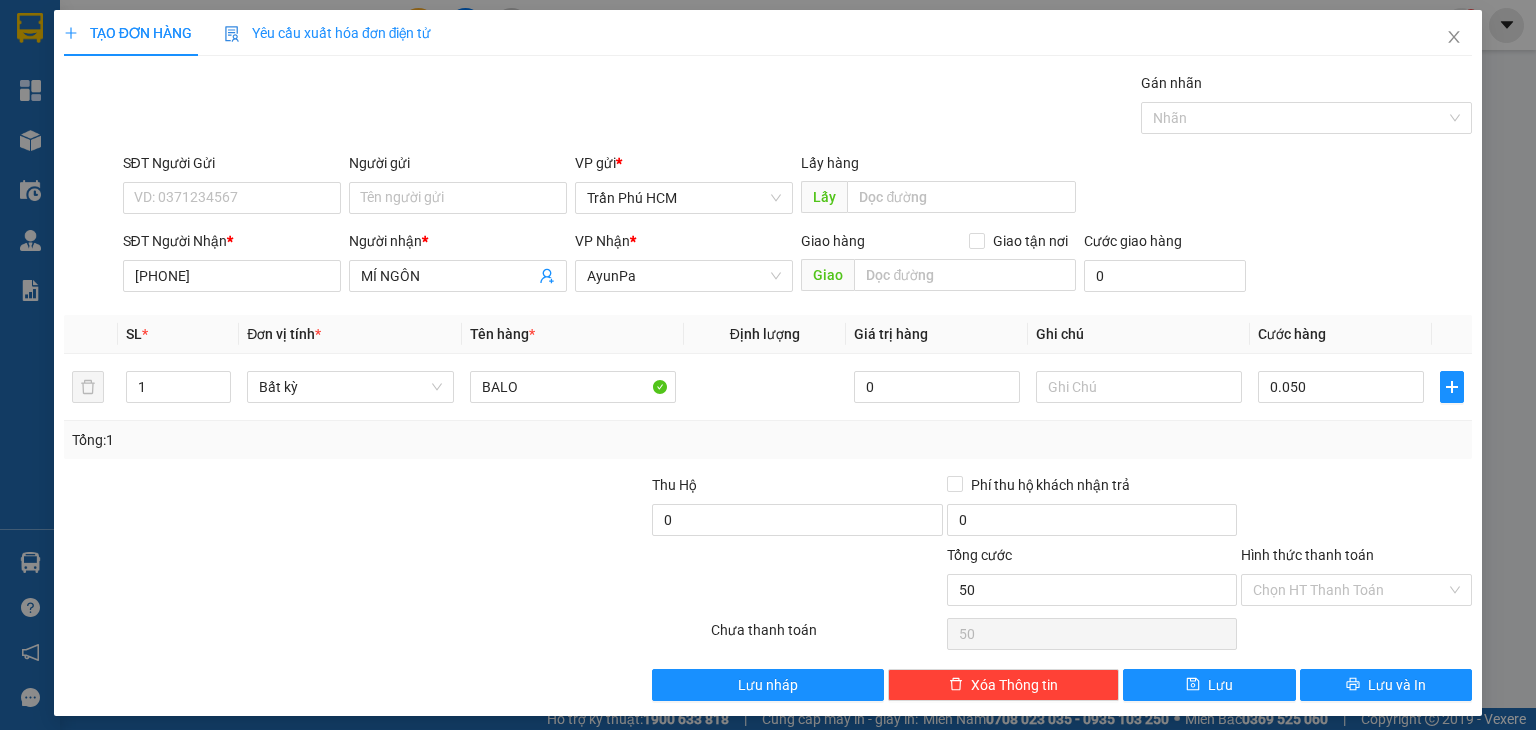 type on "50.000" 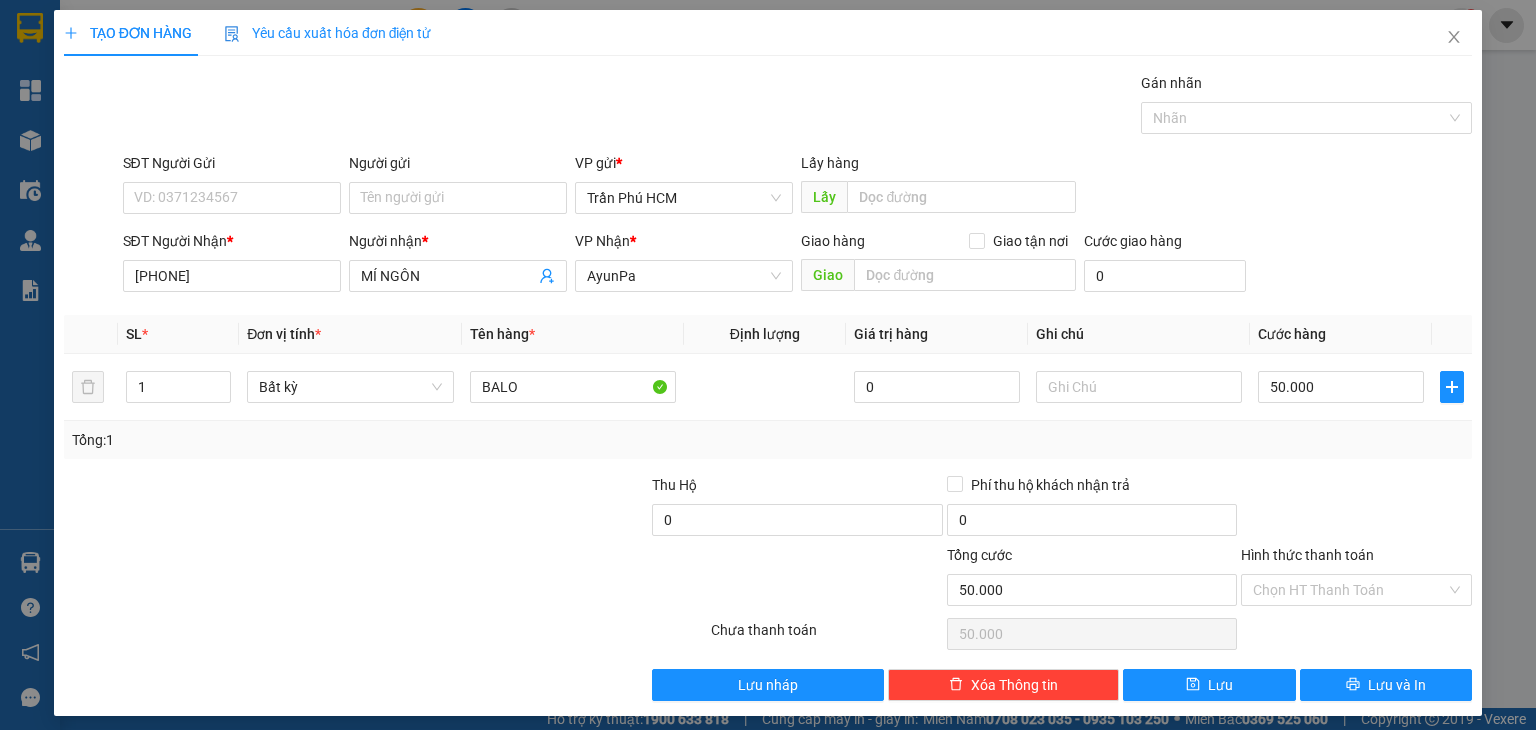 click on "Tổng:  1" at bounding box center (768, 440) 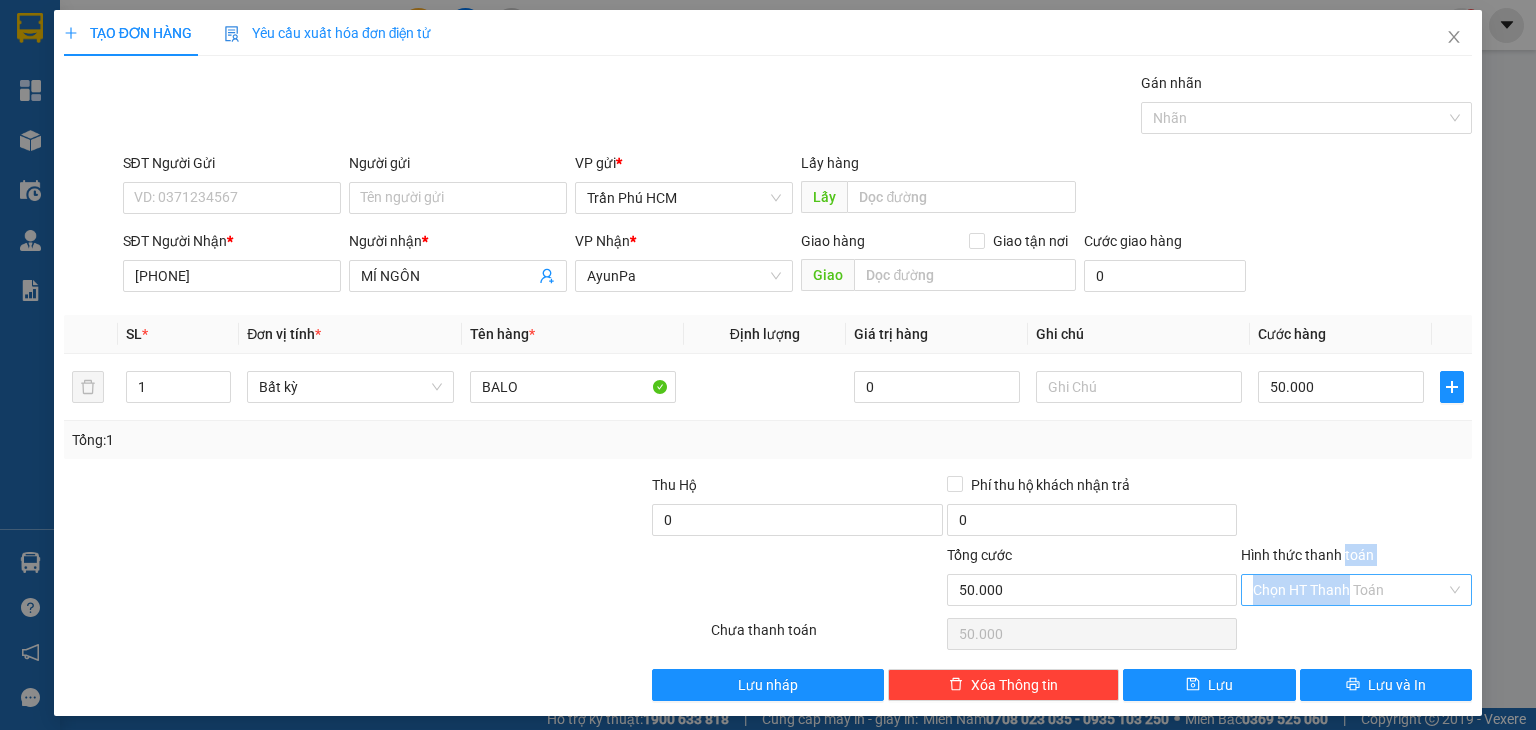 click on "Hình thức thanh toán Chọn HT Thanh Toán" at bounding box center (1356, 579) 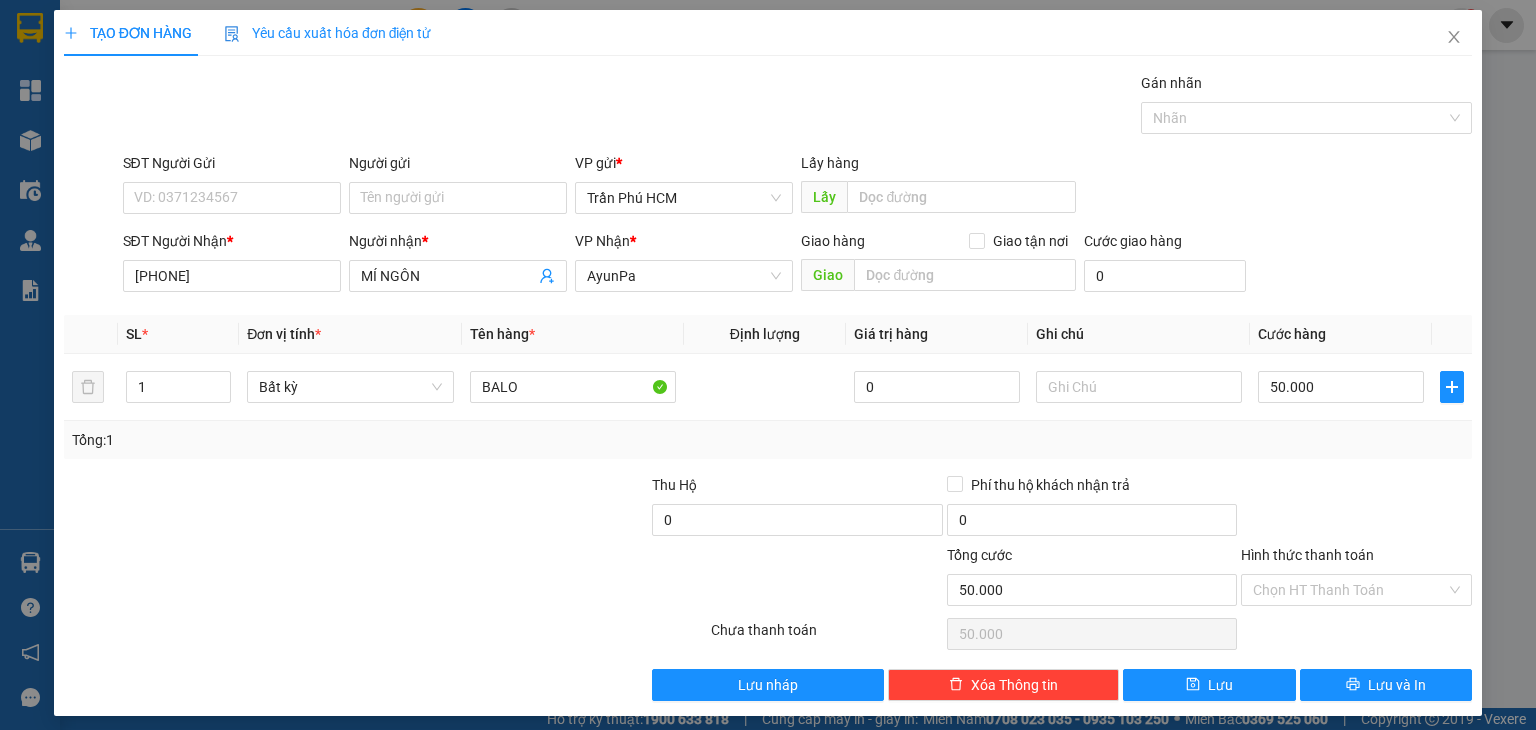 click at bounding box center (1356, 509) 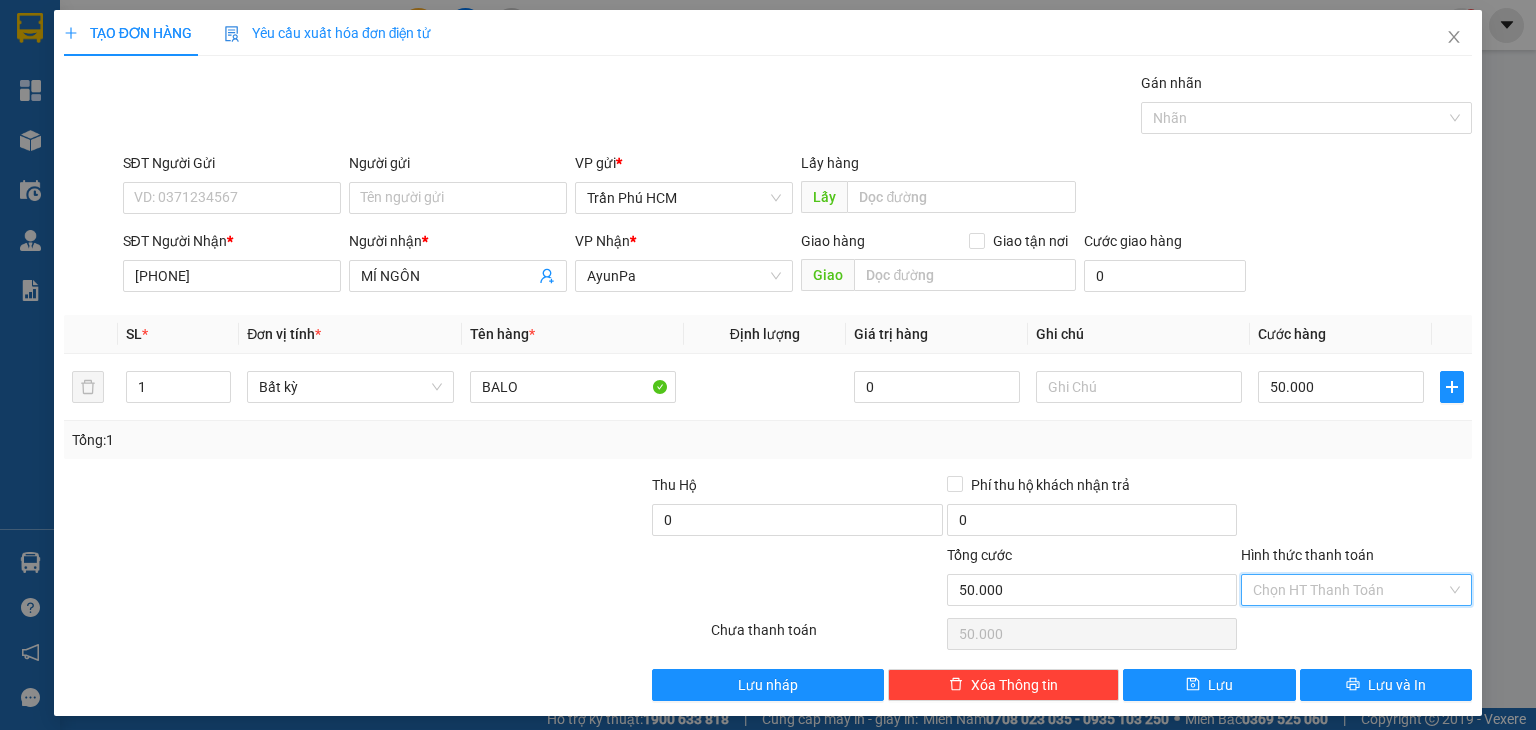click on "Hình thức thanh toán" at bounding box center (1349, 590) 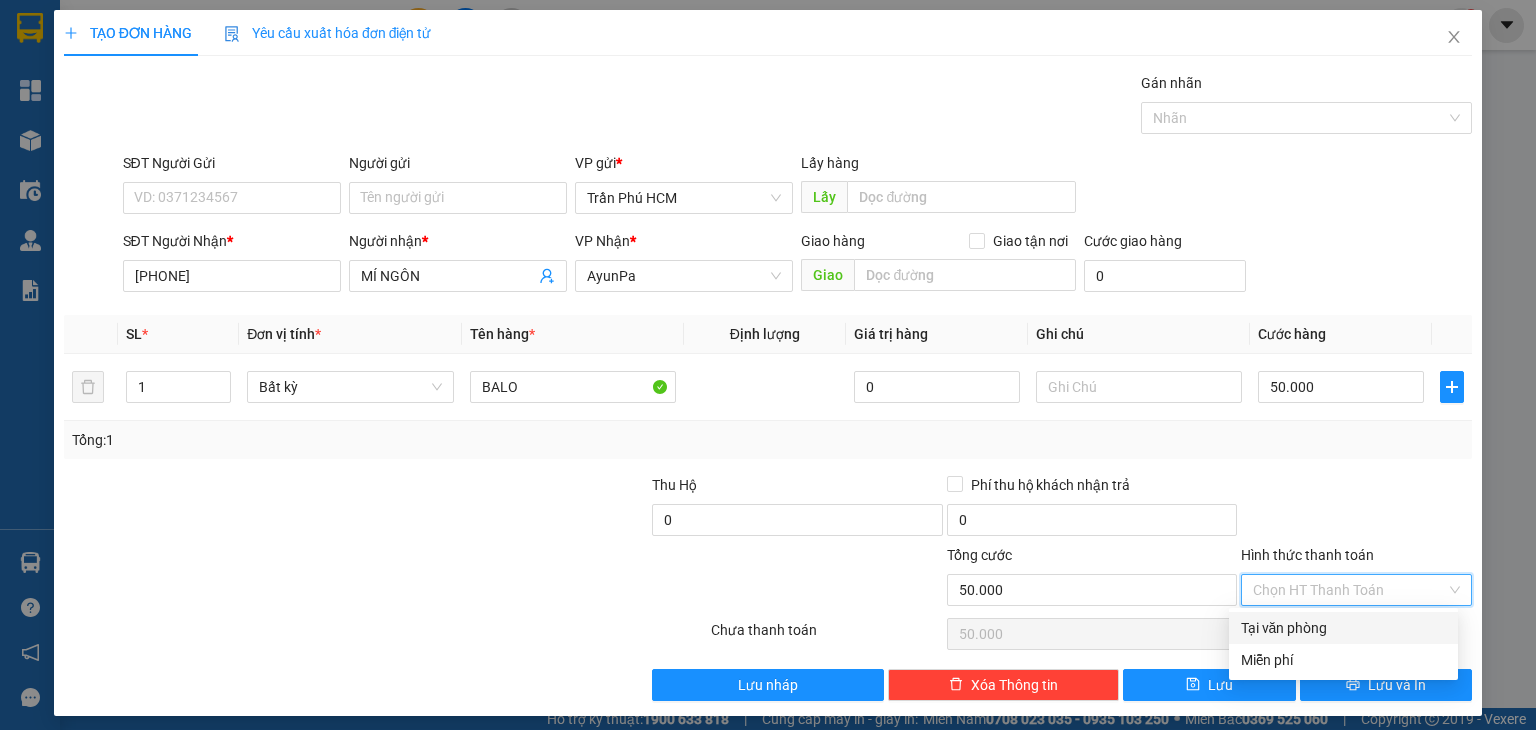 click on "Tại văn phòng" at bounding box center (1343, 628) 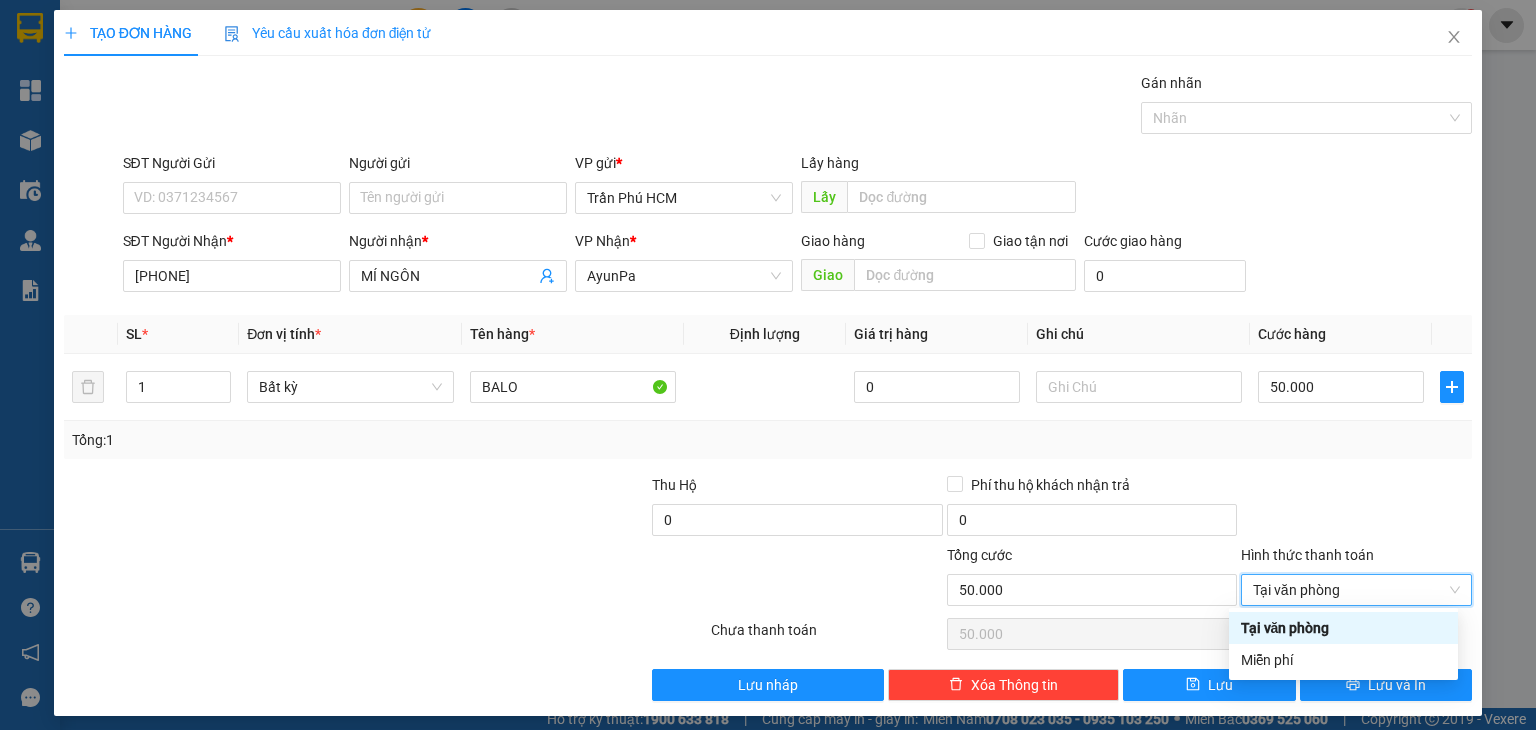 type on "0" 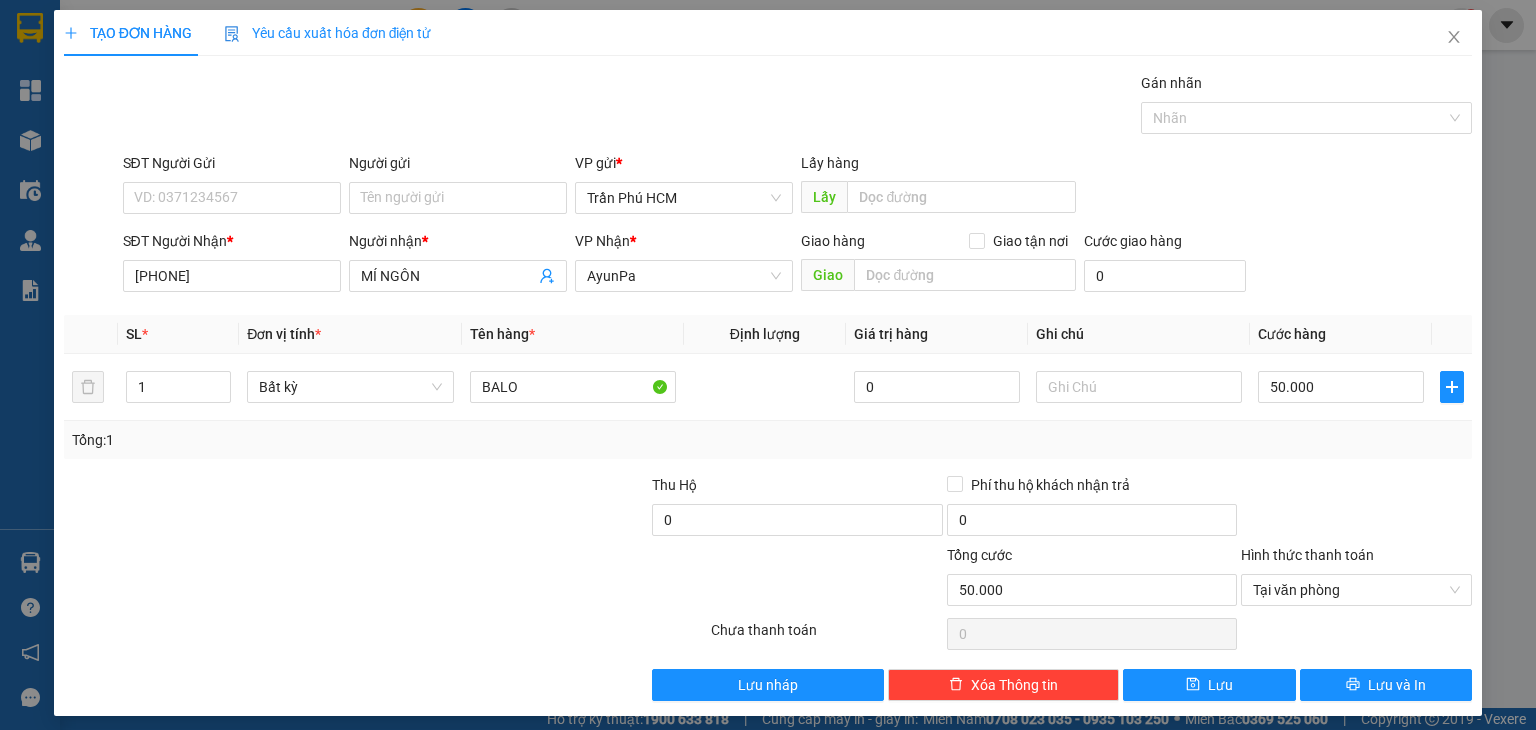 click on "Transit Pickup Surcharge Ids Transit Deliver Surcharge Ids Transit Deliver Surcharge Transit Deliver Surcharge Gói vận chuyển  * Tiêu chuẩn Gán nhãn   Nhãn SĐT Người Gửi VD: 0371234567 Người gửi Tên người gửi VP gửi  * Trần Phú HCM Lấy hàng Lấy SĐT Người Nhận  * 0373599906 Người nhận  * MÍ NGÔN VP Nhận  * AyunPa Giao hàng Giao tận nơi Giao Cước giao hàng 0 SL  * Đơn vị tính  * Tên hàng  * Định lượng Giá trị hàng Ghi chú Cước hàng                   1 Bất kỳ BALO 0 50.000 Tổng:  1 Thu Hộ 0 Phí thu hộ khách nhận trả 0 Tổng cước 50.000 Hình thức thanh toán Tại văn phòng Số tiền thu trước 0 Tại văn phòng Chưa thanh toán 0 Lưu nháp Xóa Thông tin Lưu Lưu và In BALO Tại văn phòng Miễn phí Tại văn phòng Miễn phí" at bounding box center [768, 386] 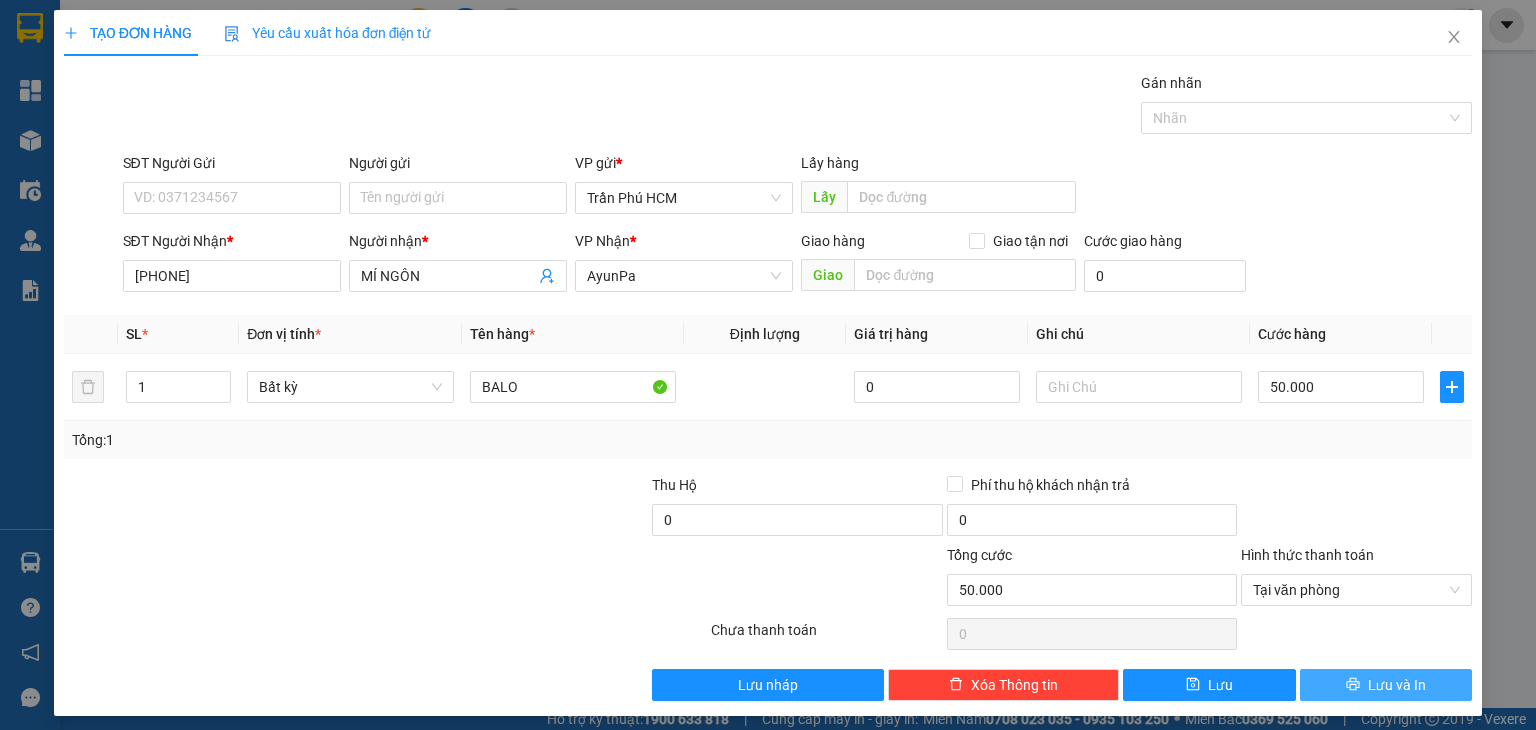 click on "Lưu và In" at bounding box center [1386, 685] 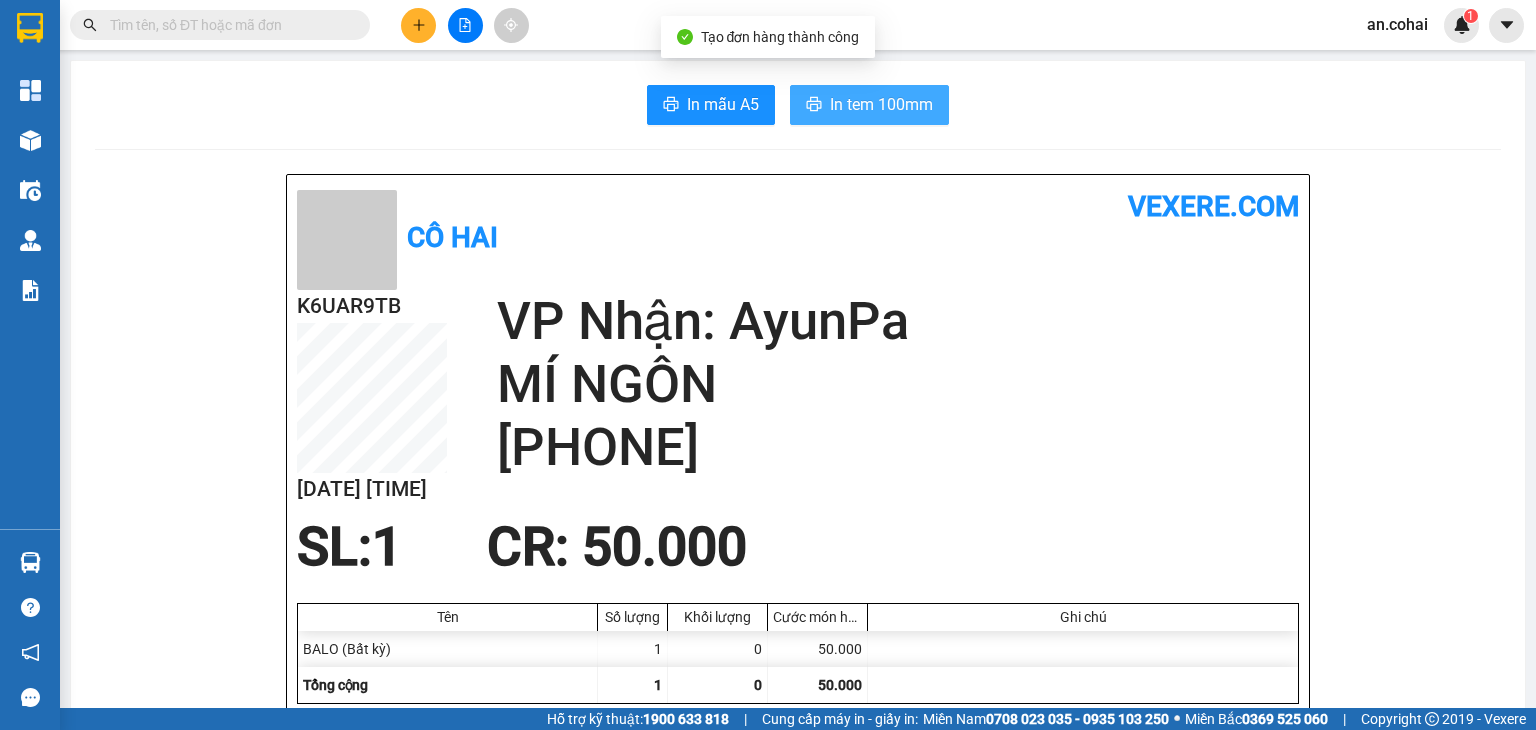 click on "In tem 100mm" at bounding box center [869, 105] 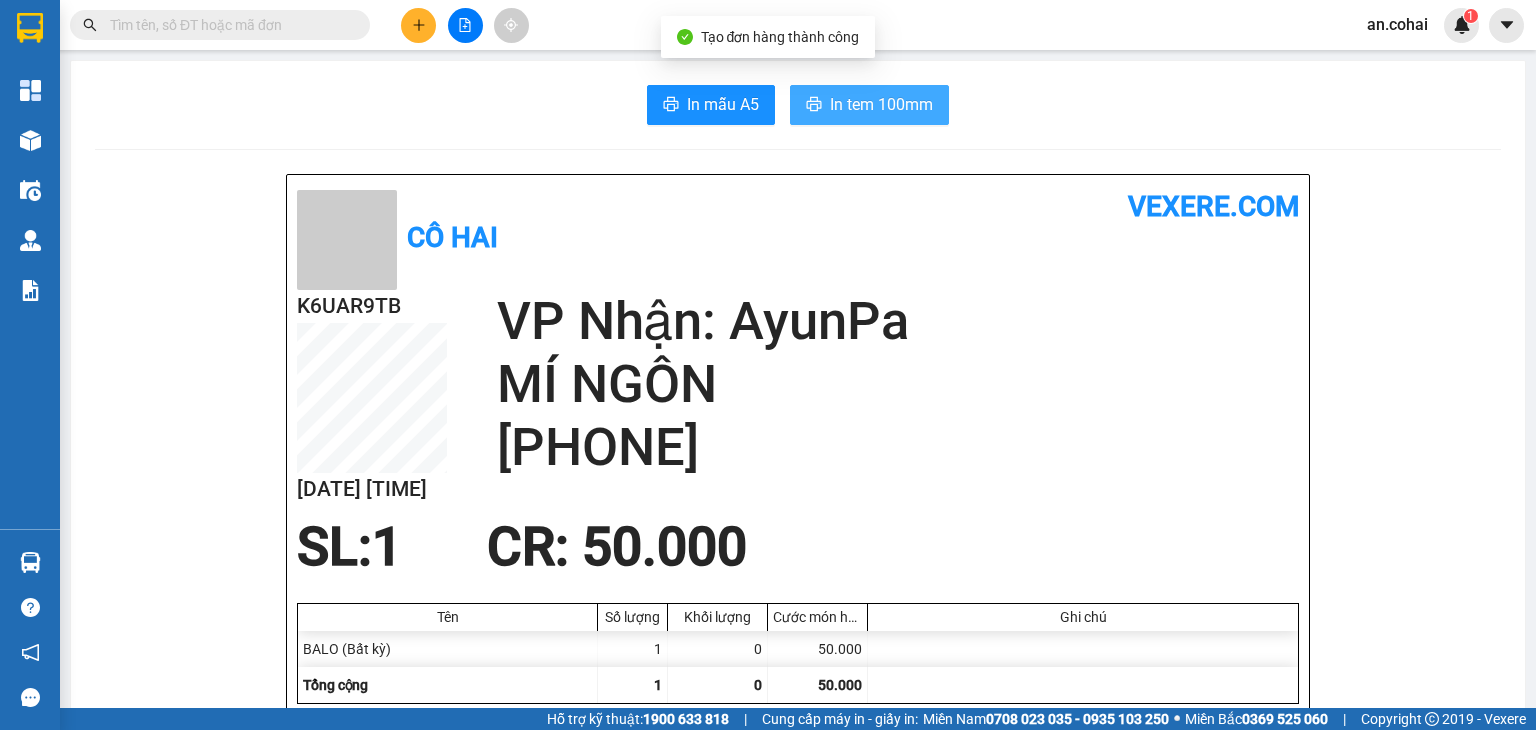 scroll, scrollTop: 0, scrollLeft: 0, axis: both 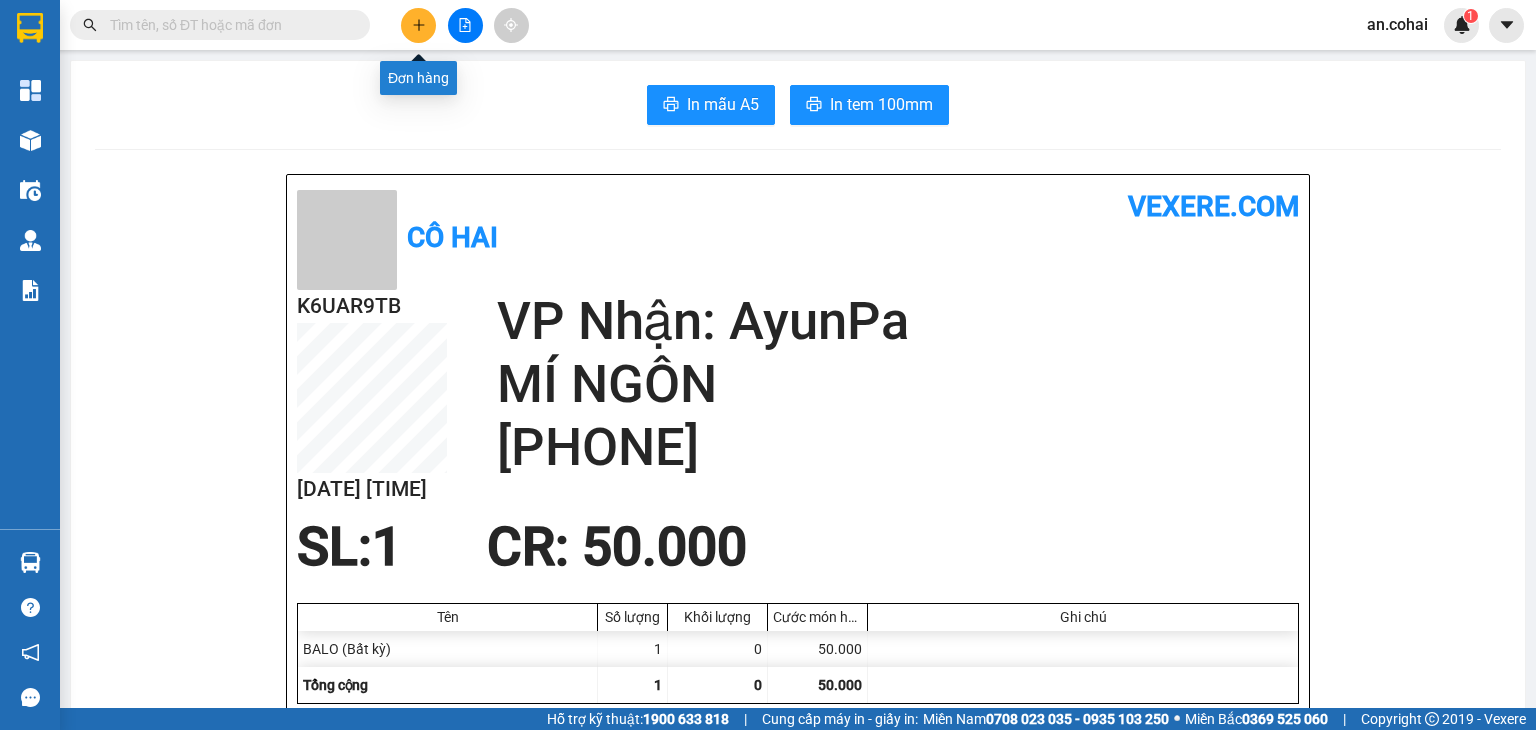 click at bounding box center (418, 25) 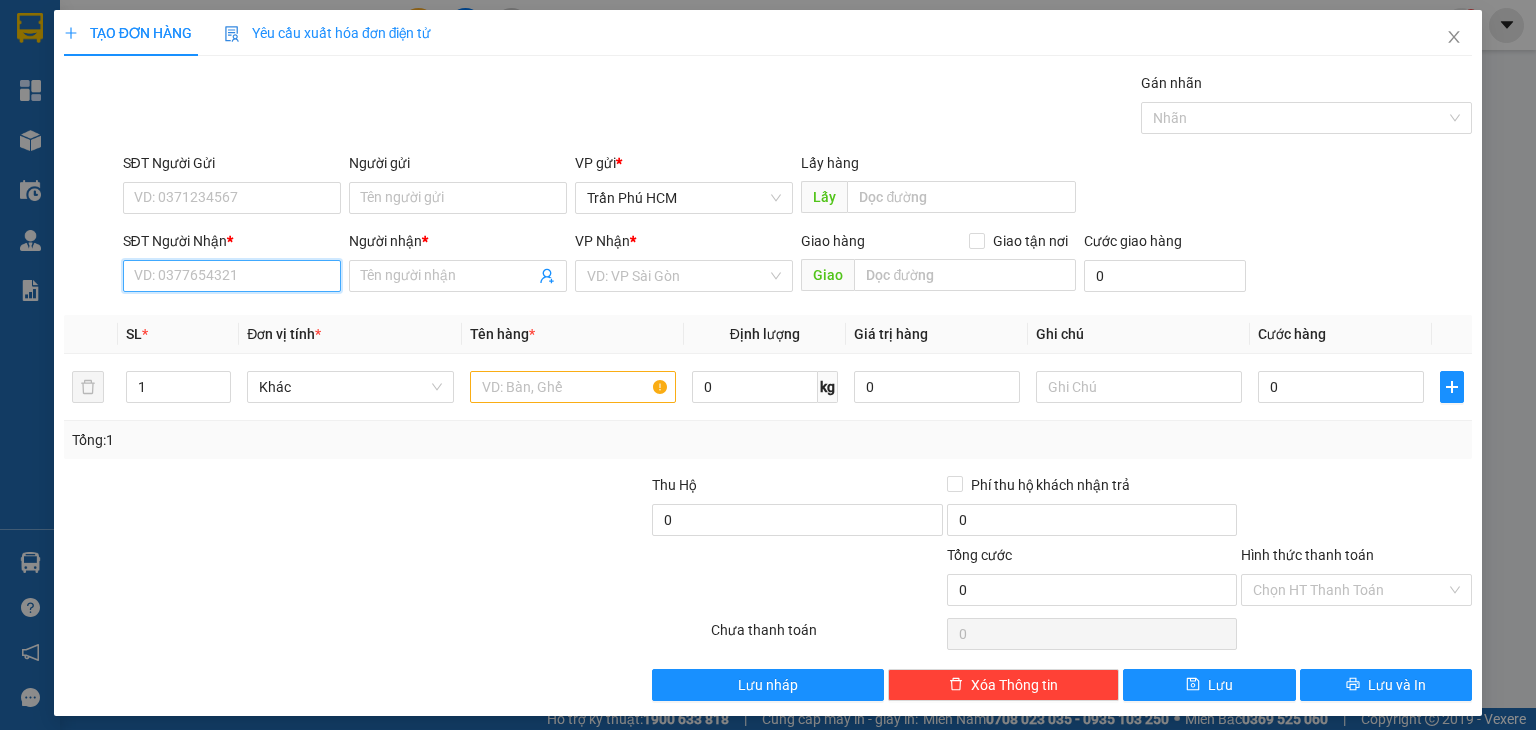 click on "SĐT Người Nhận  *" at bounding box center (232, 276) 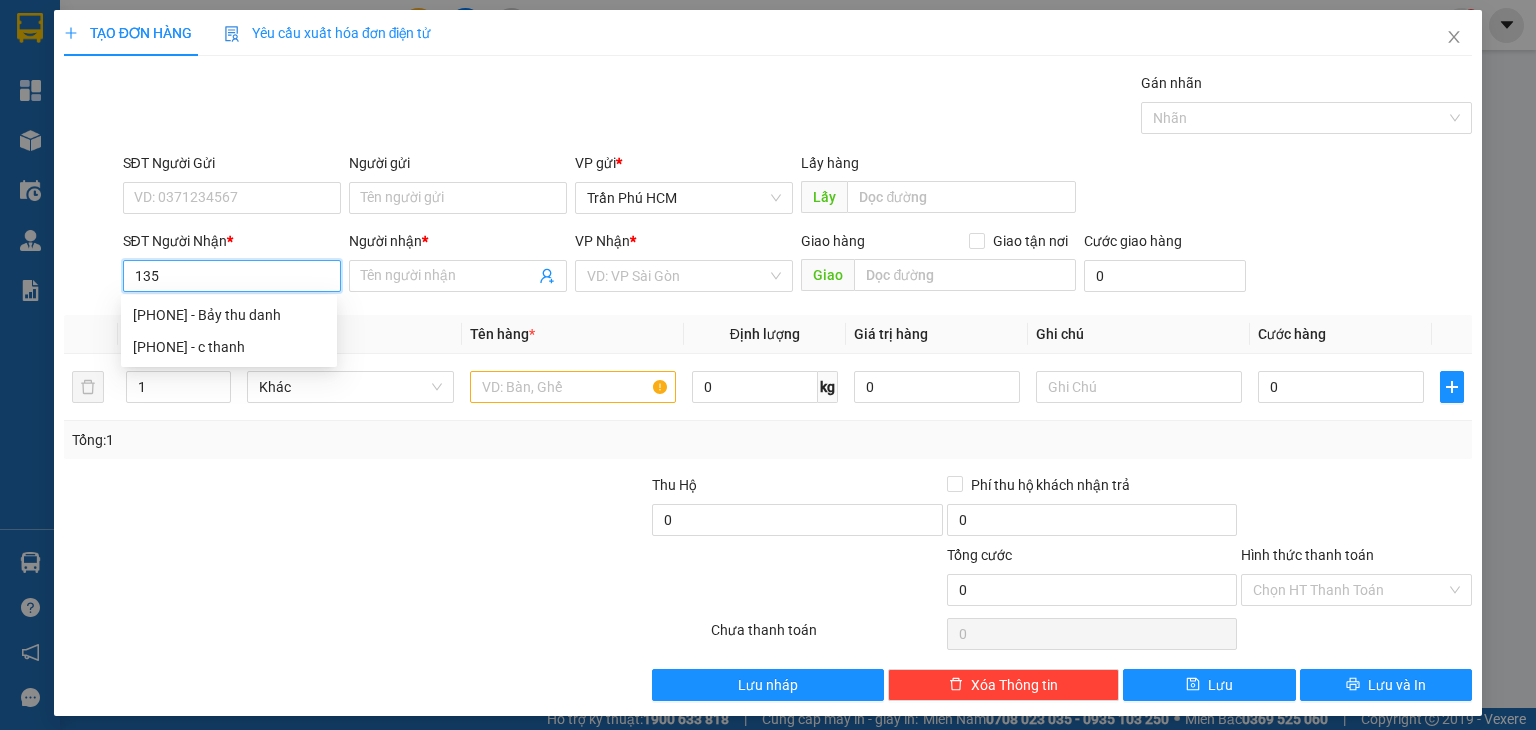 click on "0973615135 - Bảy thu danh" at bounding box center (229, 315) 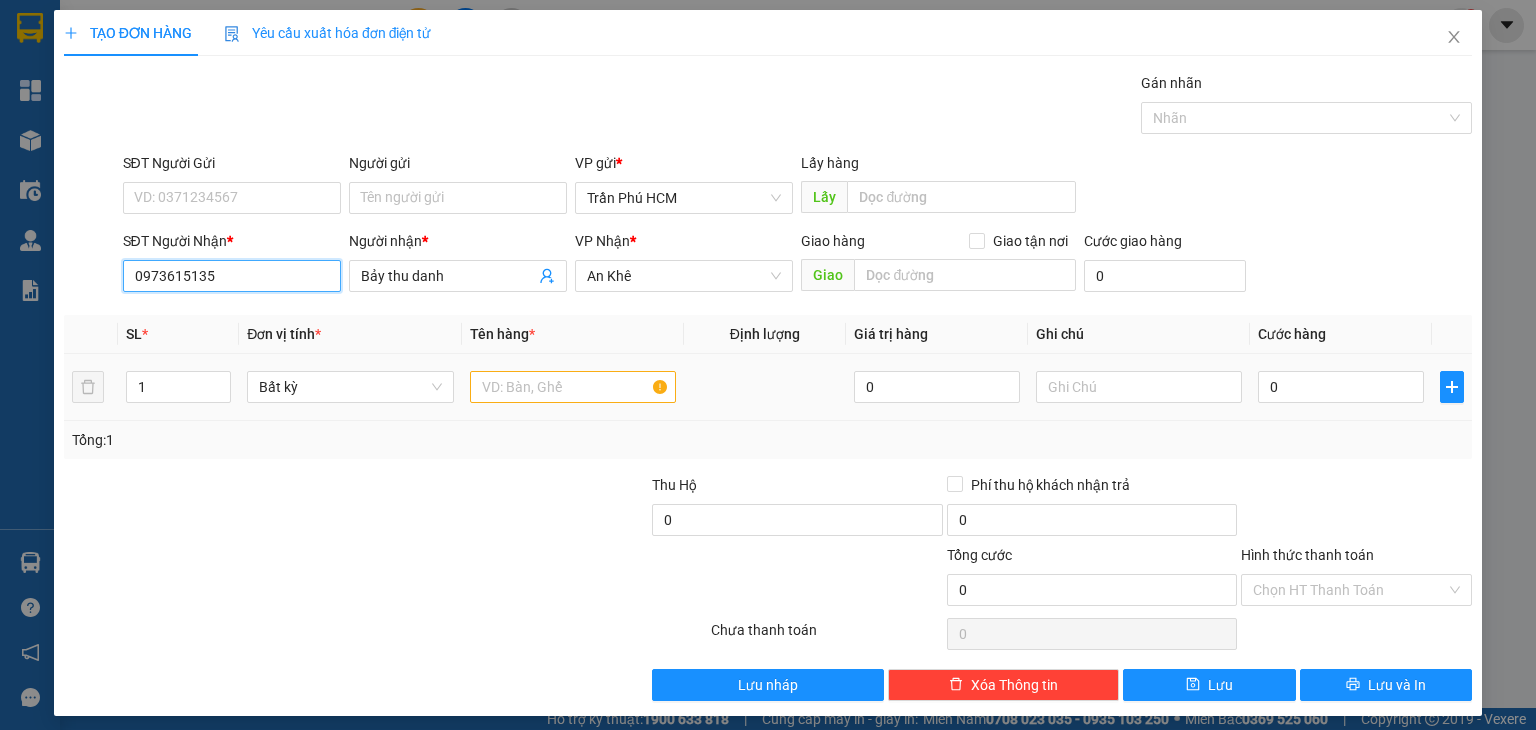 type on "0973615135" 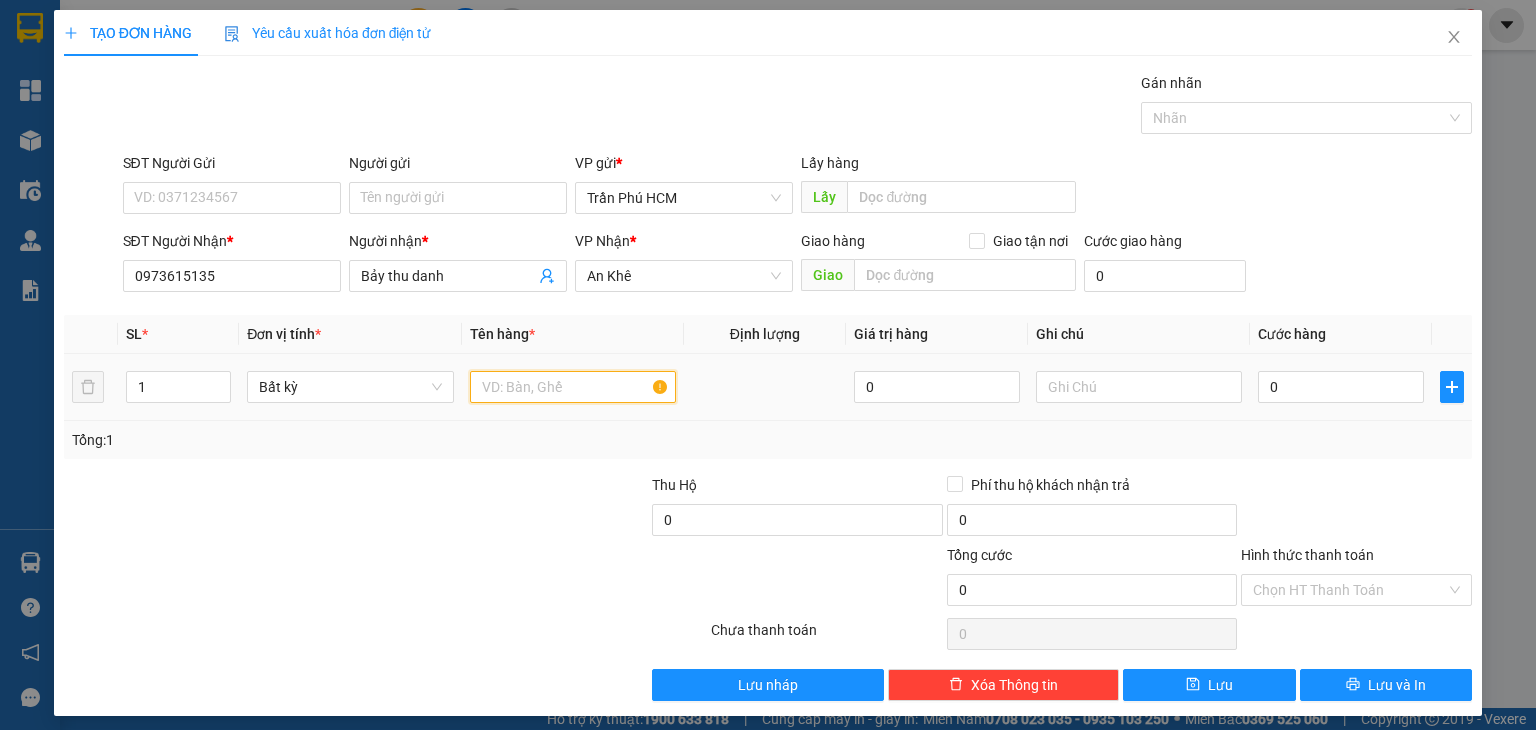 click at bounding box center (573, 387) 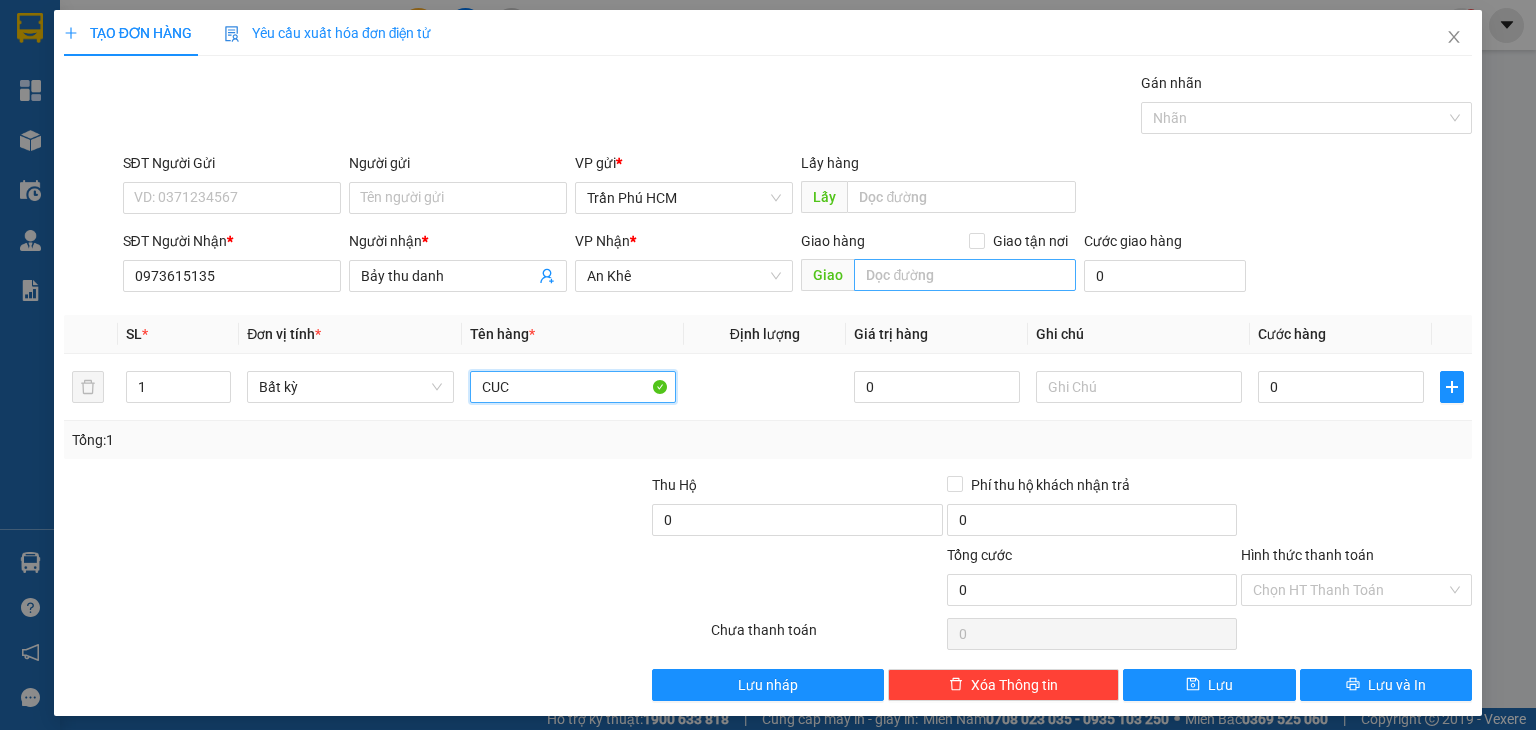 type on "CUC" 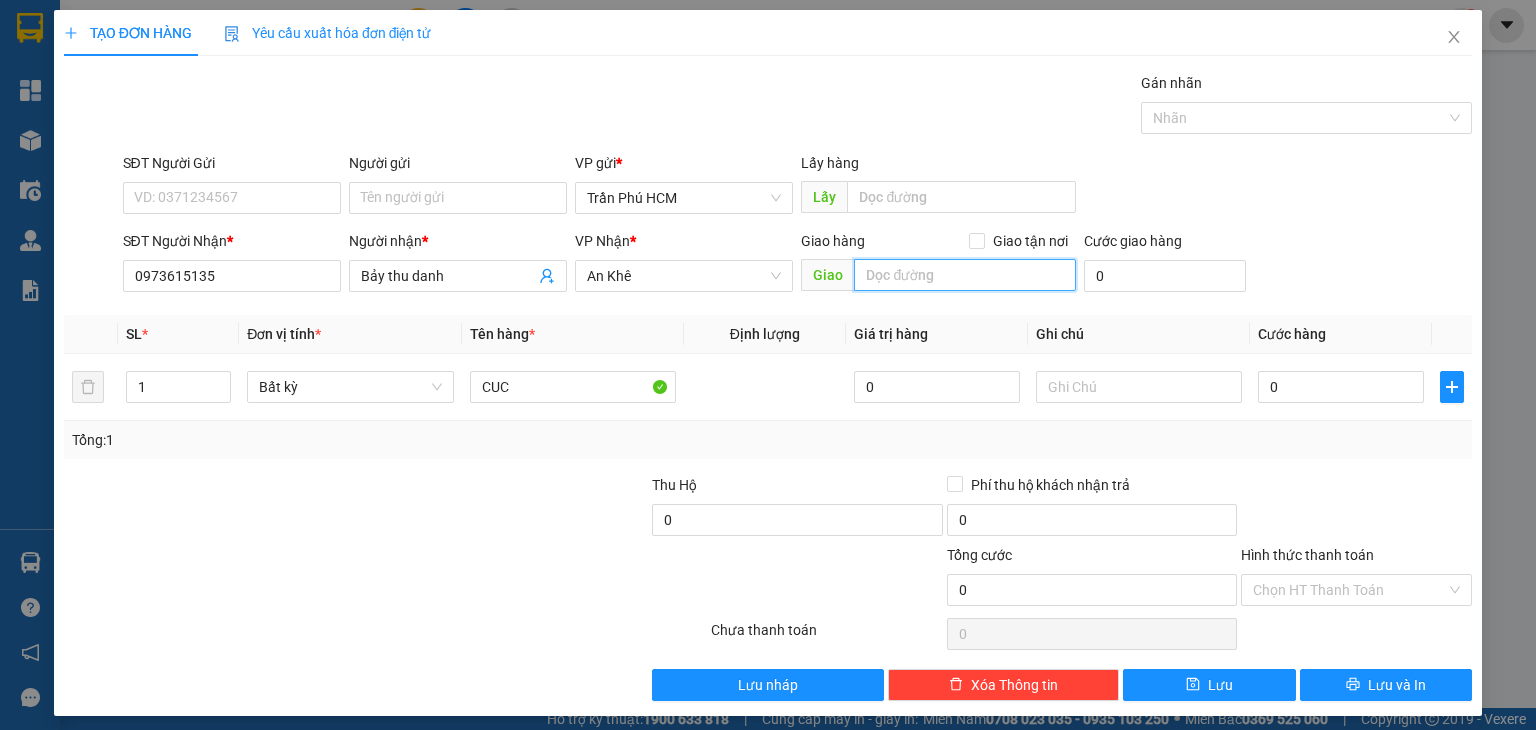 click at bounding box center (965, 275) 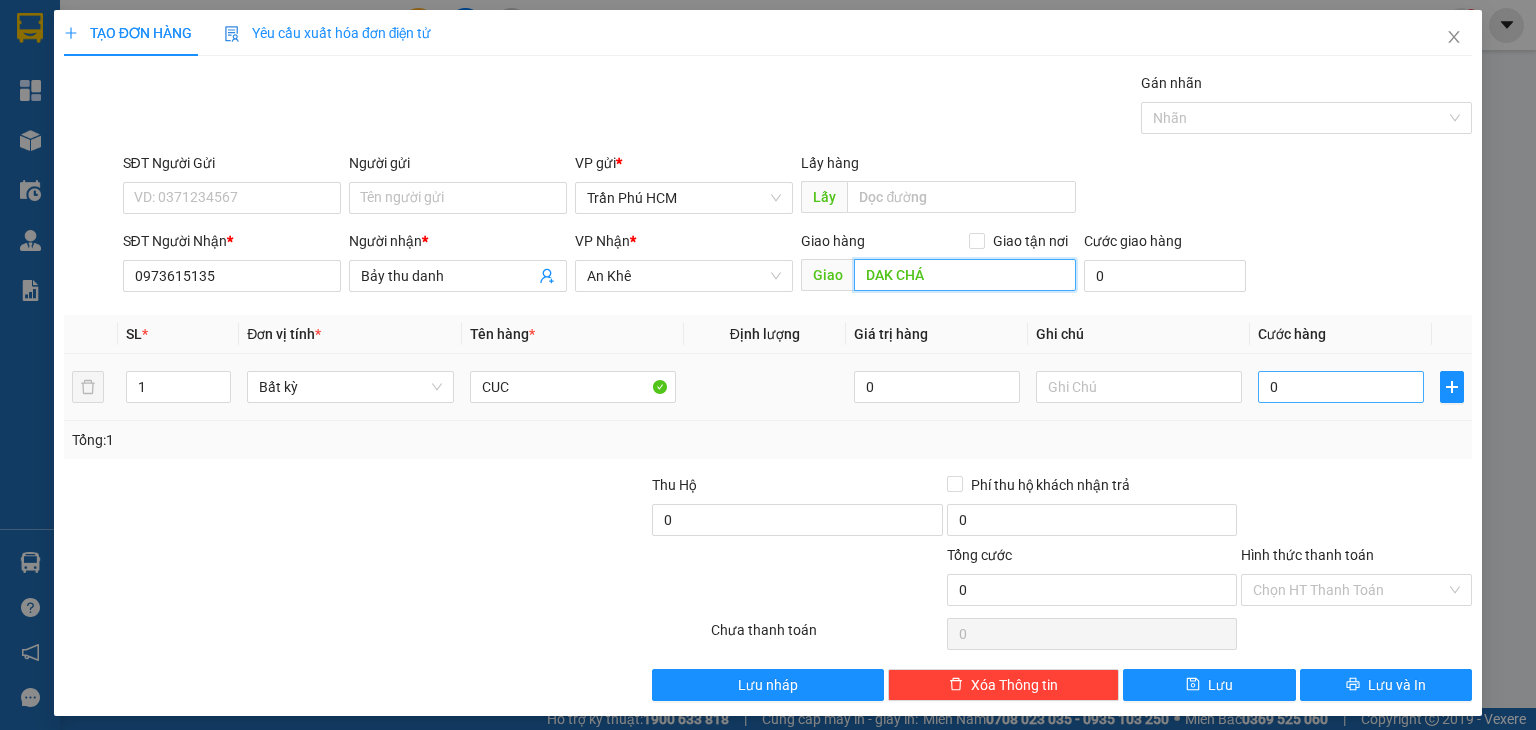 type on "DAK CHÁ" 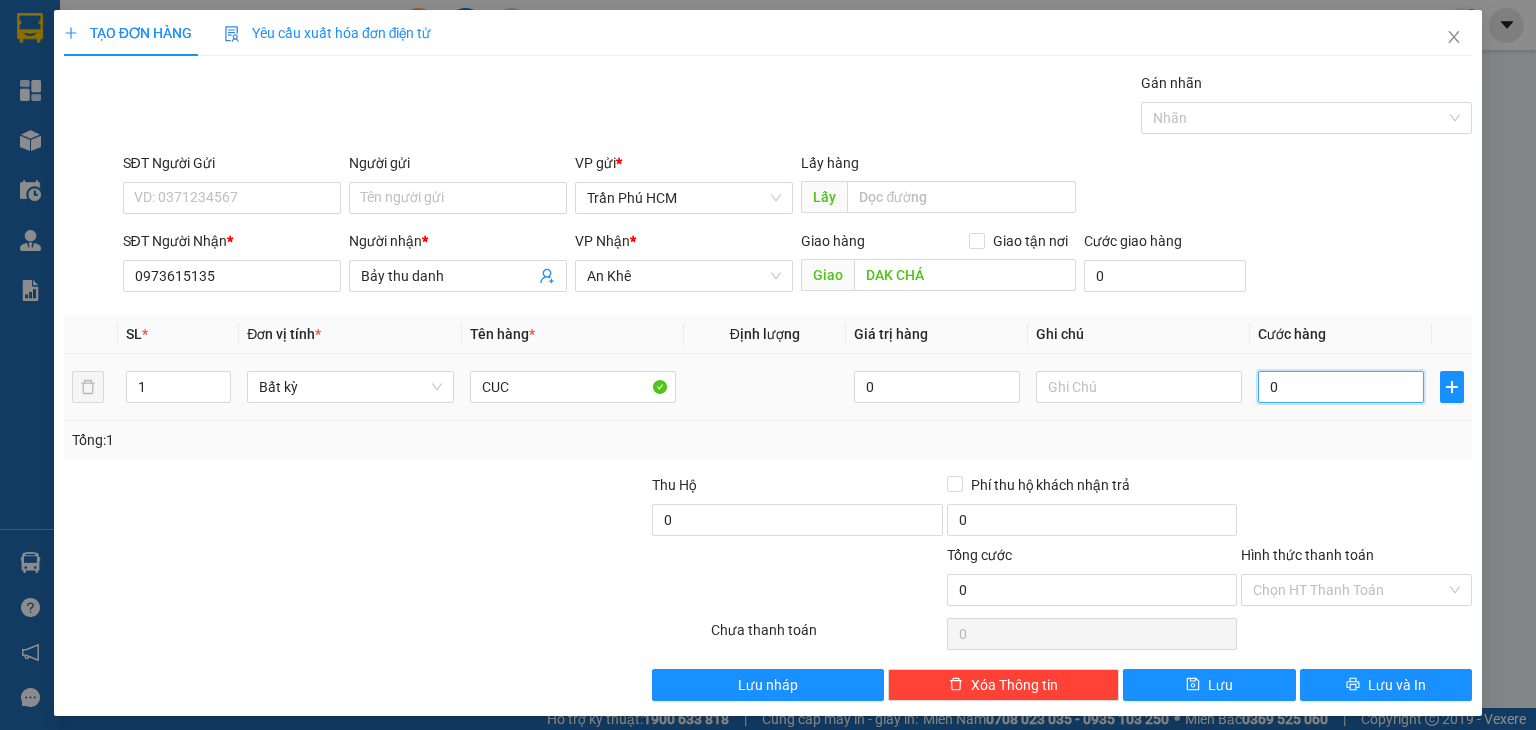 click on "0" at bounding box center (1341, 387) 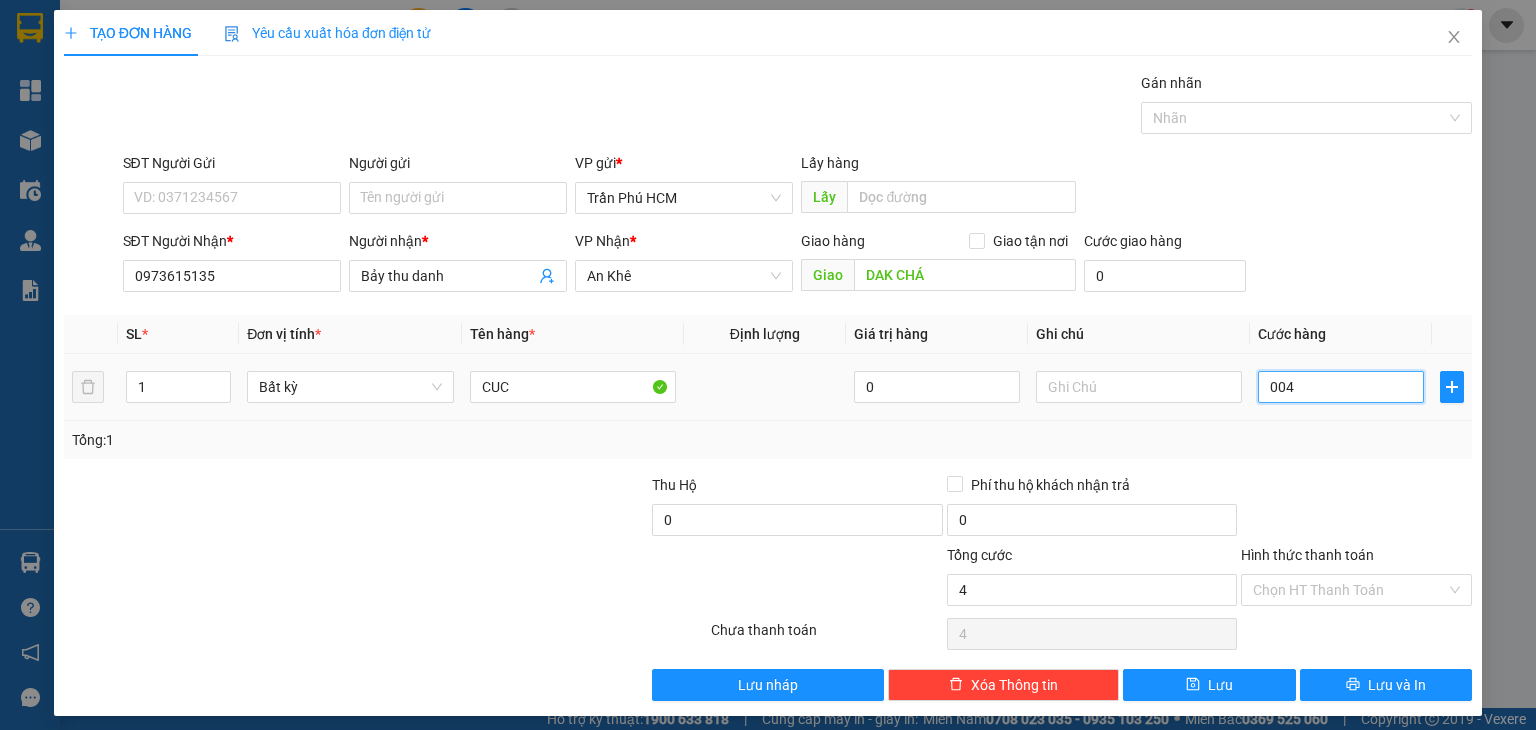 type on "0.040" 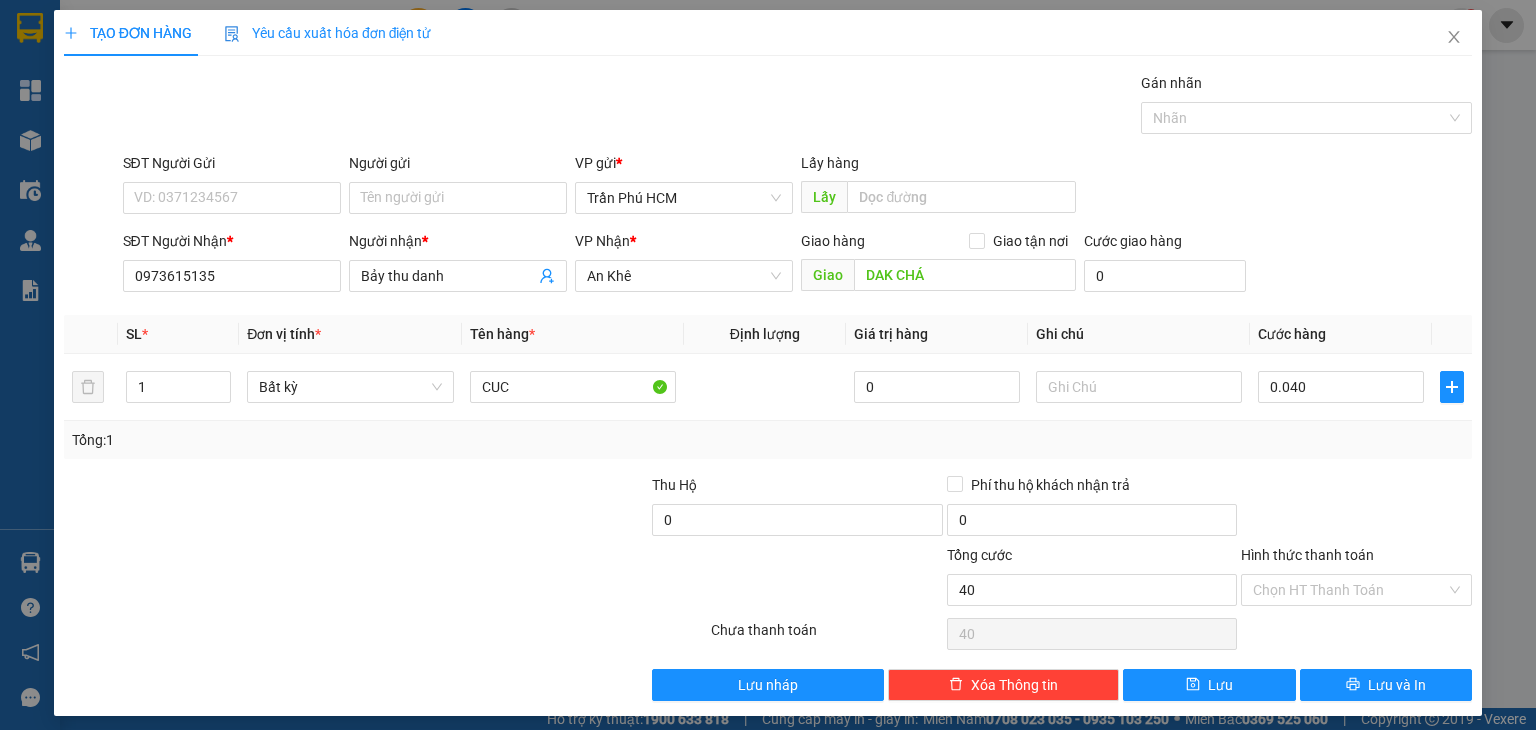type on "40.000" 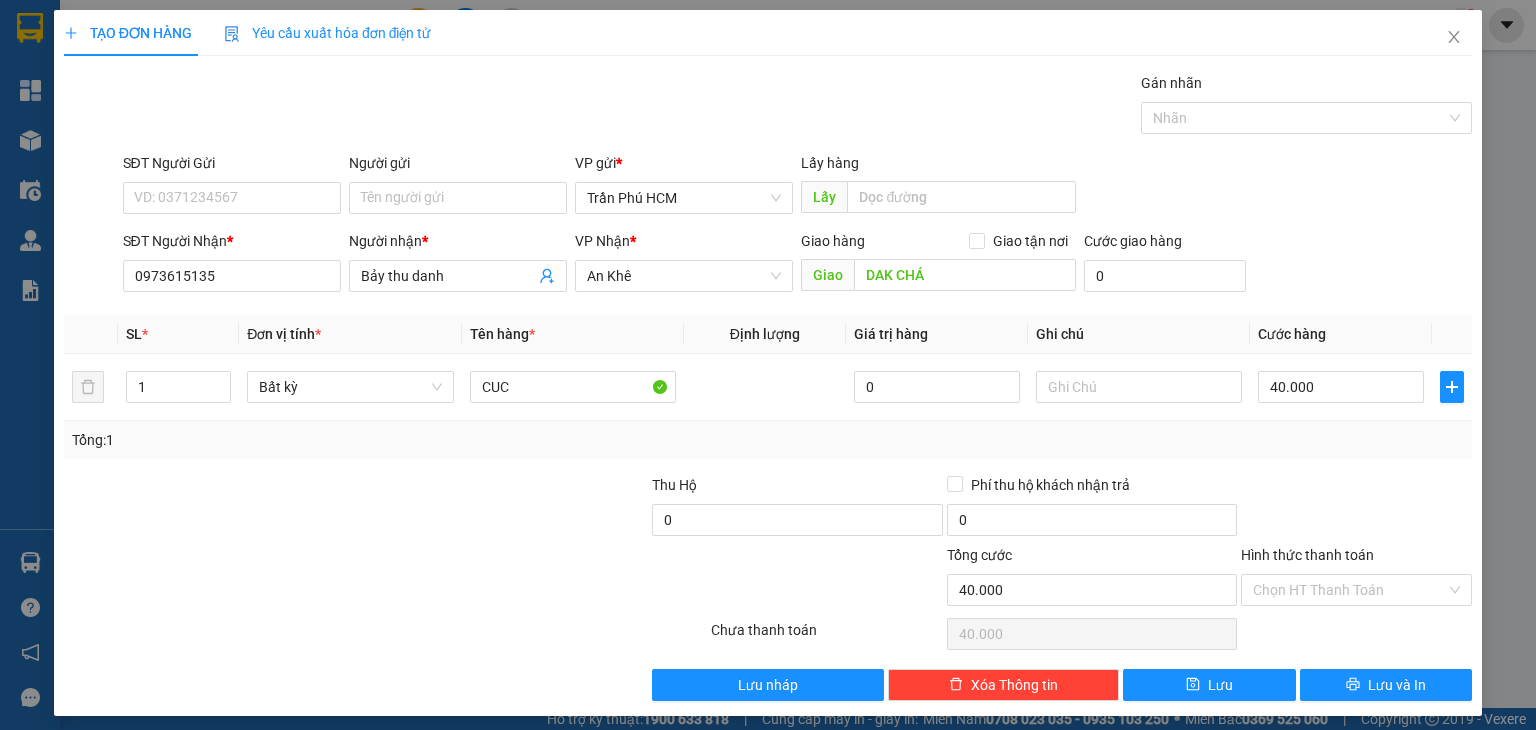 drag, startPoint x: 1310, startPoint y: 451, endPoint x: 1329, endPoint y: 530, distance: 81.25269 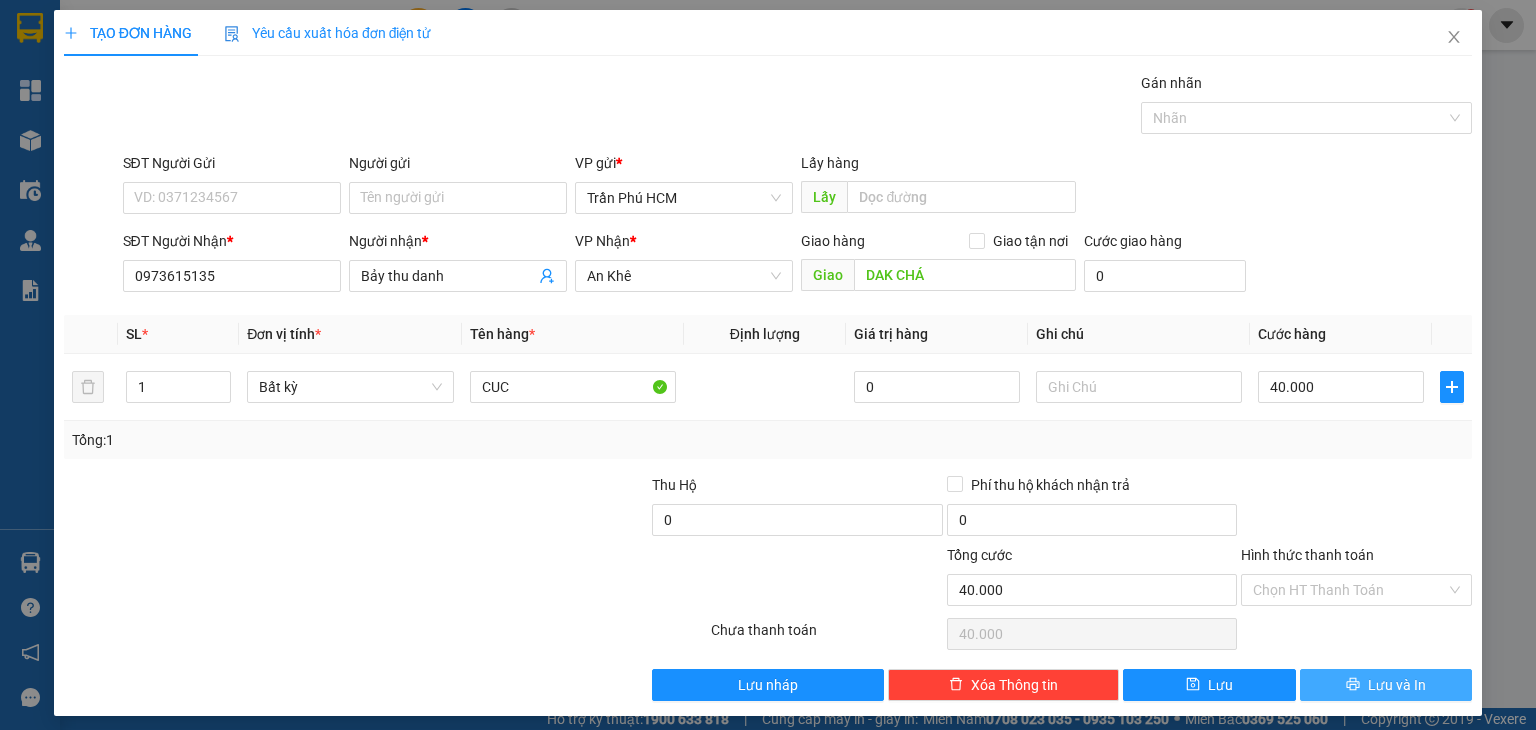 click on "Lưu và In" at bounding box center [1397, 685] 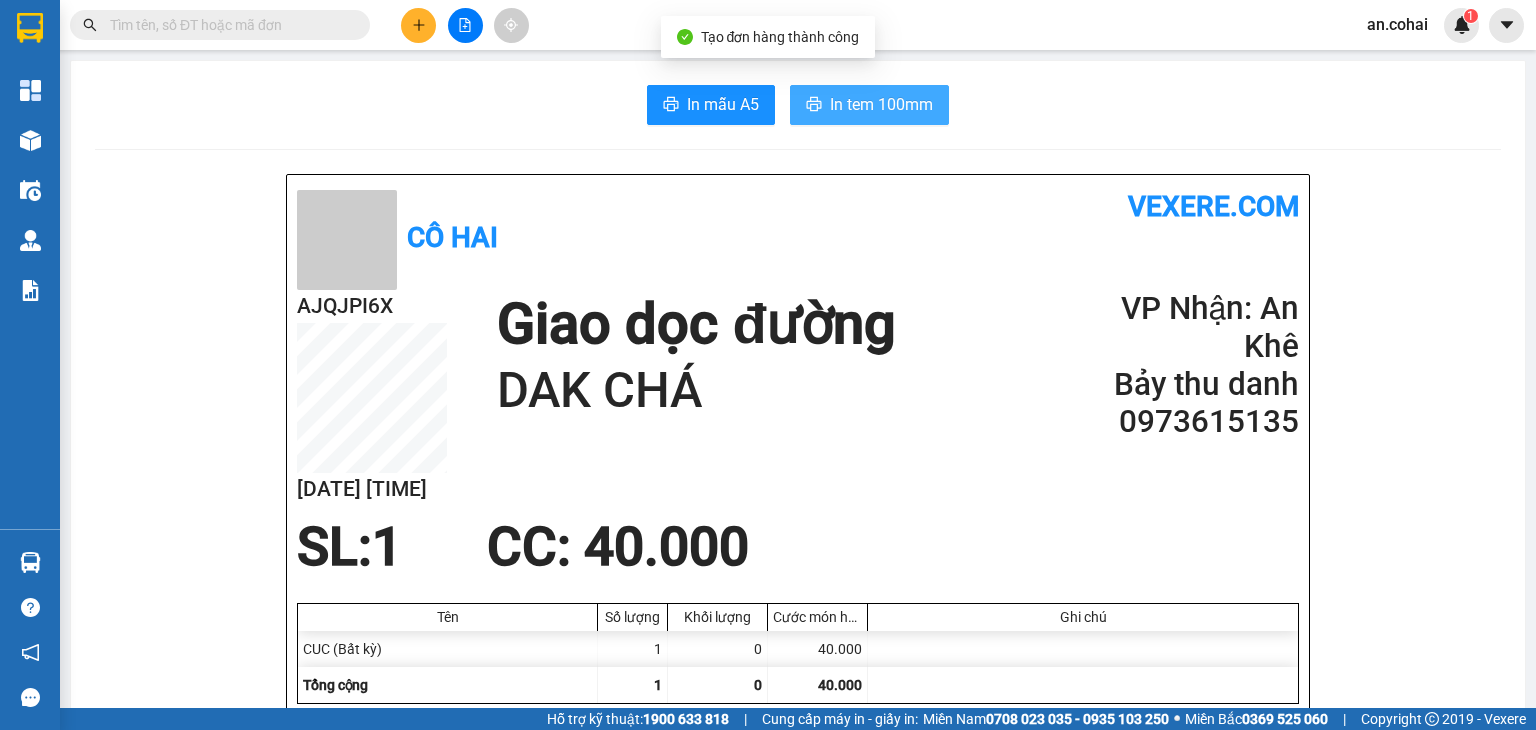 click on "In tem 100mm" at bounding box center [881, 104] 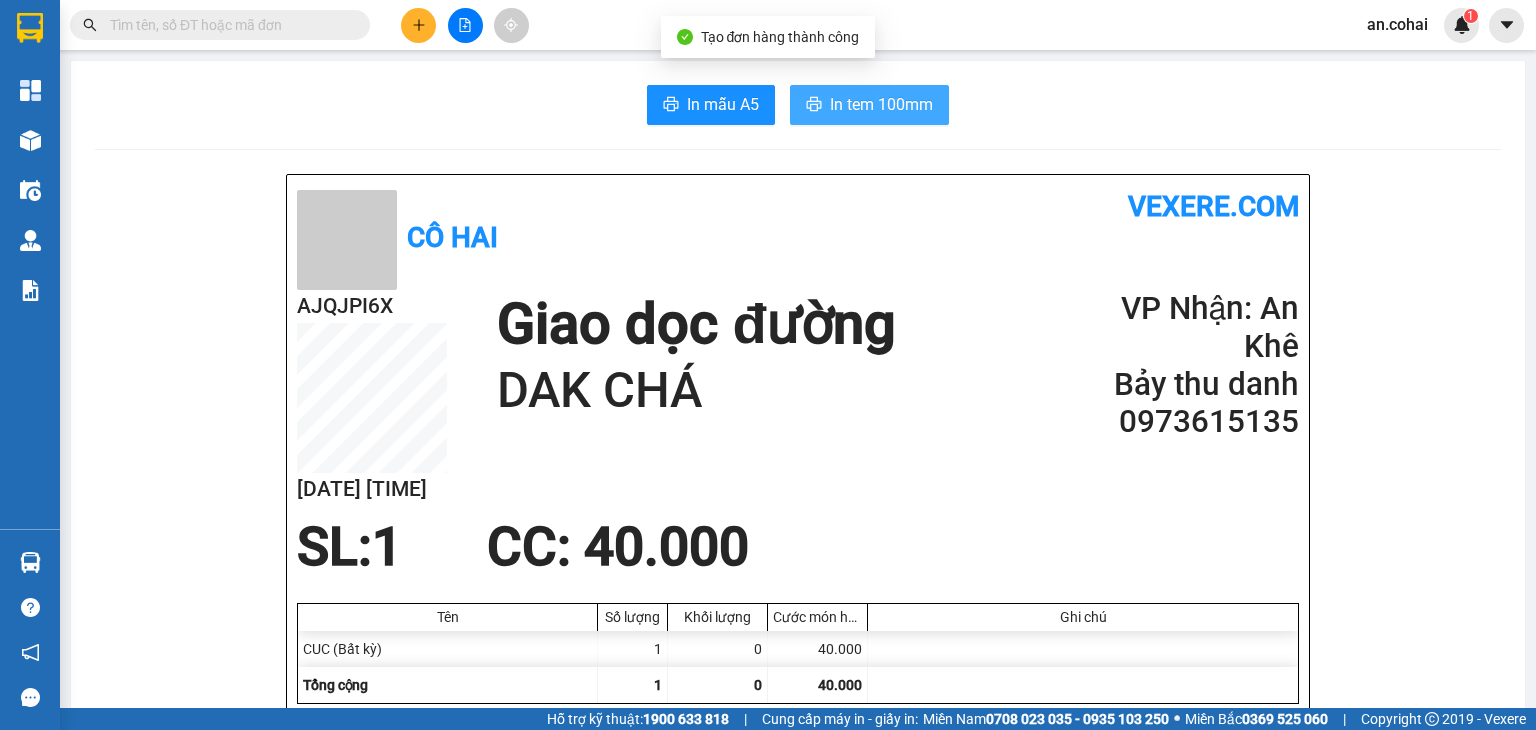scroll, scrollTop: 0, scrollLeft: 0, axis: both 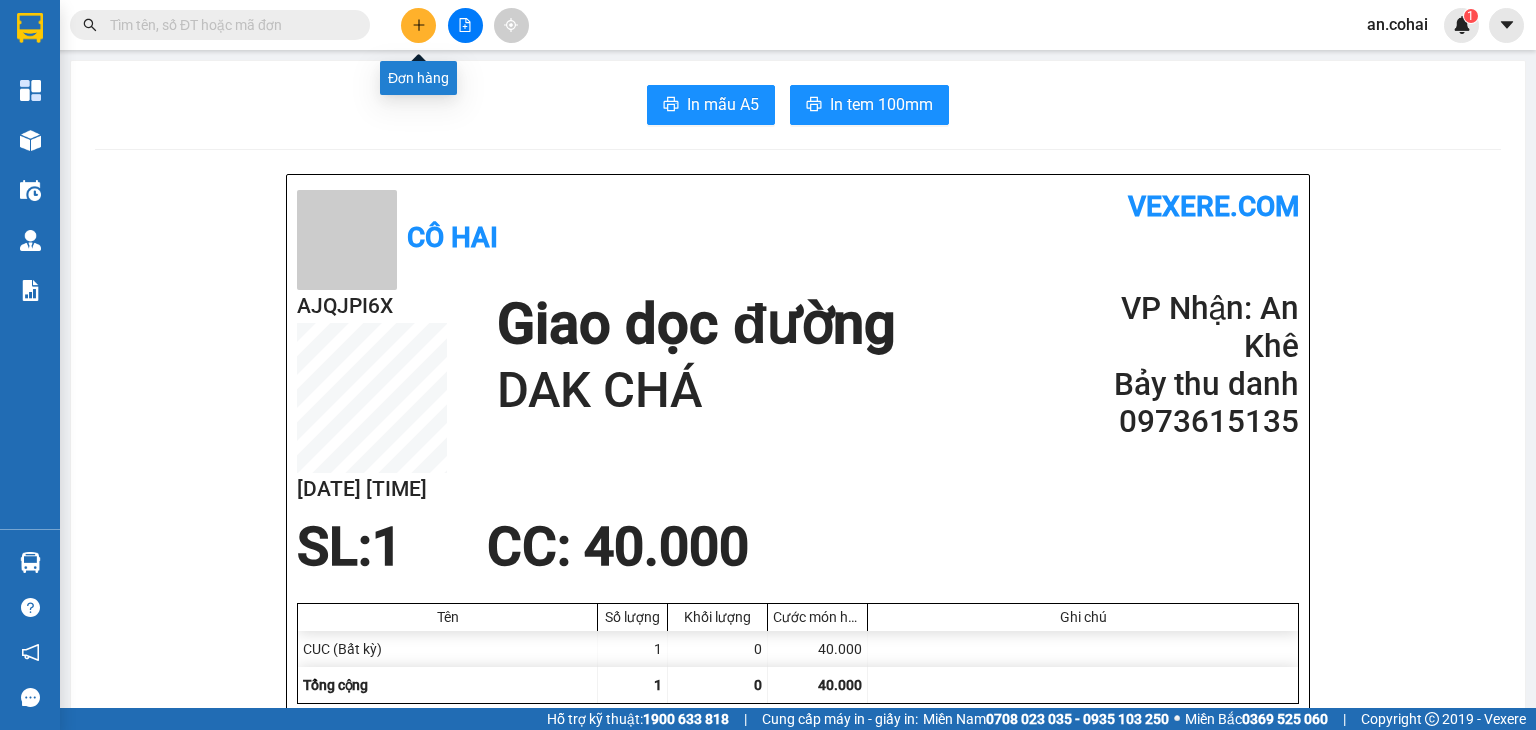 click at bounding box center (418, 25) 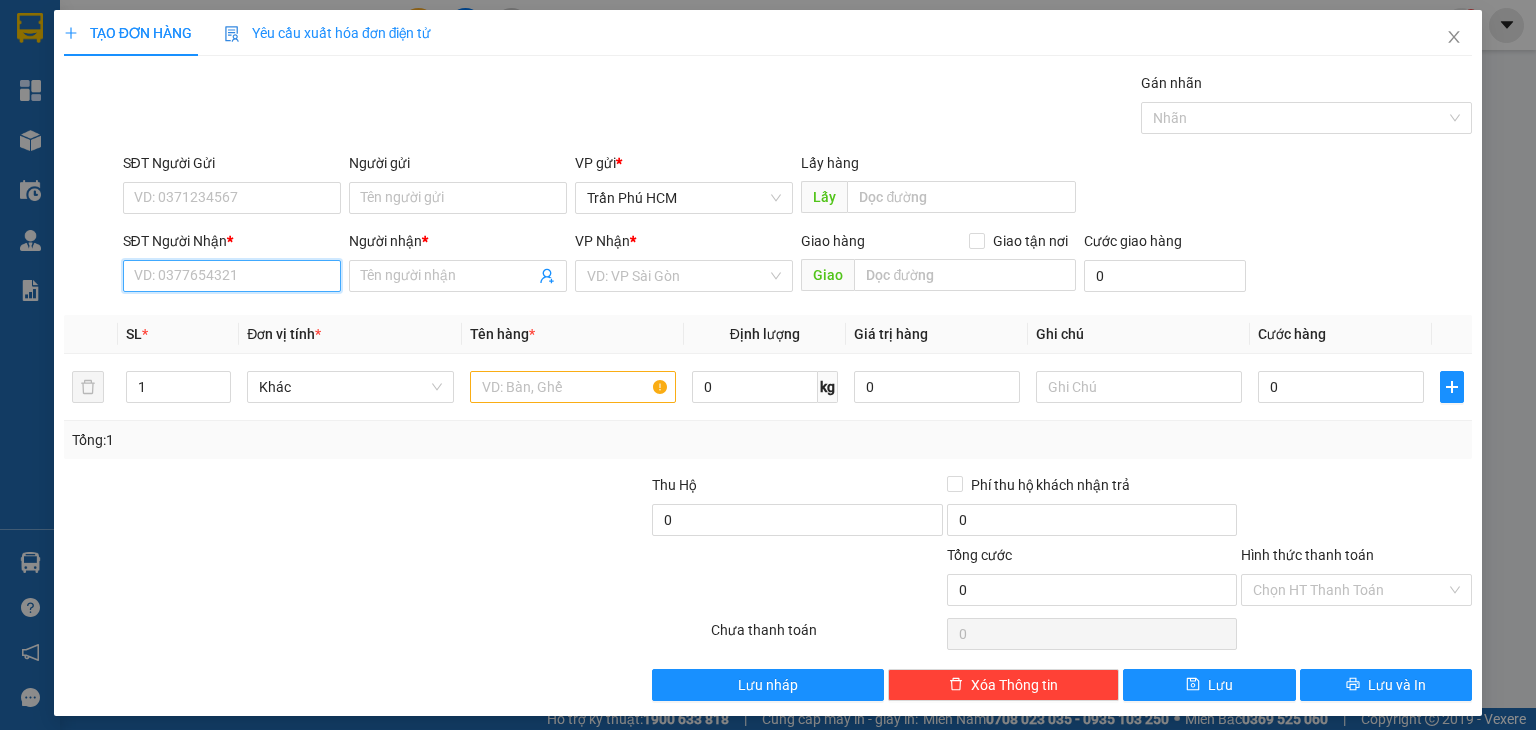 click on "SĐT Người Nhận  *" at bounding box center (232, 276) 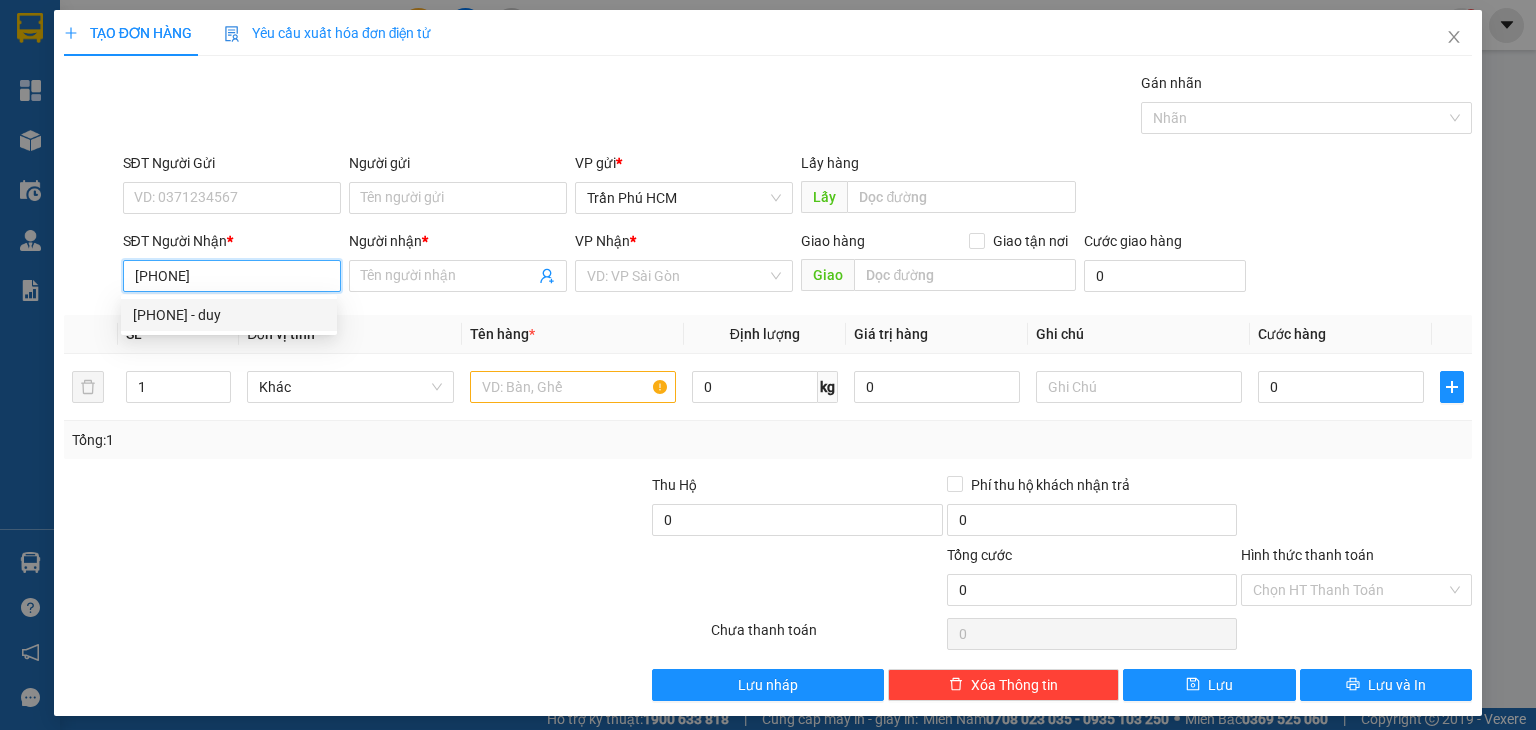 click on "0914269332 - duy" at bounding box center (229, 315) 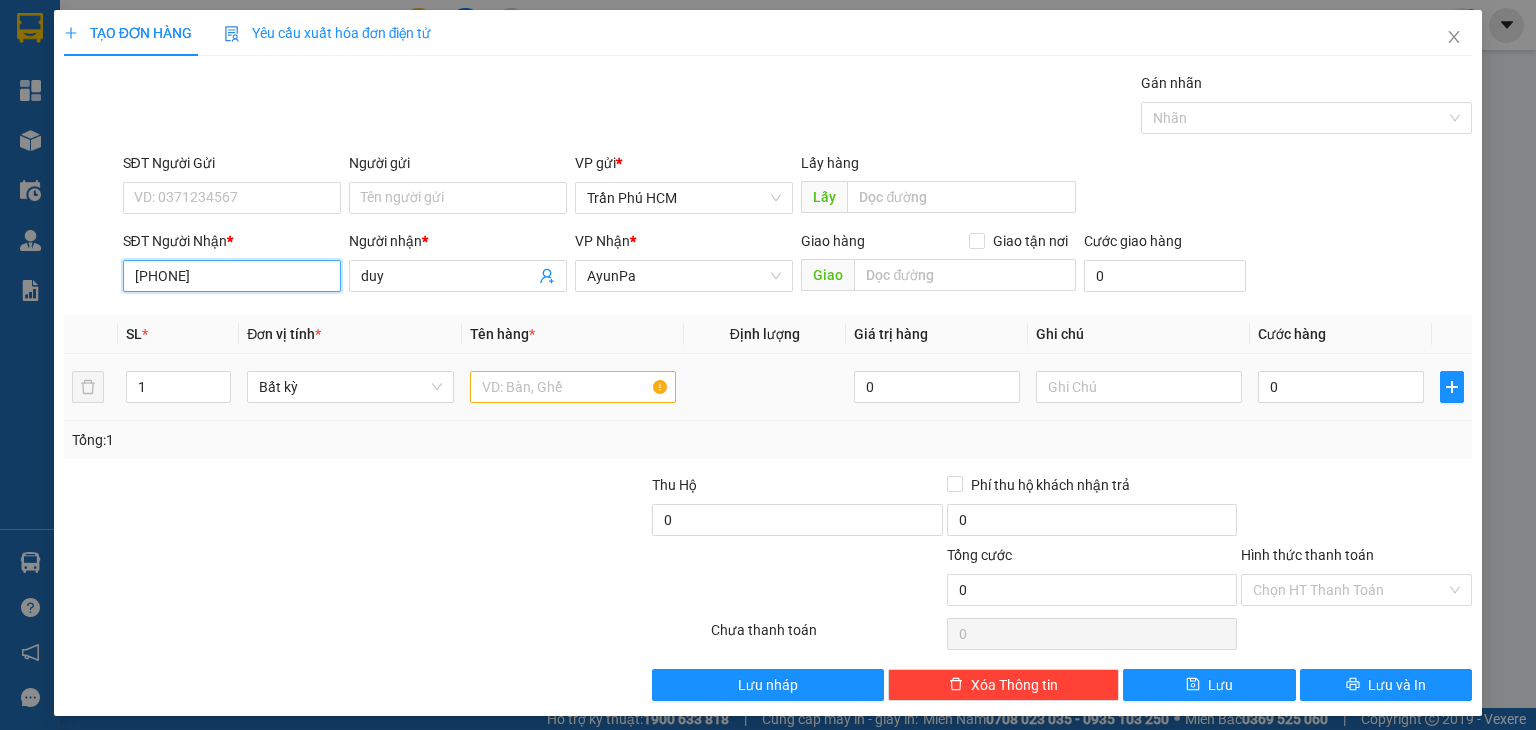 type on "0914269332" 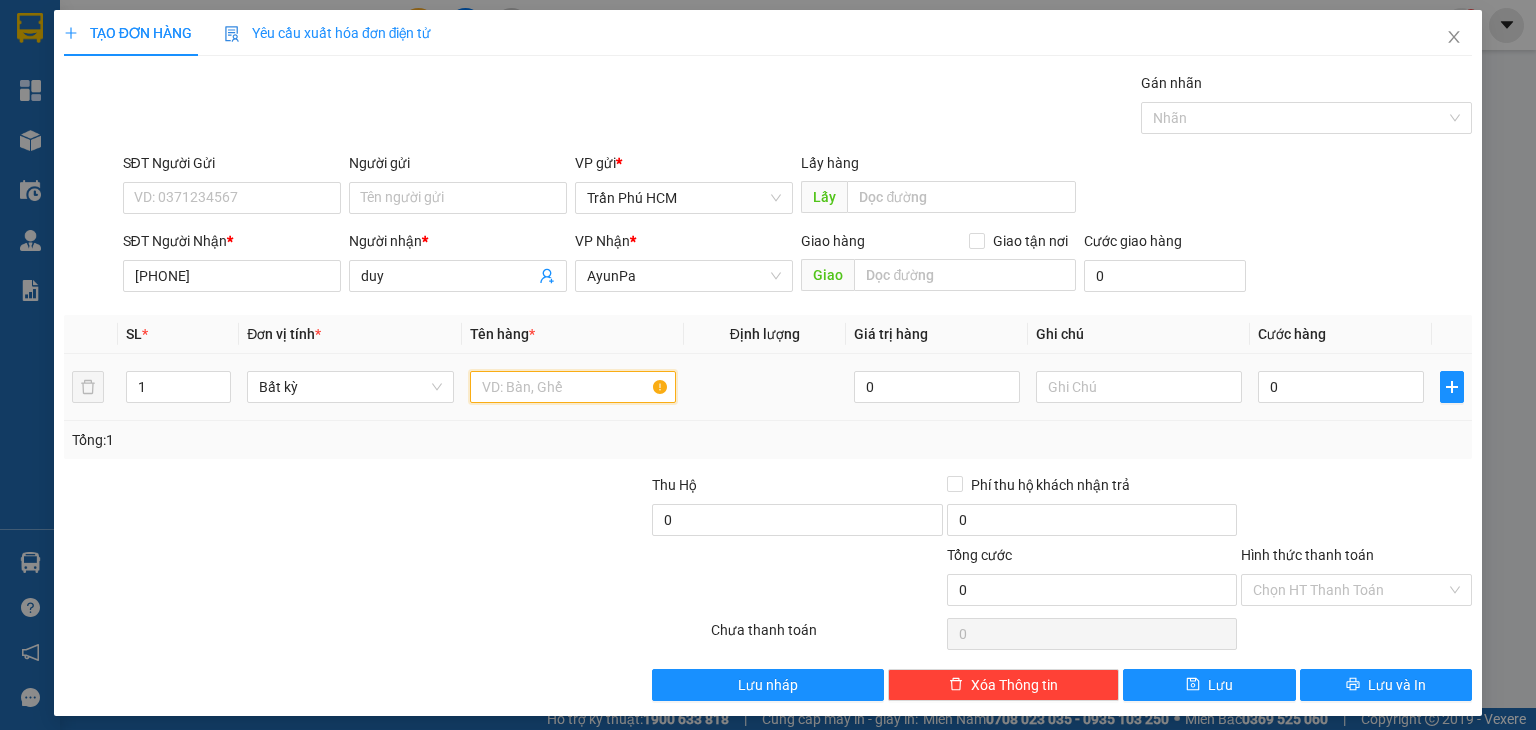 click at bounding box center [573, 387] 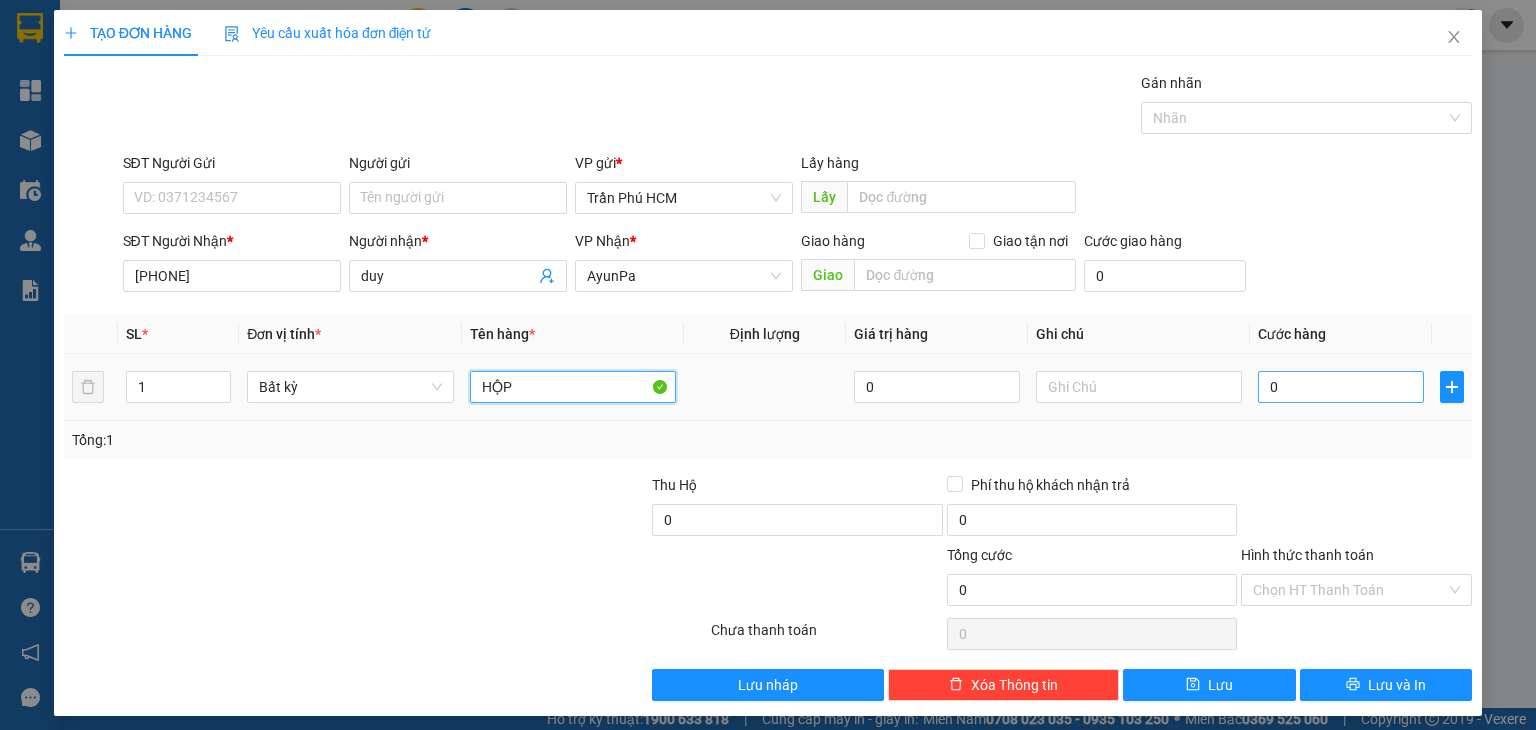 type on "HỘP" 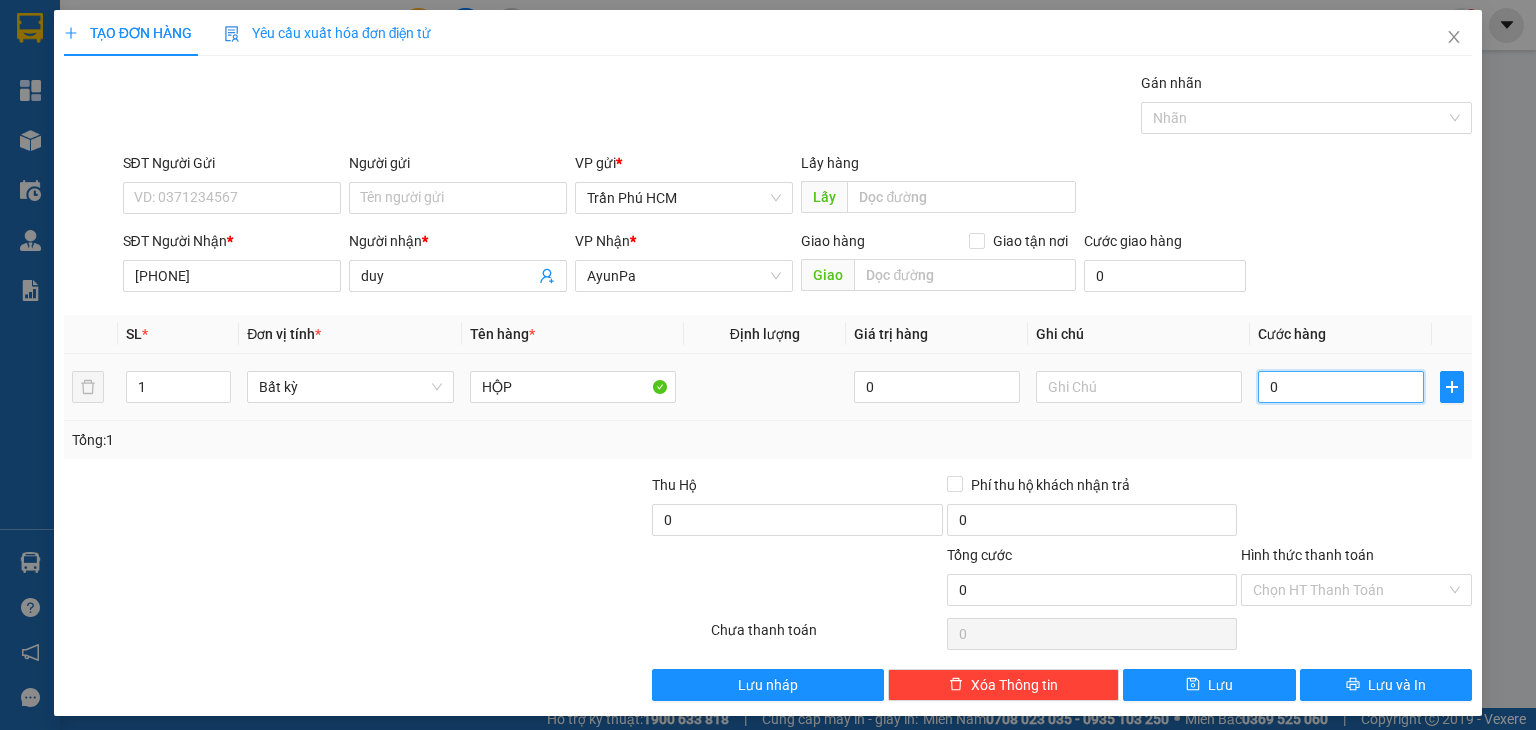 click on "0" at bounding box center (1341, 387) 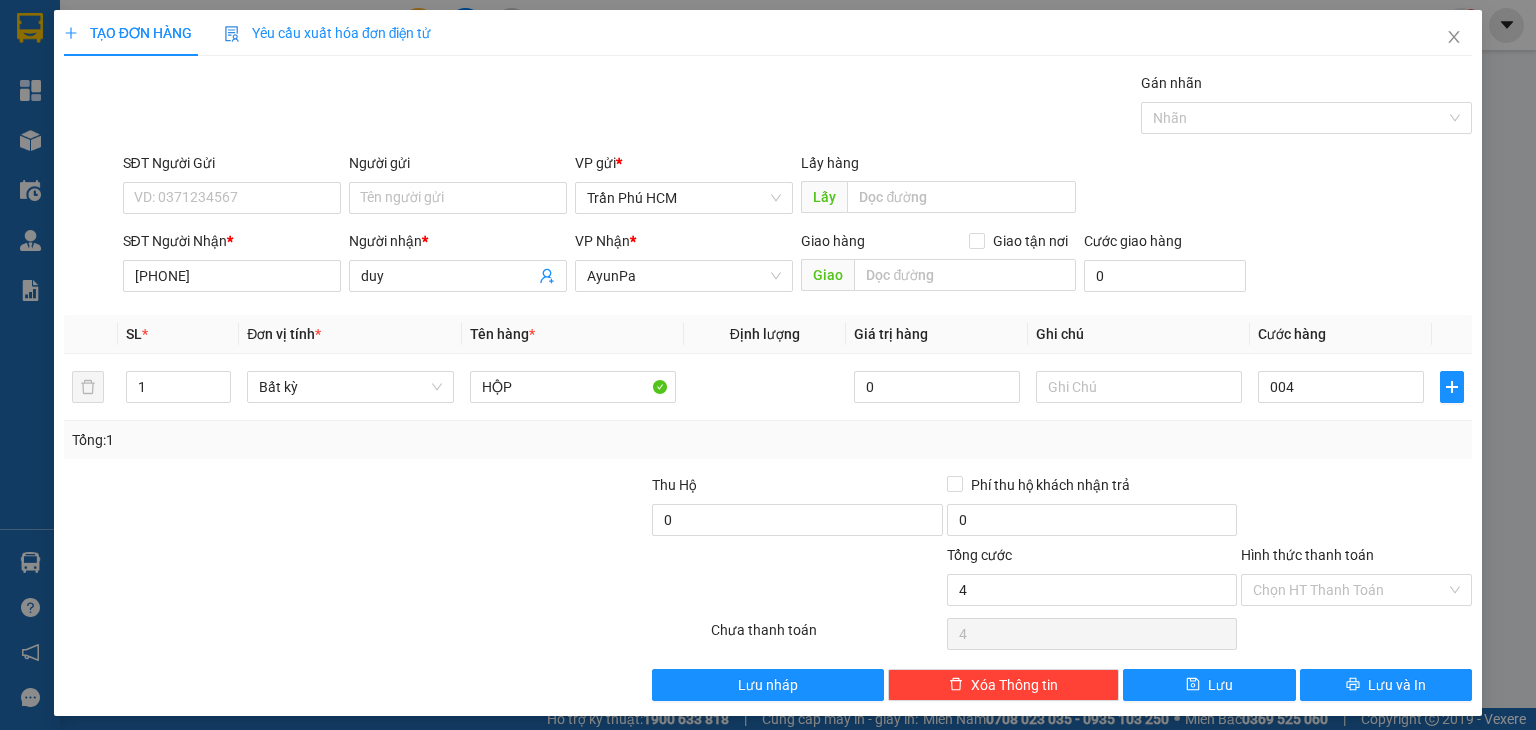 type on "4.000" 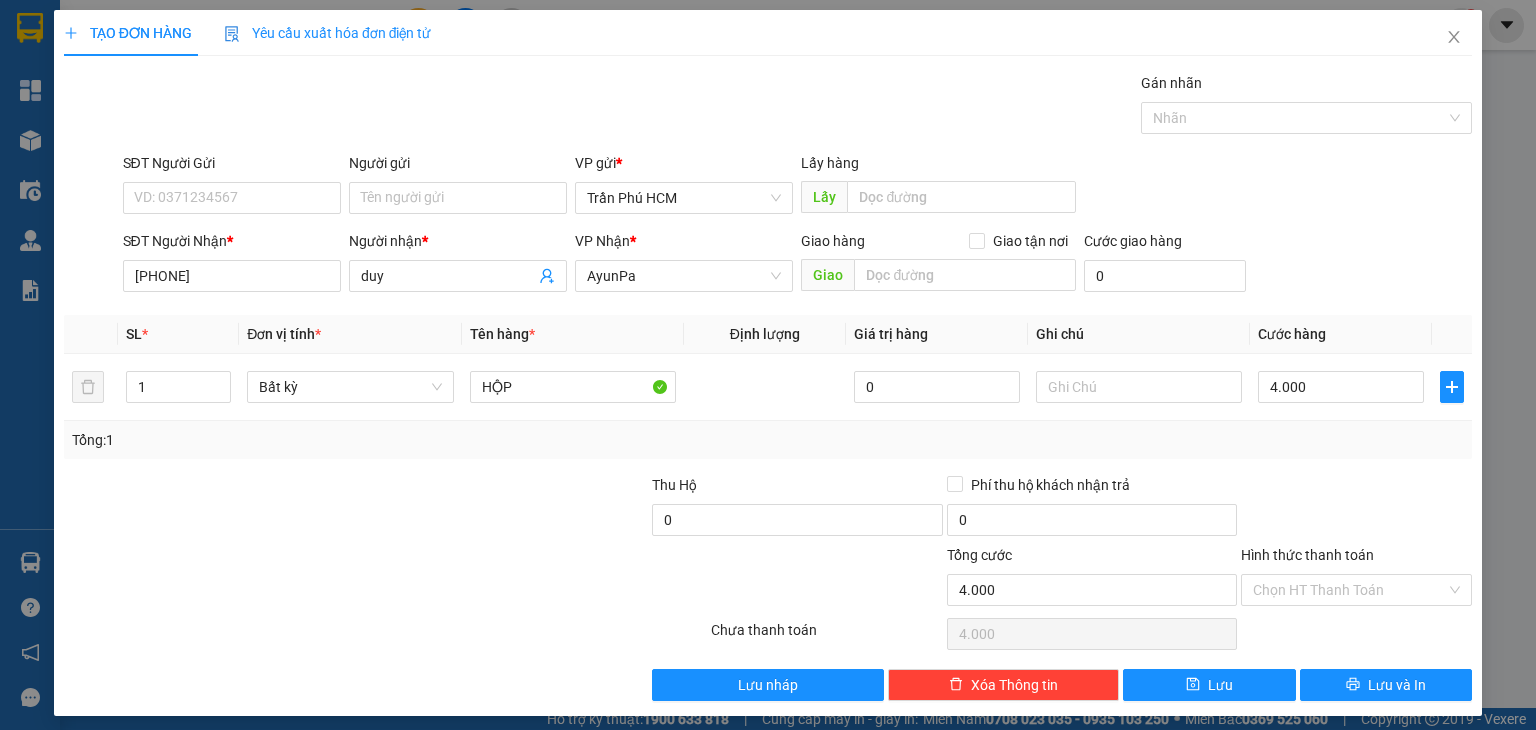 drag, startPoint x: 1247, startPoint y: 435, endPoint x: 1282, endPoint y: 480, distance: 57.00877 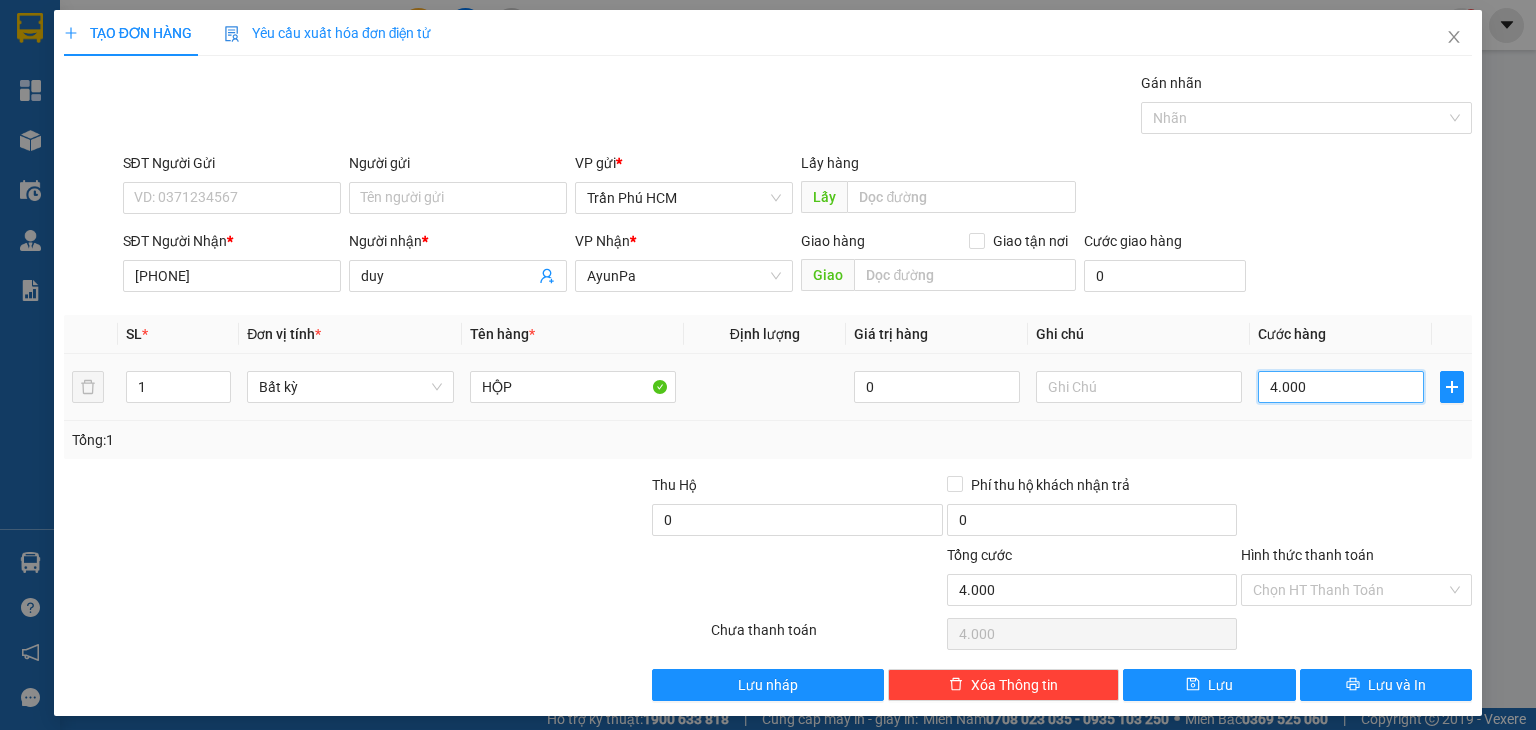 click on "4.000" at bounding box center [1341, 387] 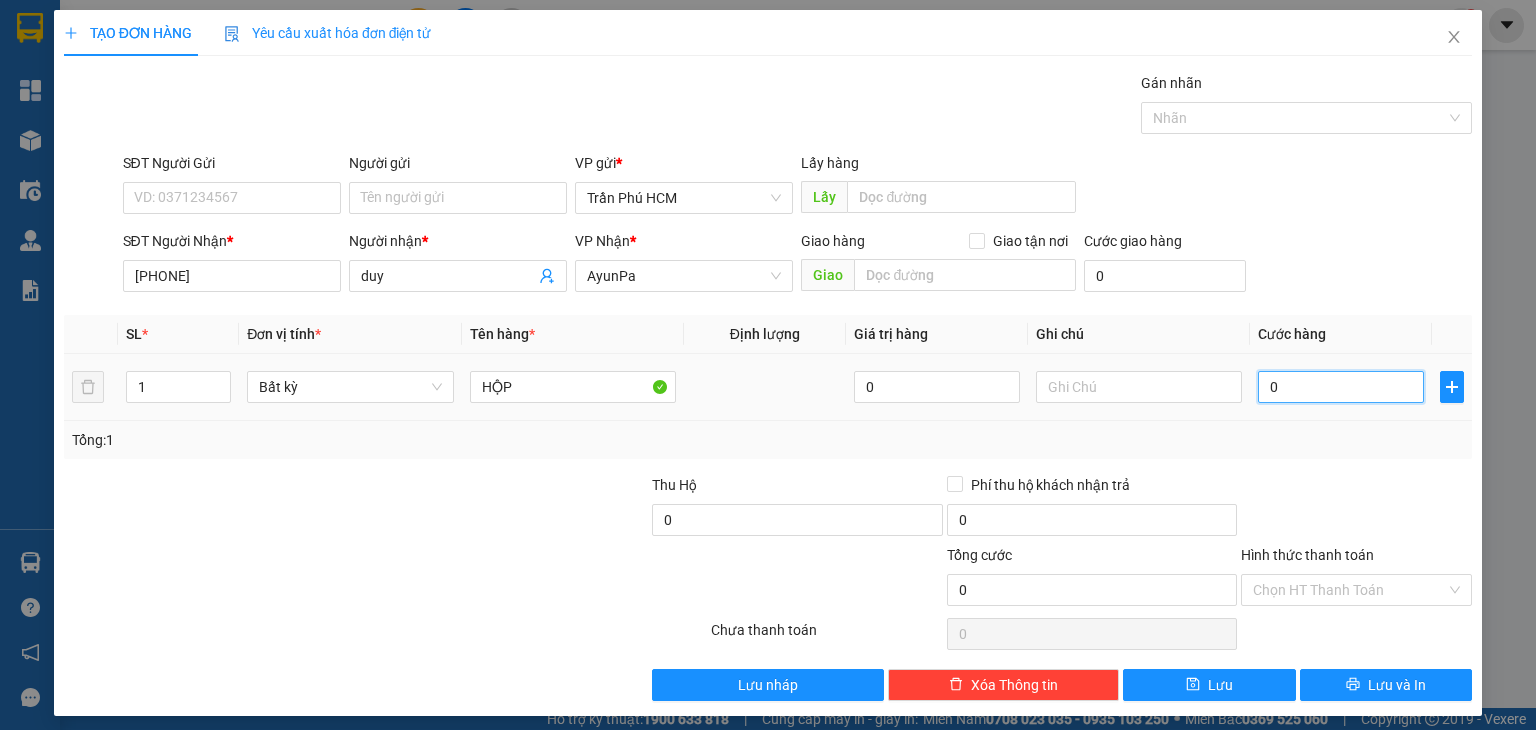 click on "0" at bounding box center (1341, 387) 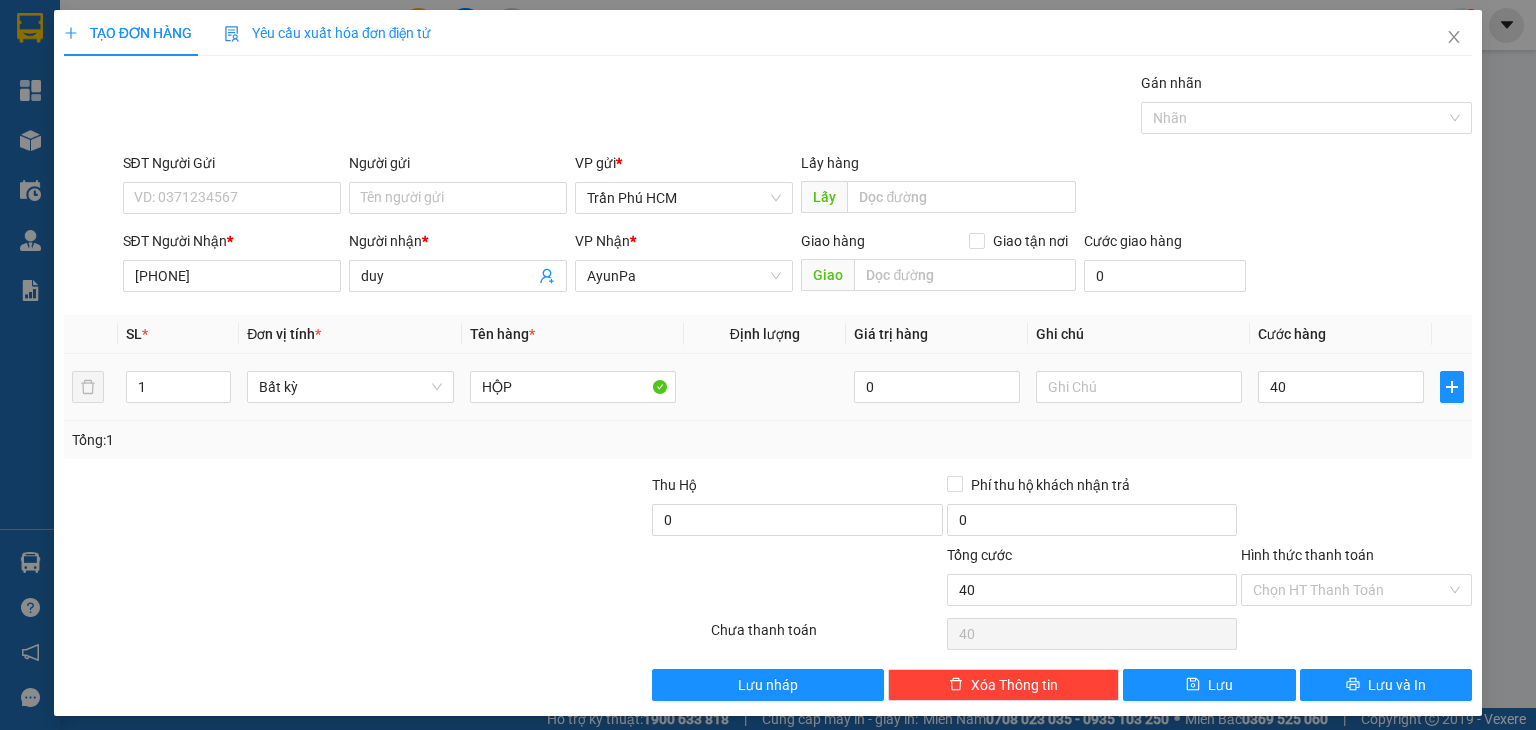 type on "40.000" 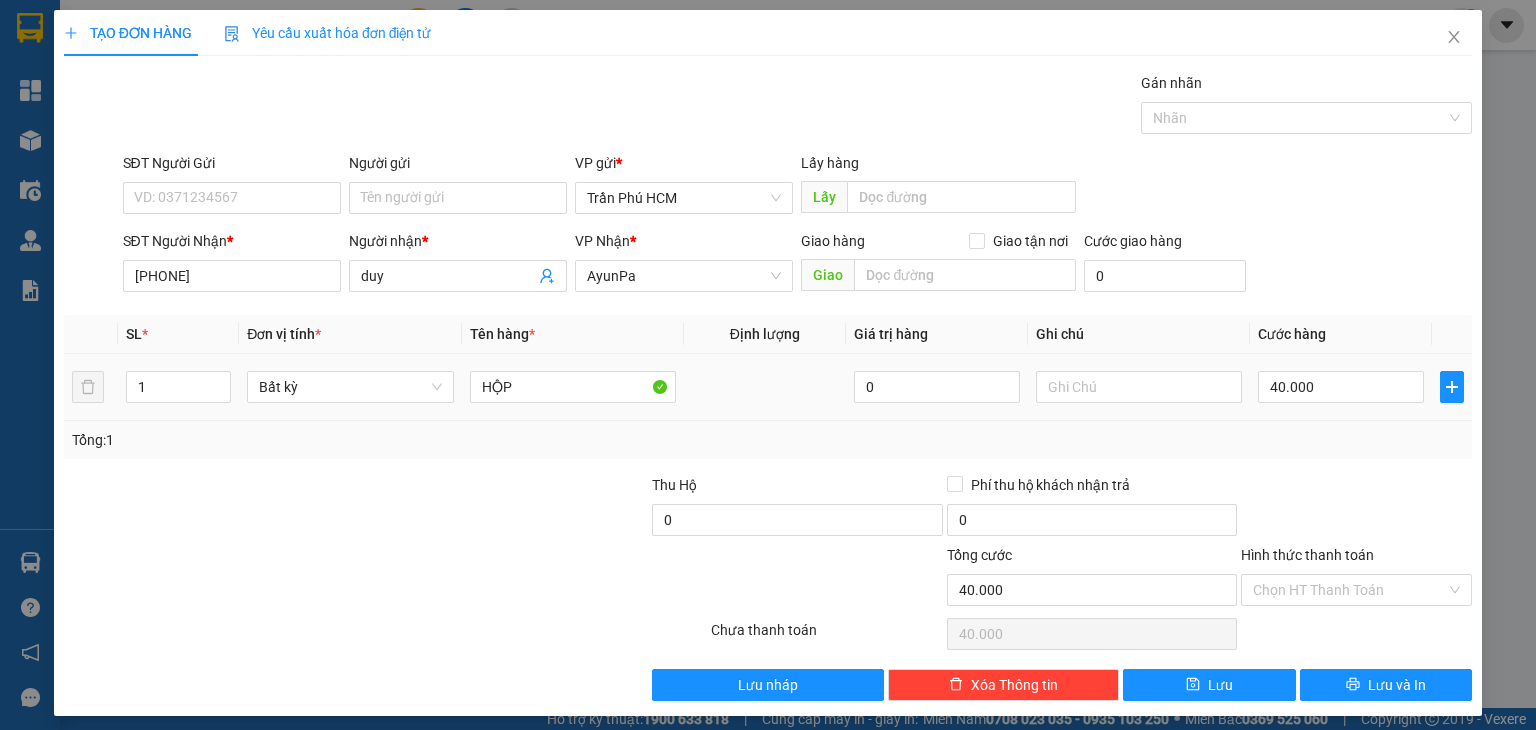 click on "40.000" at bounding box center [1341, 387] 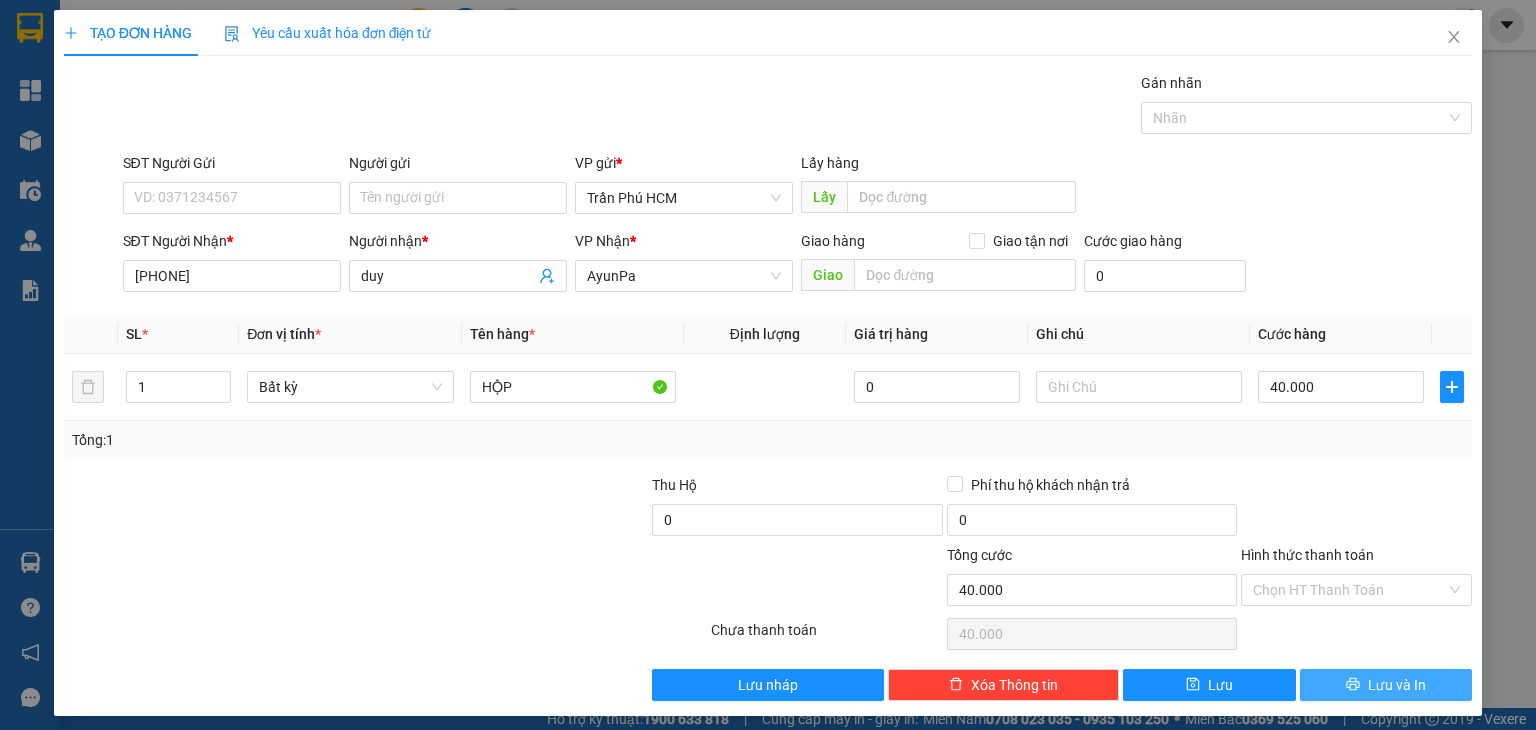 click on "Lưu và In" at bounding box center [1386, 685] 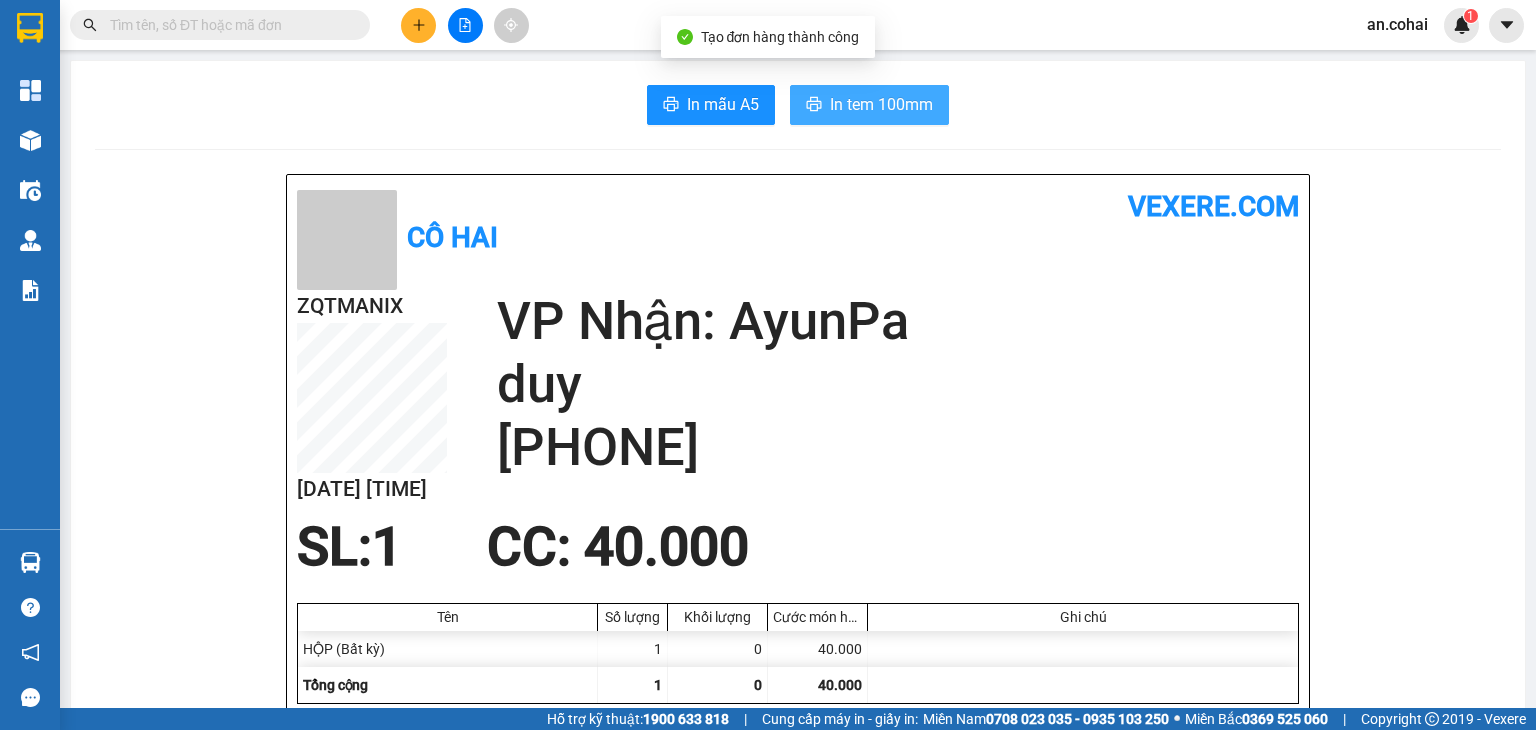 click on "In tem 100mm" at bounding box center (881, 104) 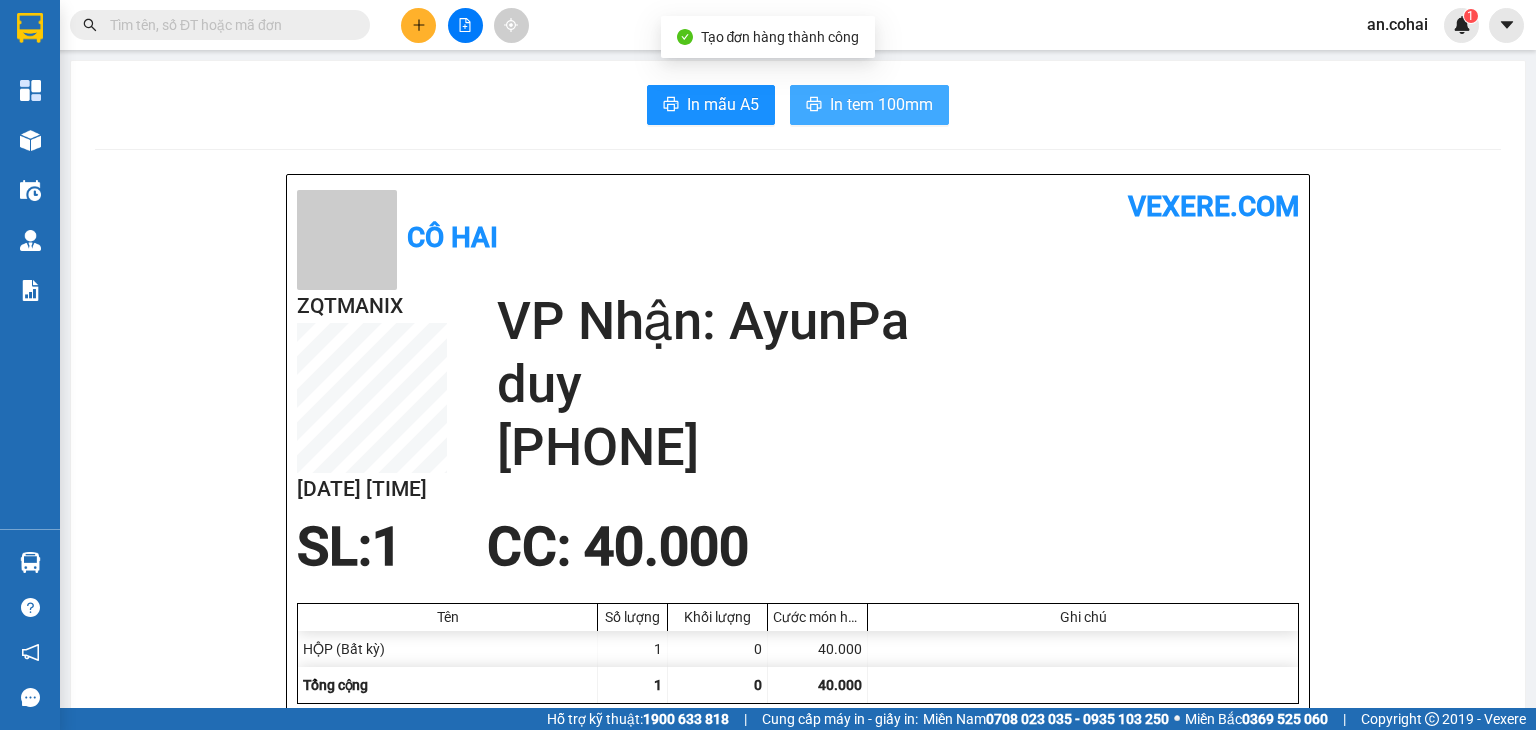 scroll, scrollTop: 0, scrollLeft: 0, axis: both 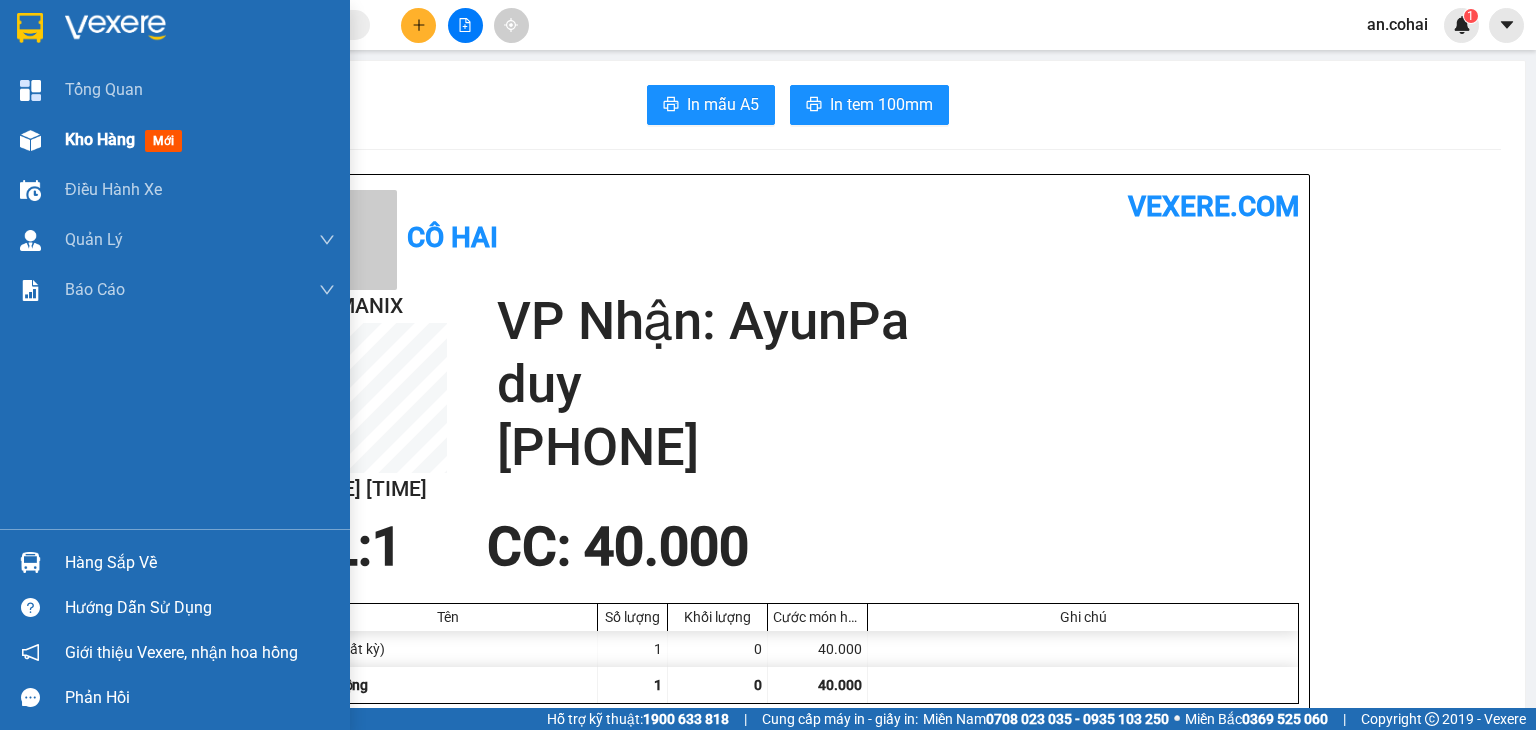 click on "Kho hàng mới" at bounding box center [175, 140] 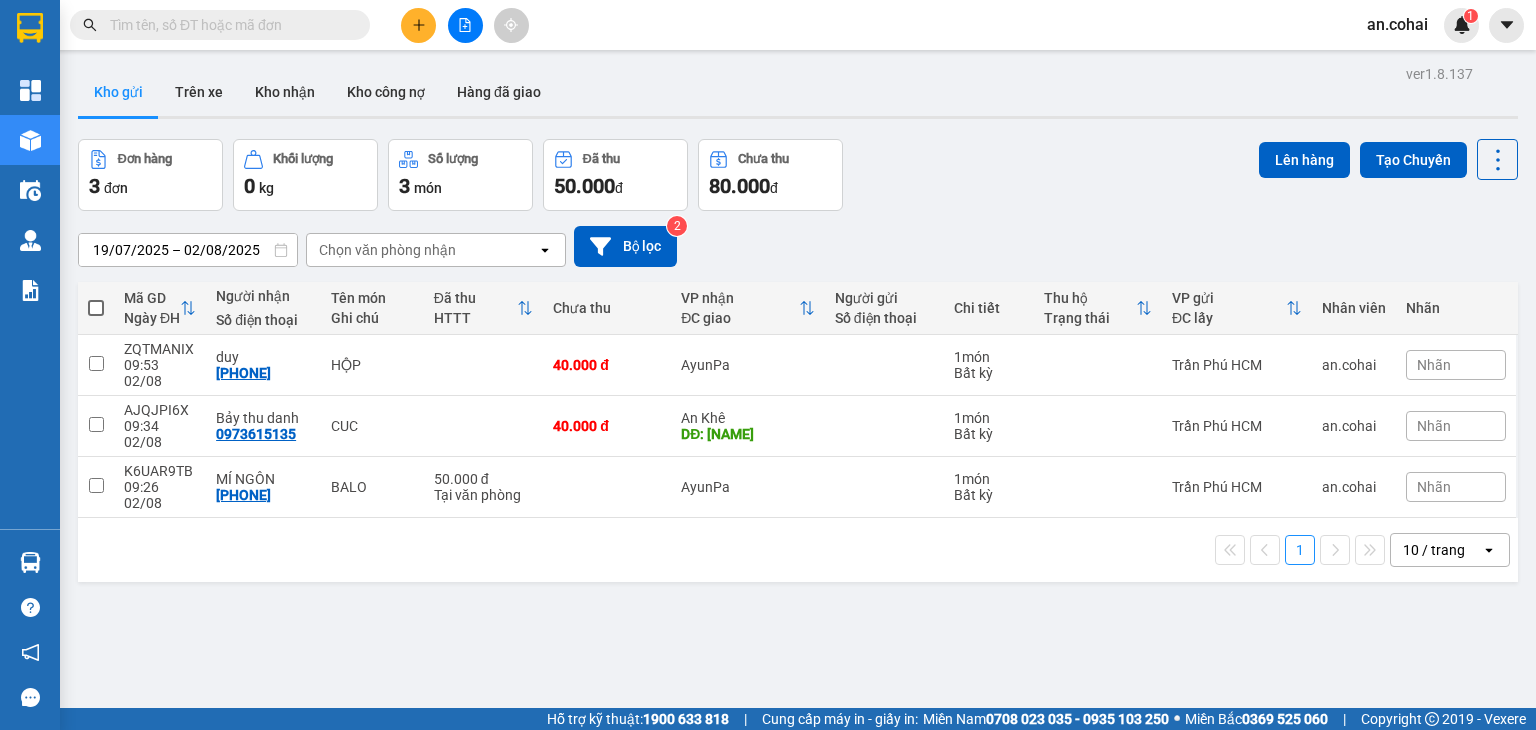 click at bounding box center [96, 308] 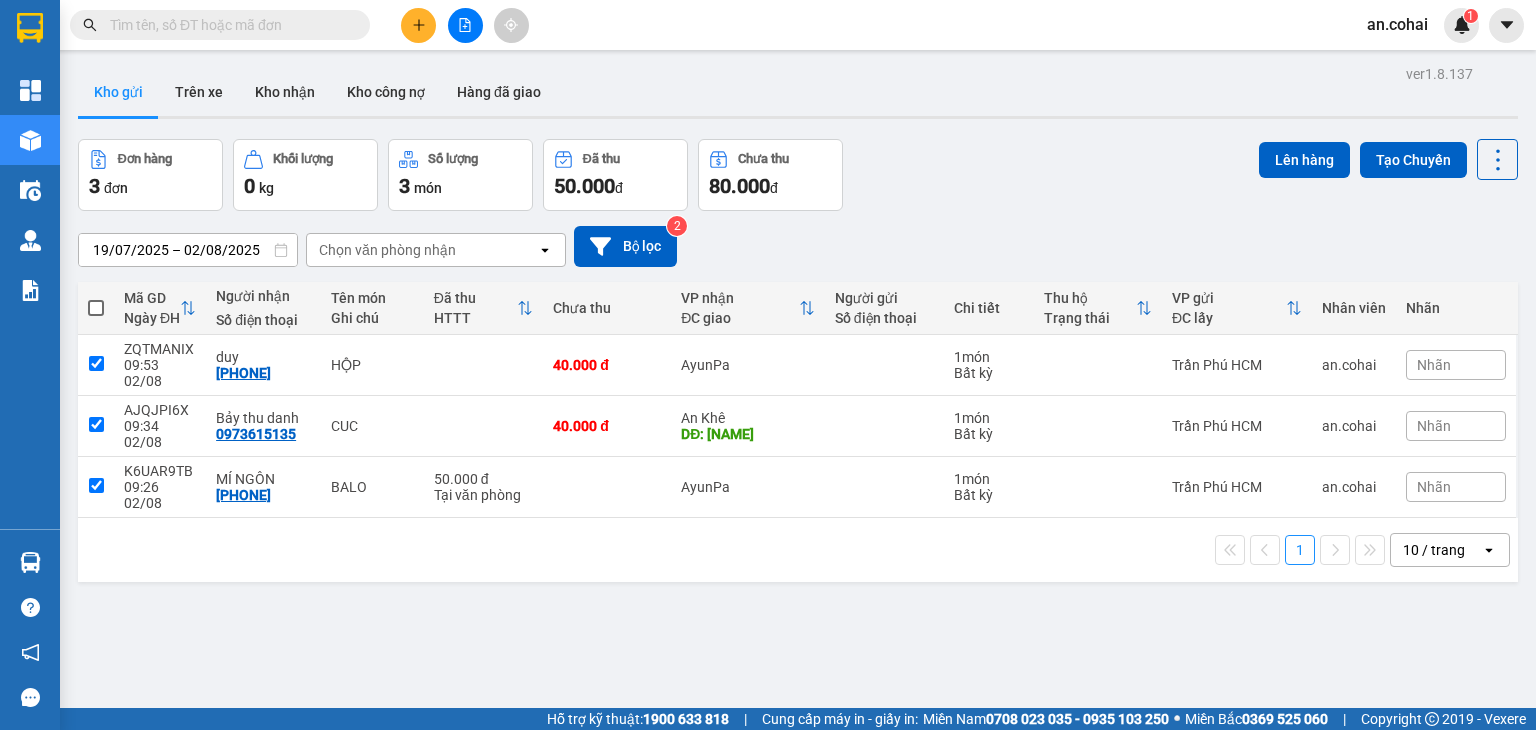 checkbox on "true" 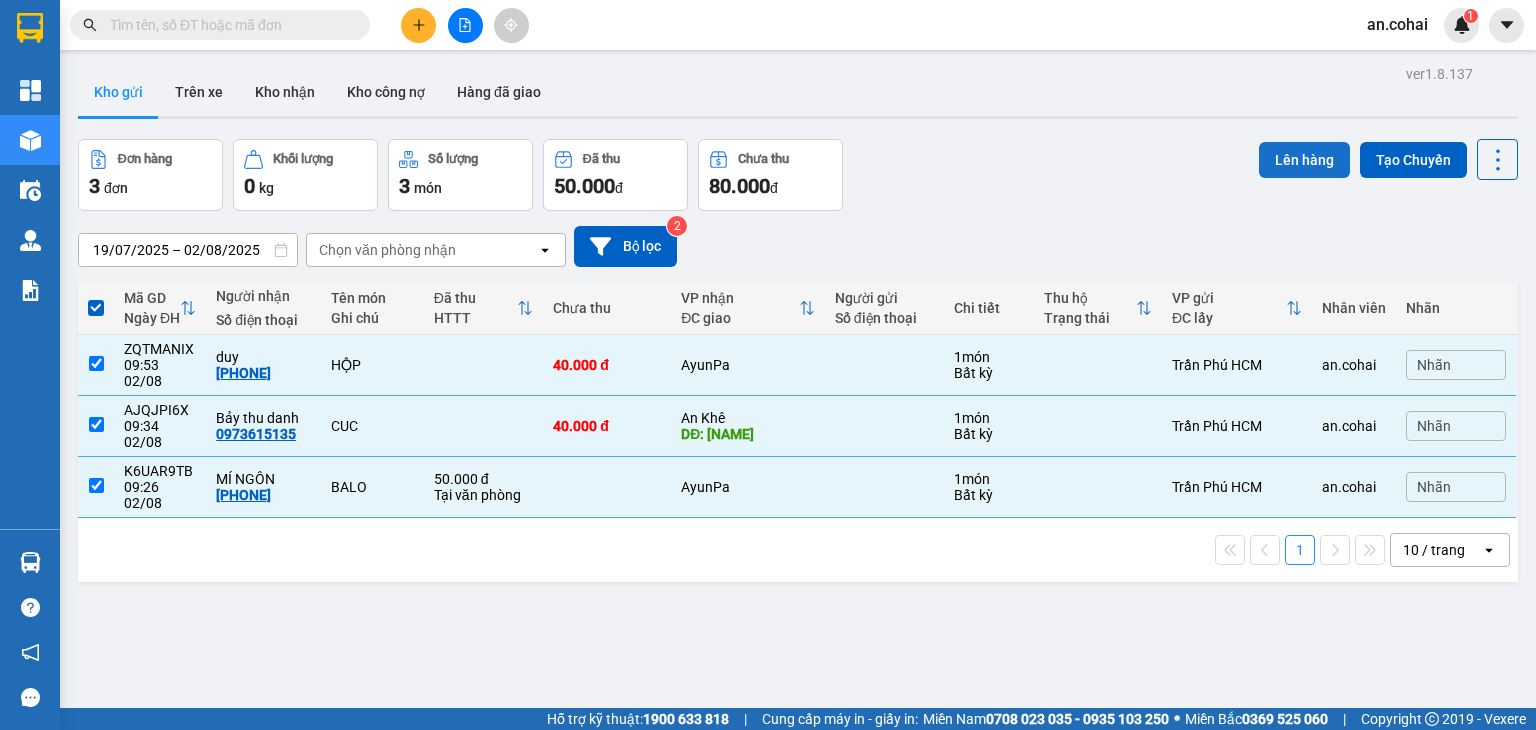 click on "Lên hàng" at bounding box center [1304, 160] 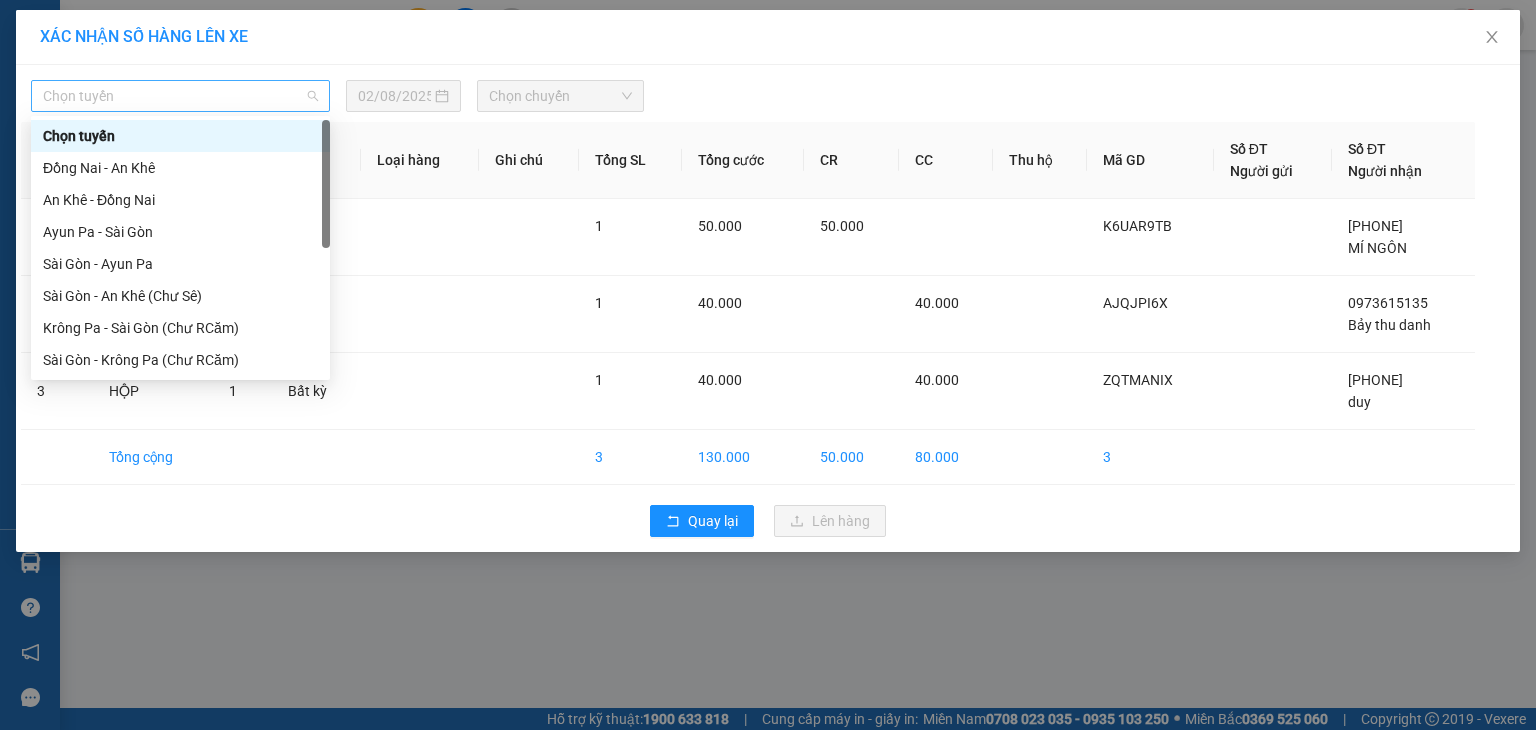 click on "Chọn tuyến" at bounding box center [180, 96] 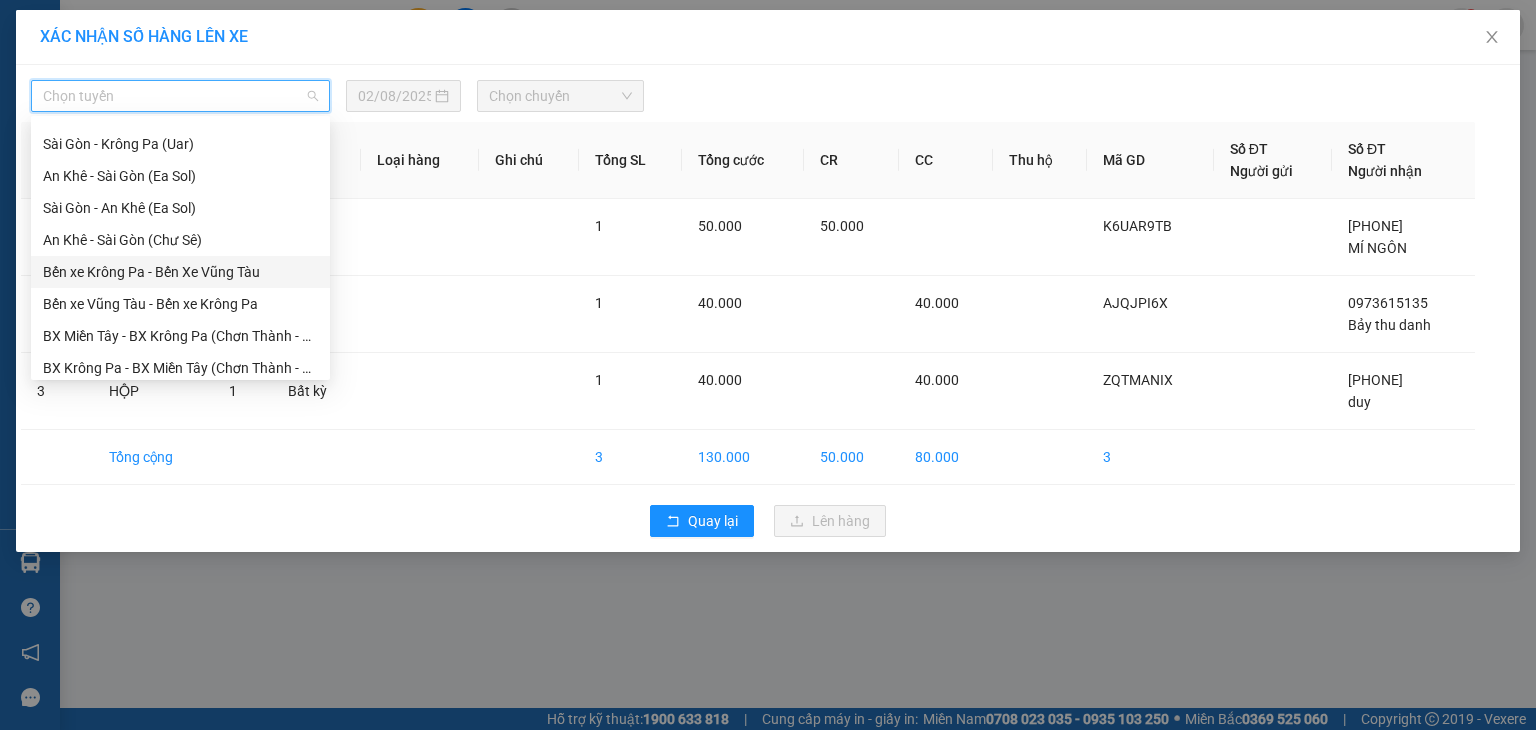 scroll, scrollTop: 288, scrollLeft: 0, axis: vertical 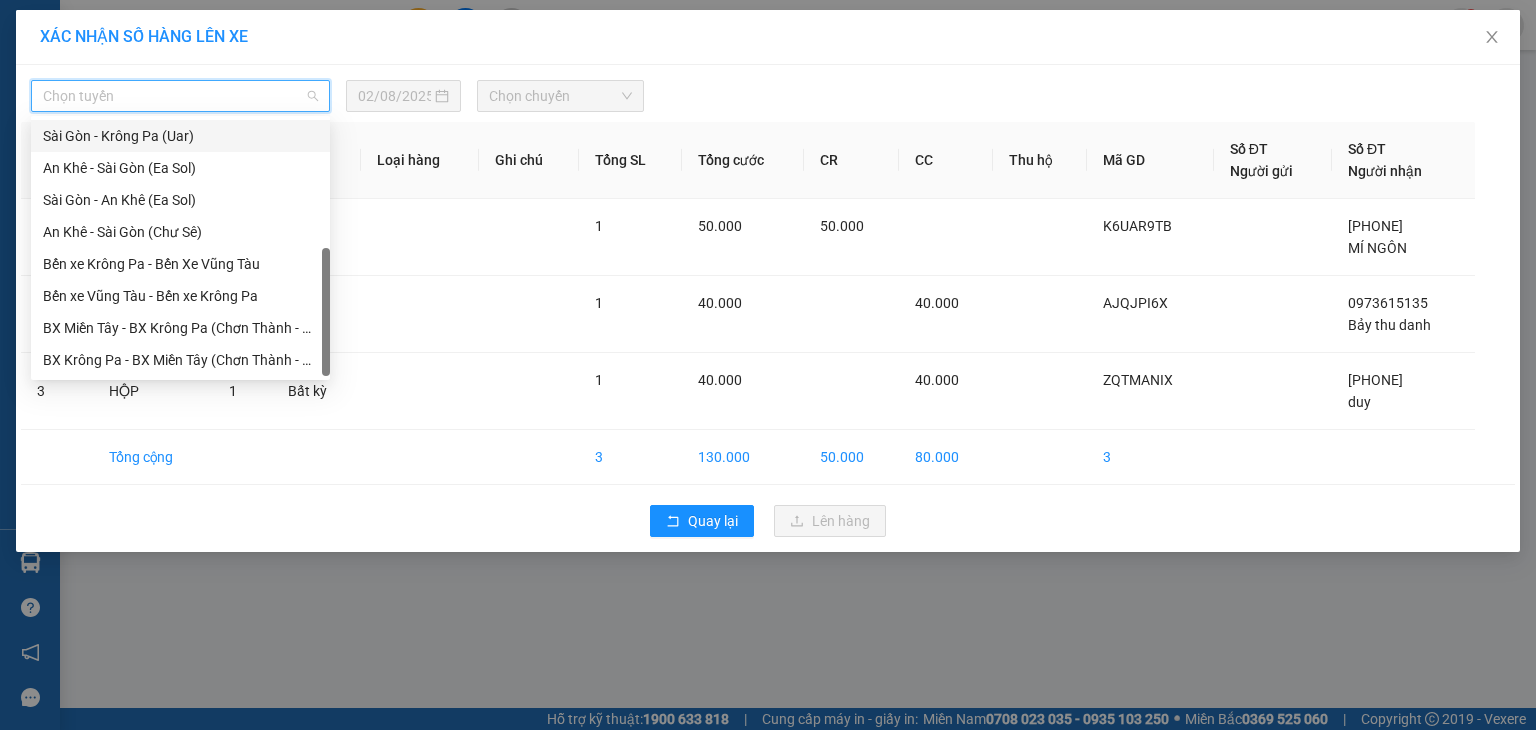 click on "Sài Gòn - Krông Pa (Uar)" at bounding box center (180, 136) 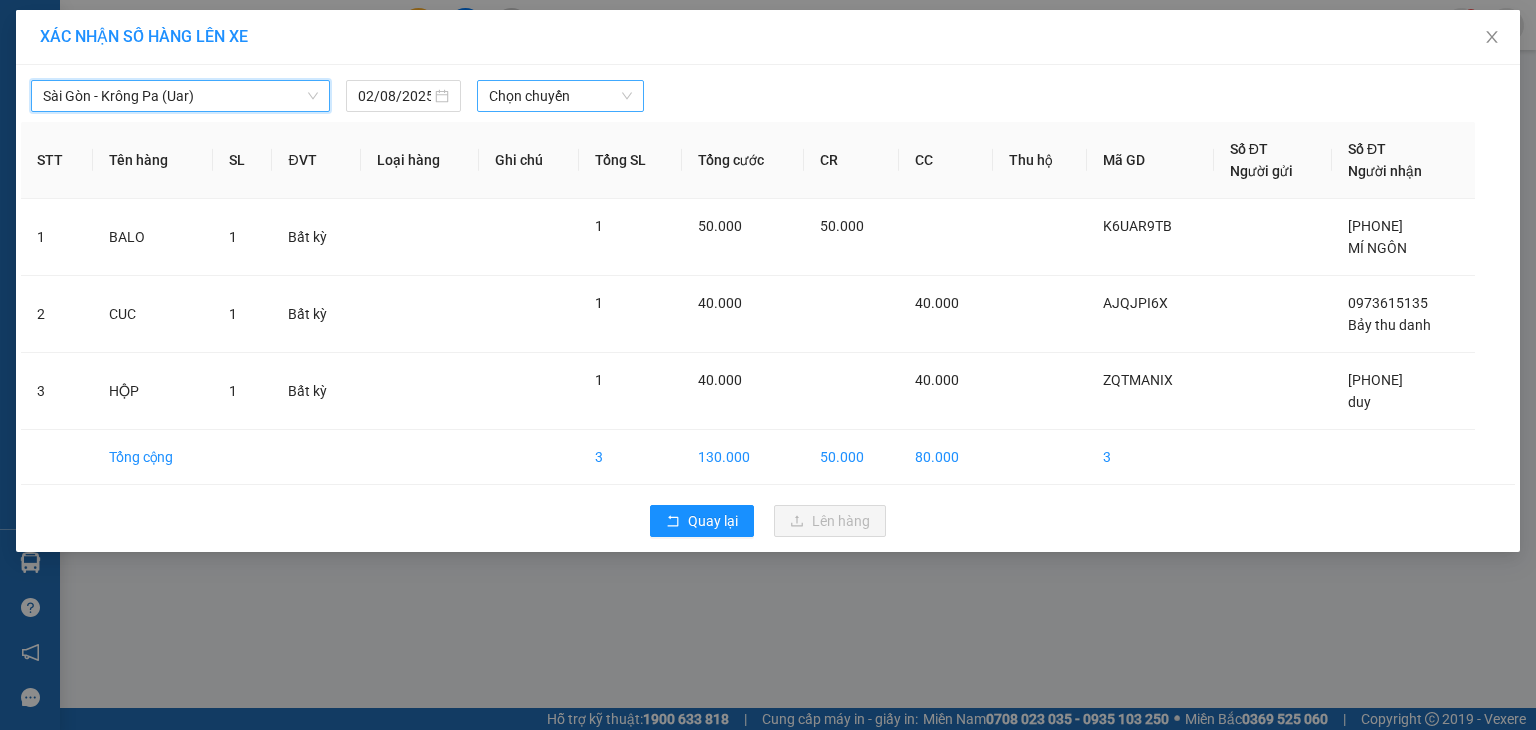 click on "Chọn chuyến" at bounding box center [561, 96] 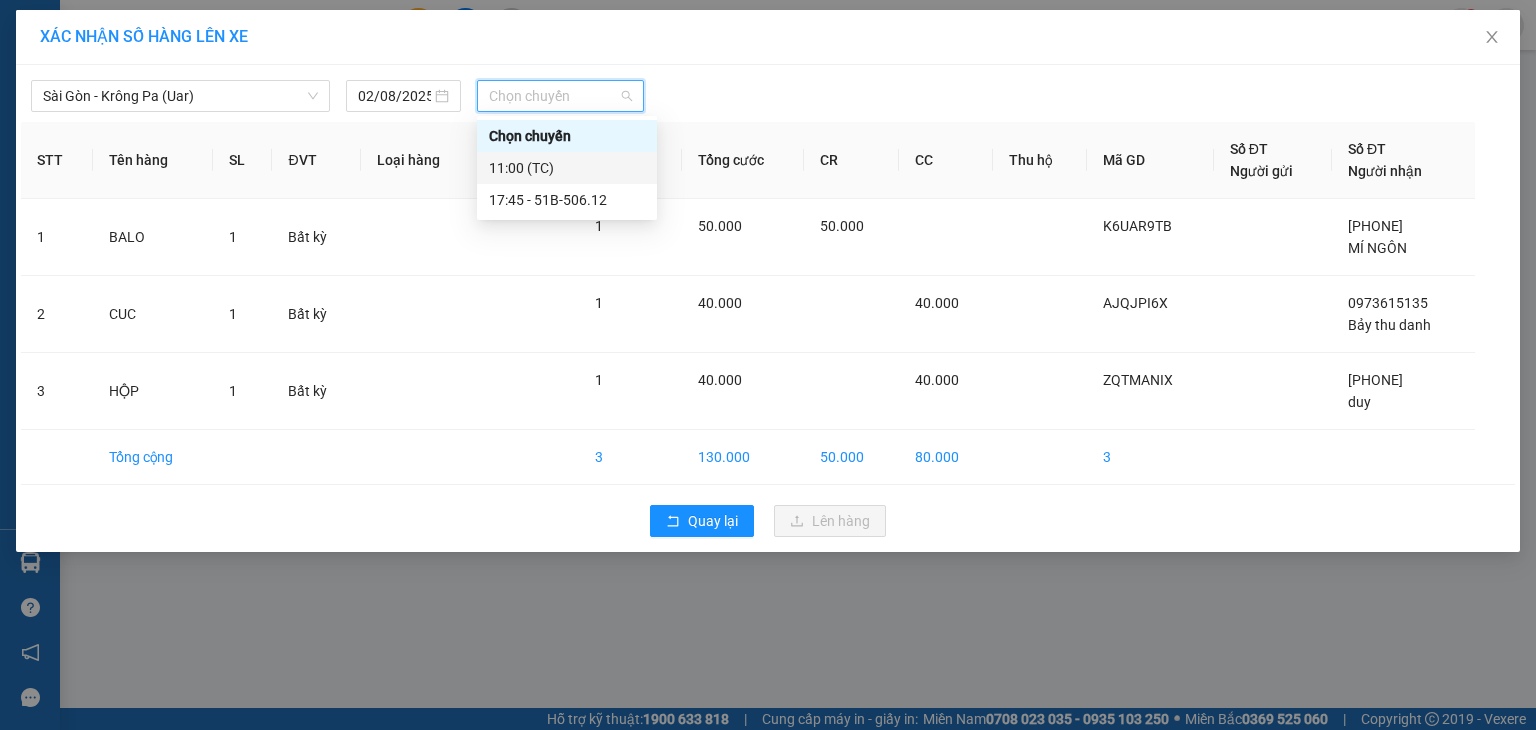 click on "11:00   (TC)" at bounding box center (567, 168) 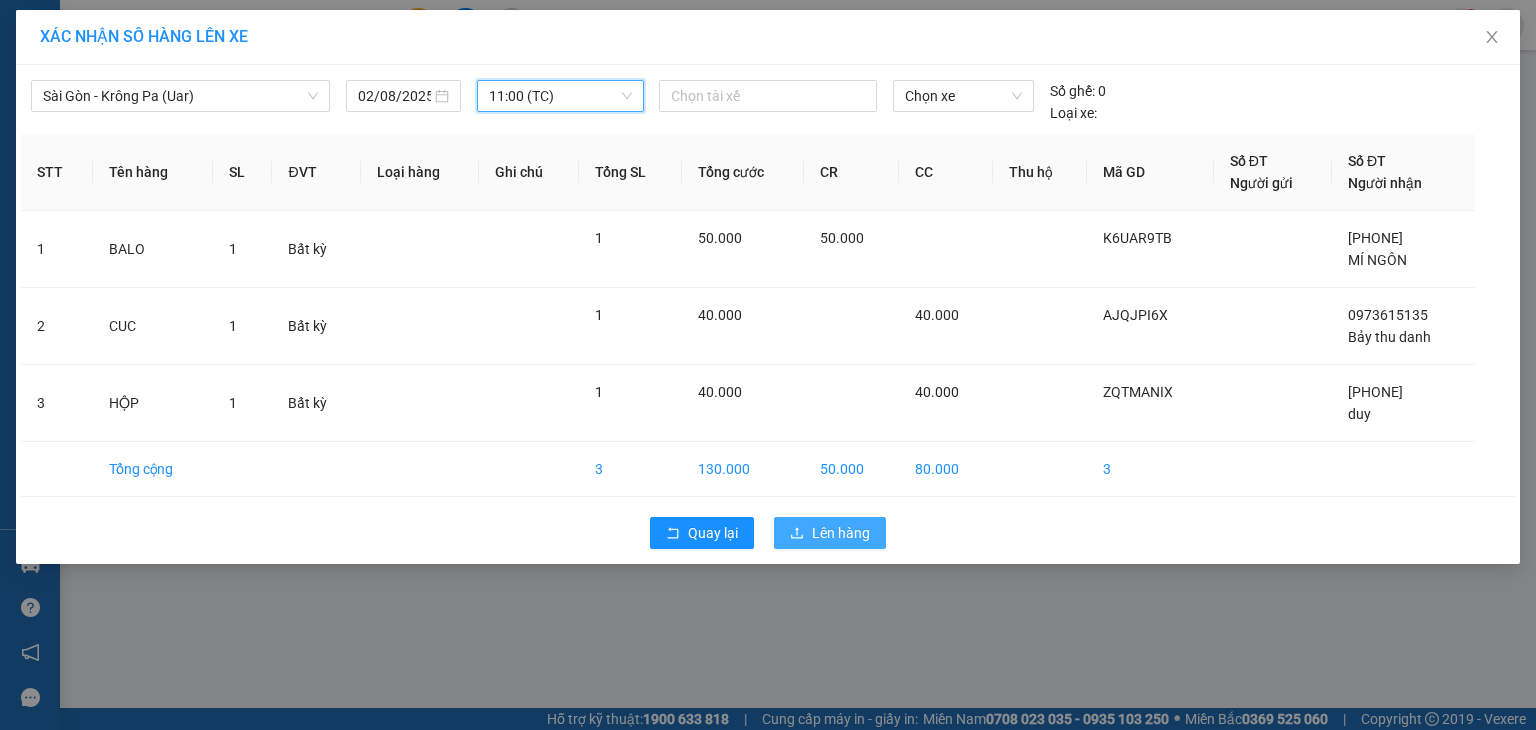 click on "Lên hàng" at bounding box center [841, 533] 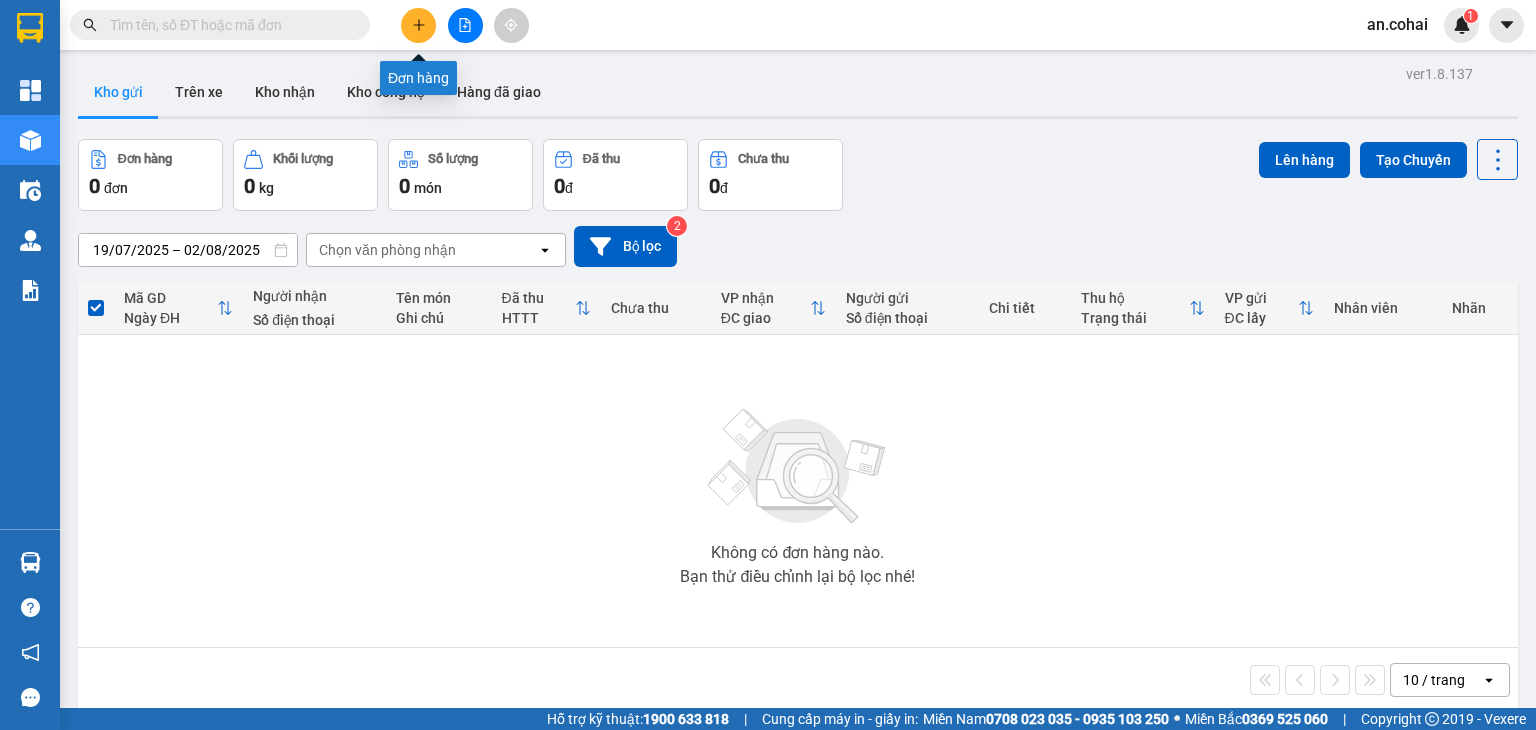 click at bounding box center [418, 25] 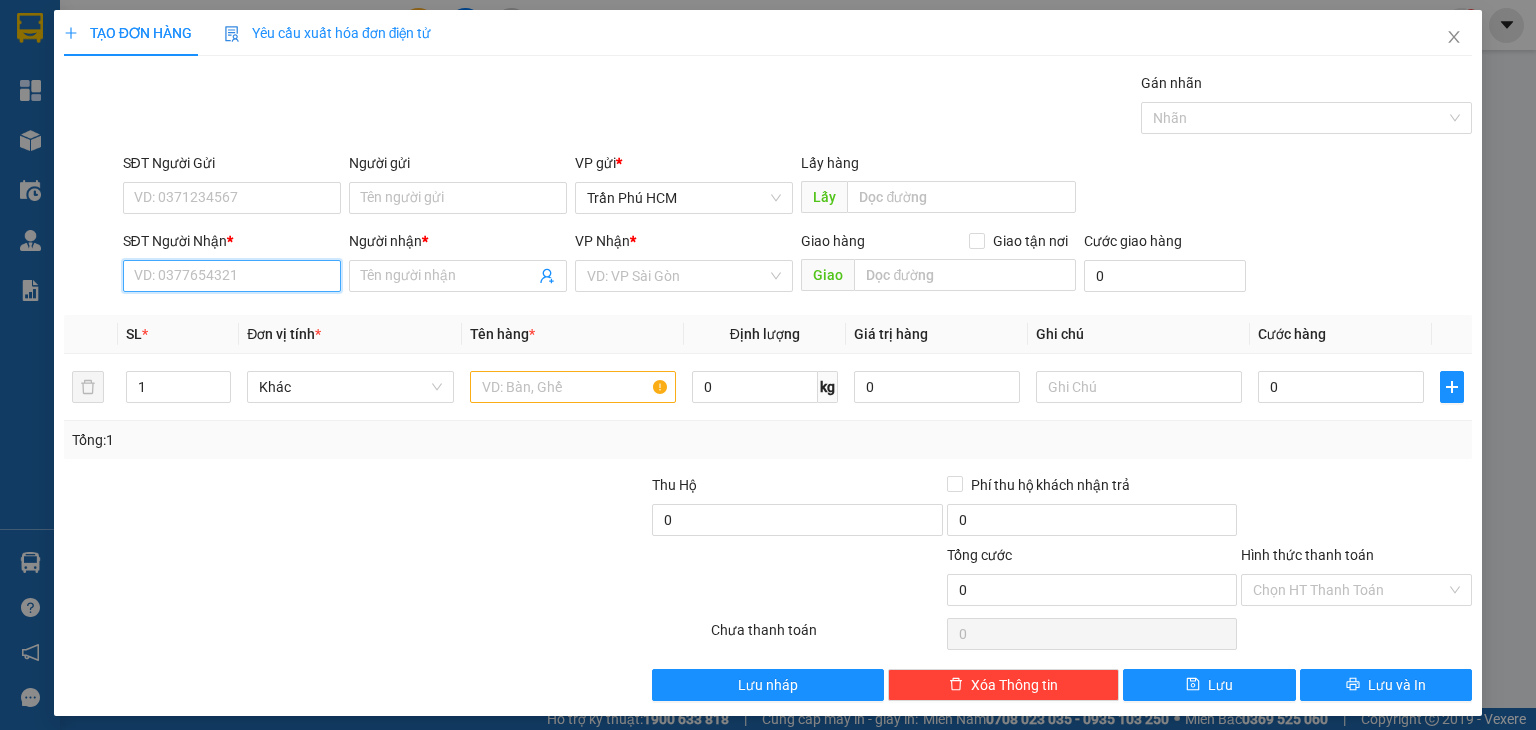 click on "SĐT Người Nhận  *" at bounding box center (232, 276) 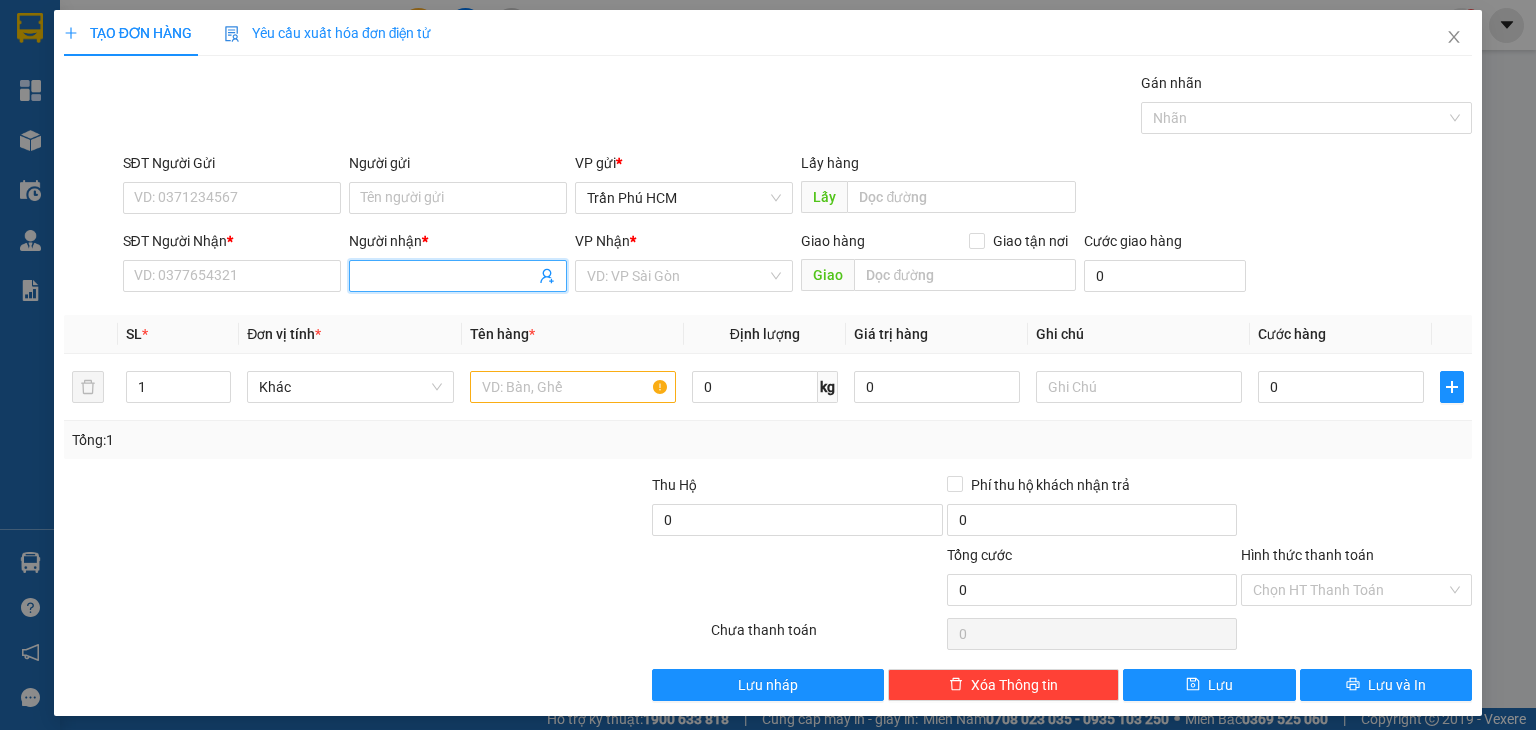 click on "Người nhận  *" at bounding box center [448, 276] 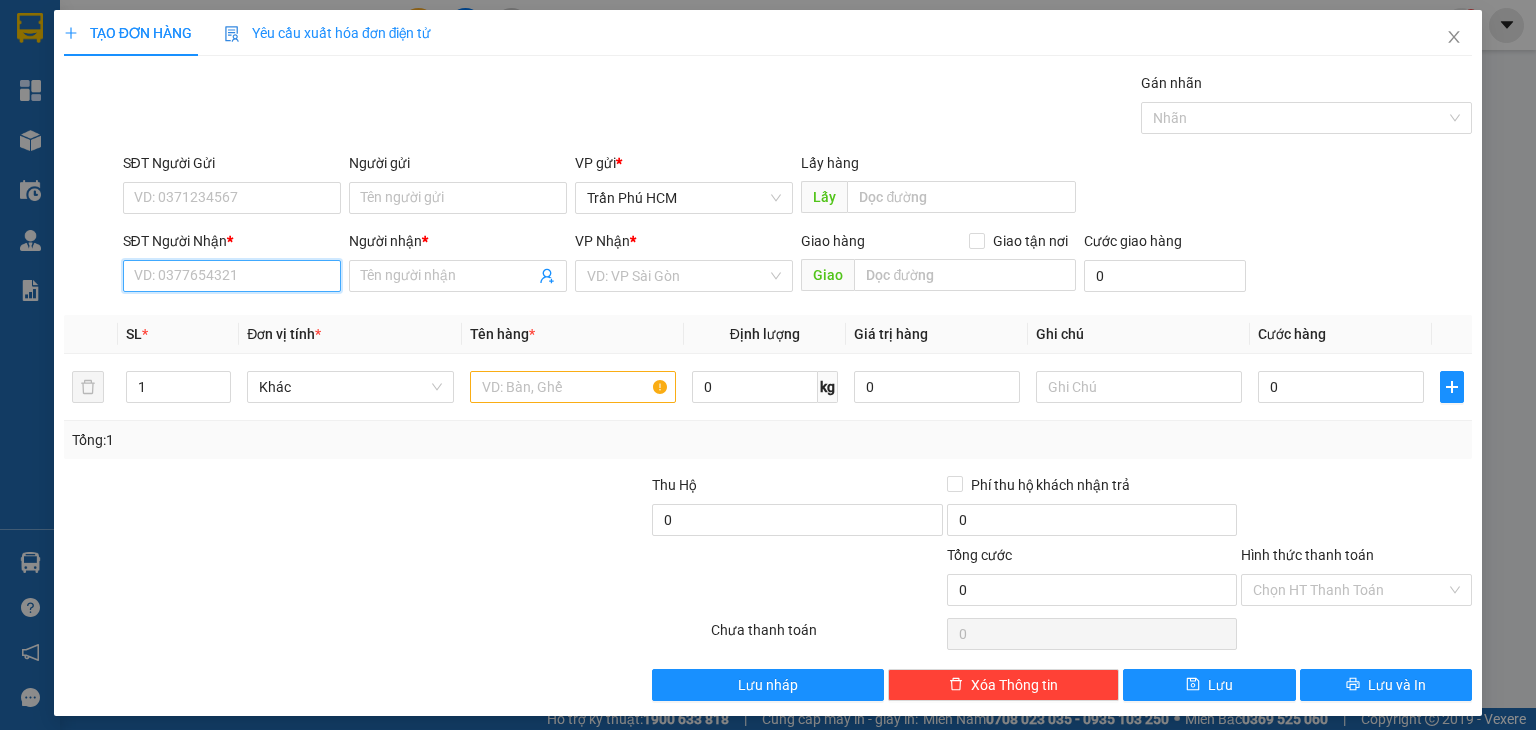 click on "SĐT Người Nhận  *" at bounding box center (232, 276) 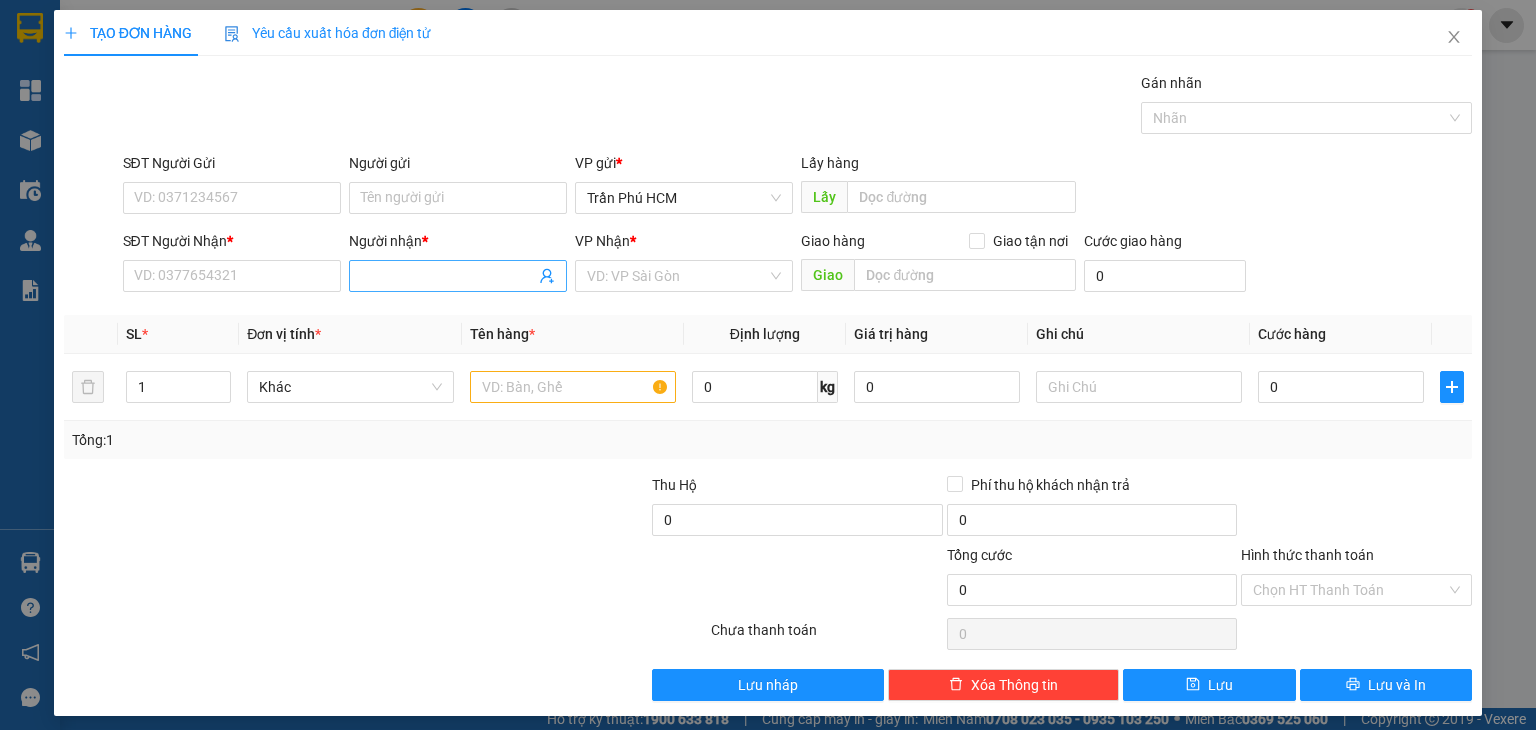 click on "Người nhận  *" at bounding box center (448, 276) 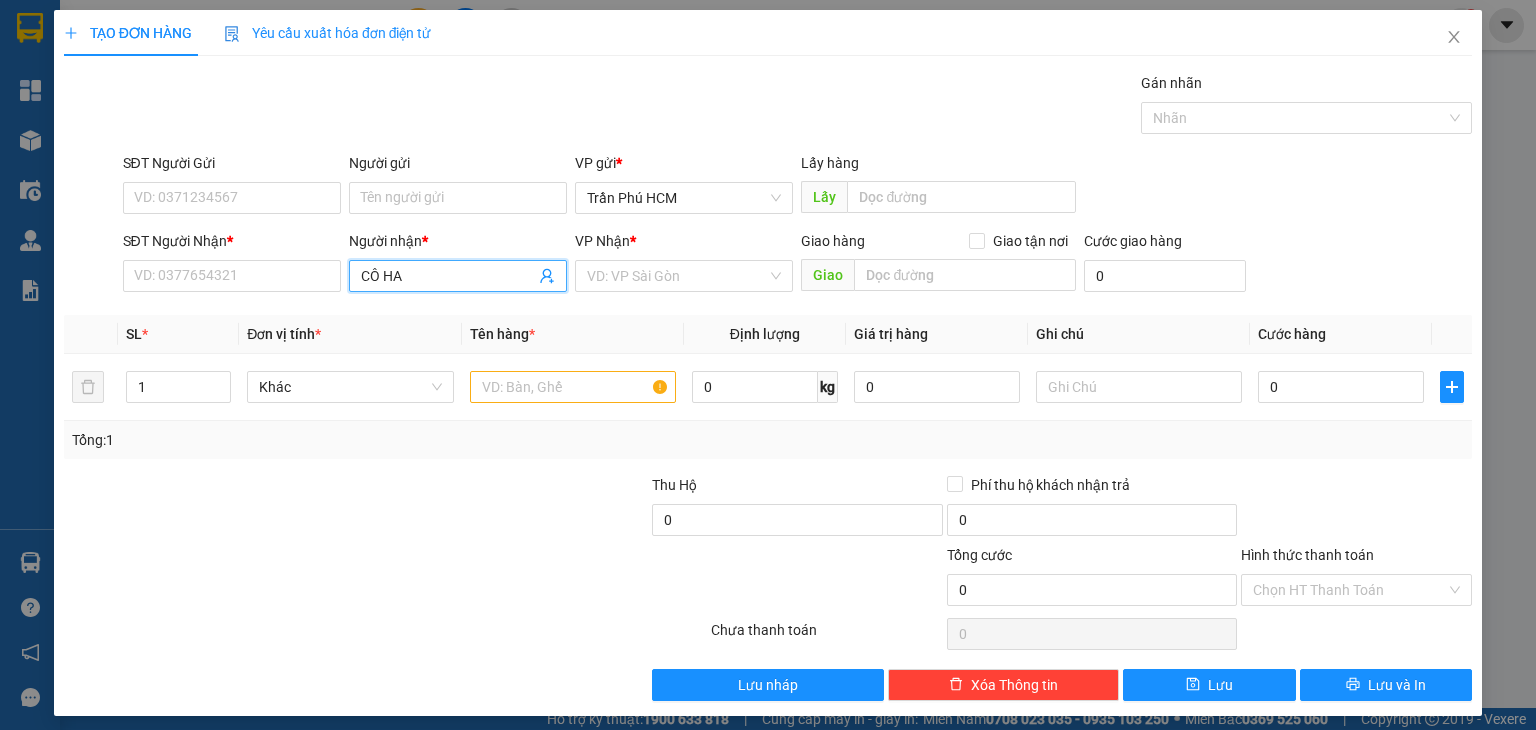 type on "CÔ HAI" 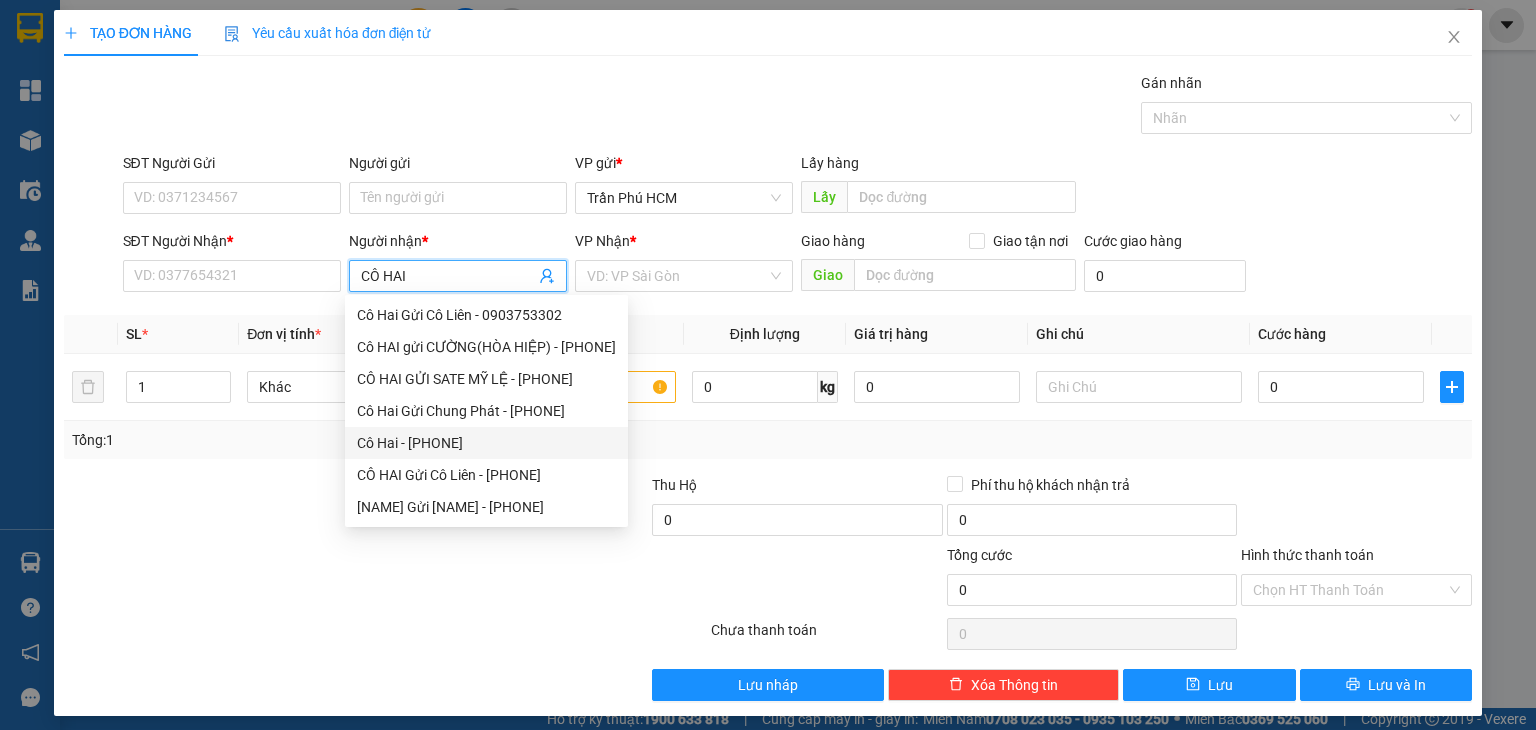 click on "Cô Hai - [PHONE]" at bounding box center (486, 443) 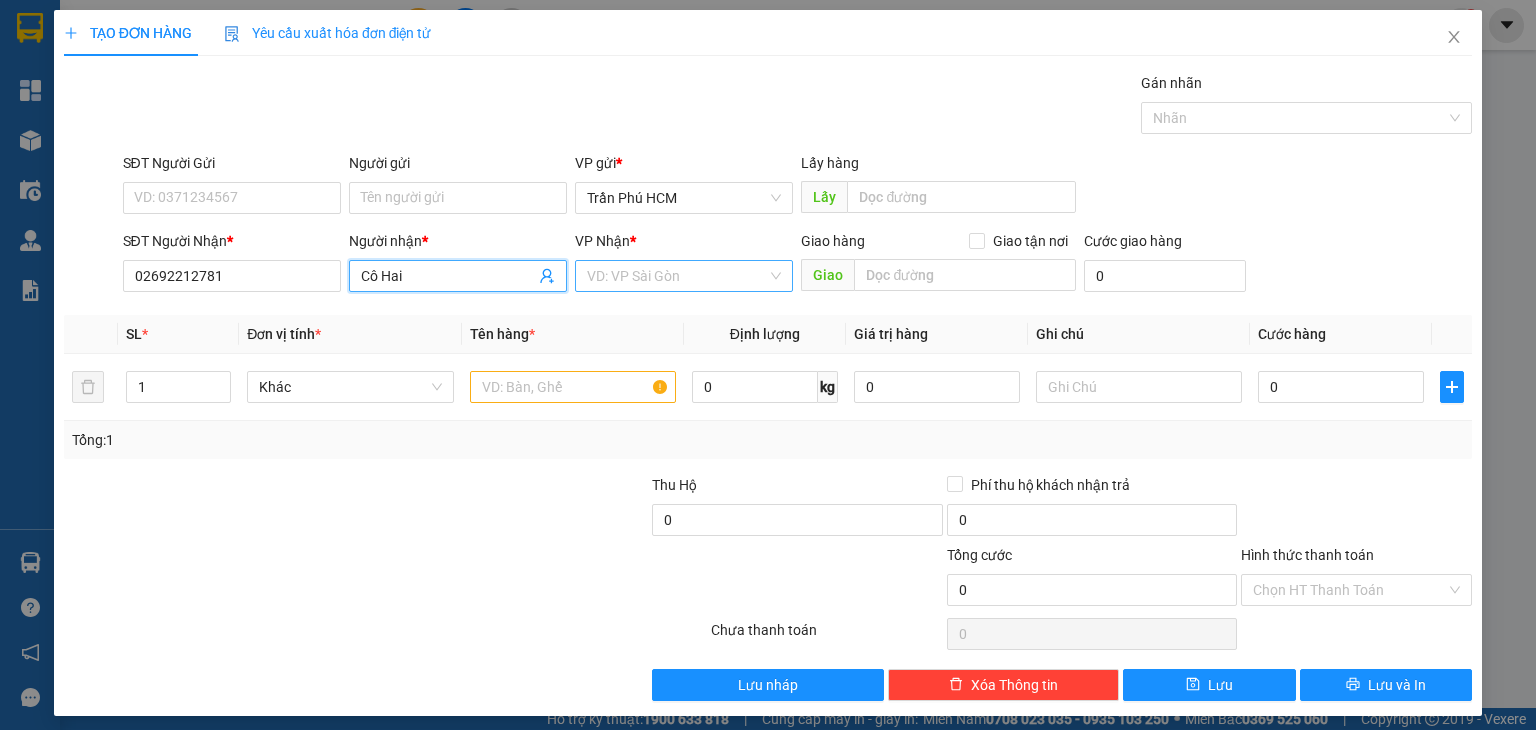 type on "Cô Hai" 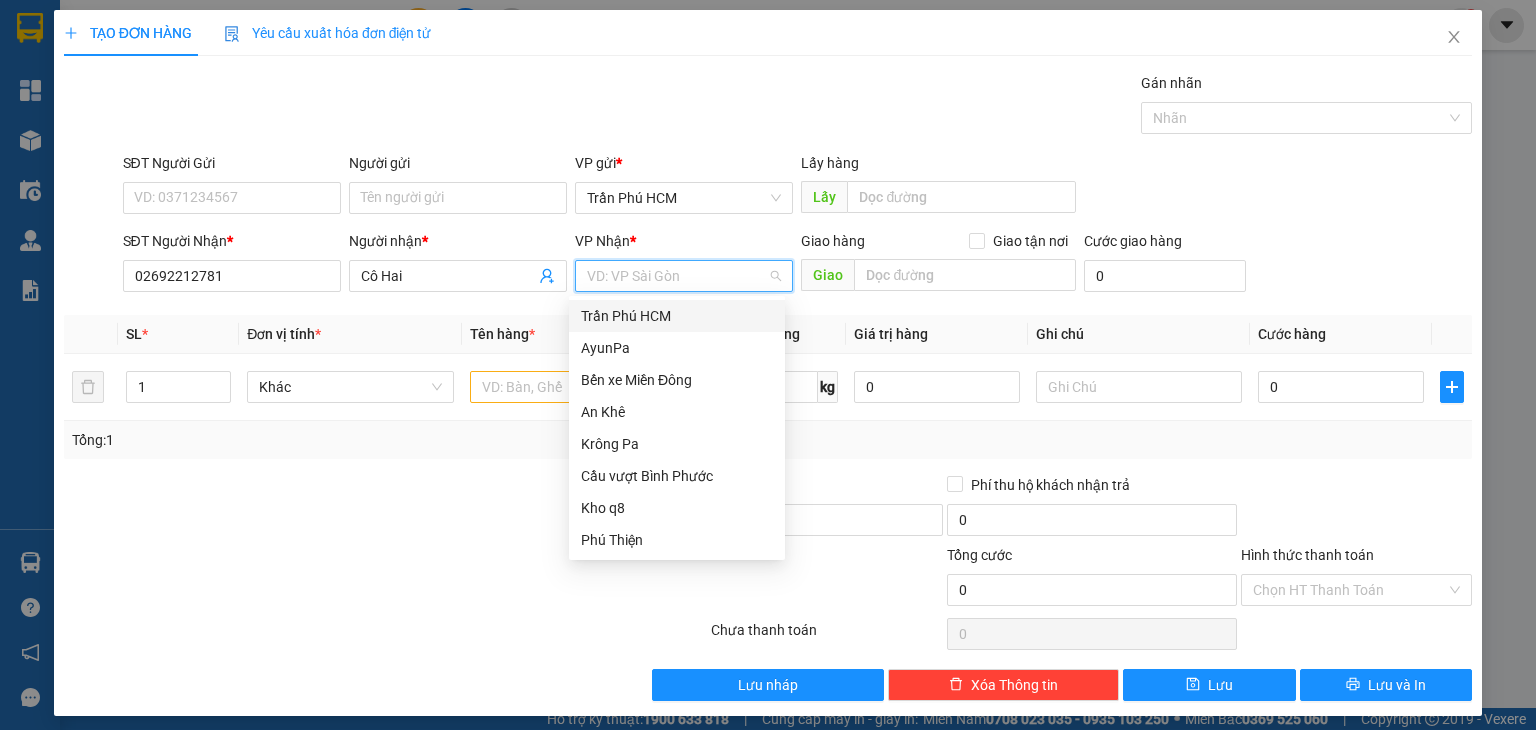click at bounding box center [677, 276] 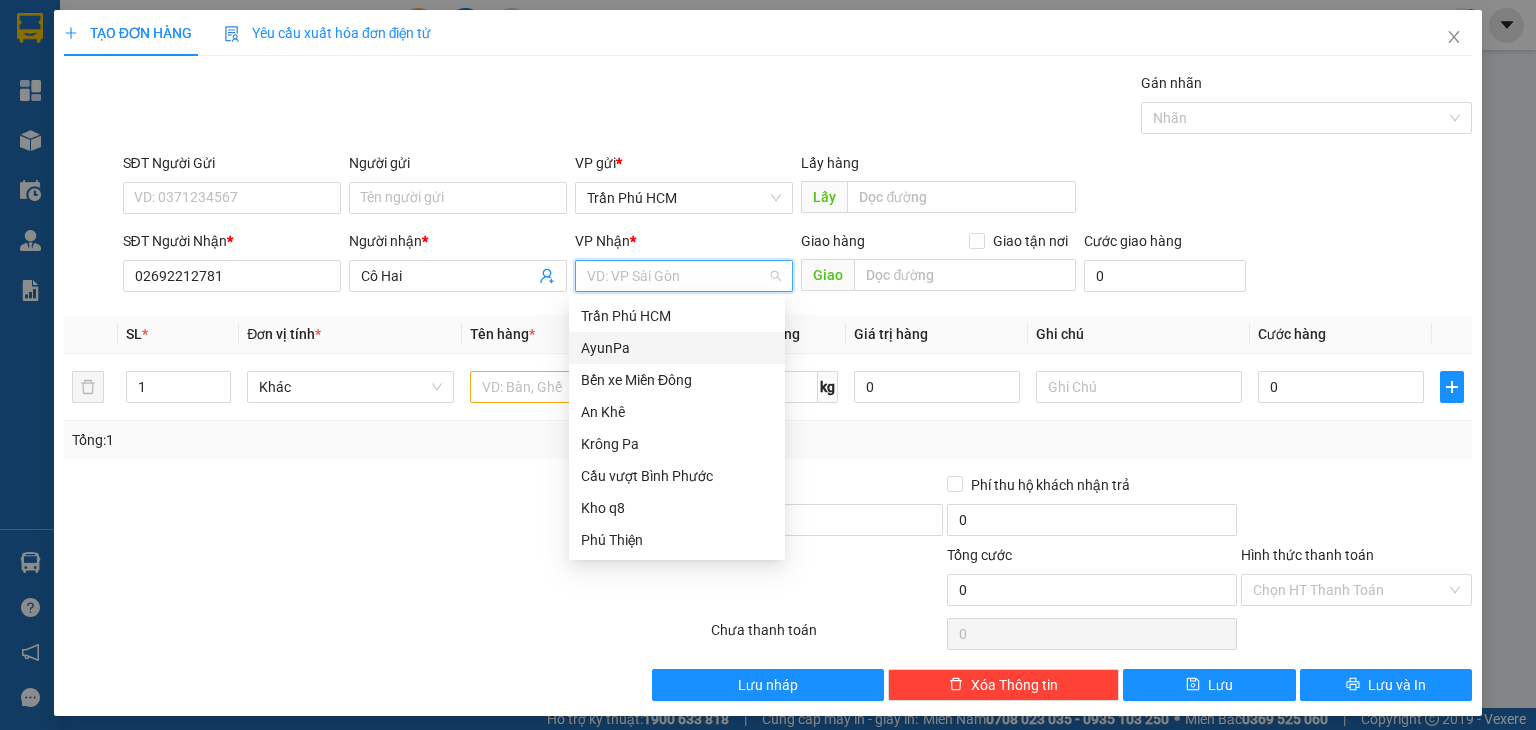 click on "AyunPa" at bounding box center (677, 348) 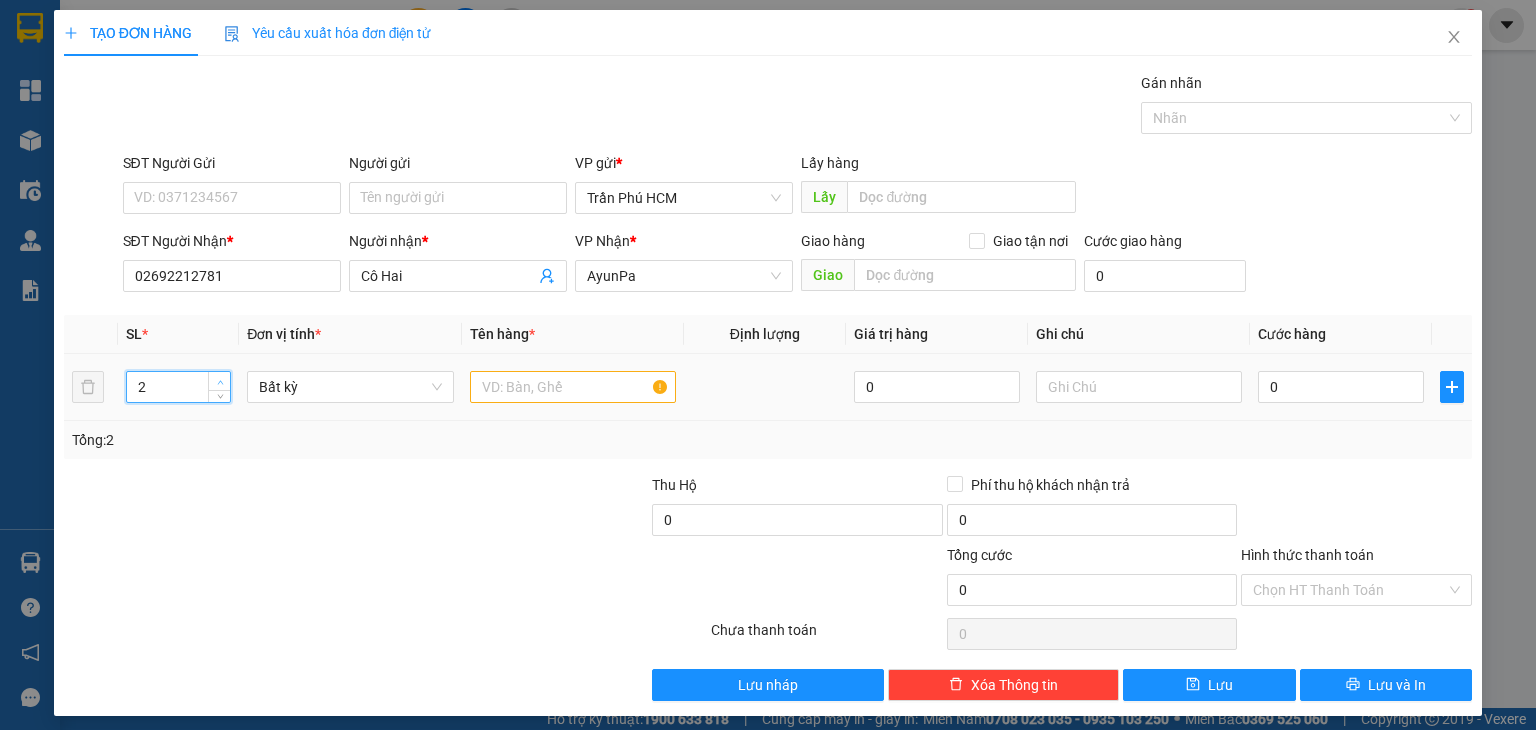 click 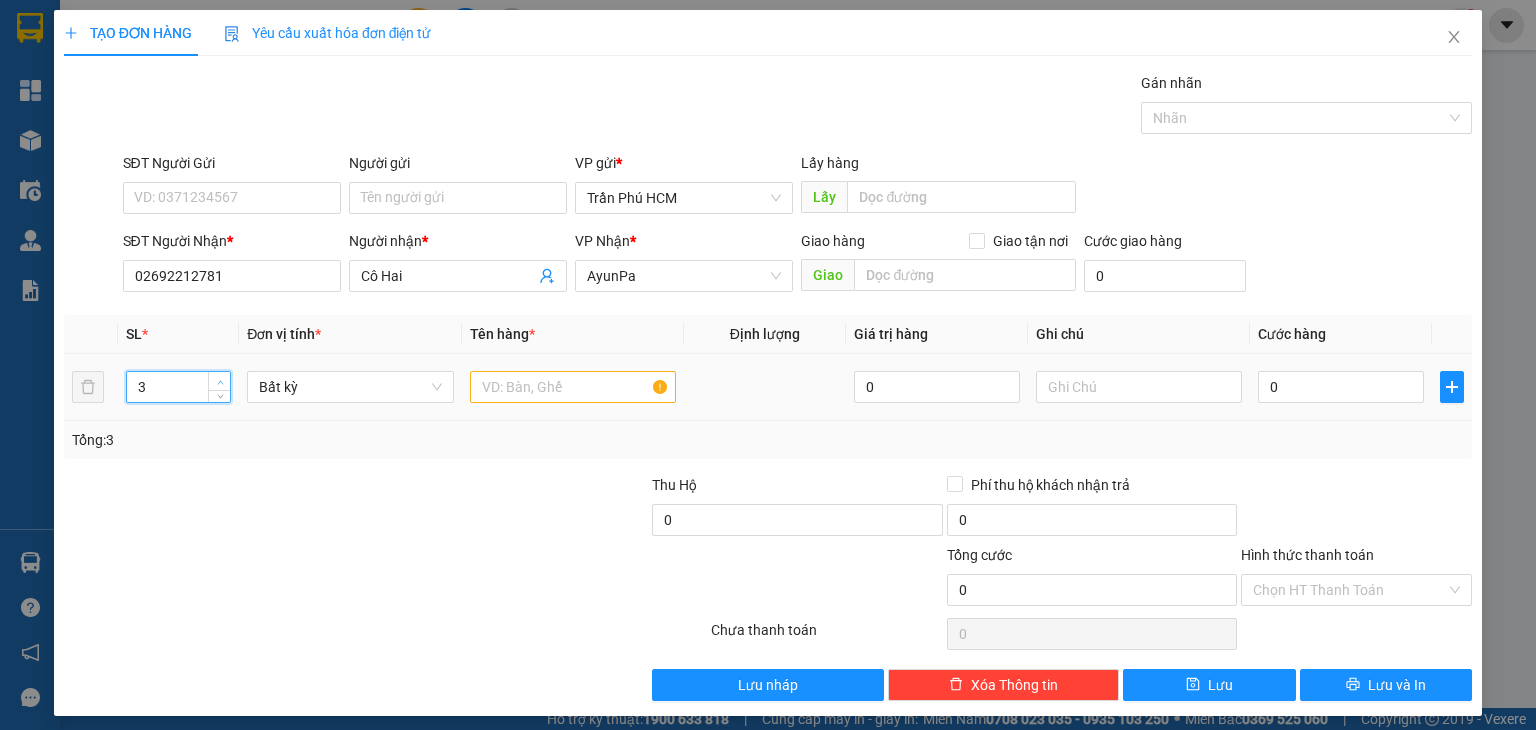 click 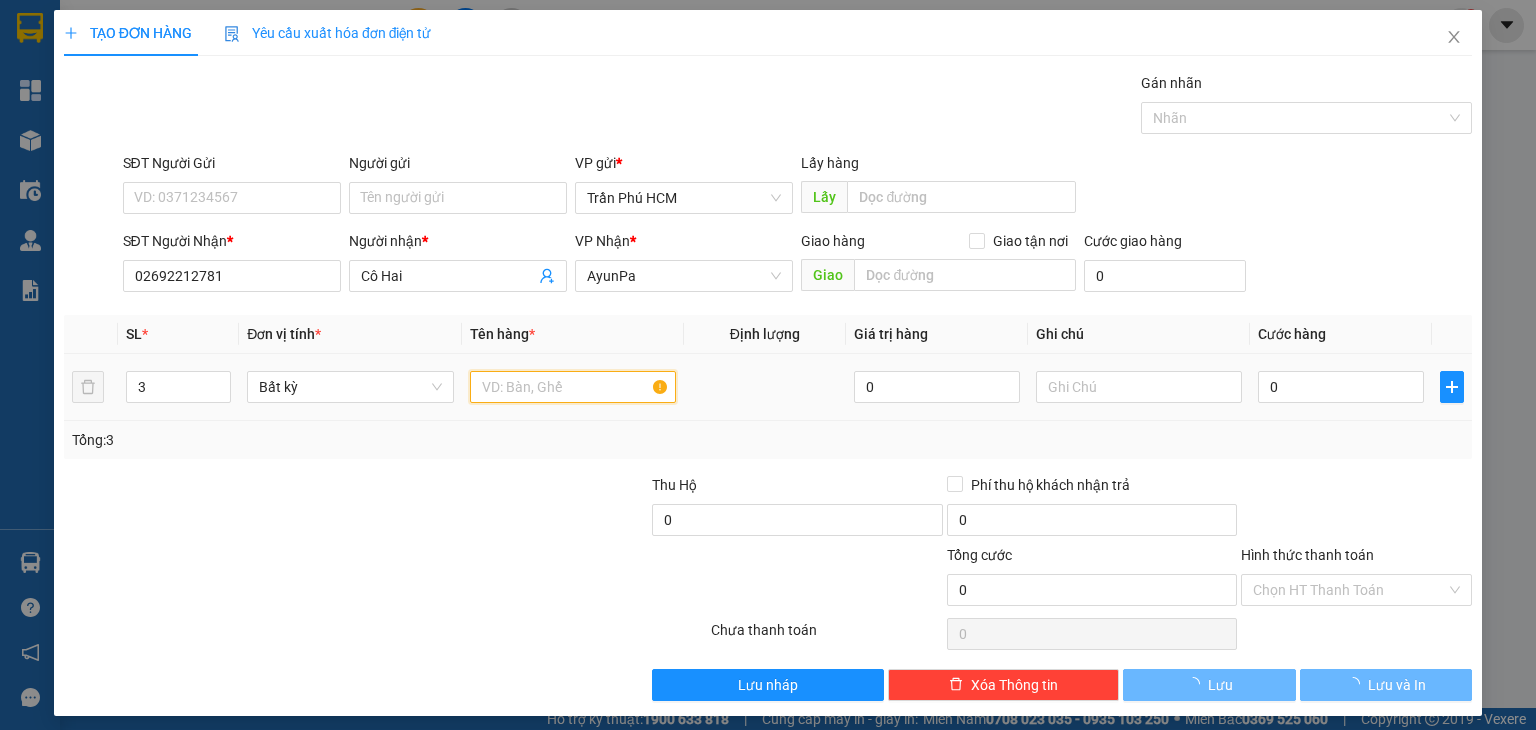 click at bounding box center [573, 387] 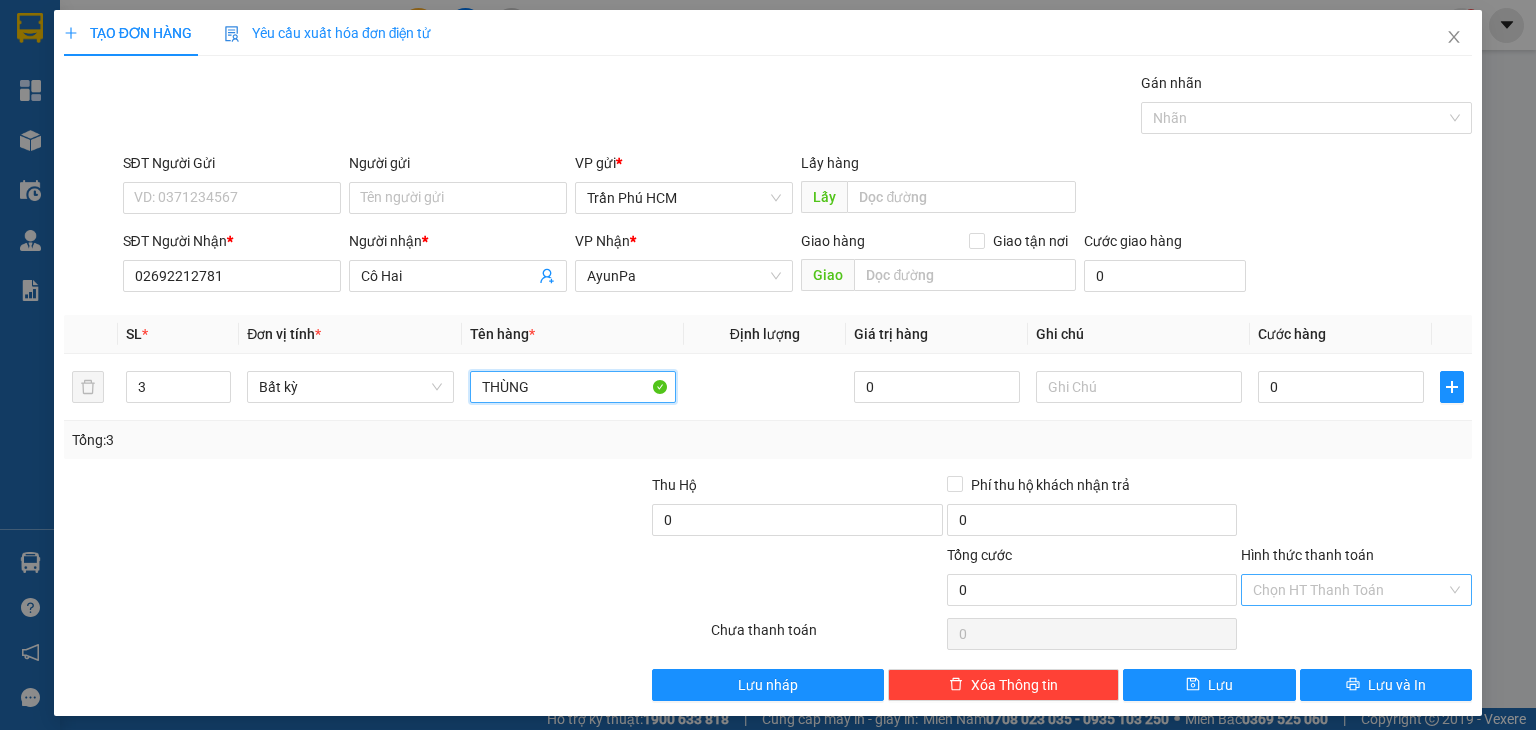type on "THÙNG" 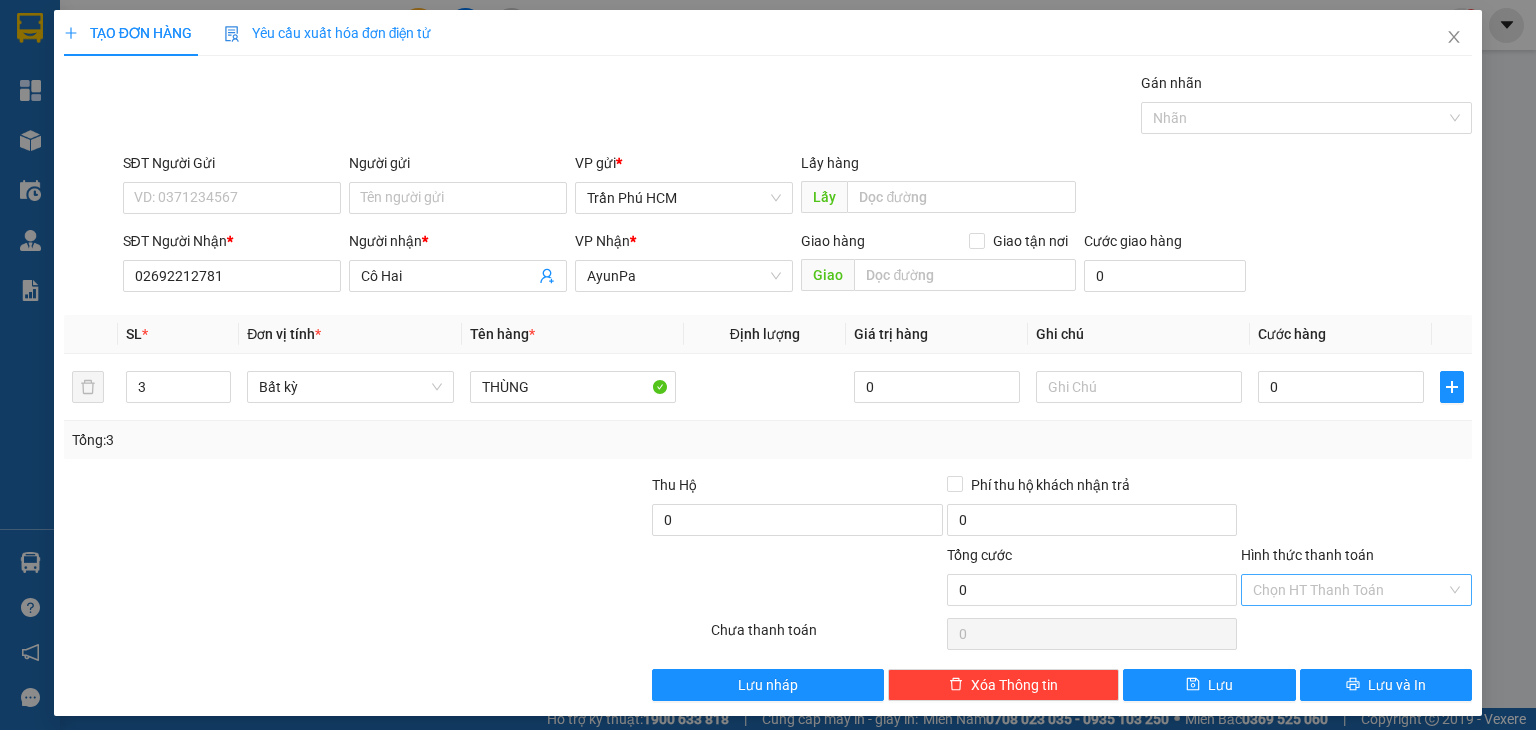 click on "Hình thức thanh toán" at bounding box center (1349, 590) 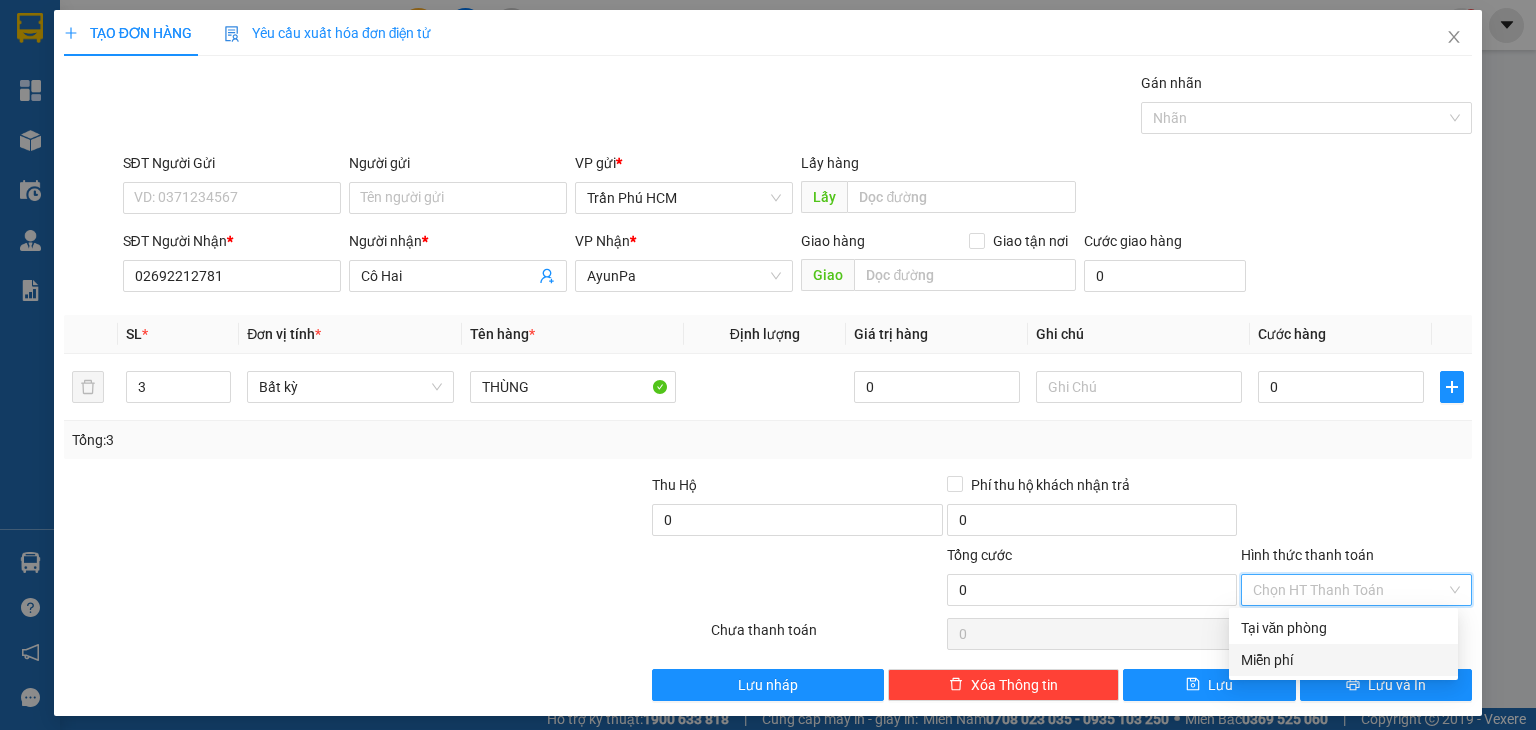 click on "Miễn phí" at bounding box center (1343, 660) 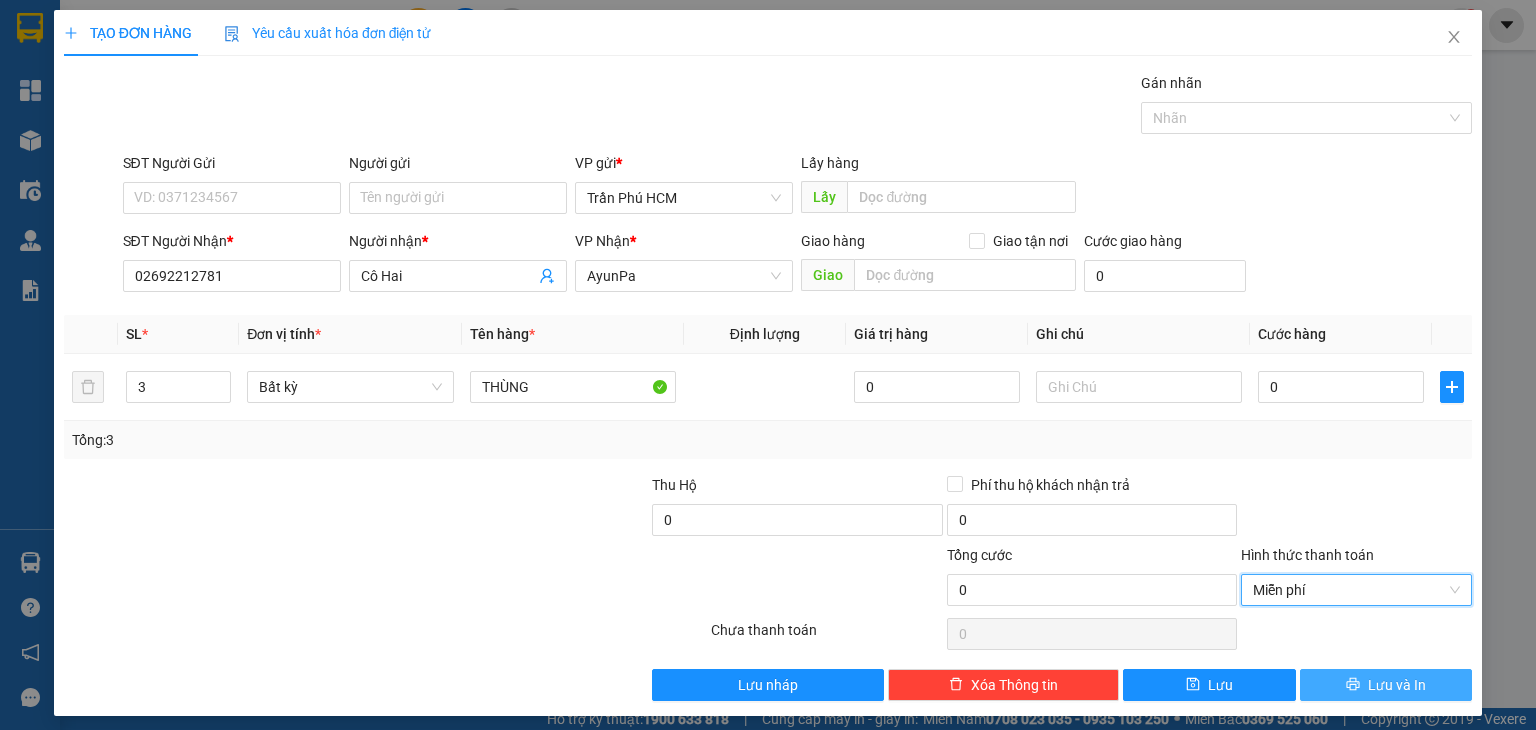 click 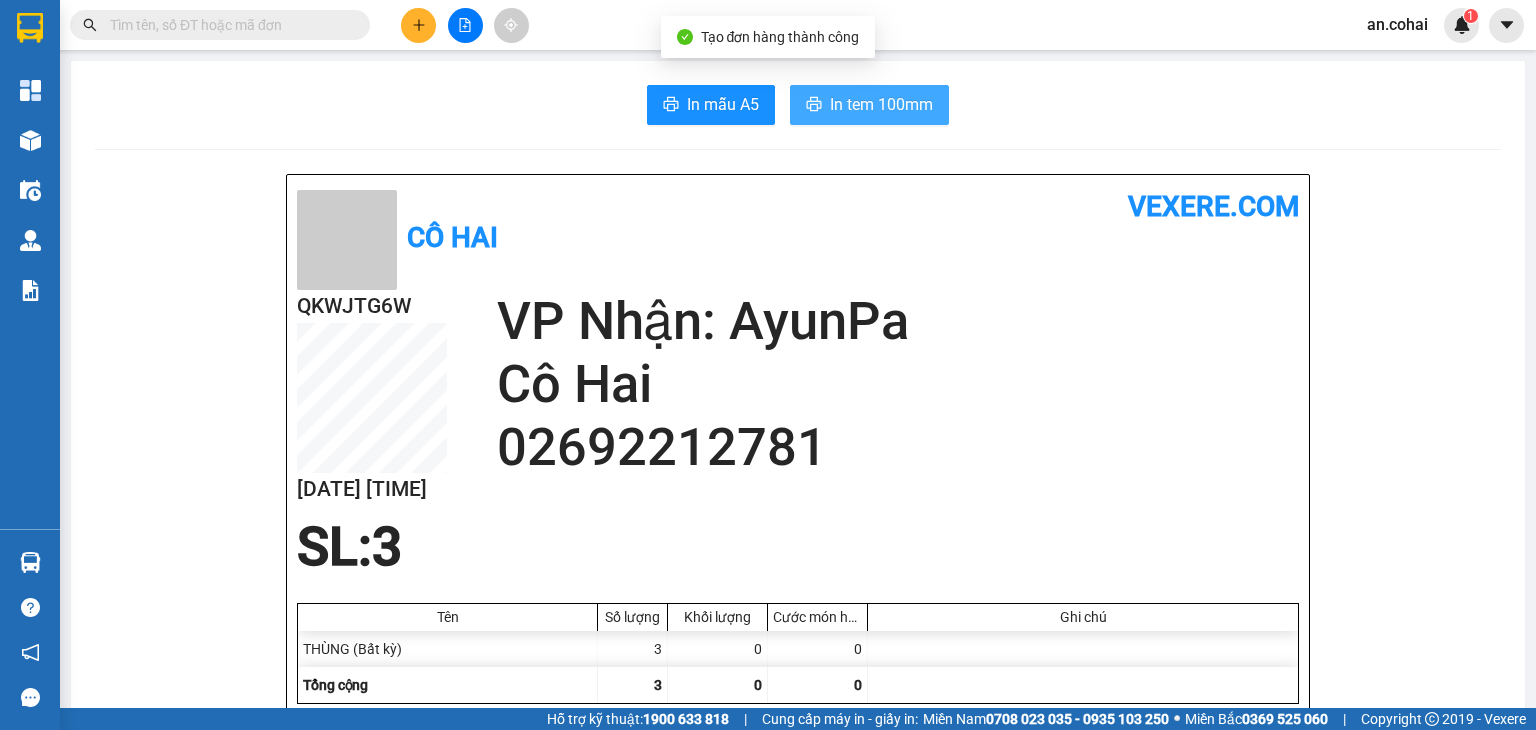 click on "In tem 100mm" at bounding box center [881, 104] 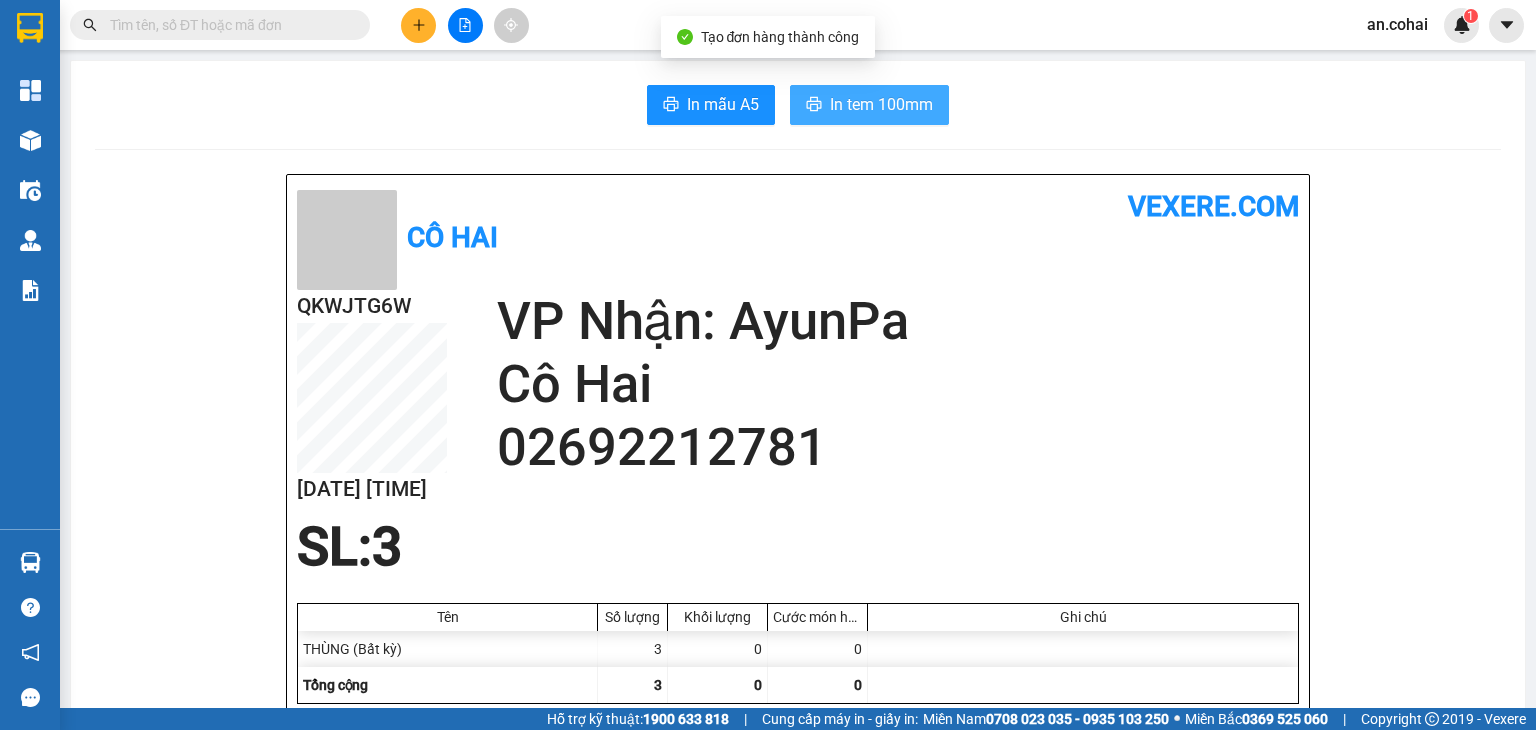 scroll, scrollTop: 0, scrollLeft: 0, axis: both 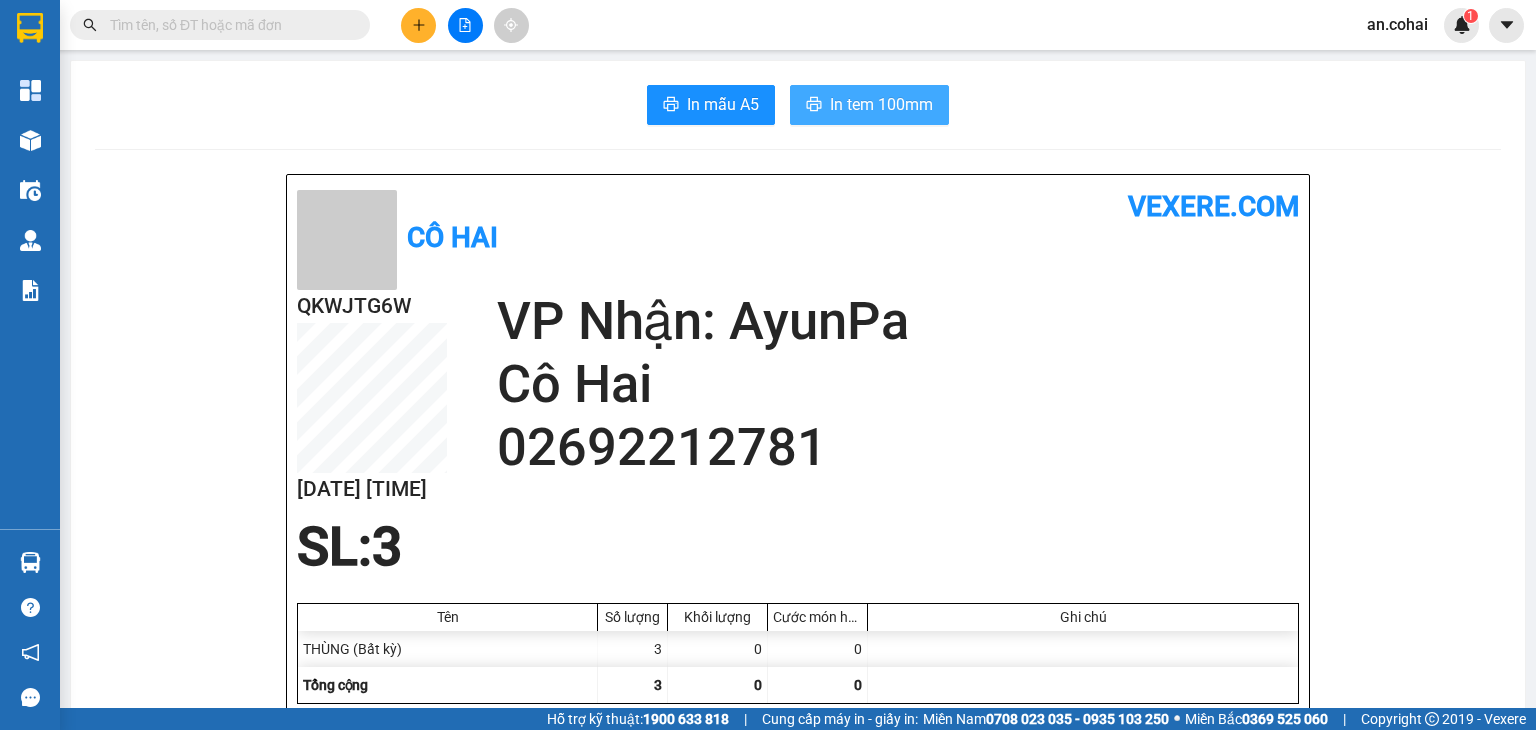 click on "In tem 100mm" at bounding box center (881, 104) 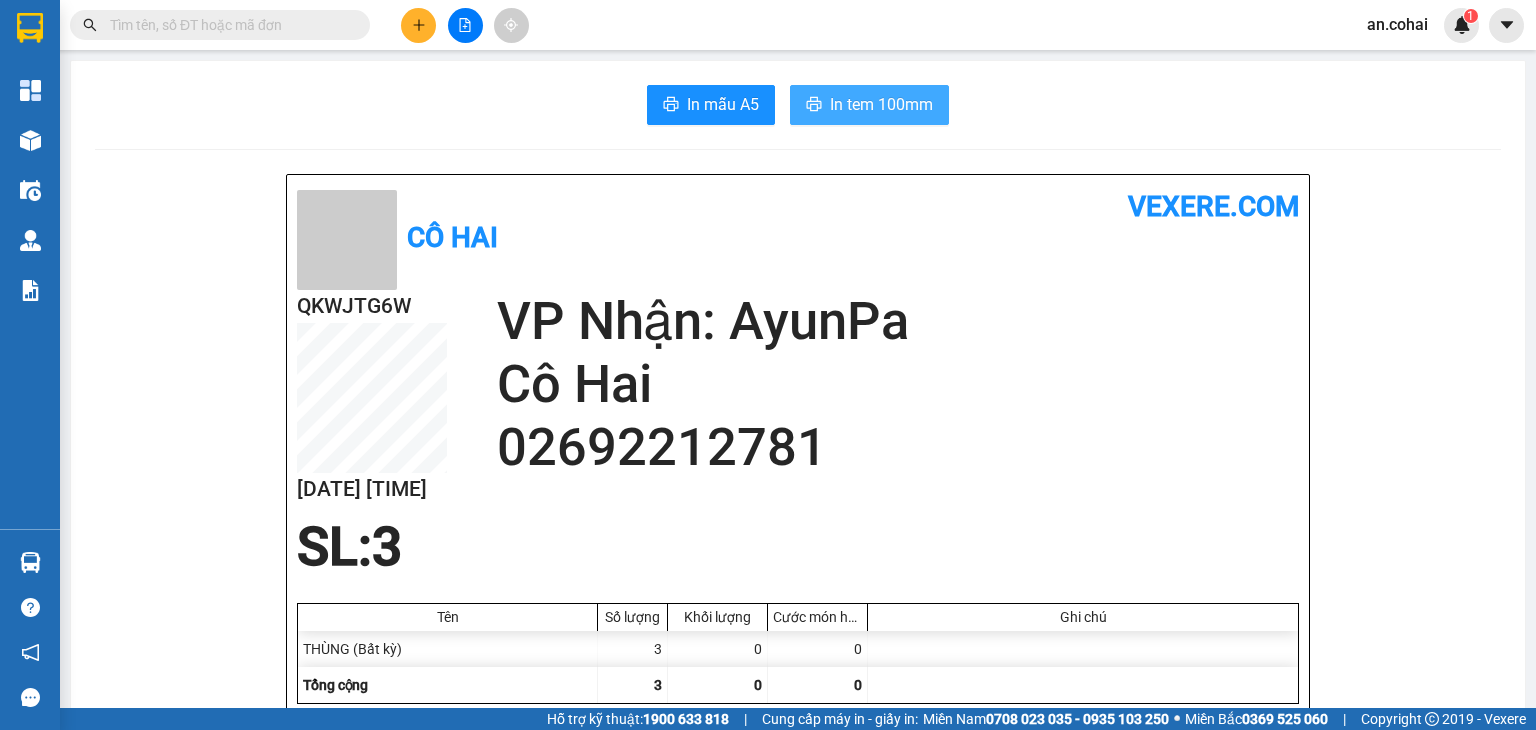 scroll, scrollTop: 0, scrollLeft: 0, axis: both 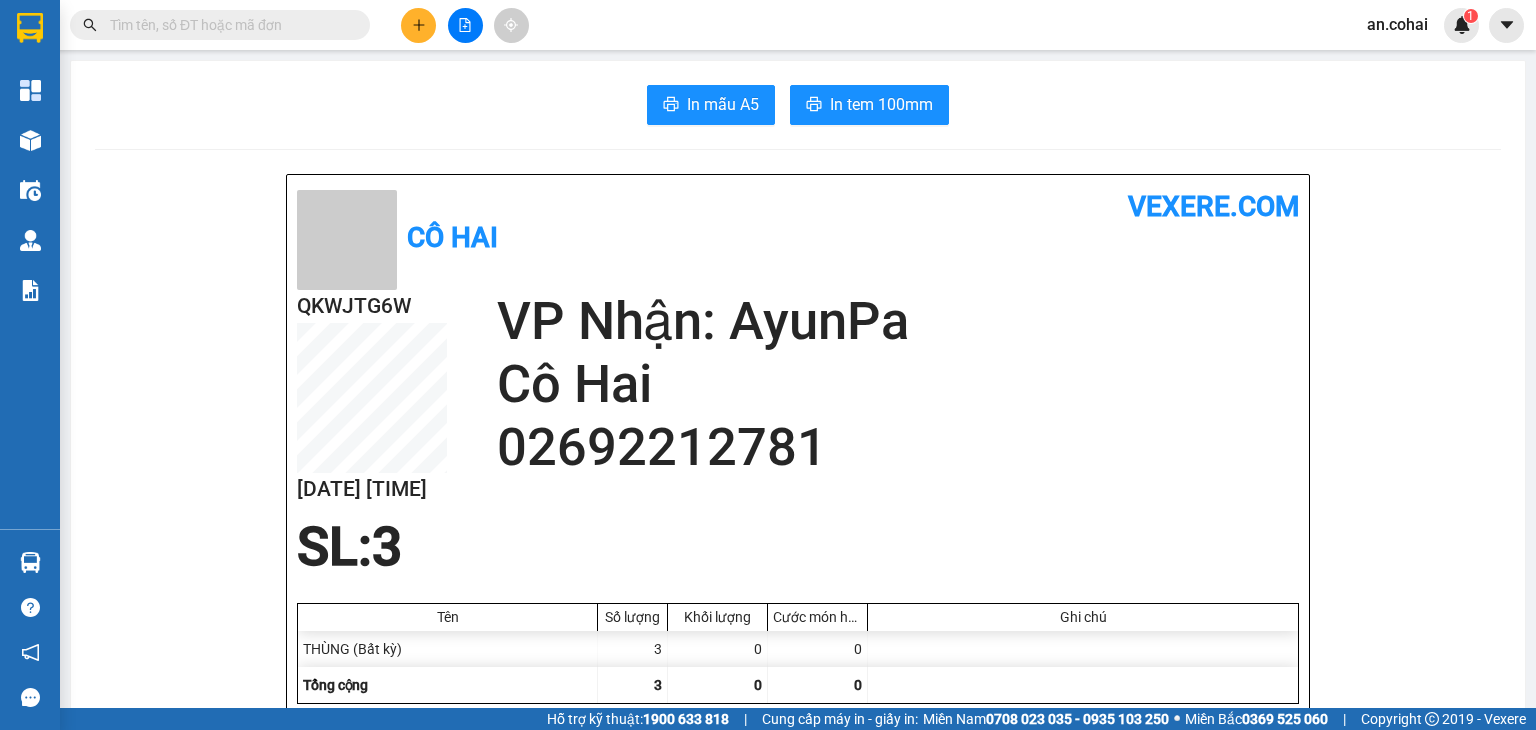 click at bounding box center [228, 25] 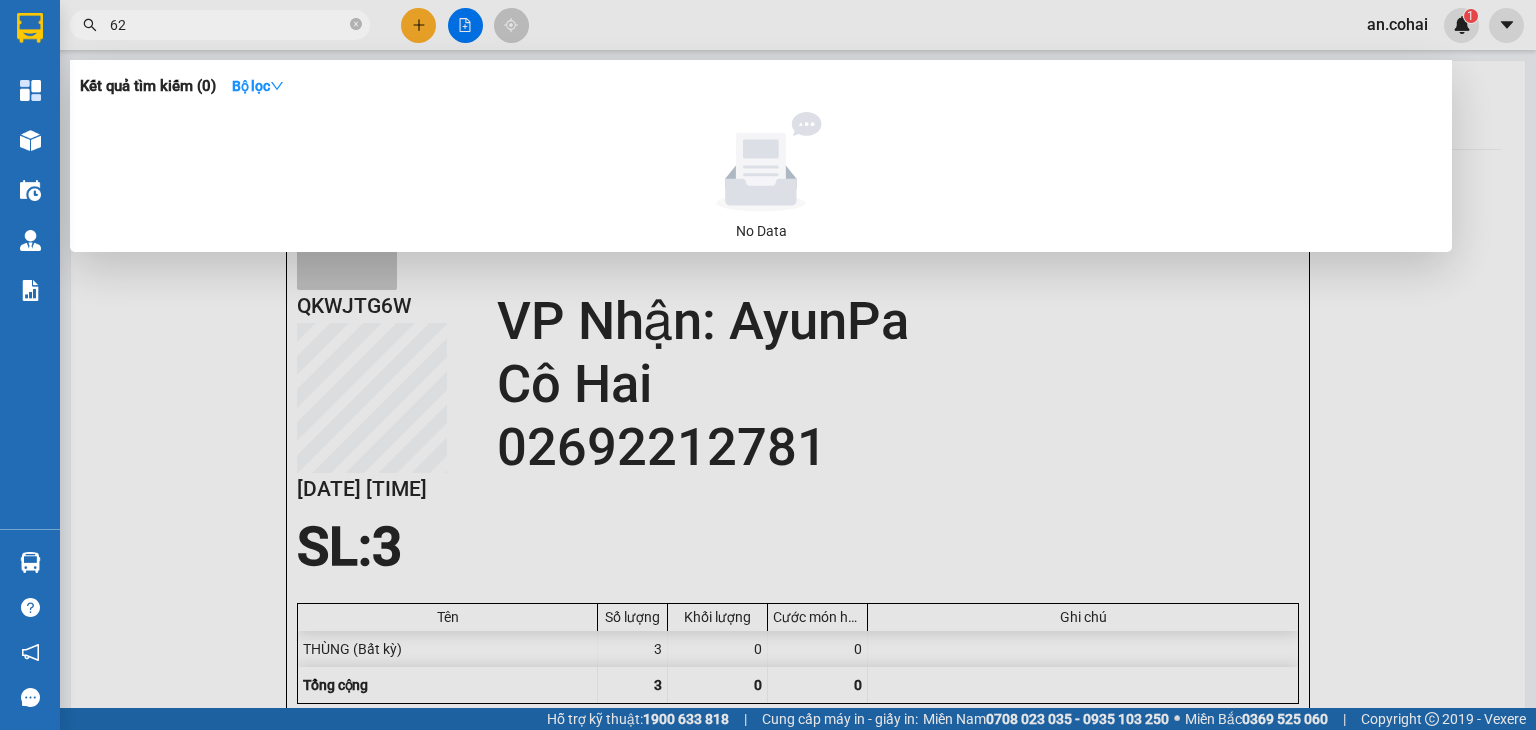 type on "629" 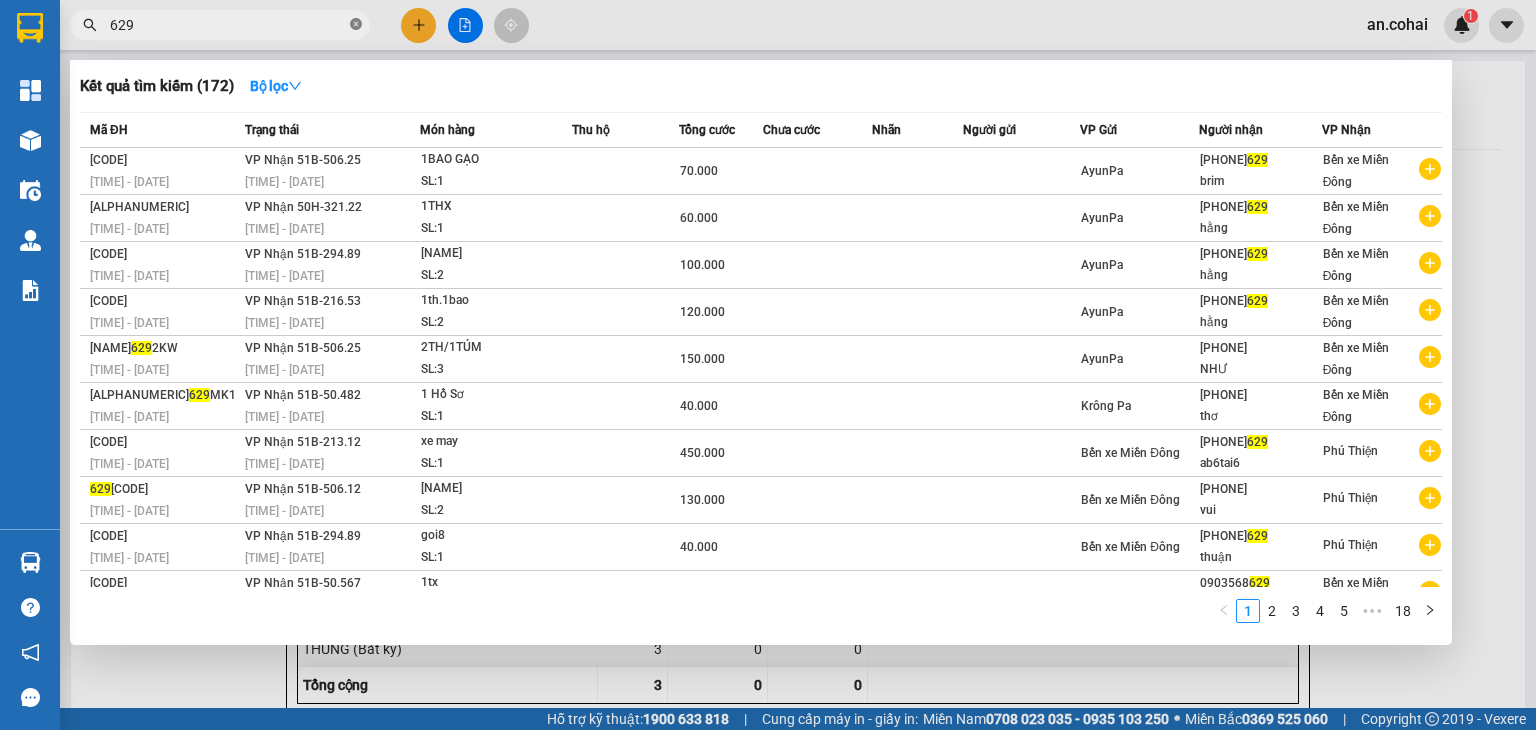 click 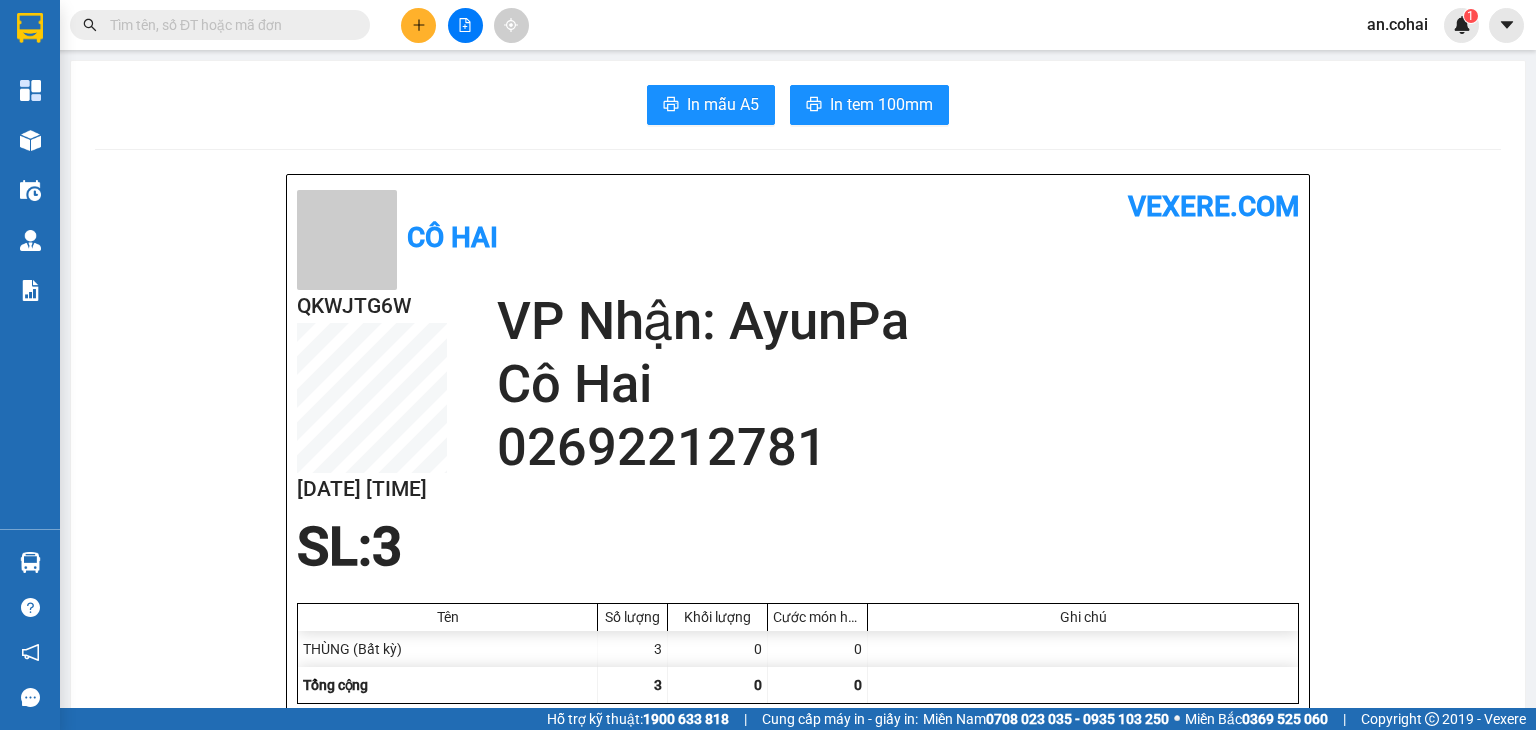 click at bounding box center [228, 25] 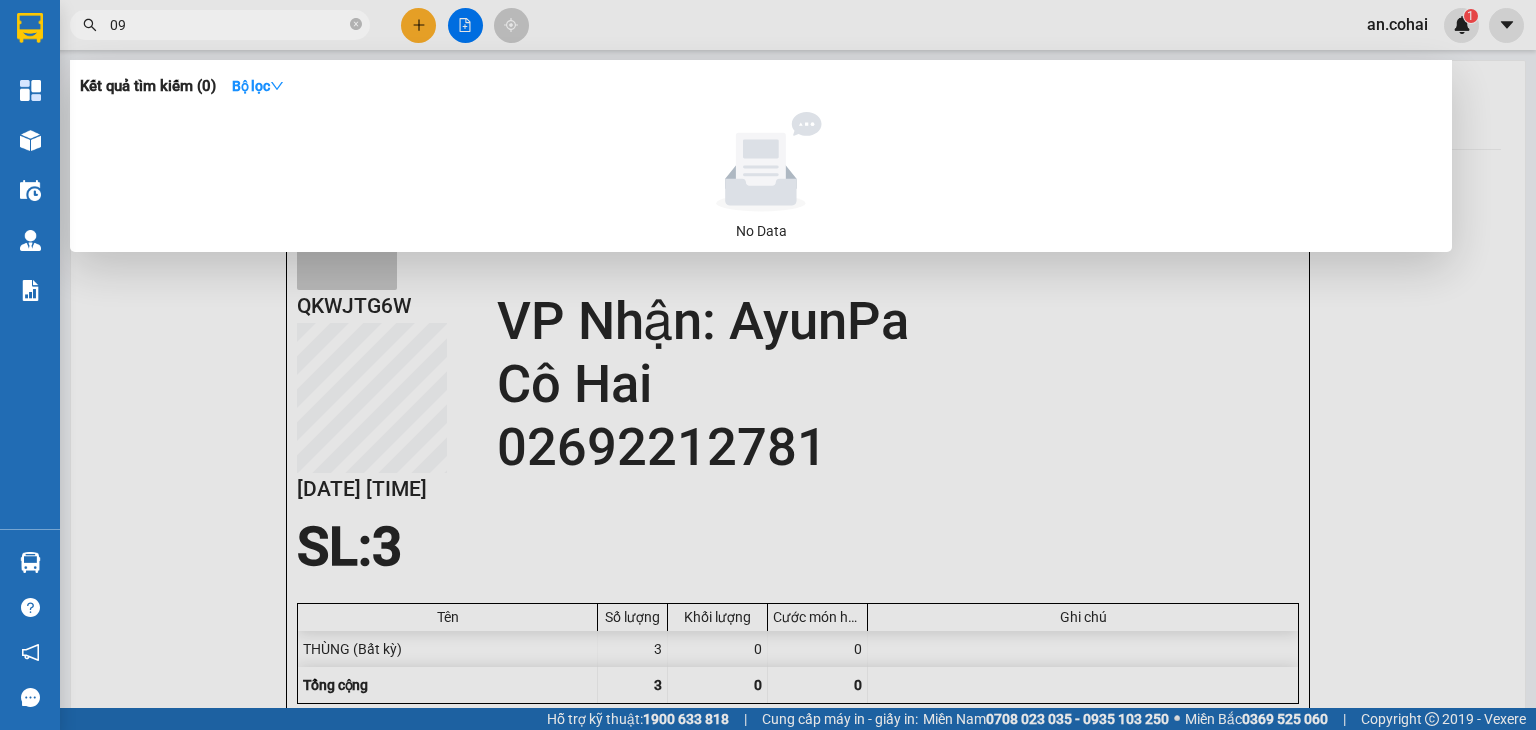 type on "0" 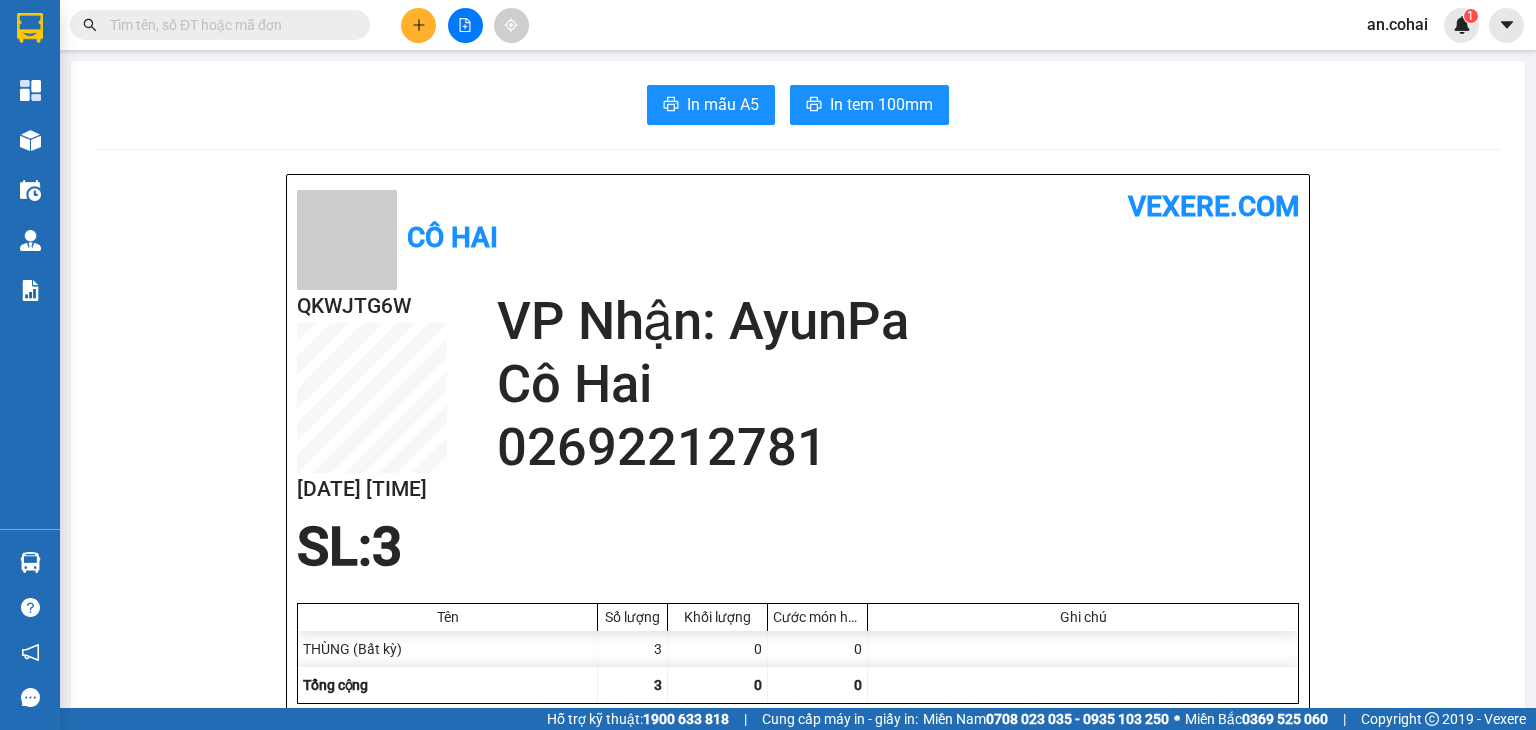 click at bounding box center (228, 25) 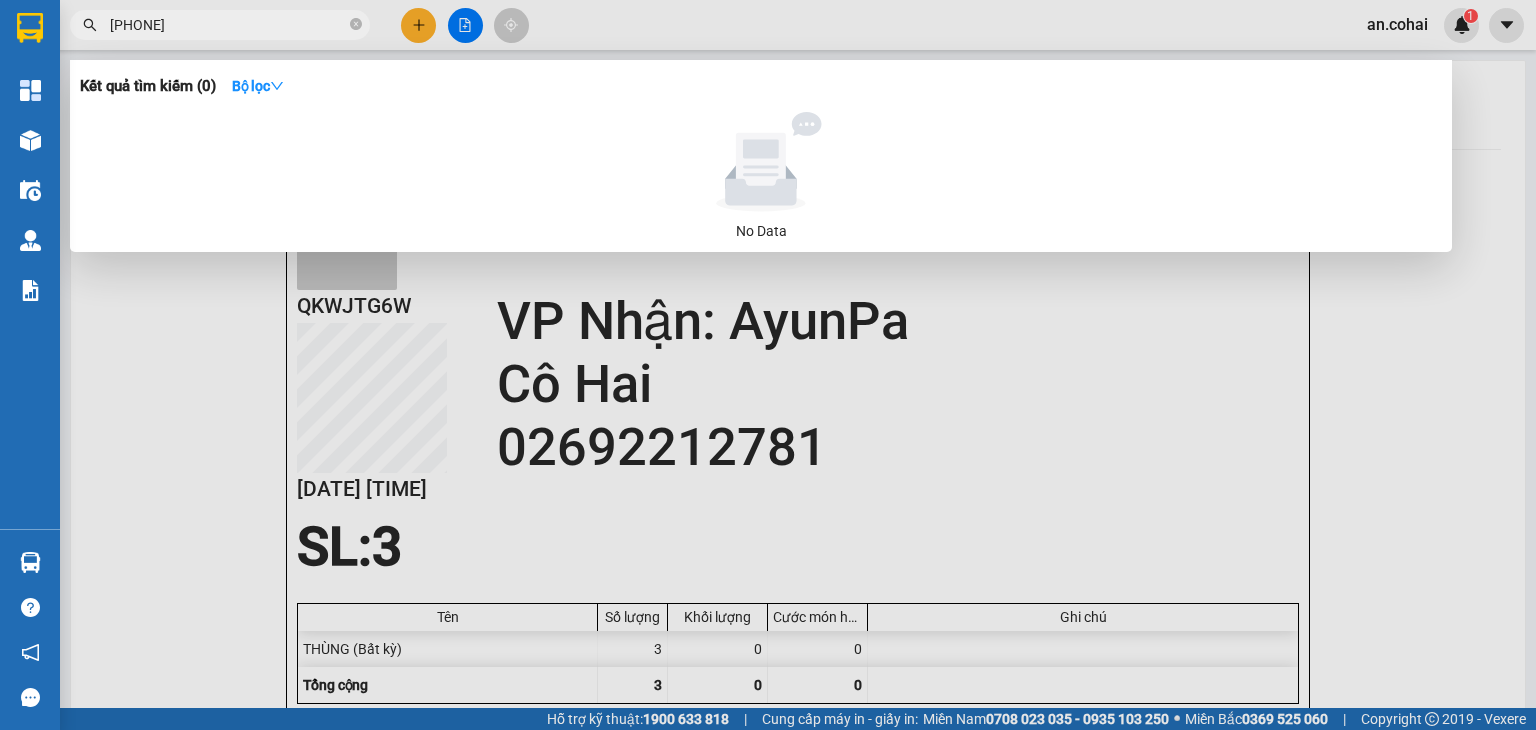 type on "0961515629" 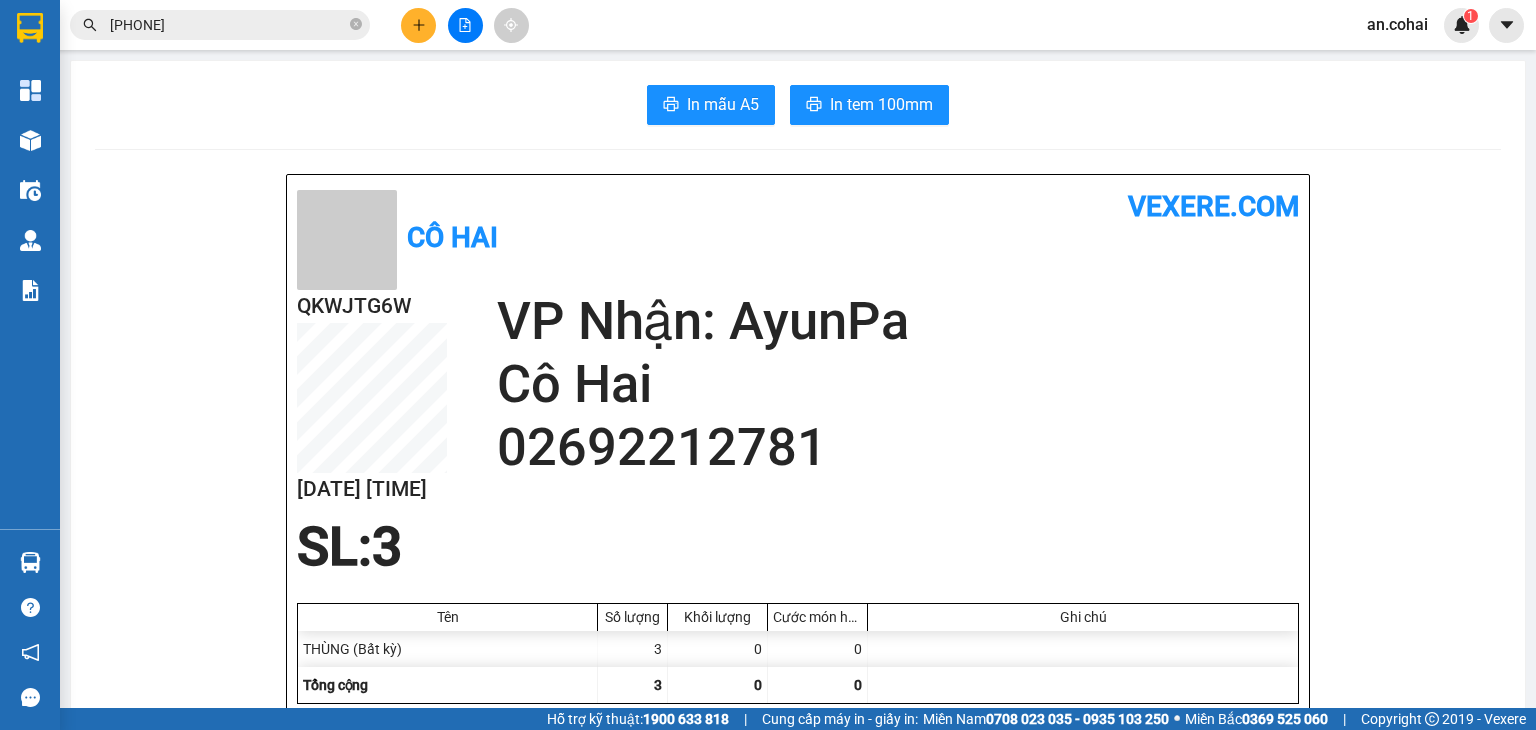click 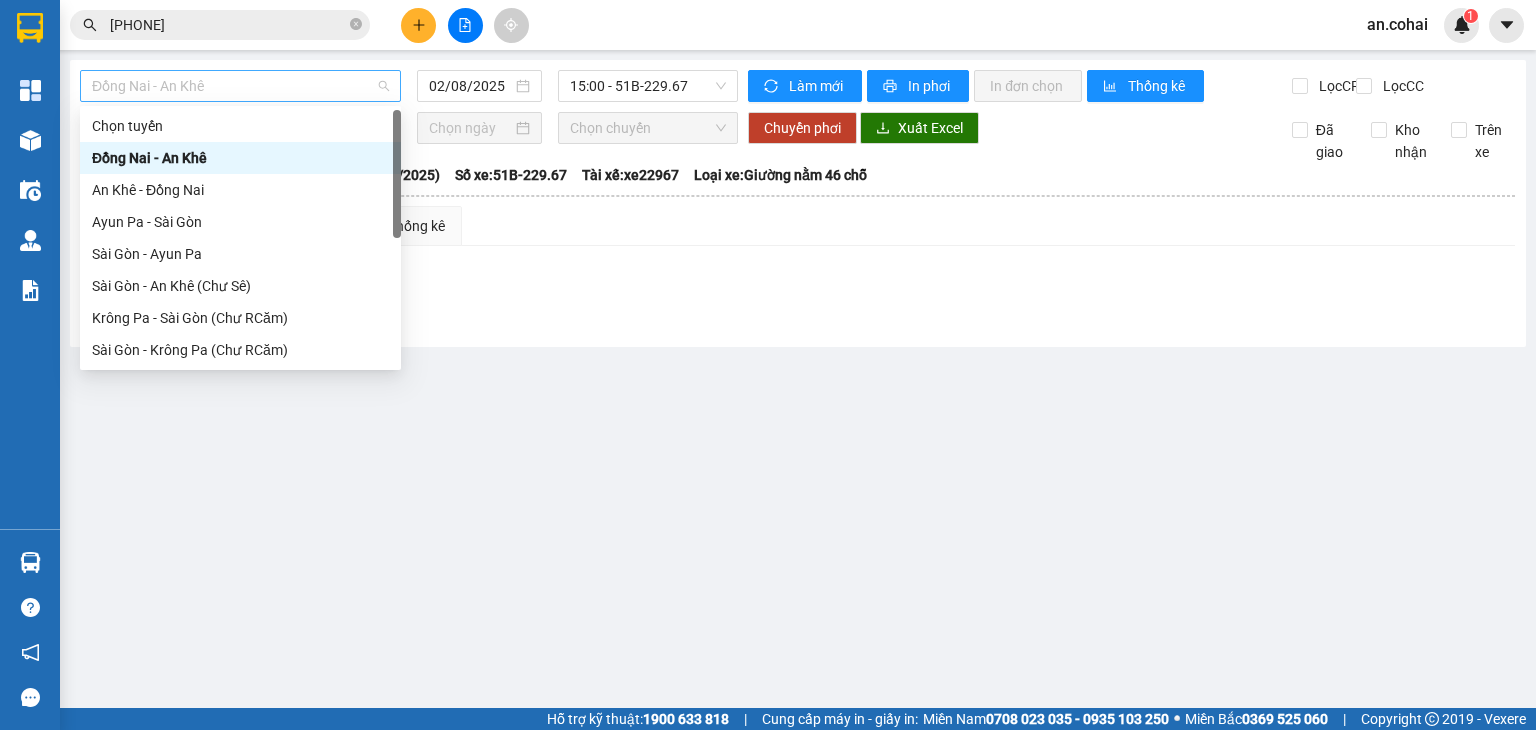 click on "Đồng Nai - An Khê" at bounding box center (240, 86) 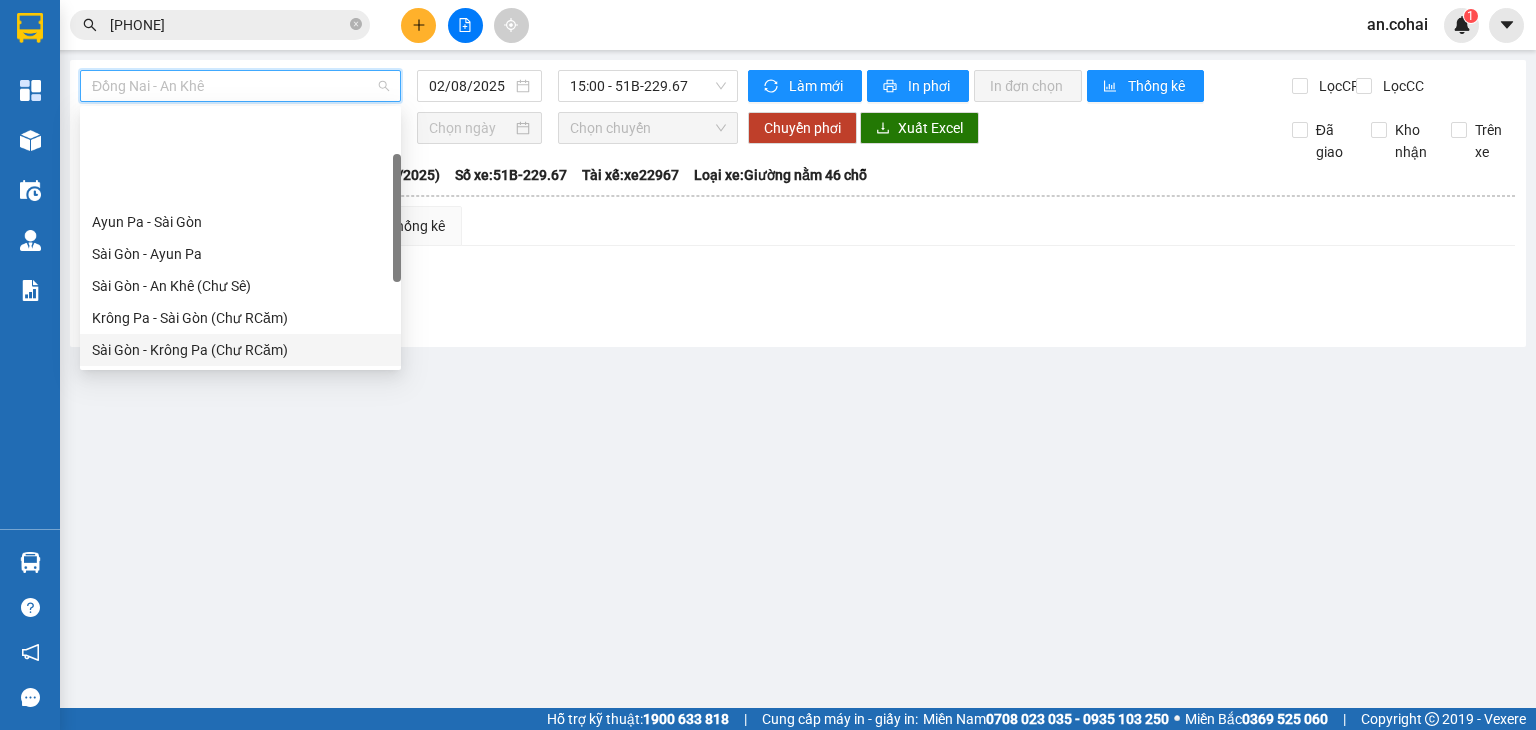 scroll, scrollTop: 200, scrollLeft: 0, axis: vertical 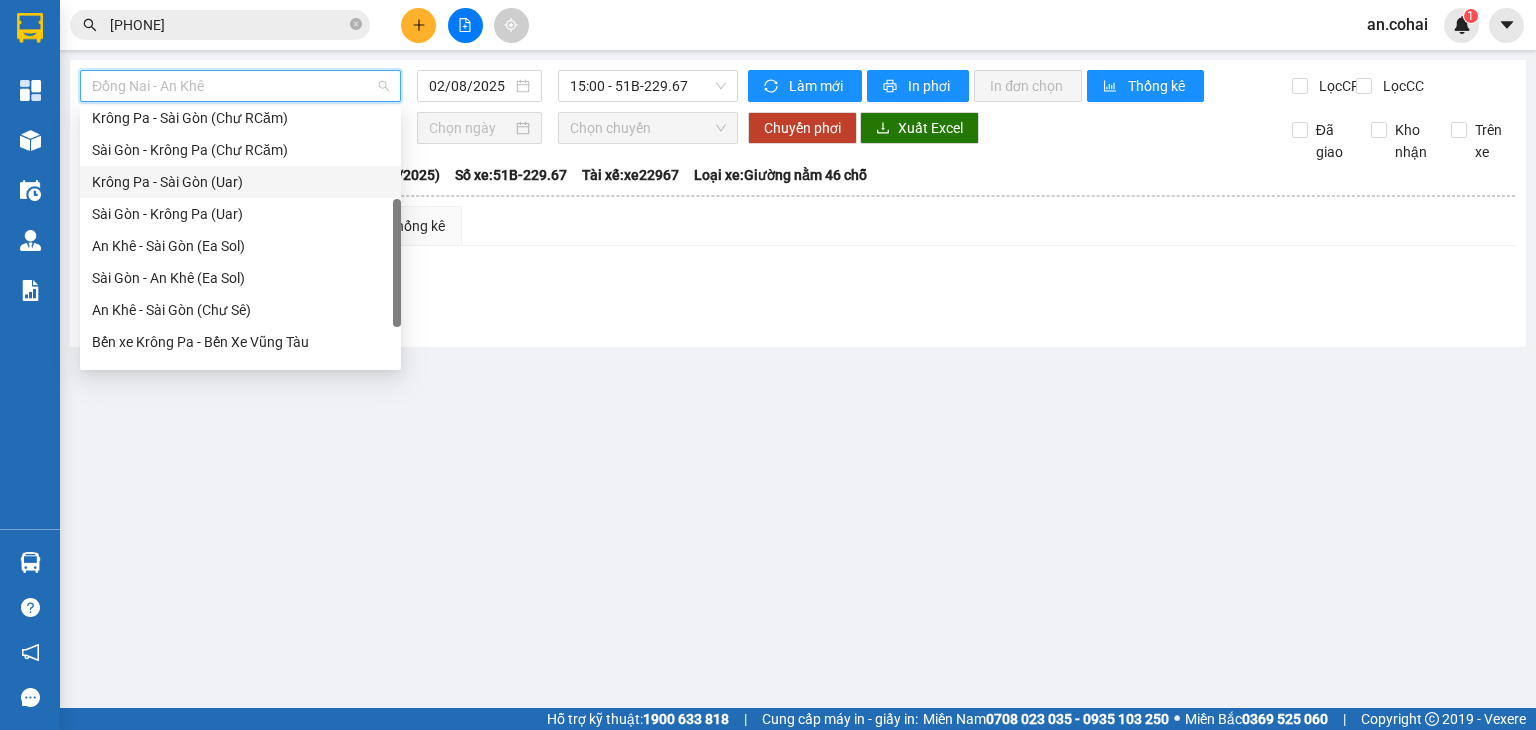 click on "Krông Pa - Sài Gòn (Uar)" at bounding box center (240, 182) 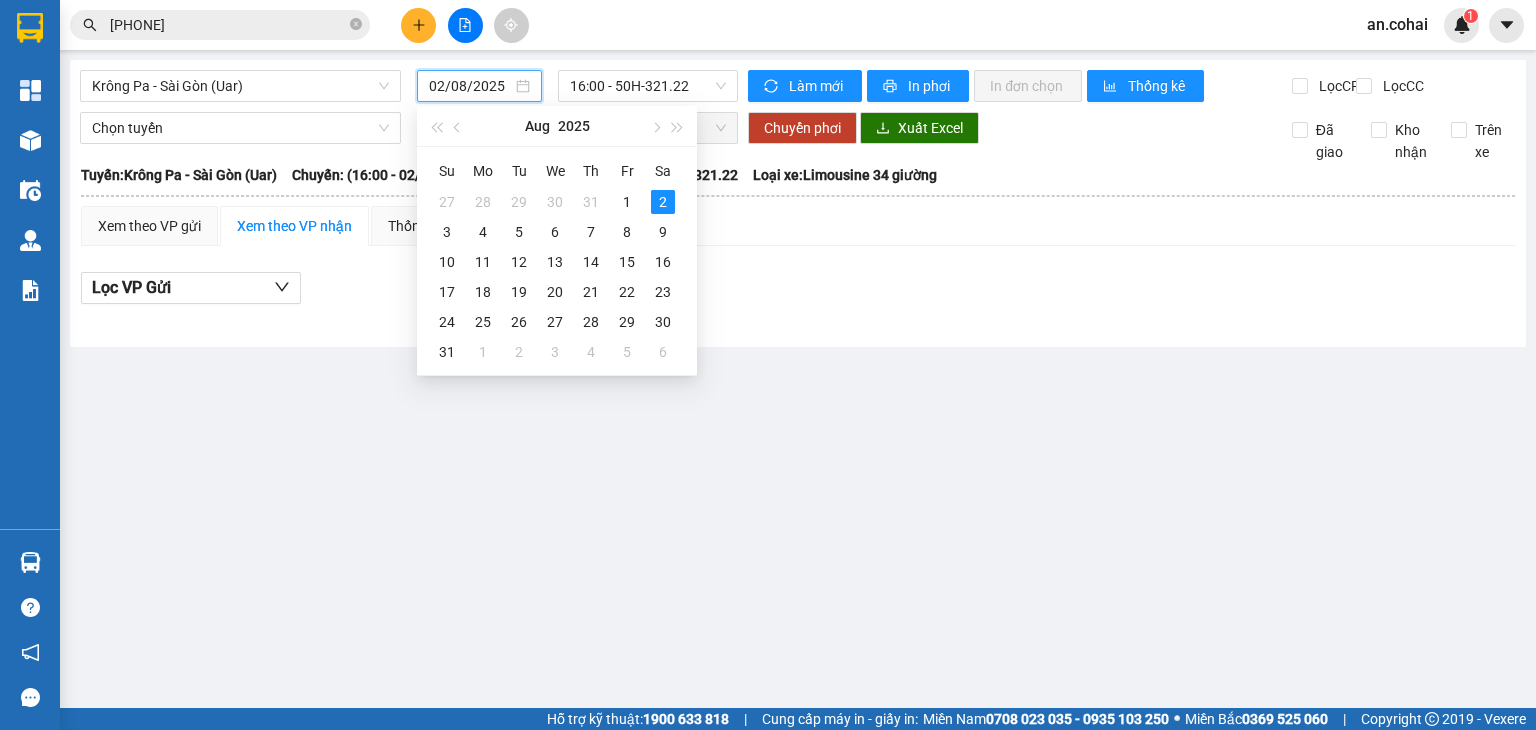 click on "02/08/2025" at bounding box center [470, 86] 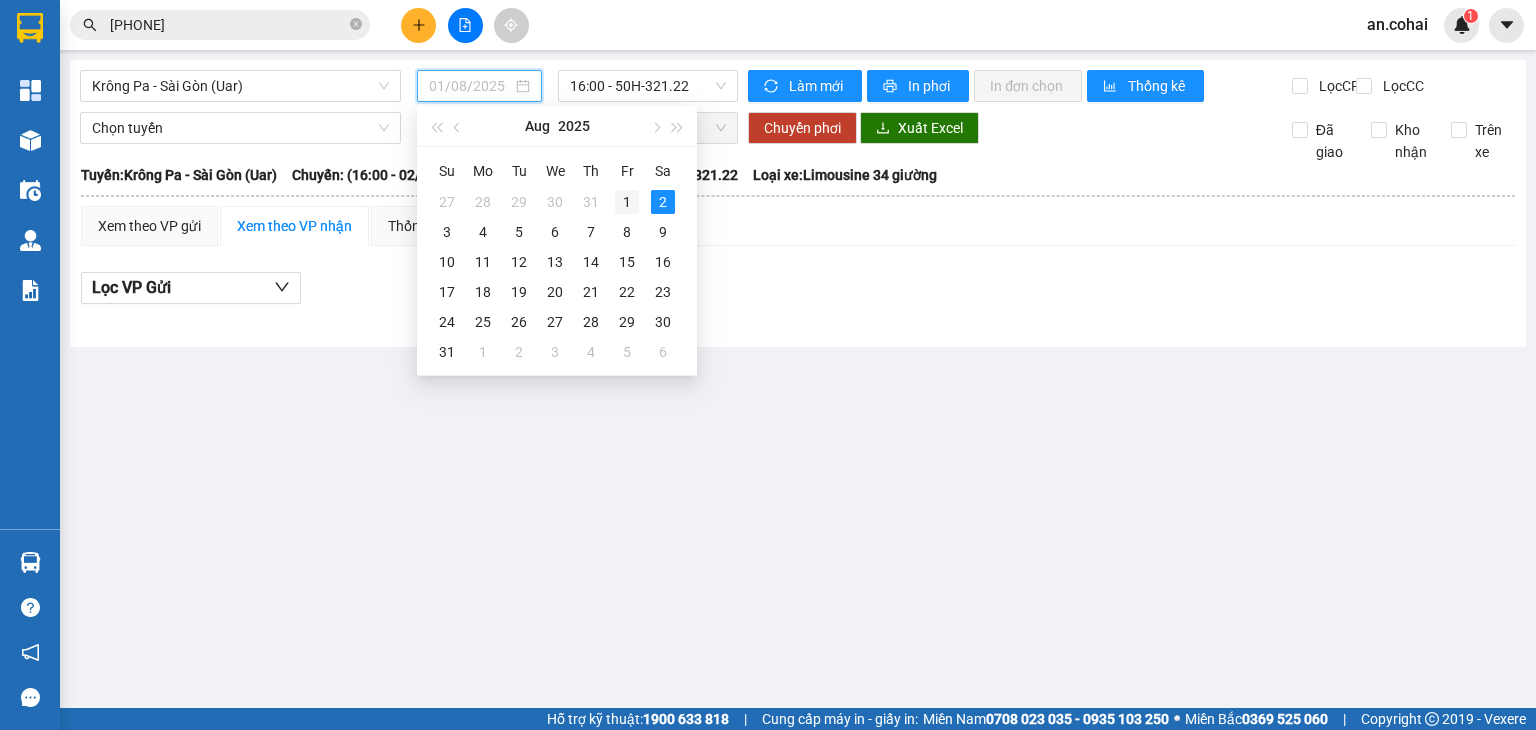 click on "1" at bounding box center [627, 202] 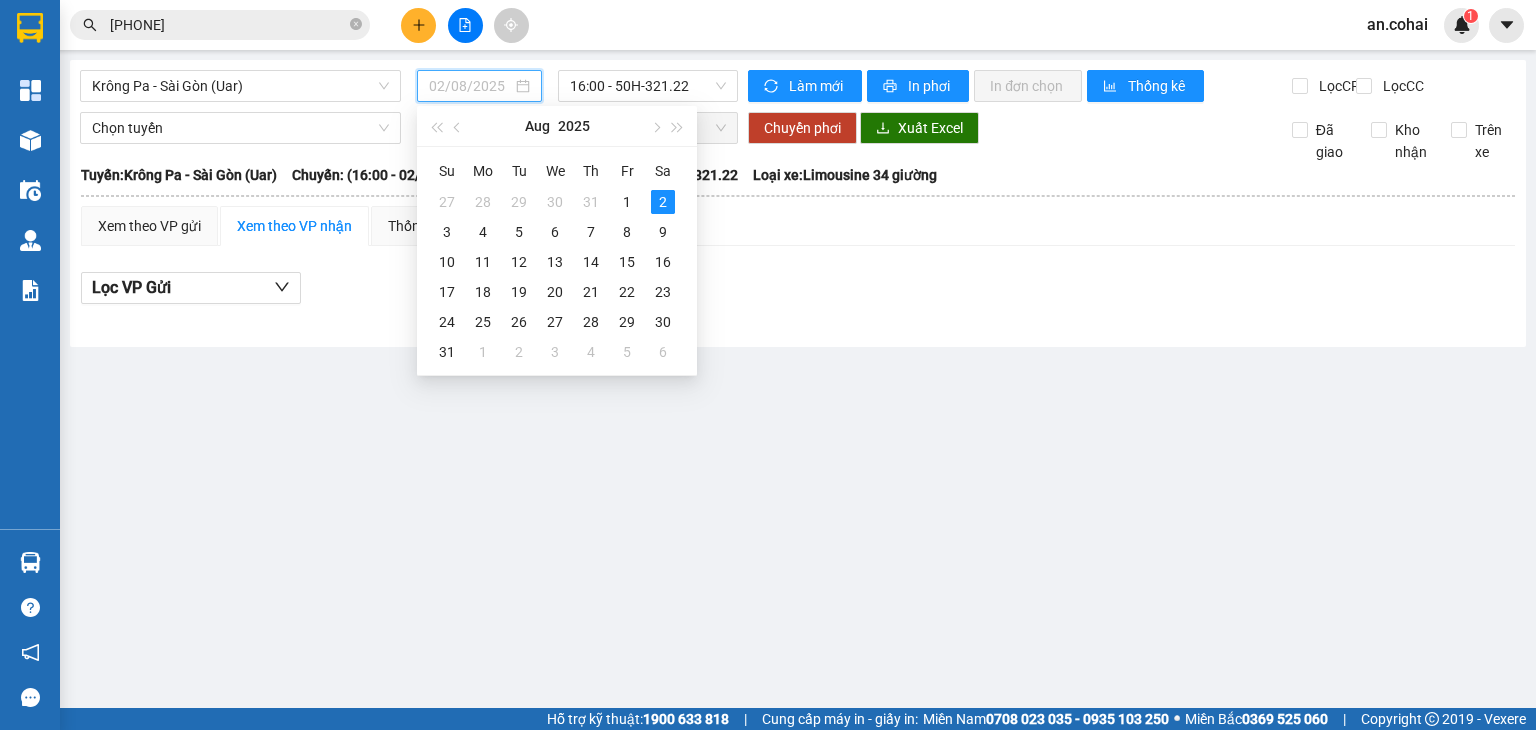 type on "01/08/2025" 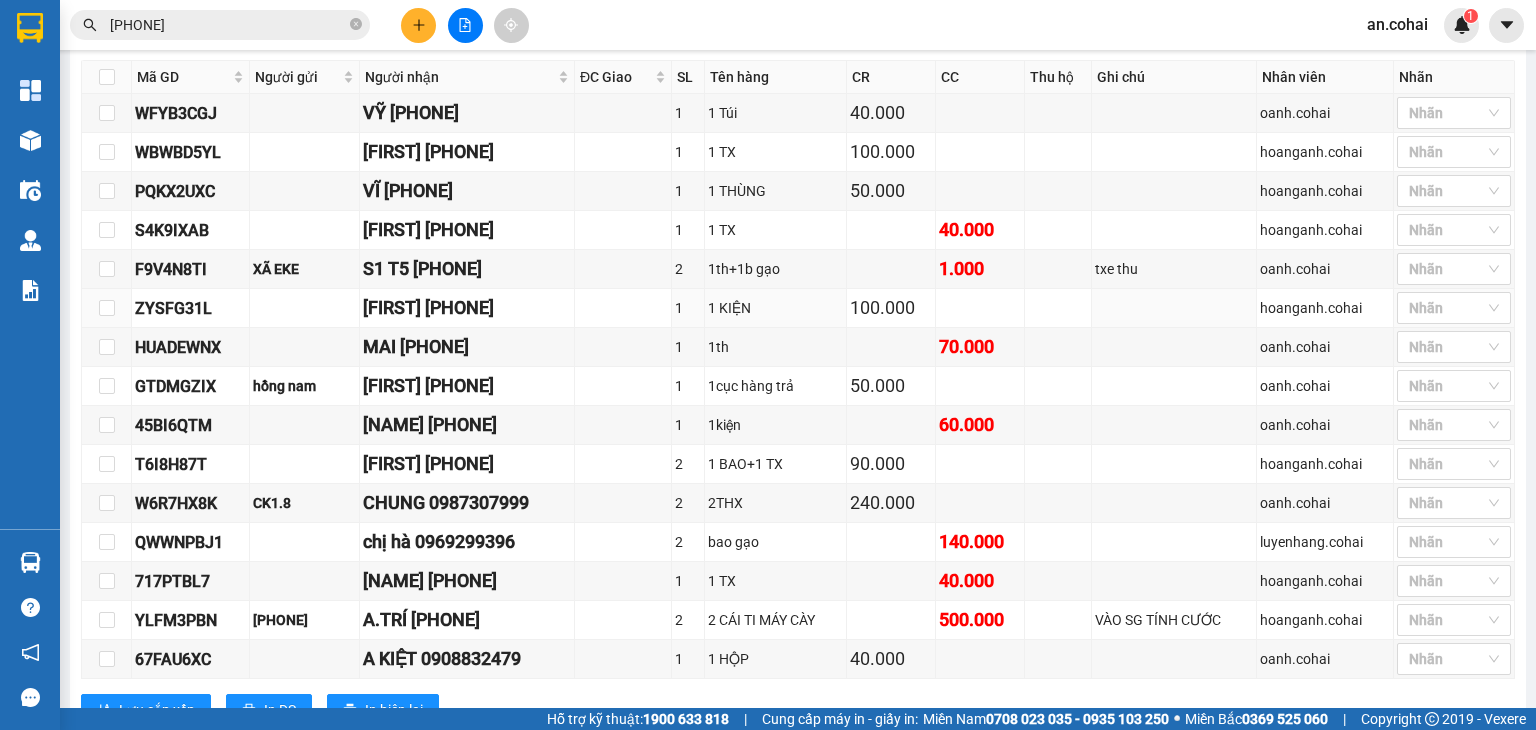 scroll, scrollTop: 472, scrollLeft: 0, axis: vertical 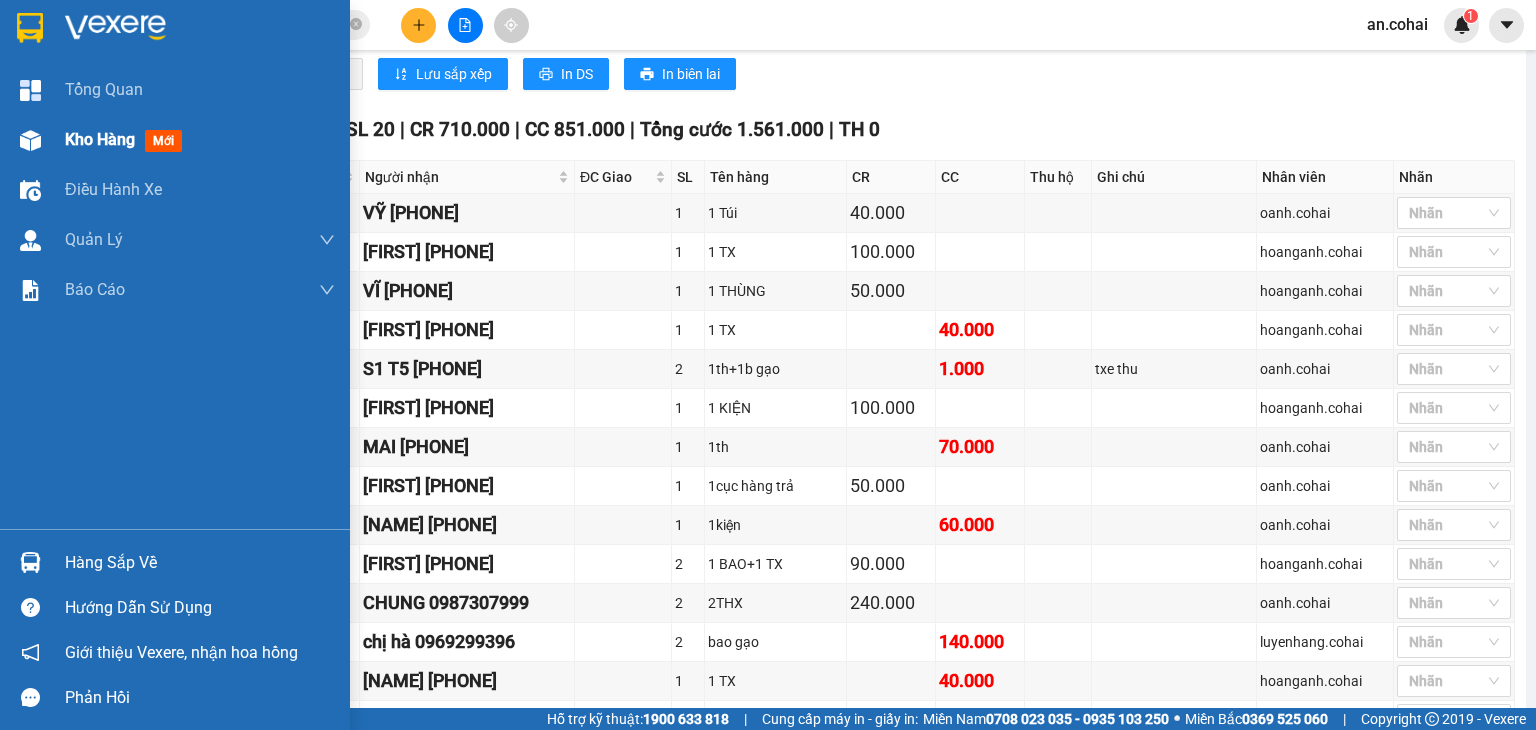 click on "Kho hàng" at bounding box center (100, 139) 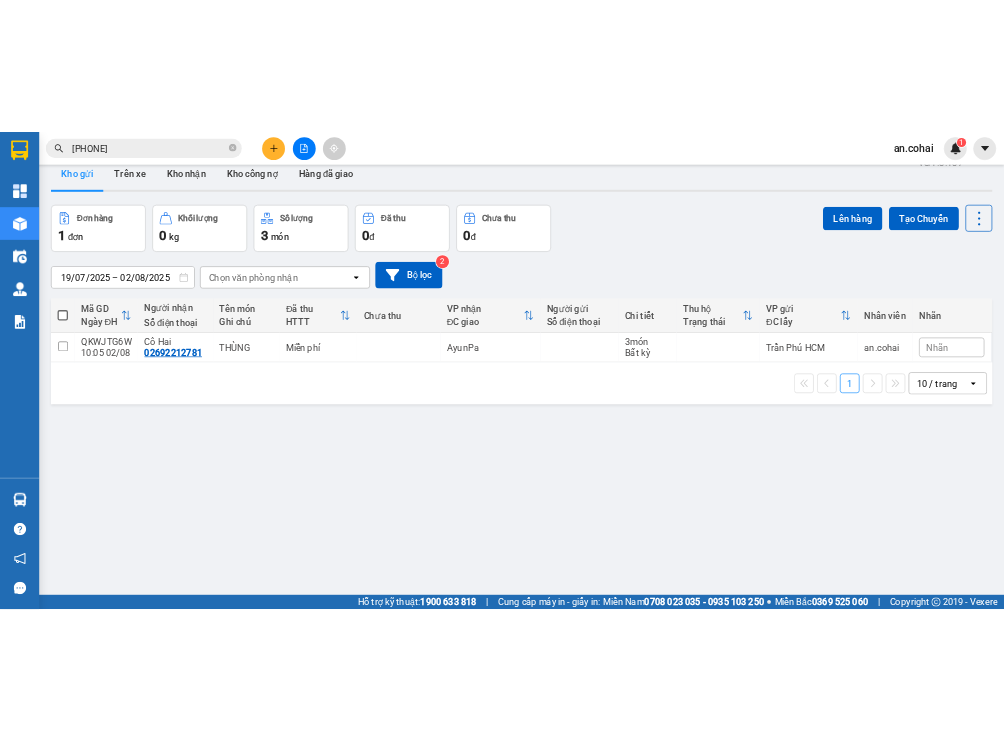 scroll, scrollTop: 0, scrollLeft: 0, axis: both 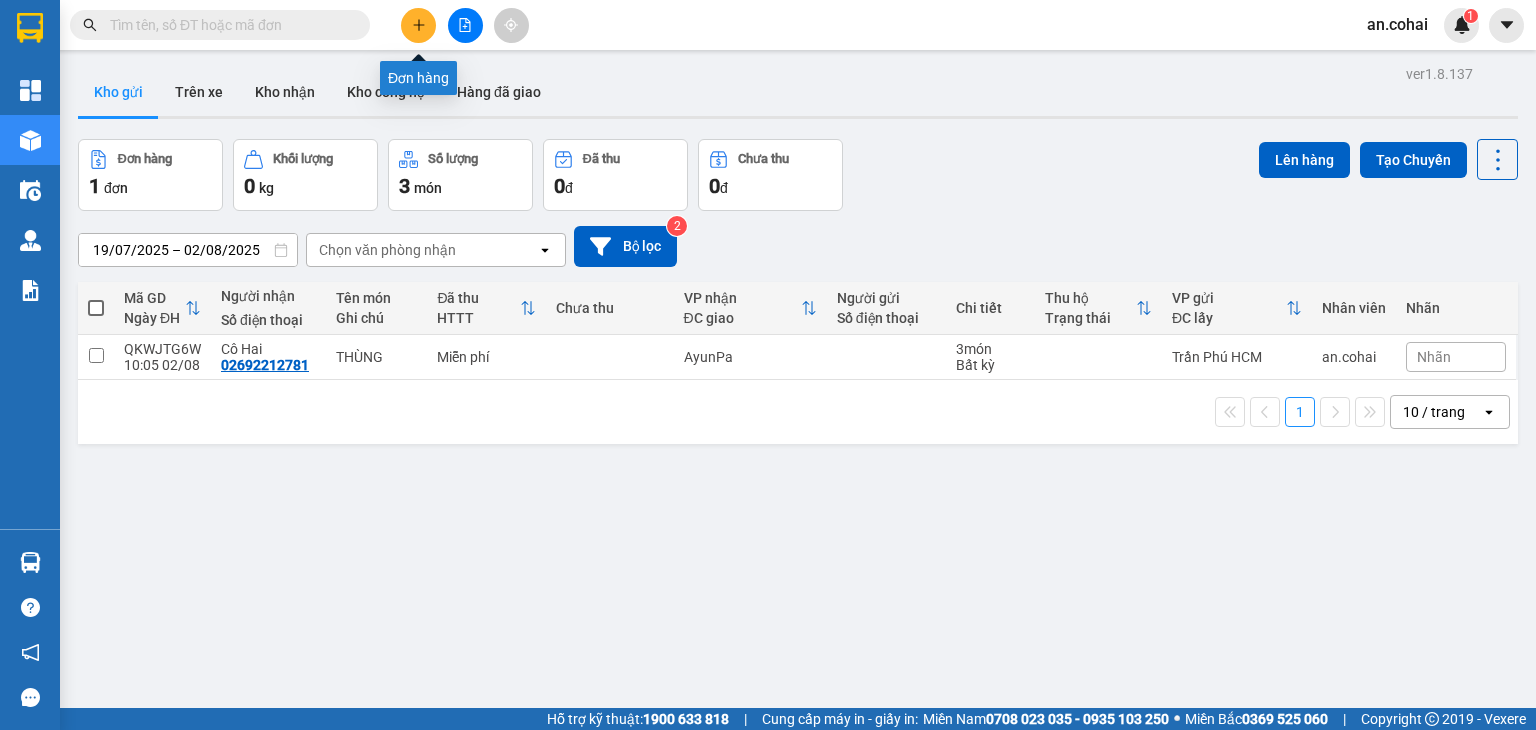 click 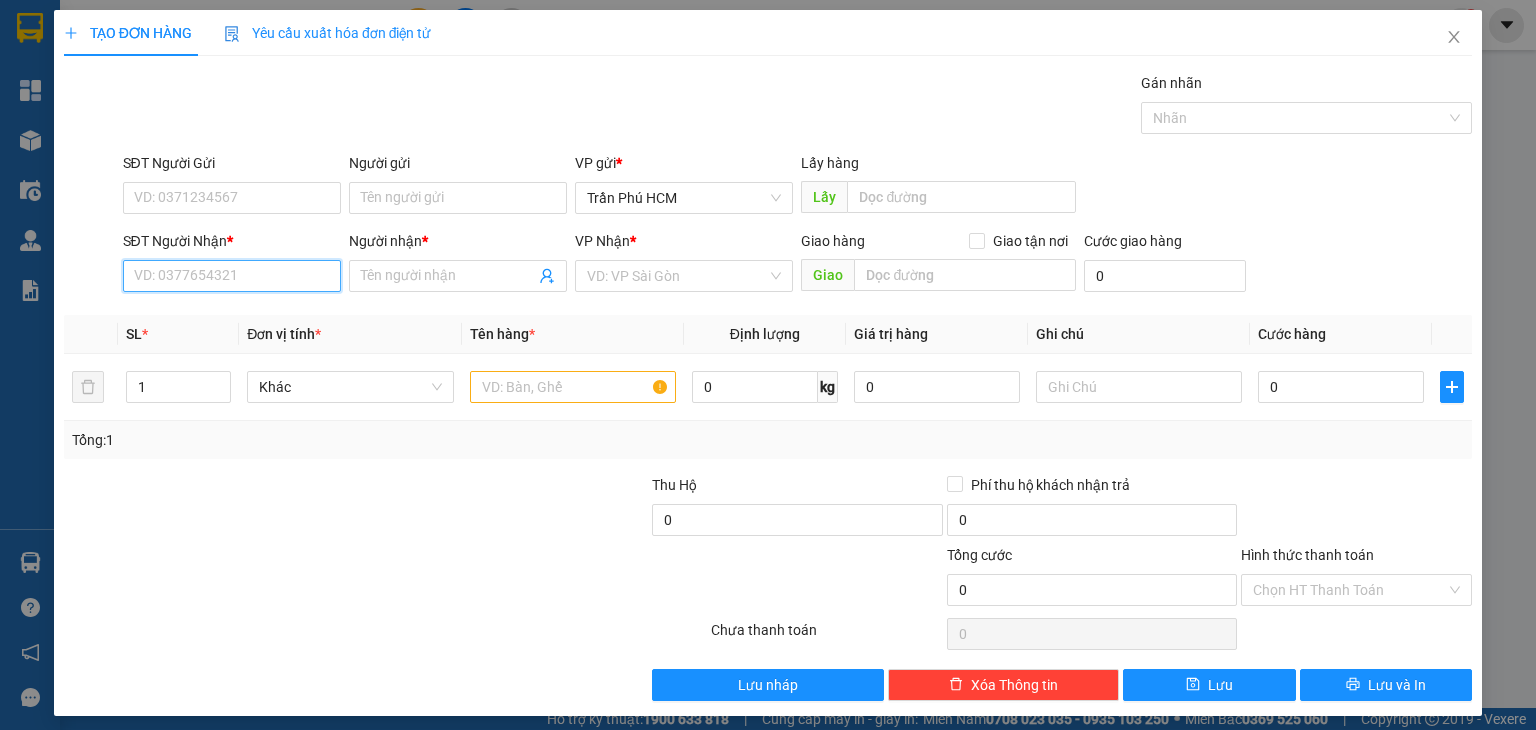 click on "SĐT Người Nhận  *" at bounding box center (232, 276) 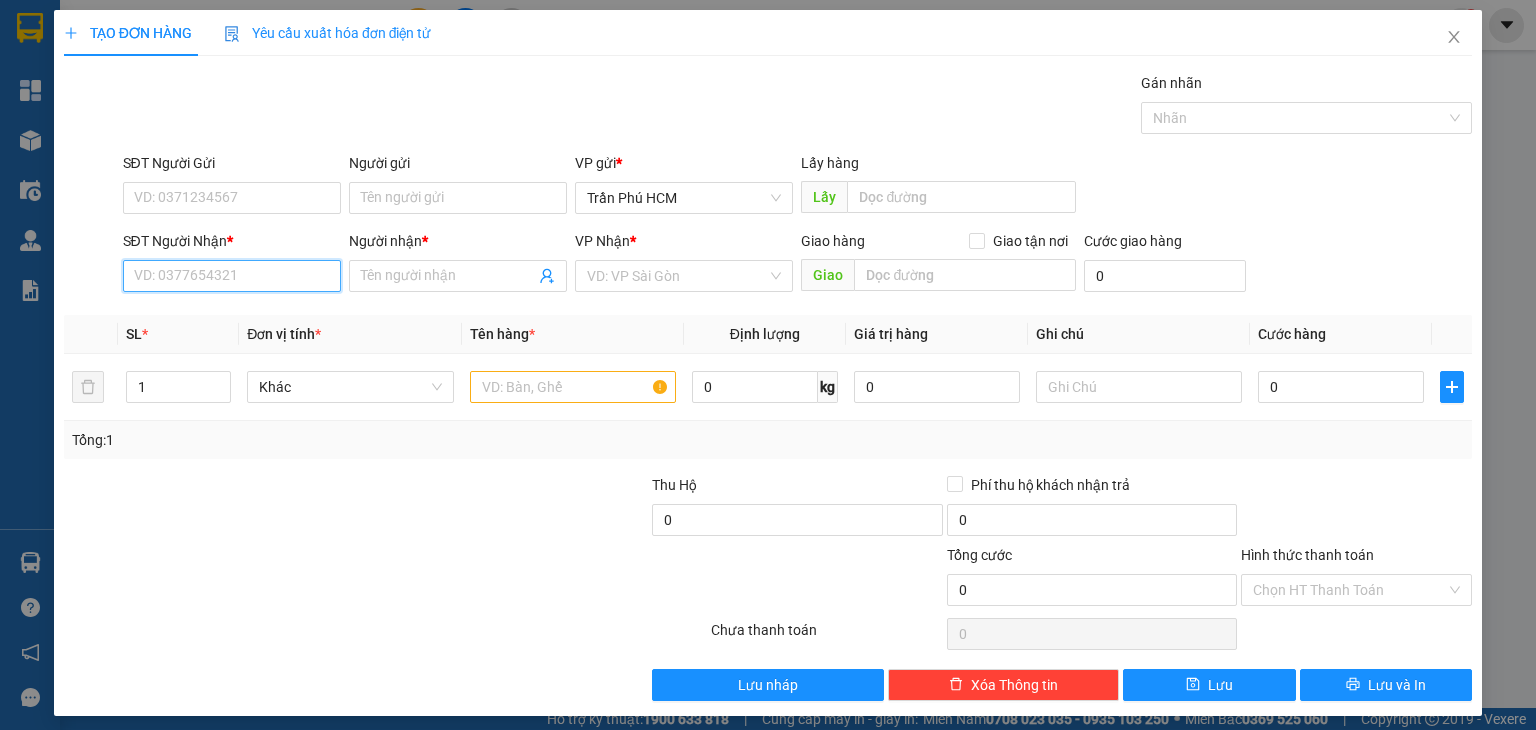 click on "SĐT Người Nhận  *" at bounding box center (232, 276) 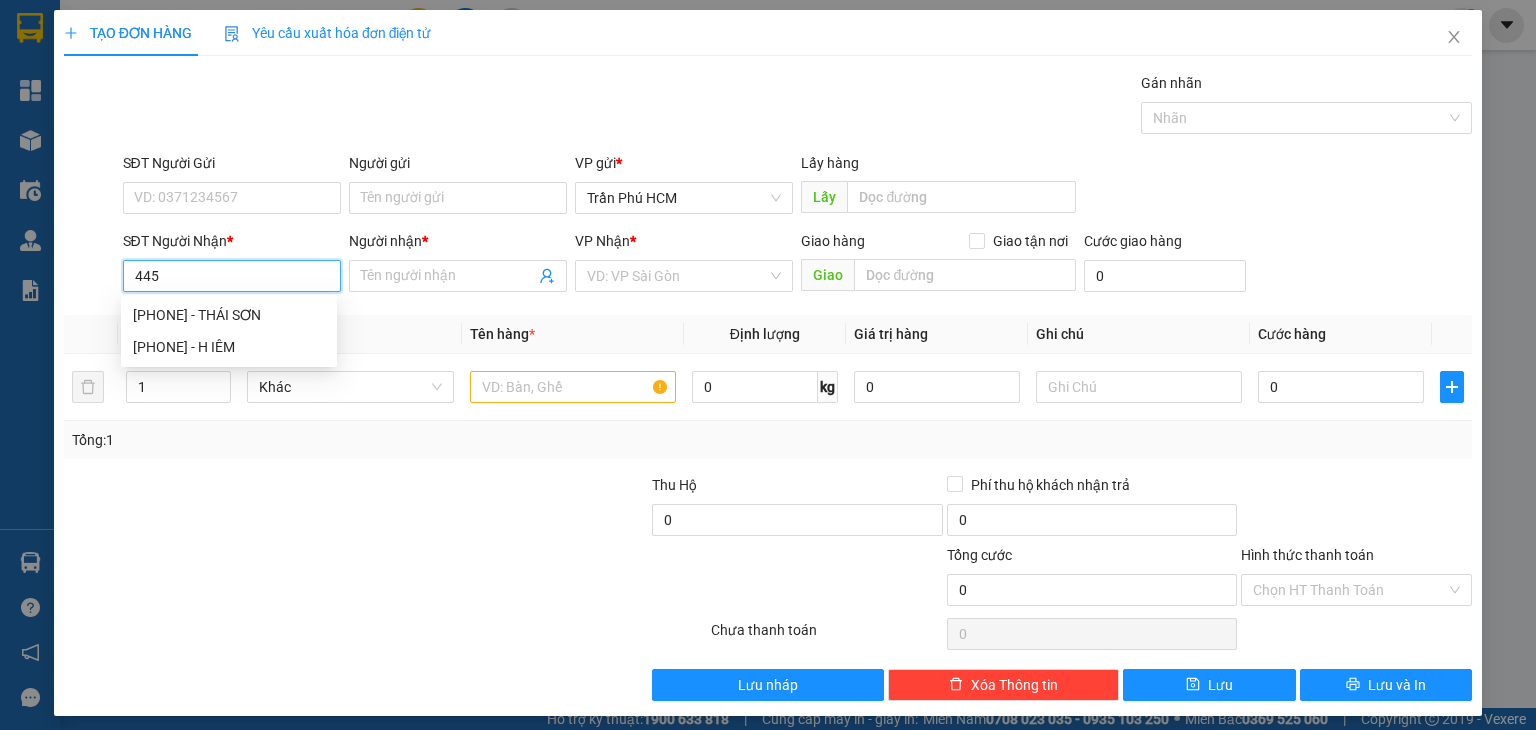 click on "[PHONE] - THÁI SƠN" at bounding box center (229, 315) 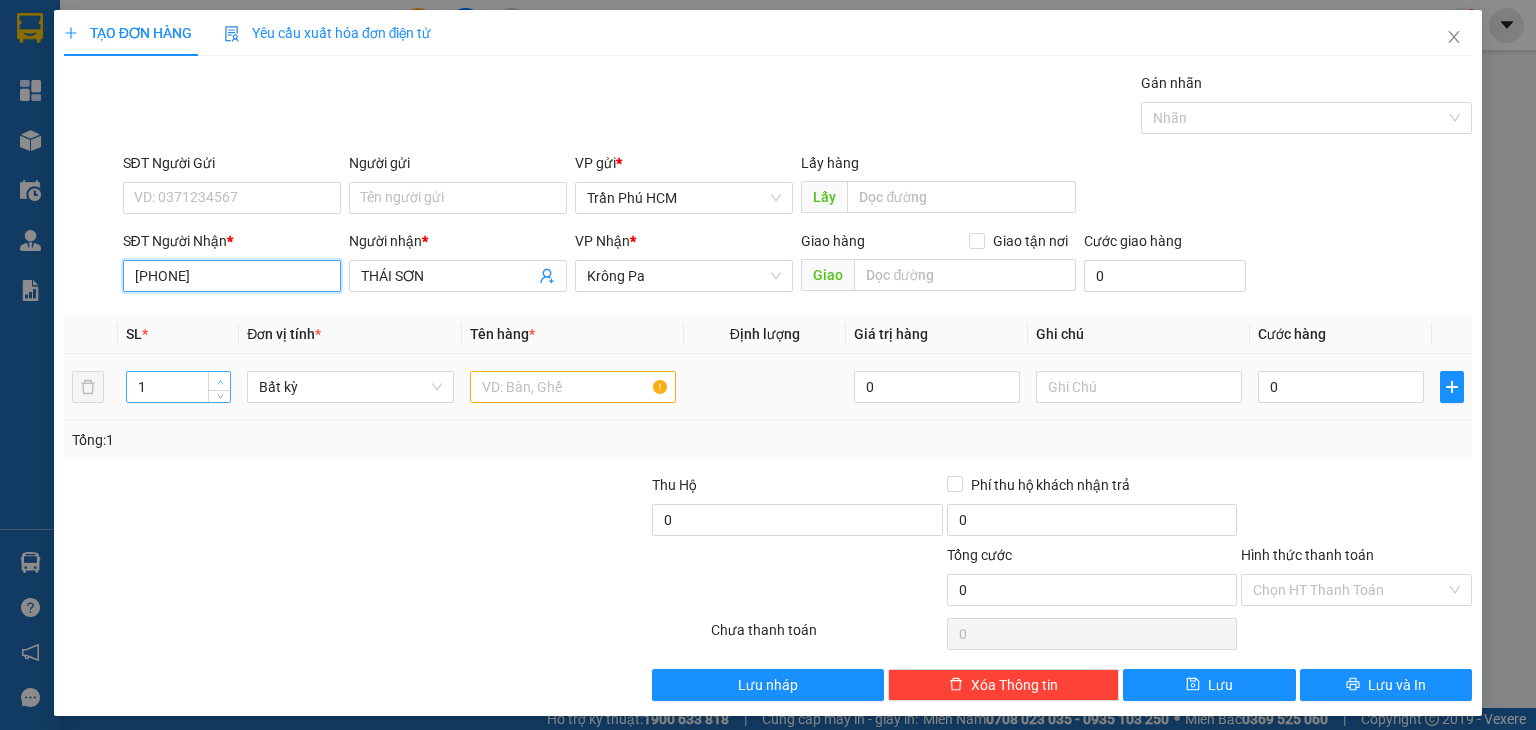 type on "[PHONE]" 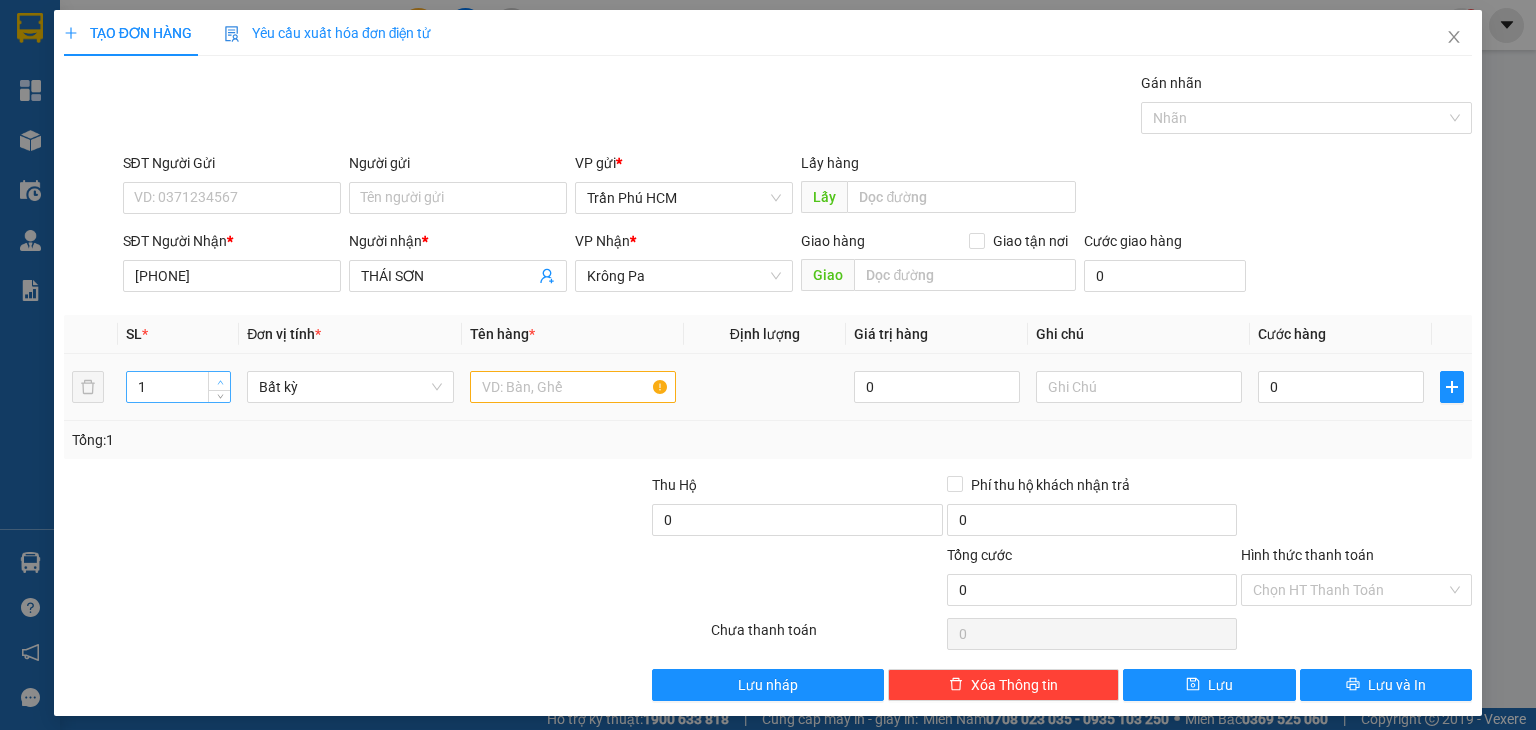 type on "2" 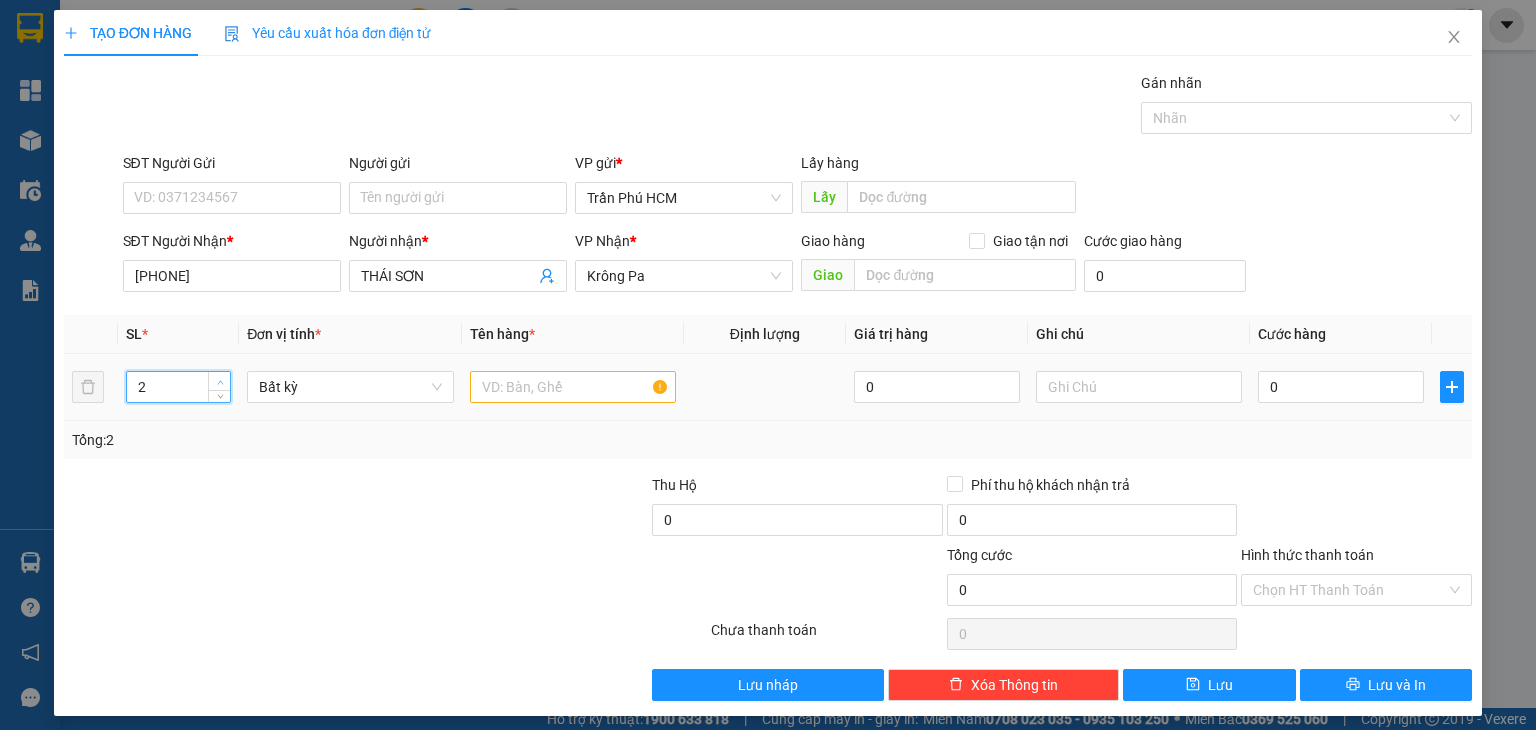 click 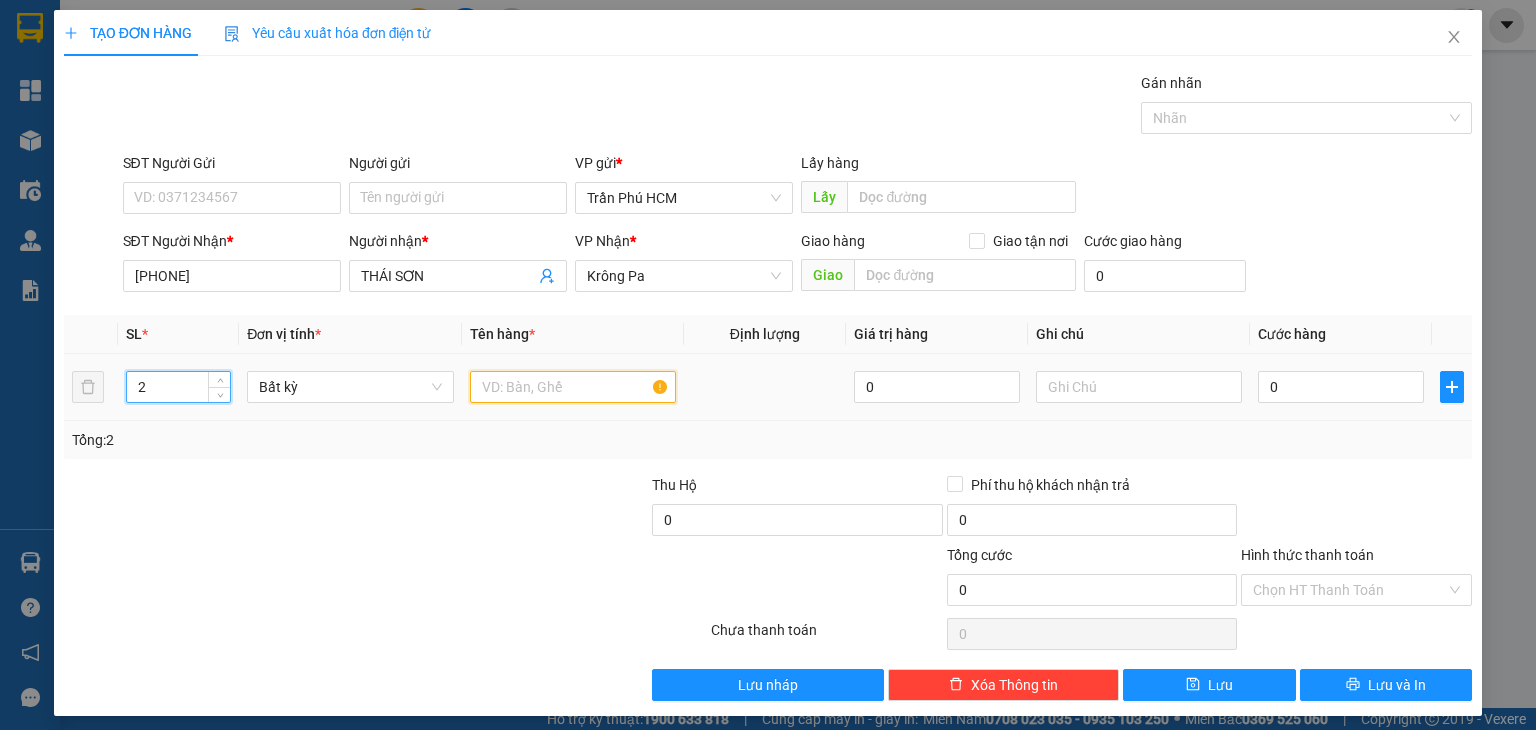 click at bounding box center [573, 387] 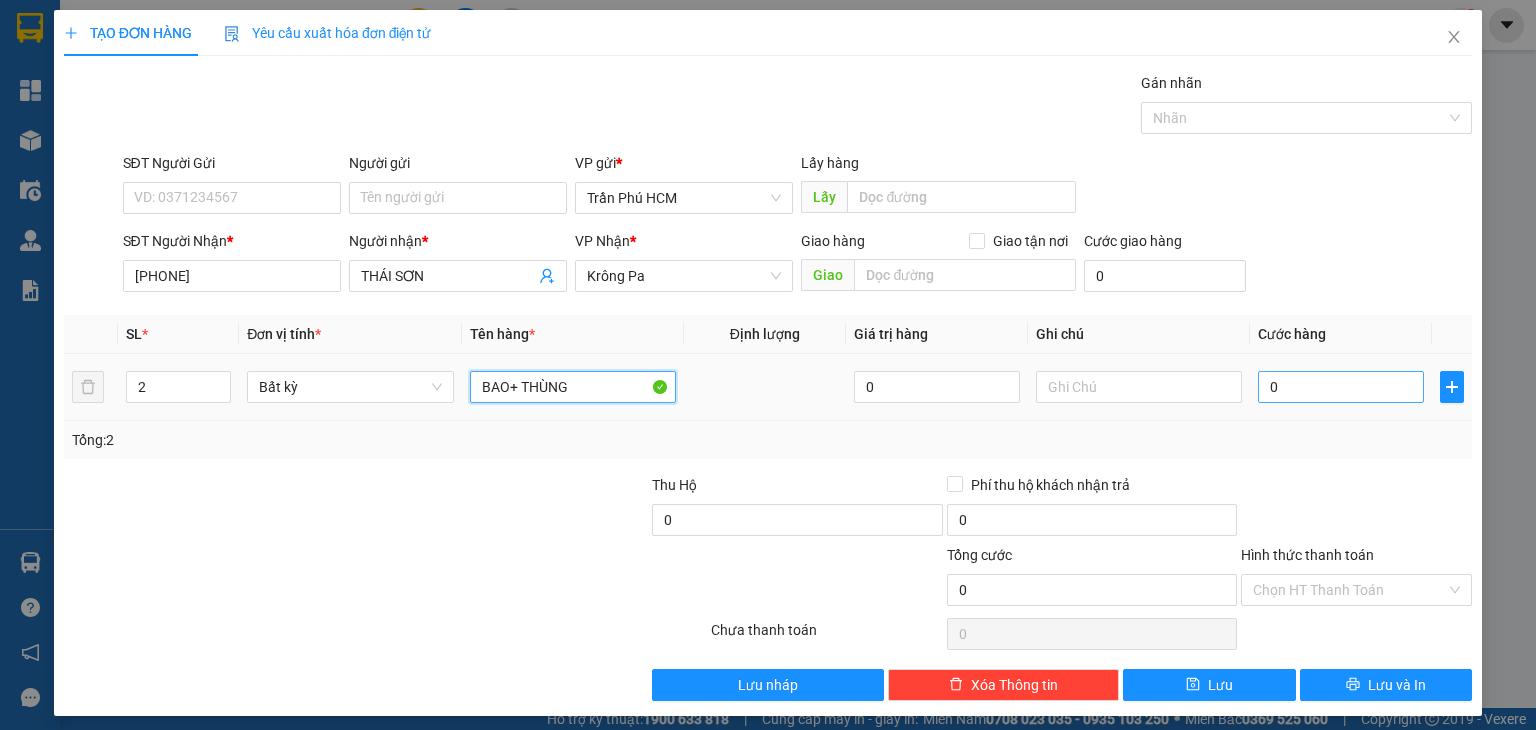 type on "BAO+ THÙNG" 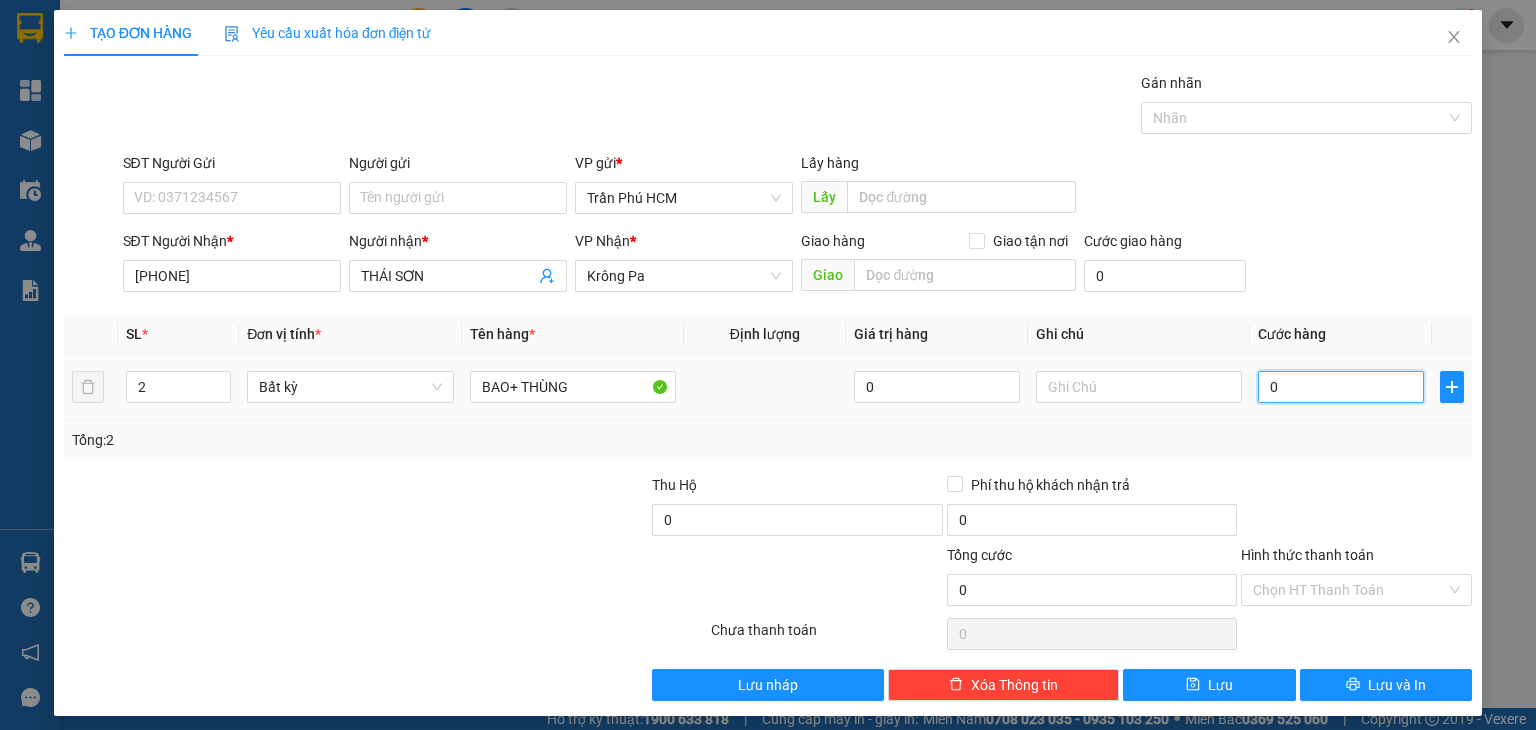 click on "0" at bounding box center [1341, 387] 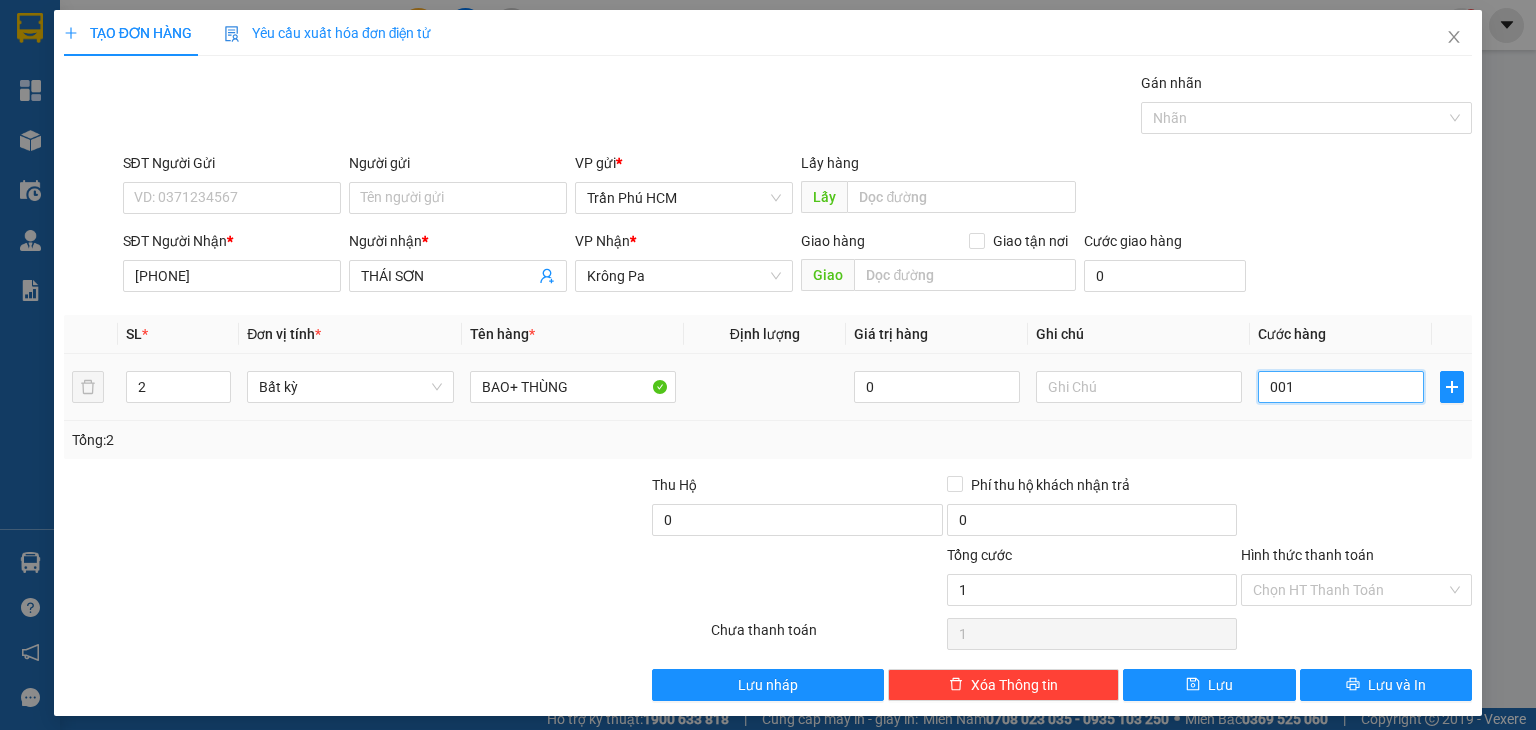 type on "0.014" 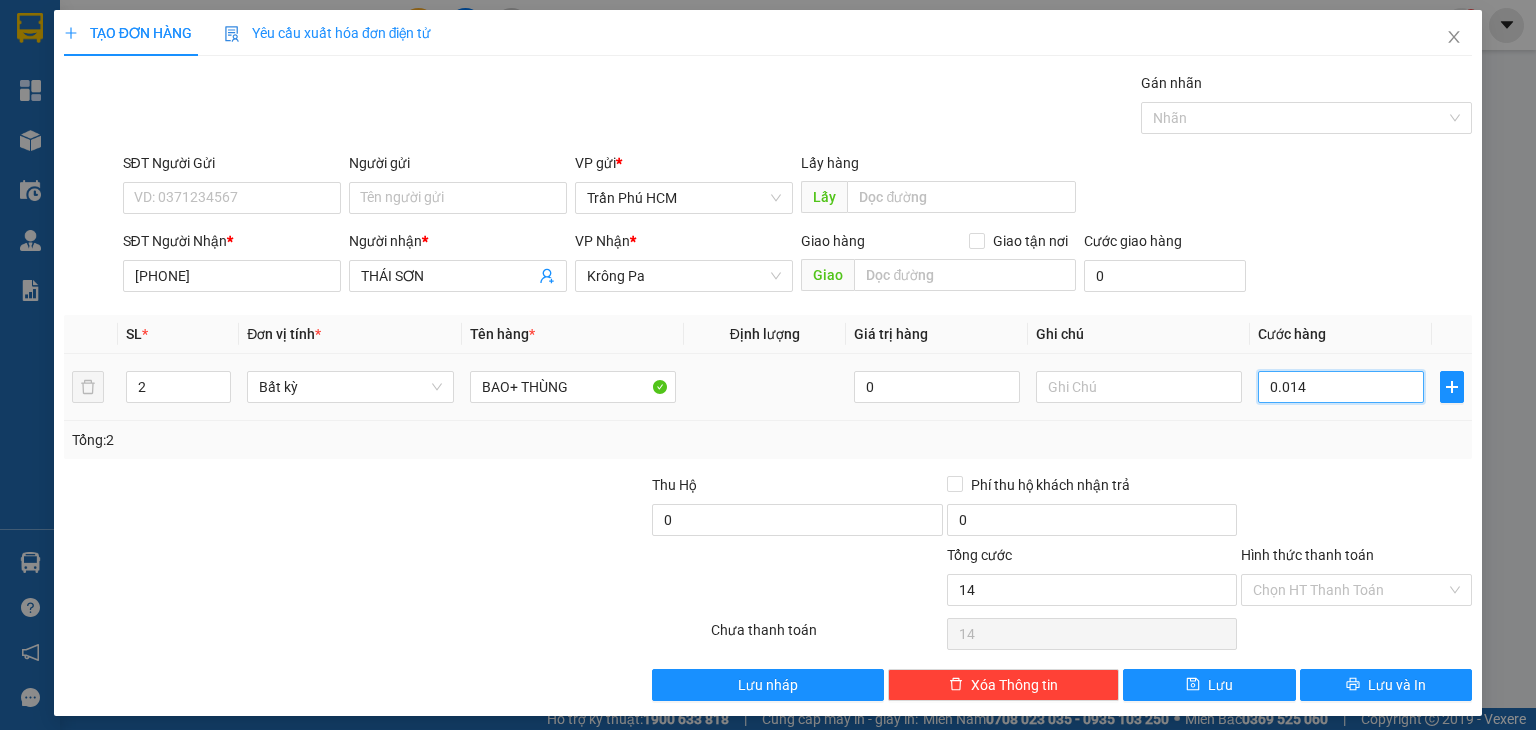 type on "00.140" 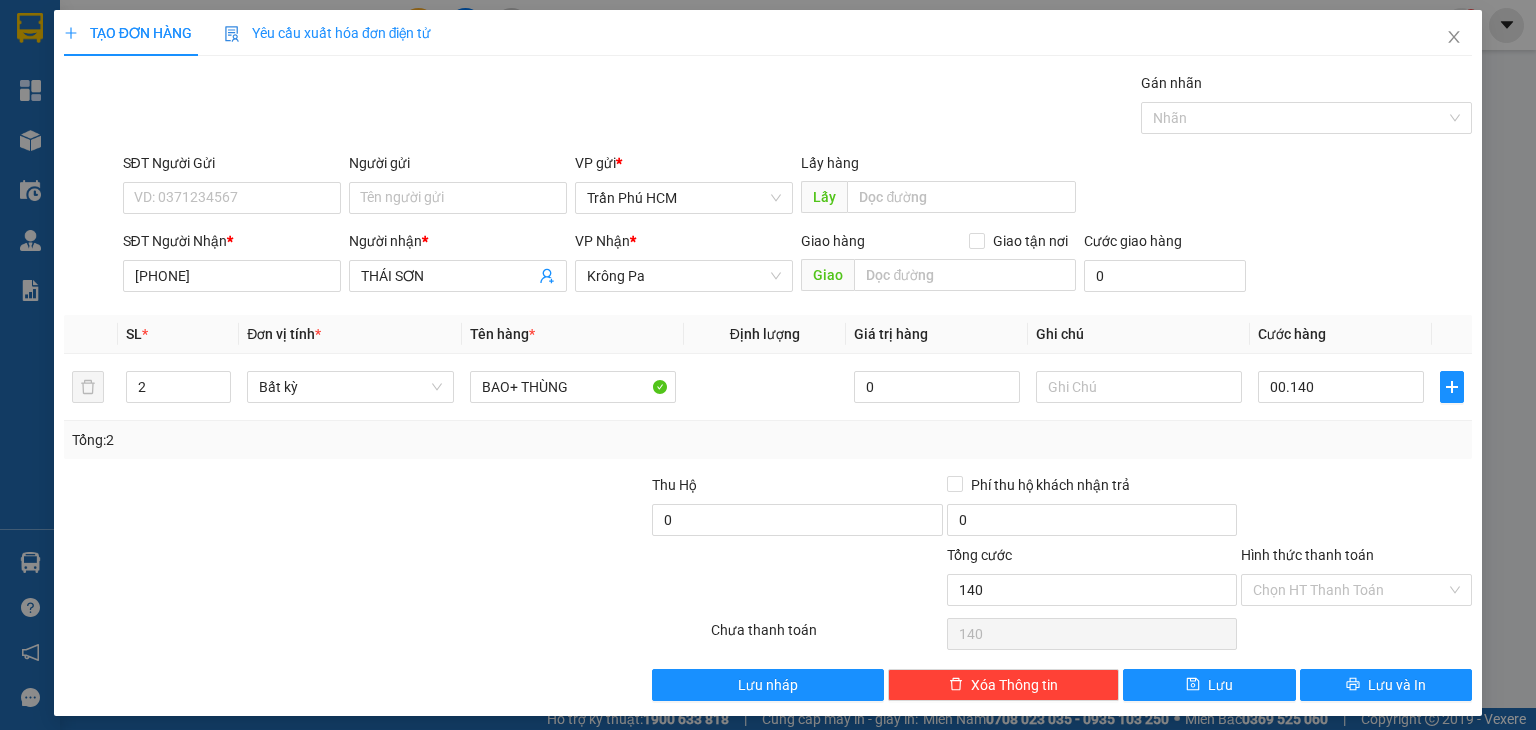 type on "140.000" 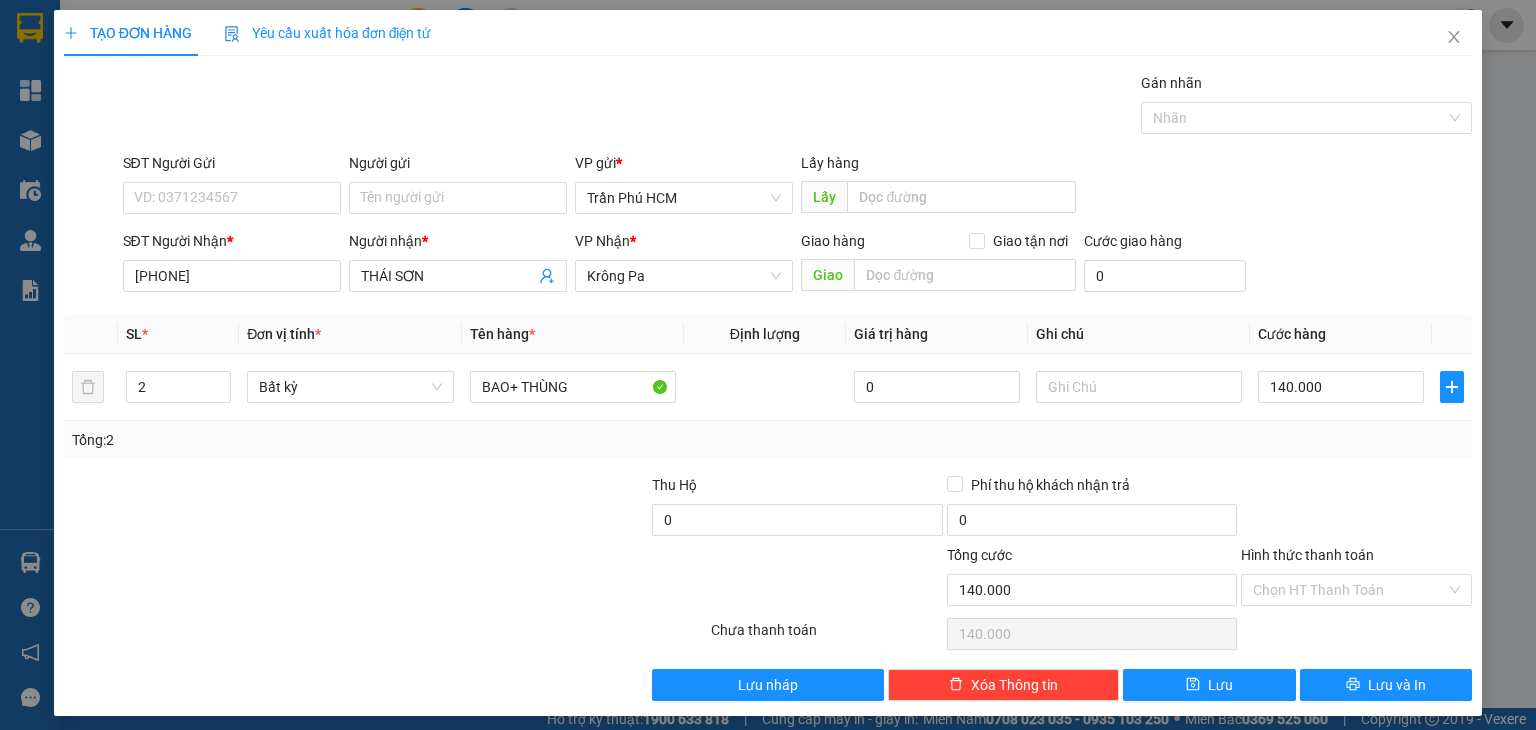 click on "Transit Pickup Surcharge Ids Transit Deliver Surcharge Ids Transit Deliver Surcharge Transit Deliver Surcharge Gói vận chuyển  * Tiêu chuẩn Gán nhãn   Nhãn SĐT Người Gửi VD: [PHONE] Người gửi Tên người gửi VP gửi  * Trần Phú HCM Lấy hàng Lấy SĐT Người Nhận  * [PHONE] Người nhận  * THÁI SƠN VP Nhận  * Krông Pa Giao hàng Giao tận nơi Giao Cước giao hàng 0 SL  * Đơn vị tính  * Tên hàng  * Định lượng Giá trị hàng Ghi chú Cước hàng                   2 Bất kỳ BAO+ THÙNG 0 140.000 Tổng:  2 Thu Hộ 0 Phí thu hộ khách nhận trả 0 Tổng cước 140.000 Hình thức thanh toán Chọn HT Thanh Toán Số tiền thu trước 0 Chưa thanh toán 140.000 Chọn HT Thanh Toán Lưu nháp Xóa Thông tin Lưu Lưu và In" at bounding box center (768, 386) 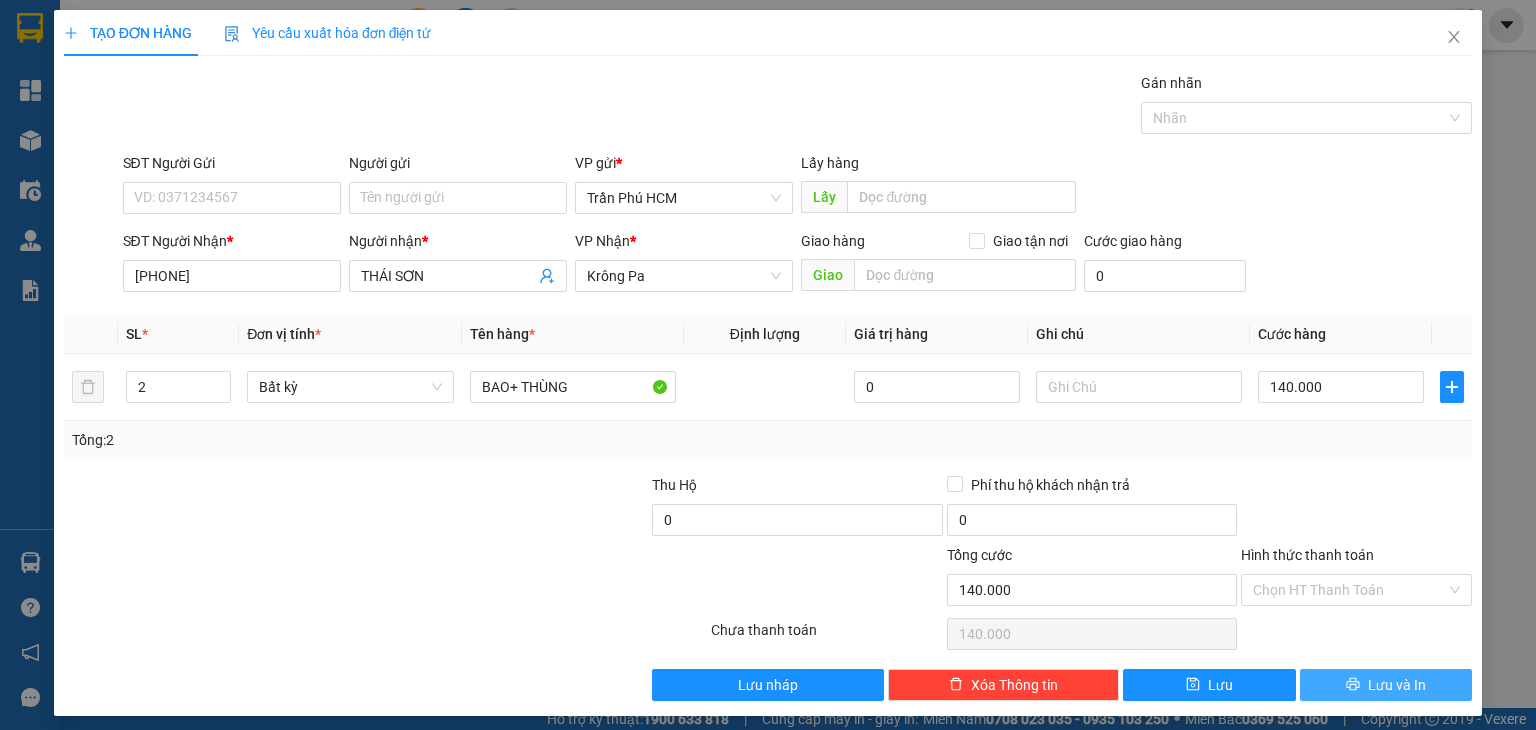 click 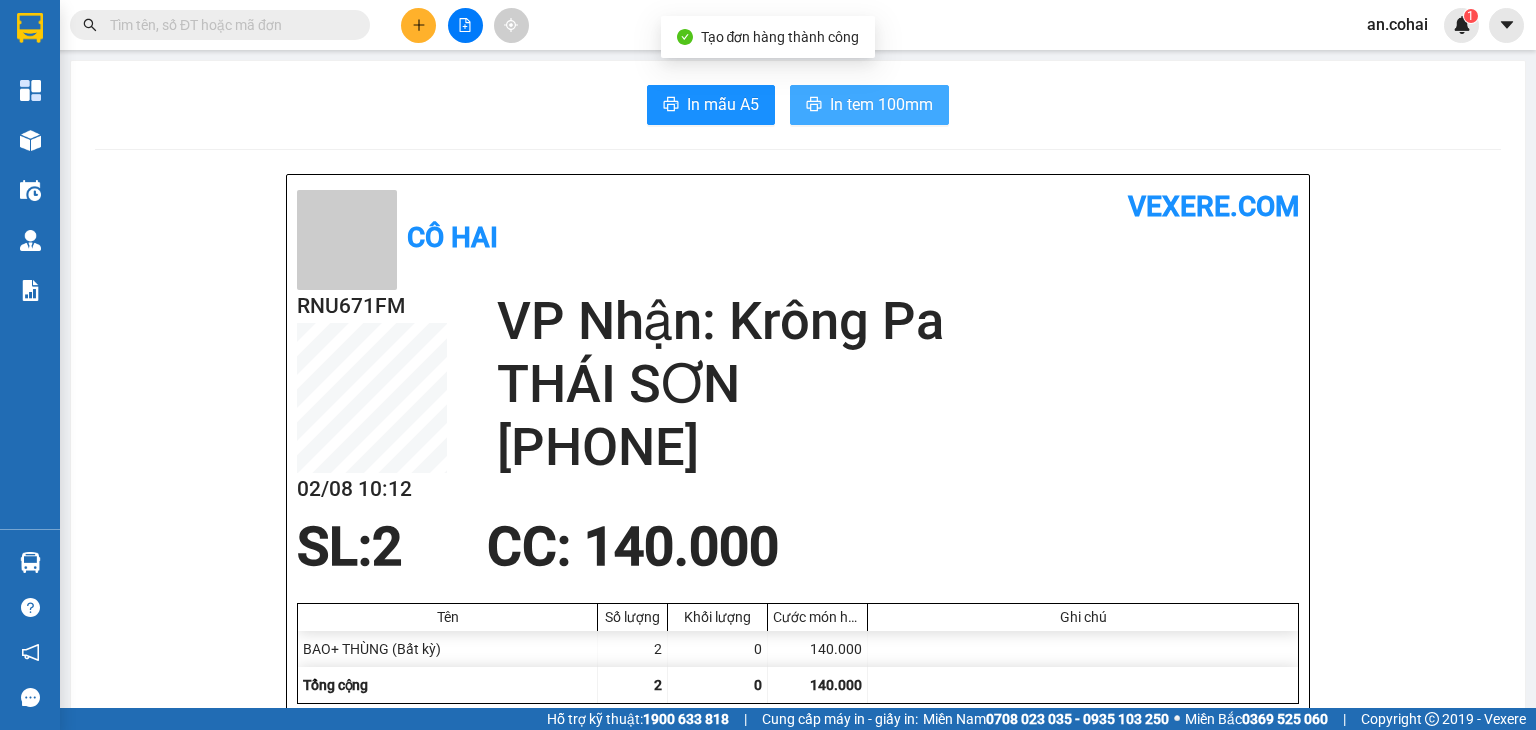 click on "In tem 100mm" at bounding box center [881, 104] 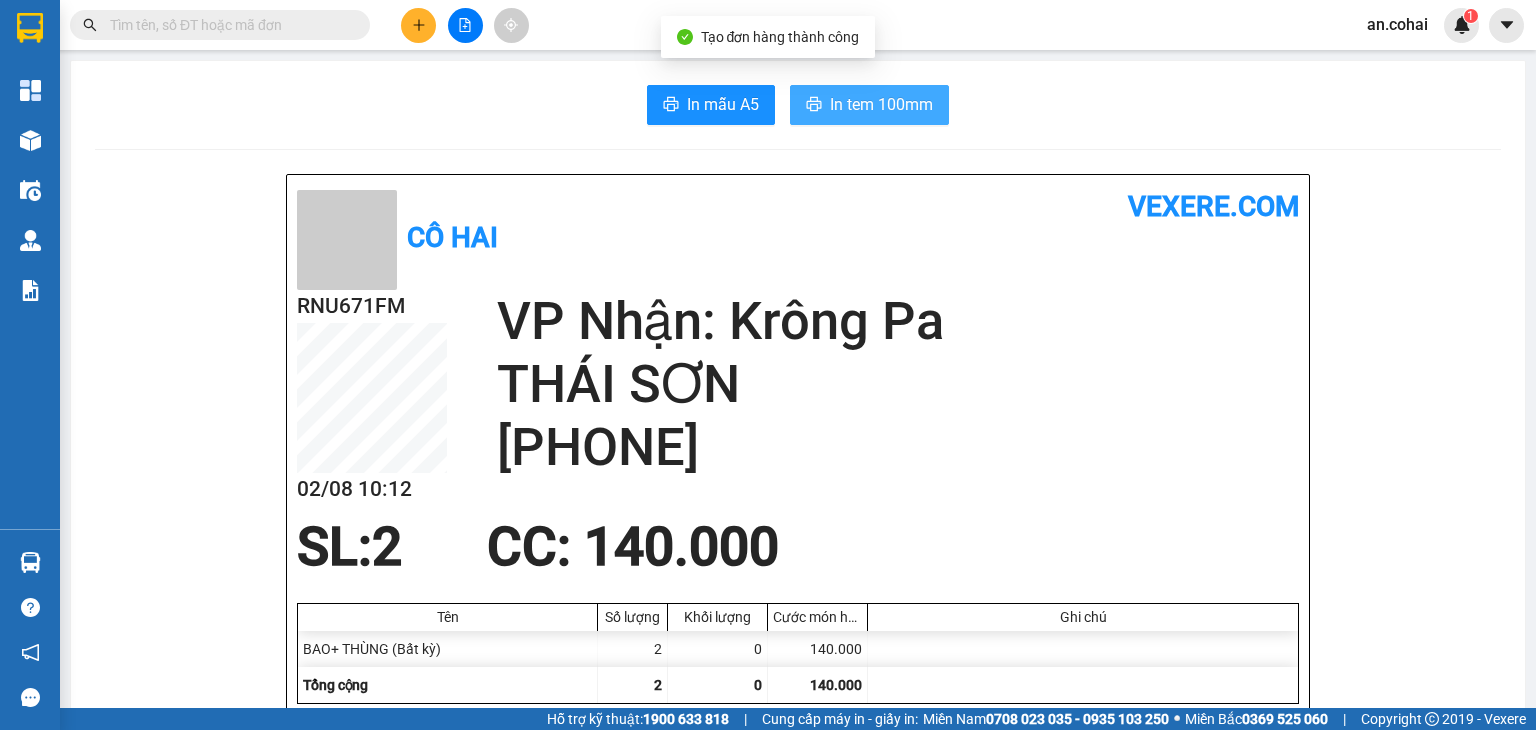 scroll, scrollTop: 0, scrollLeft: 0, axis: both 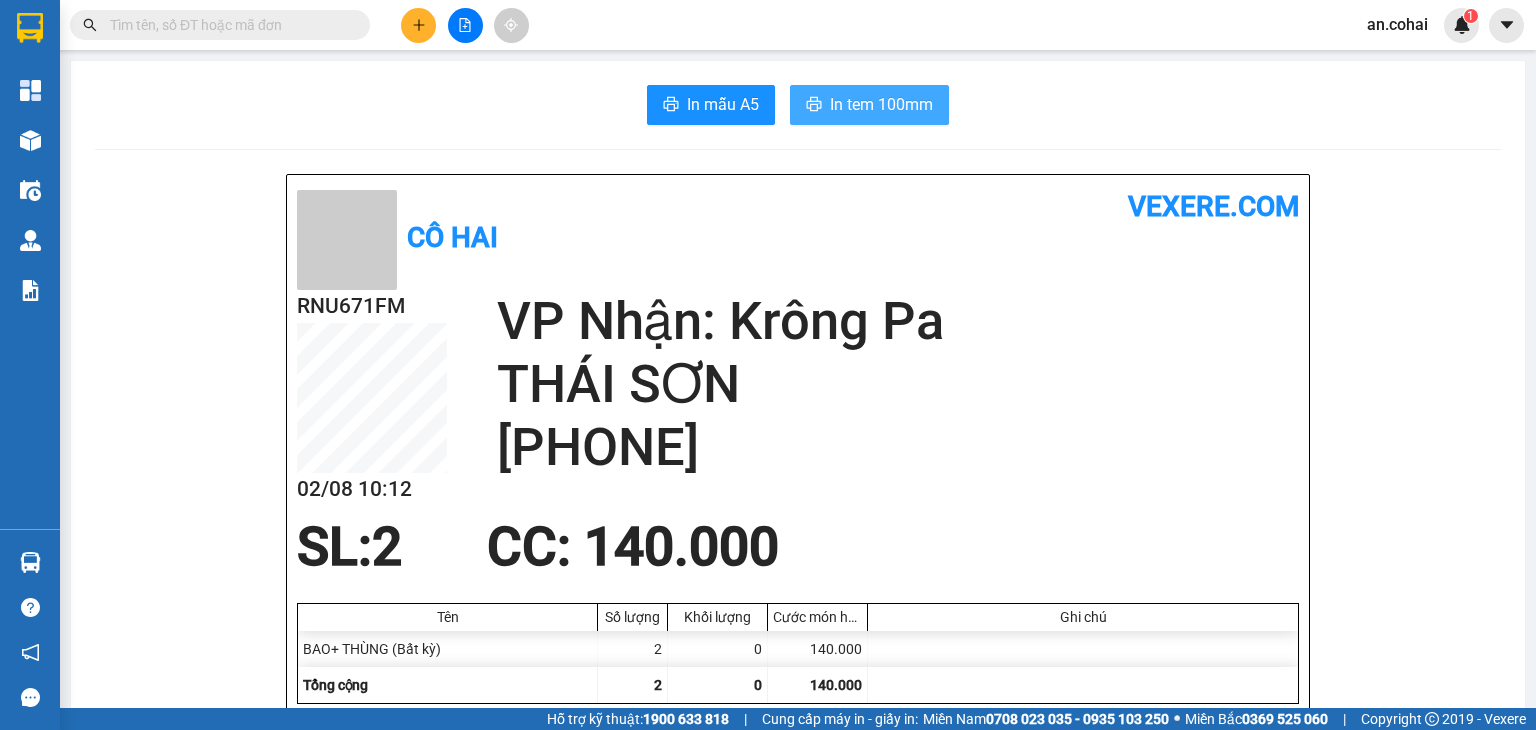 drag, startPoint x: 820, startPoint y: 94, endPoint x: 836, endPoint y: 119, distance: 29.681644 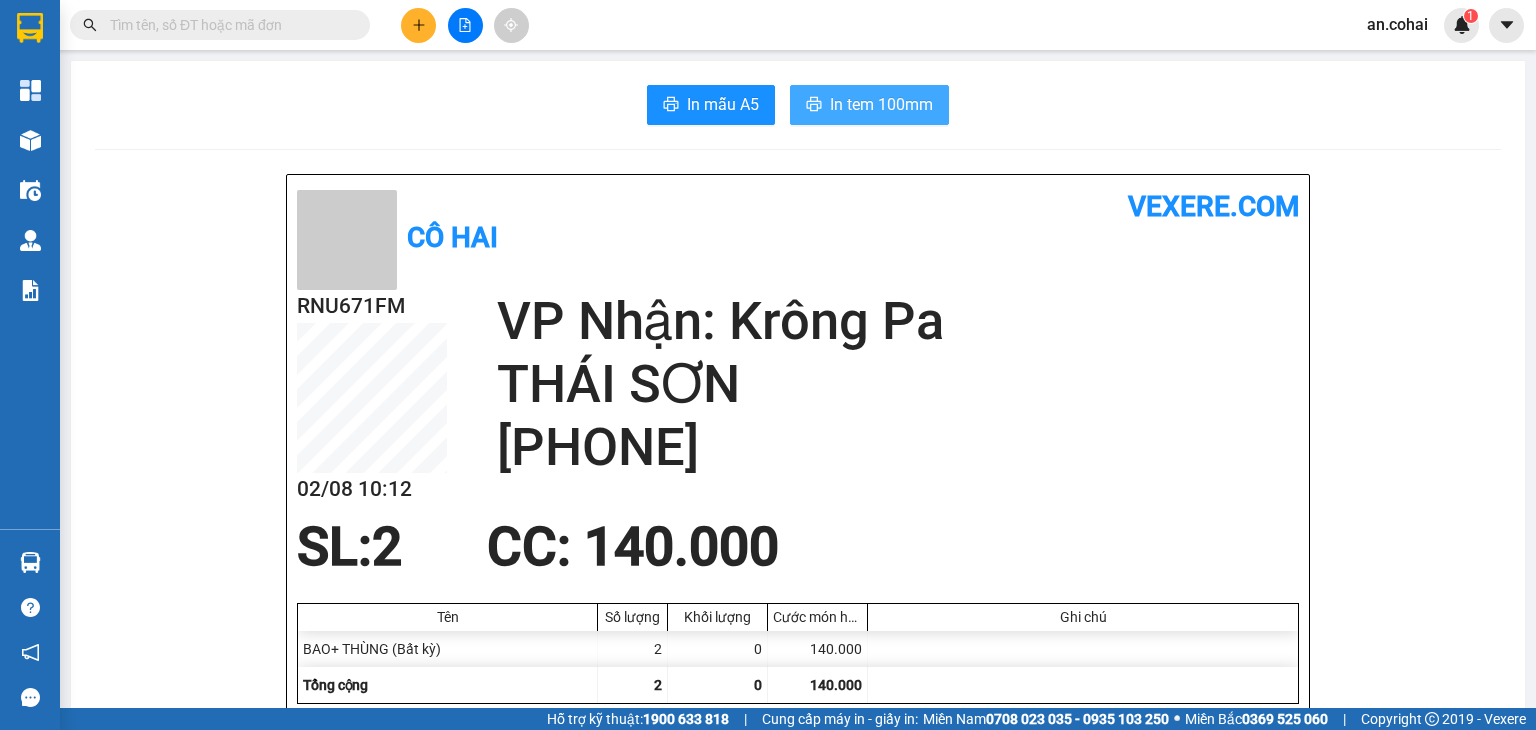 scroll, scrollTop: 0, scrollLeft: 0, axis: both 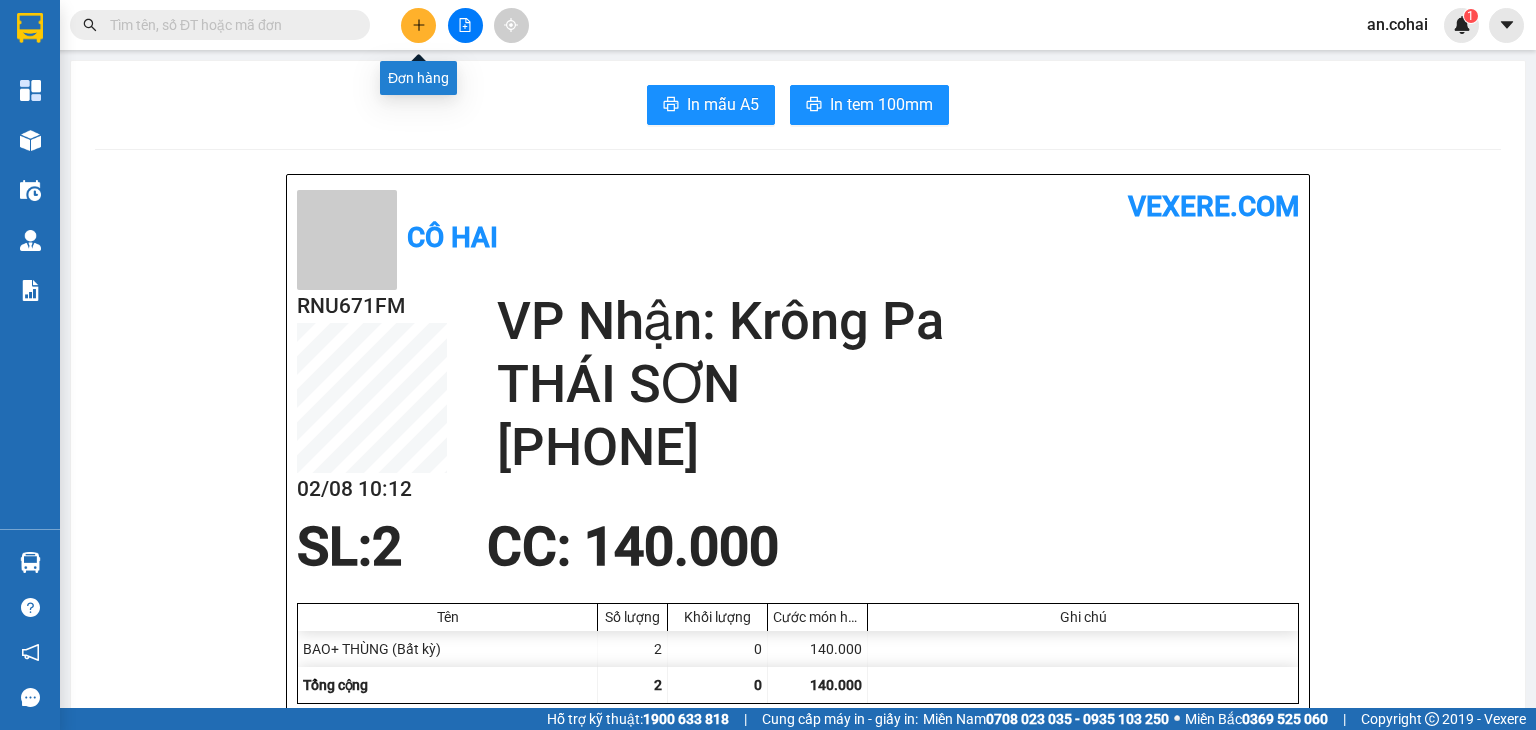 click at bounding box center (418, 25) 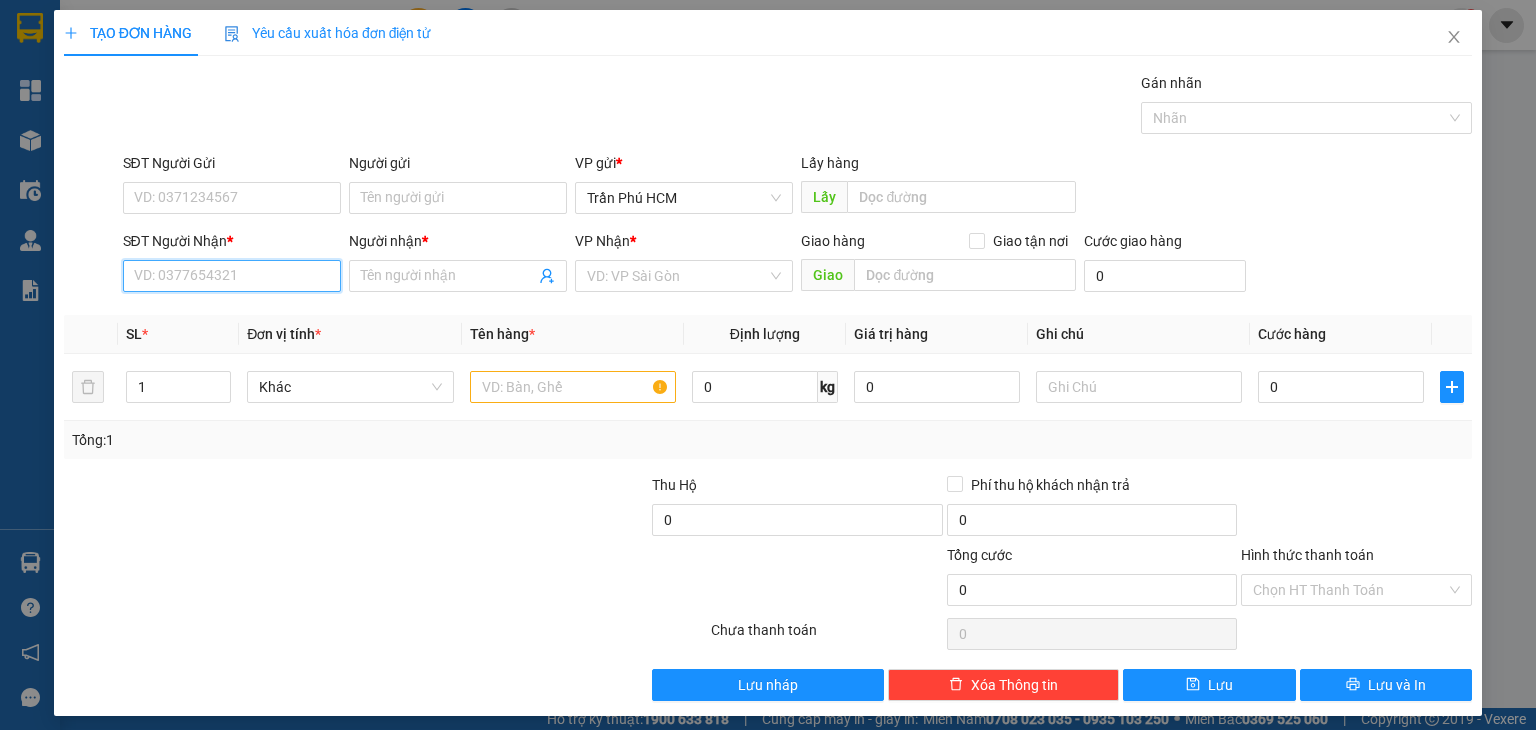 click on "SĐT Người Nhận  *" at bounding box center (232, 276) 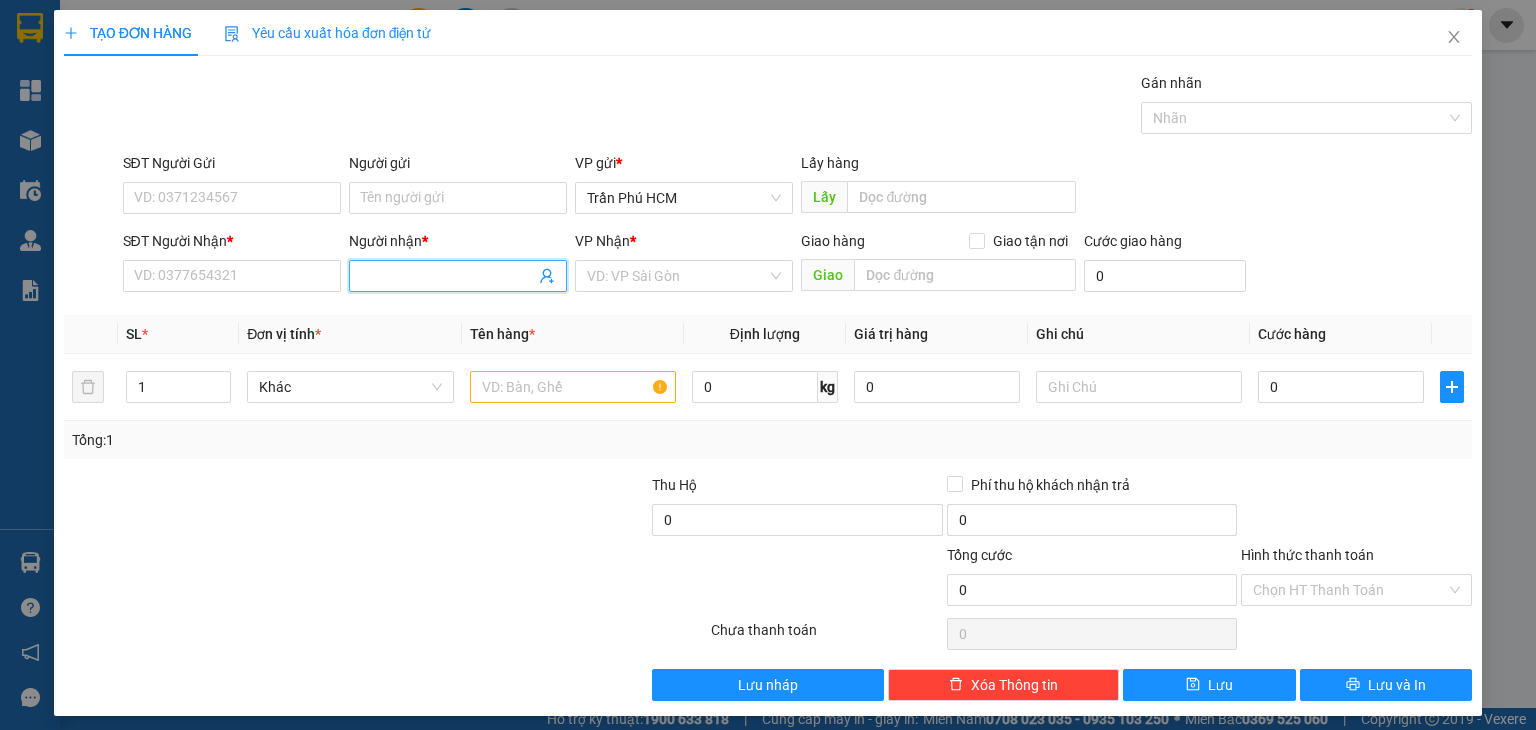click on "Người nhận  *" at bounding box center (448, 276) 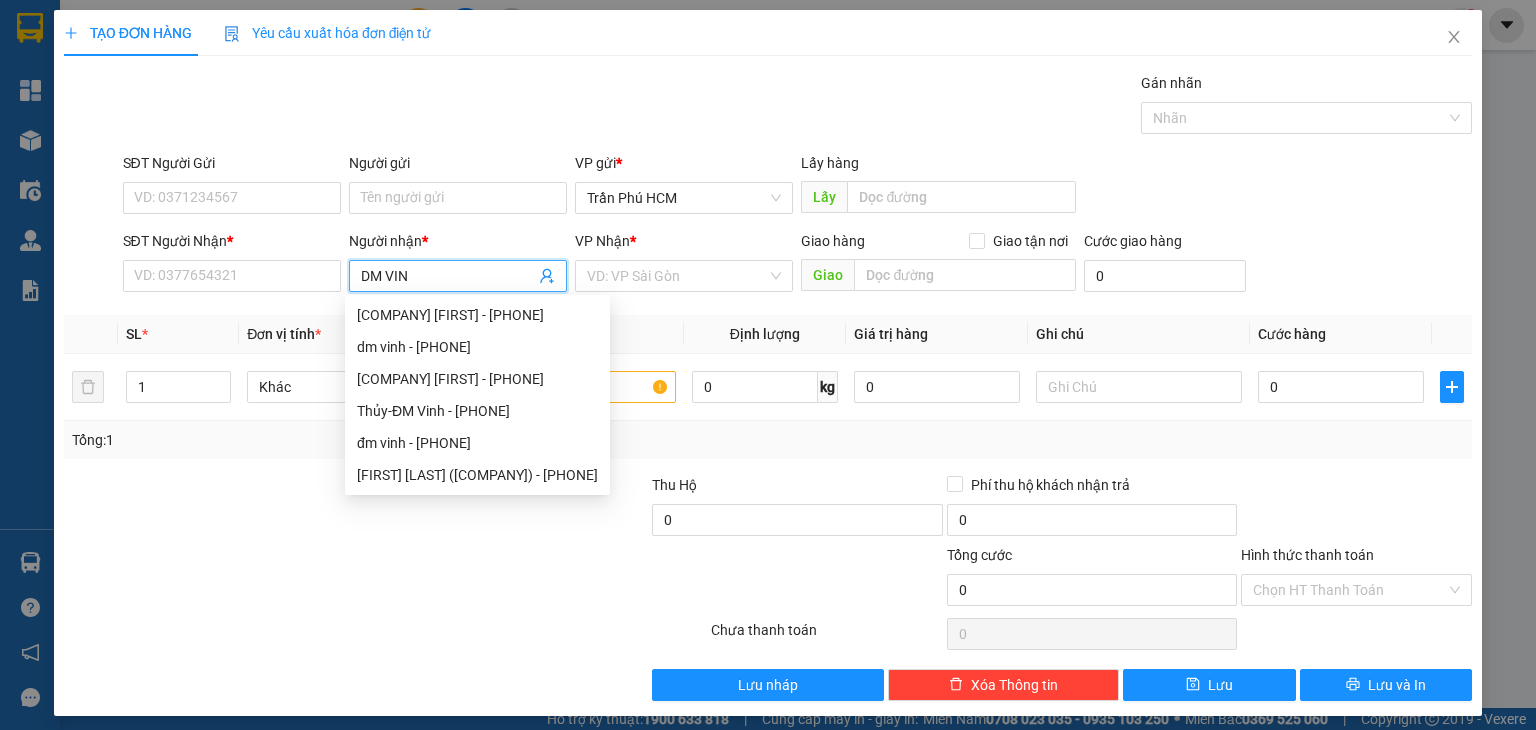 type on "DM VINH" 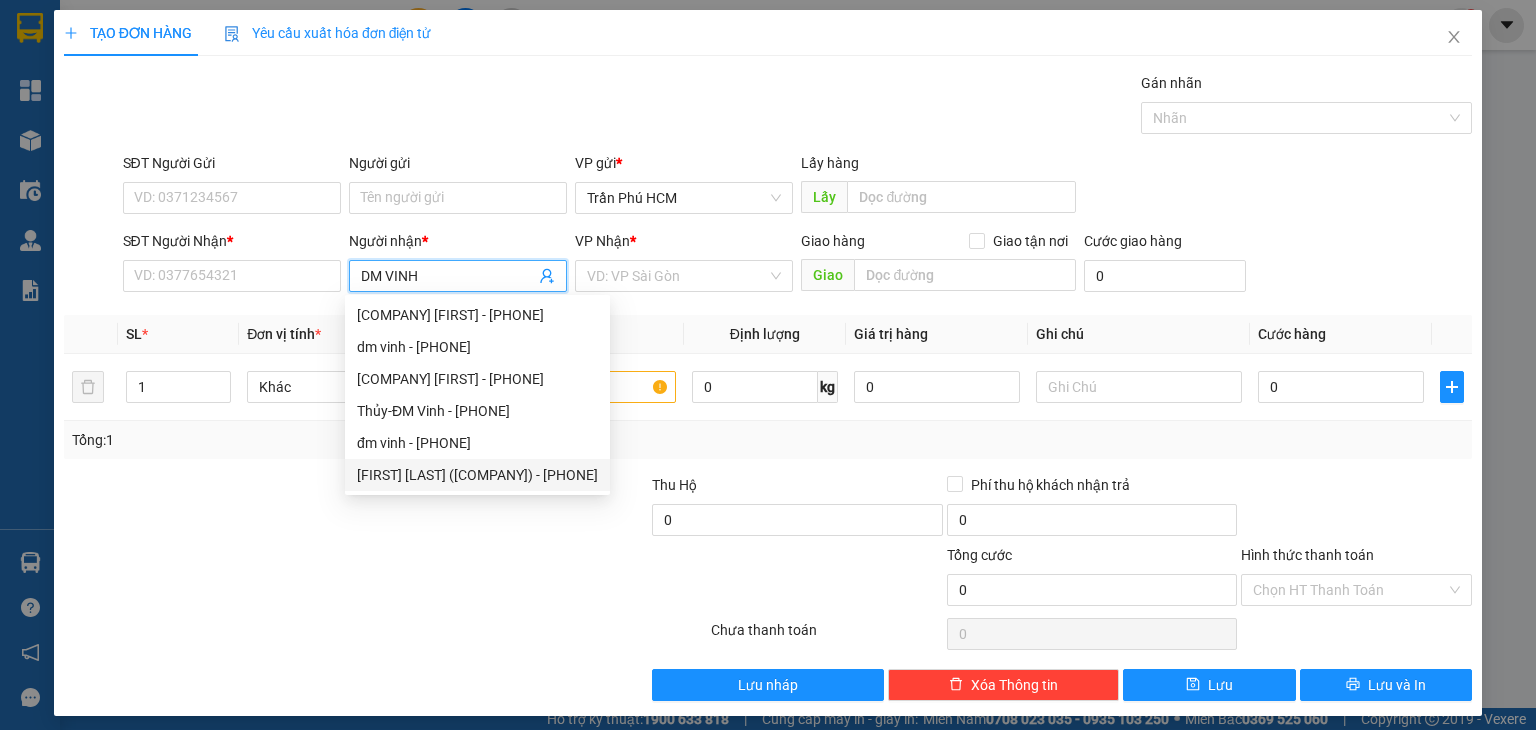 click on "[FIRST] [LAST] ([COMPANY]) - [PHONE]" at bounding box center (477, 475) 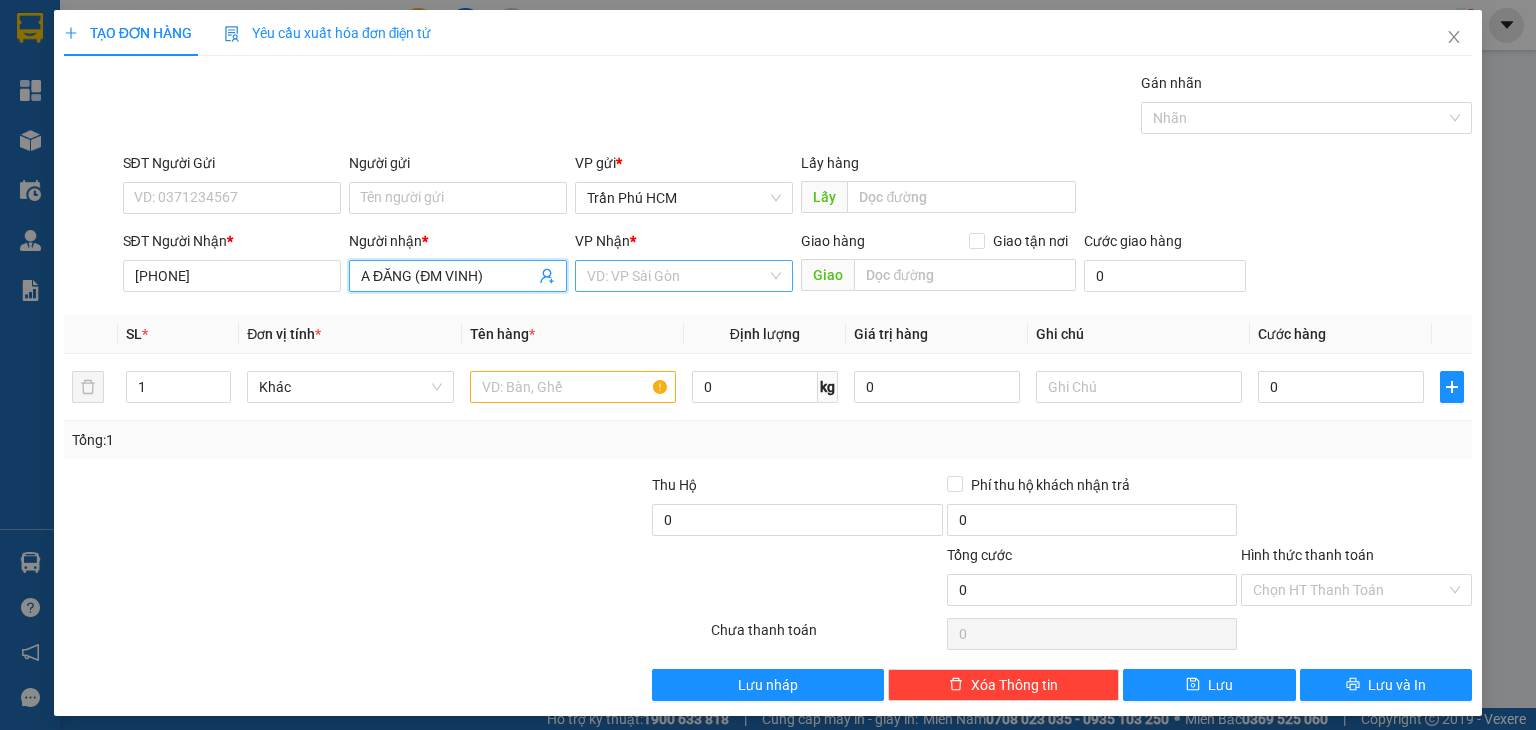 type on "A ĐĂNG (ĐM VINH)" 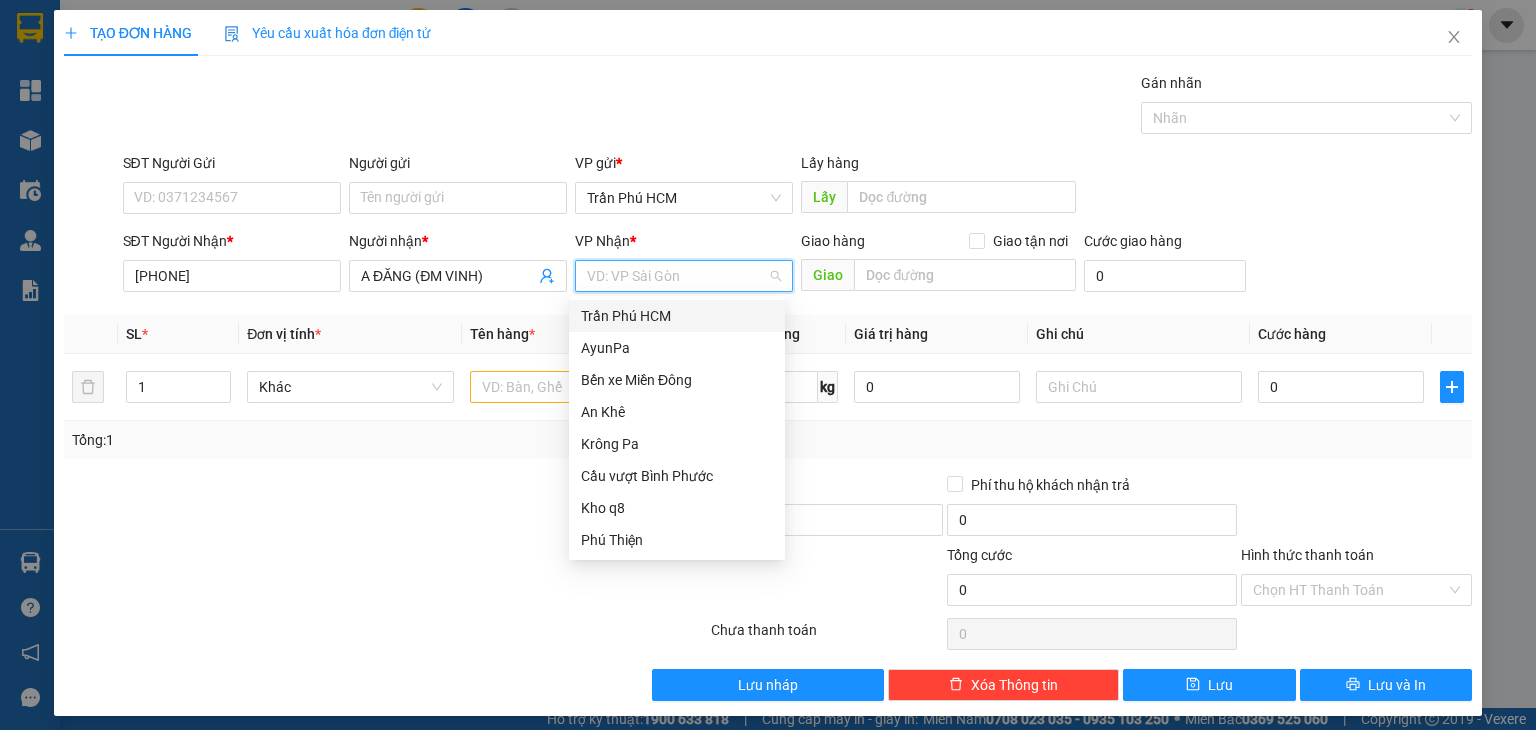 click at bounding box center (677, 276) 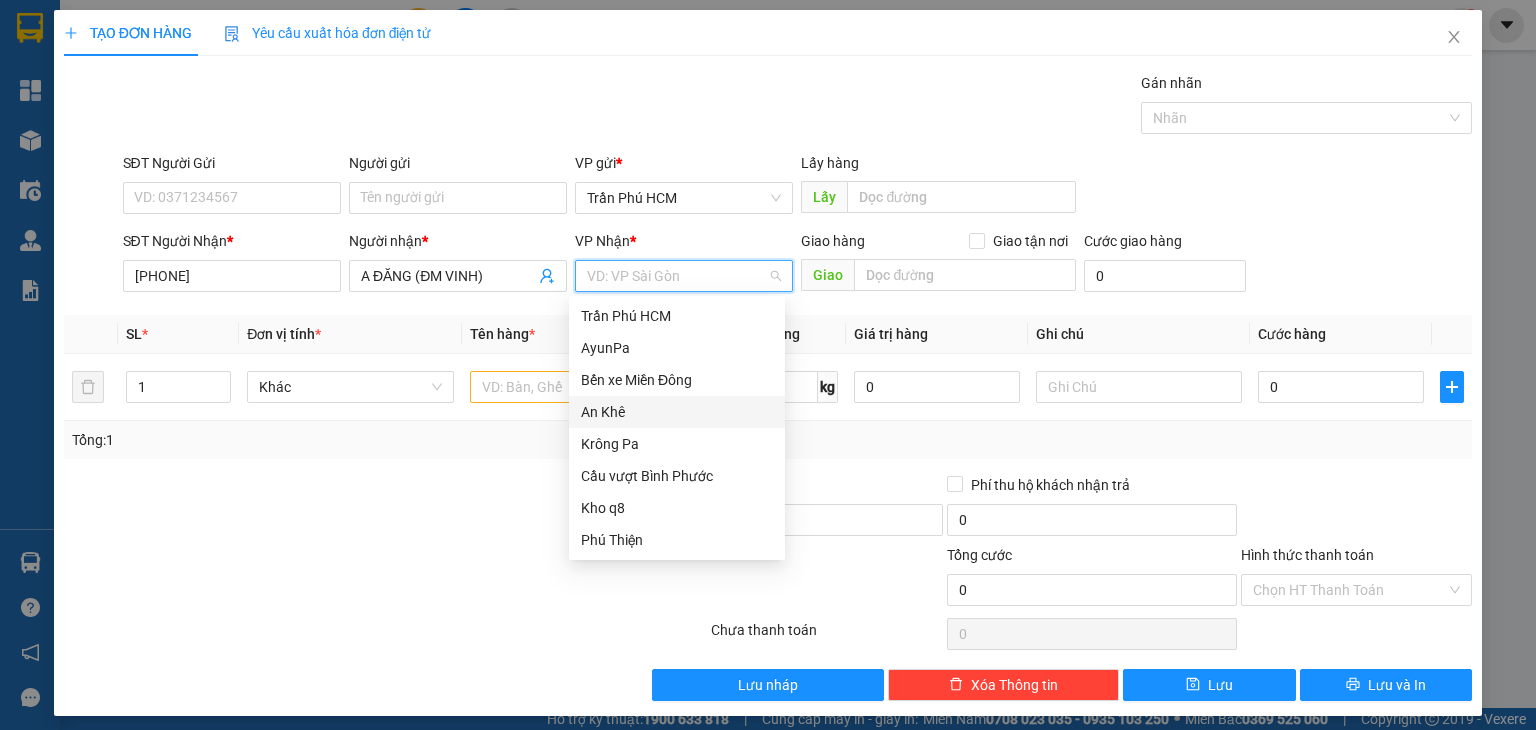 click on "An Khê" at bounding box center (677, 412) 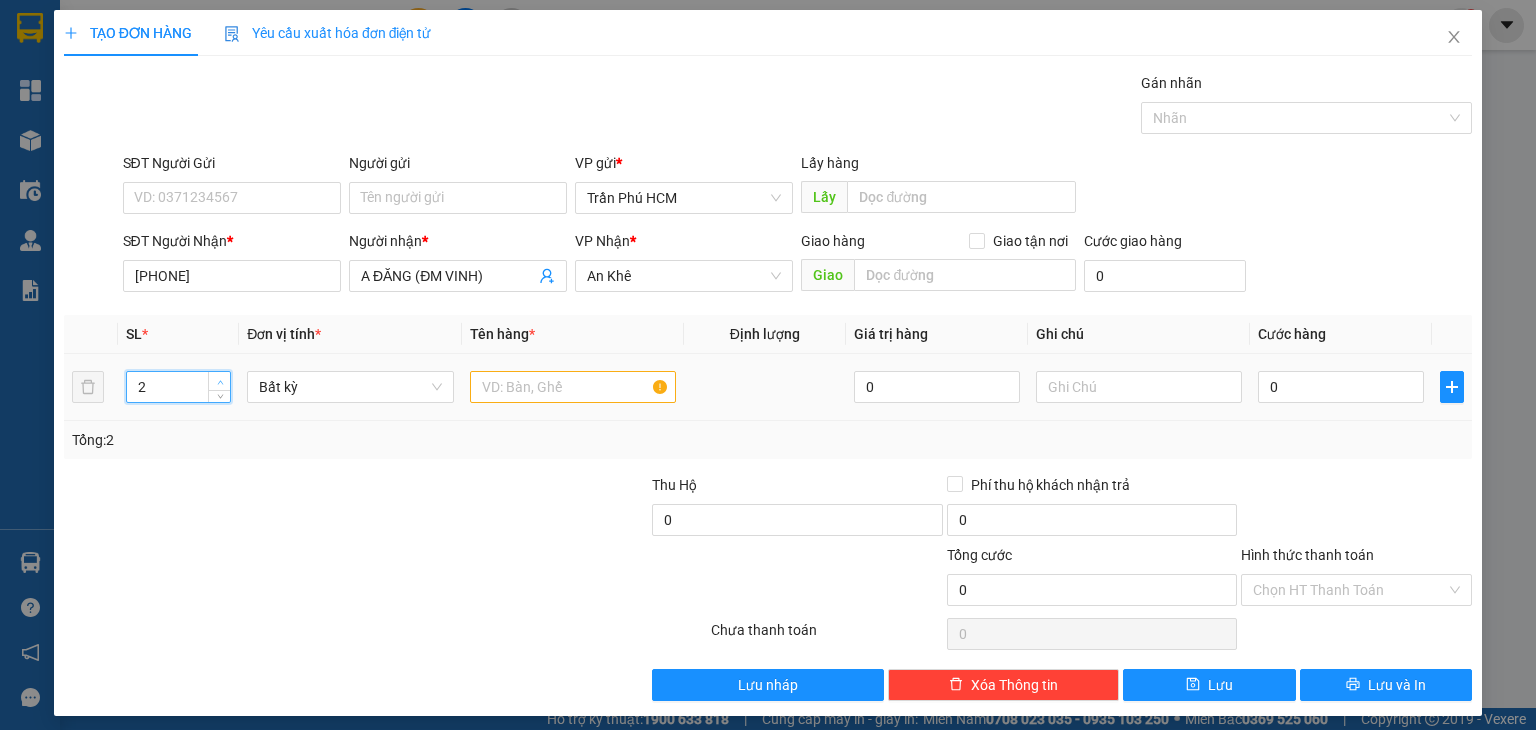 click at bounding box center (219, 381) 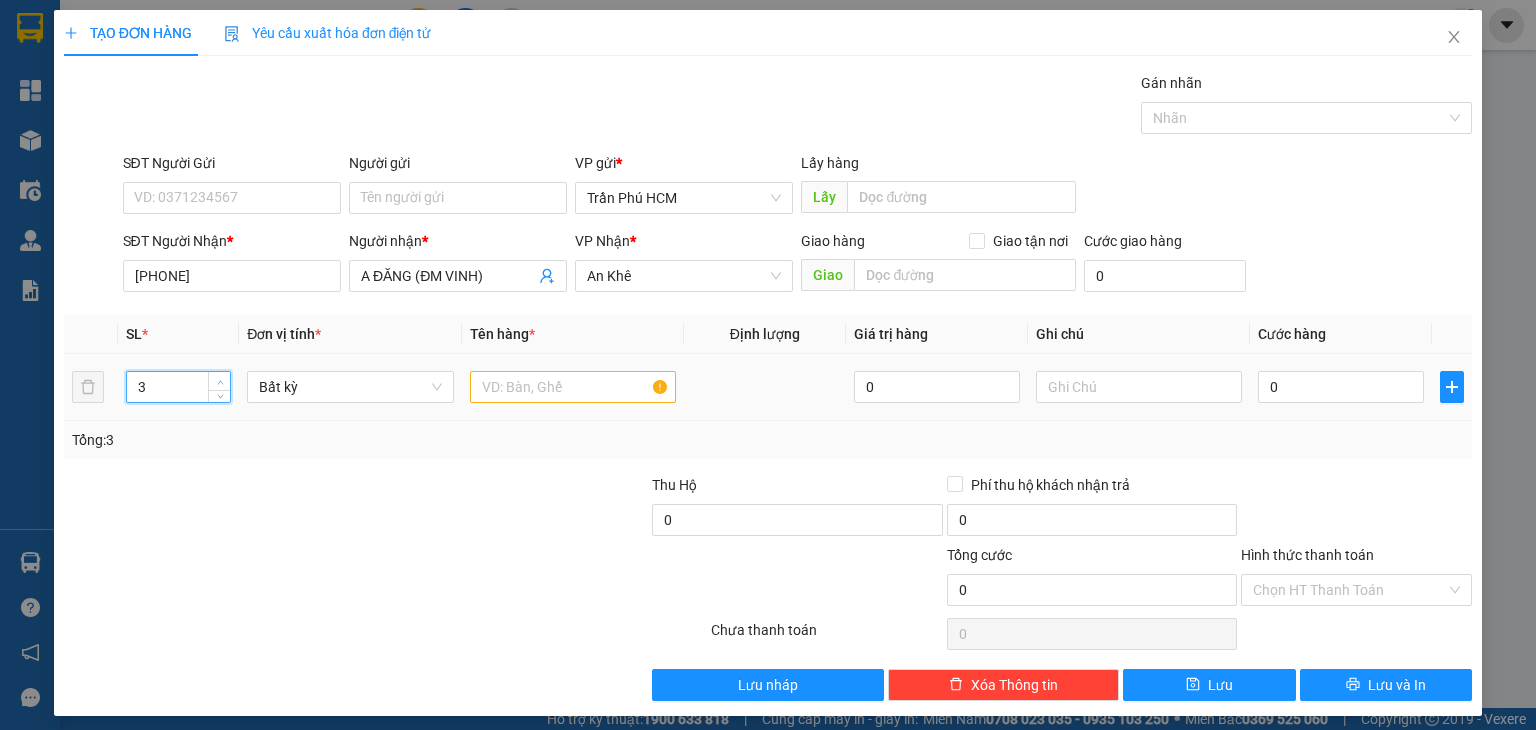 click at bounding box center (219, 381) 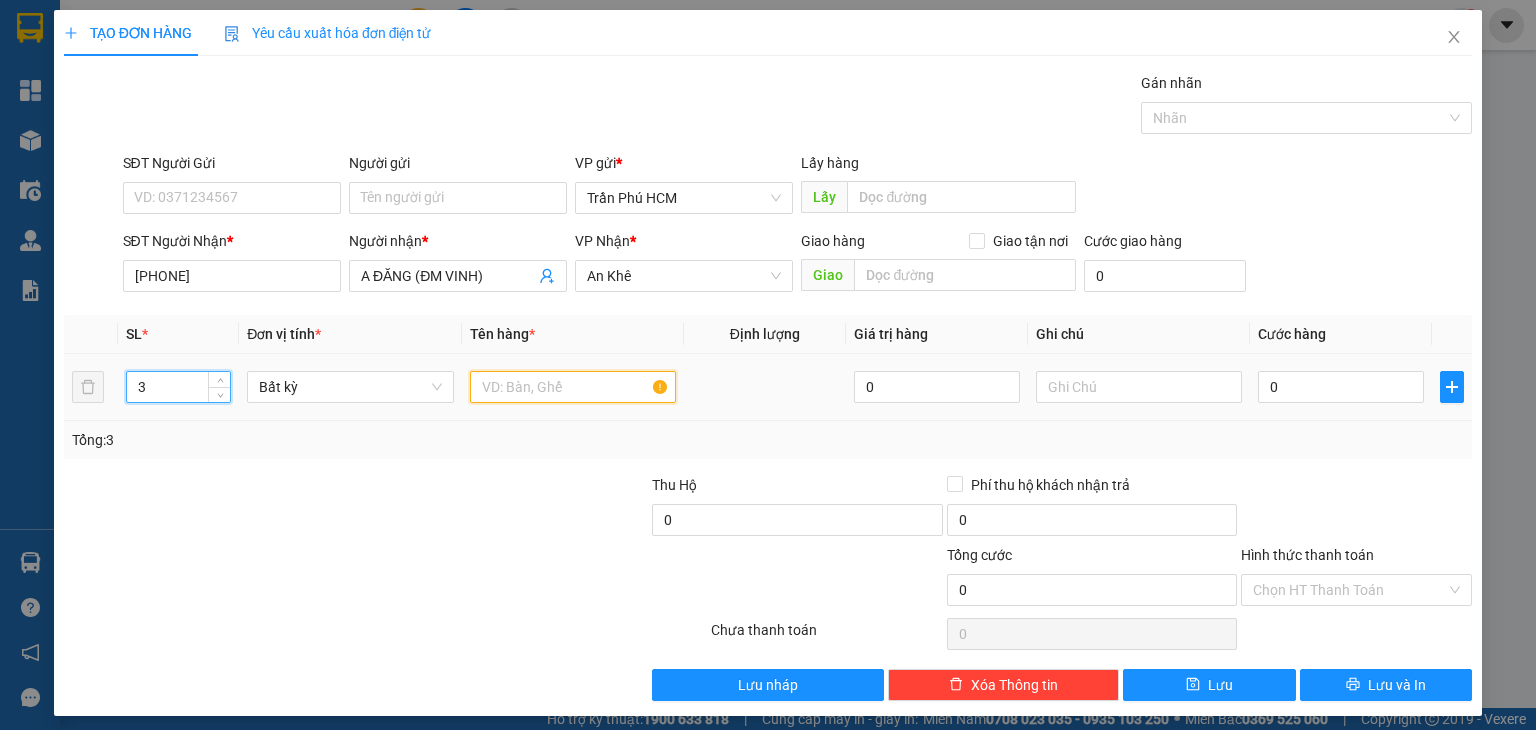 click at bounding box center [573, 387] 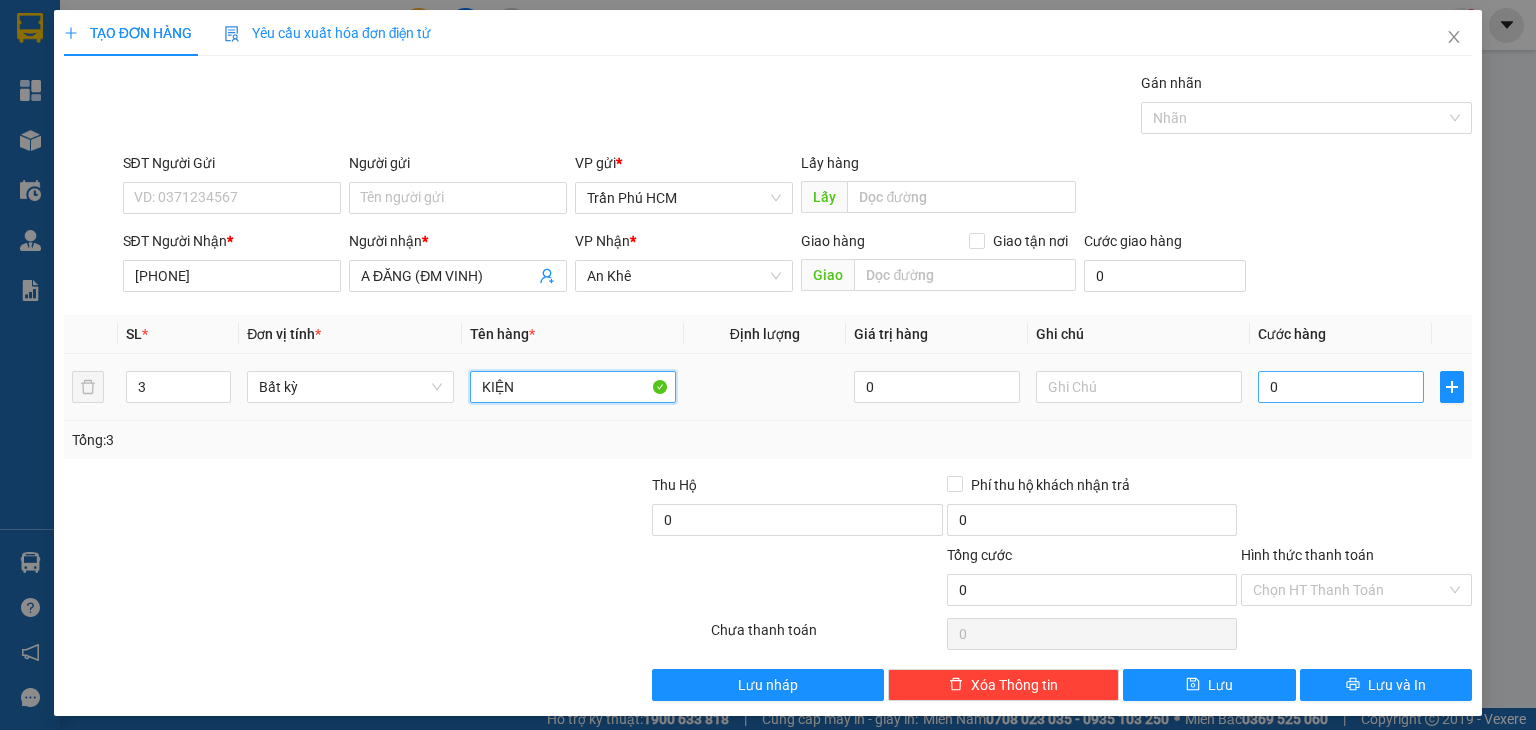 type on "KIỆN" 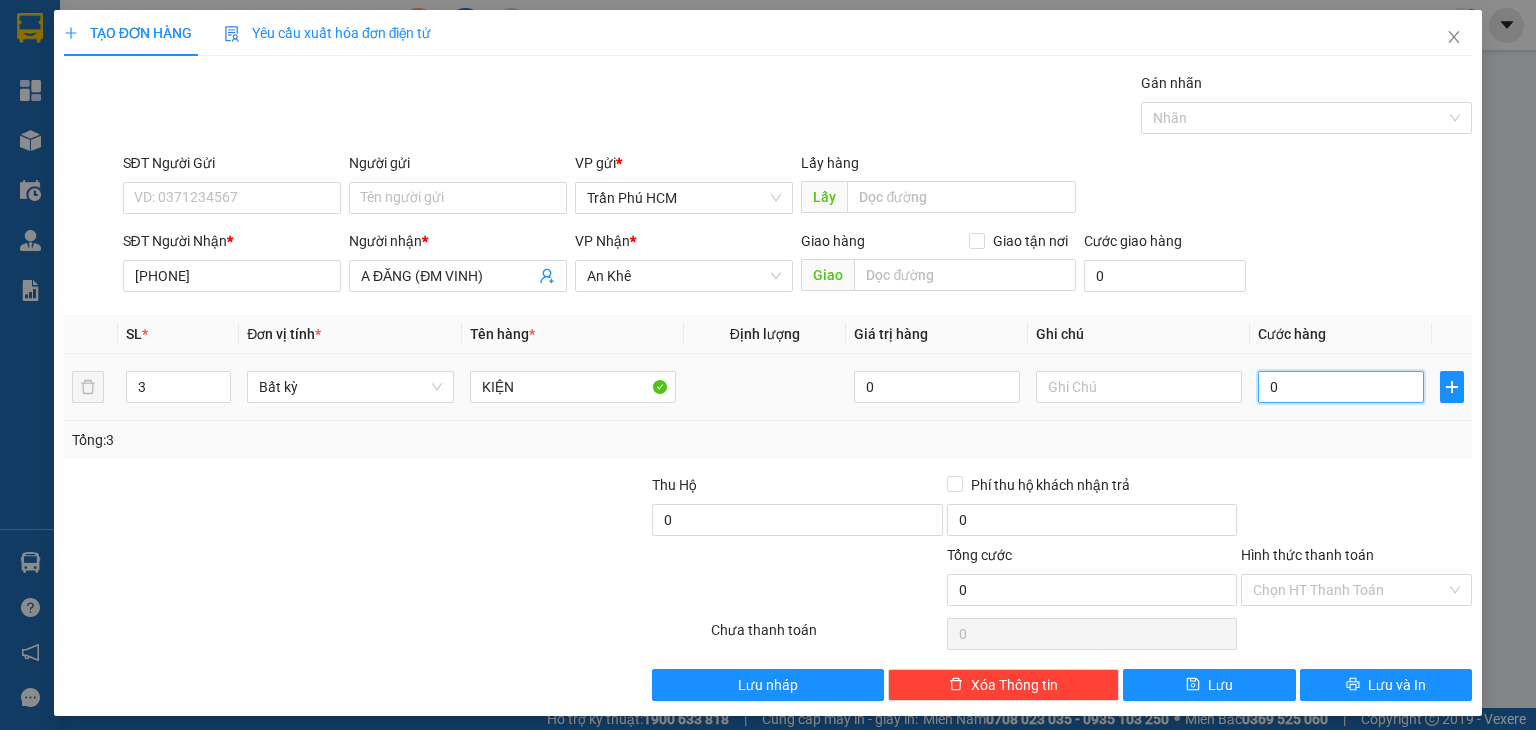 click on "0" at bounding box center [1341, 387] 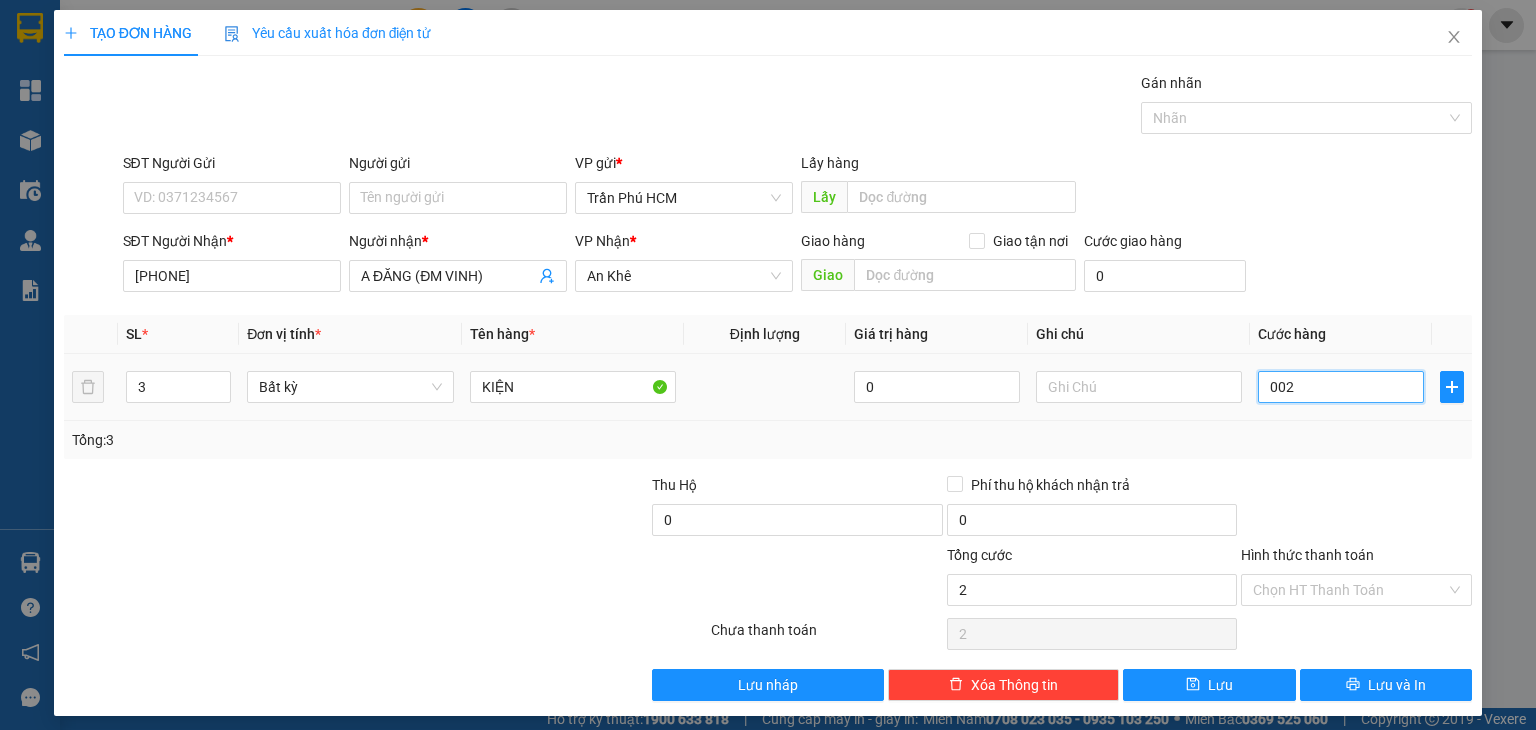 type on "0.021" 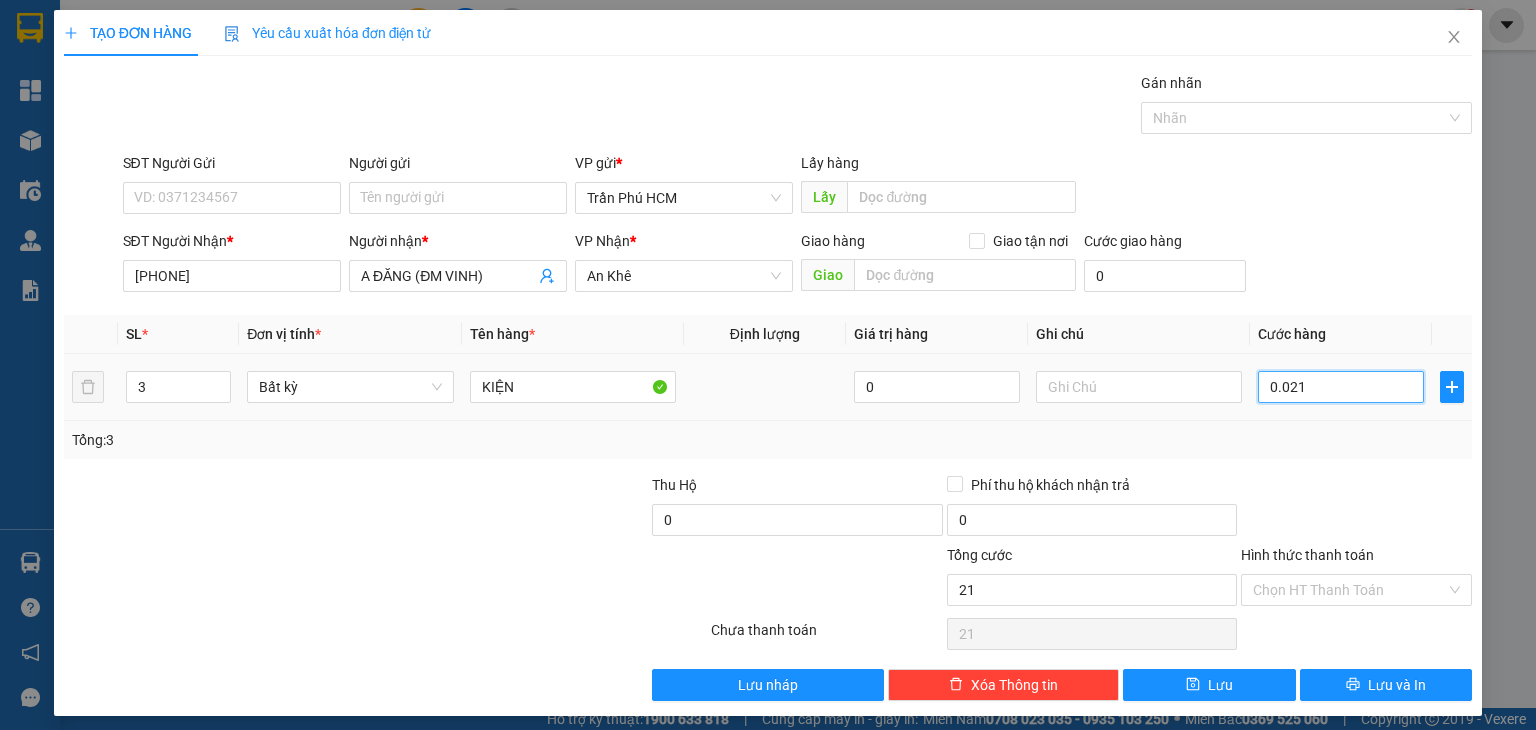 type on "00.210" 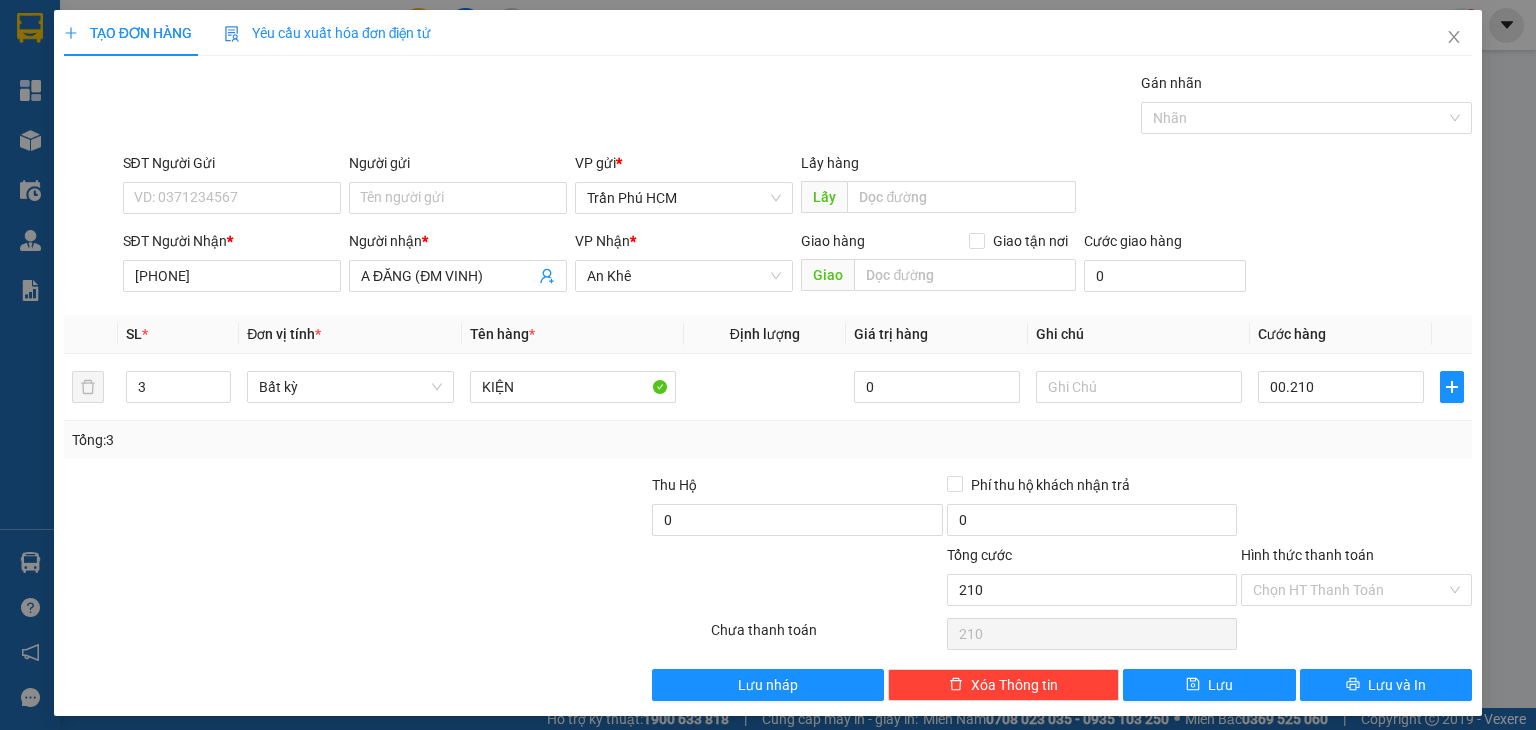 type on "210.000" 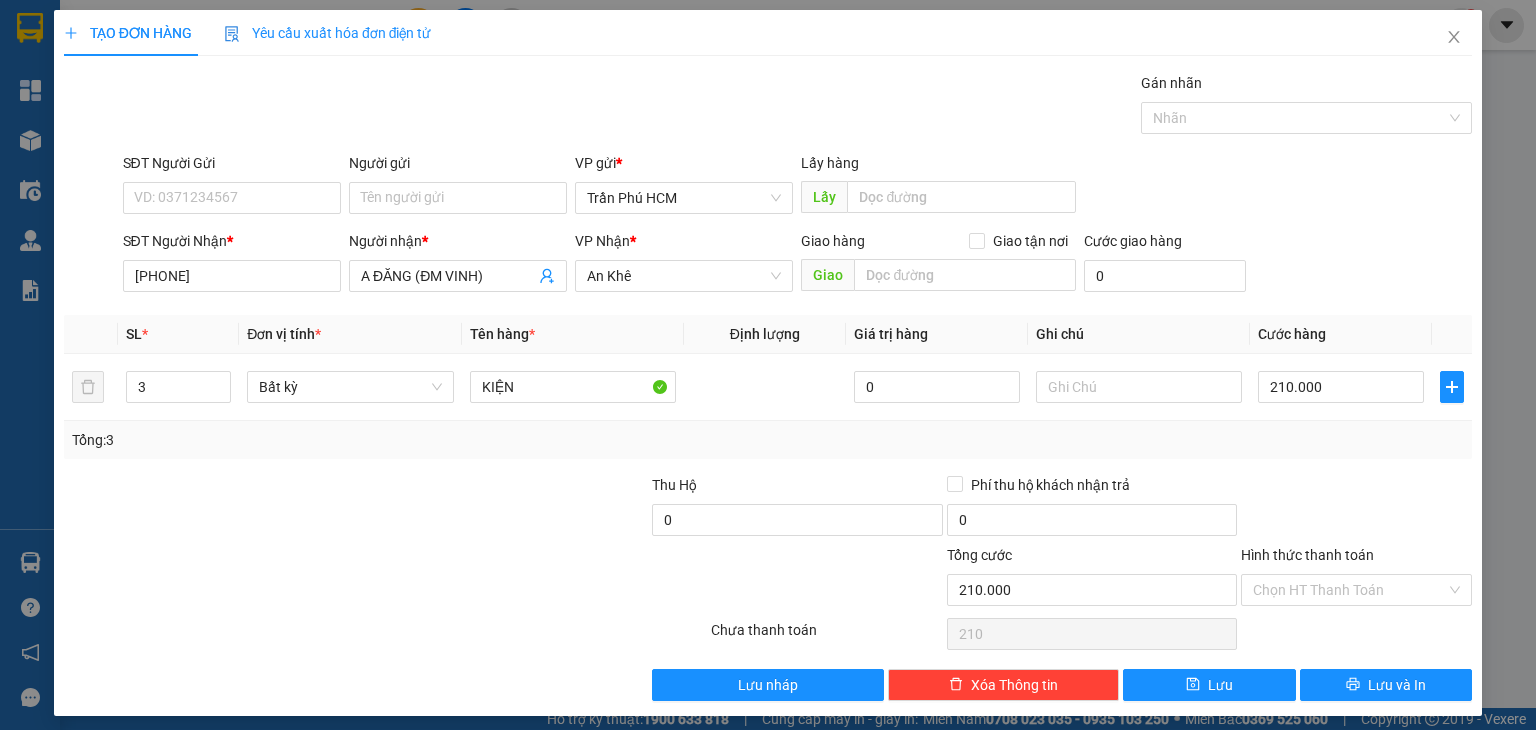 type on "210.000" 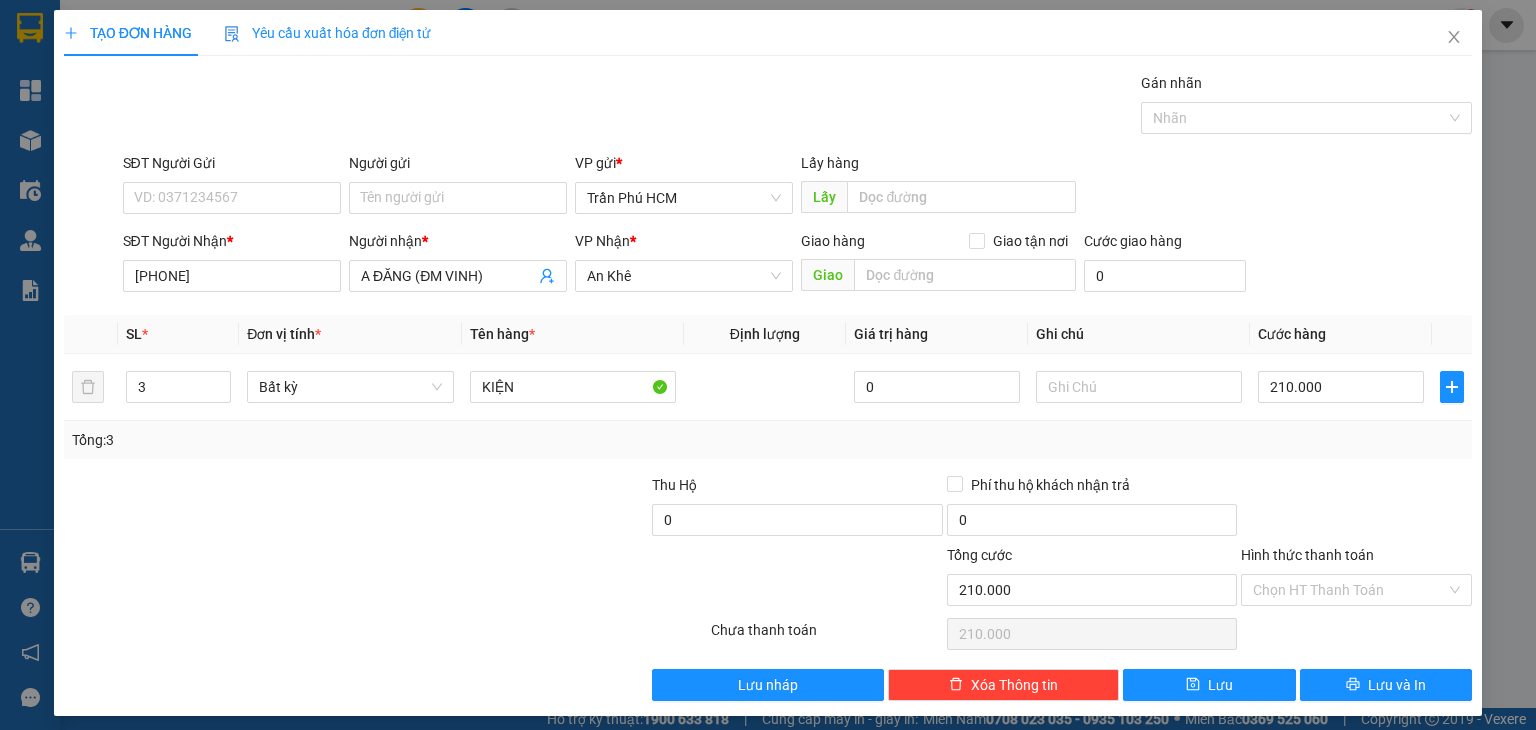 drag, startPoint x: 1296, startPoint y: 459, endPoint x: 1287, endPoint y: 453, distance: 10.816654 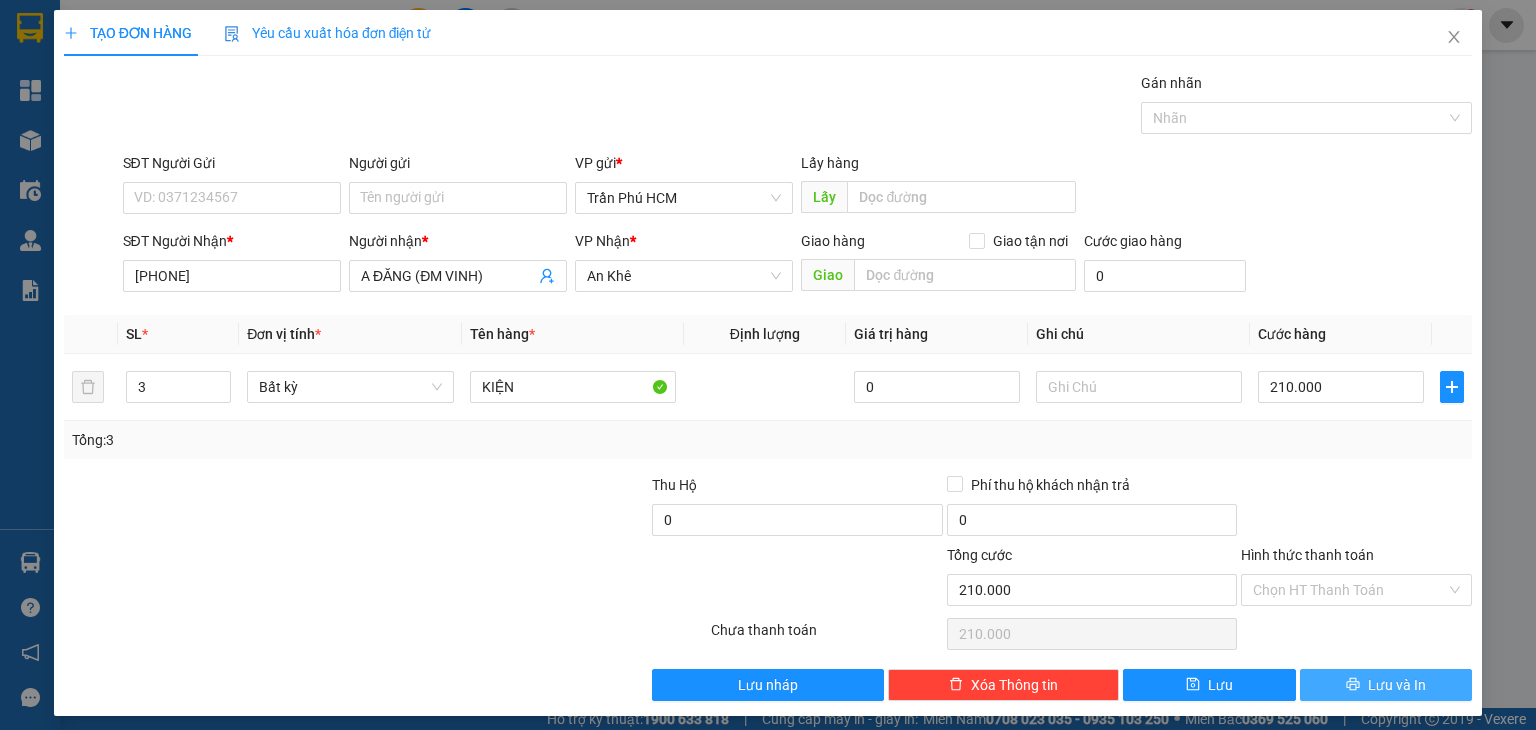 click on "Lưu và In" at bounding box center (1386, 685) 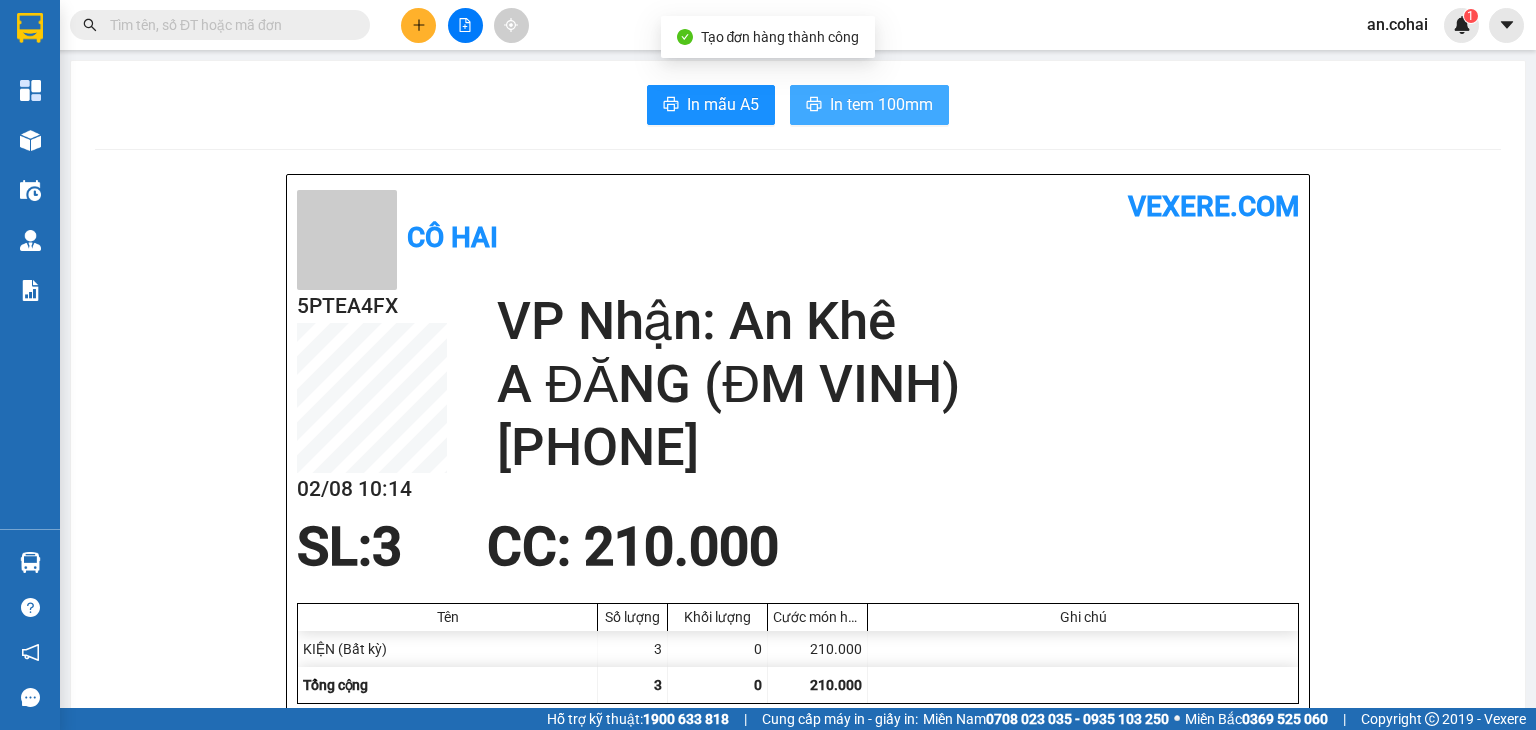 click on "In tem 100mm" at bounding box center (881, 104) 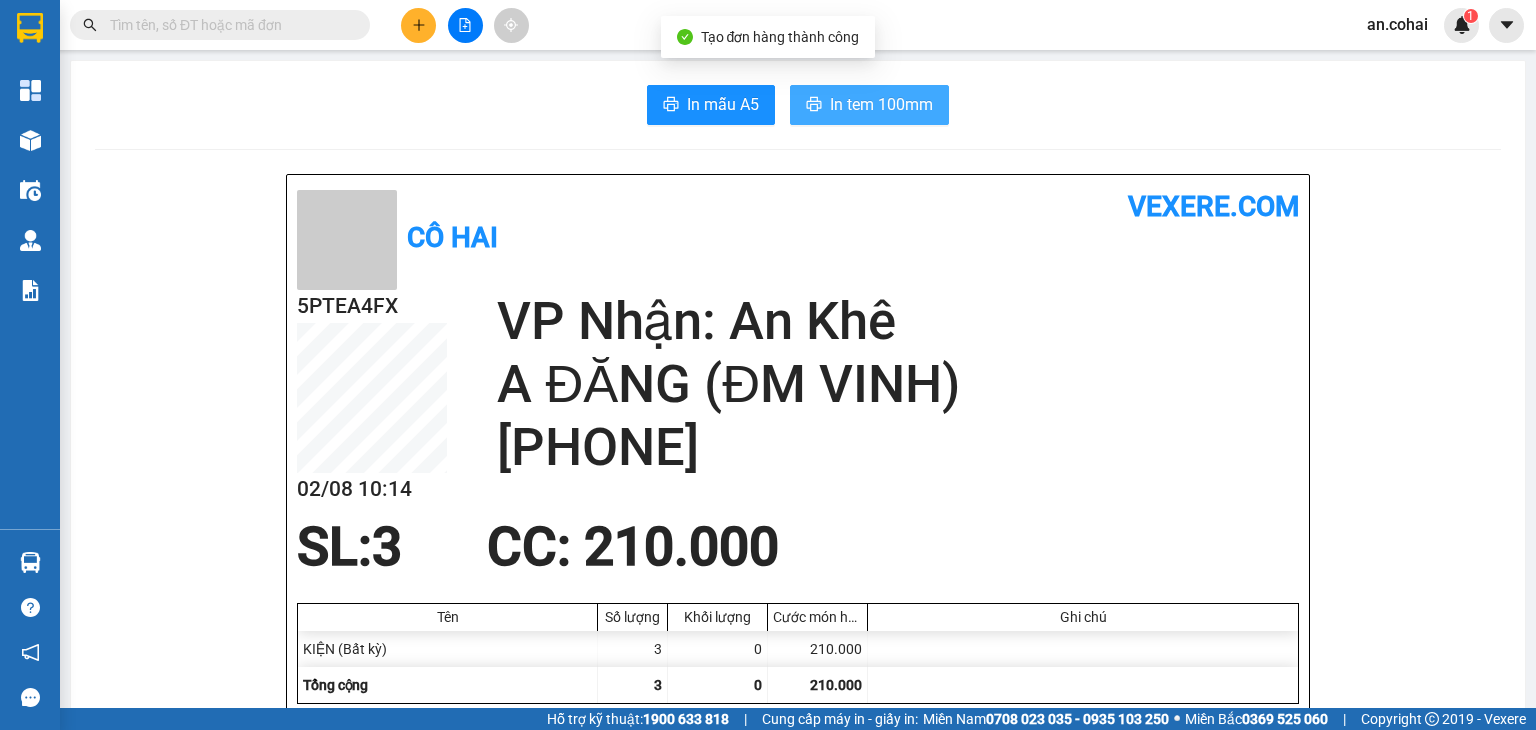 scroll, scrollTop: 0, scrollLeft: 0, axis: both 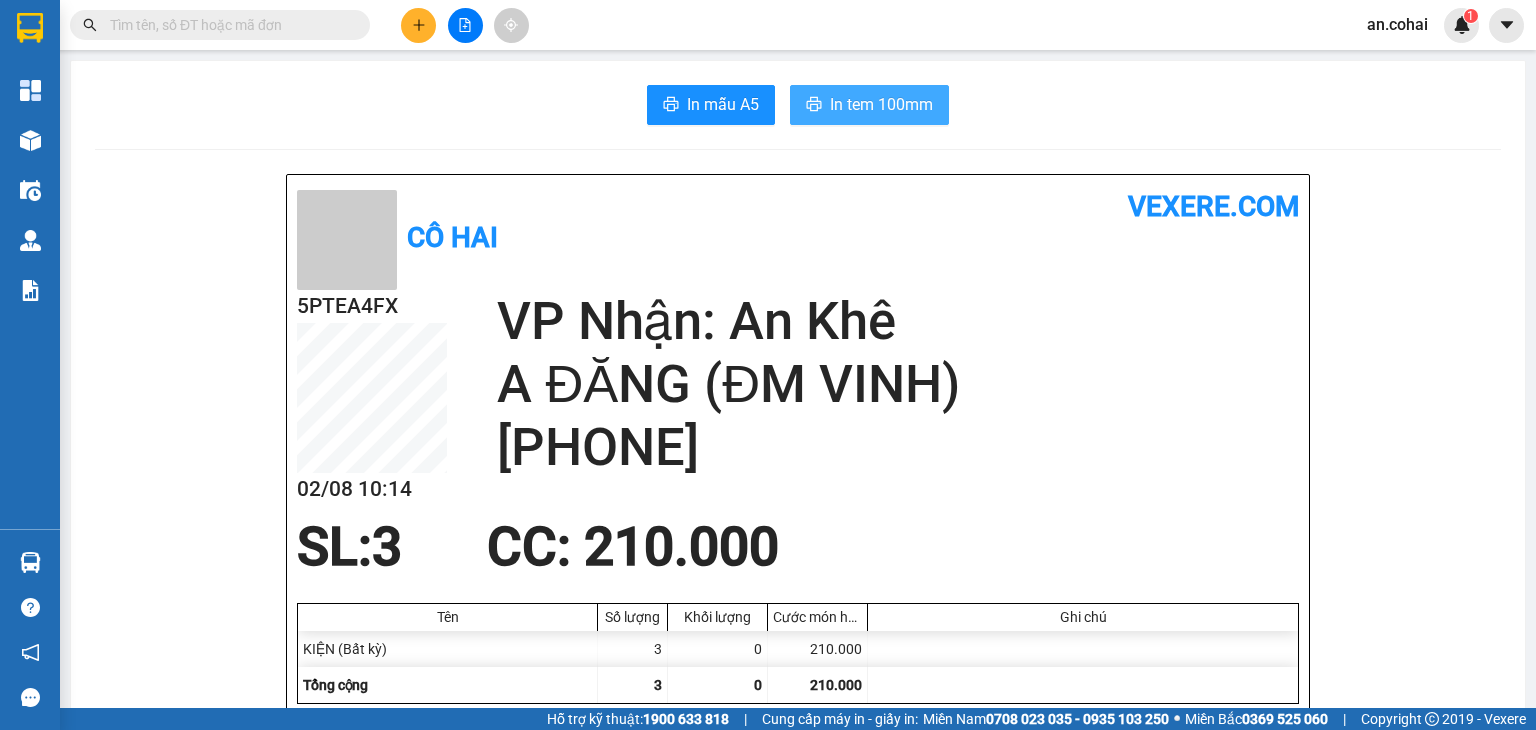 click on "In tem 100mm" at bounding box center (881, 104) 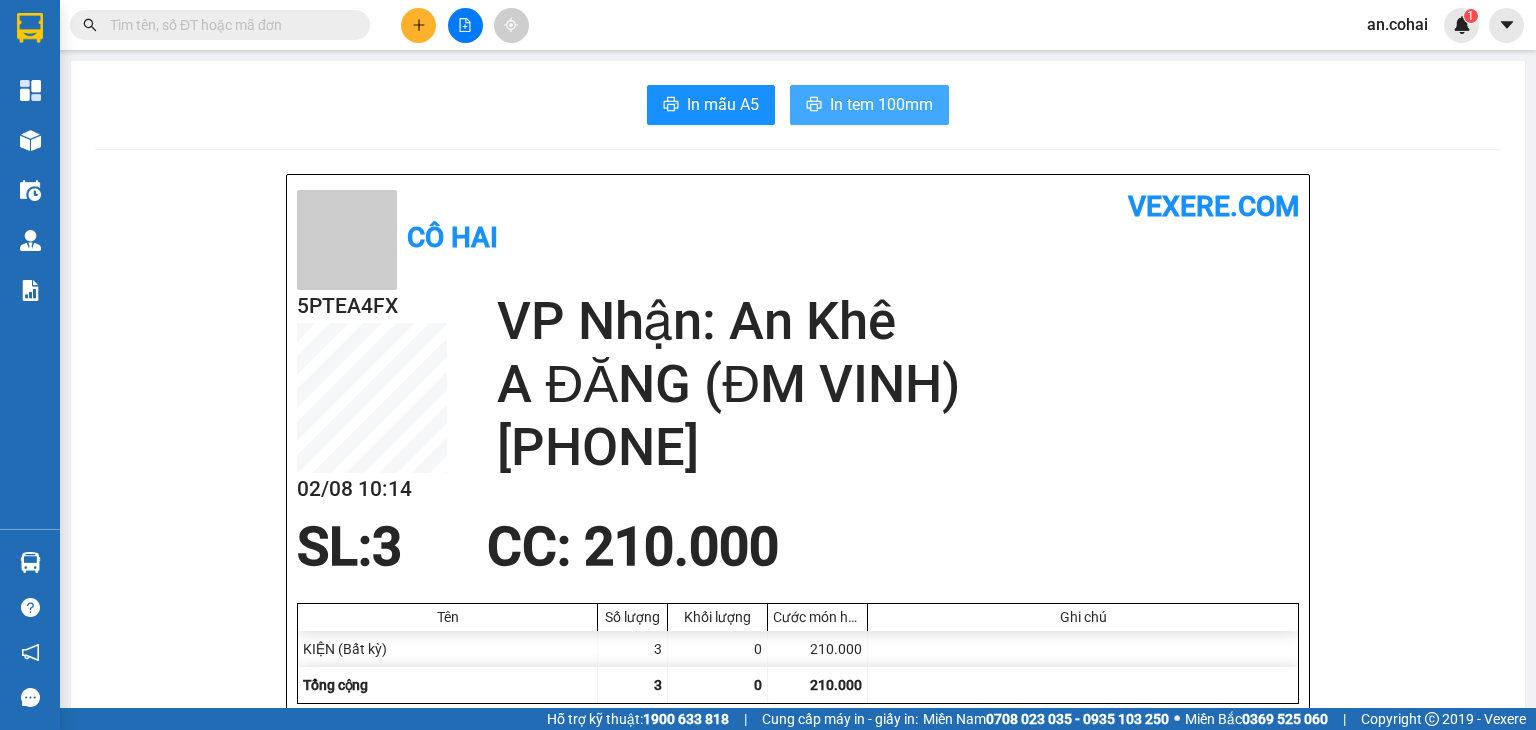 scroll, scrollTop: 0, scrollLeft: 0, axis: both 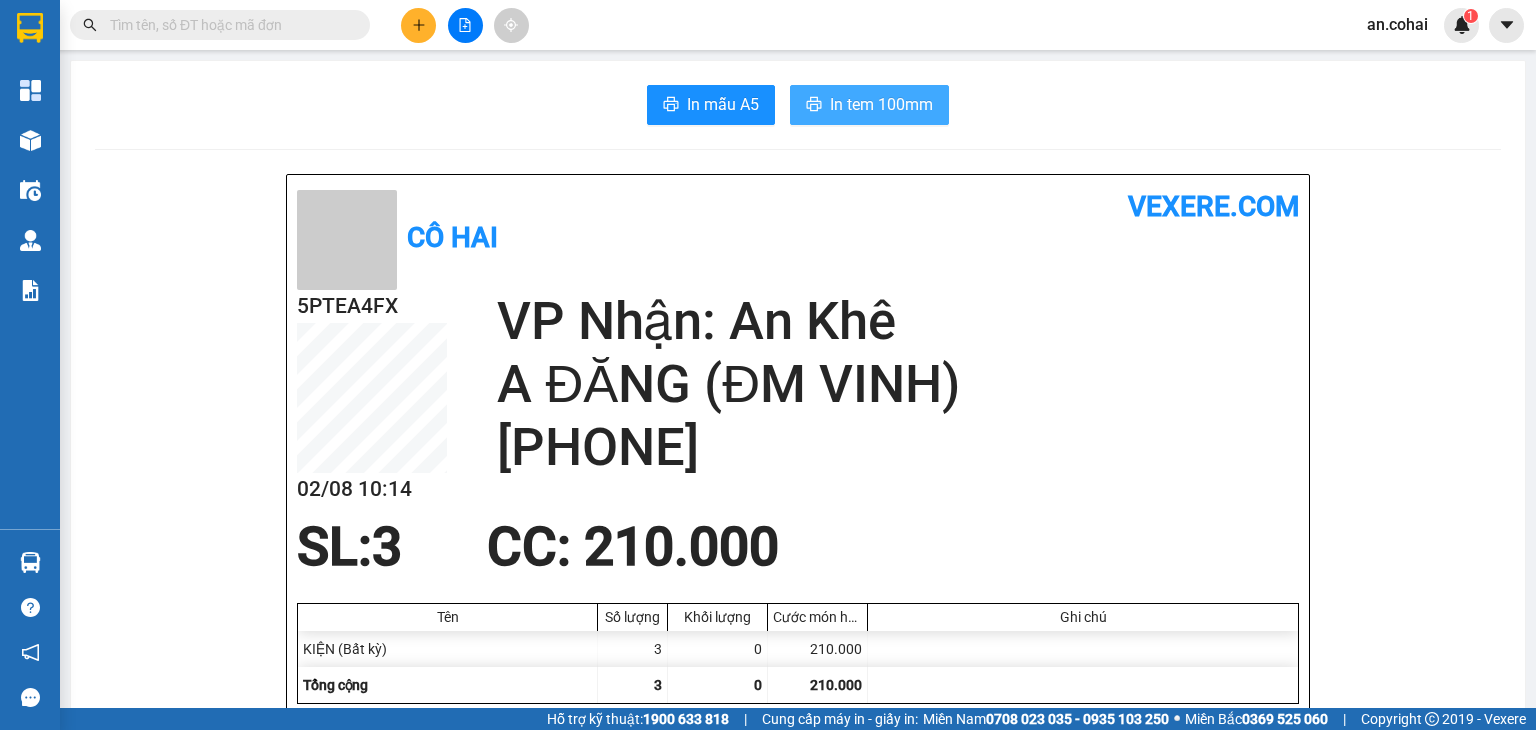 click on "In tem 100mm" at bounding box center [869, 105] 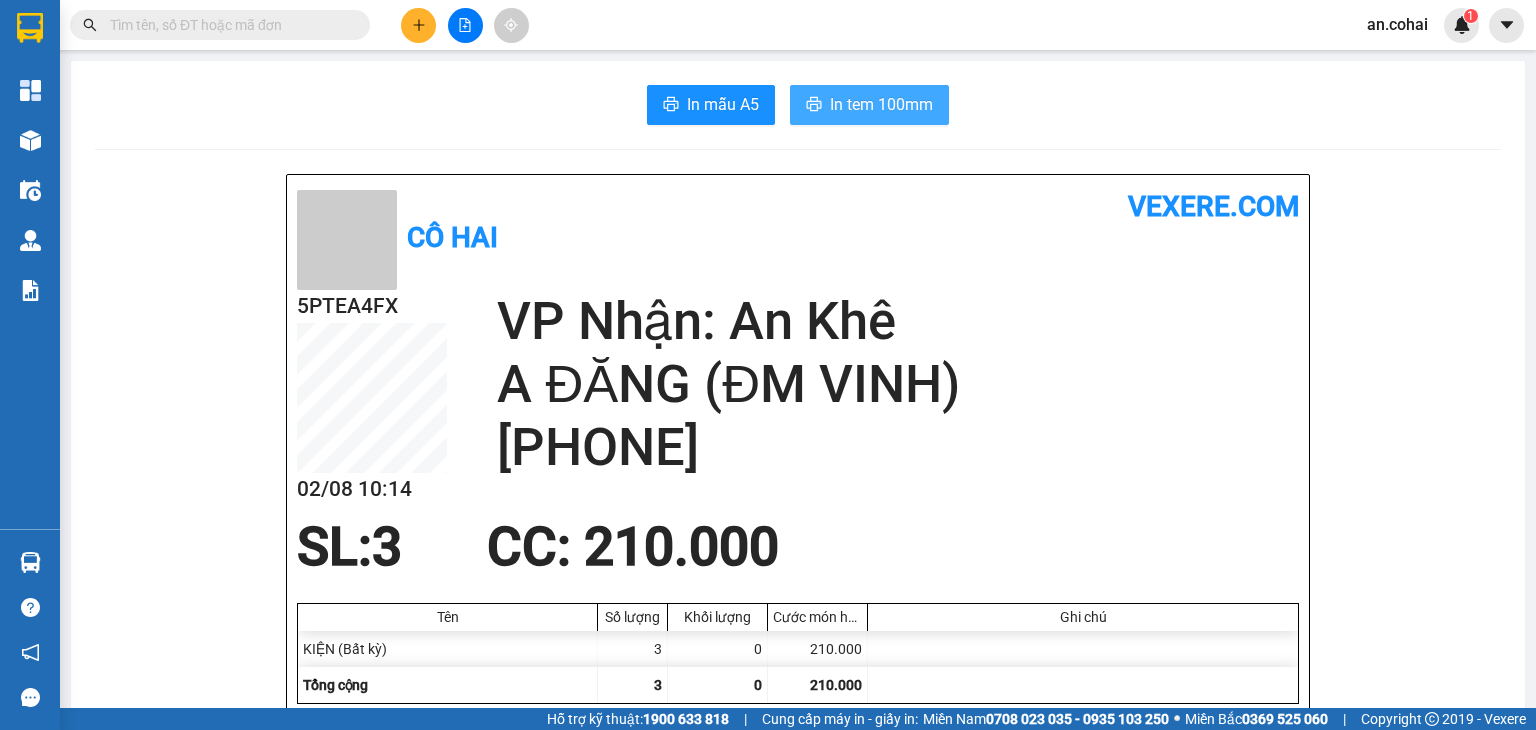 scroll, scrollTop: 0, scrollLeft: 0, axis: both 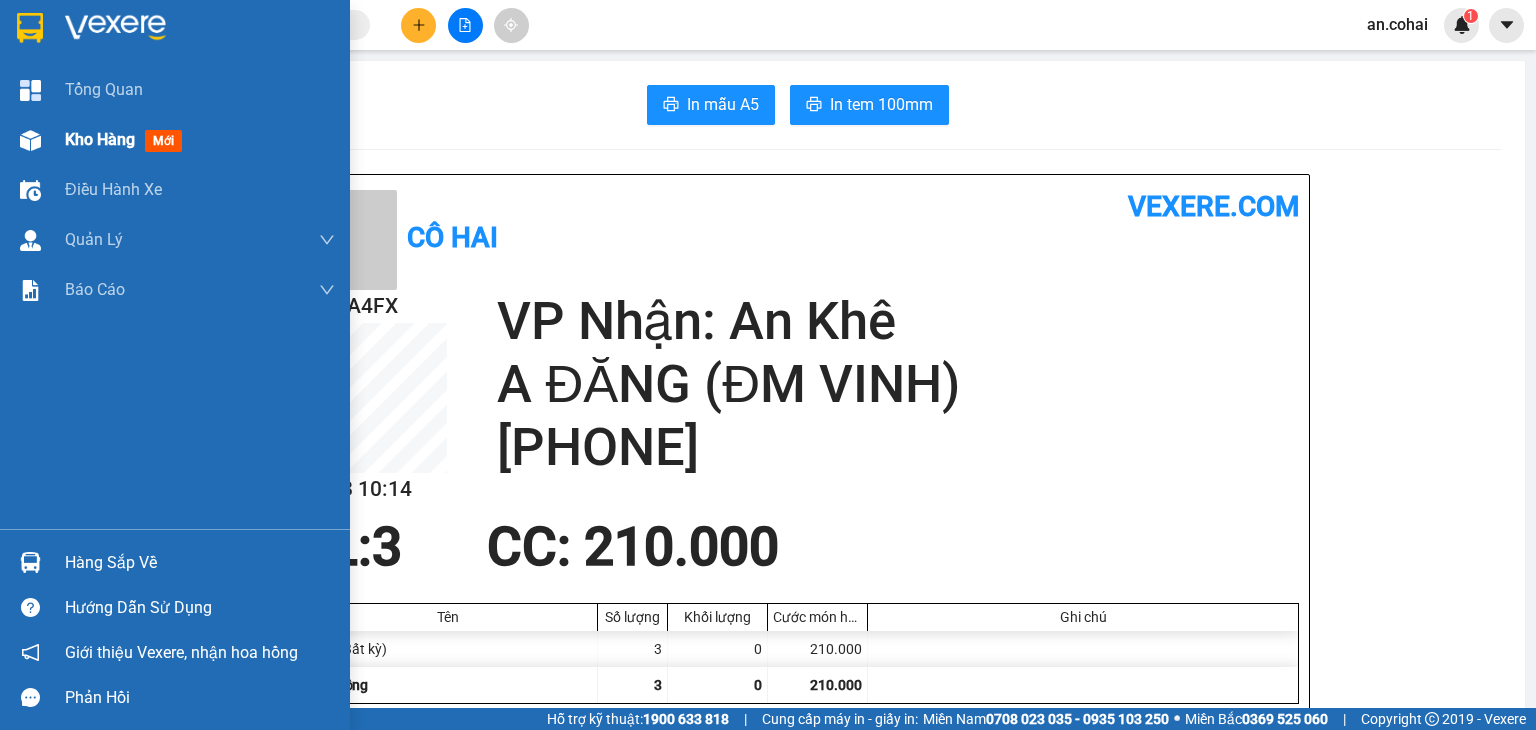 click on "Kho hàng" at bounding box center (100, 139) 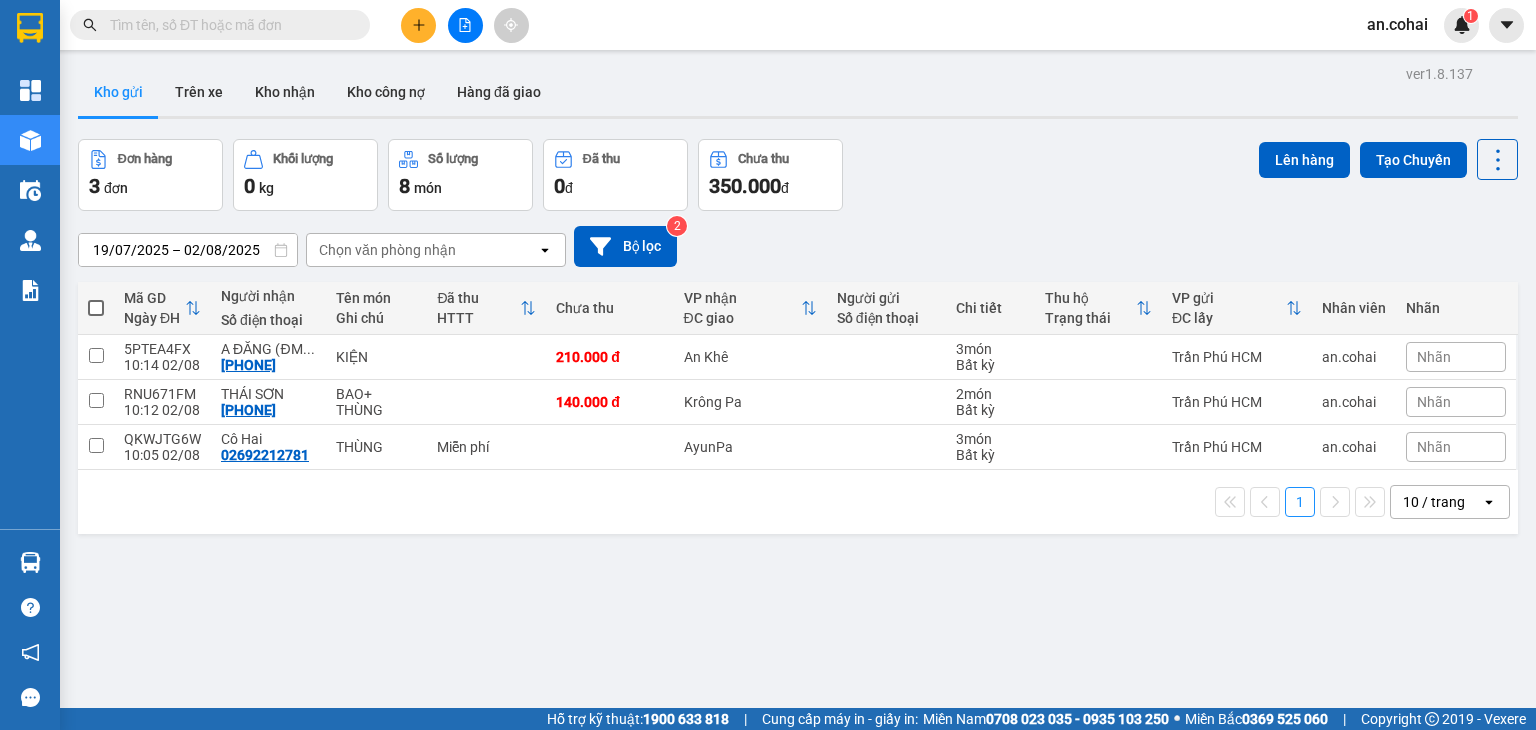 click at bounding box center [96, 308] 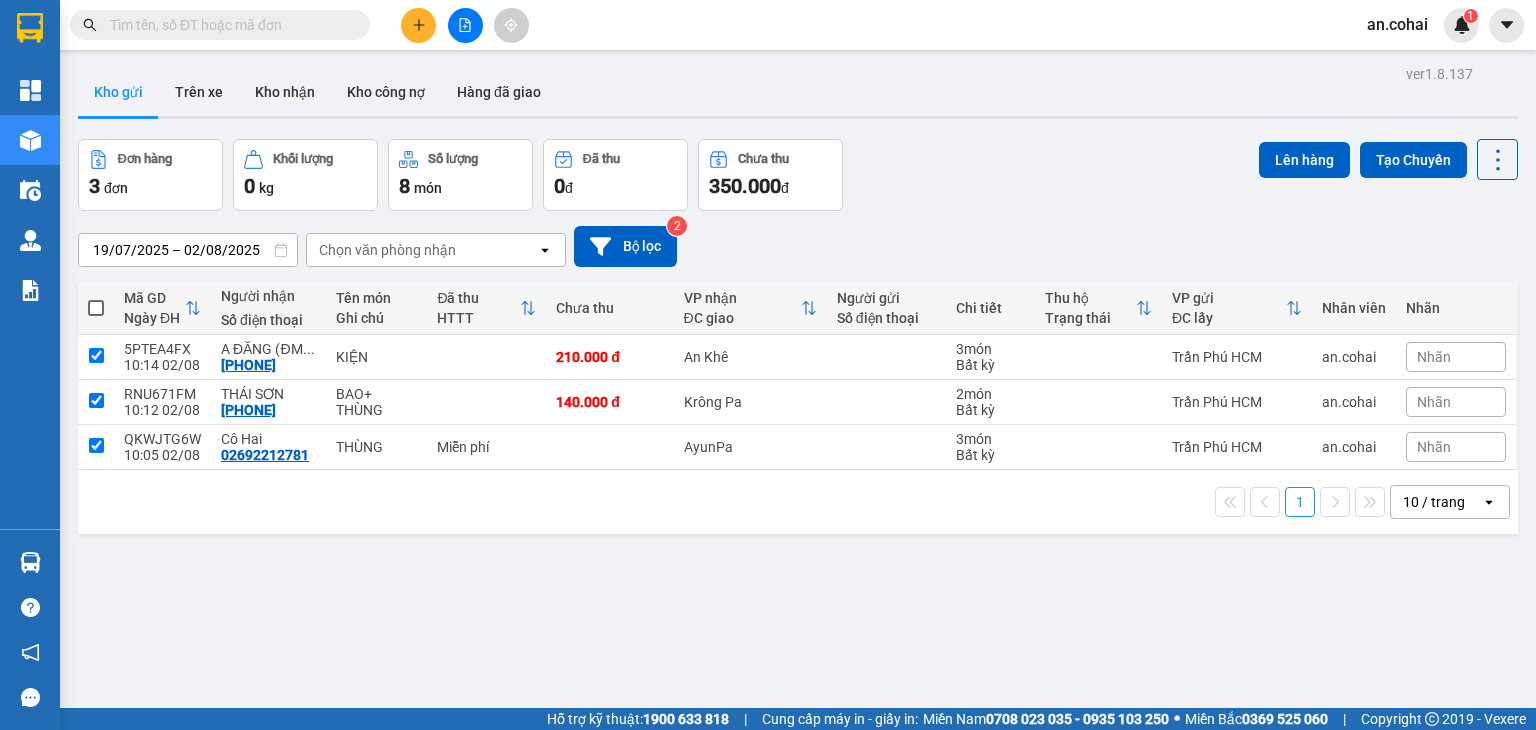 checkbox on "true" 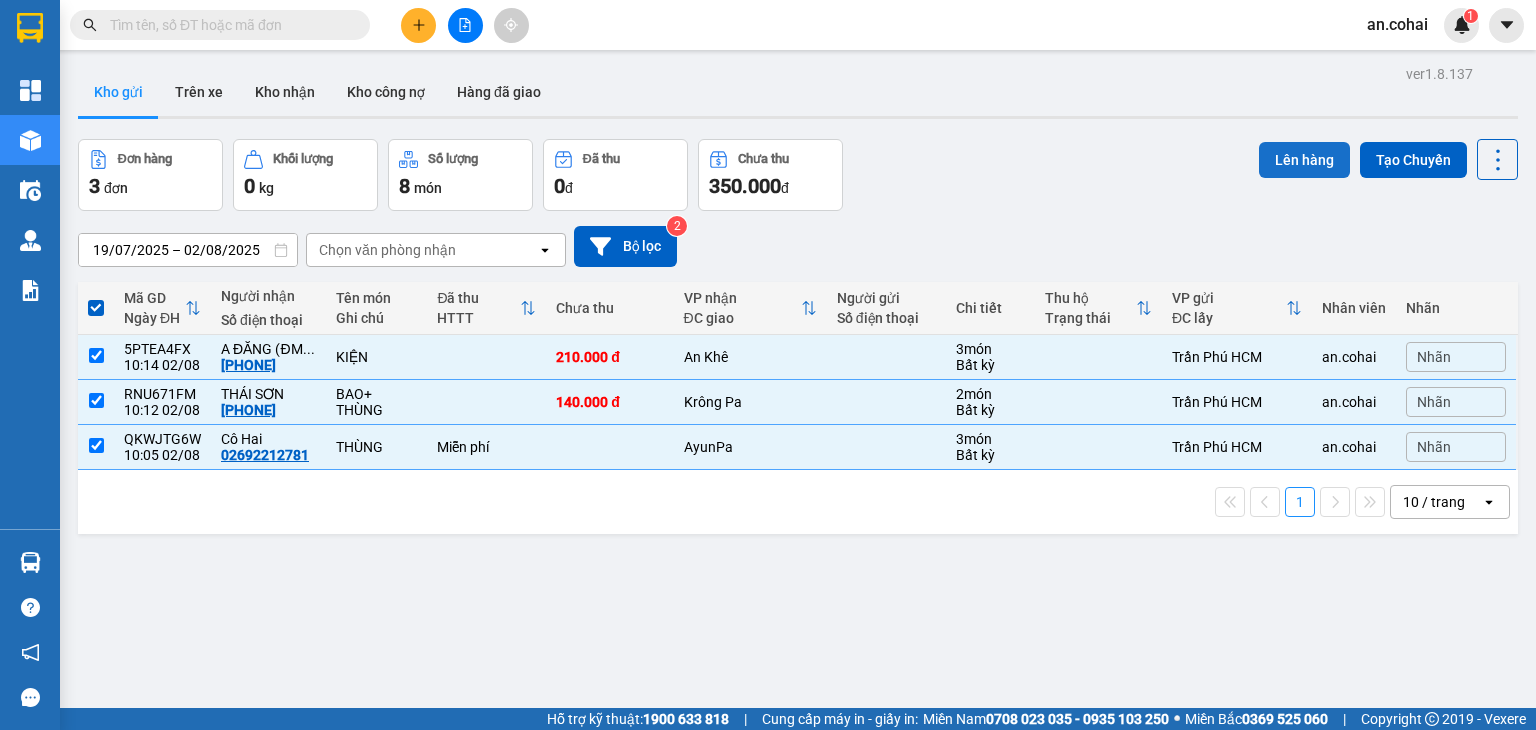 click on "Lên hàng" at bounding box center (1304, 160) 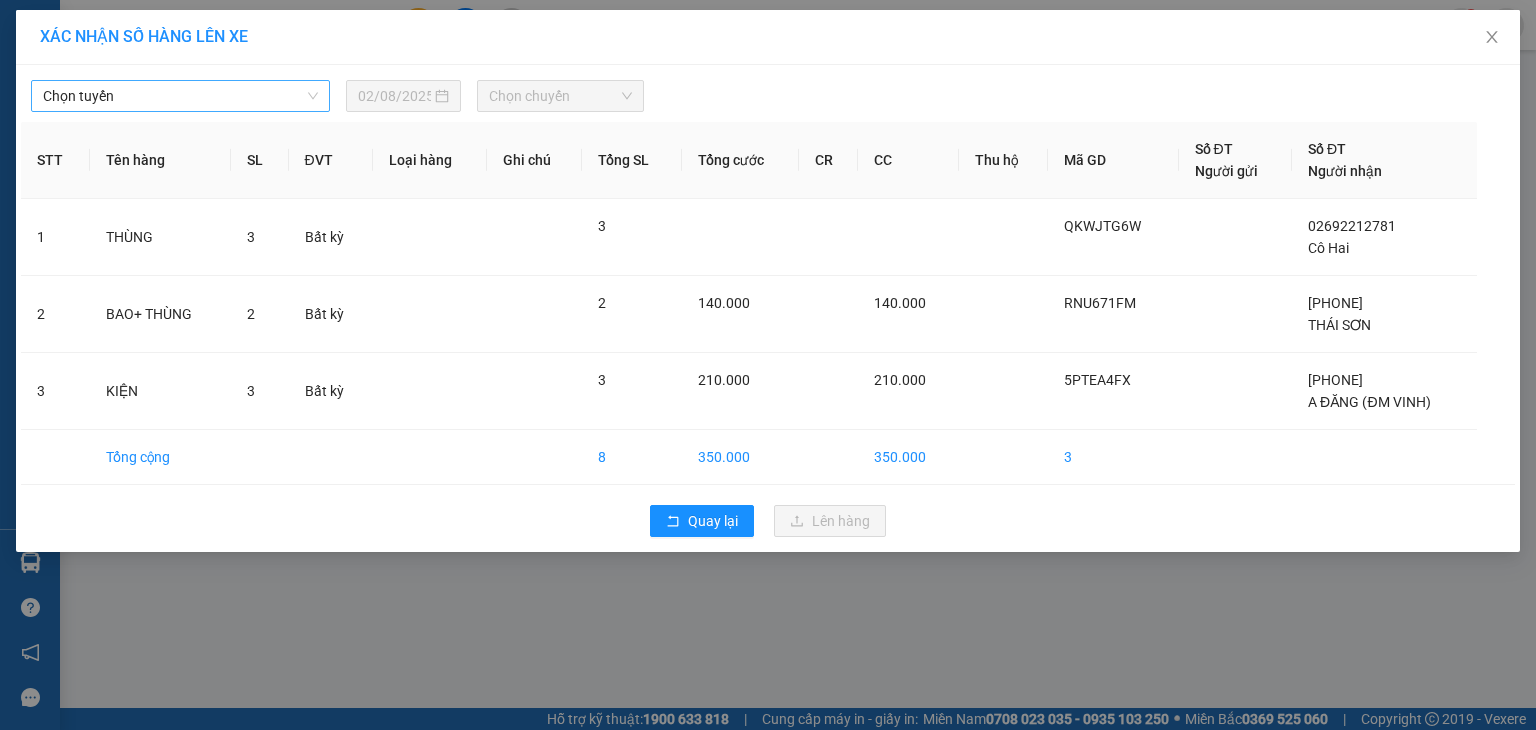 click on "Chọn tuyến" at bounding box center (180, 96) 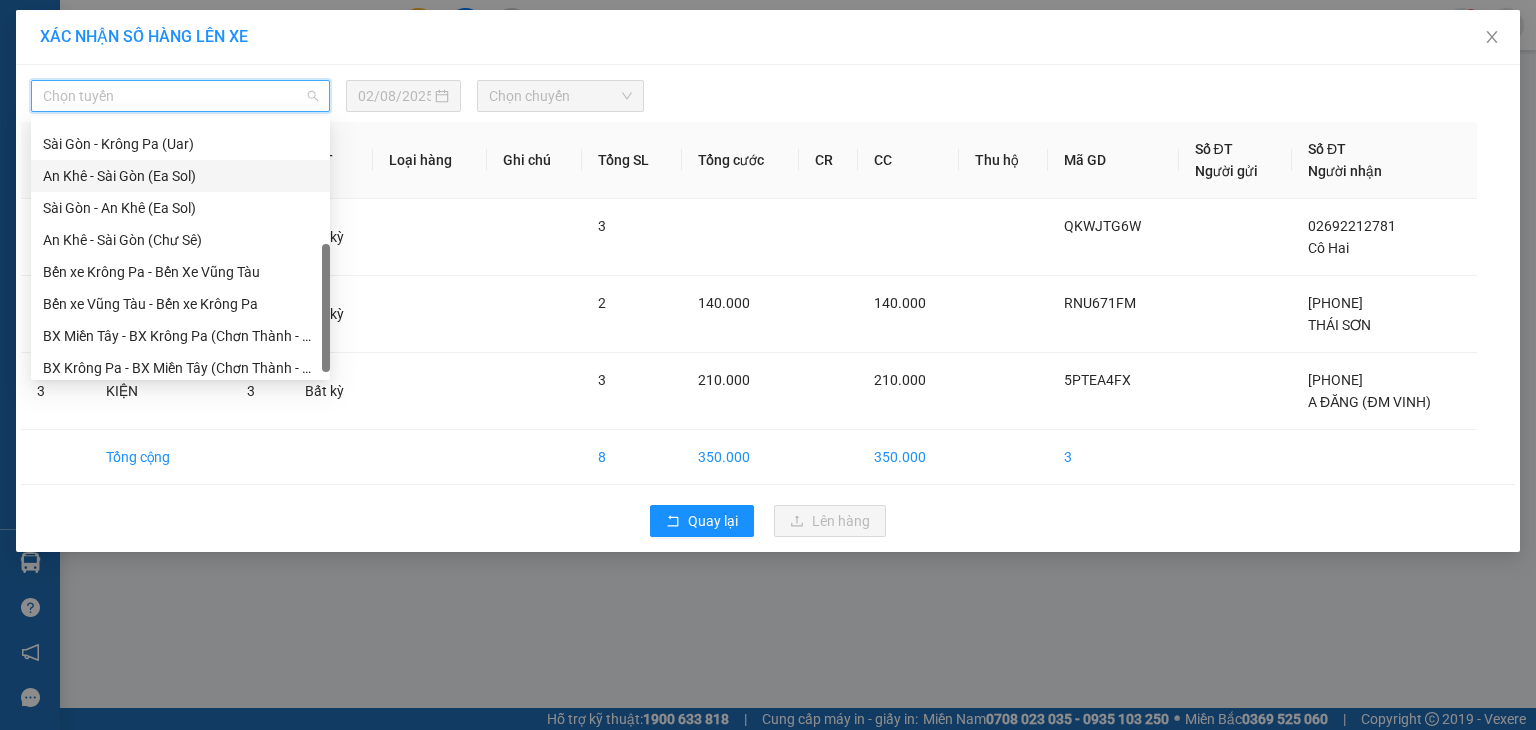 scroll, scrollTop: 288, scrollLeft: 0, axis: vertical 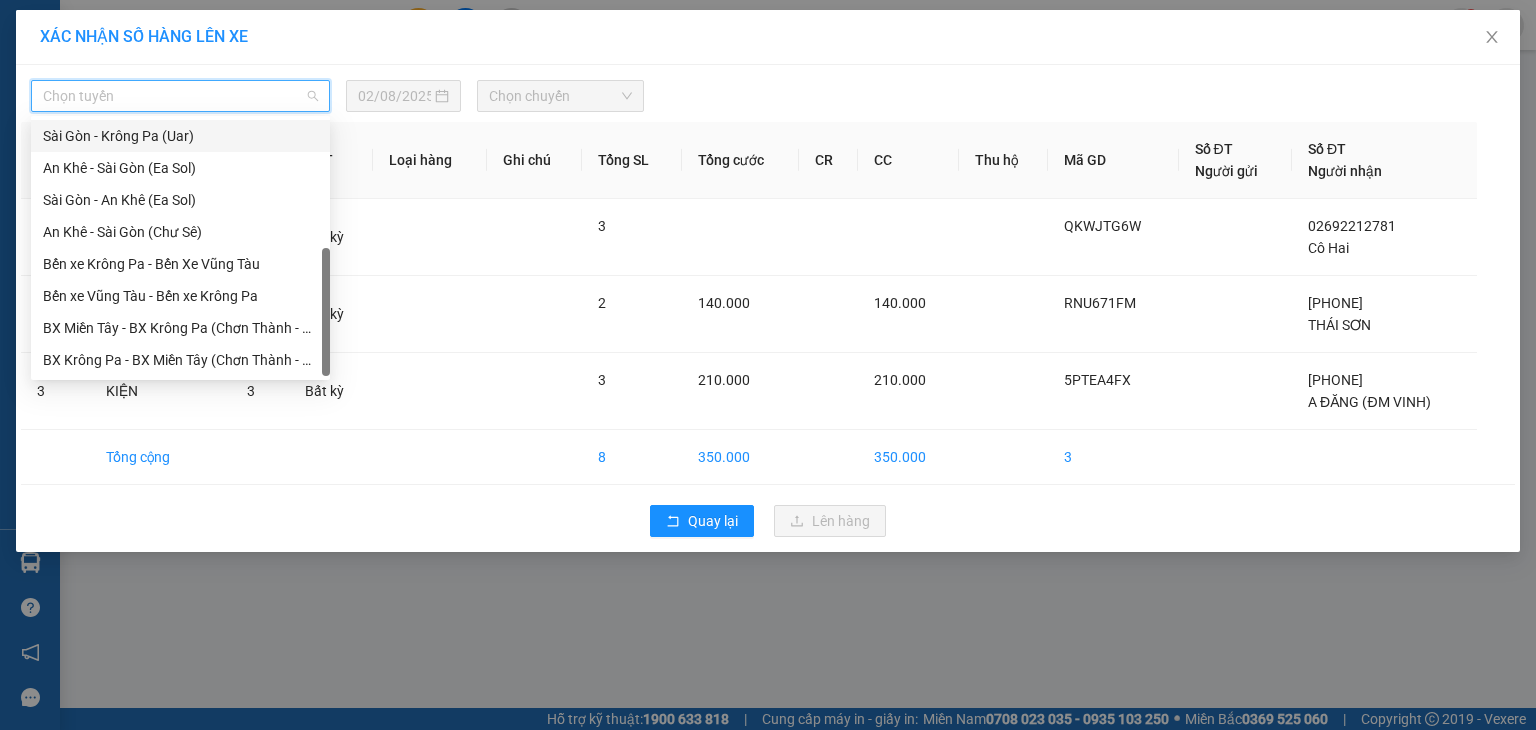 click on "Sài Gòn - Krông Pa (Uar)" at bounding box center (180, 136) 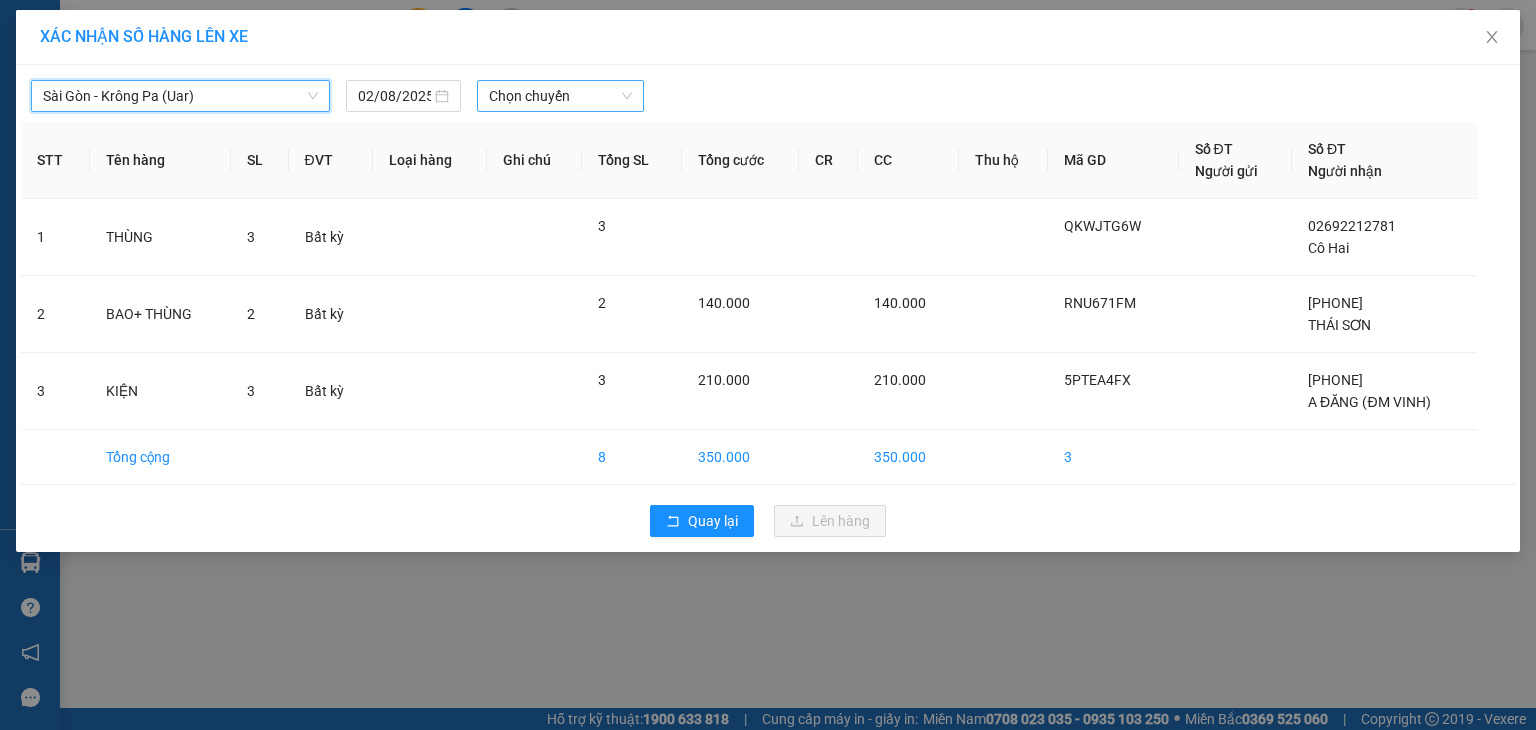 click on "Chọn chuyến" at bounding box center (561, 96) 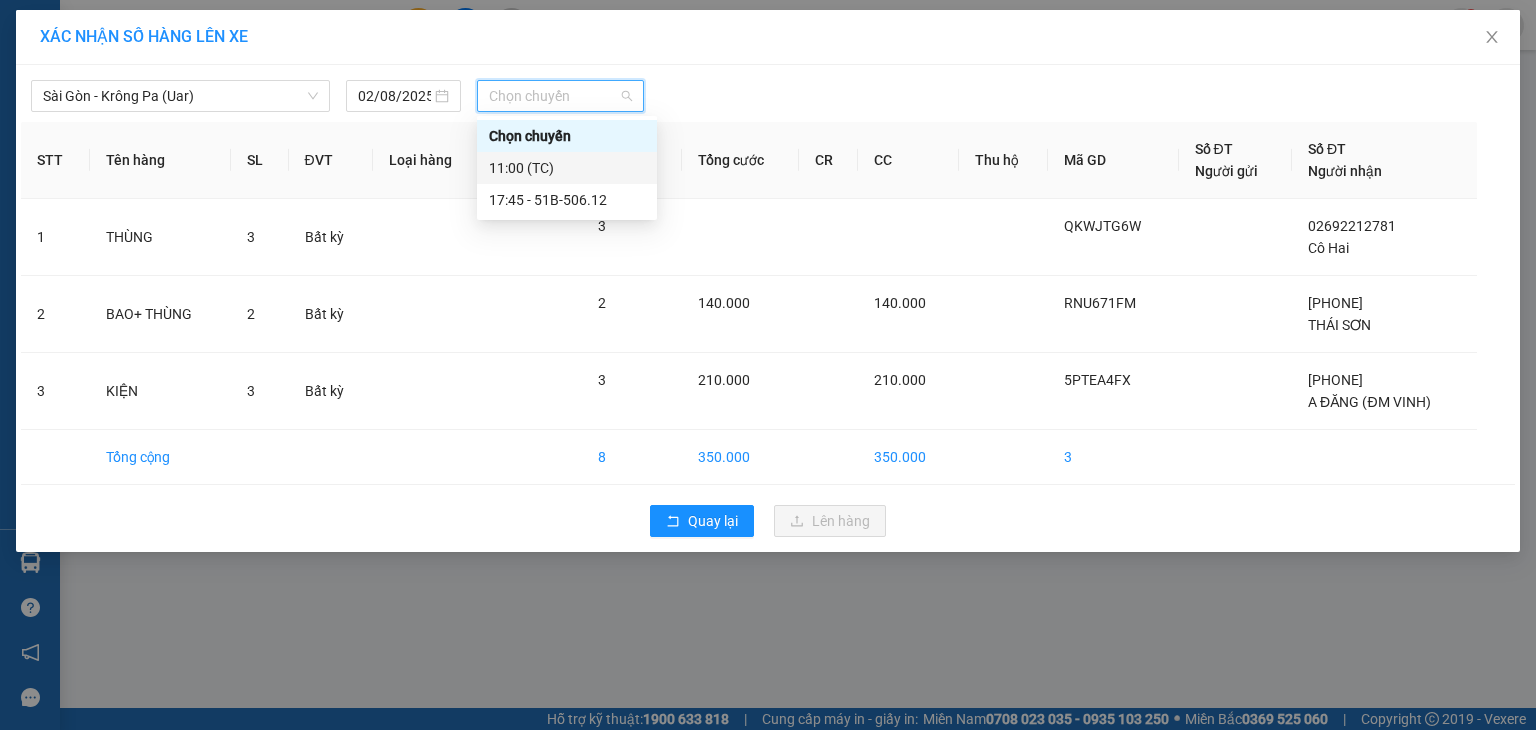 click on "11:00   (TC)" at bounding box center (567, 168) 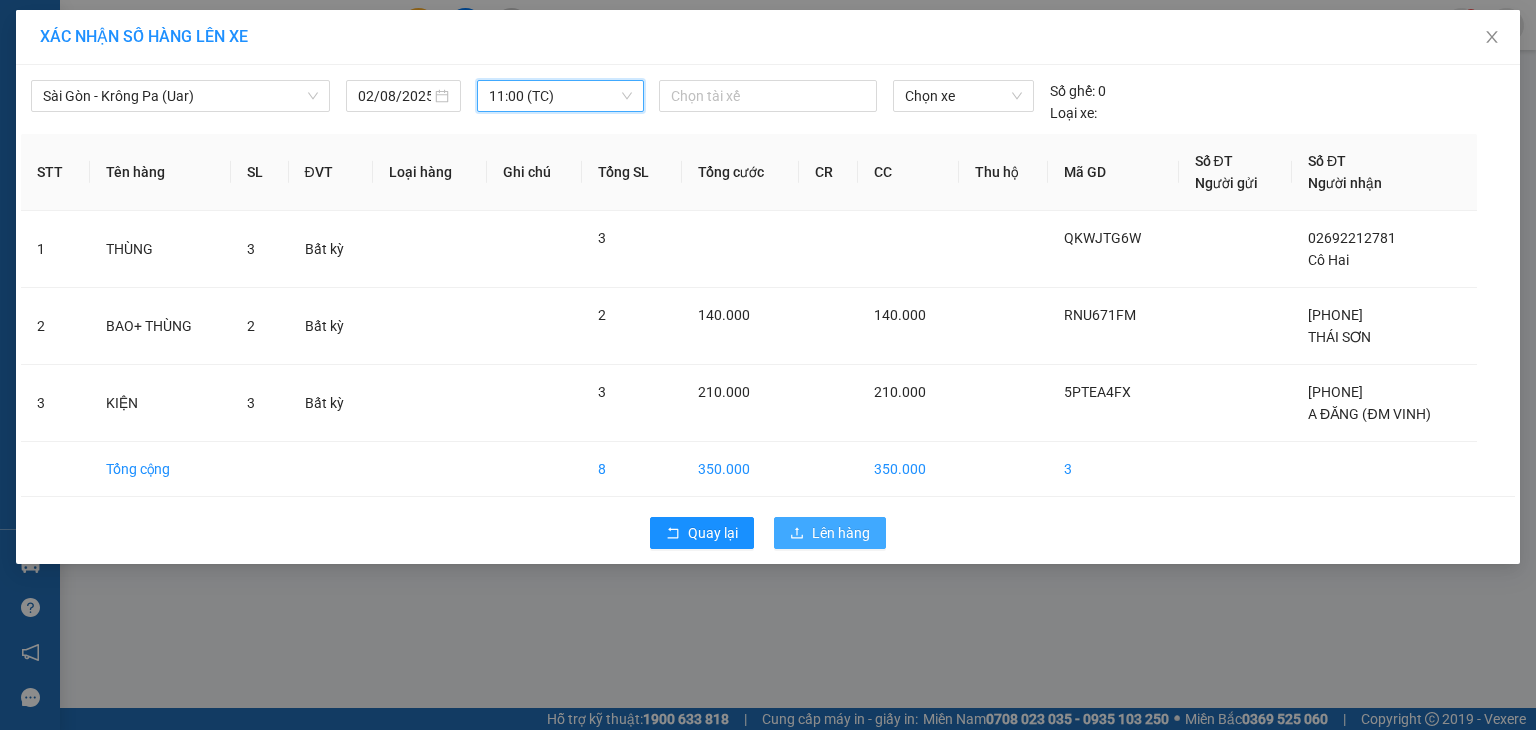 click on "Lên hàng" at bounding box center [841, 533] 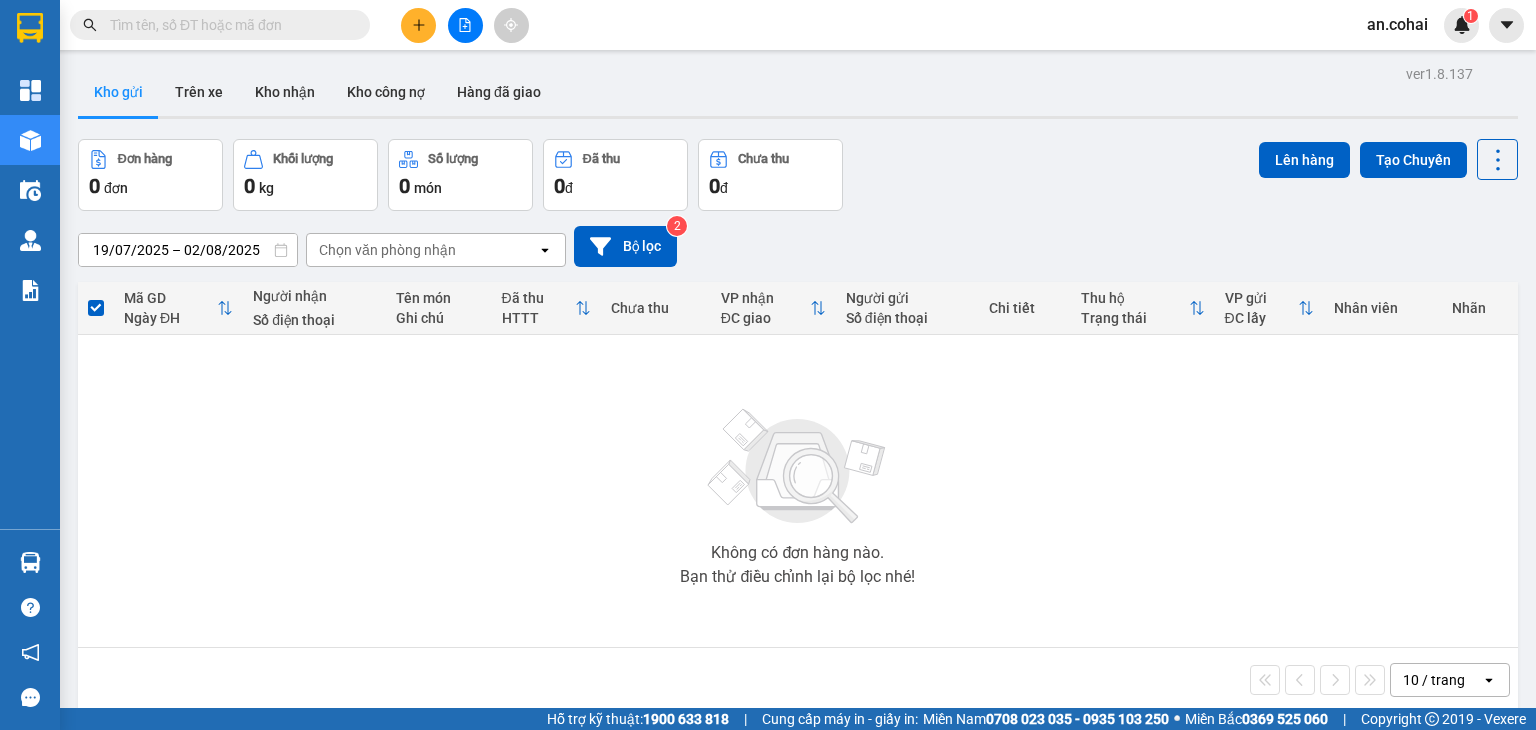 click 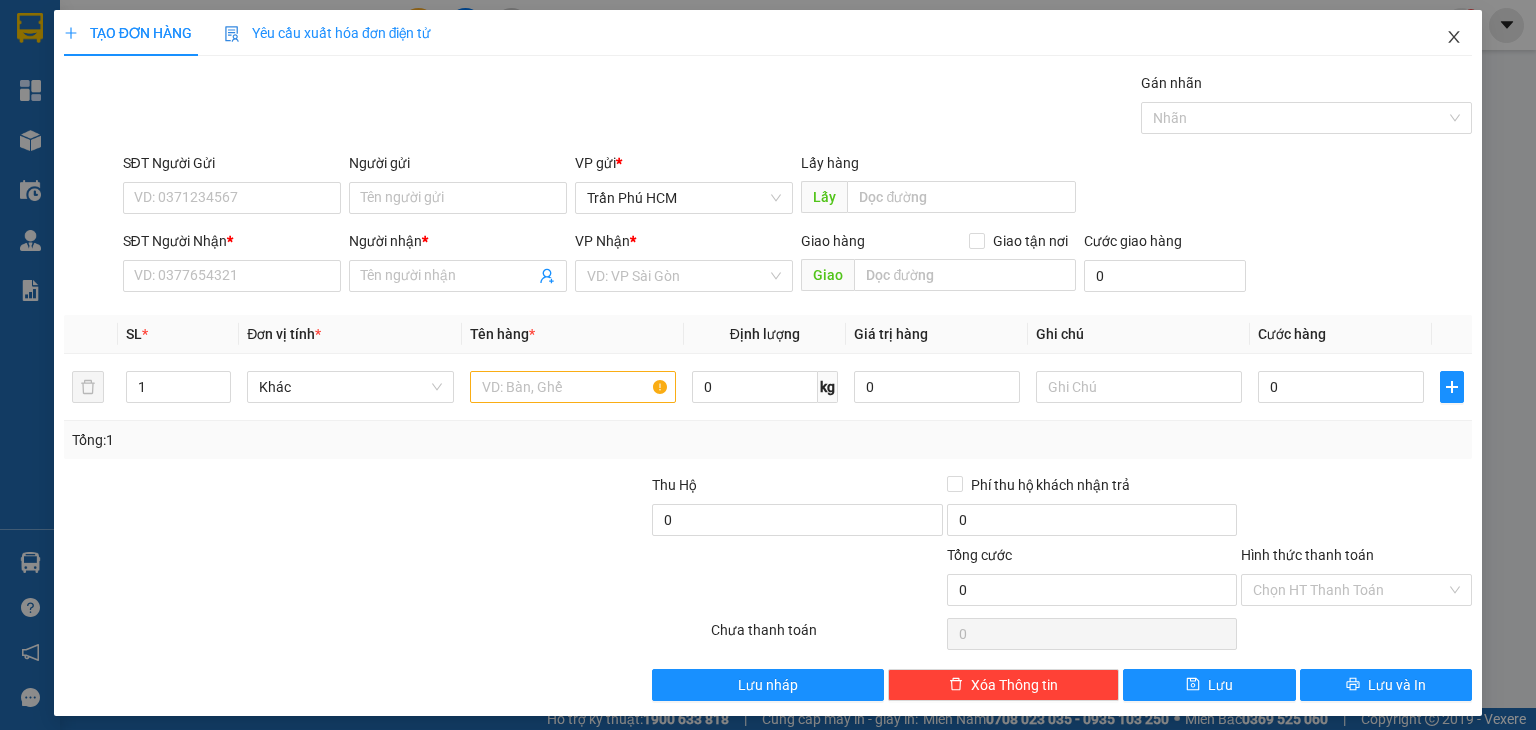 click 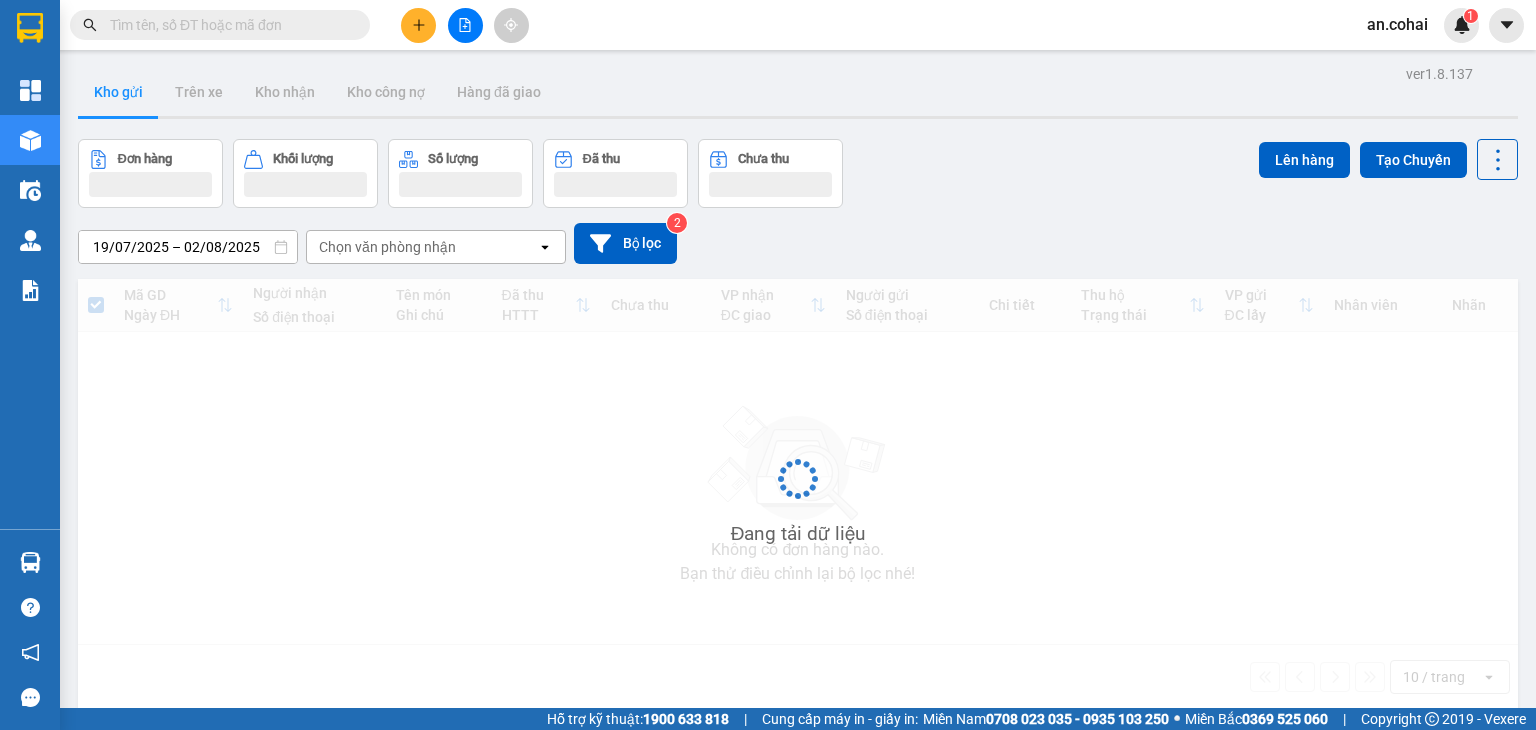 click at bounding box center (228, 25) 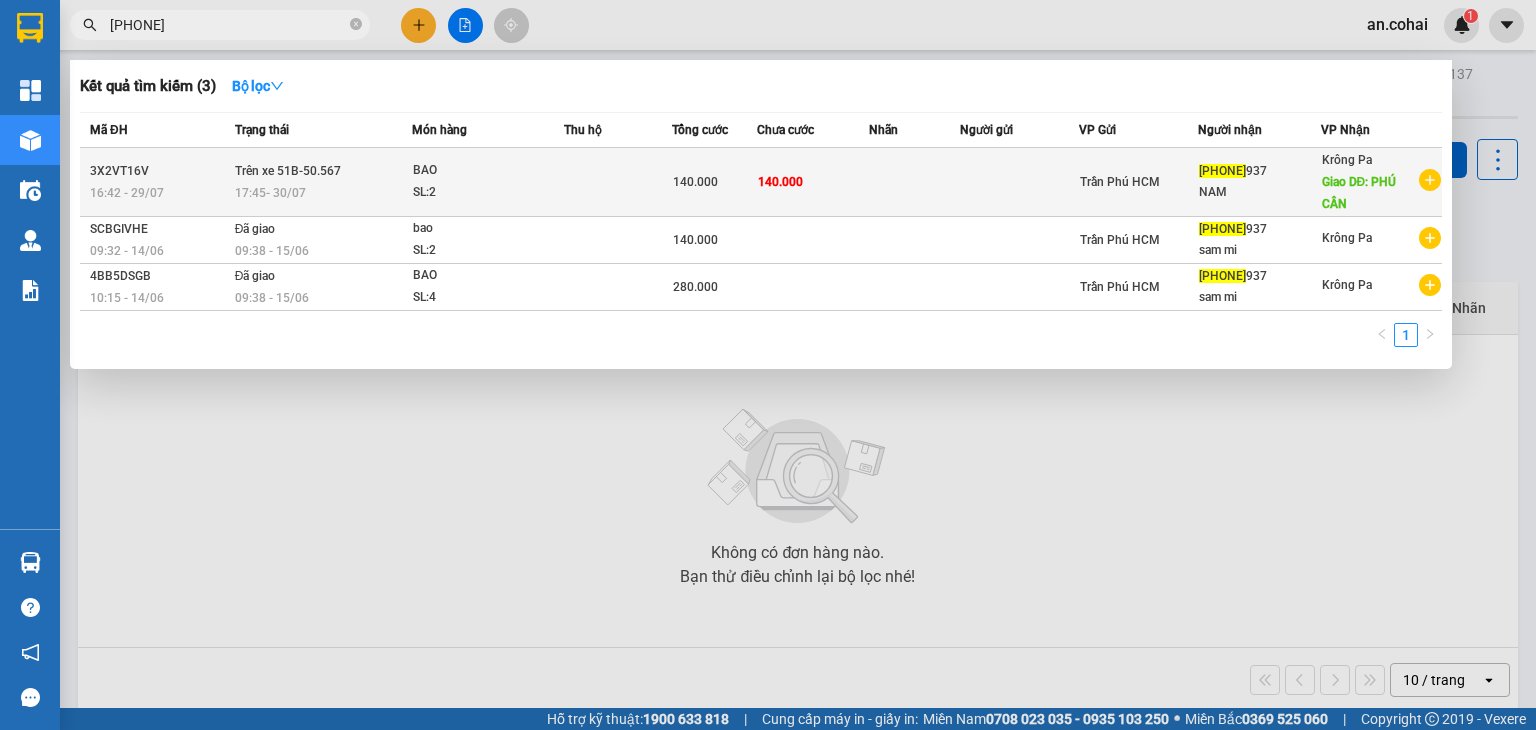 type on "[PHONE]" 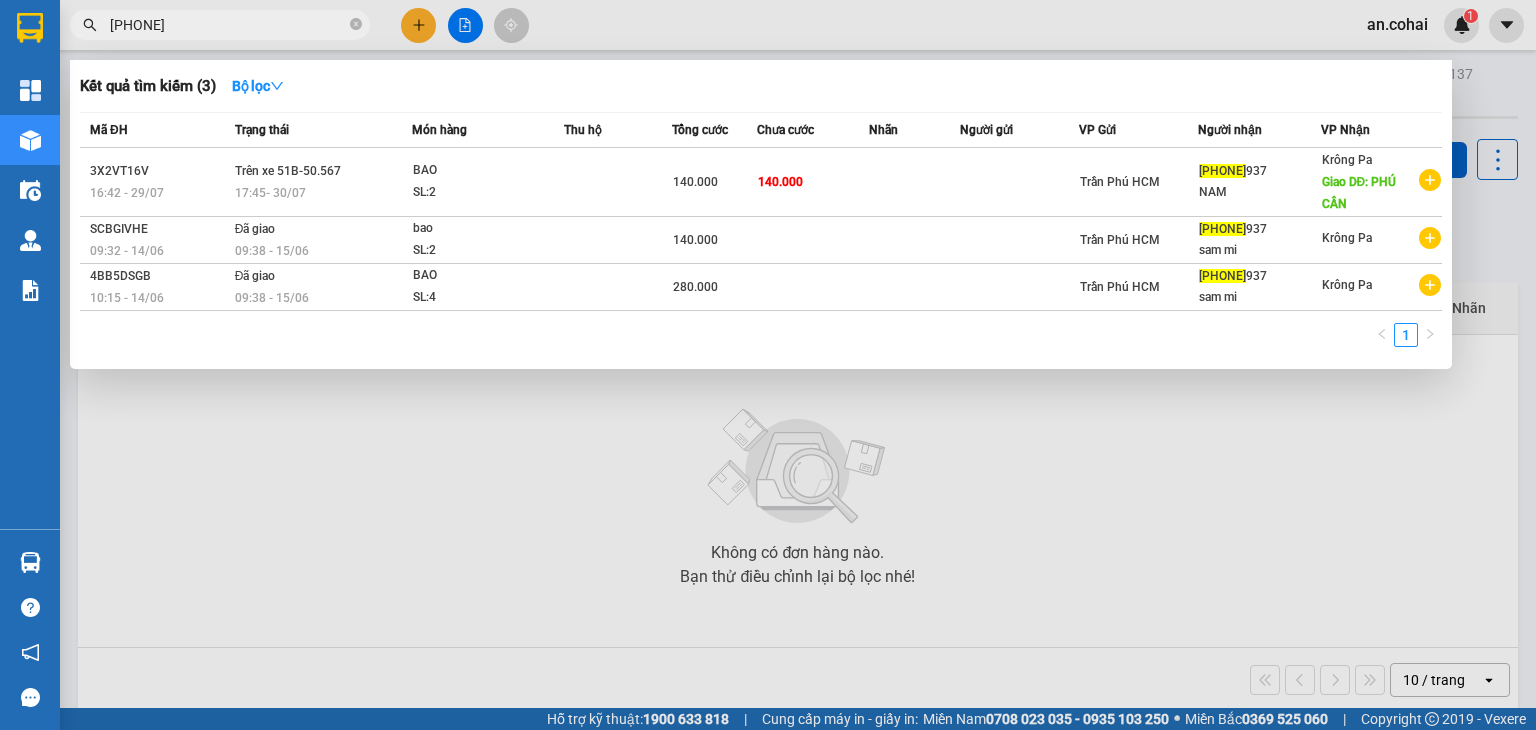 click on "NAM" at bounding box center [1259, 192] 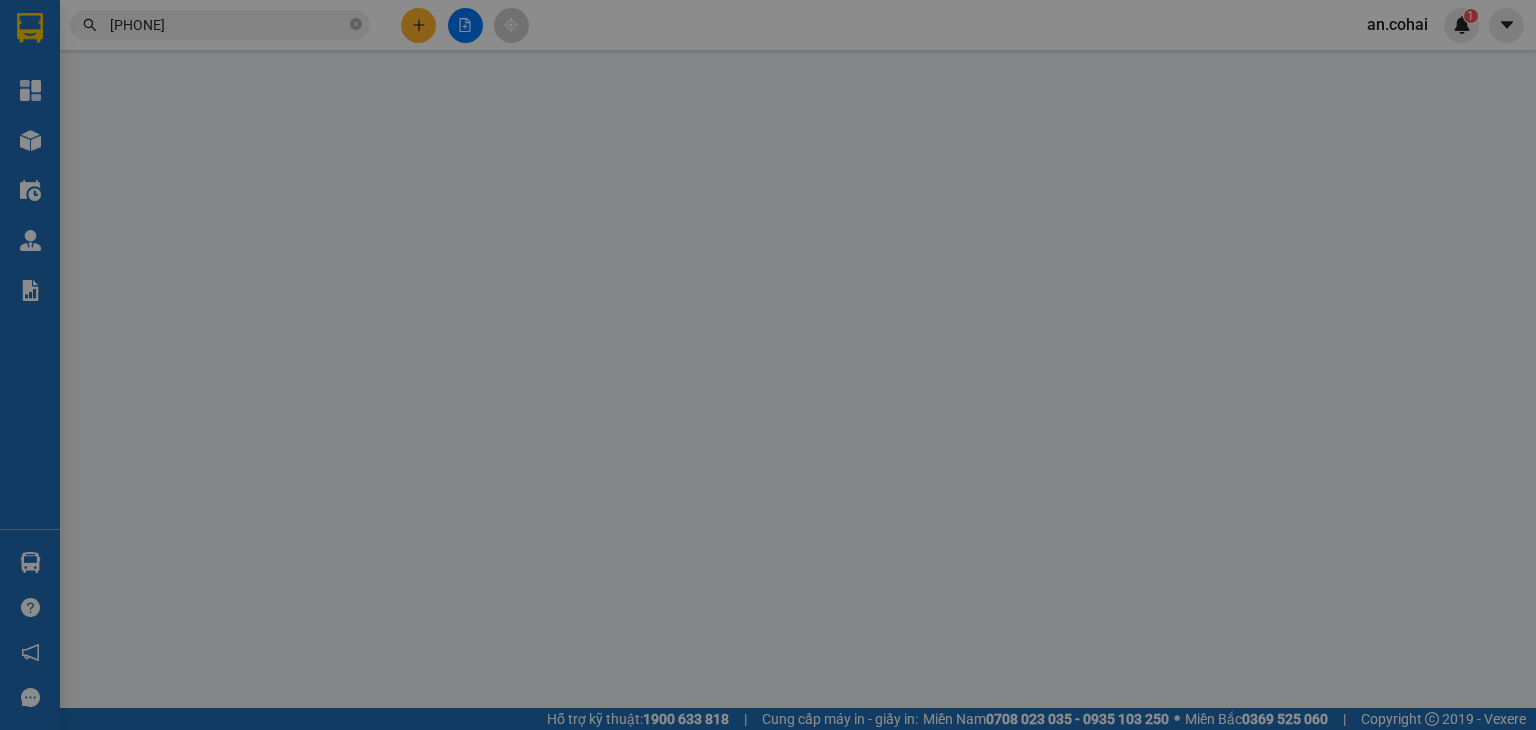 type on "[PHONE]" 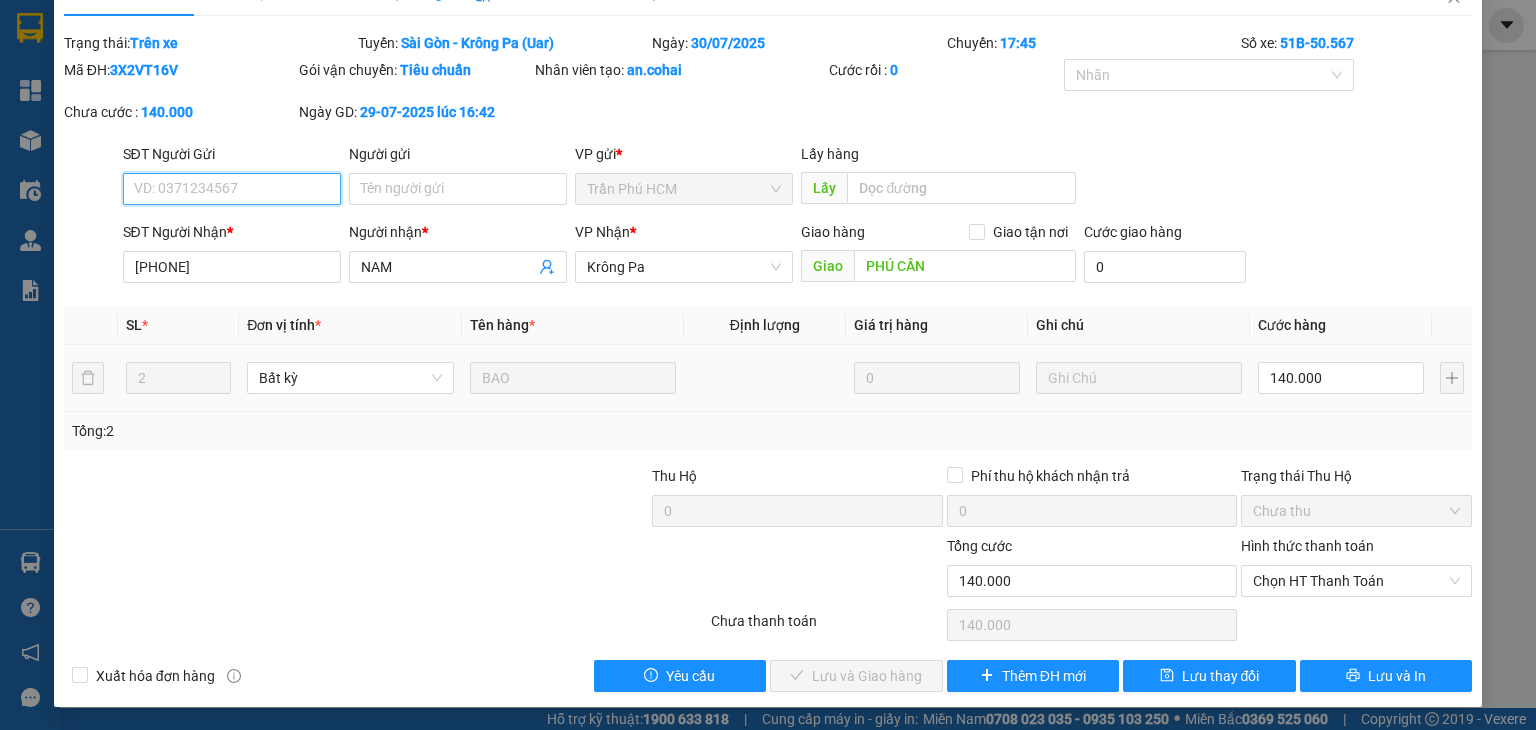 scroll, scrollTop: 0, scrollLeft: 0, axis: both 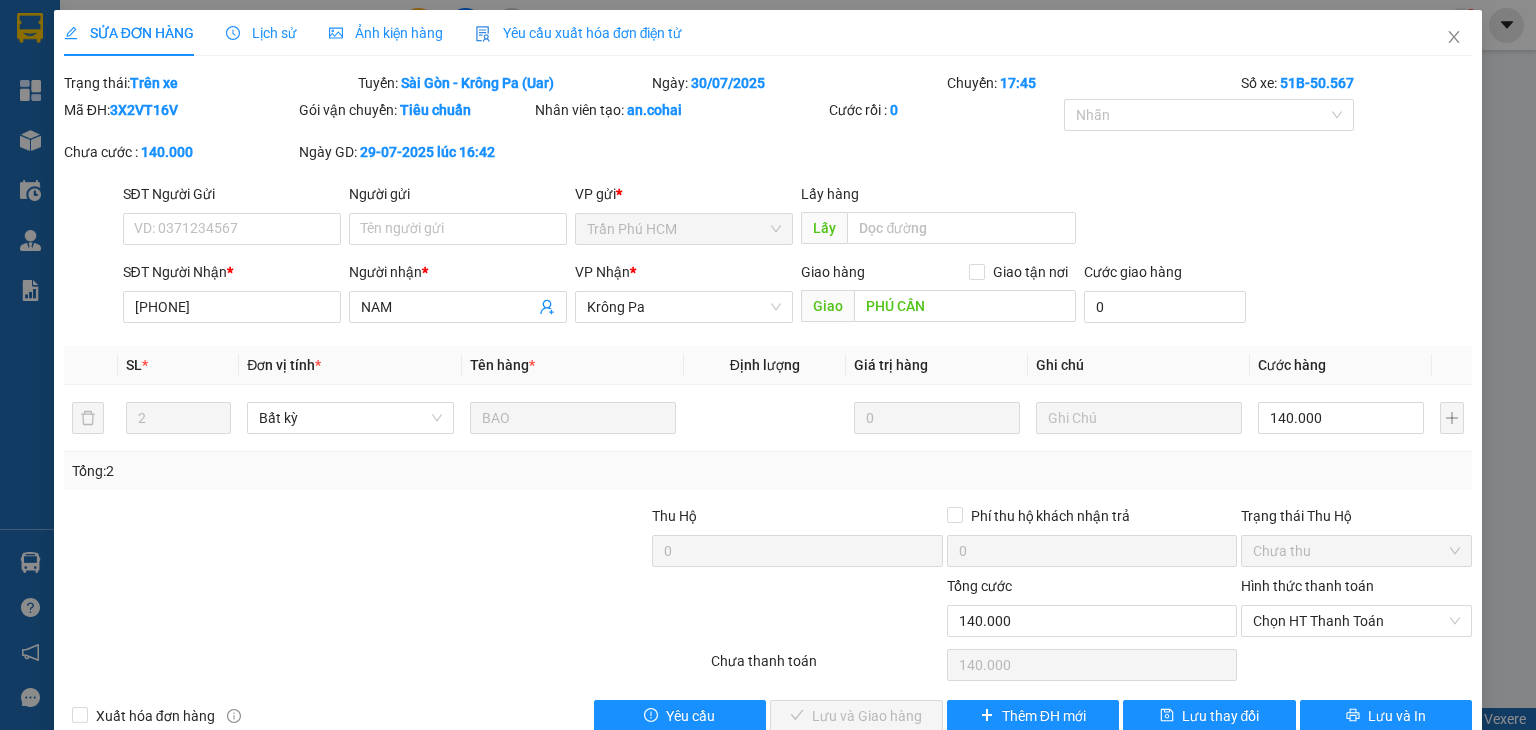 click on "Lịch sử" at bounding box center [261, 33] 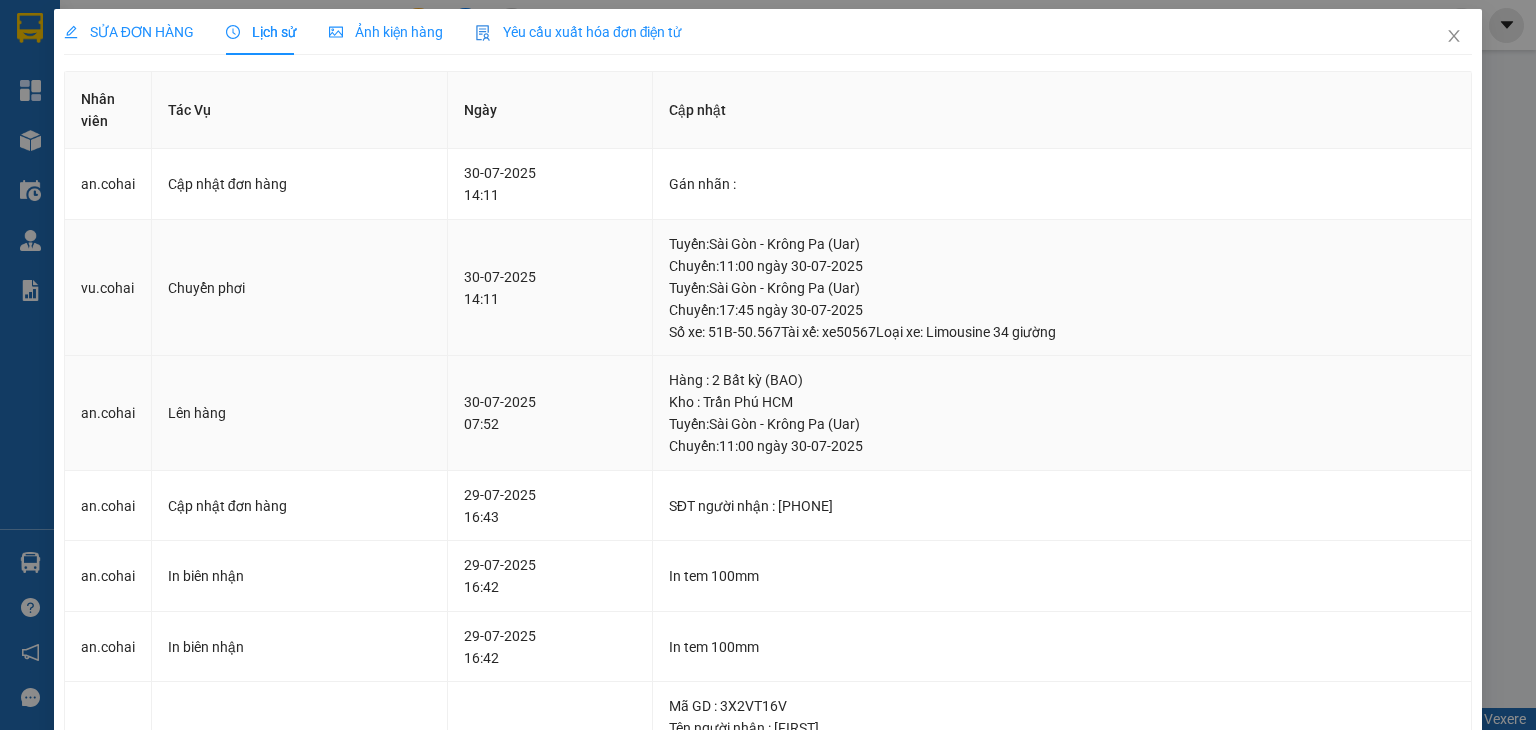 scroll, scrollTop: 0, scrollLeft: 0, axis: both 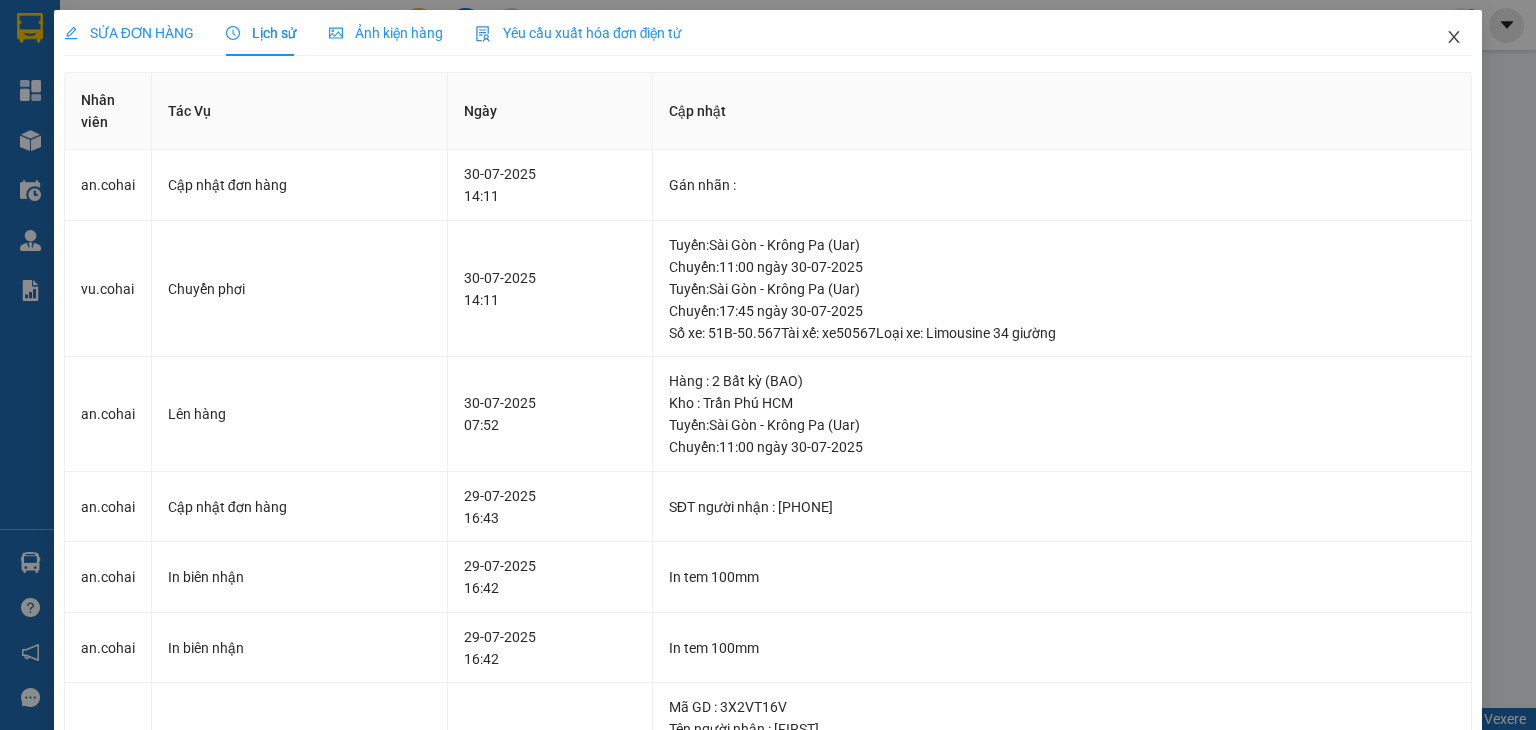 click 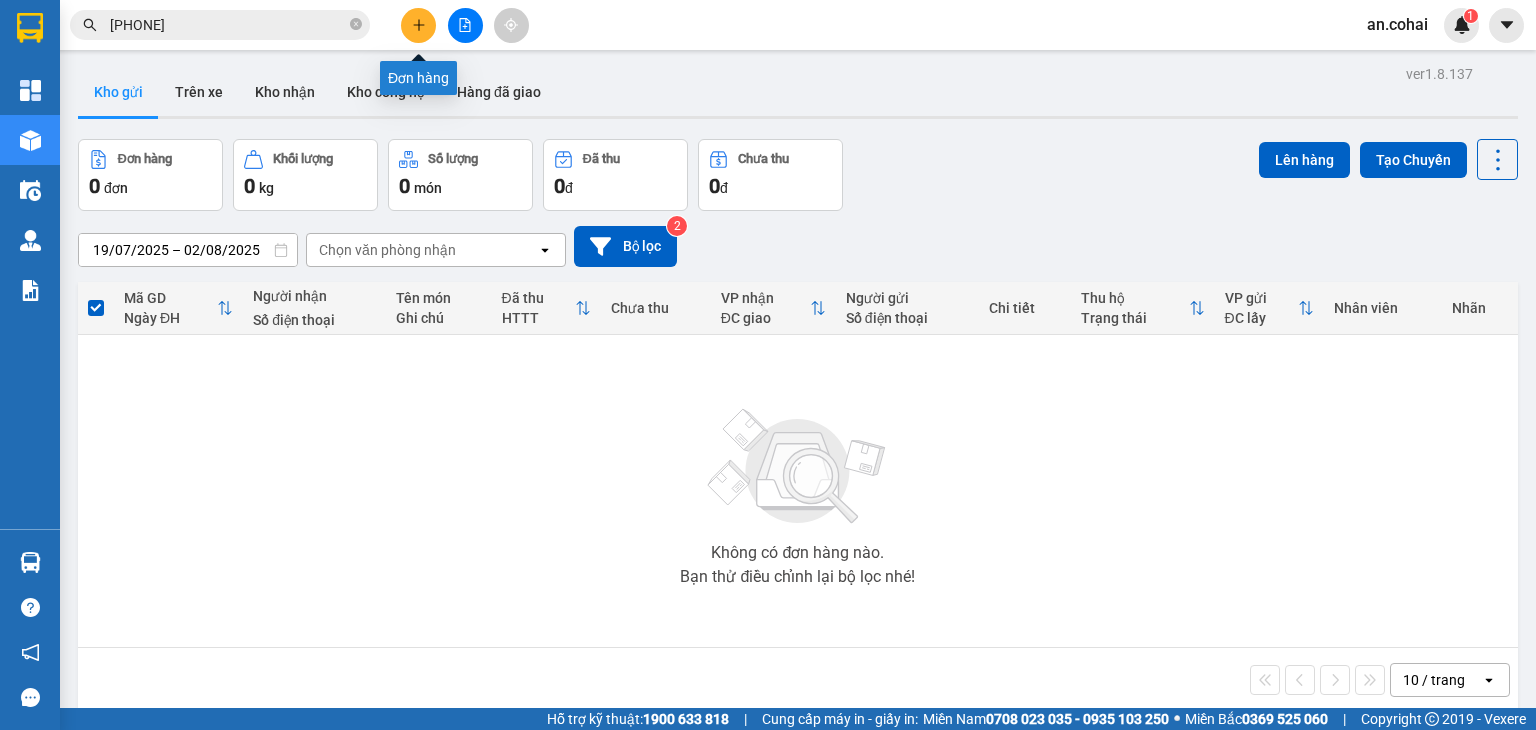 click 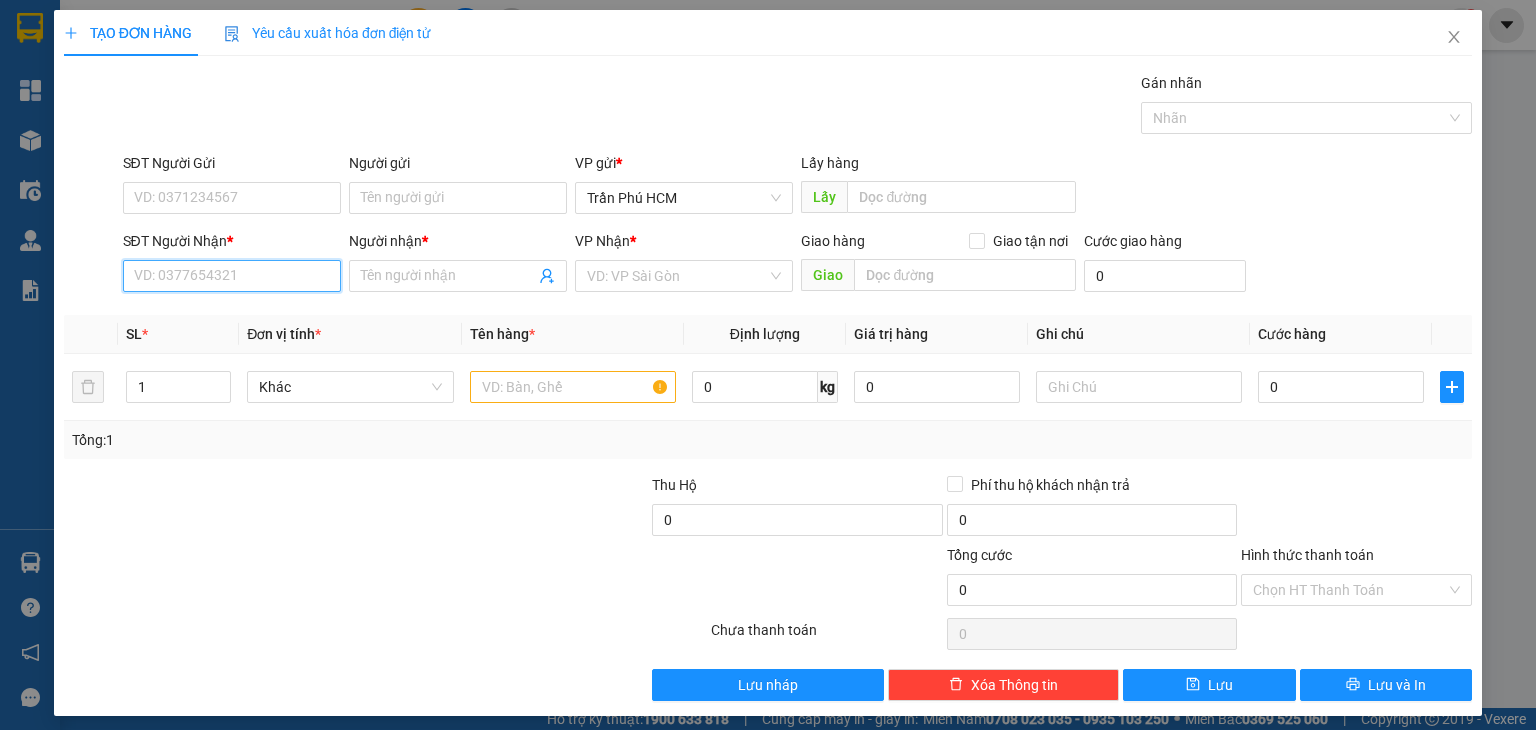 click on "SĐT Người Nhận  *" at bounding box center [232, 276] 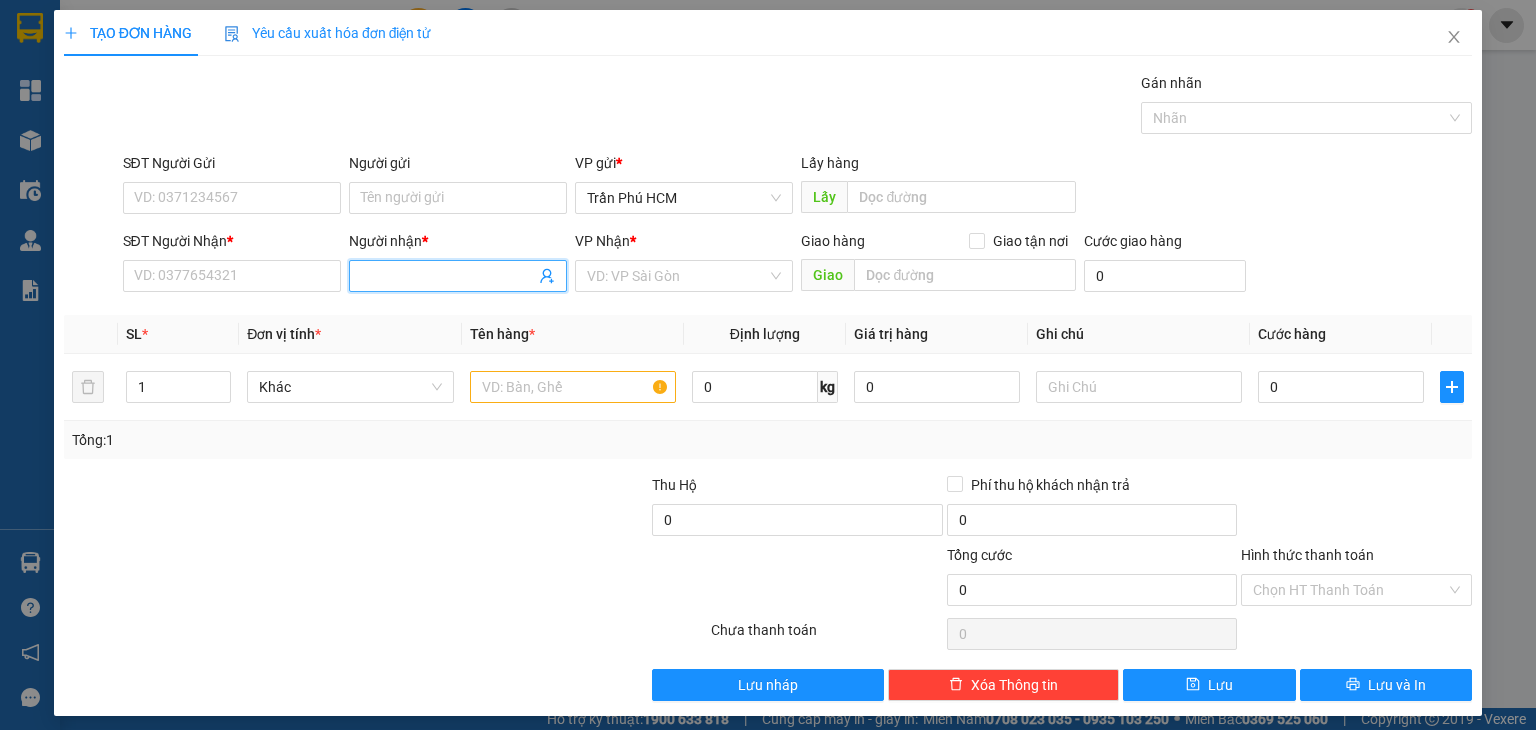 click on "Người nhận  *" at bounding box center (448, 276) 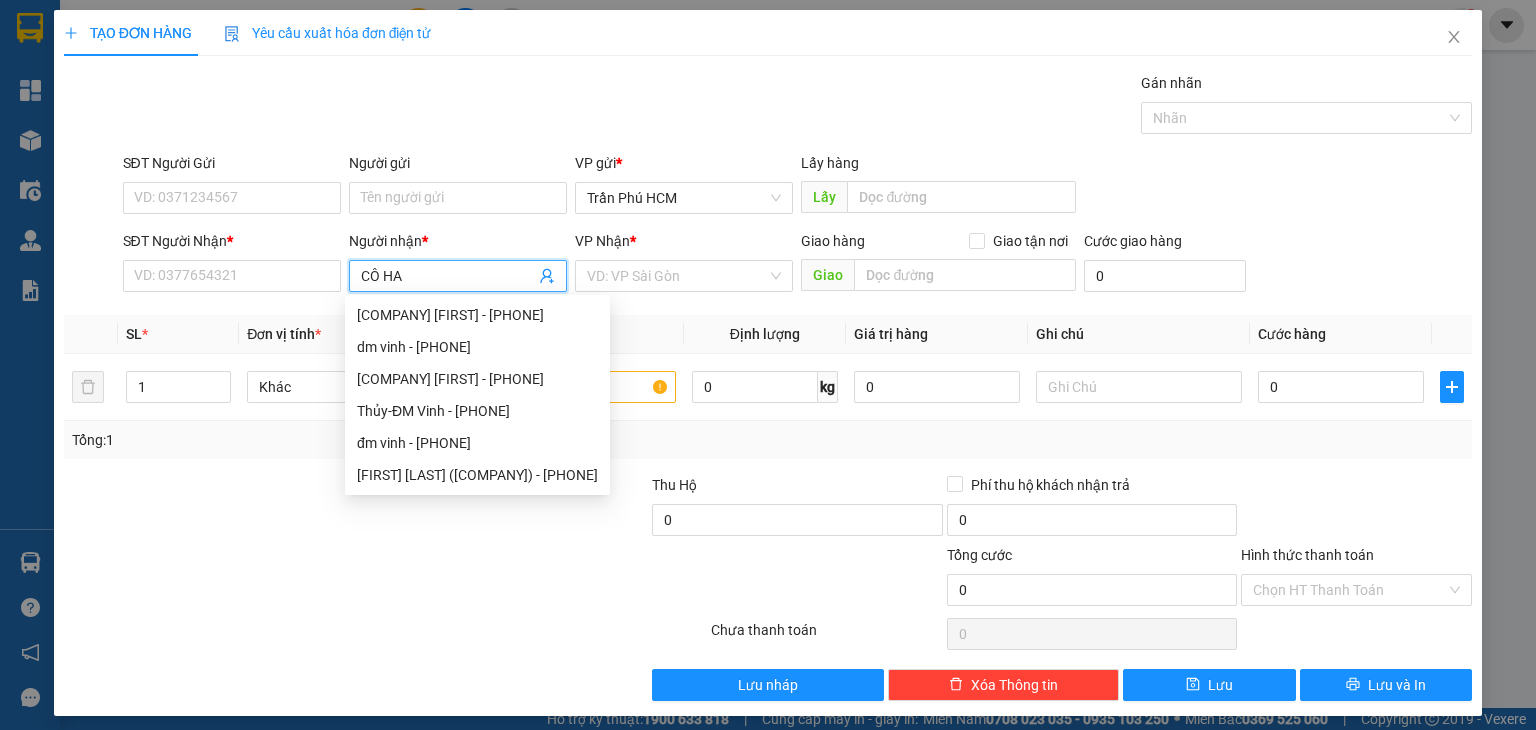 type on "CÔ HAI" 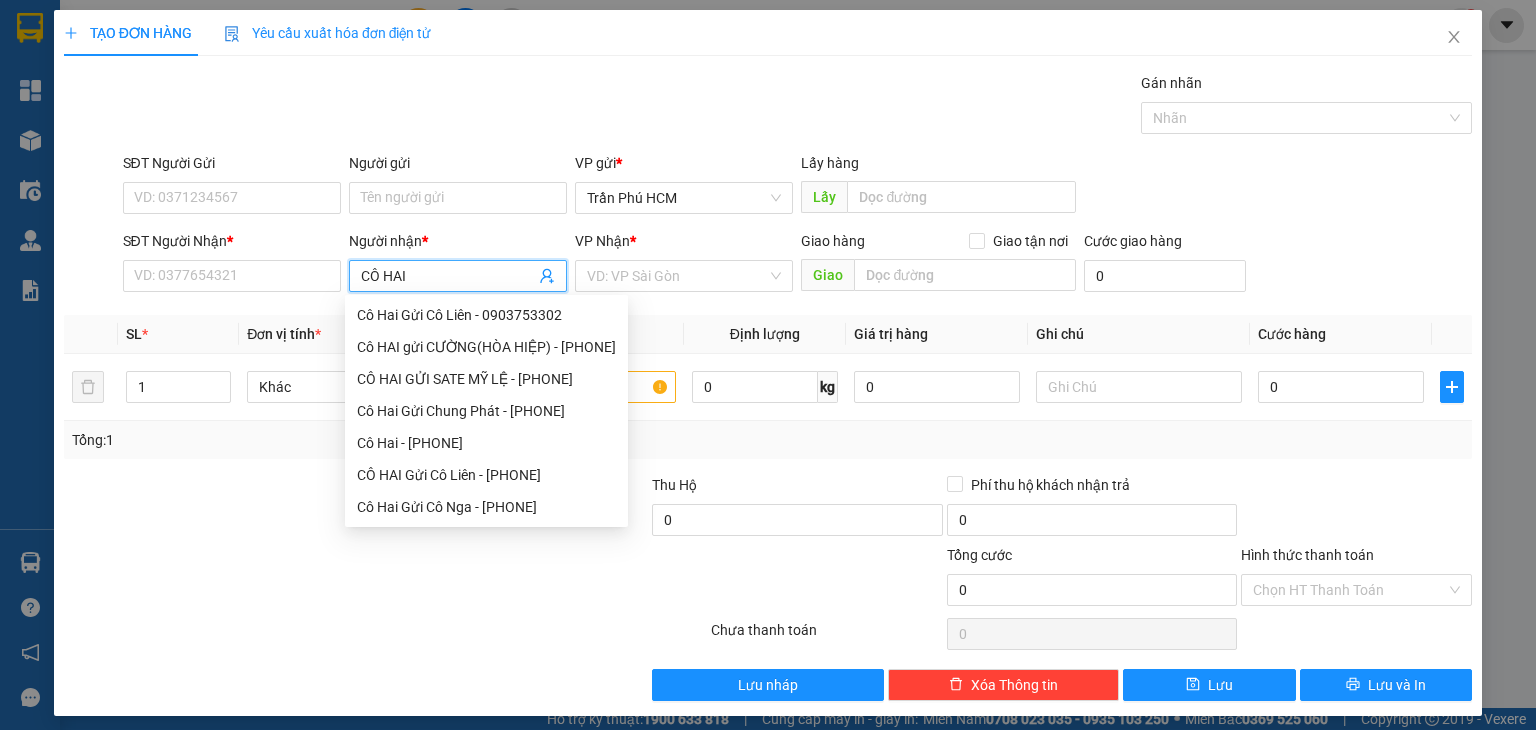 click on "Cô Hai - [PHONE]" at bounding box center (486, 443) 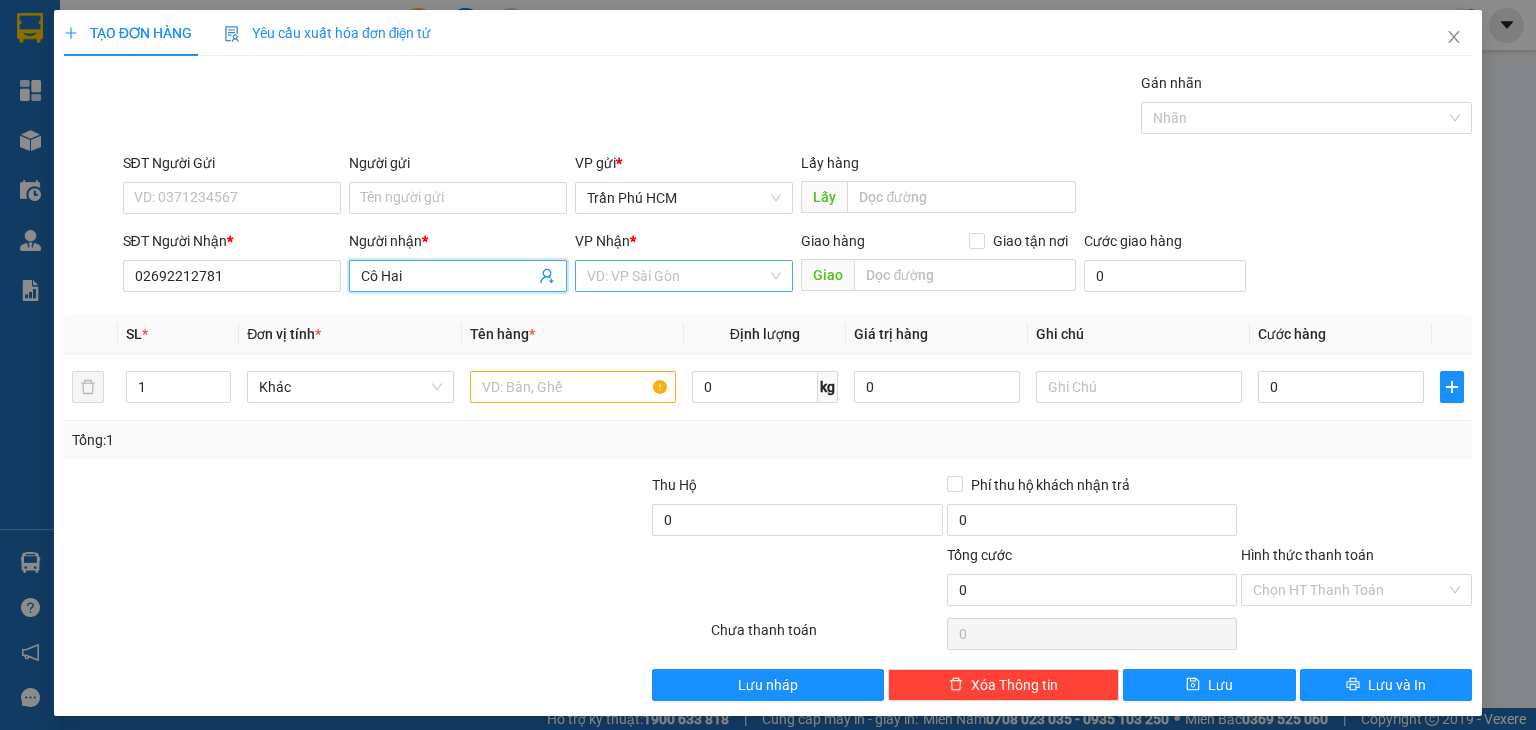type on "Cô Hai" 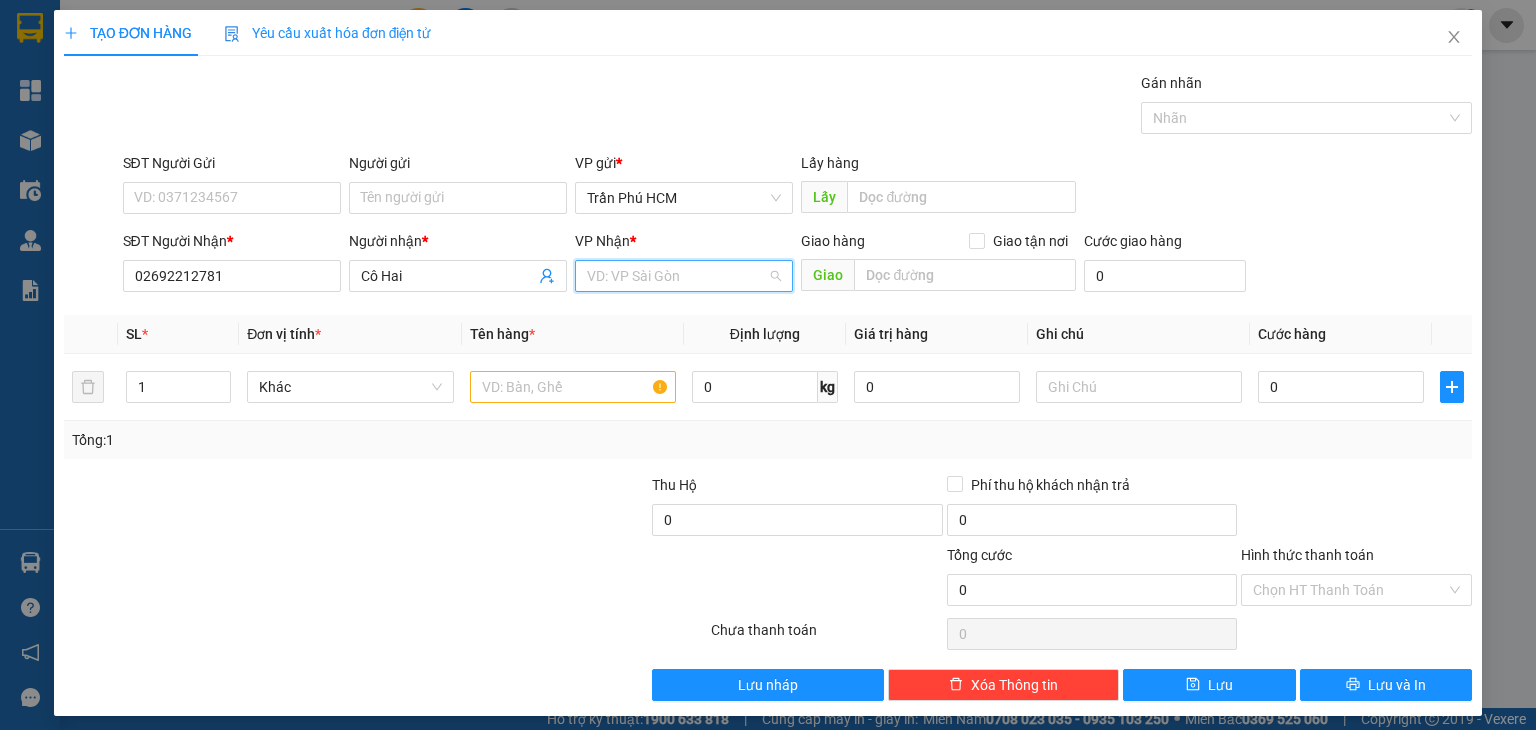 click at bounding box center (677, 276) 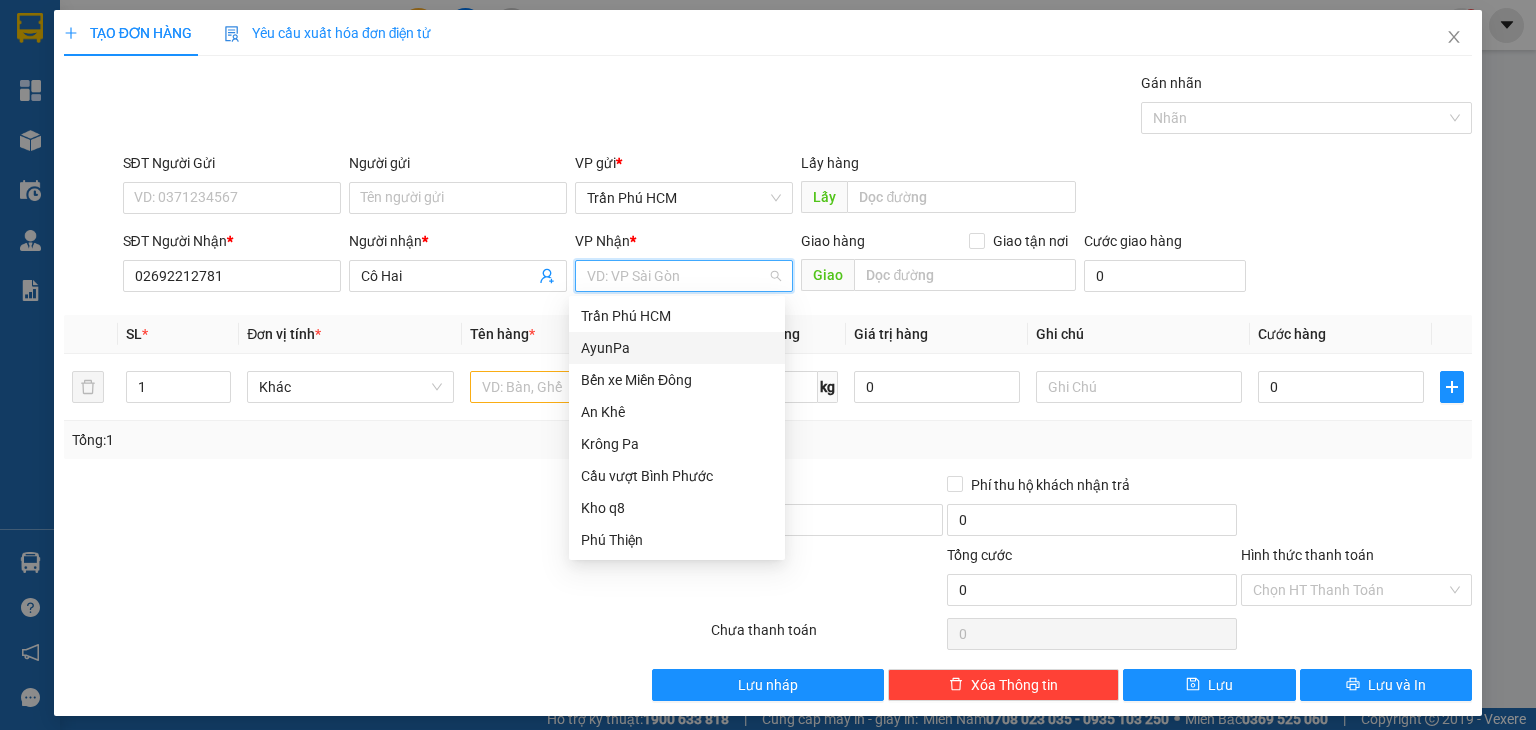 click on "AyunPa" at bounding box center (677, 348) 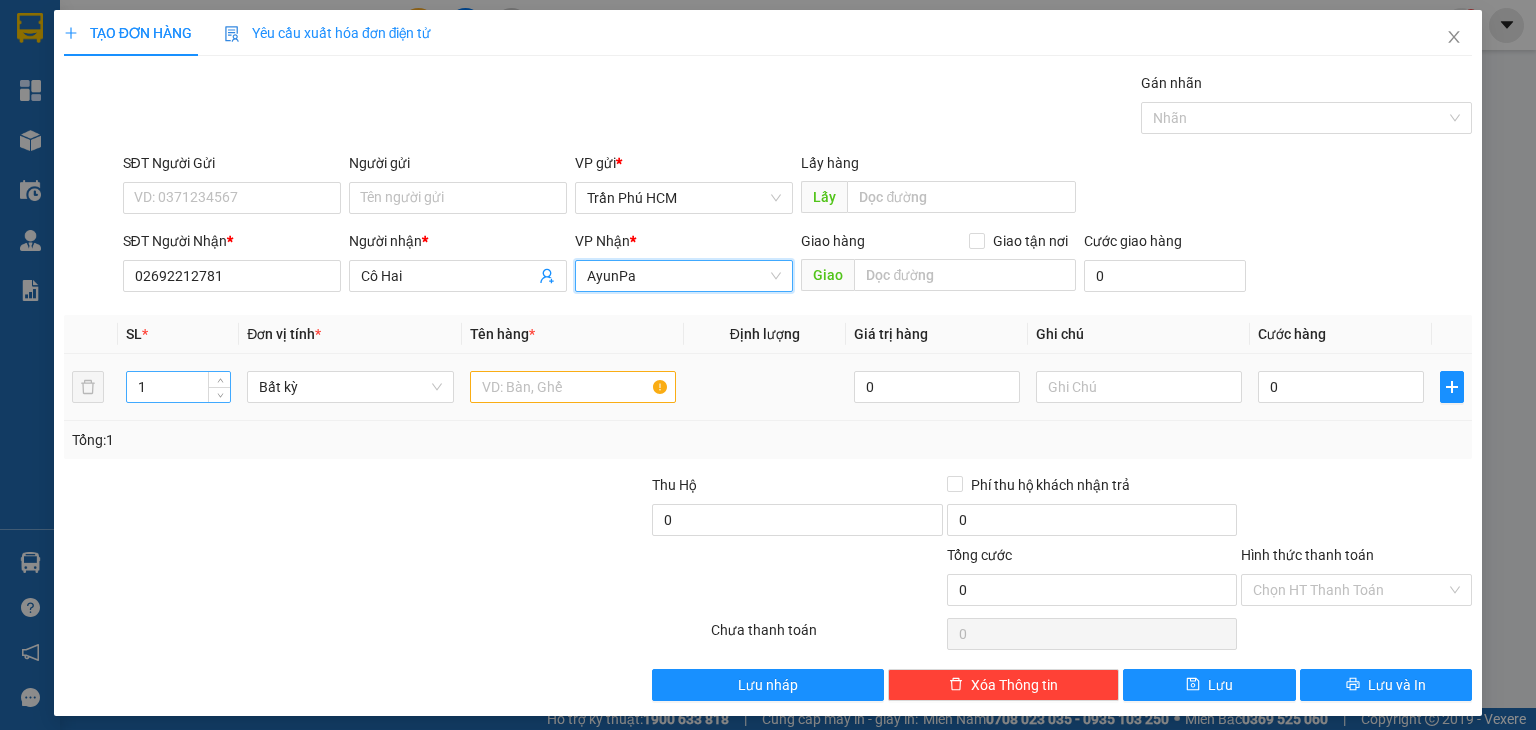 click on "1" at bounding box center (178, 387) 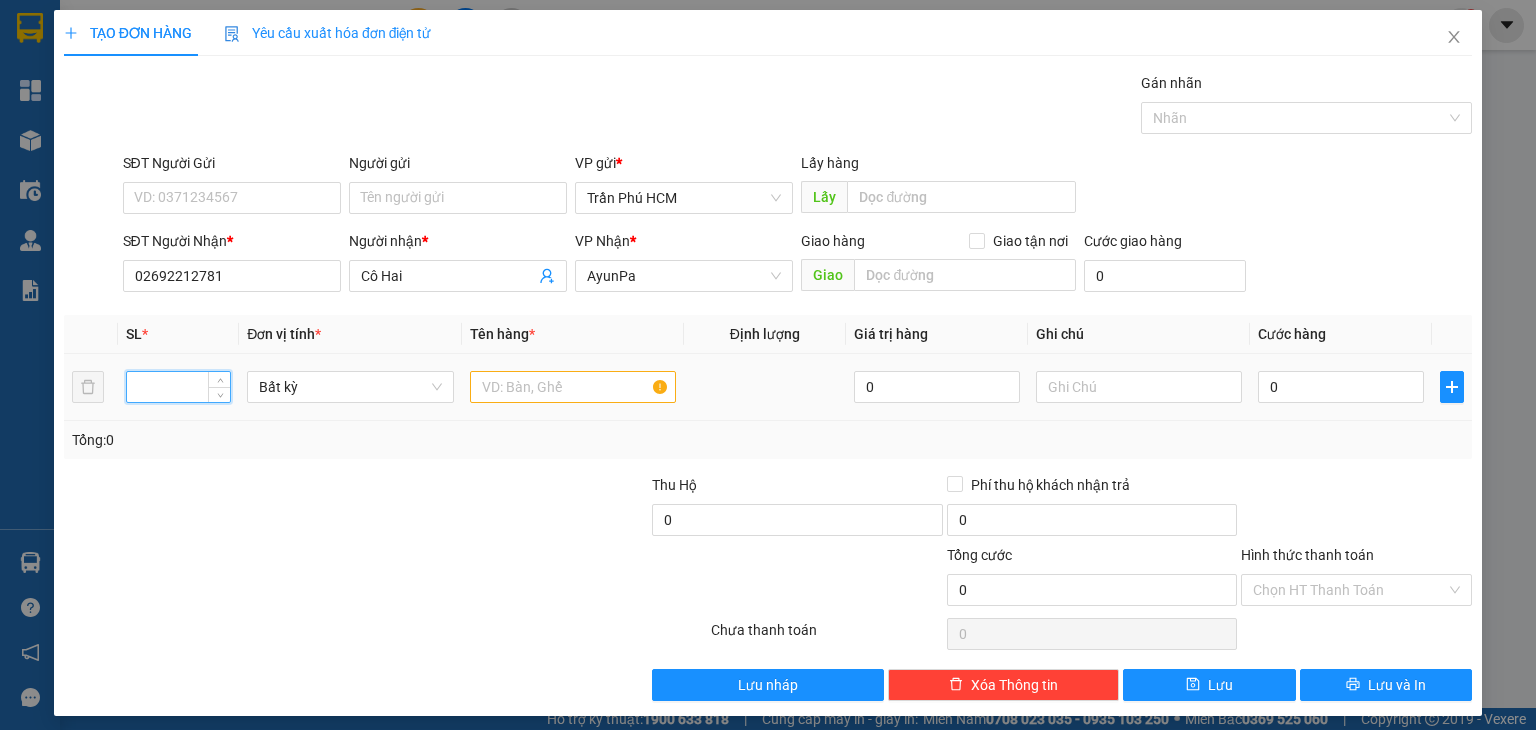 type on "2" 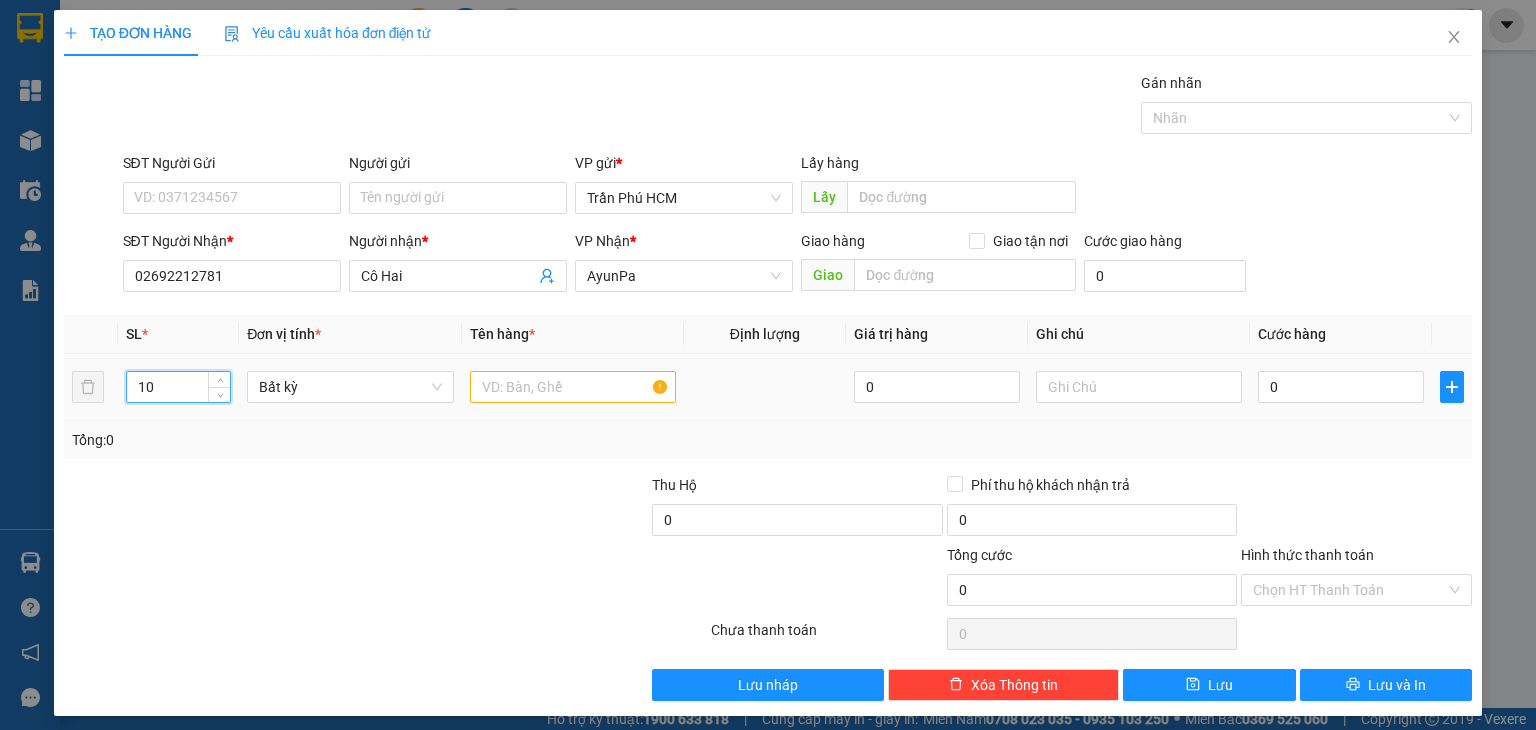 type on "10" 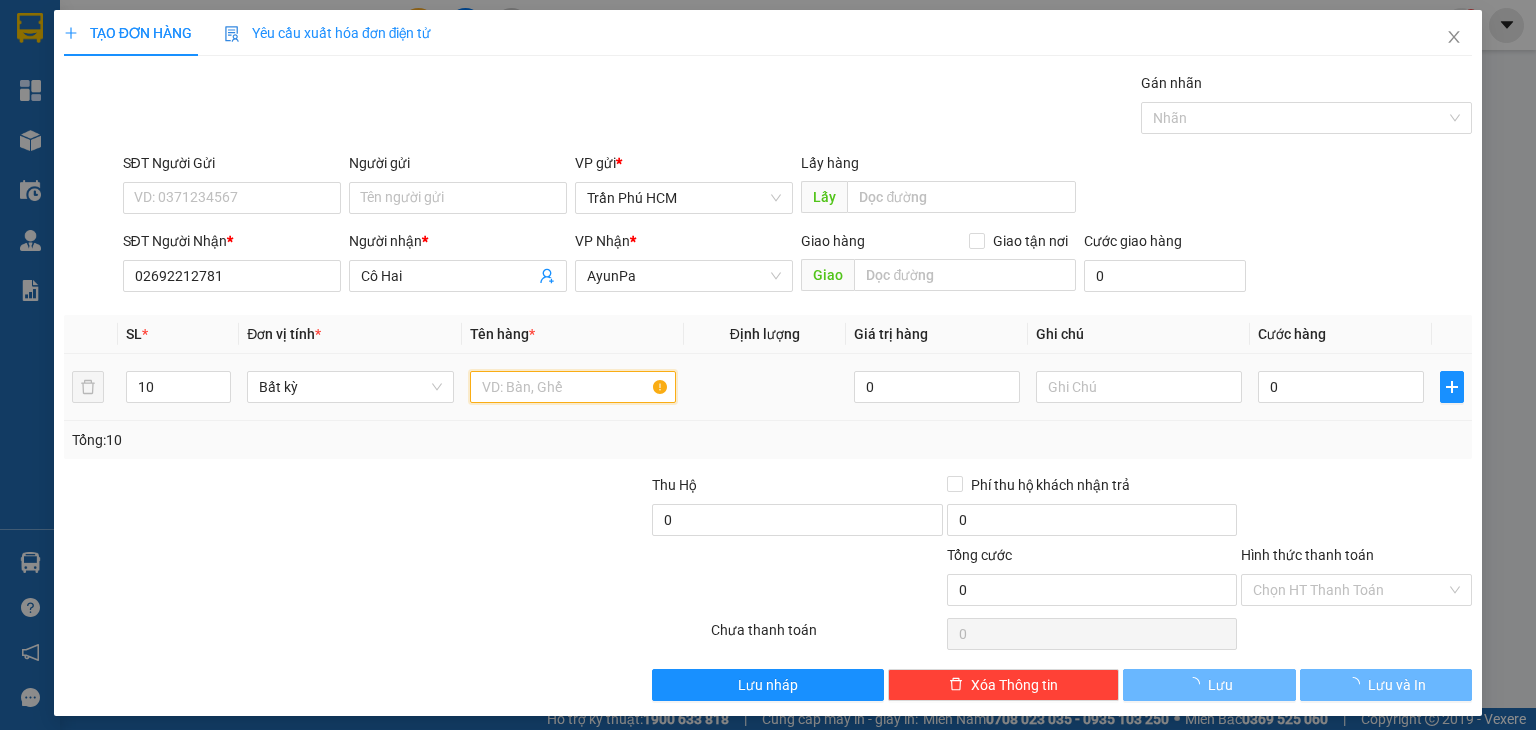 click at bounding box center [573, 387] 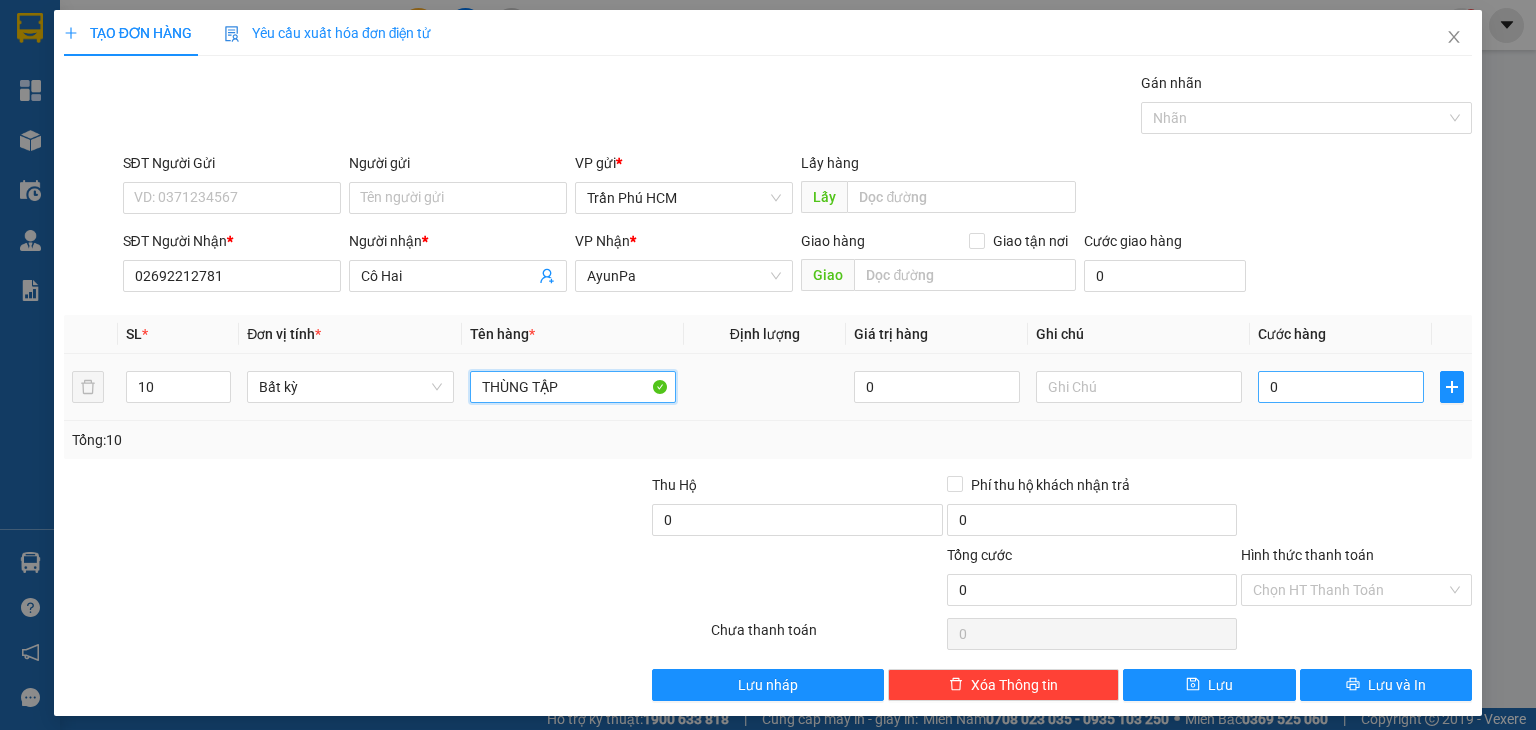 type on "THÙNG TẬP" 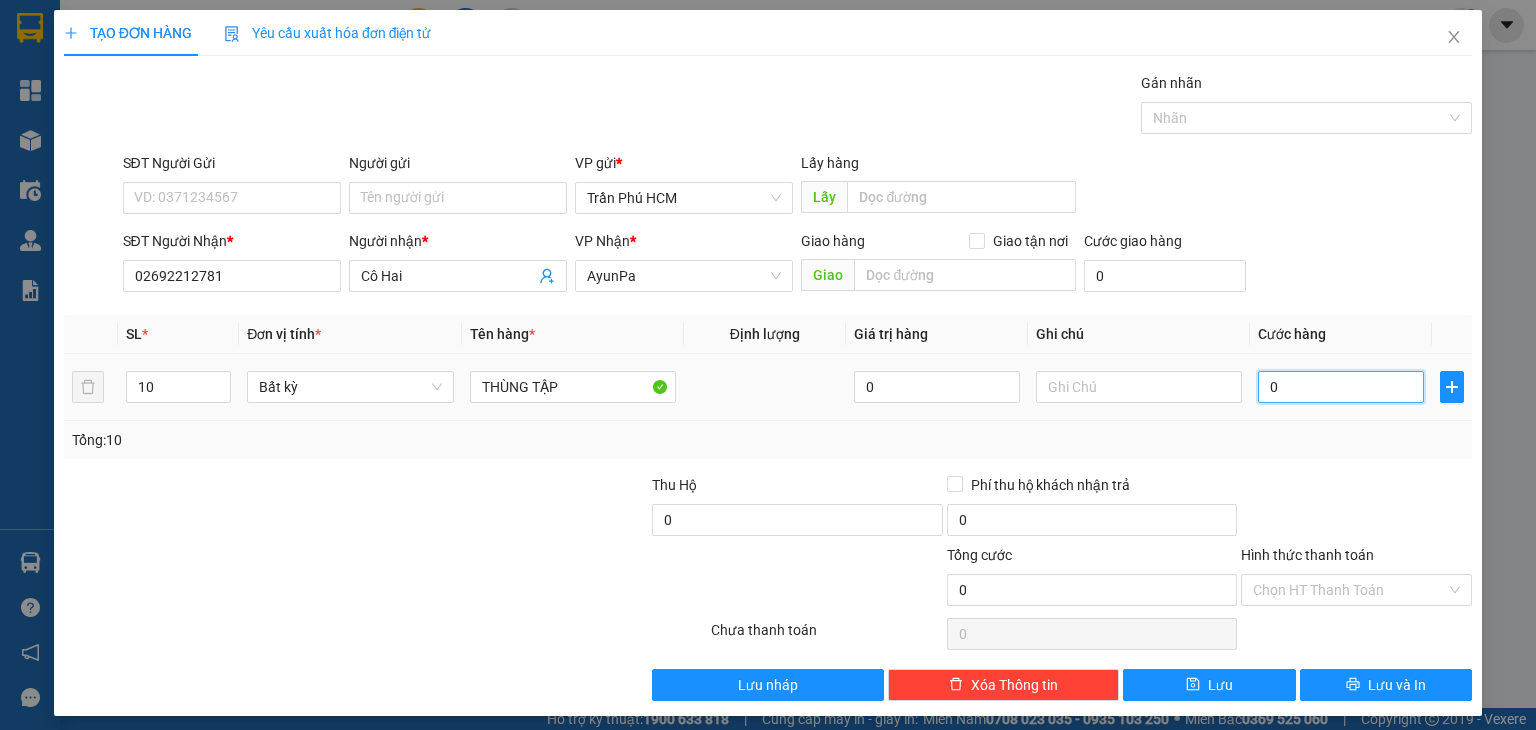 click on "0" at bounding box center [1341, 387] 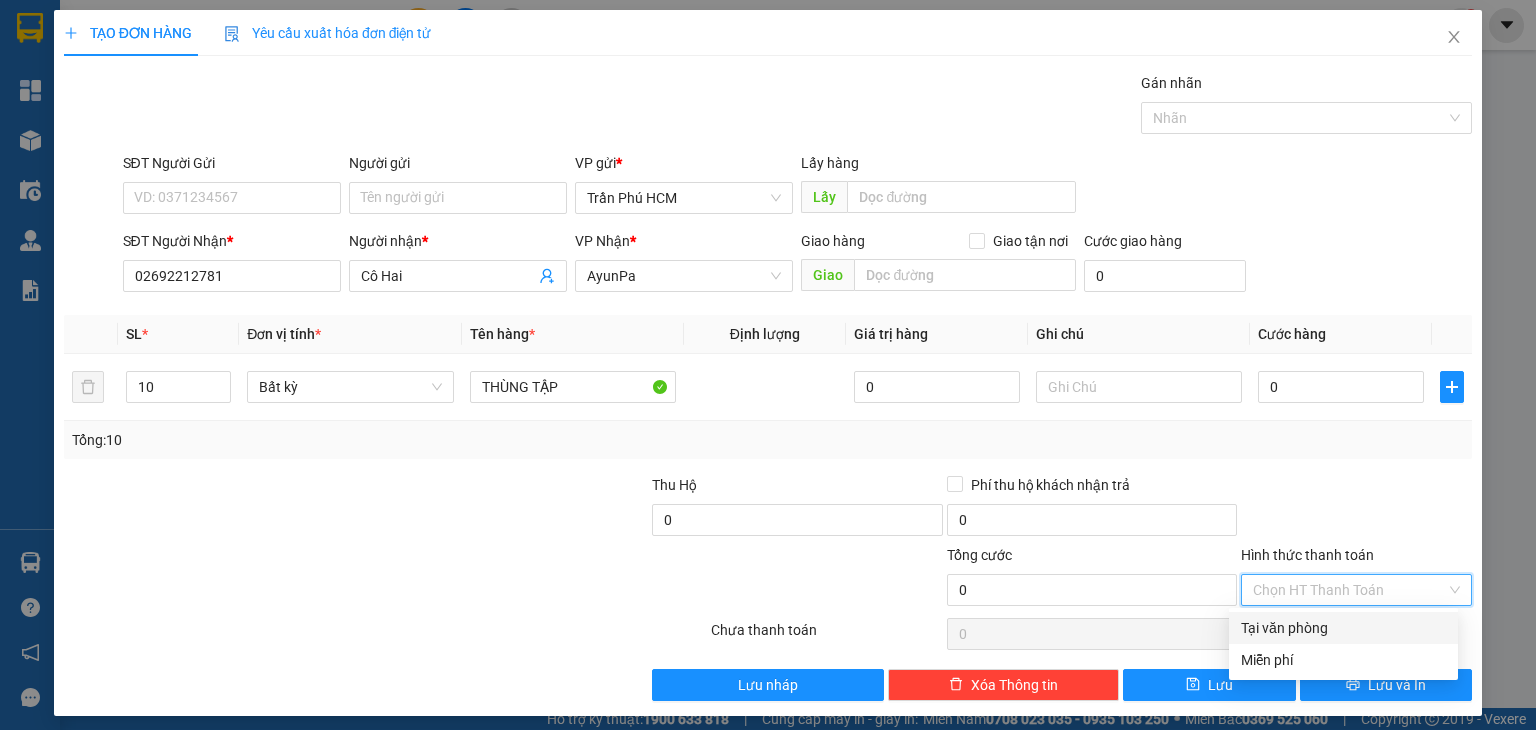 click on "Hình thức thanh toán" at bounding box center [1349, 590] 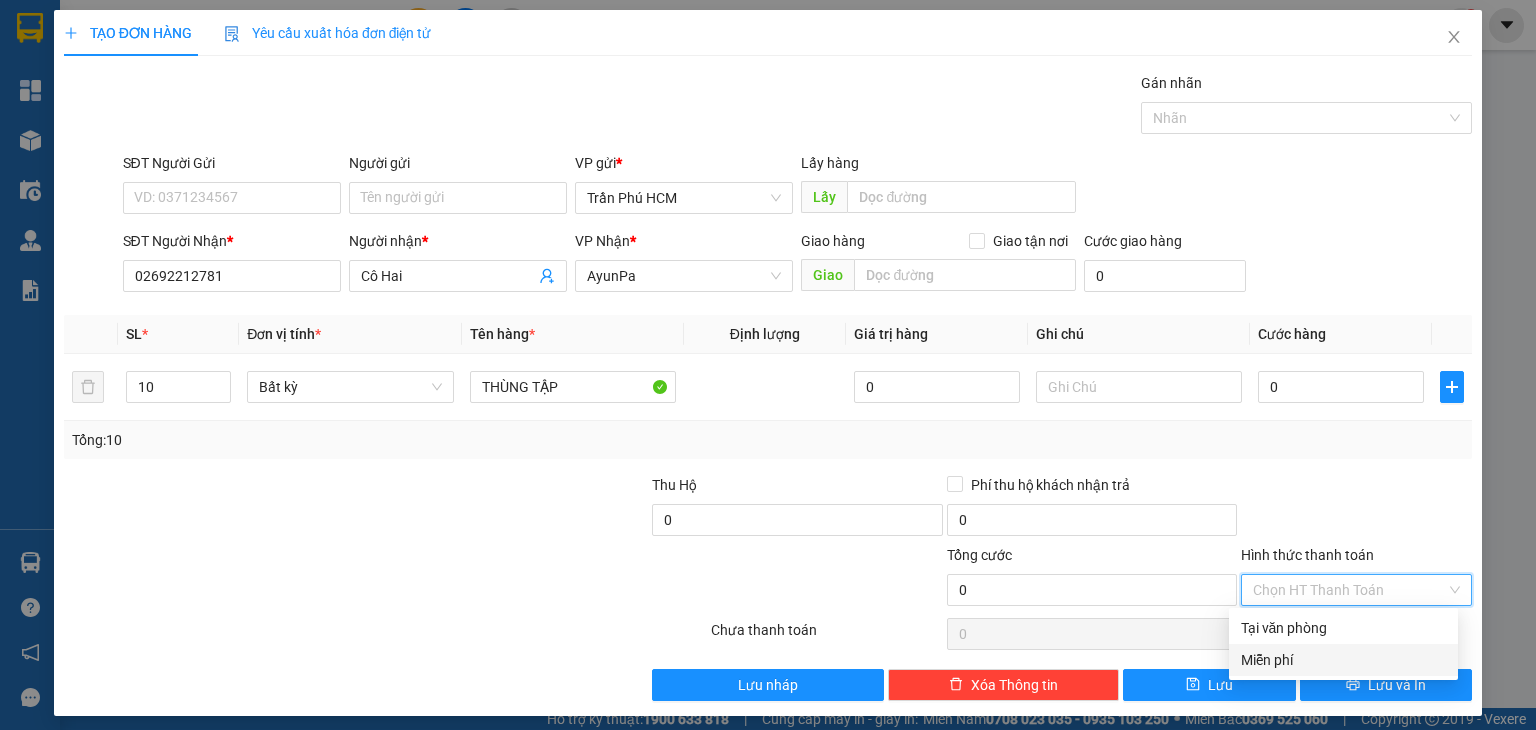 click on "Miễn phí" at bounding box center [1343, 660] 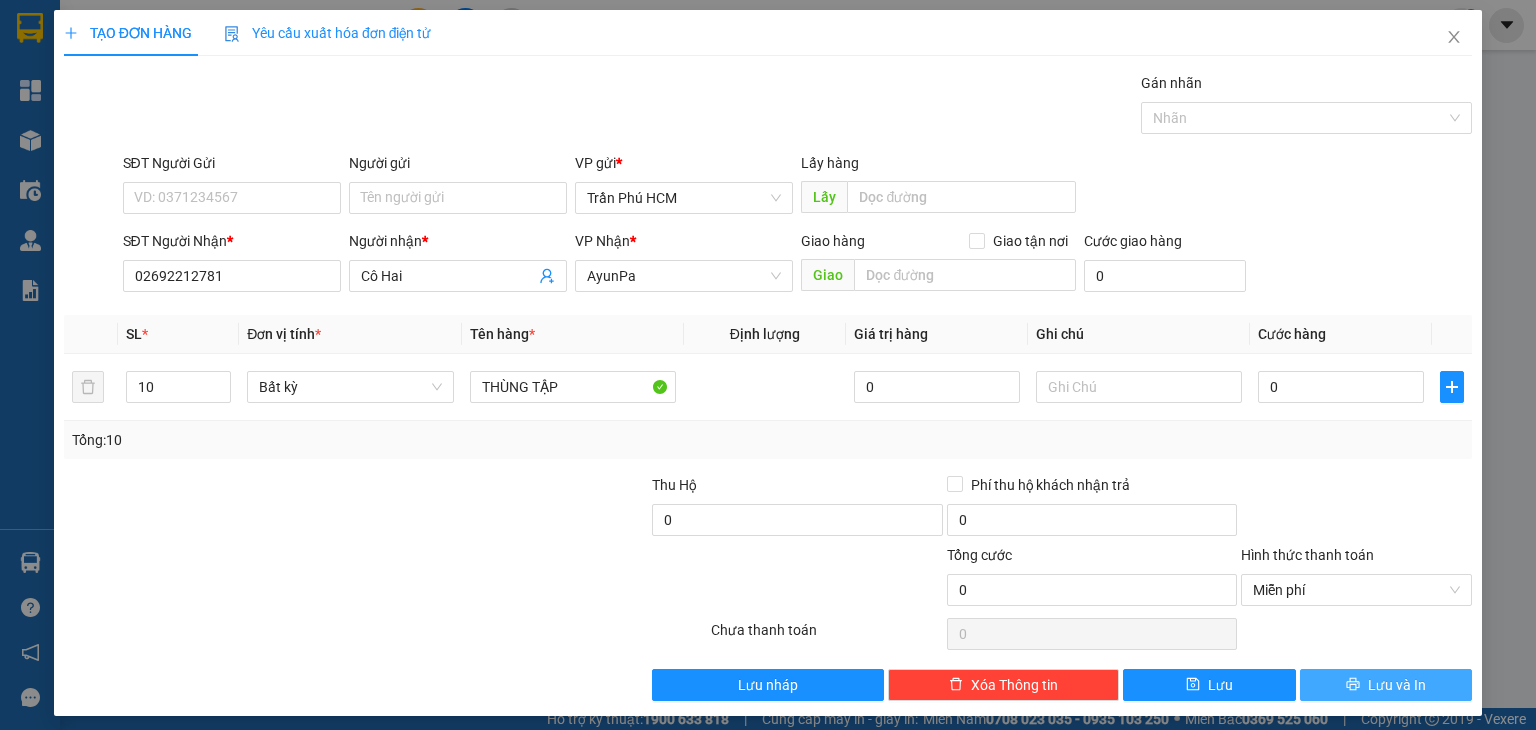 click on "Lưu và In" at bounding box center [1386, 685] 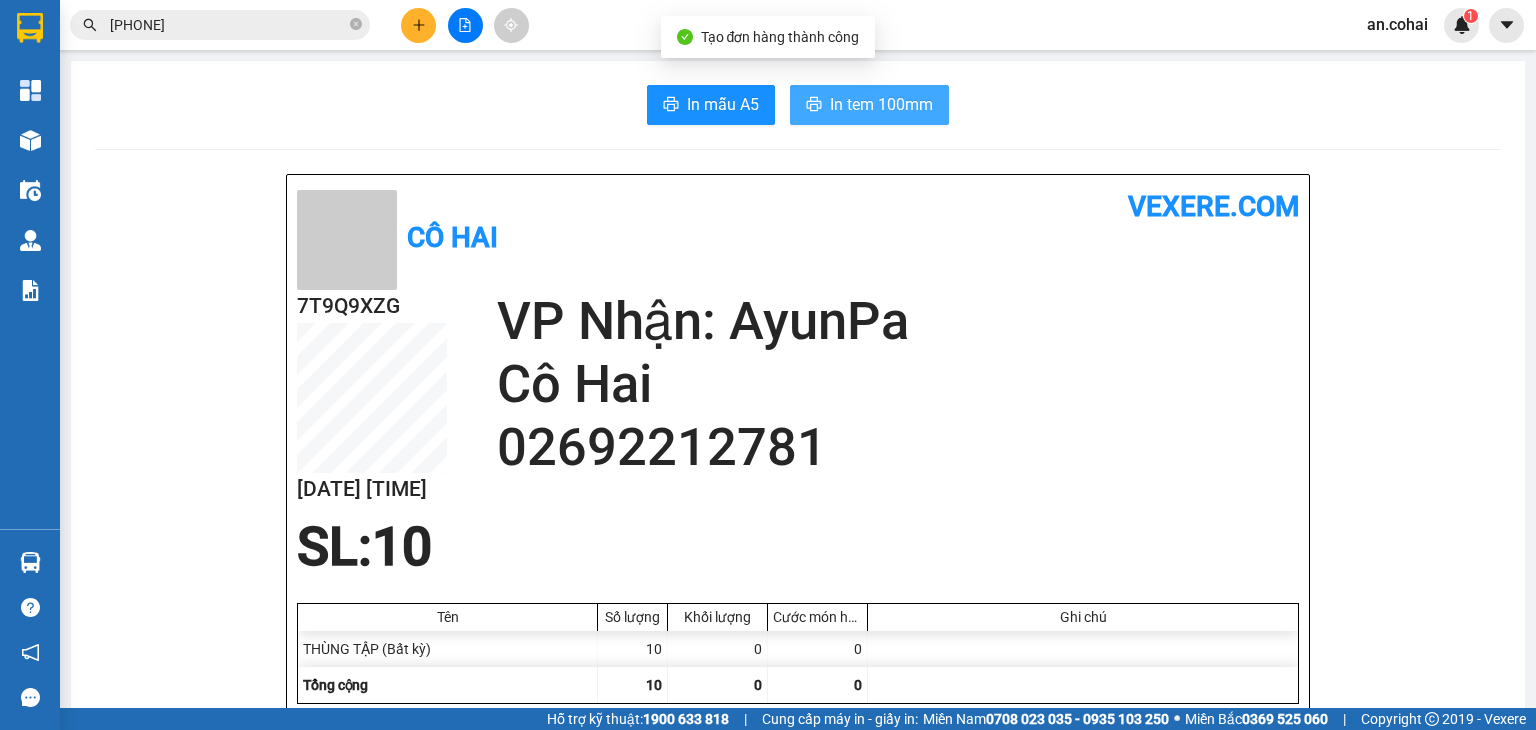 click on "In tem 100mm" at bounding box center (881, 104) 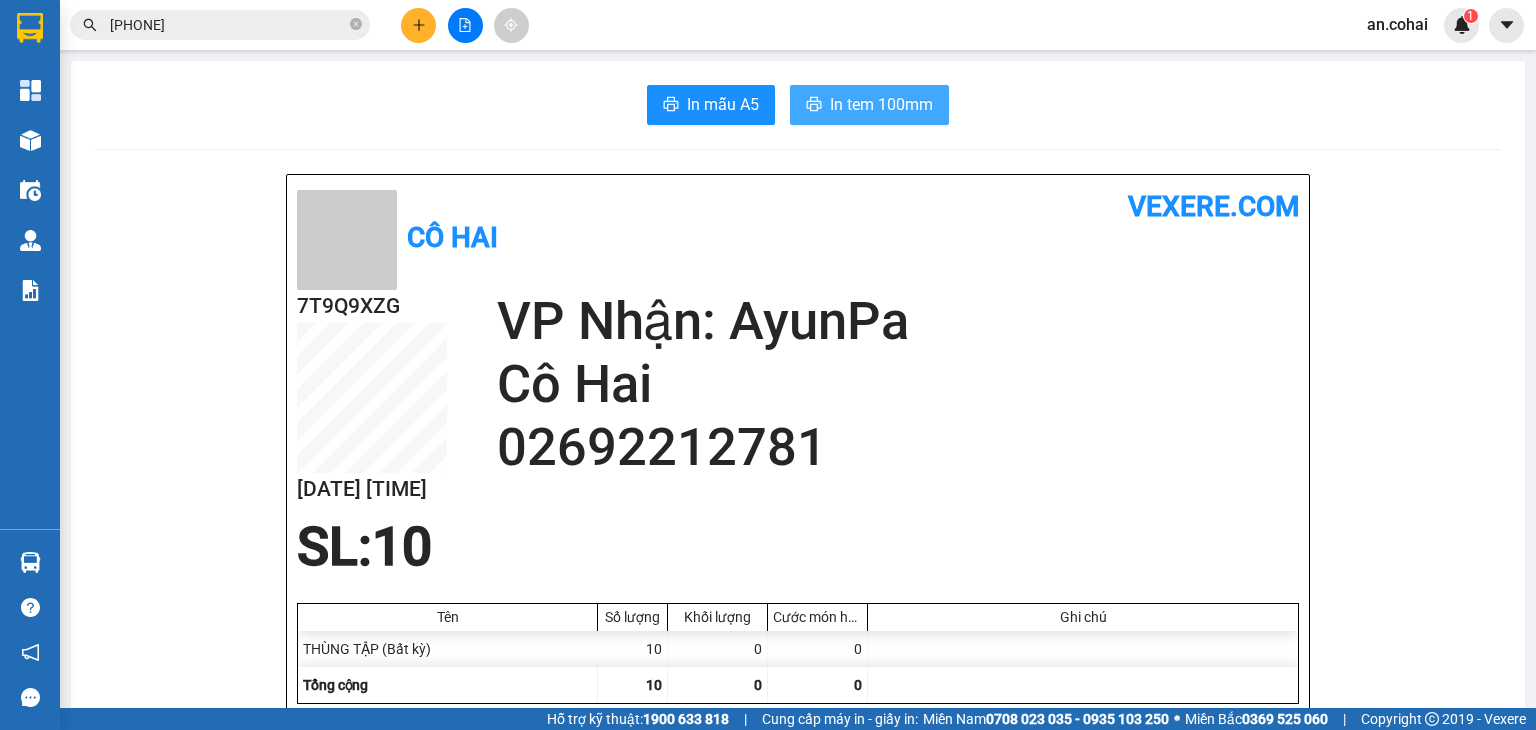 scroll, scrollTop: 0, scrollLeft: 0, axis: both 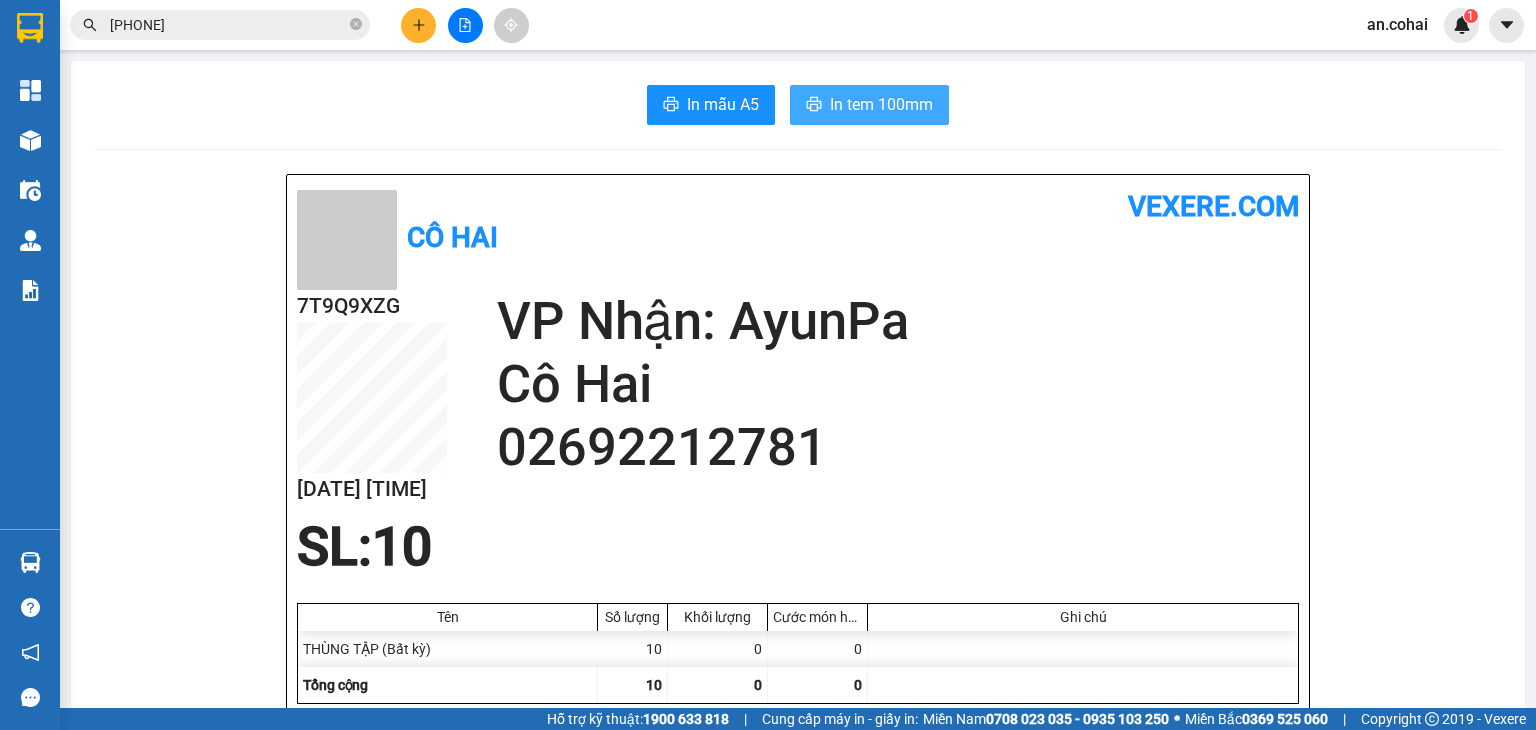 click 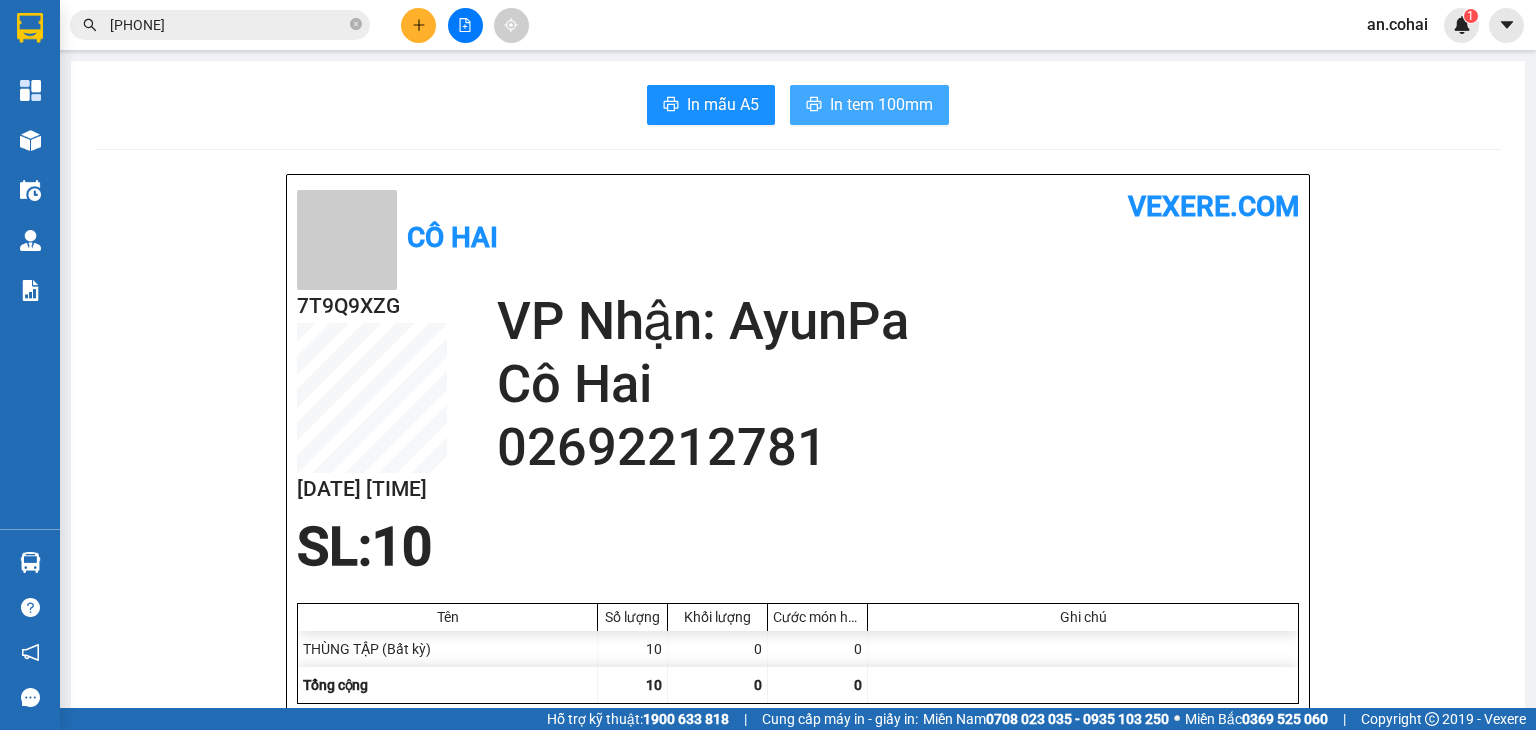 scroll, scrollTop: 0, scrollLeft: 0, axis: both 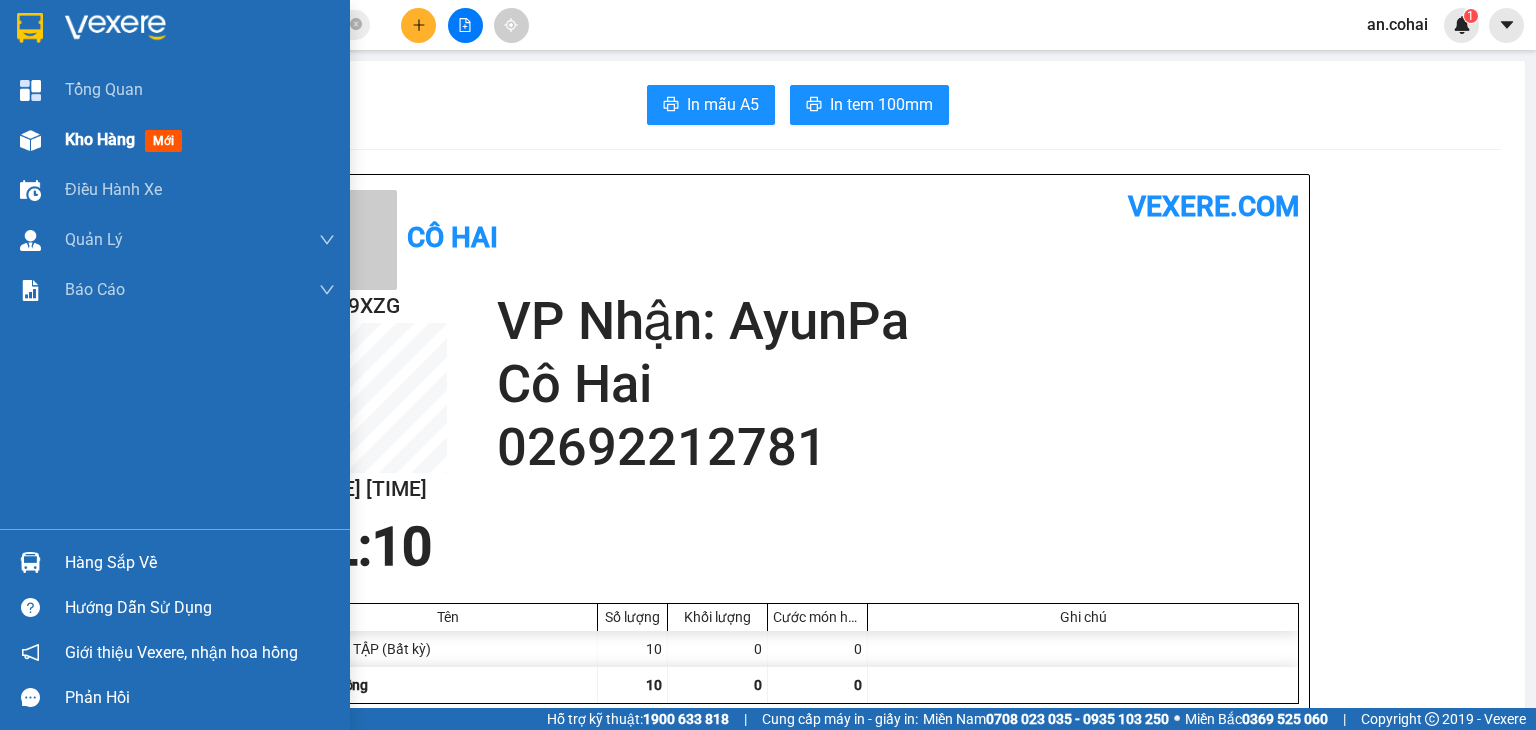 click at bounding box center [30, 140] 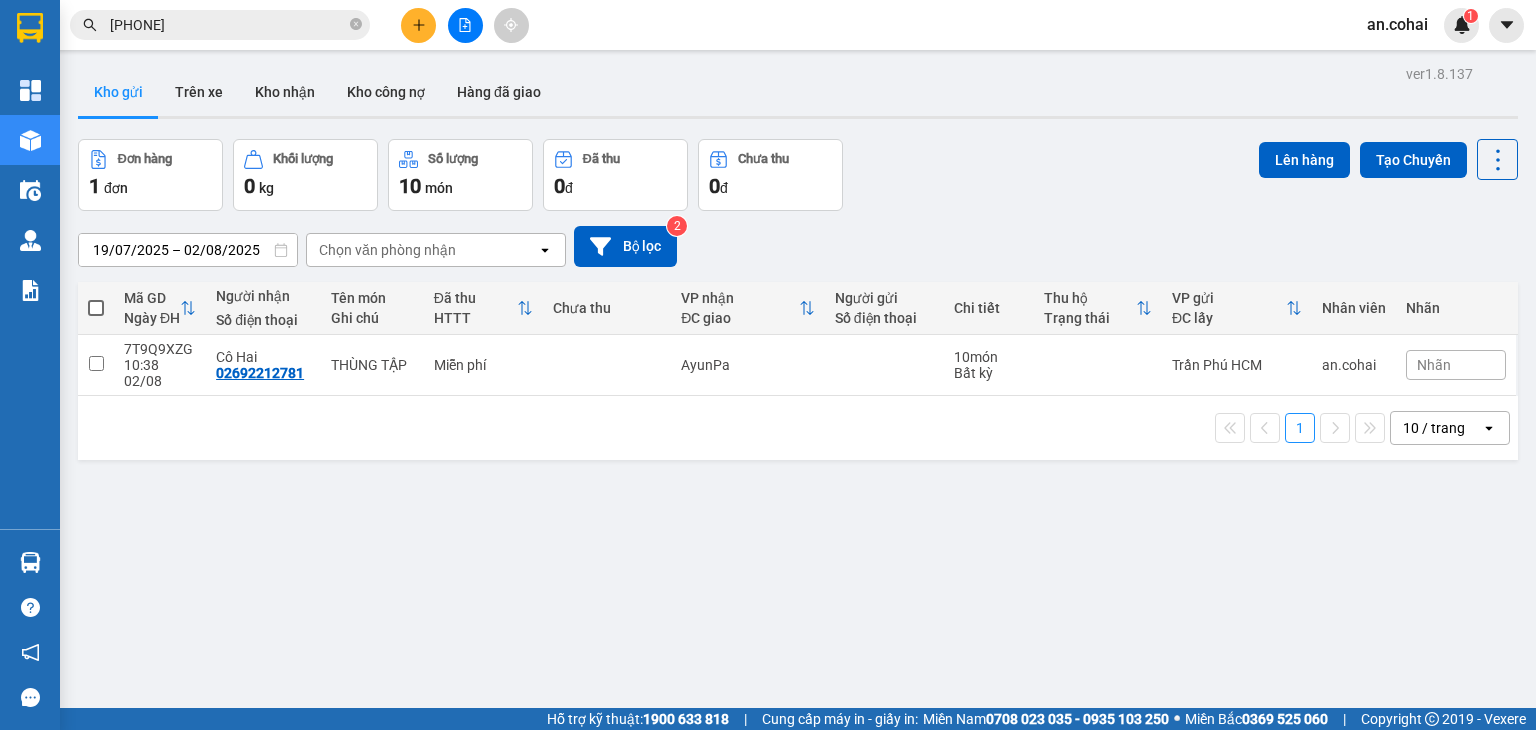 click at bounding box center (96, 308) 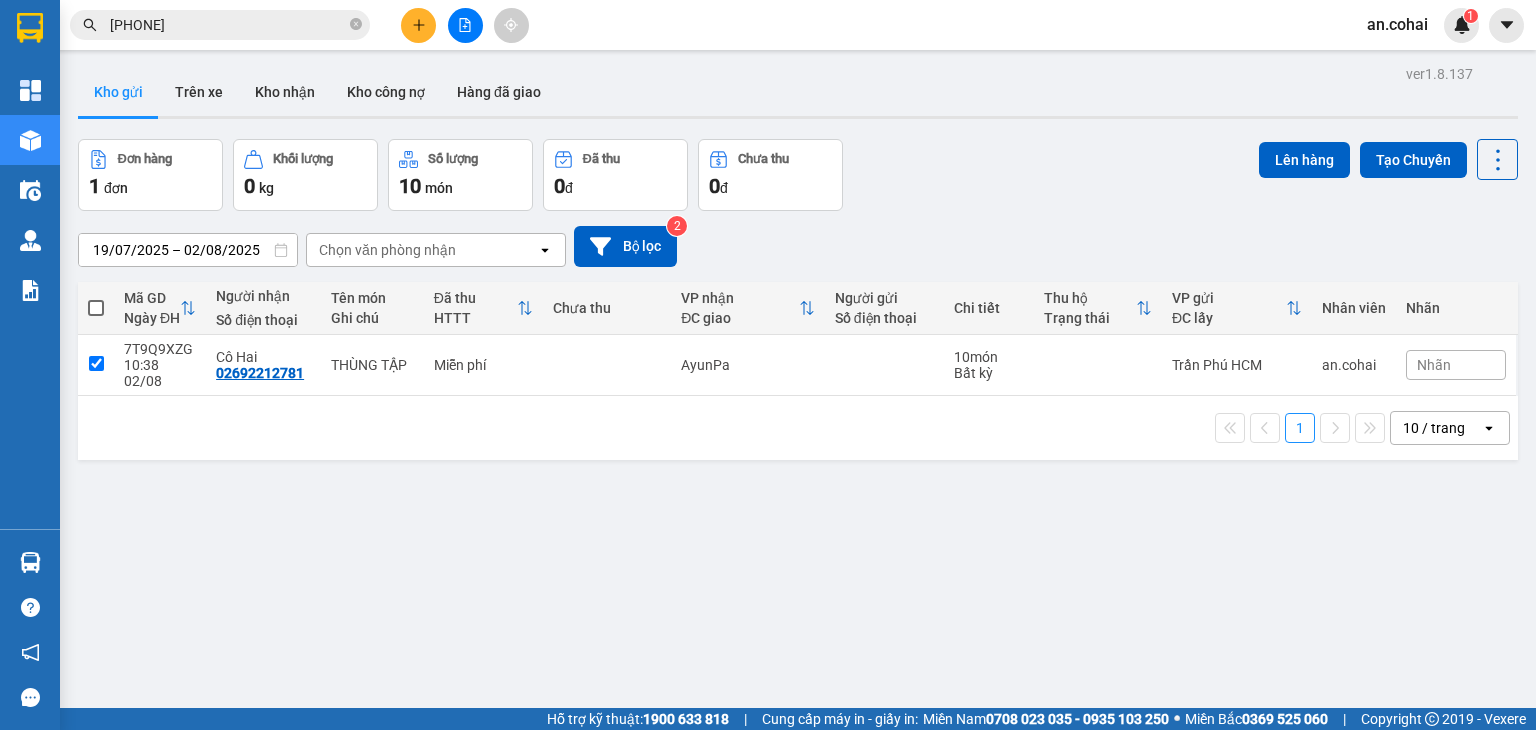 checkbox on "true" 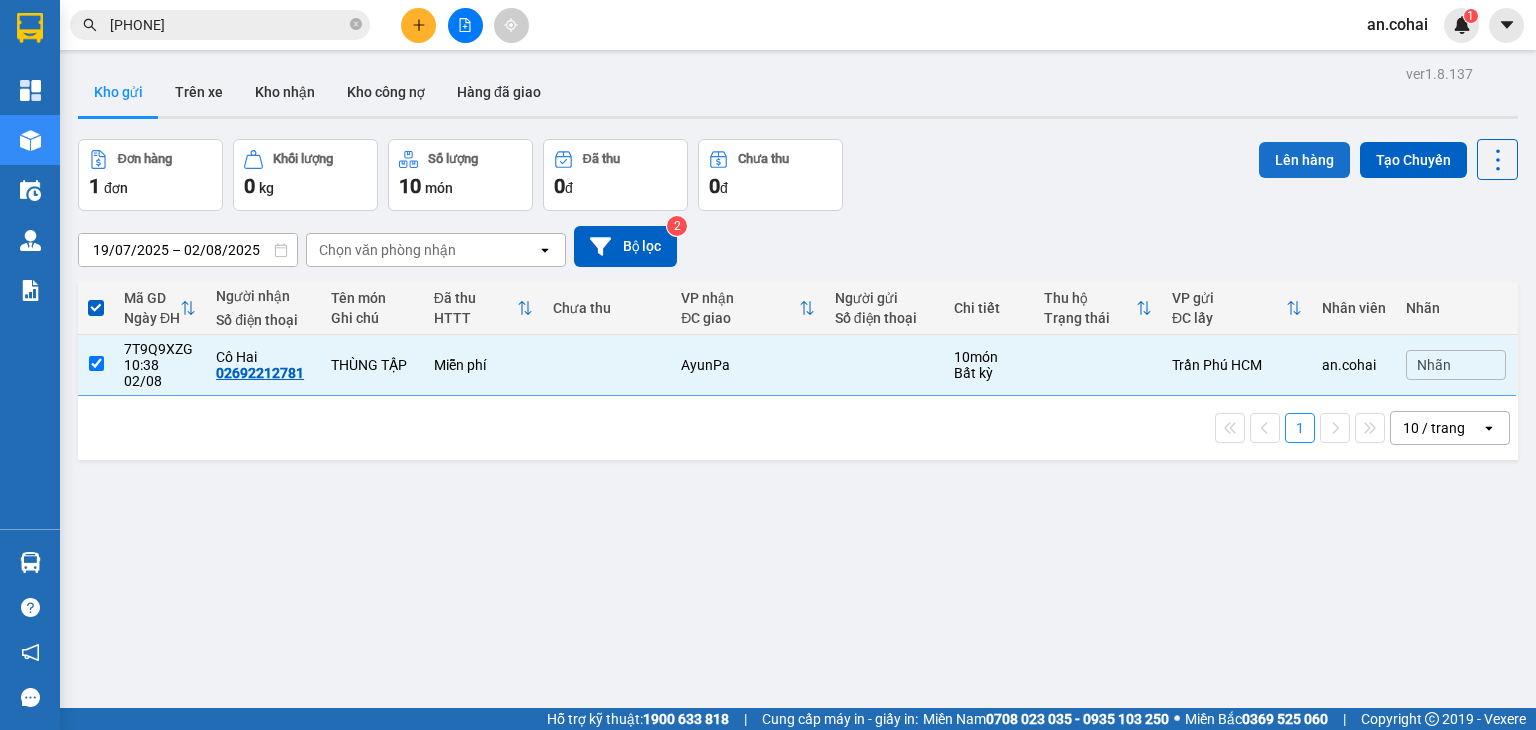 click on "Lên hàng" at bounding box center [1304, 160] 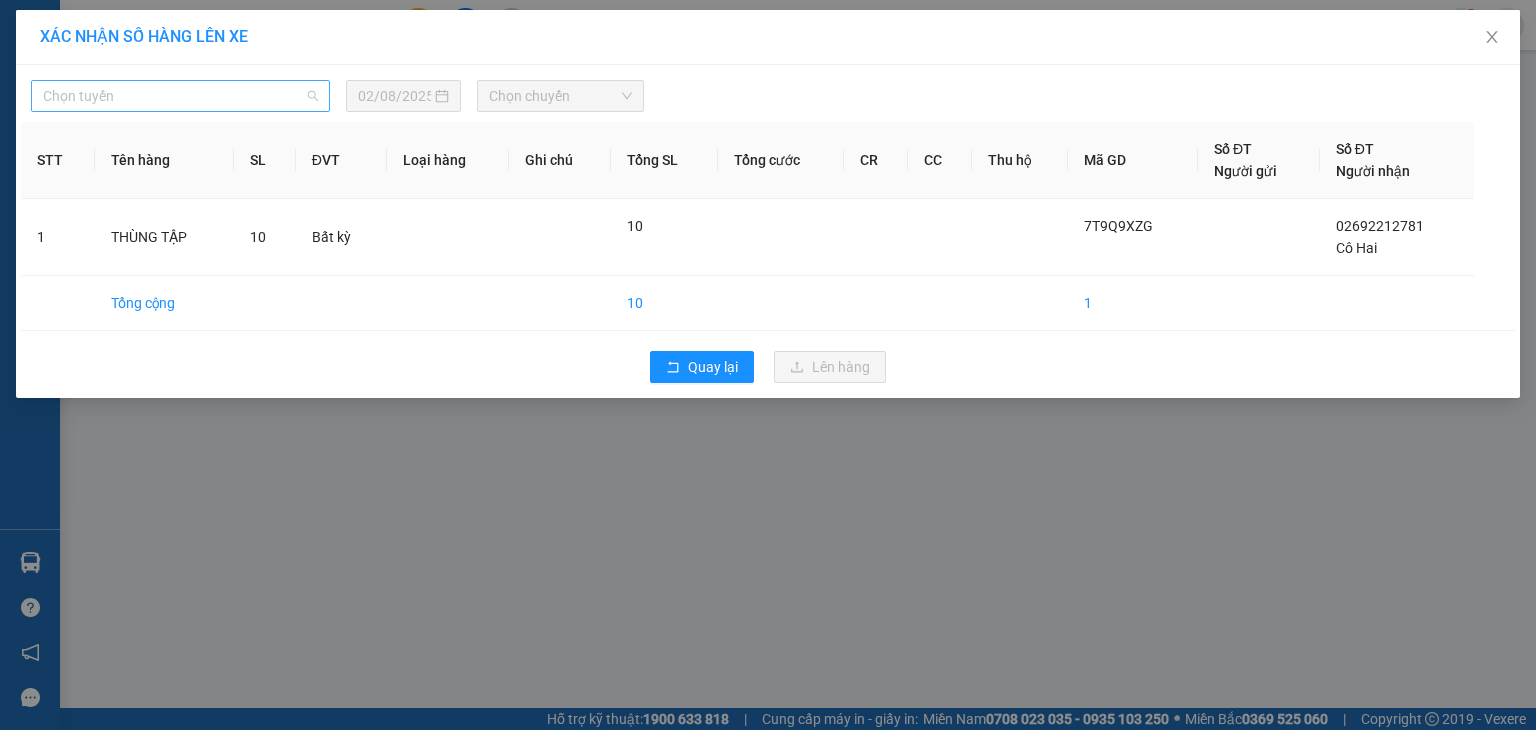 click on "Chọn tuyến" at bounding box center [180, 96] 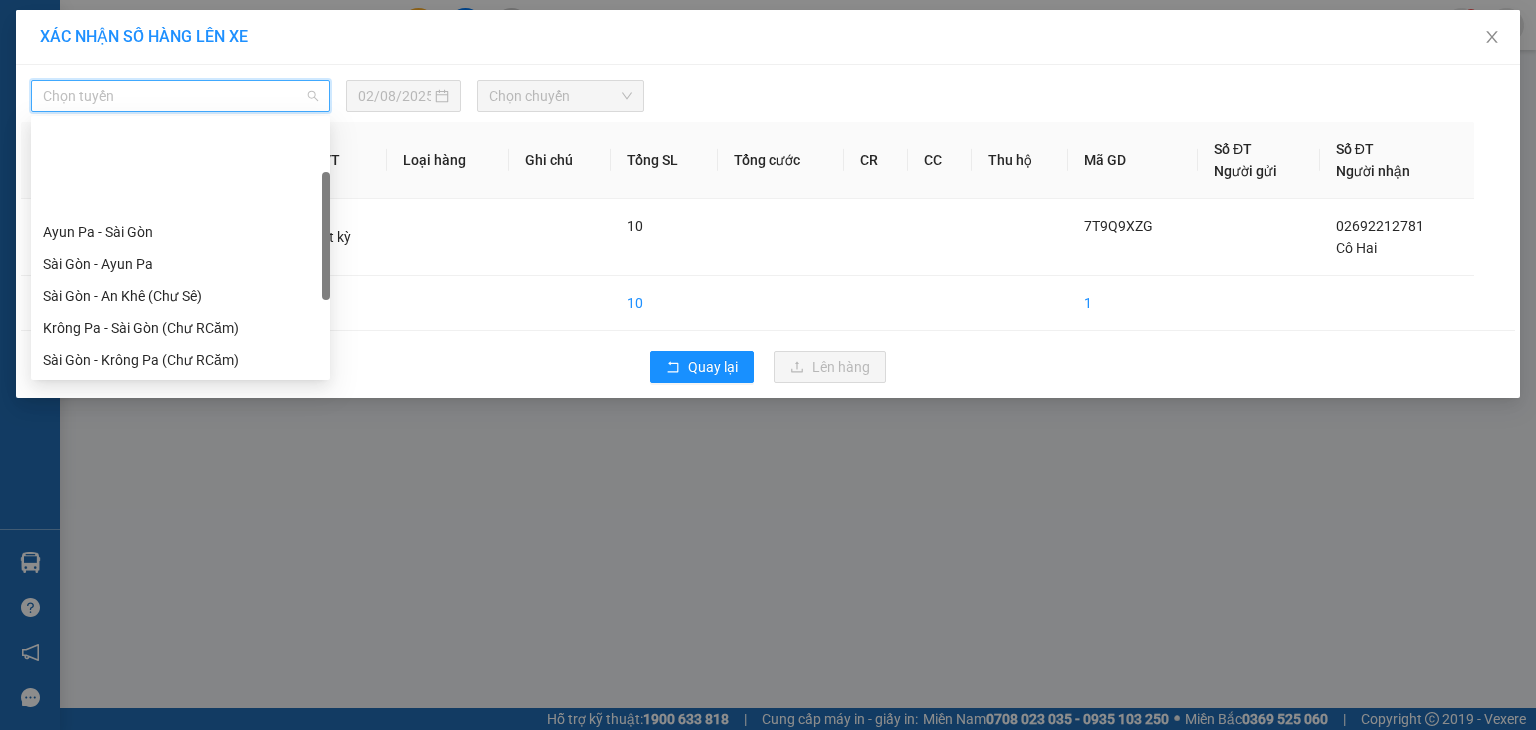 scroll, scrollTop: 280, scrollLeft: 0, axis: vertical 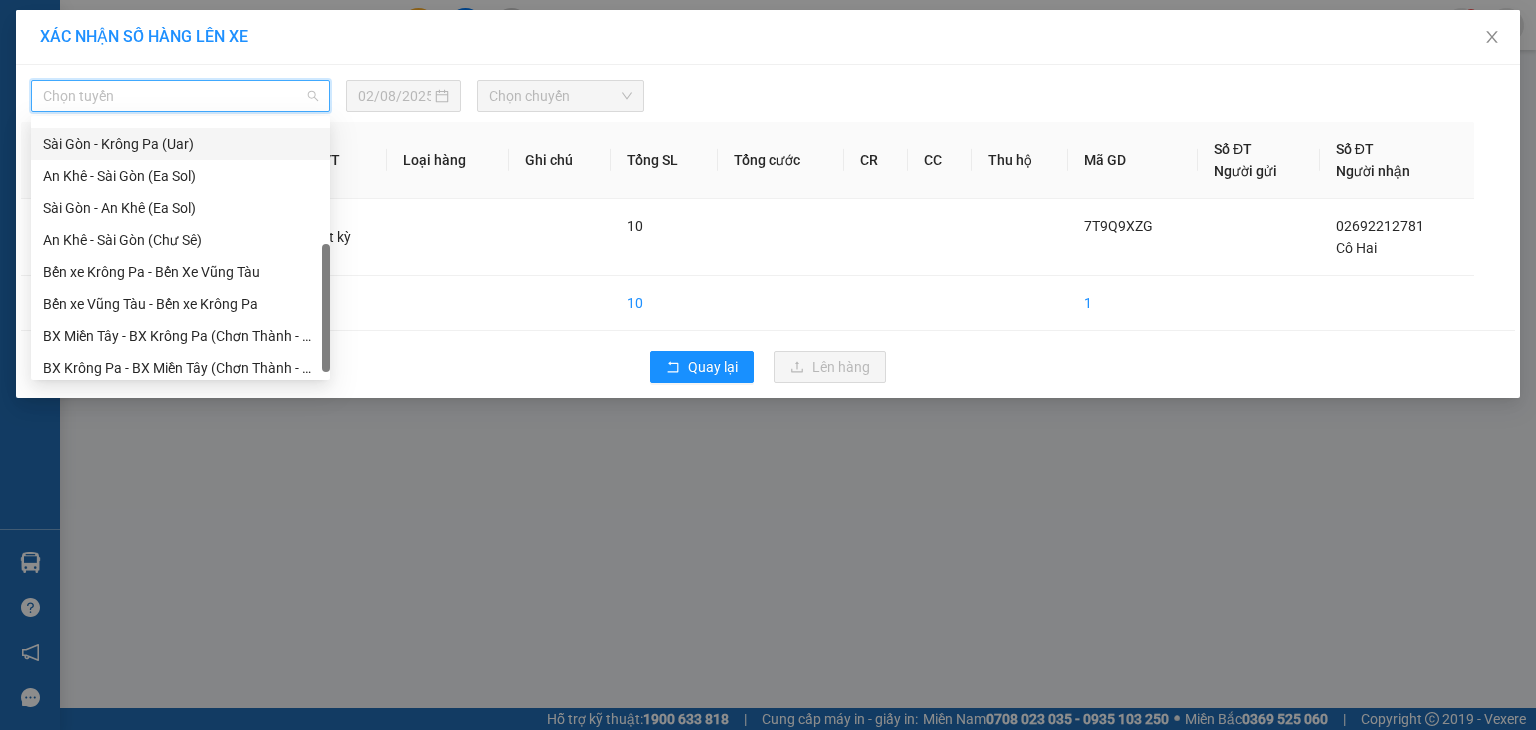 click on "Sài Gòn - Krông Pa (Uar)" at bounding box center [180, 144] 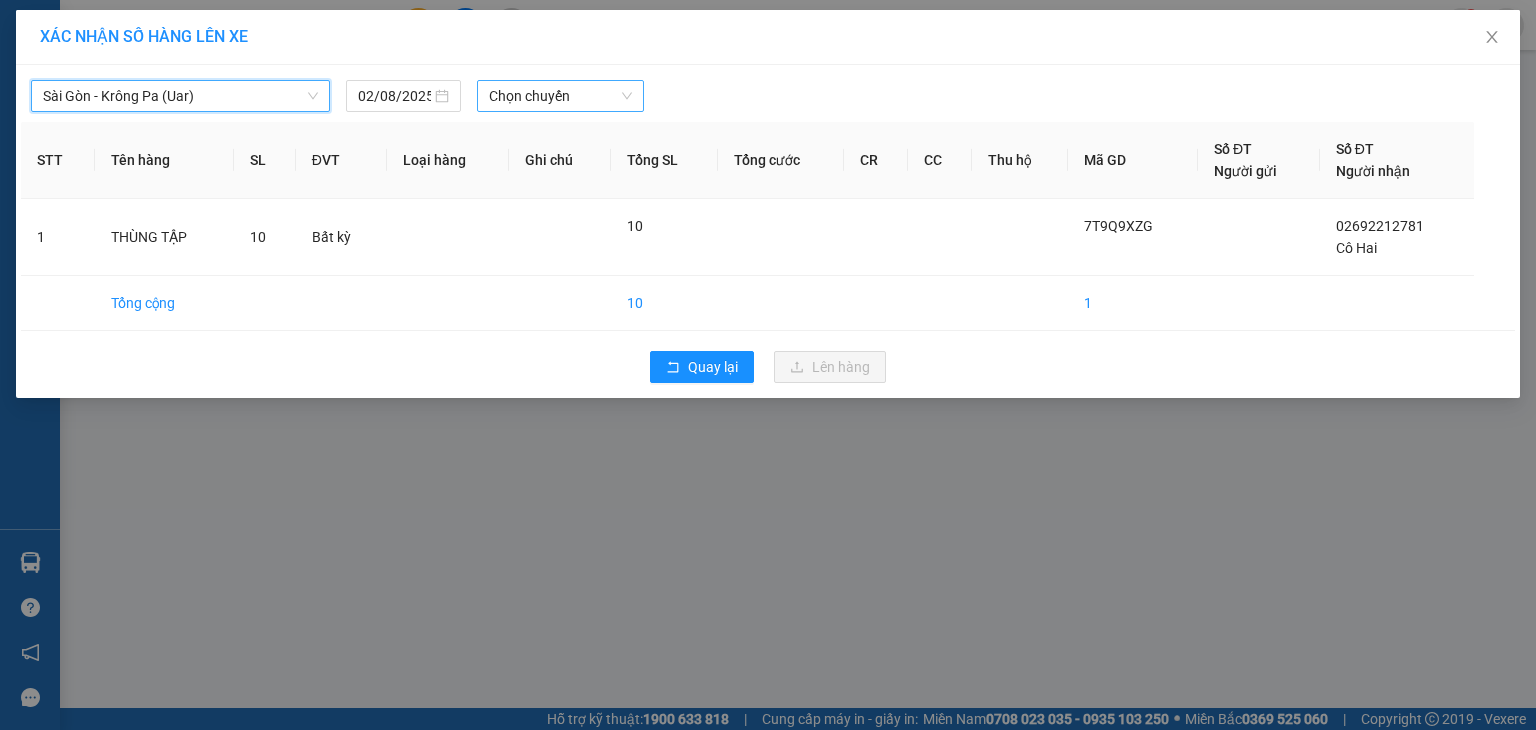 click on "Chọn chuyến" at bounding box center [561, 96] 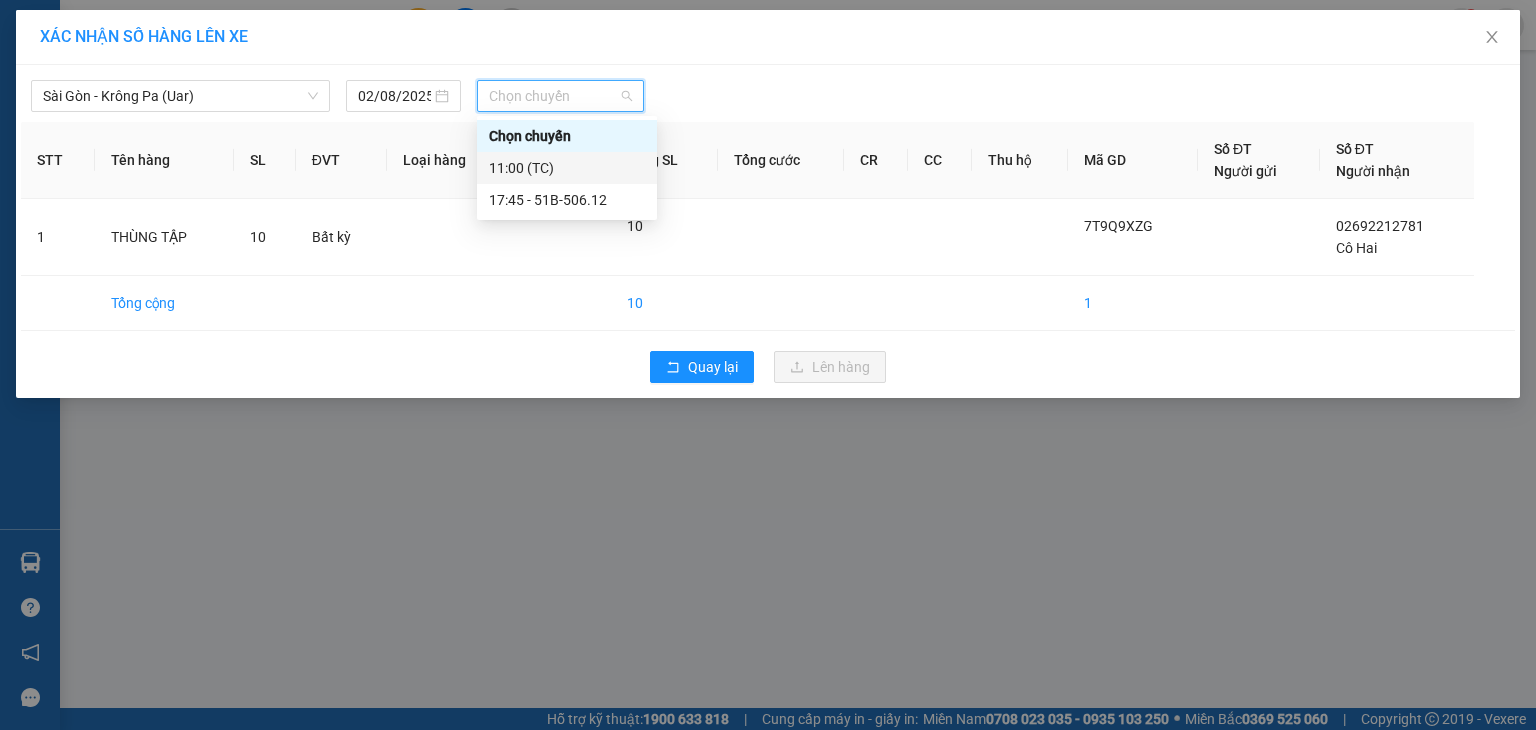 click on "11:00   (TC)" at bounding box center [567, 168] 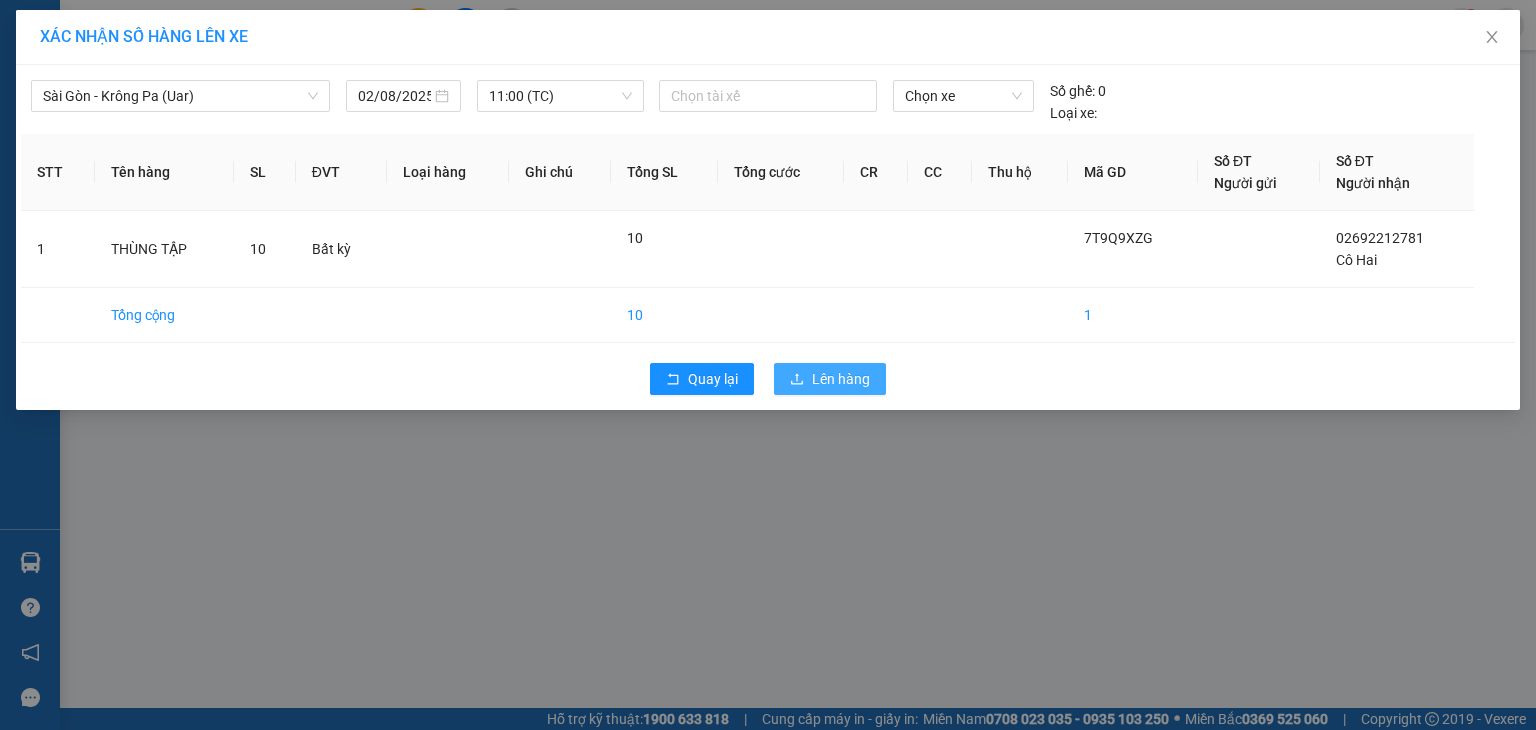 click on "Lên hàng" at bounding box center (830, 379) 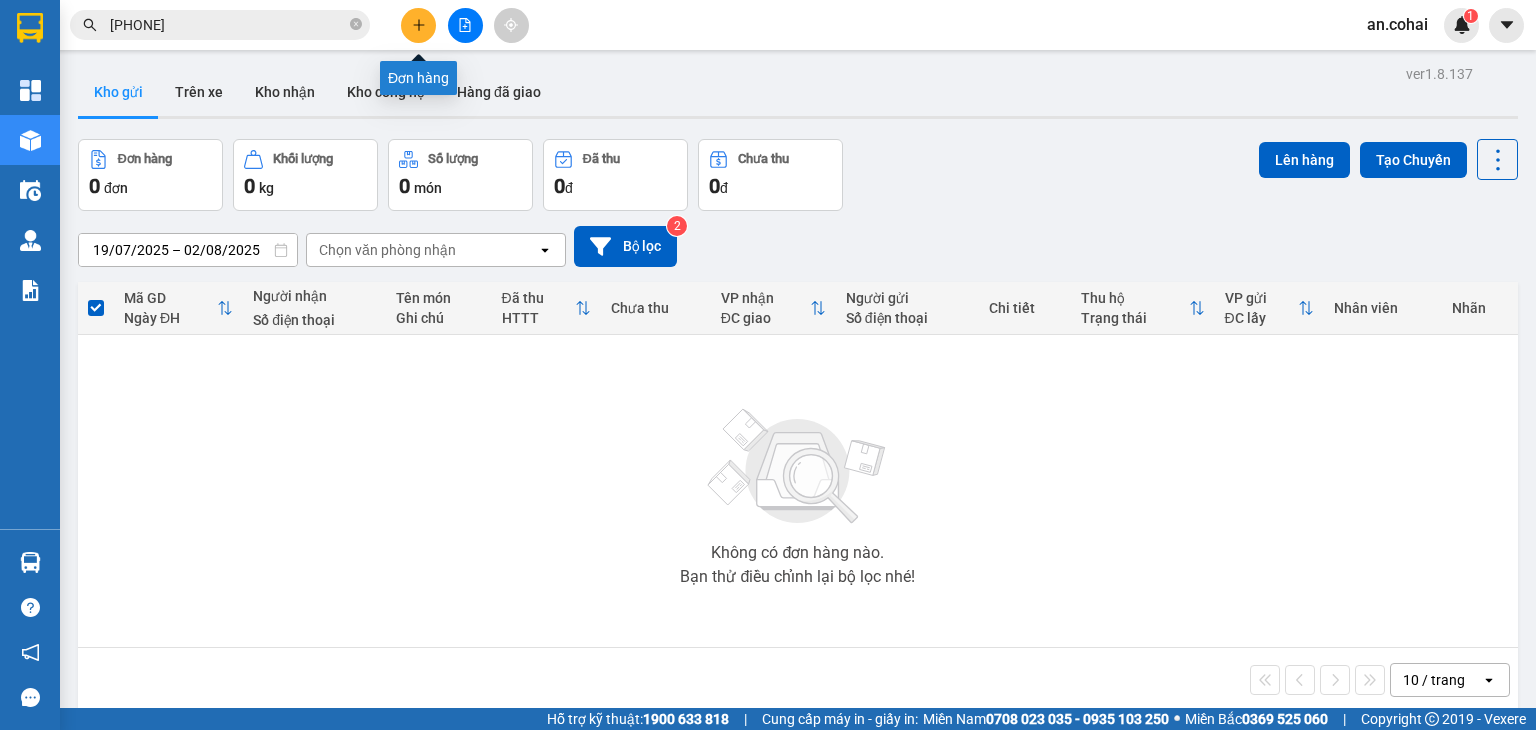 click 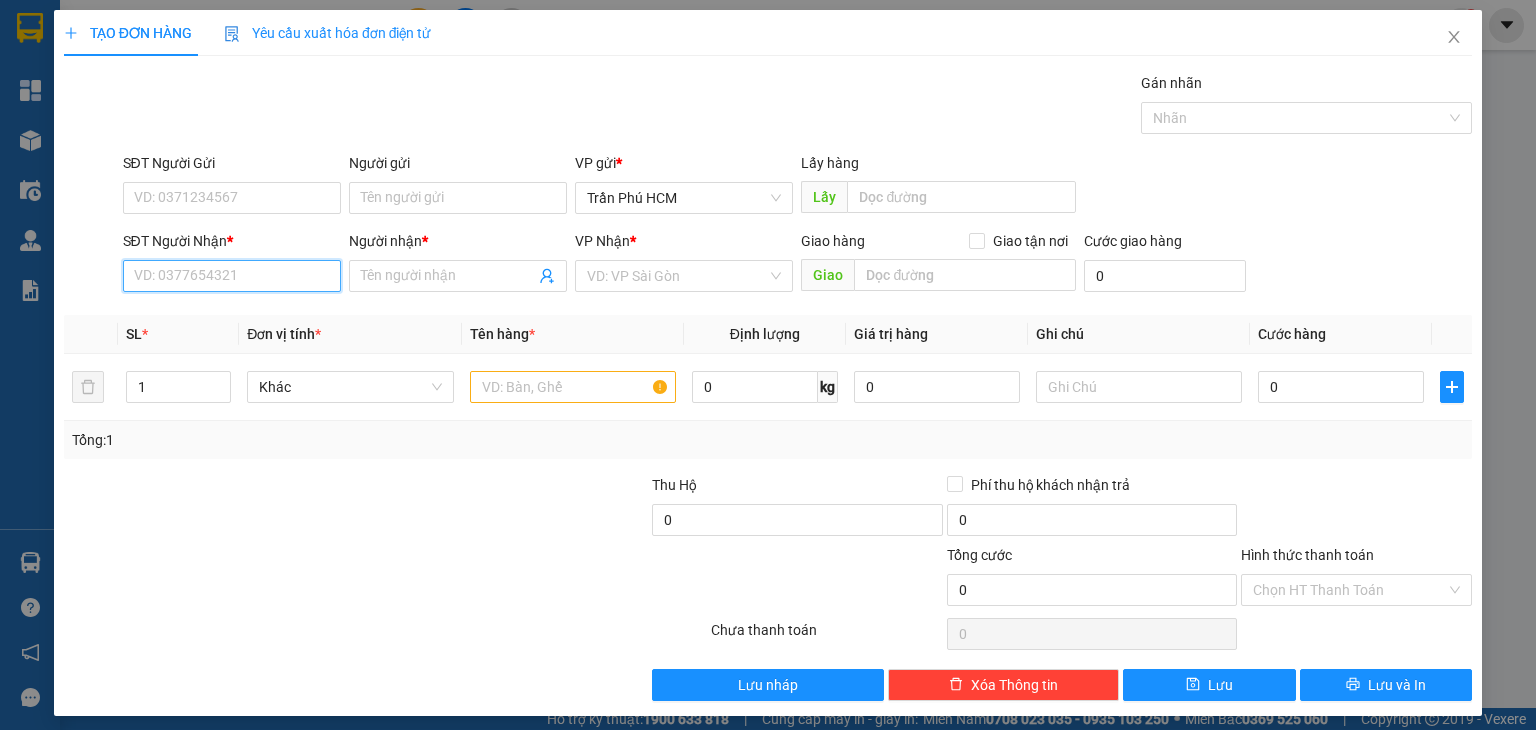 click on "SĐT Người Nhận  *" at bounding box center [232, 276] 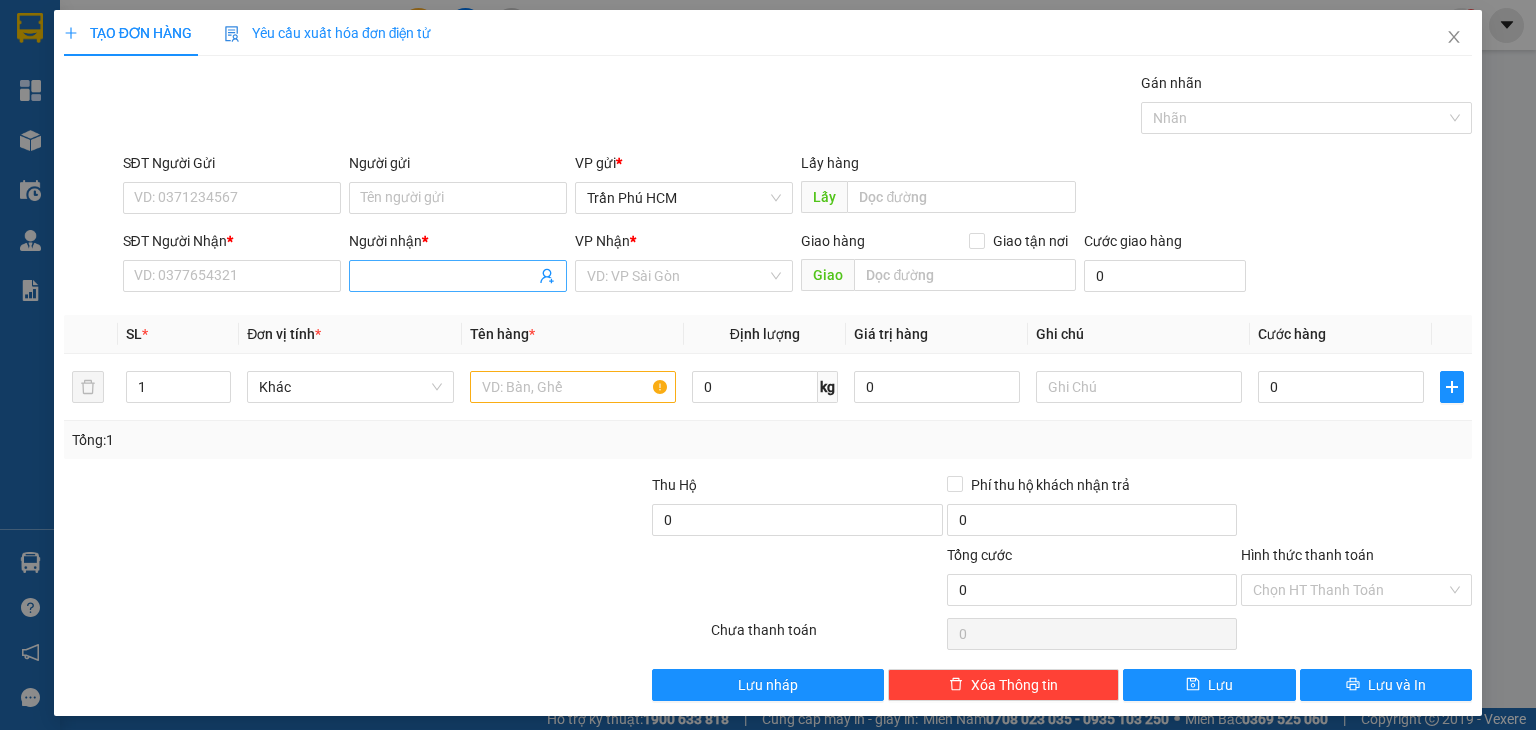 click on "Người nhận  *" at bounding box center (448, 276) 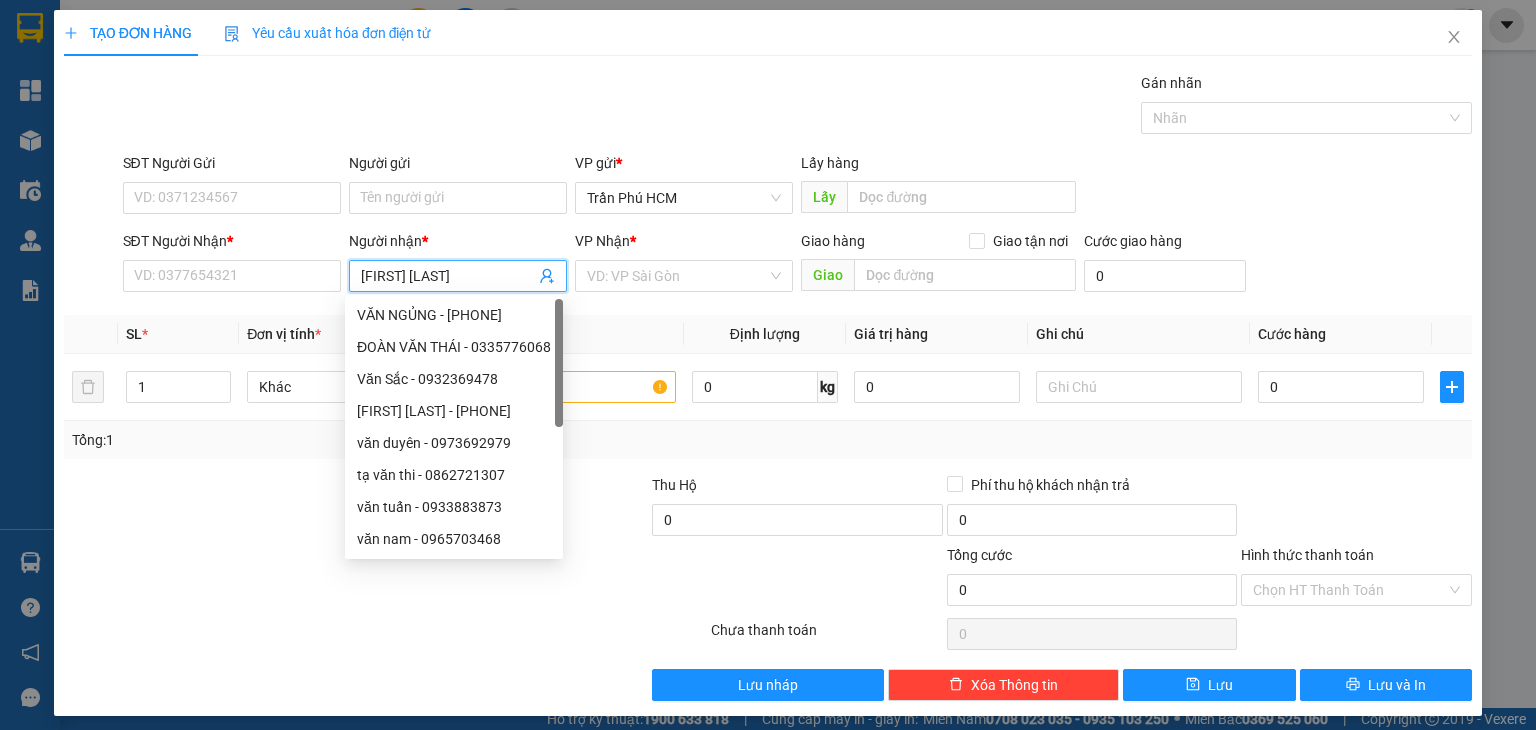 type on "VĂN DUNG" 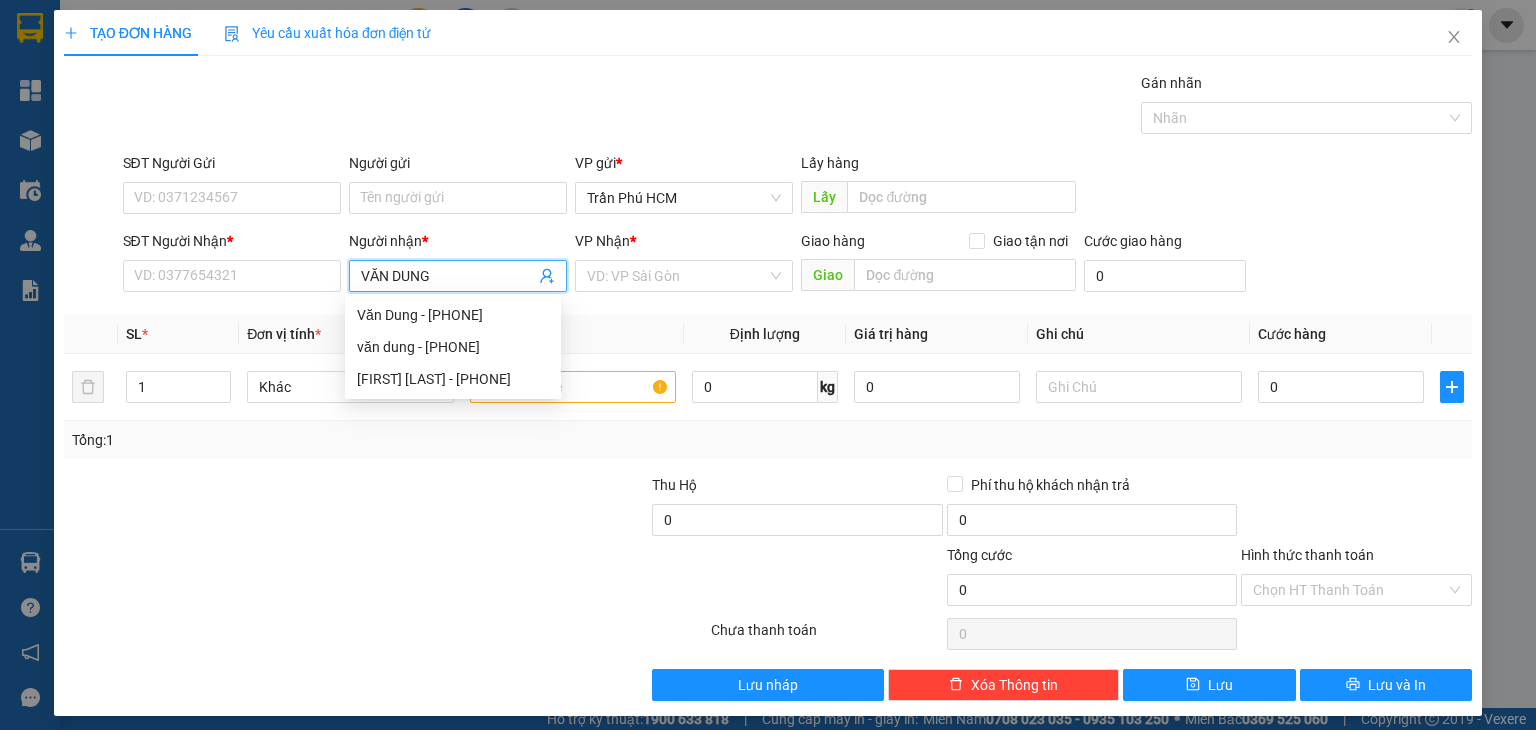 click on "[FIRST] [LAST] - [PHONE]" at bounding box center (453, 379) 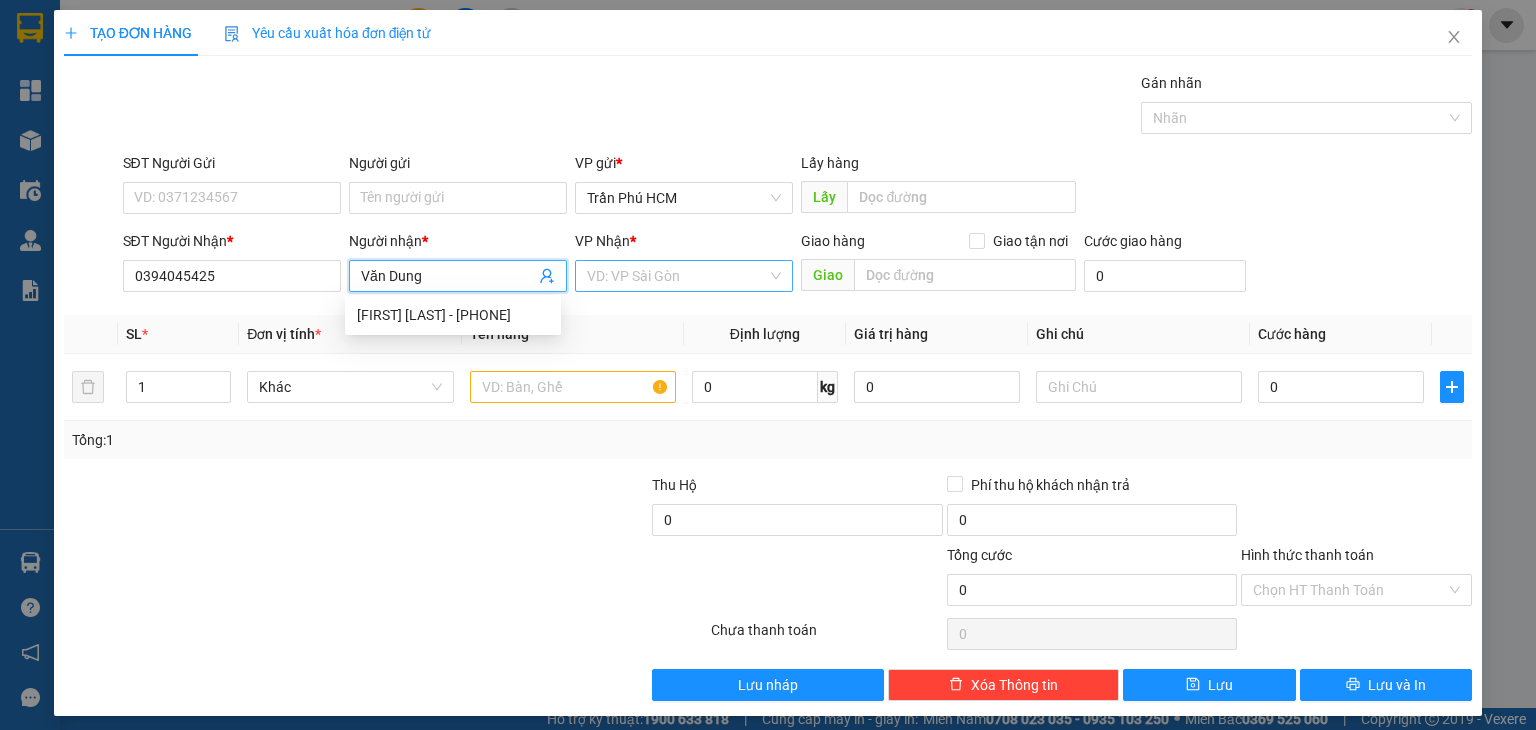 type on "Văn Dung" 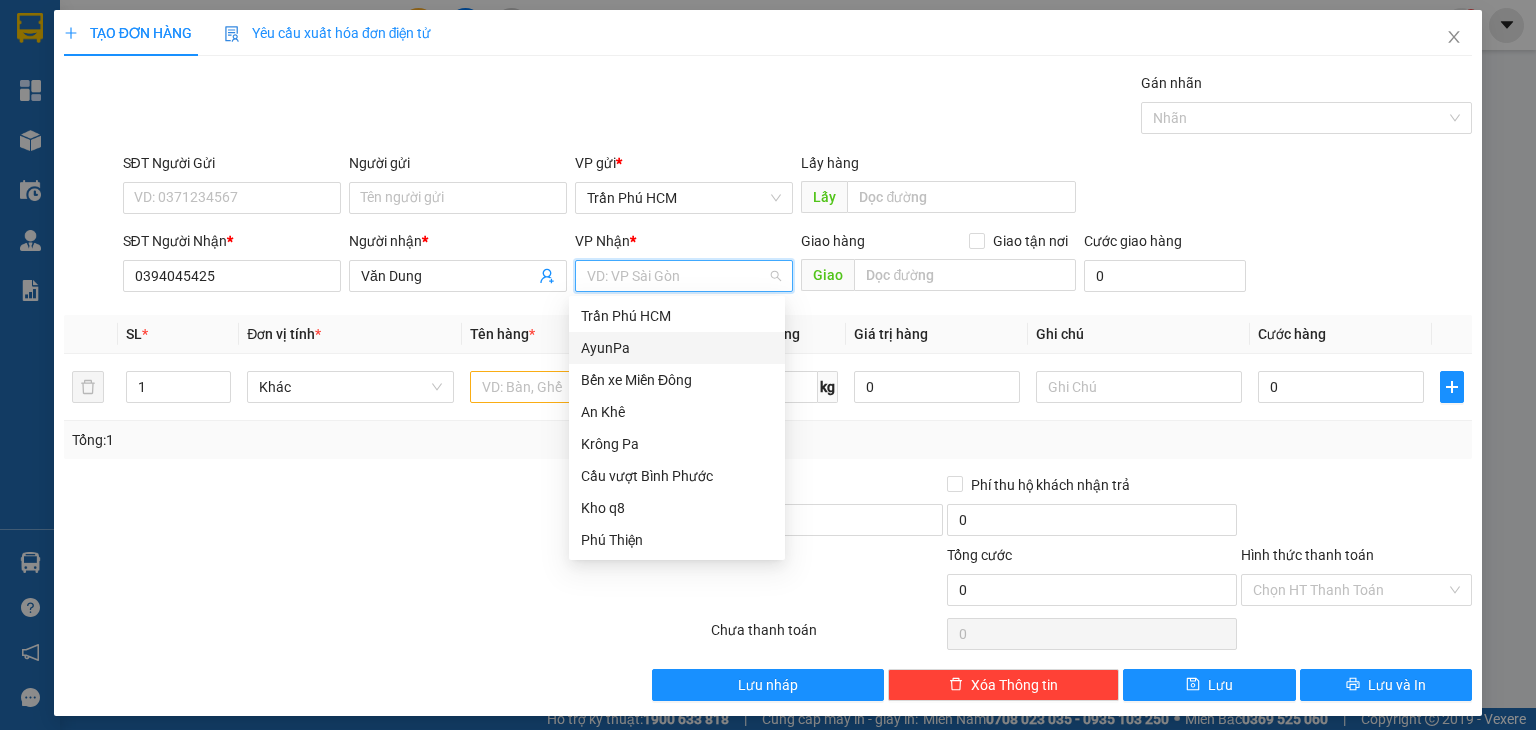 drag, startPoint x: 624, startPoint y: 340, endPoint x: 555, endPoint y: 351, distance: 69.87131 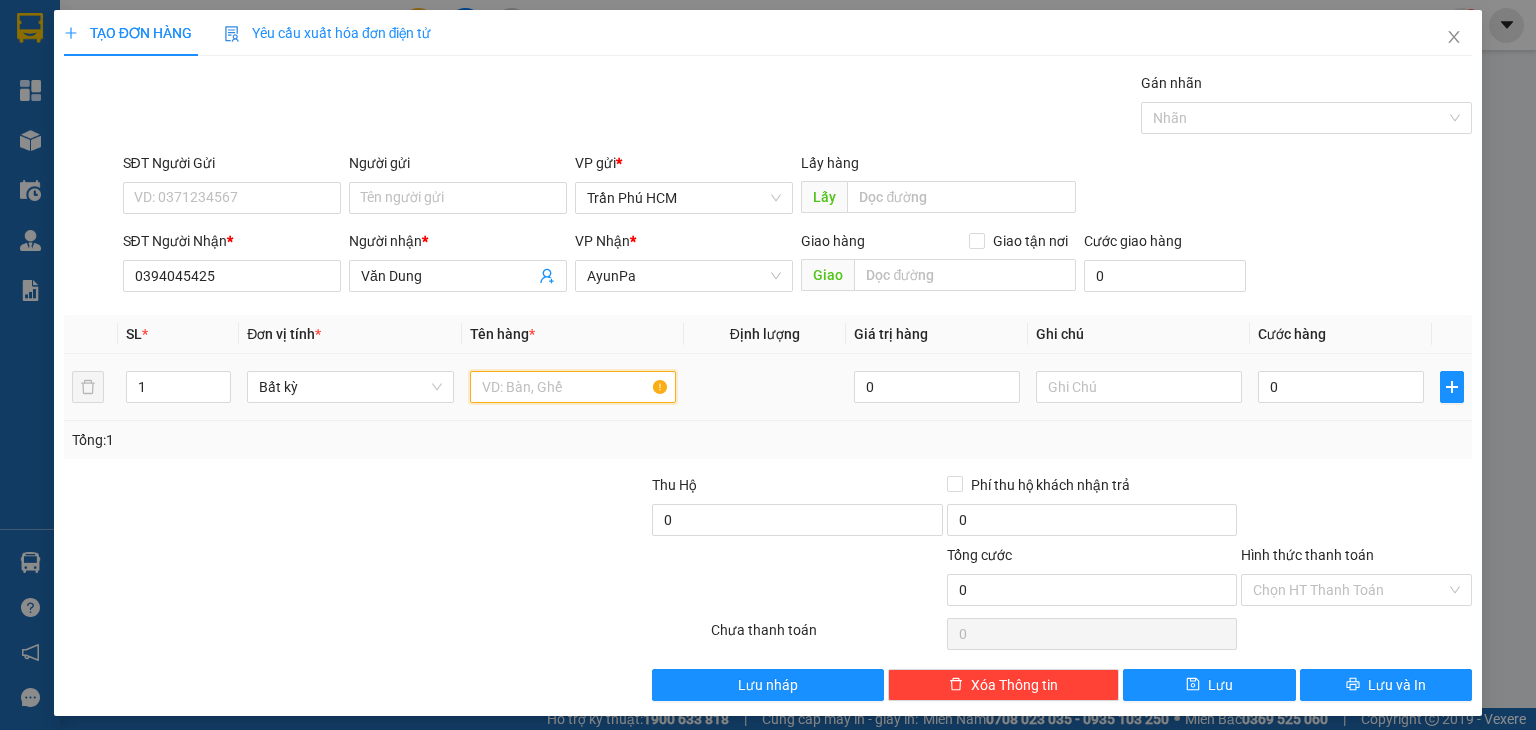 click at bounding box center [573, 387] 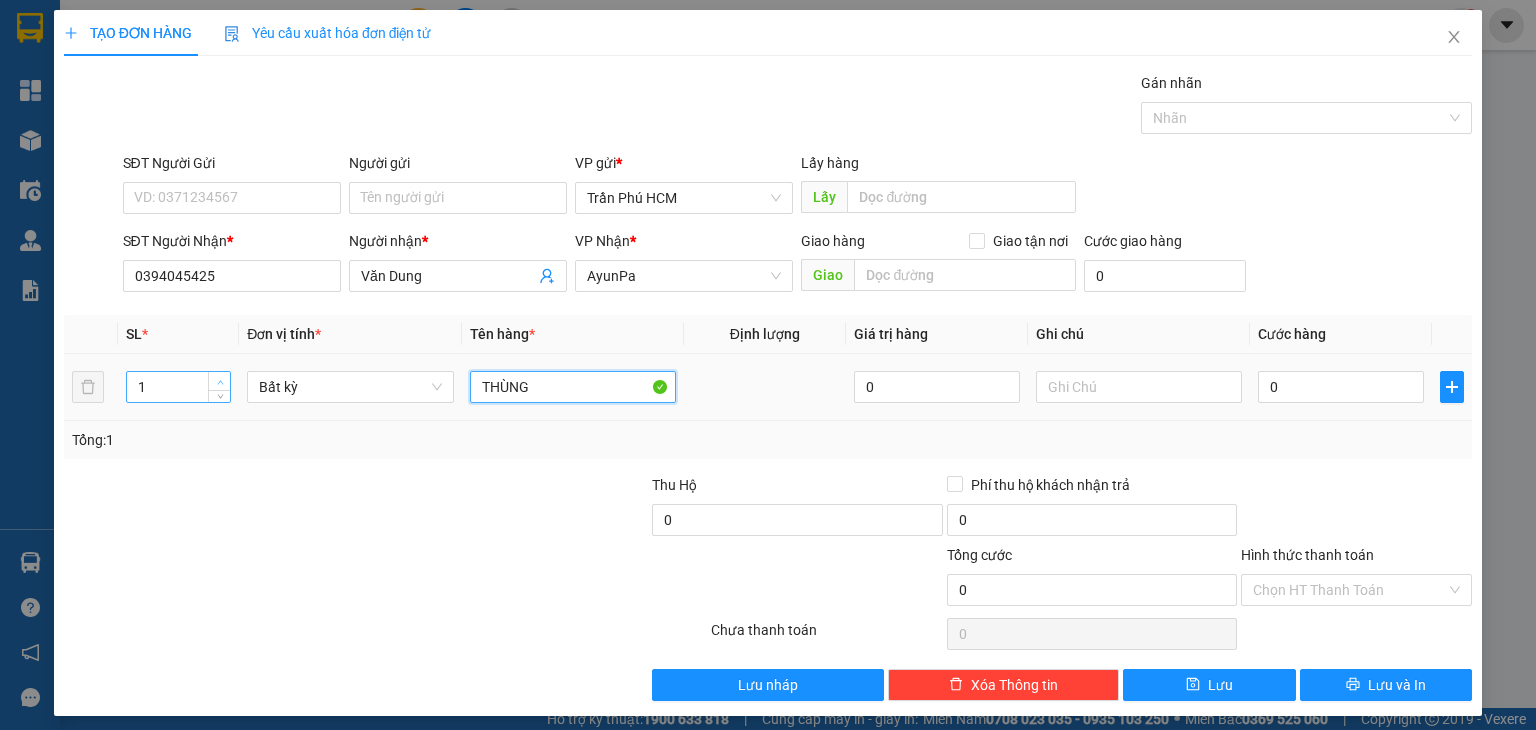 type on "THÙNG" 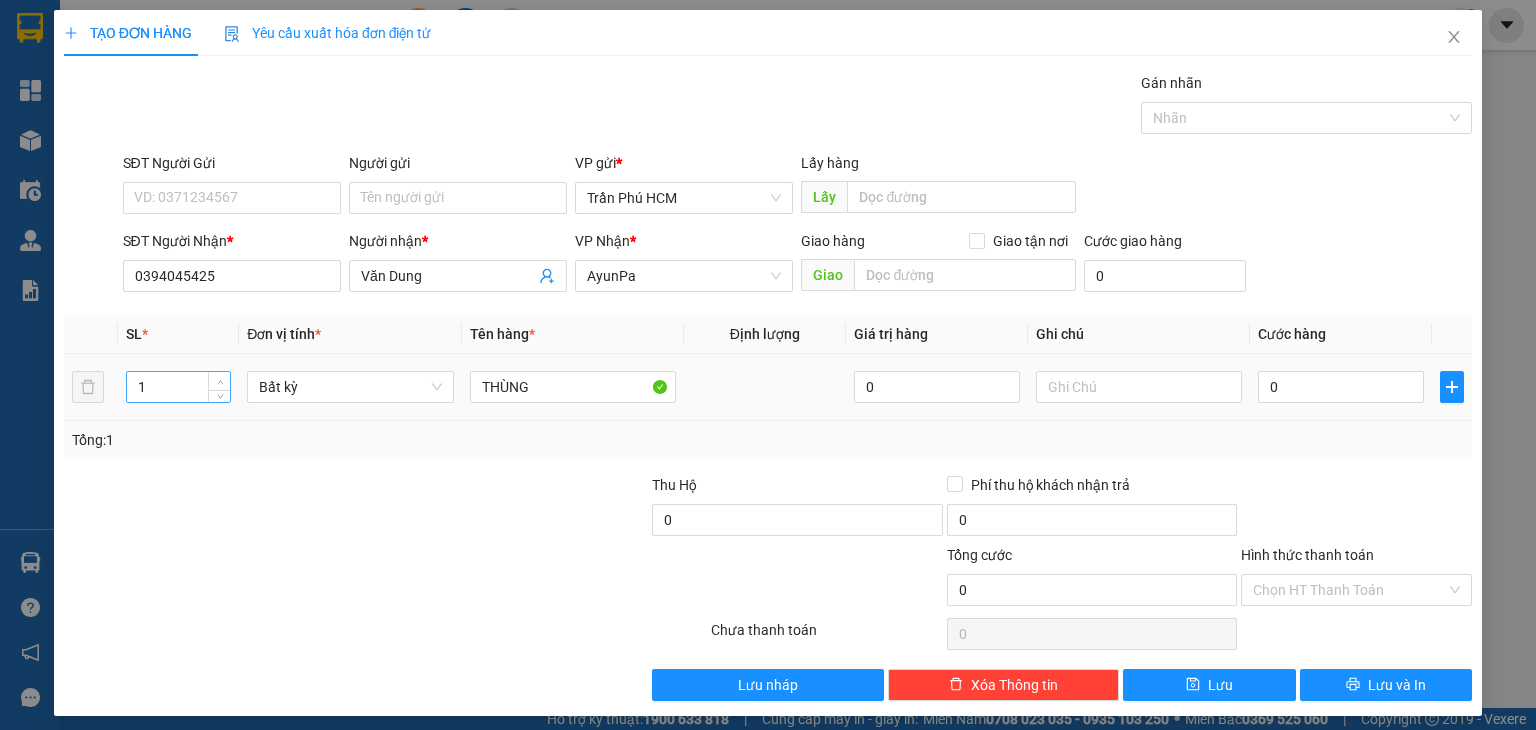type on "2" 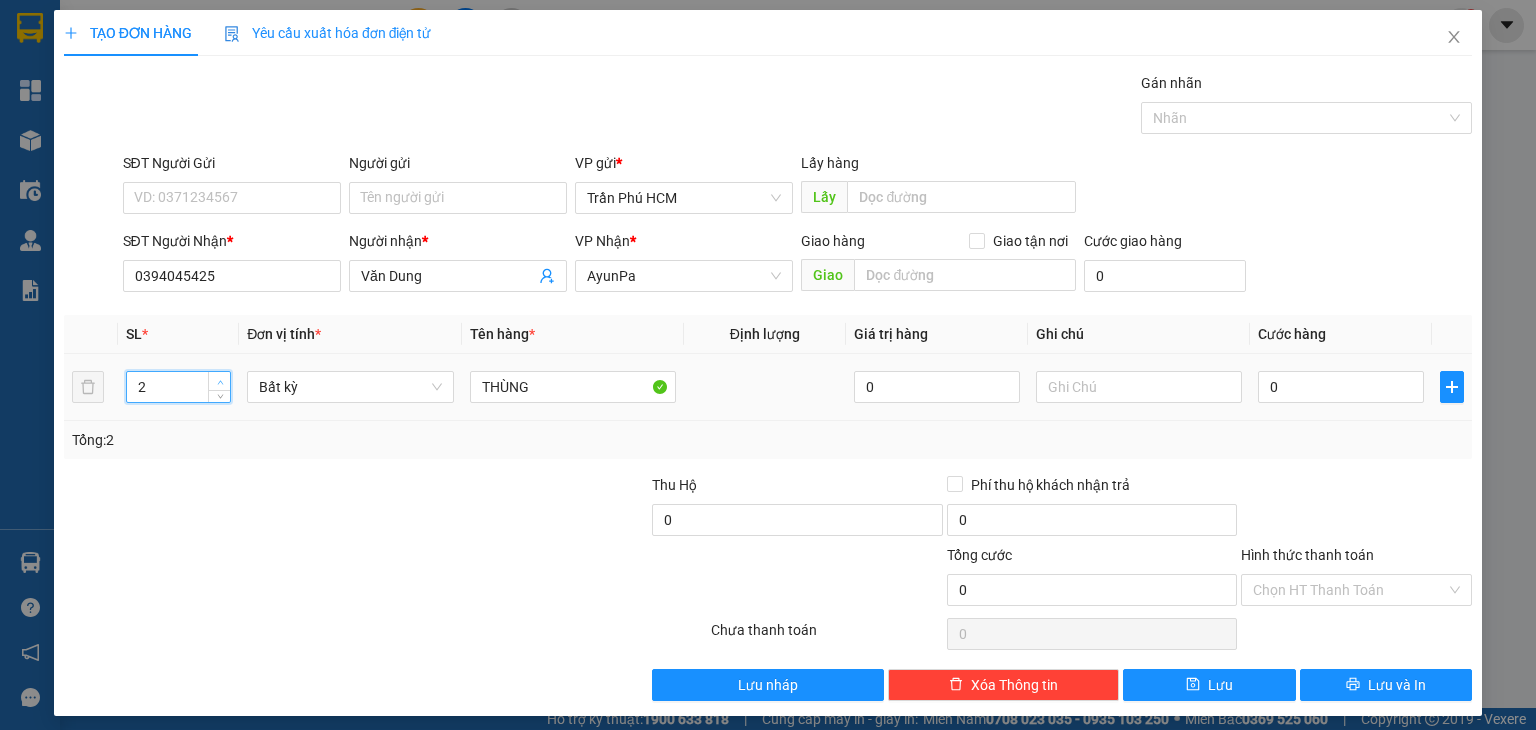 click at bounding box center [219, 381] 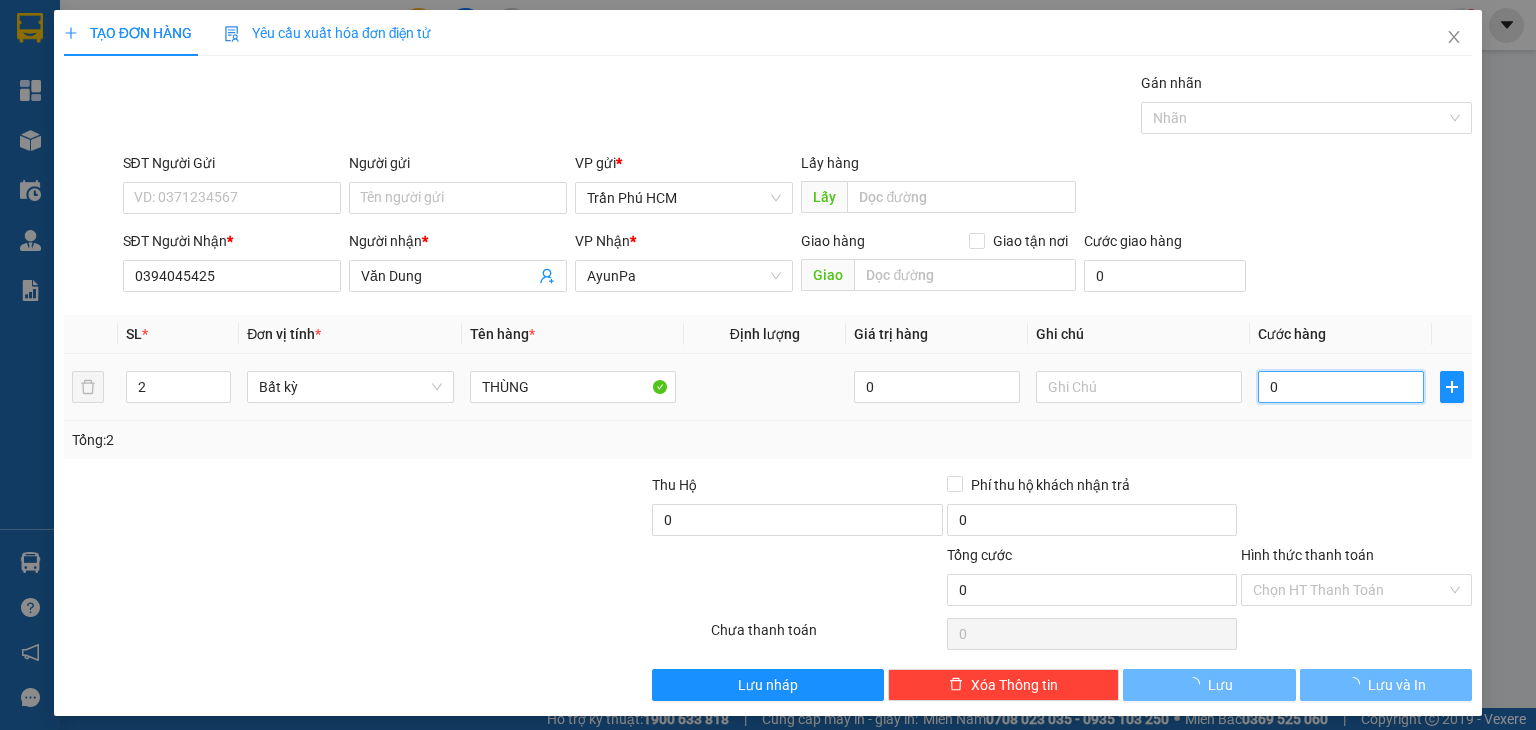 click on "0" at bounding box center (1341, 387) 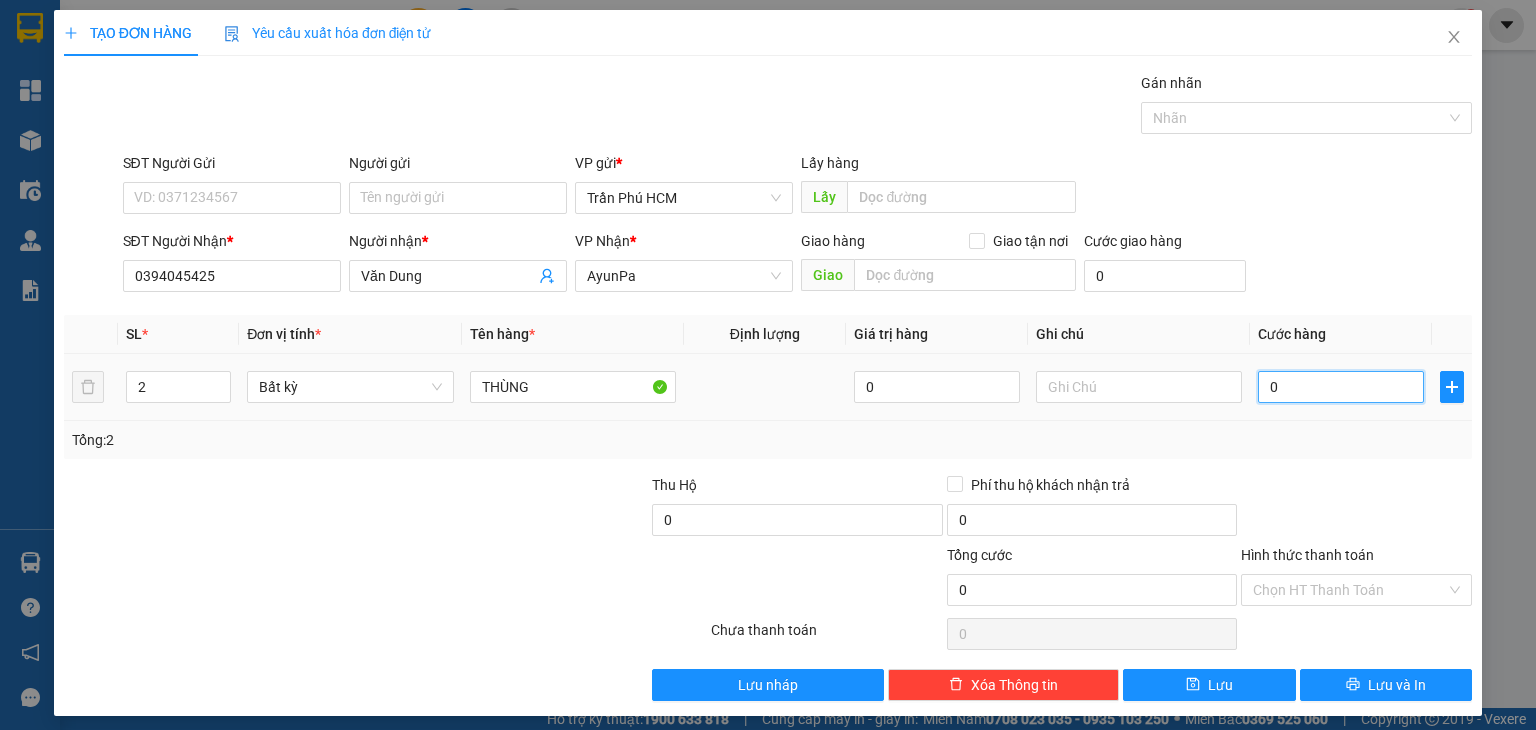 type on "001" 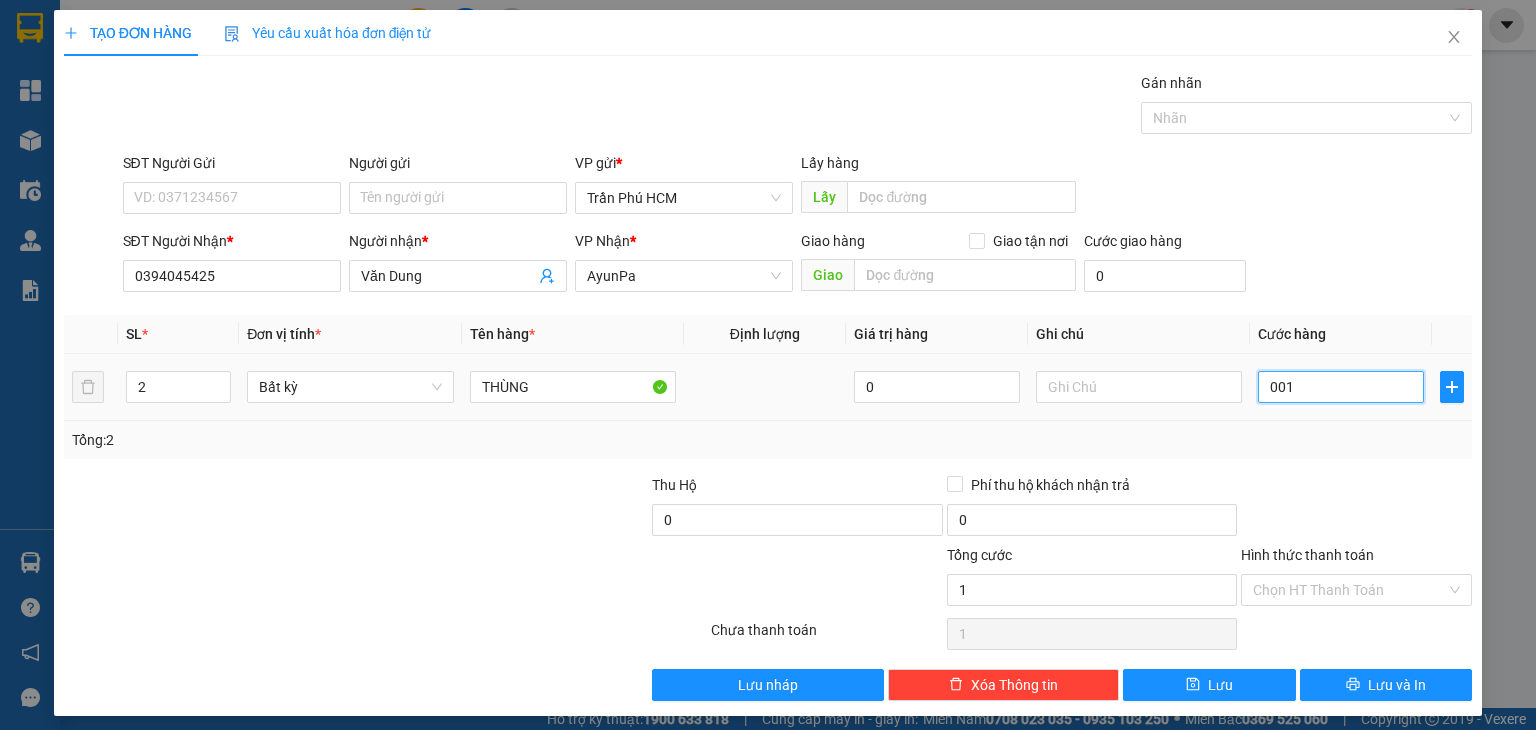 type on "0.010" 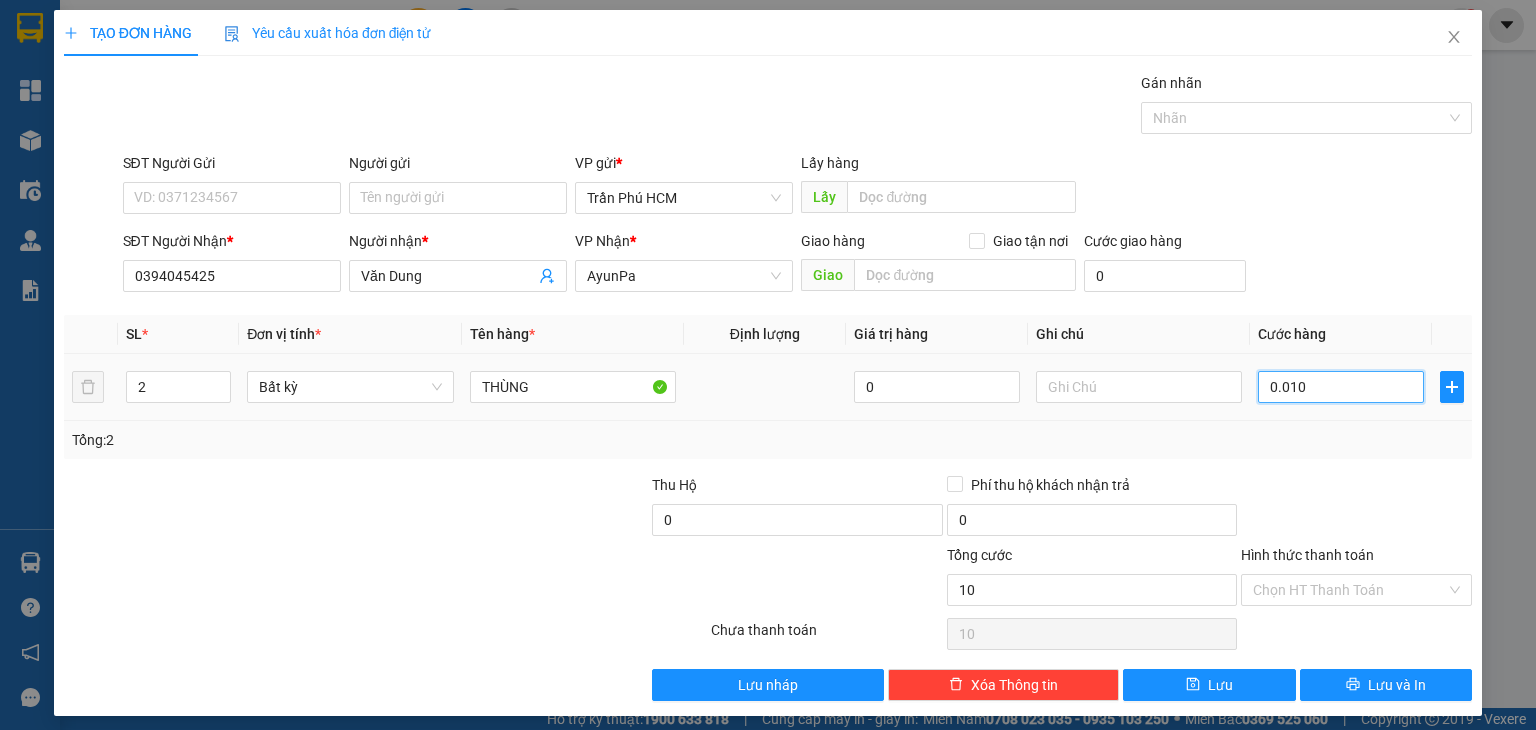 type on "00.100" 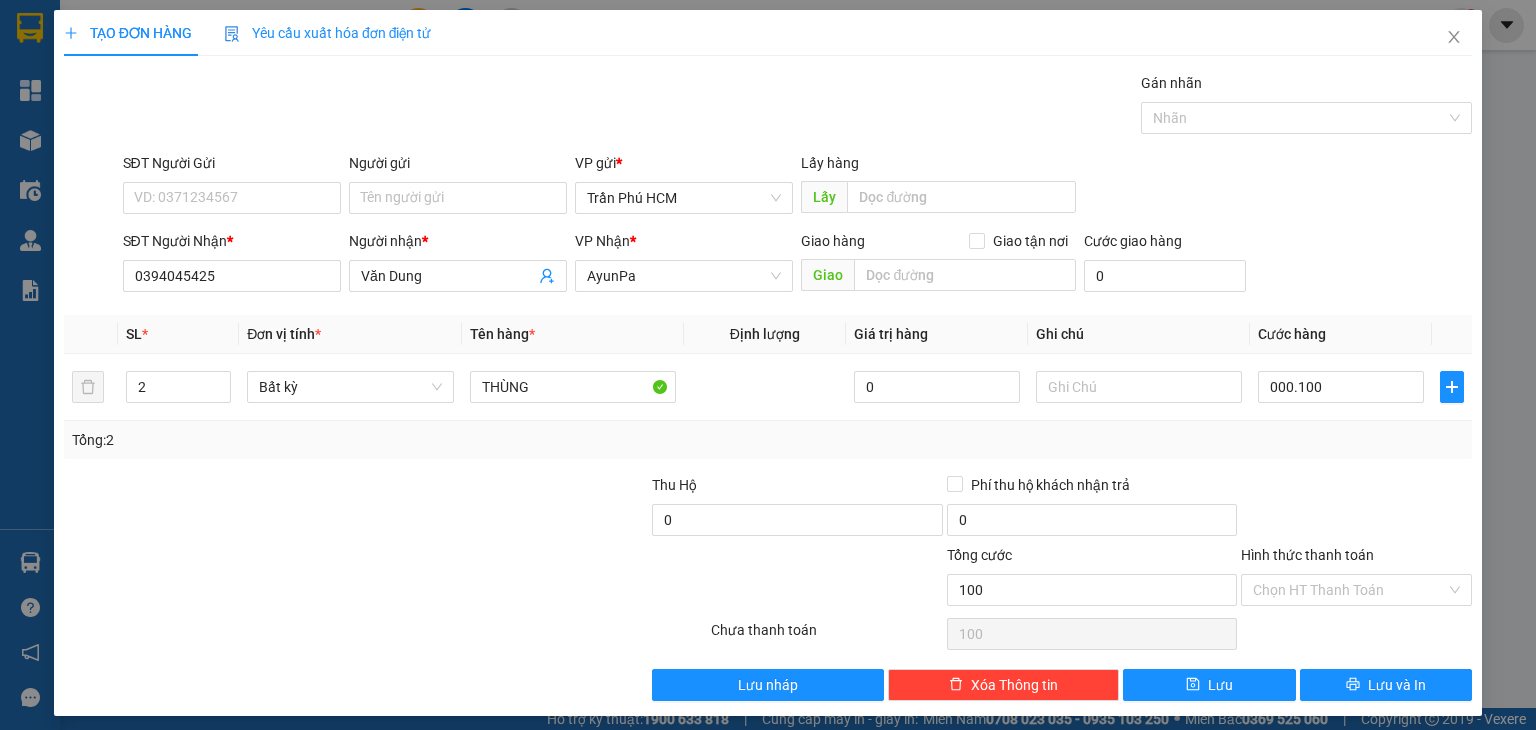 type on "100.000" 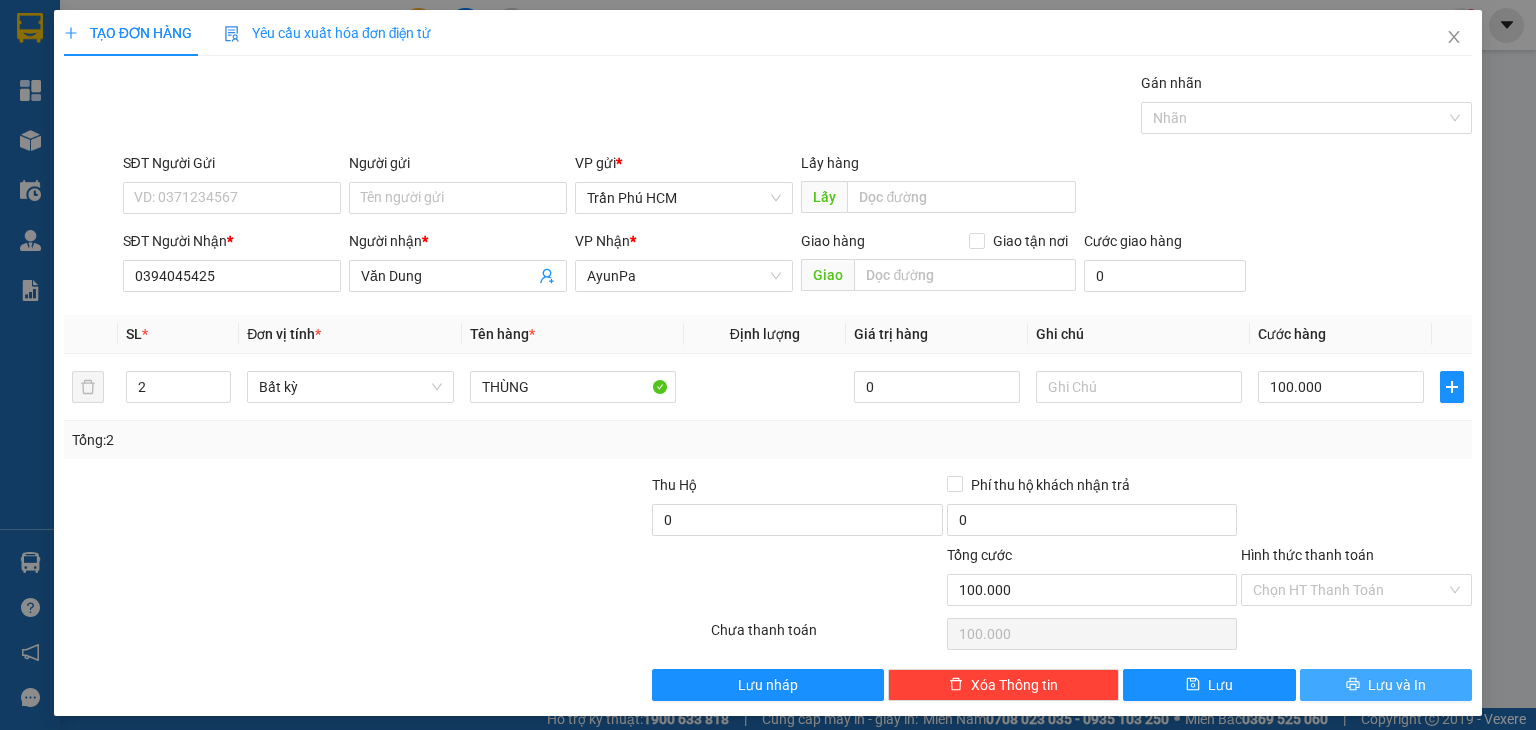 click 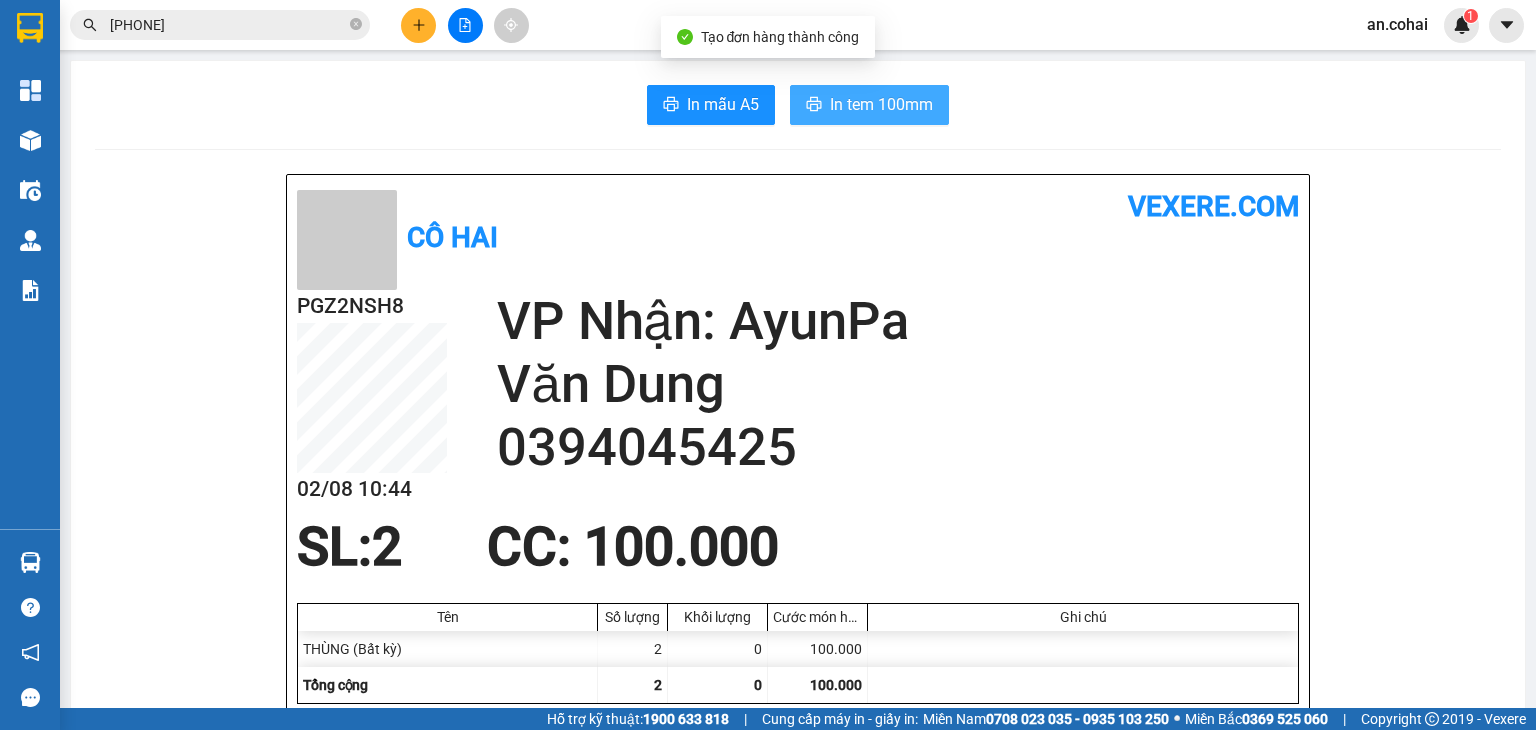 click on "In tem 100mm" at bounding box center (881, 104) 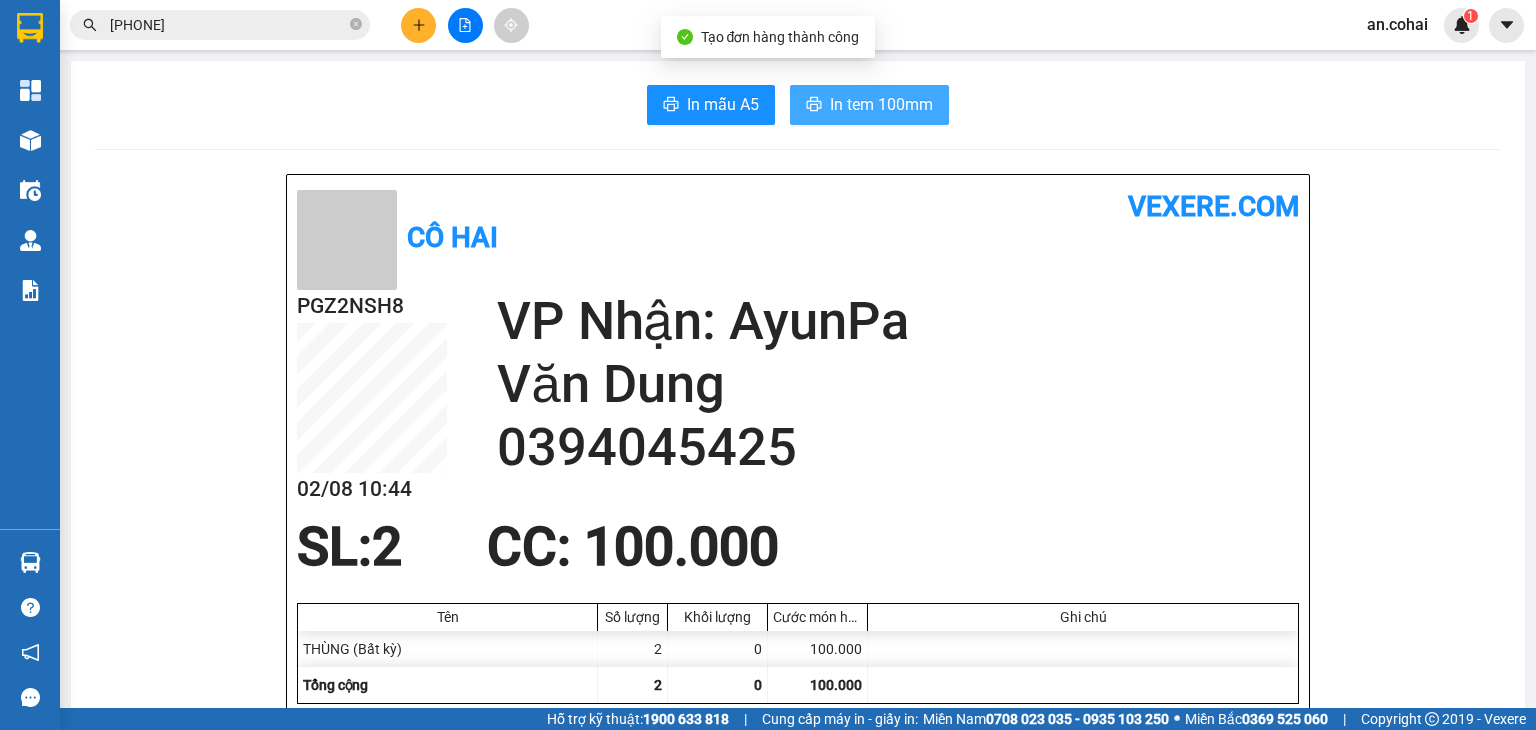 scroll, scrollTop: 0, scrollLeft: 0, axis: both 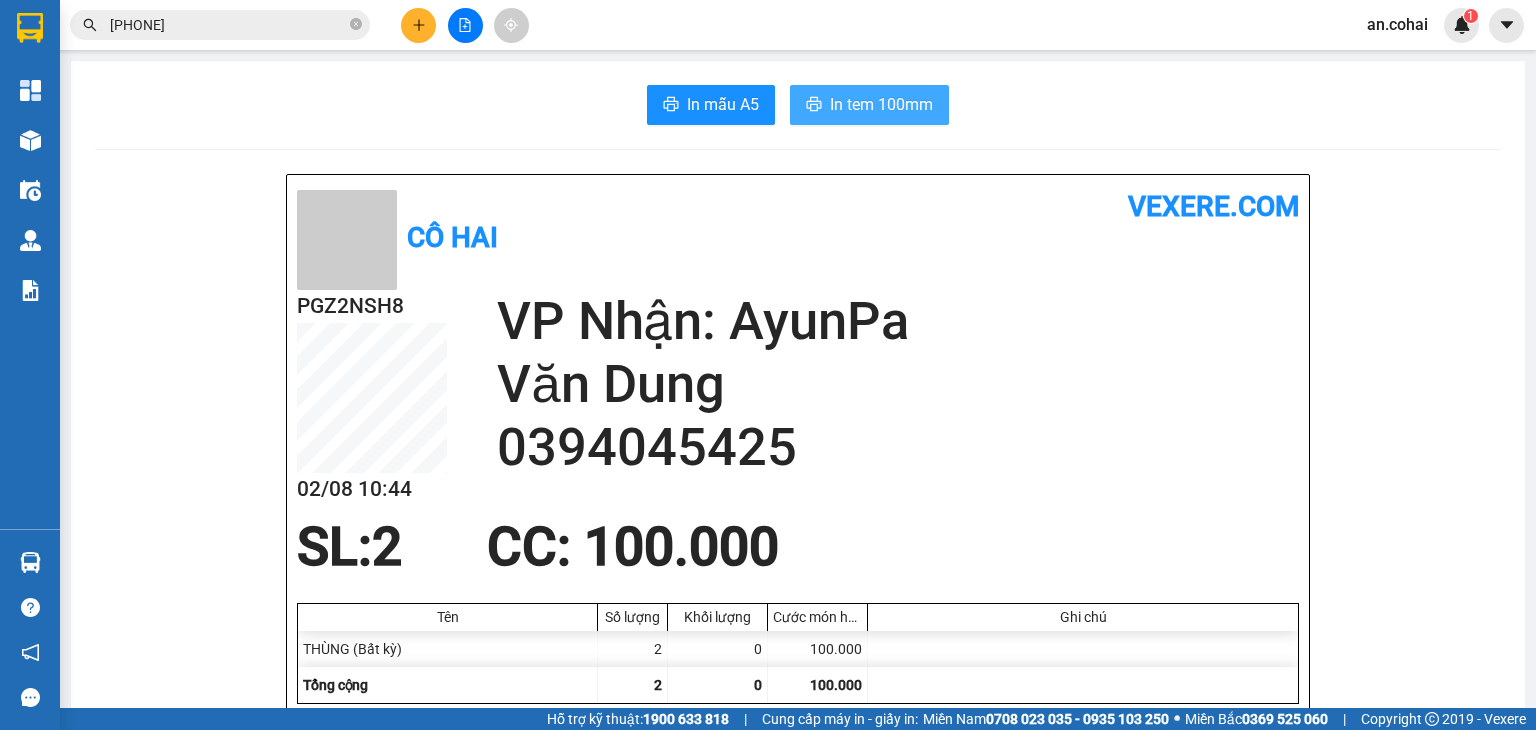 click on "In tem 100mm" at bounding box center (881, 104) 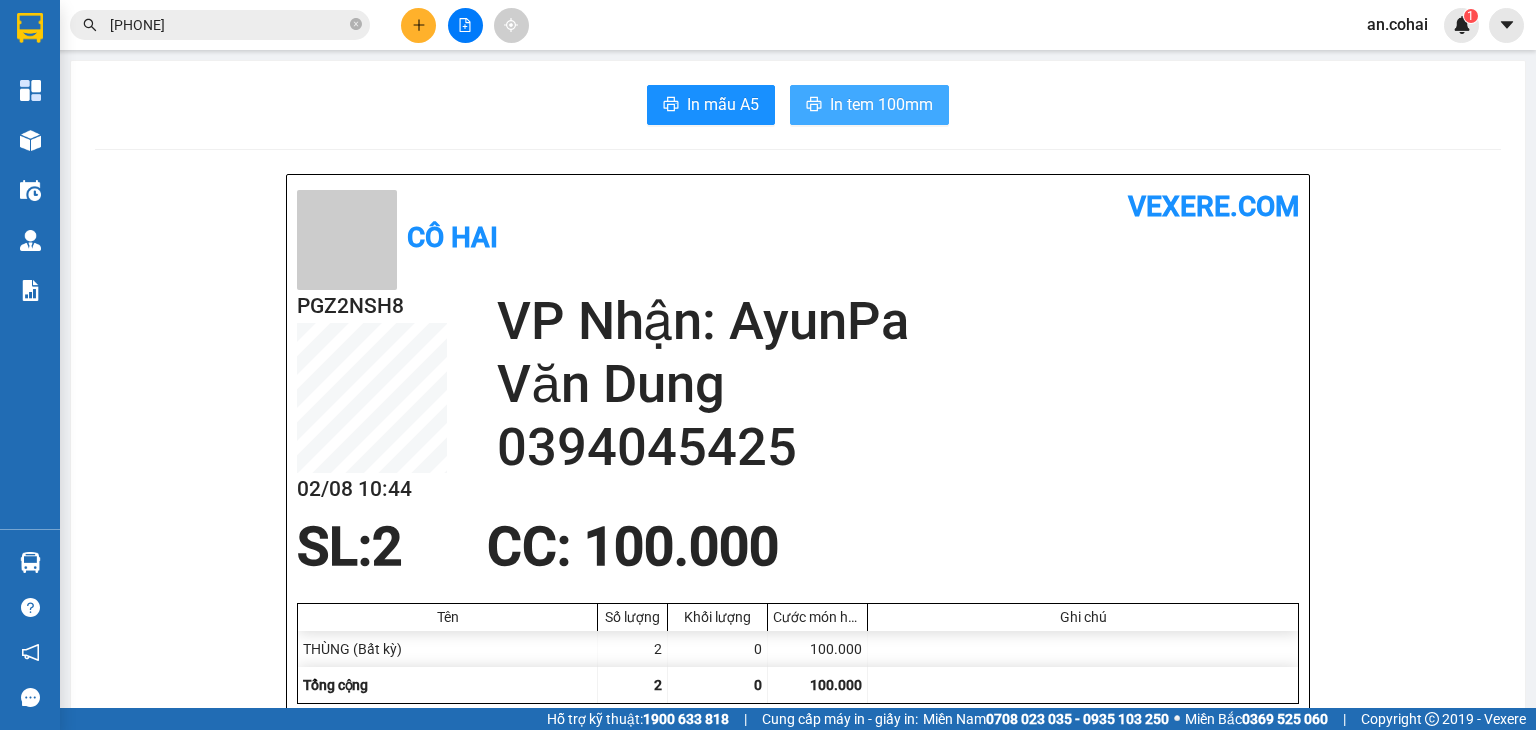 scroll, scrollTop: 0, scrollLeft: 0, axis: both 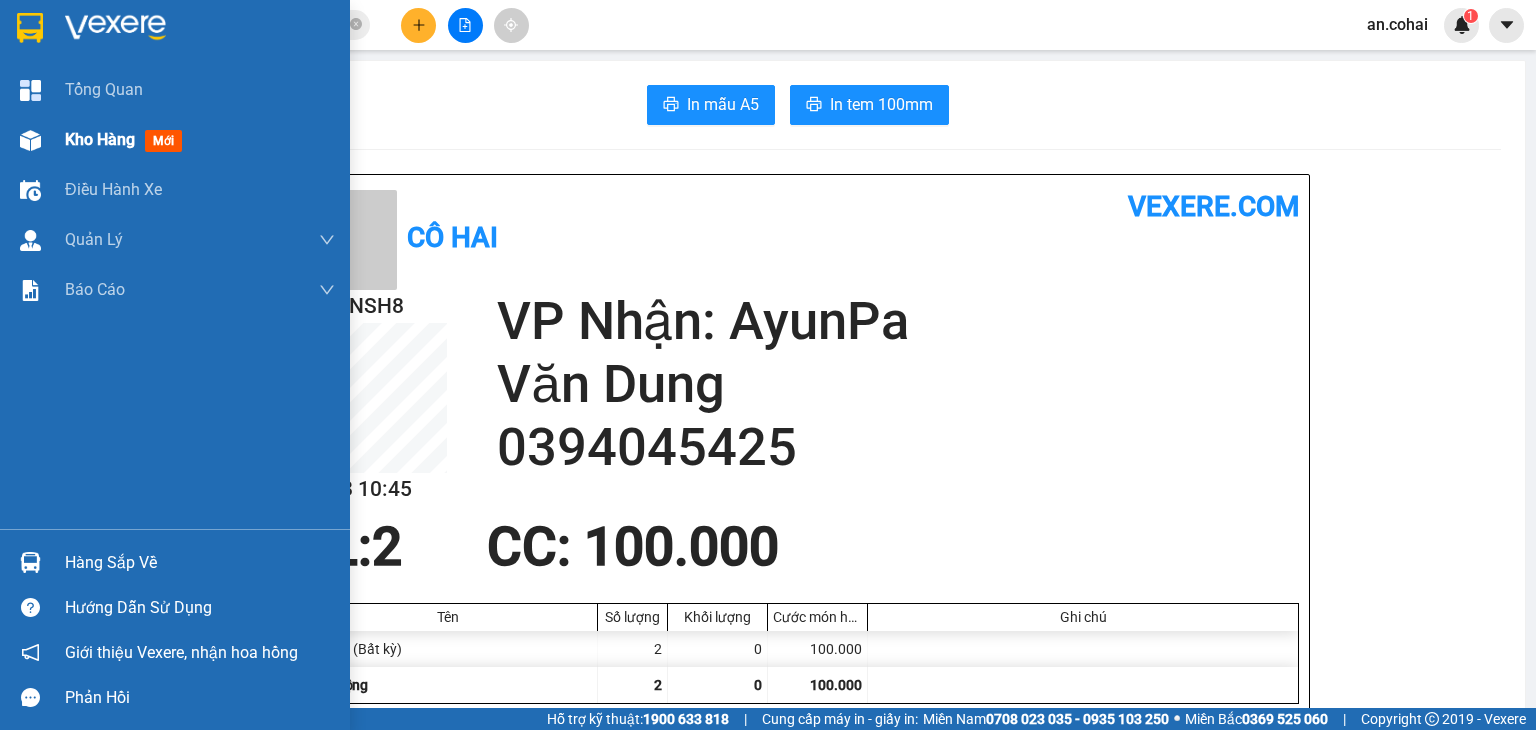 click on "Kho hàng mới" at bounding box center (175, 140) 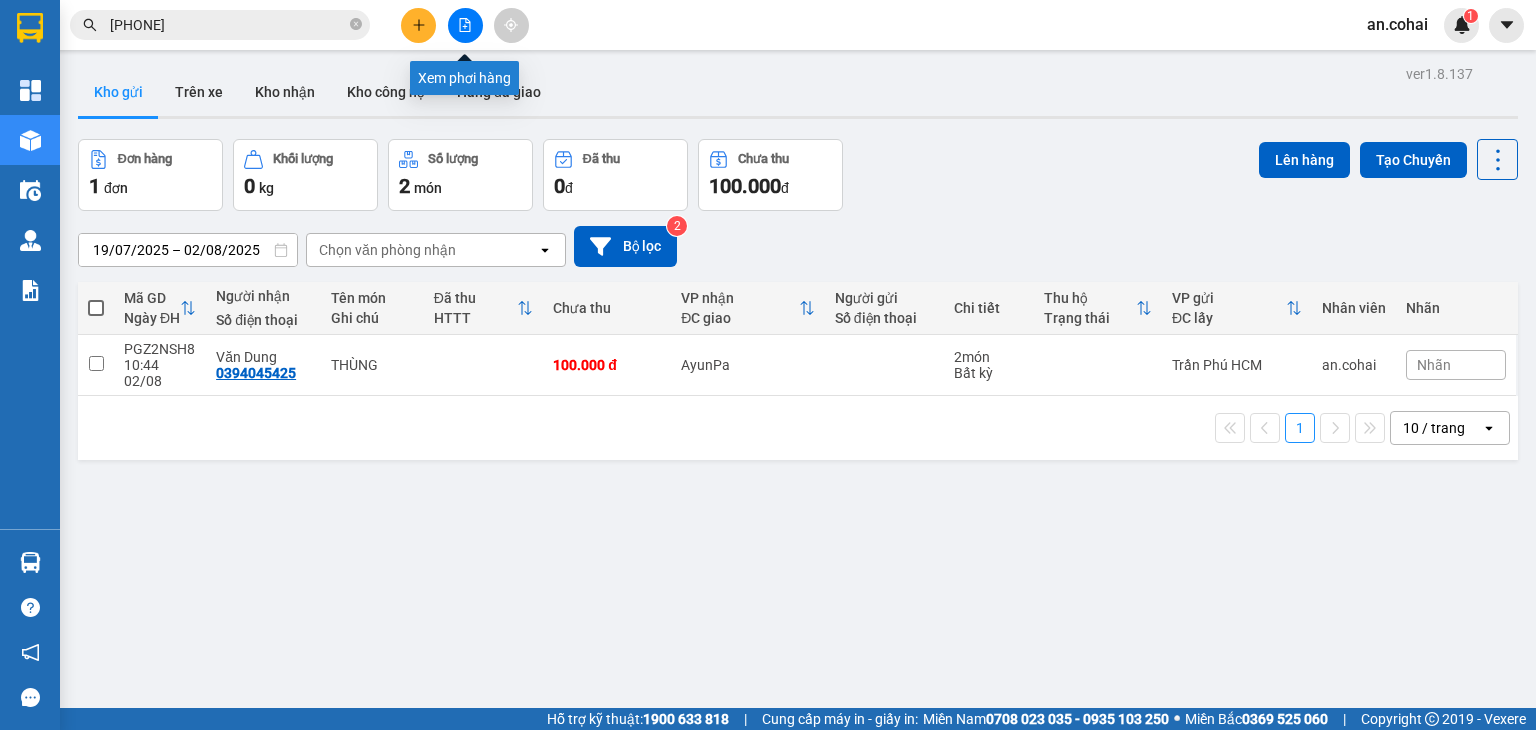 click at bounding box center [465, 25] 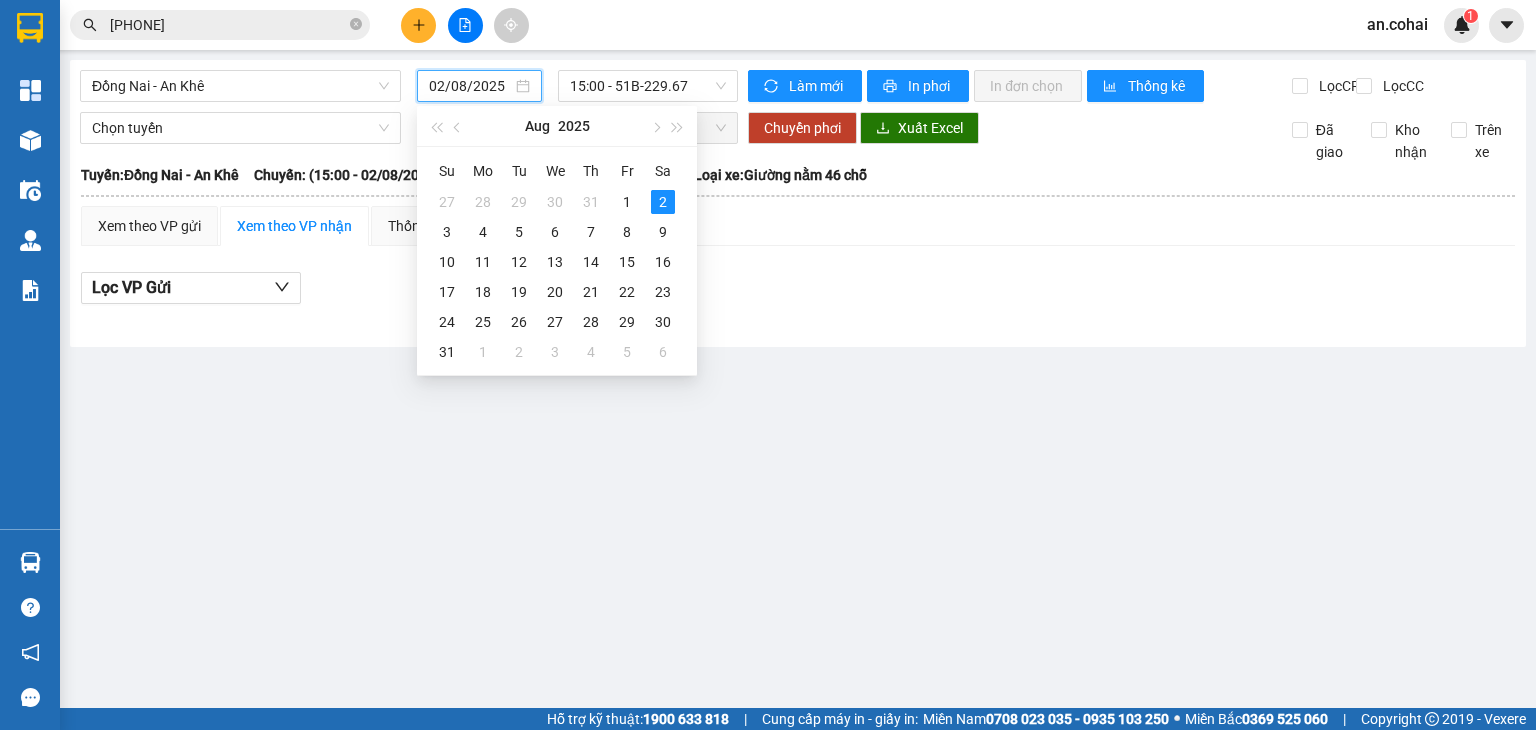 click on "02/08/2025" at bounding box center (470, 86) 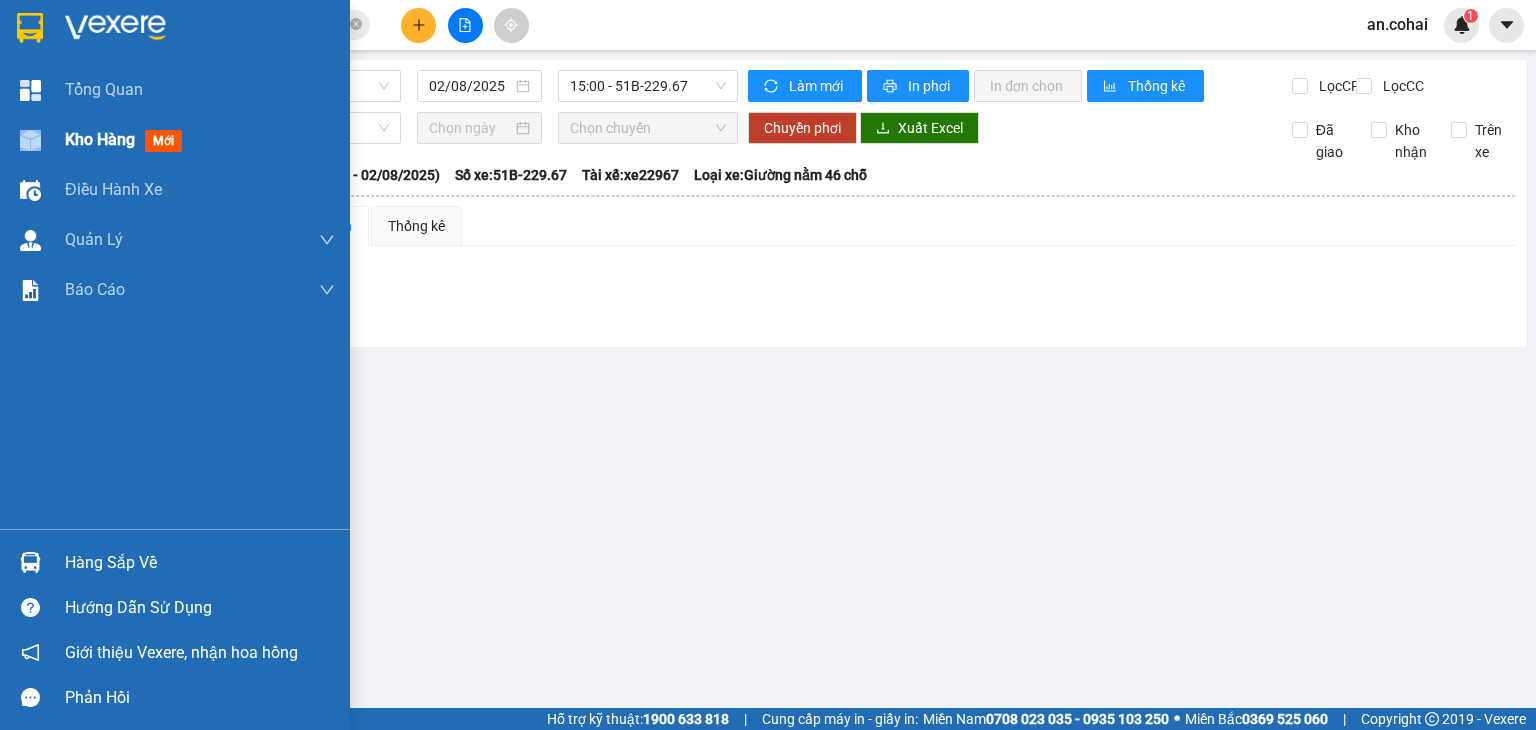 drag, startPoint x: 42, startPoint y: 150, endPoint x: 209, endPoint y: 117, distance: 170.22926 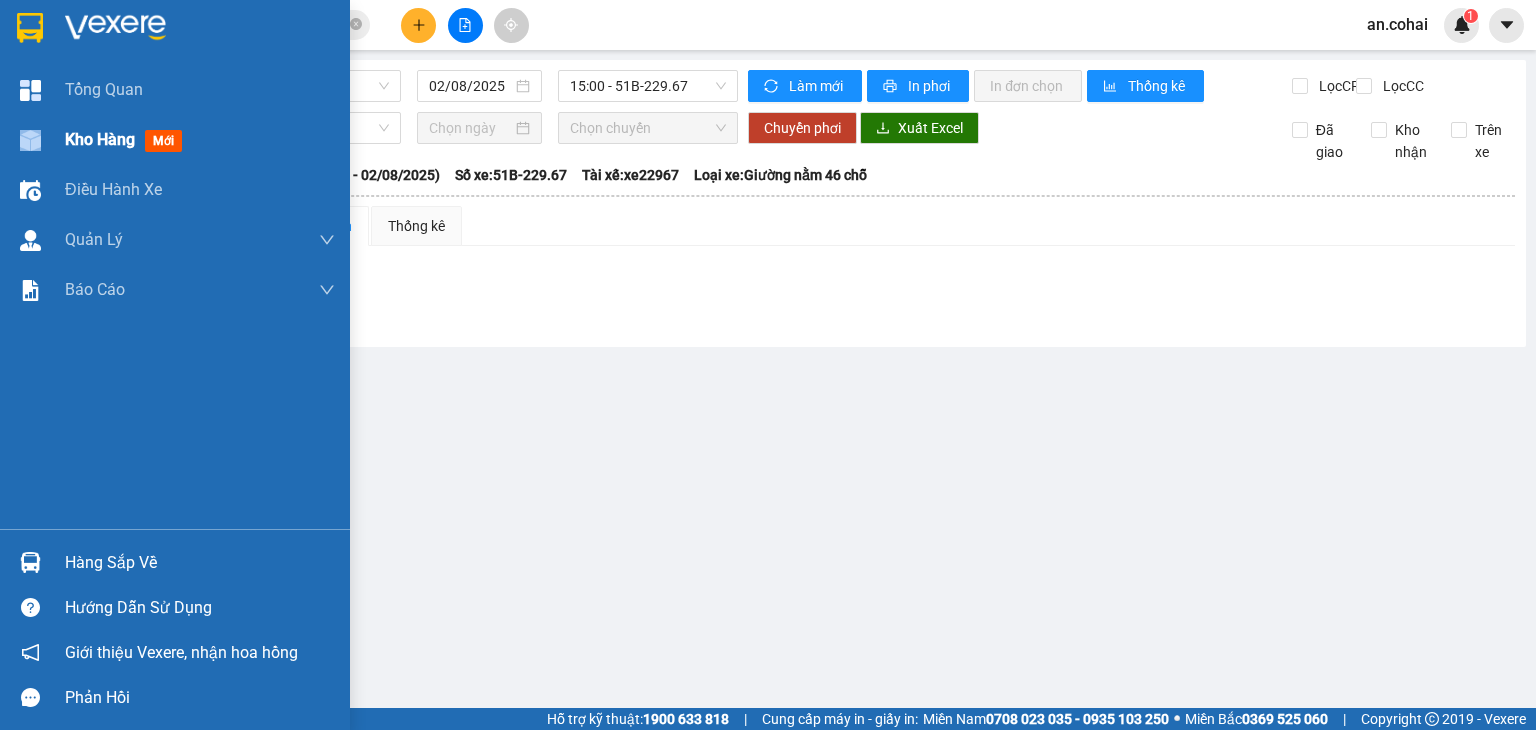 click at bounding box center [30, 140] 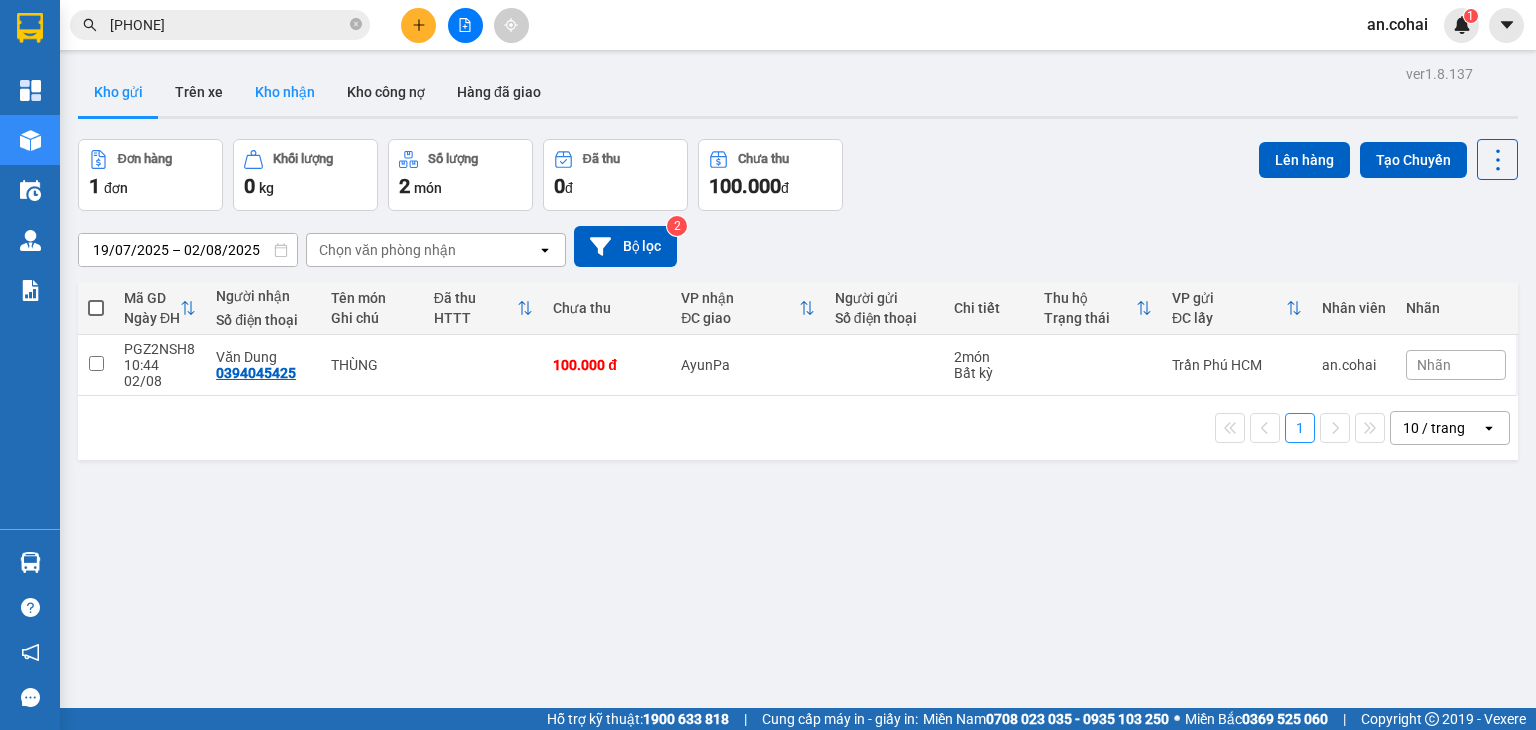 click on "Kho nhận" at bounding box center (285, 92) 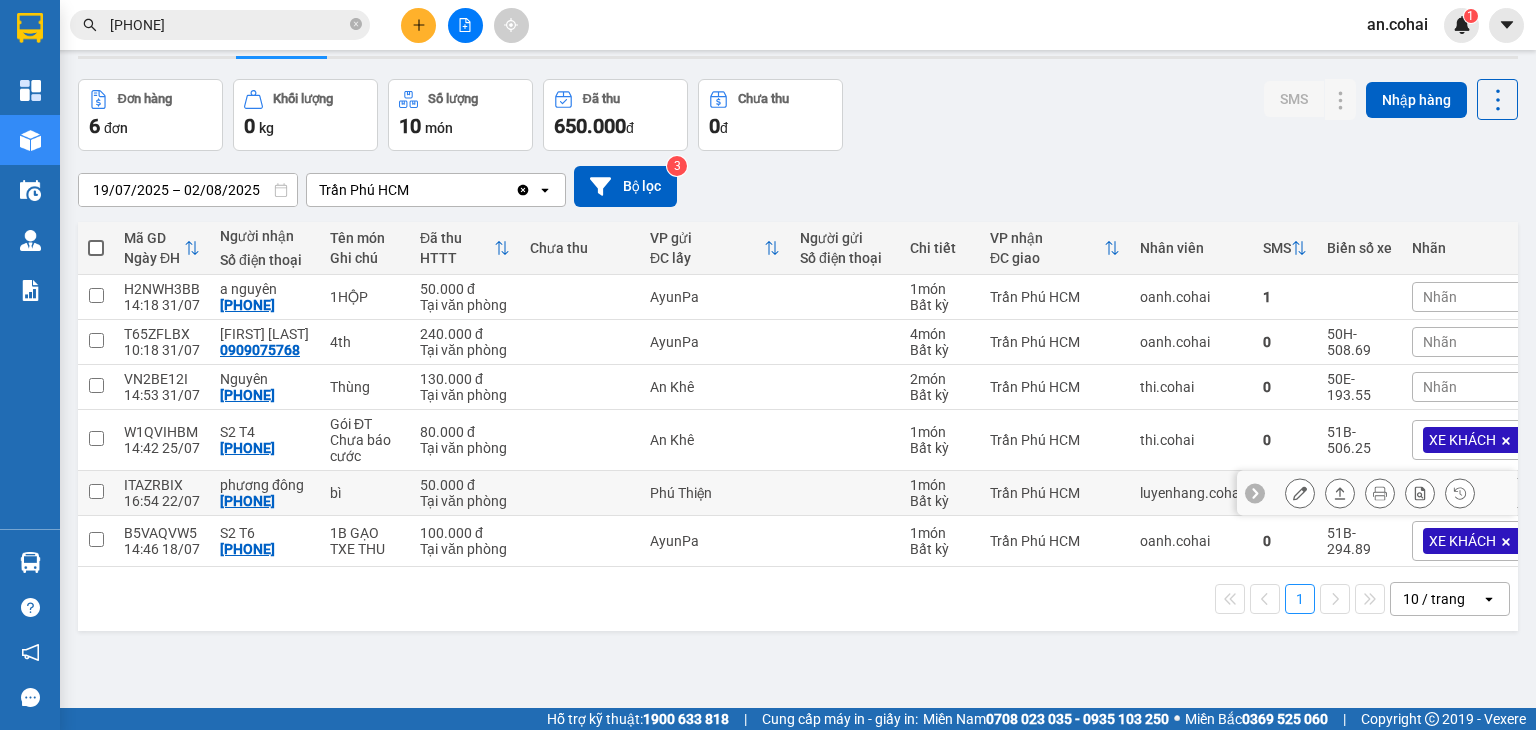 scroll, scrollTop: 92, scrollLeft: 0, axis: vertical 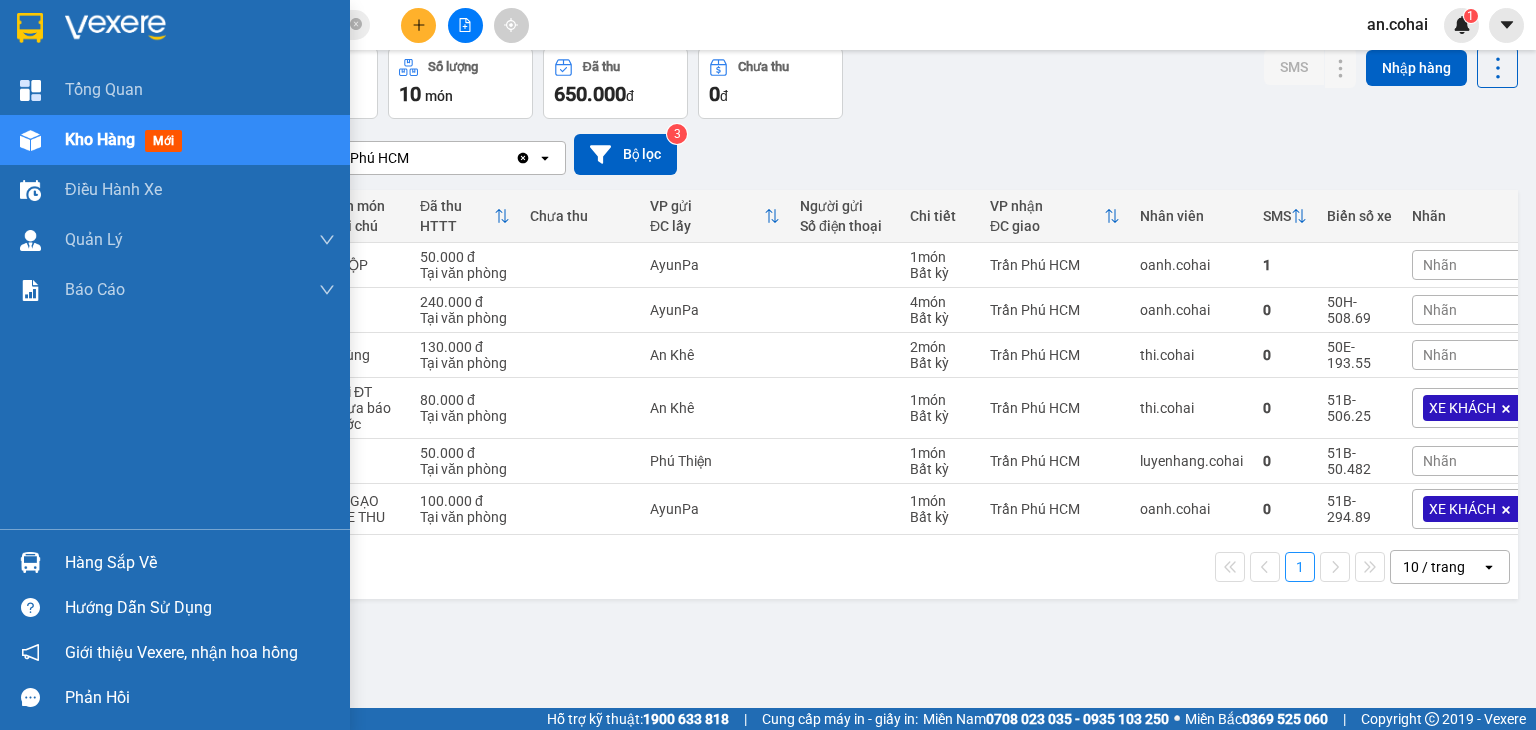 click on "Hàng sắp về" at bounding box center [200, 563] 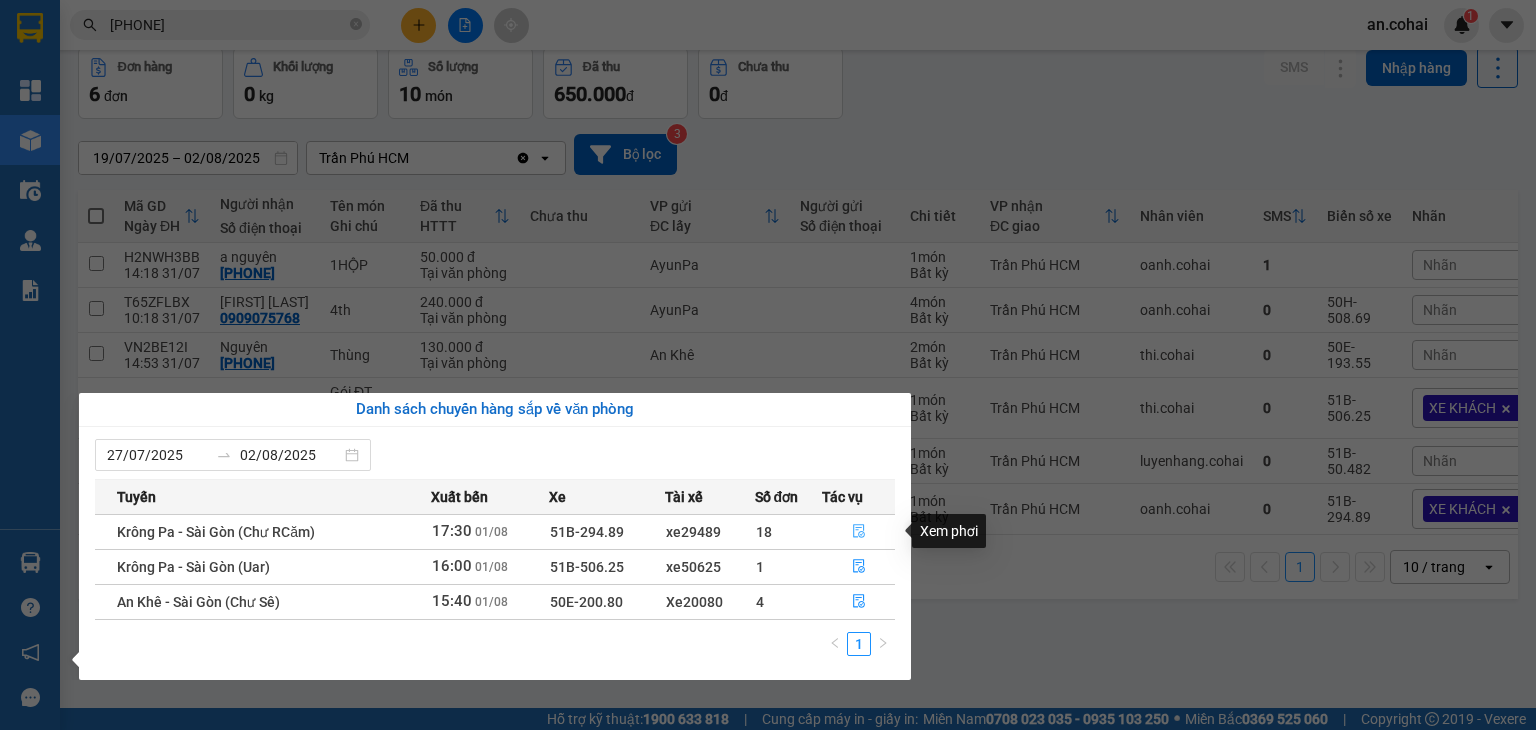 click 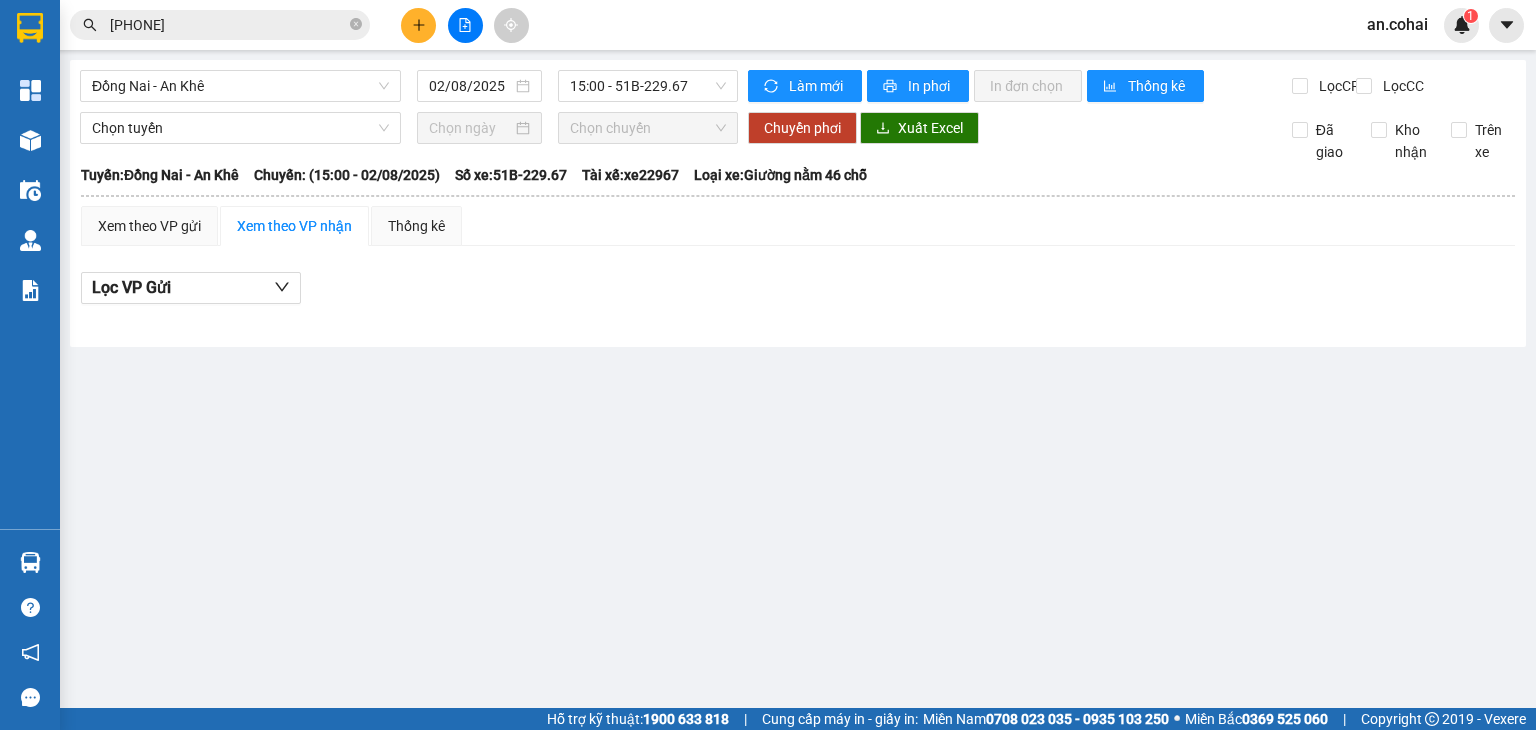 scroll, scrollTop: 0, scrollLeft: 0, axis: both 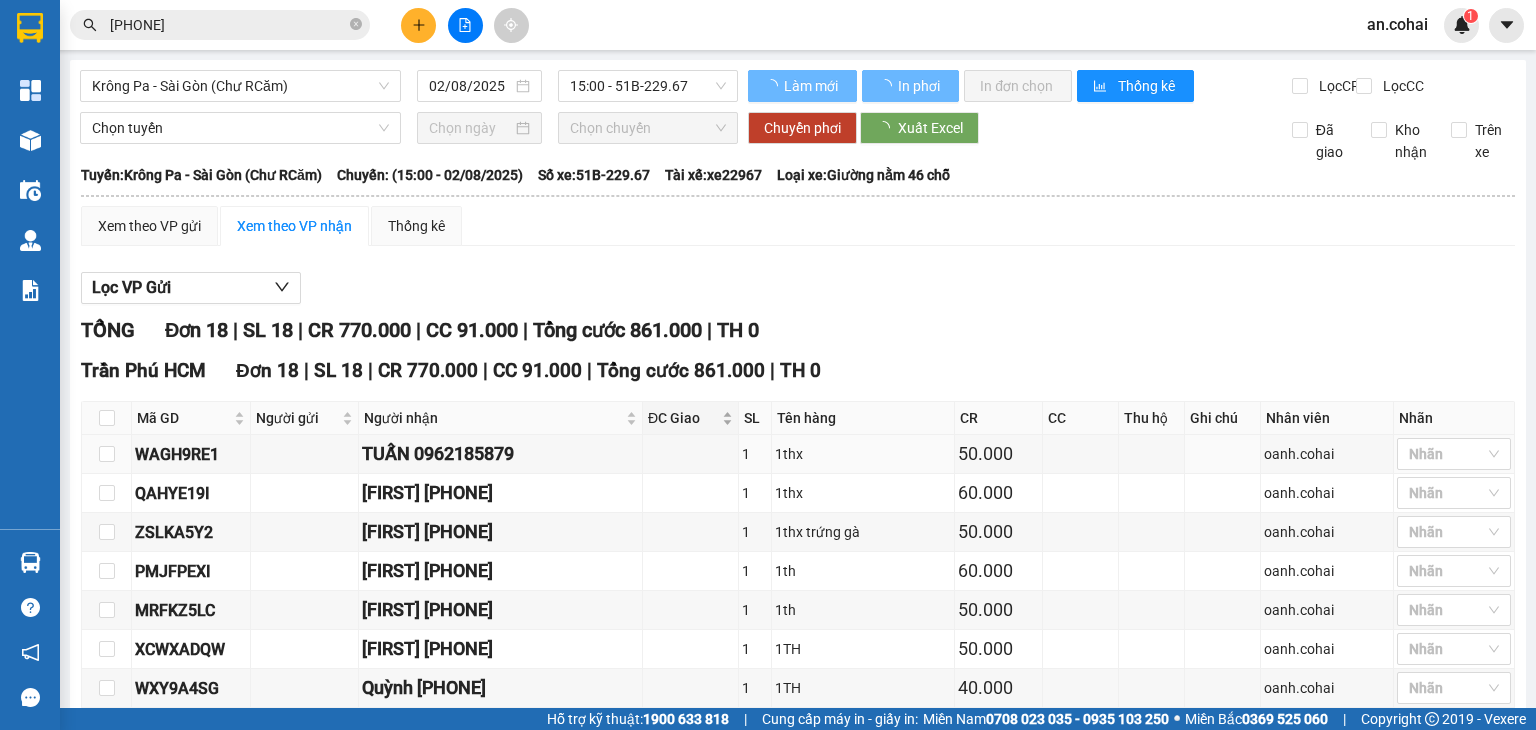 type on "01/08/2025" 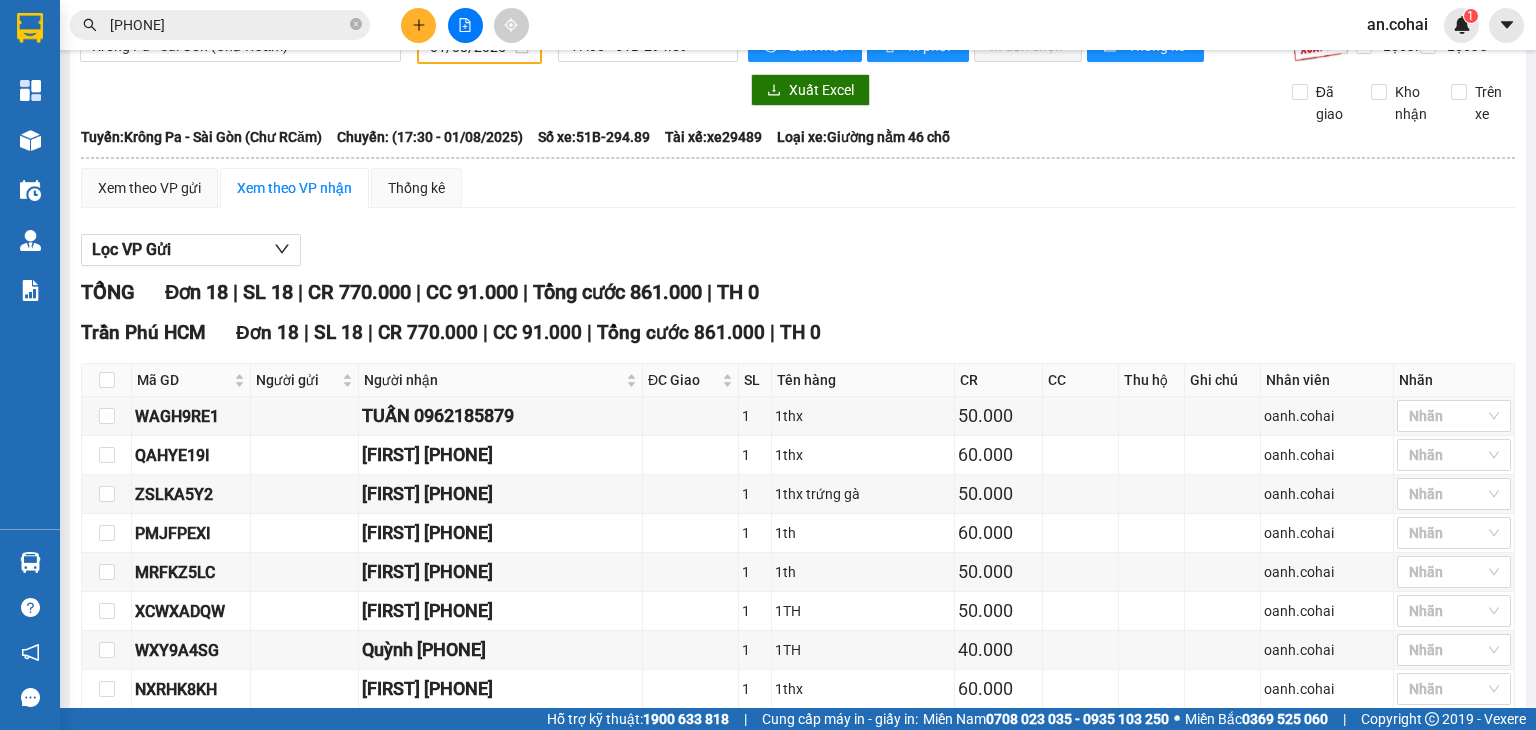 scroll, scrollTop: 37, scrollLeft: 0, axis: vertical 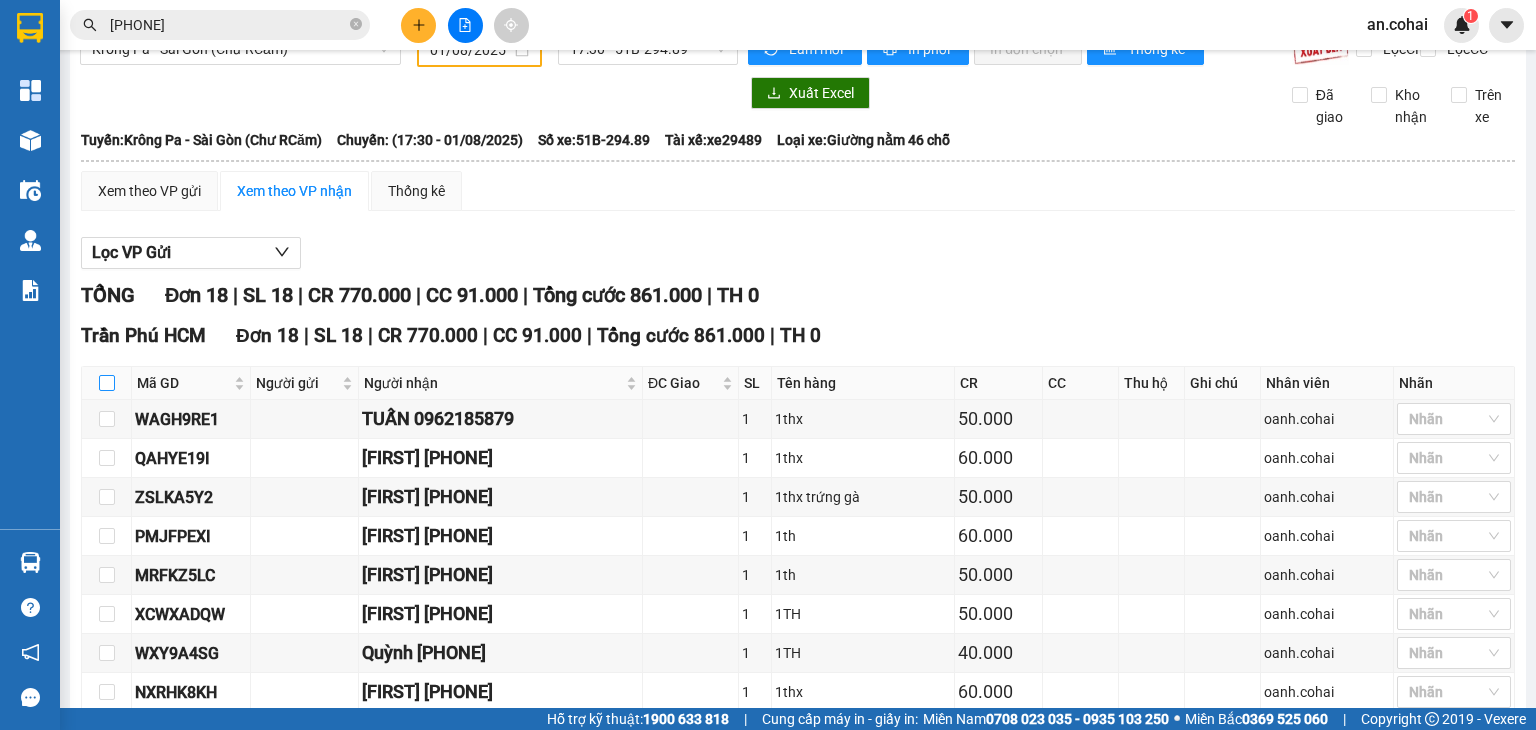 click at bounding box center (107, 383) 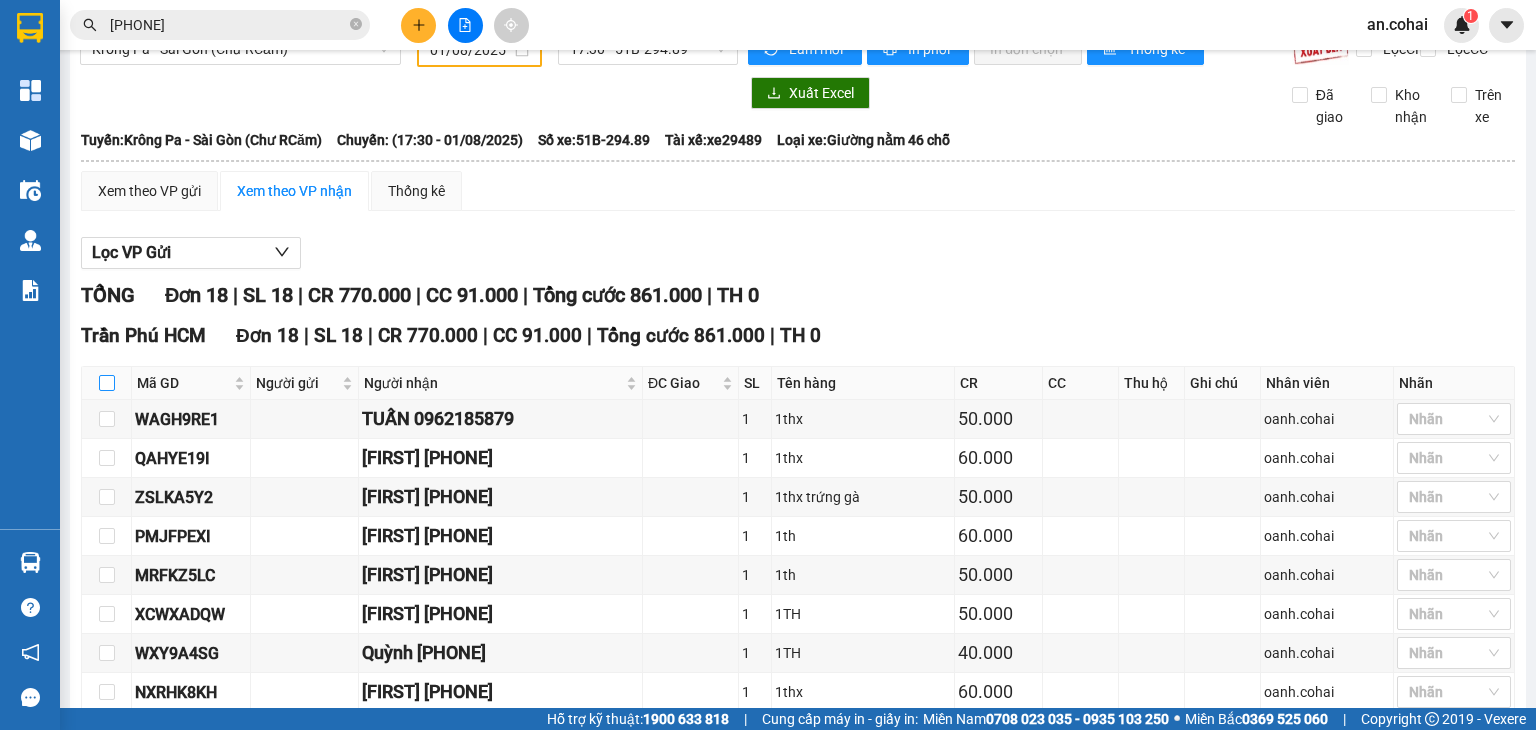 checkbox on "true" 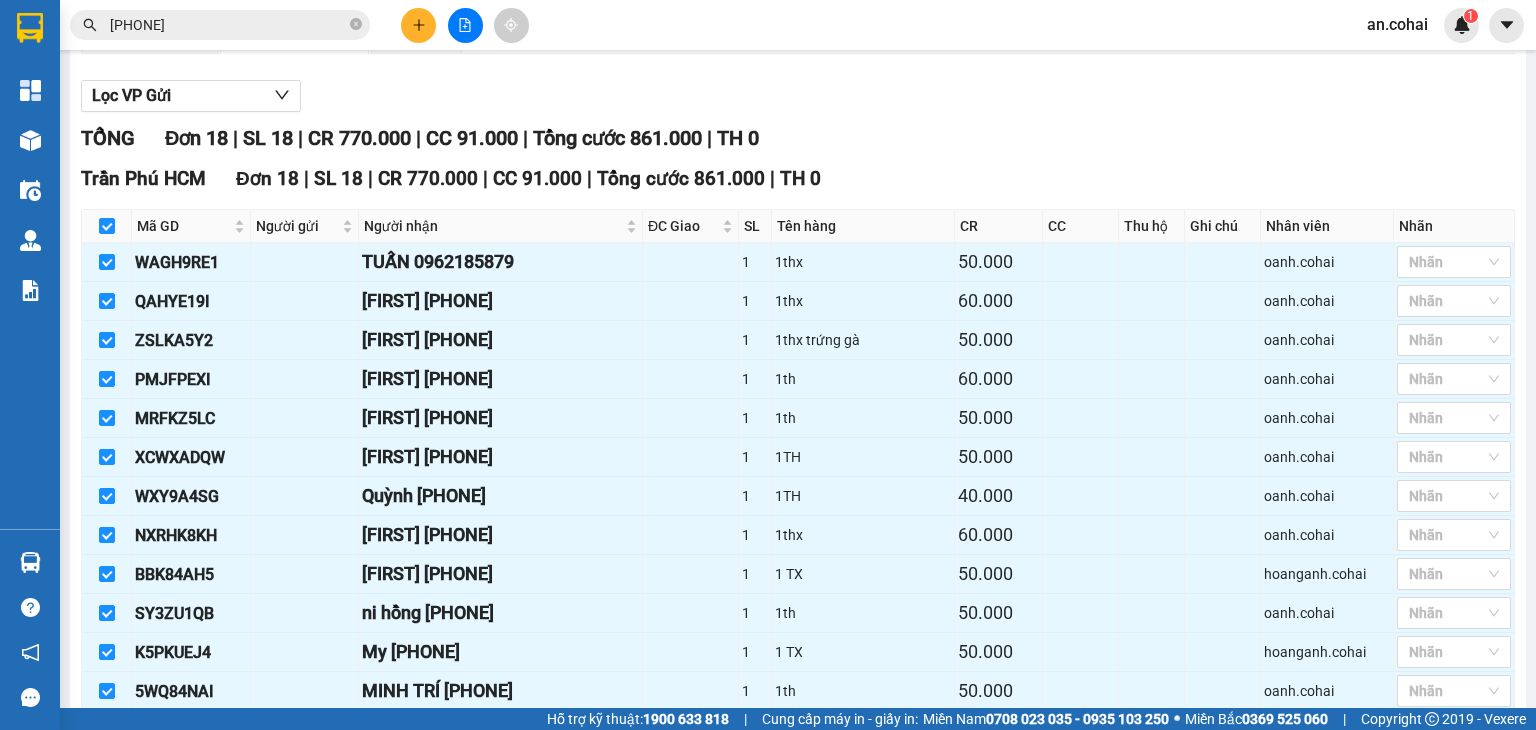 scroll, scrollTop: 537, scrollLeft: 0, axis: vertical 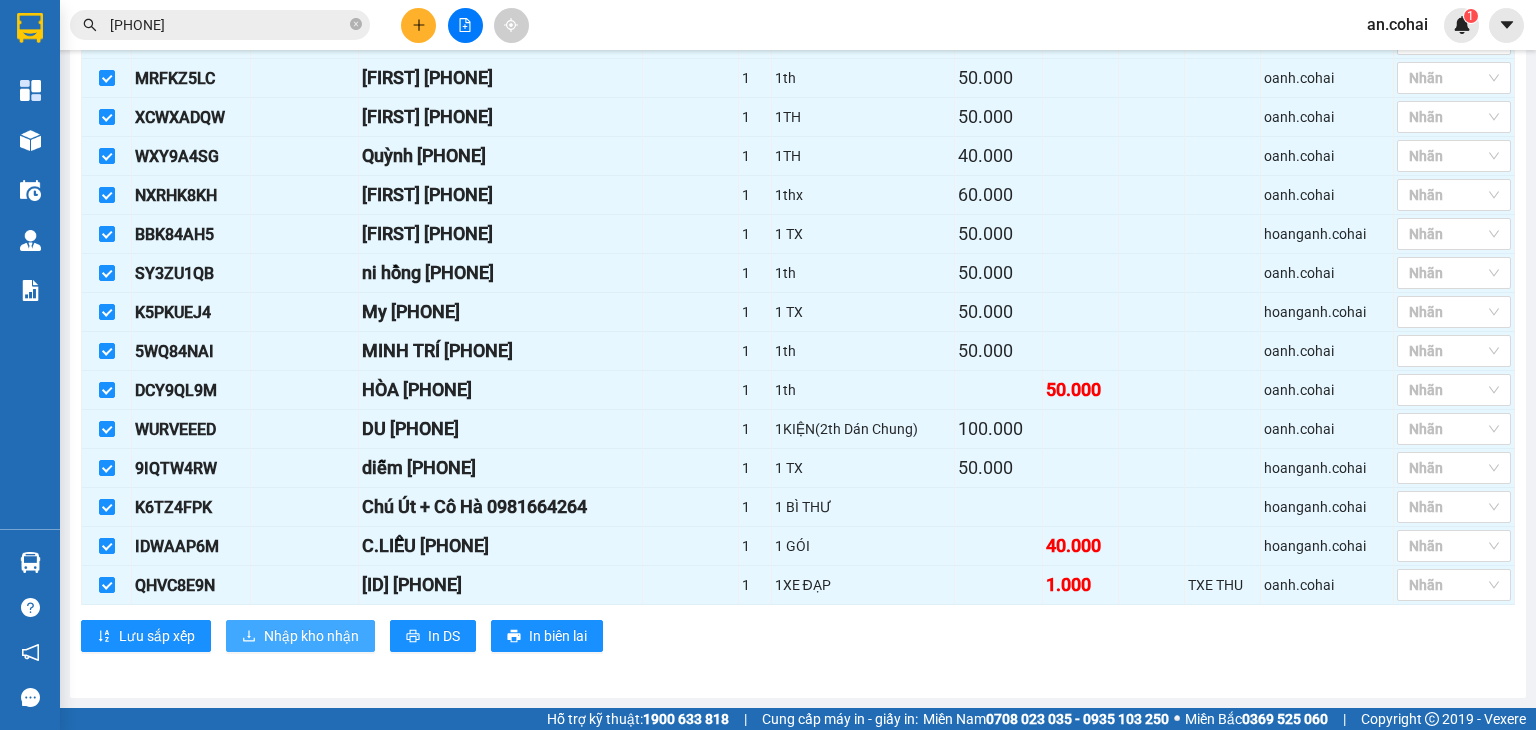 click on "Nhập kho nhận" at bounding box center [311, 636] 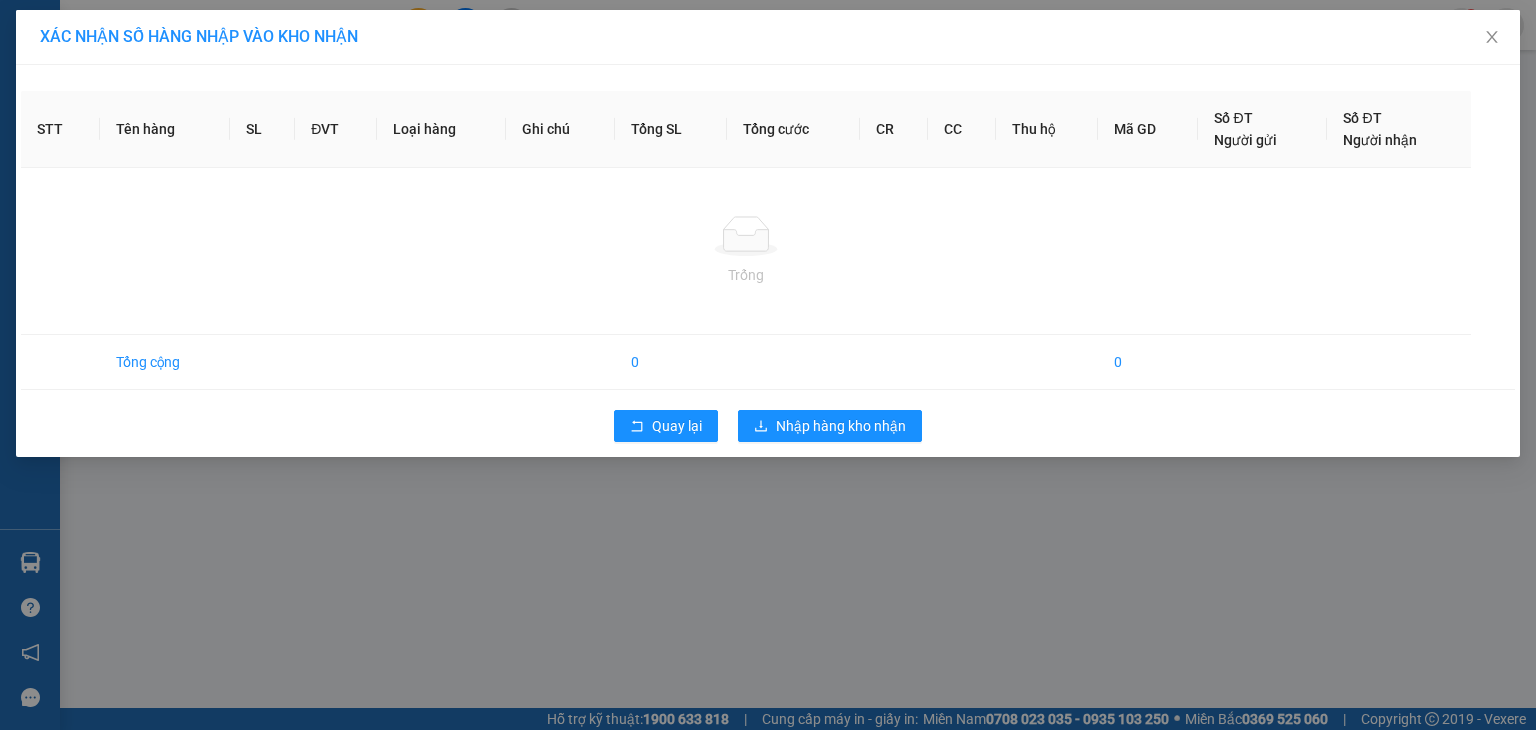 scroll, scrollTop: 0, scrollLeft: 0, axis: both 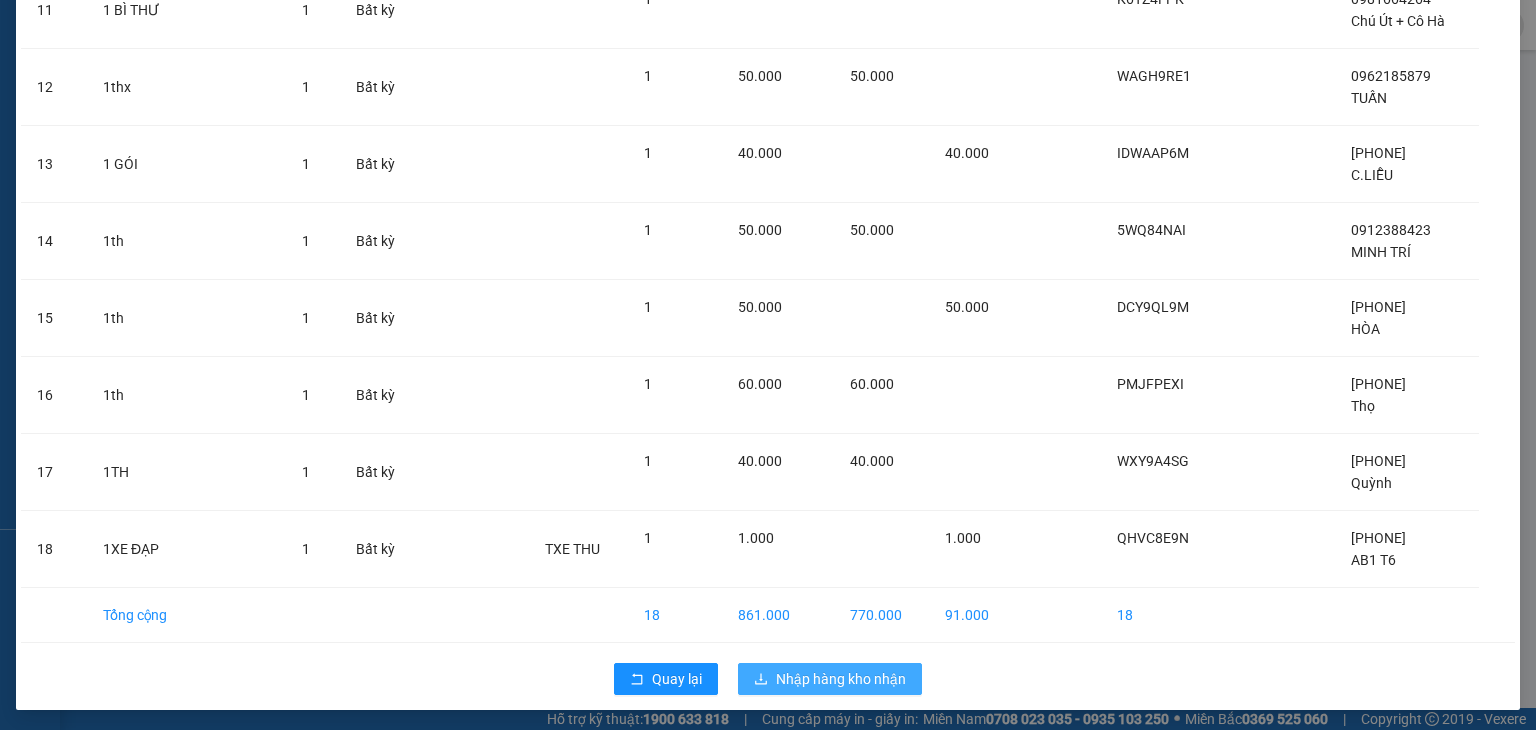 click on "Nhập hàng kho nhận" at bounding box center (841, 679) 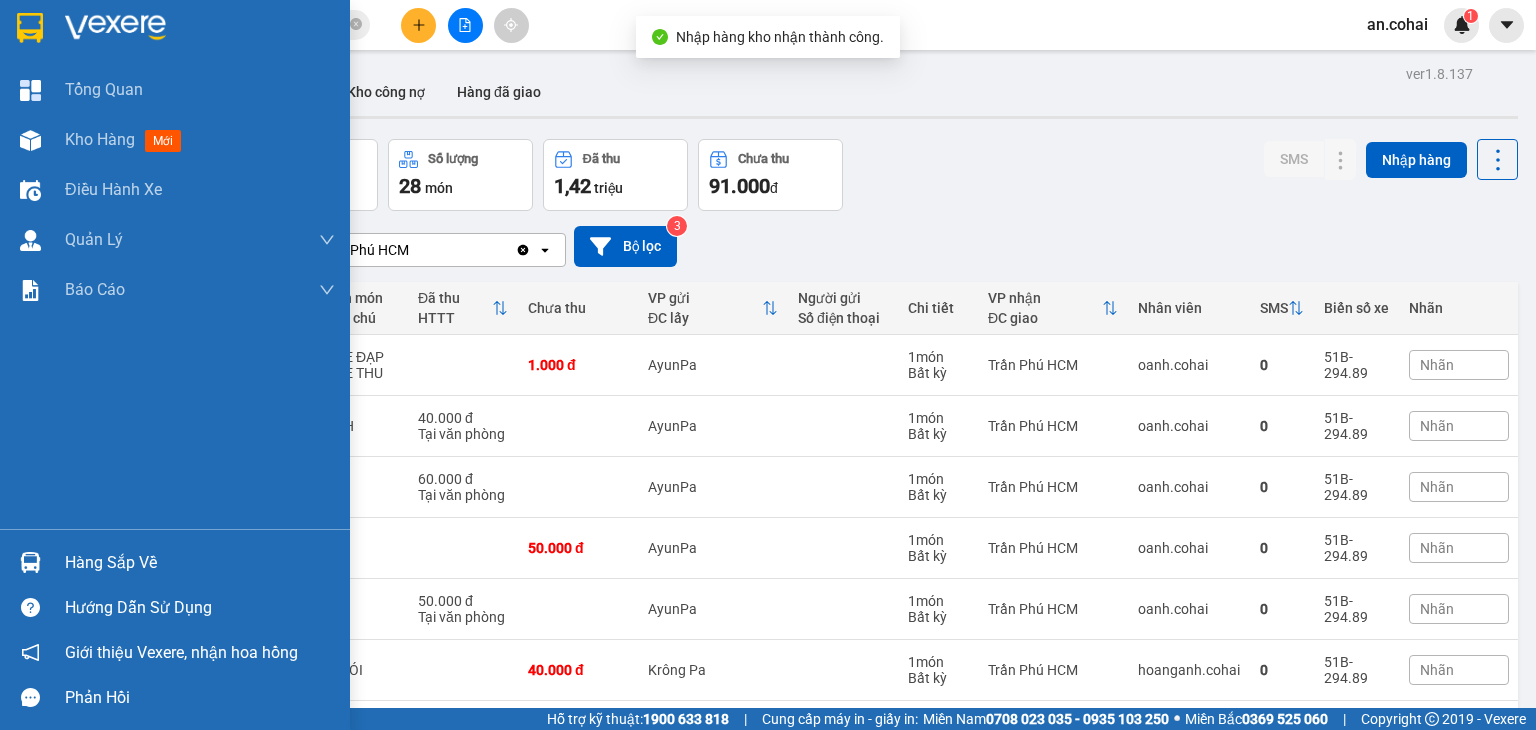 click on "Hàng sắp về" at bounding box center [200, 563] 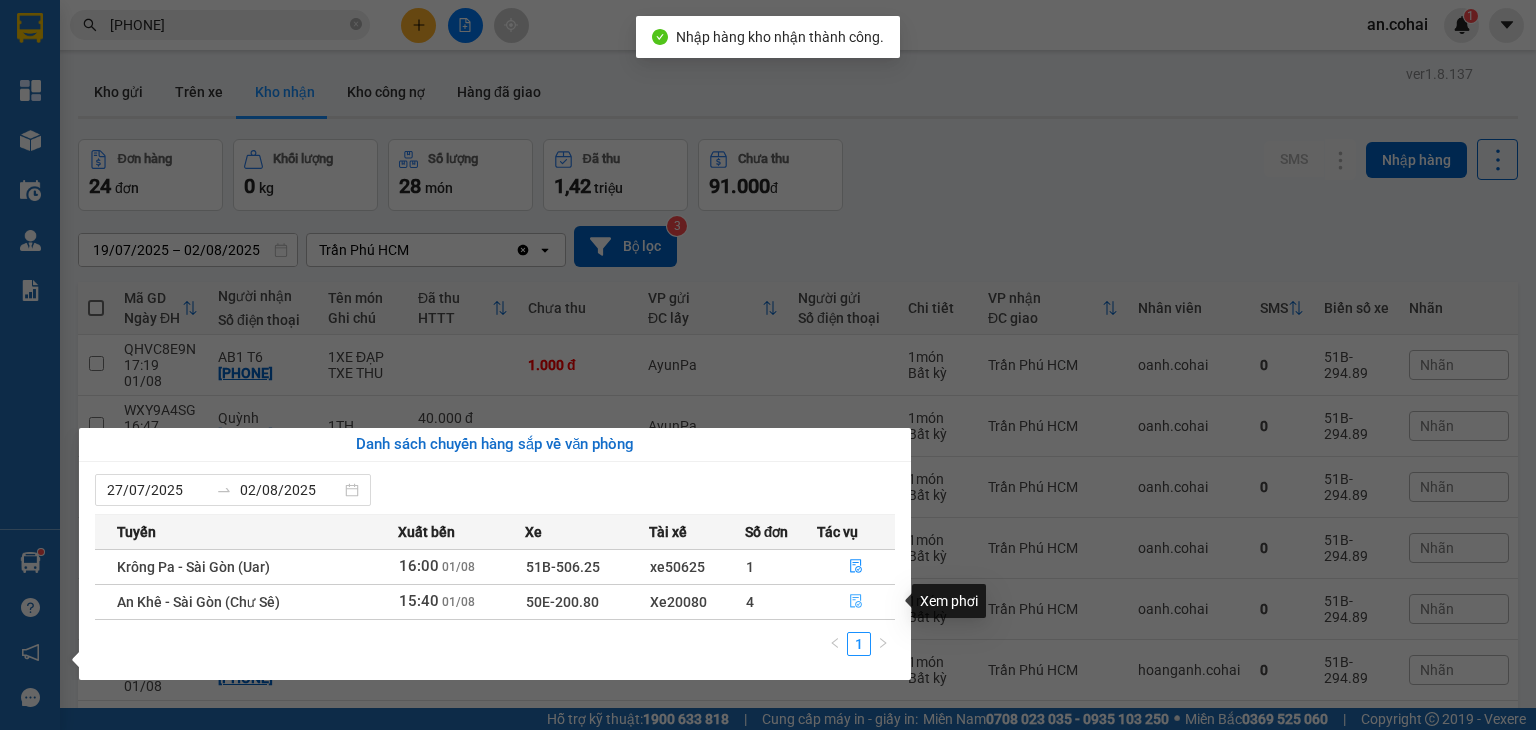 click 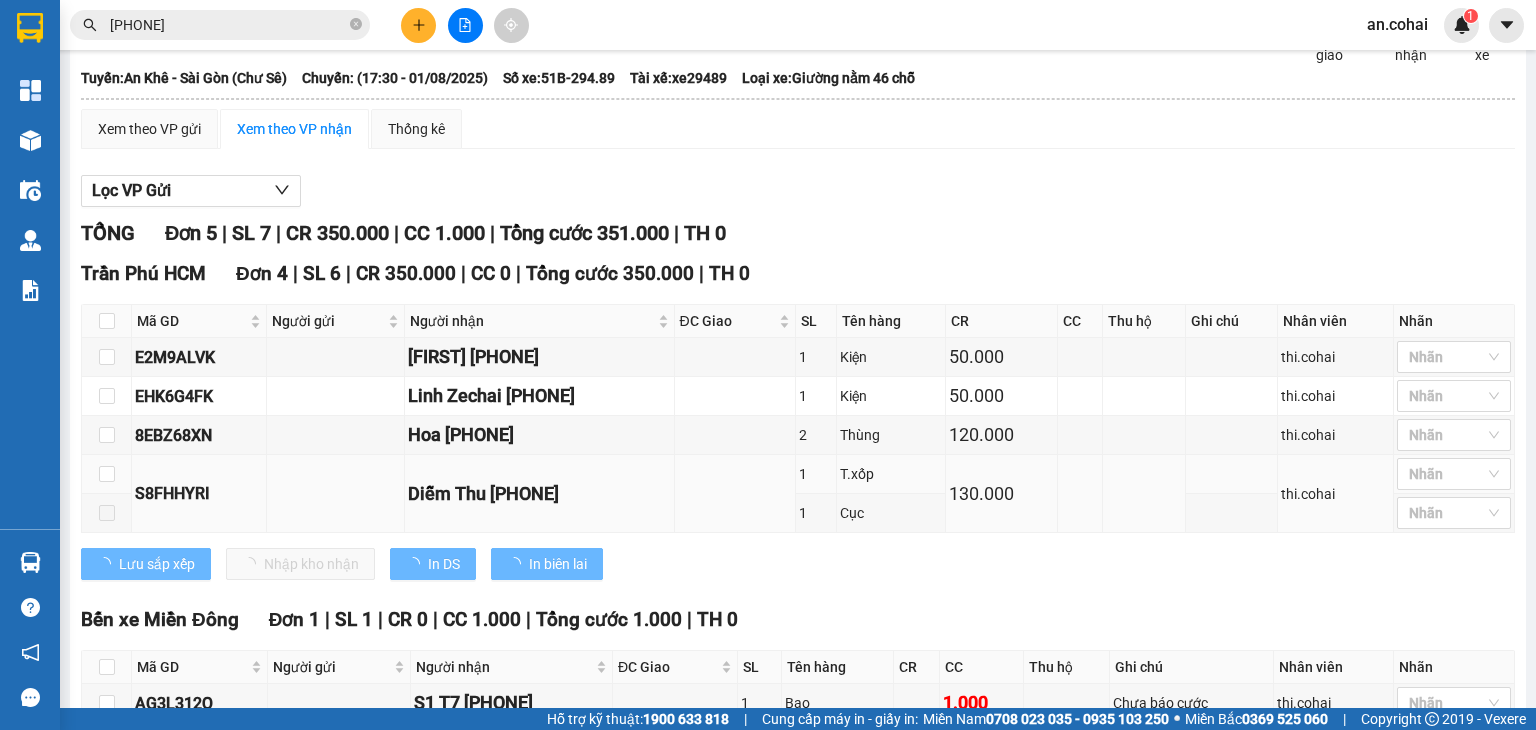 scroll, scrollTop: 227, scrollLeft: 0, axis: vertical 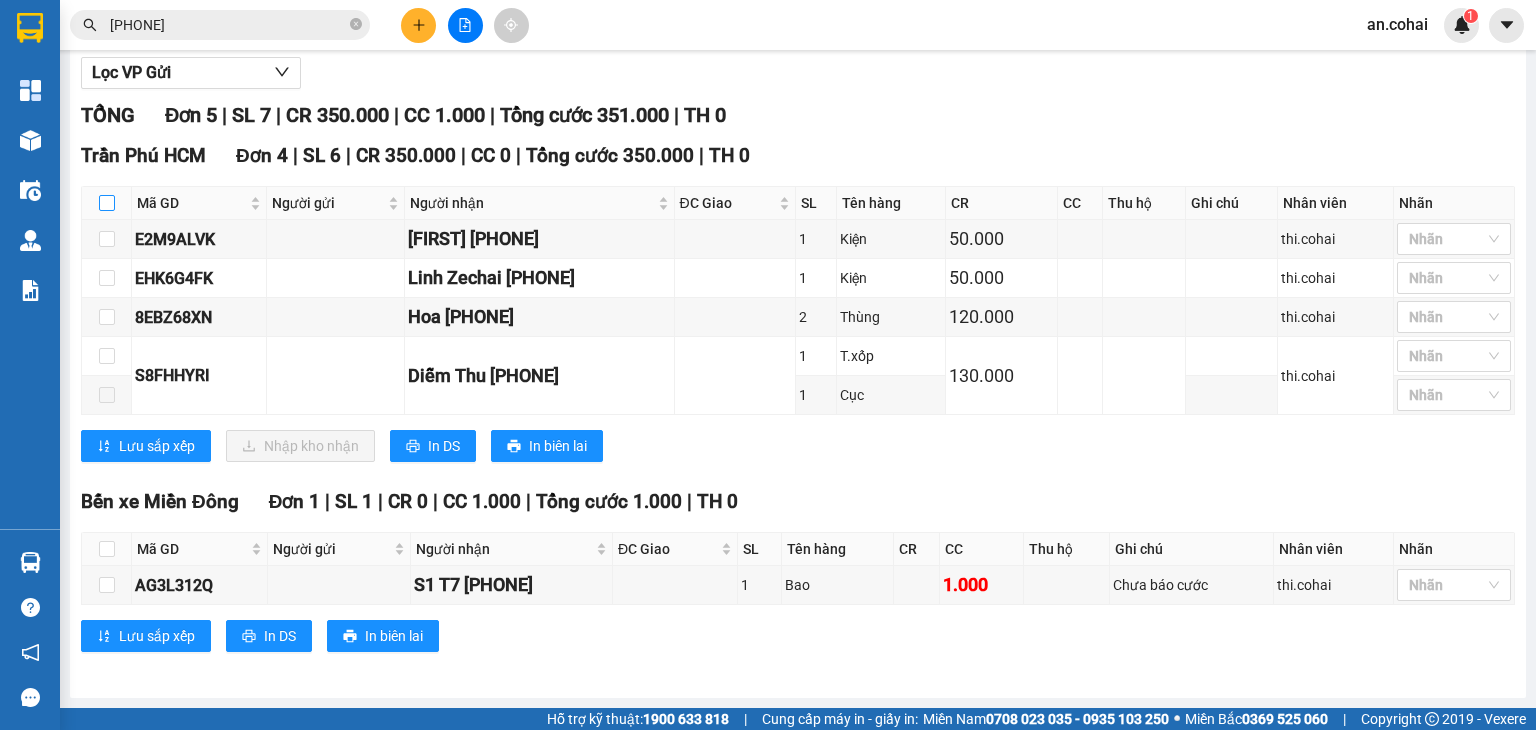 click at bounding box center [107, 203] 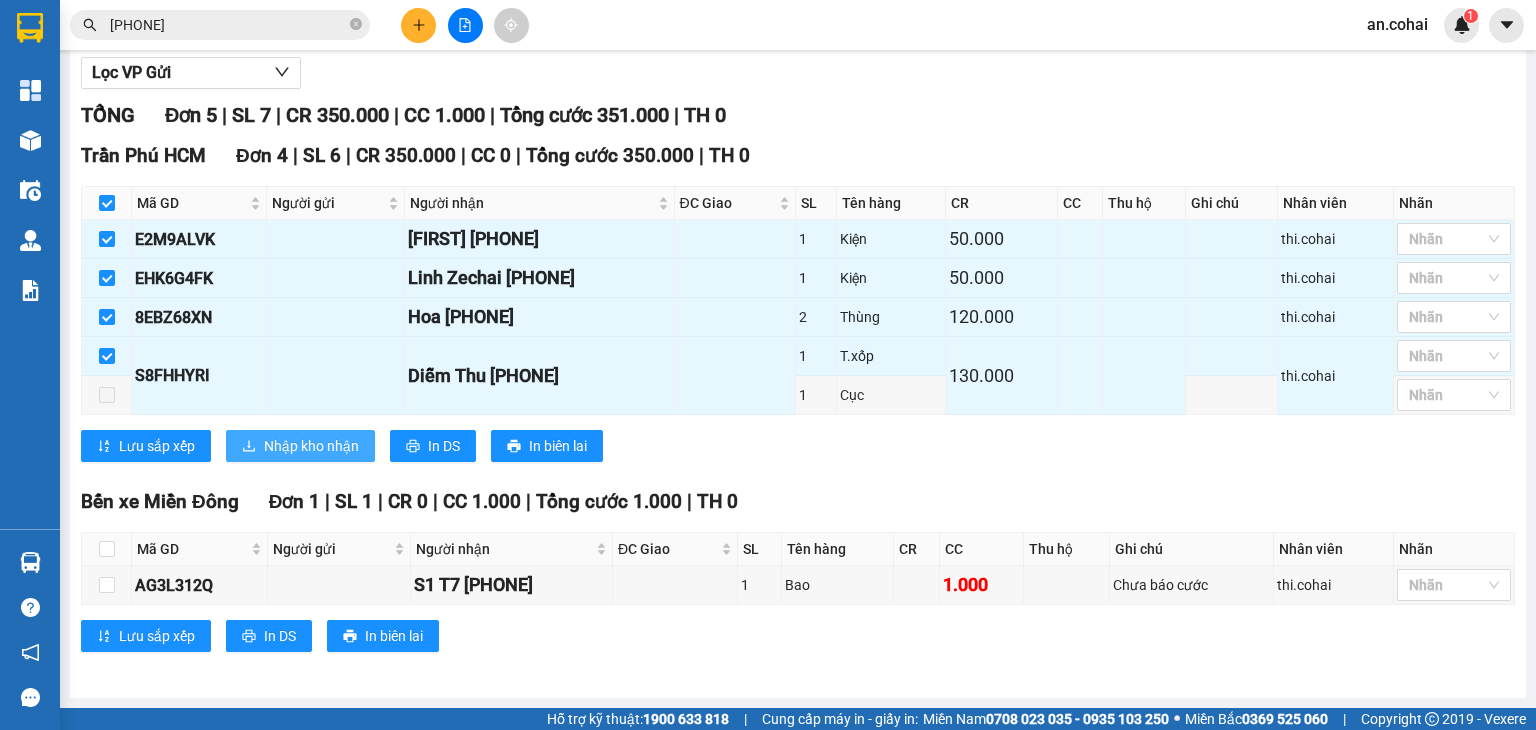 click on "Nhập kho nhận" at bounding box center (311, 446) 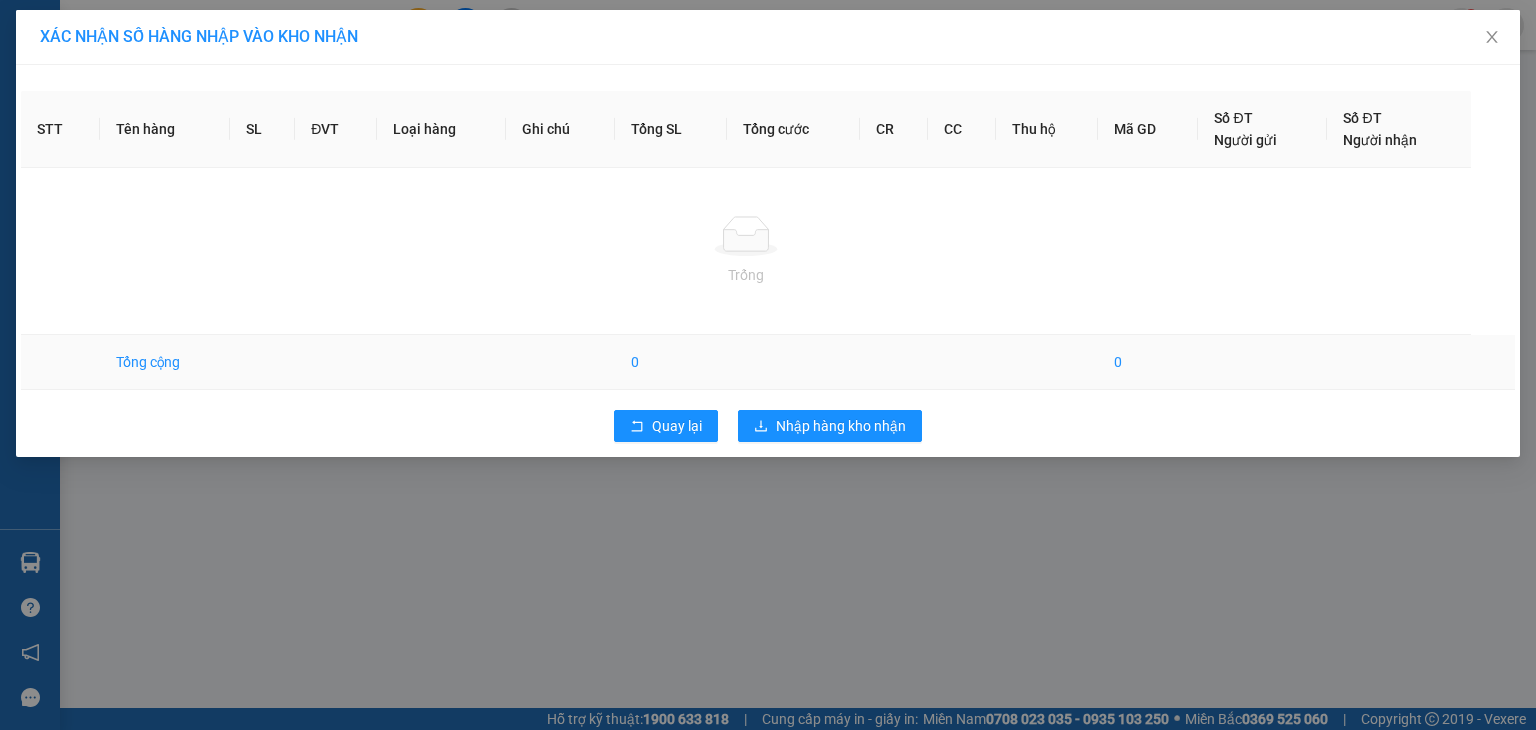 scroll, scrollTop: 0, scrollLeft: 0, axis: both 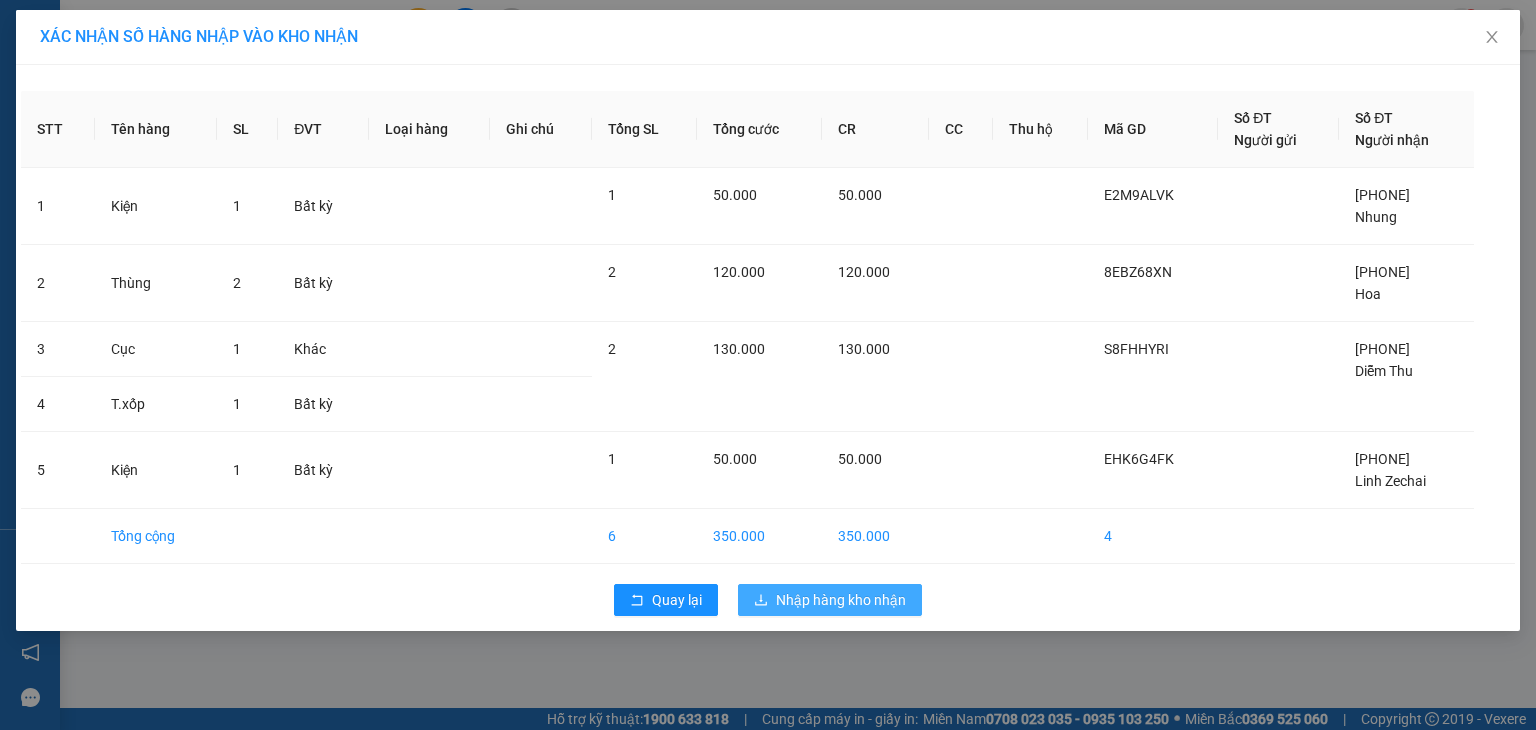 click on "Nhập hàng kho nhận" at bounding box center [841, 600] 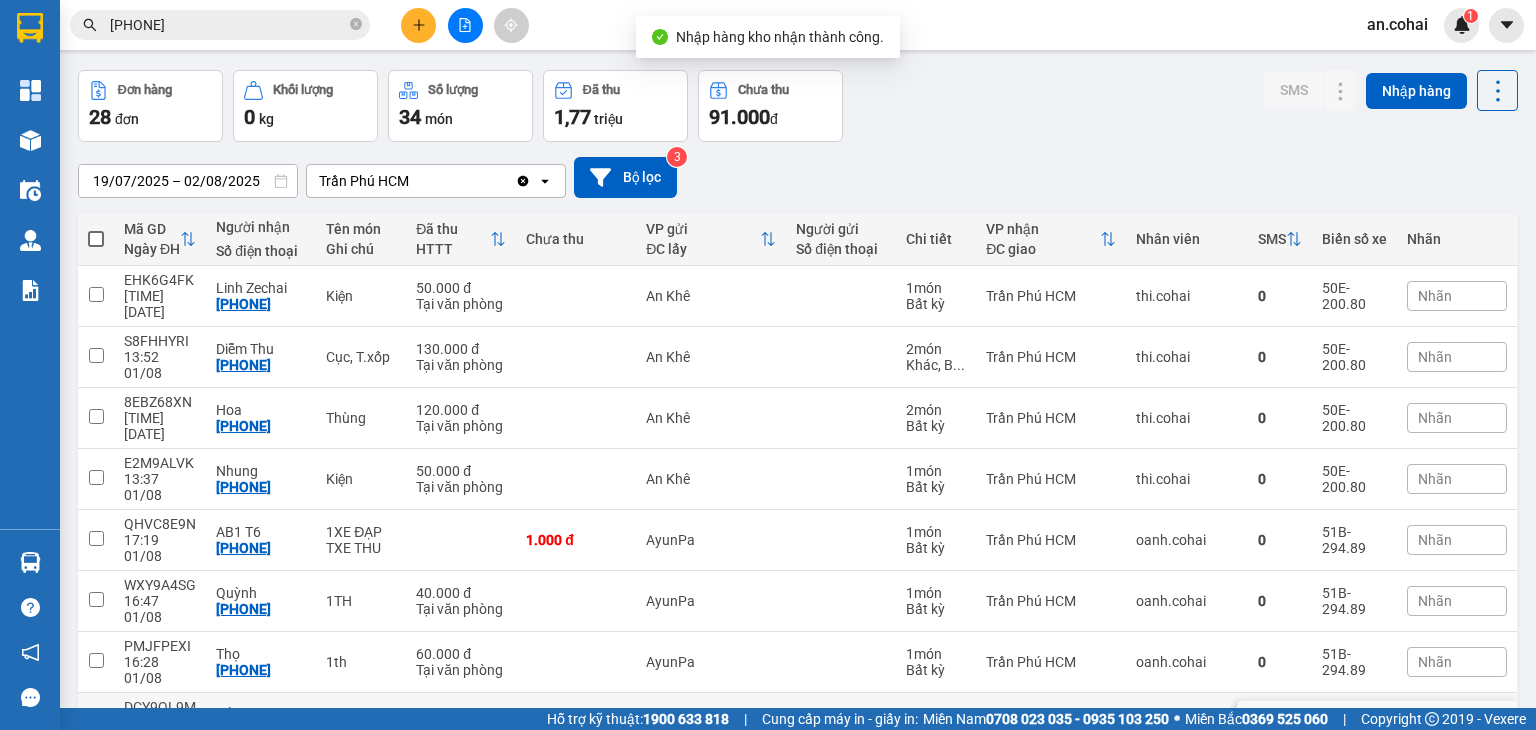 scroll, scrollTop: 164, scrollLeft: 0, axis: vertical 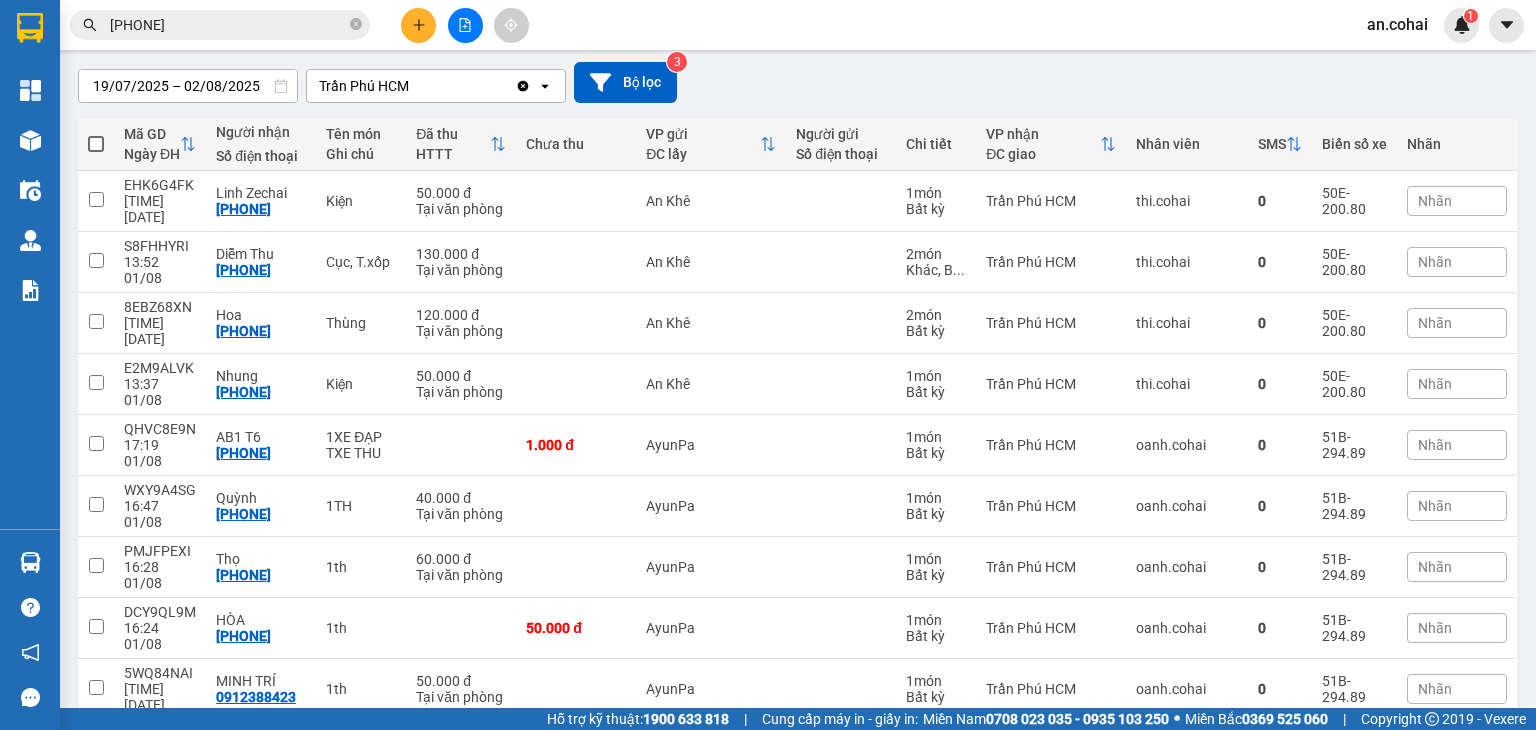 click on "2" at bounding box center [1265, 813] 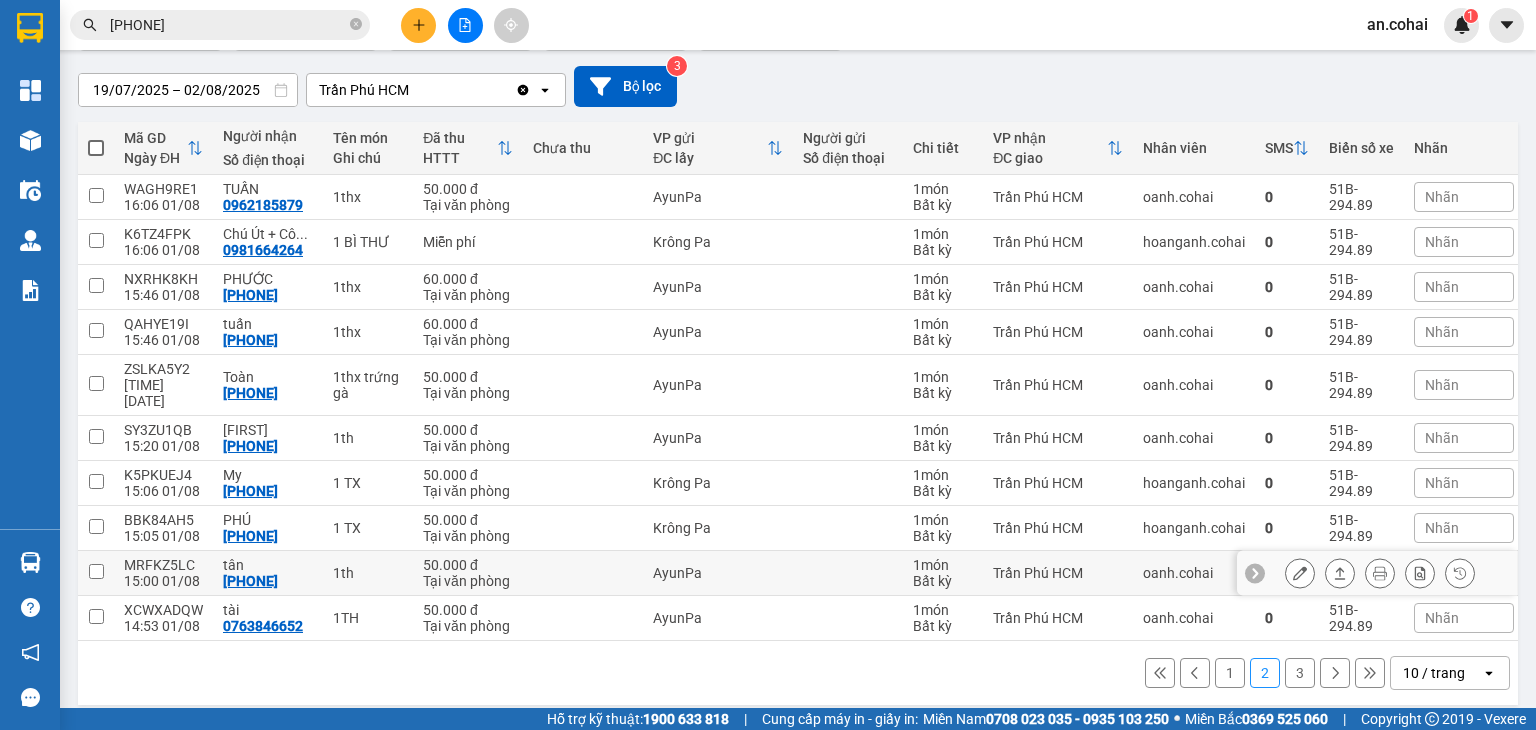scroll, scrollTop: 164, scrollLeft: 0, axis: vertical 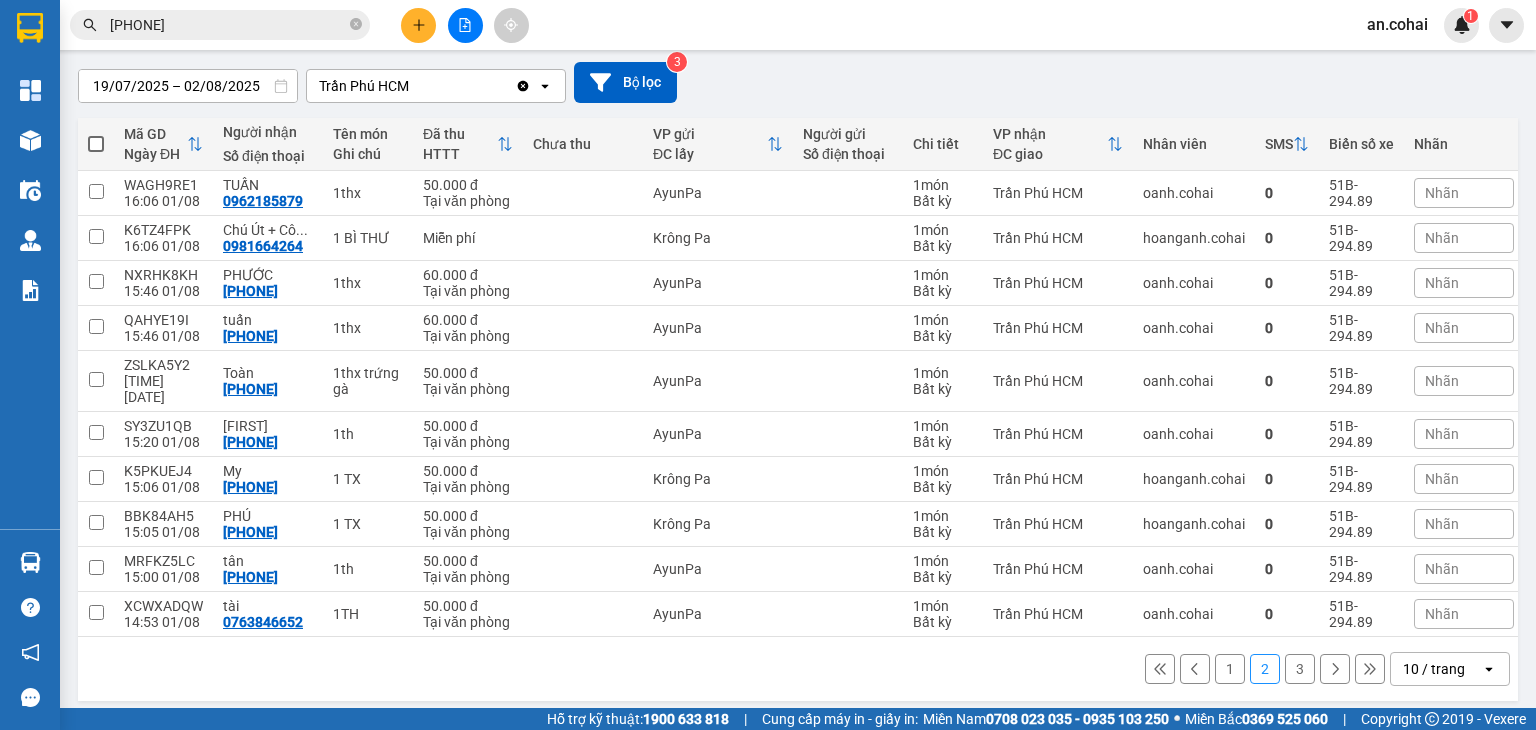 click on "3" at bounding box center (1300, 669) 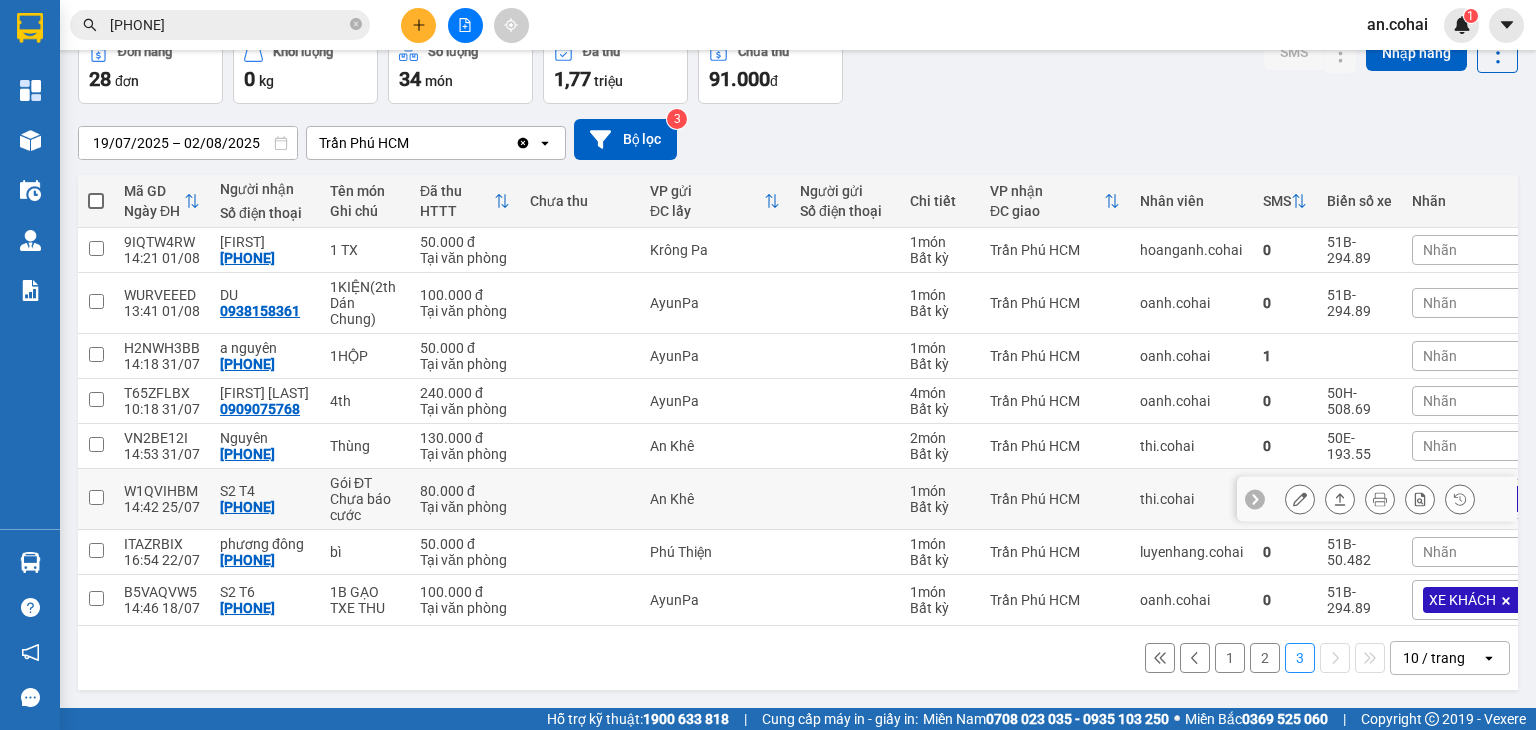 scroll, scrollTop: 112, scrollLeft: 0, axis: vertical 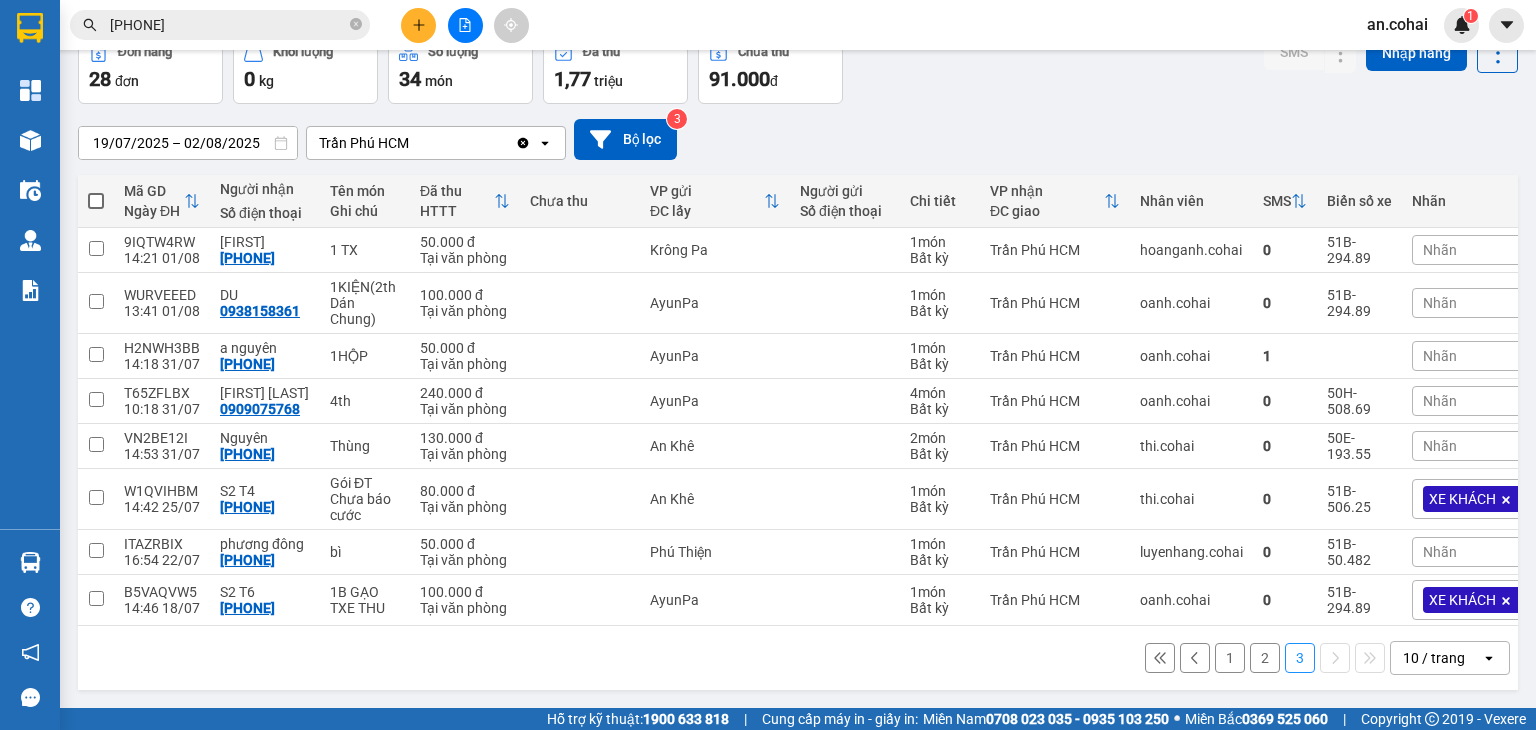 click on "1" at bounding box center (1230, 658) 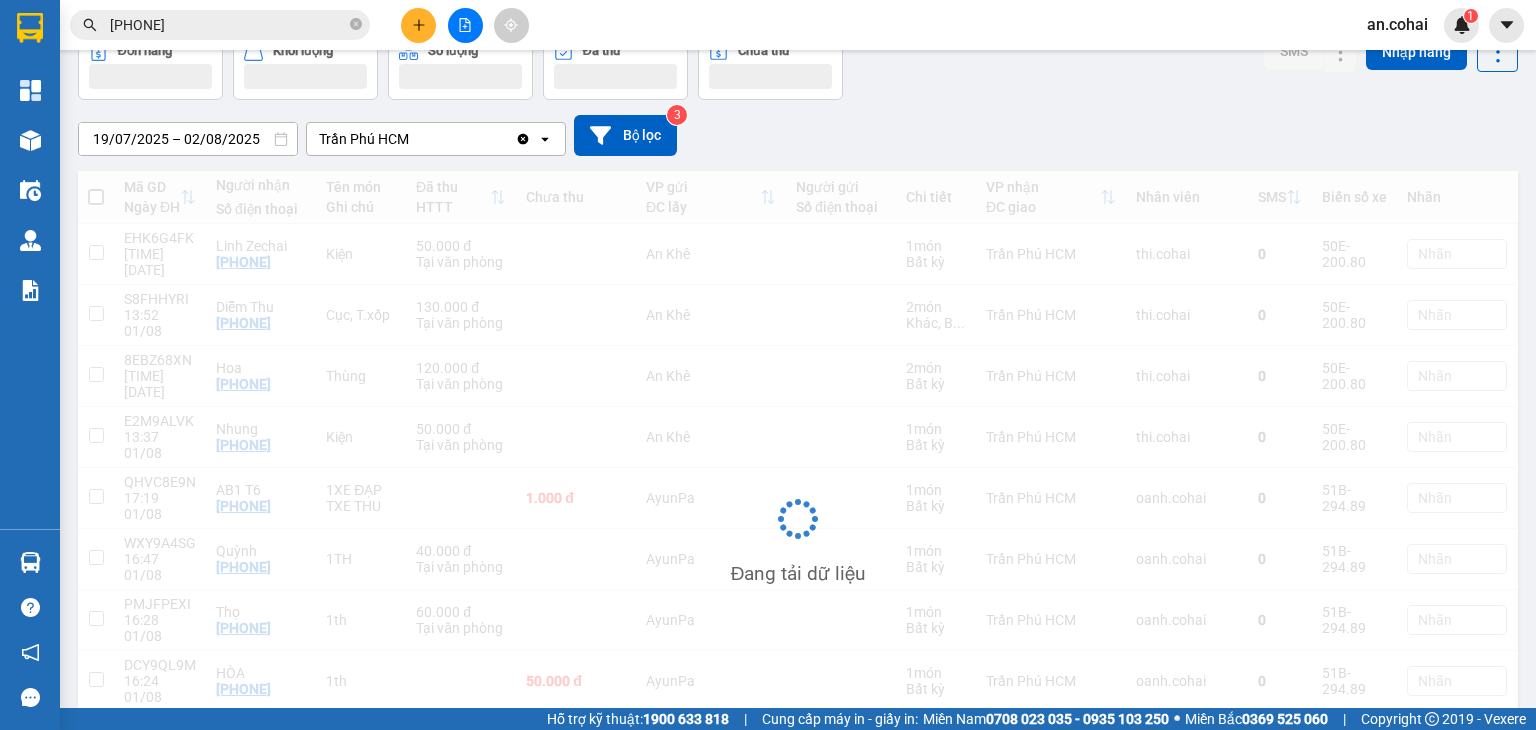 scroll, scrollTop: 112, scrollLeft: 0, axis: vertical 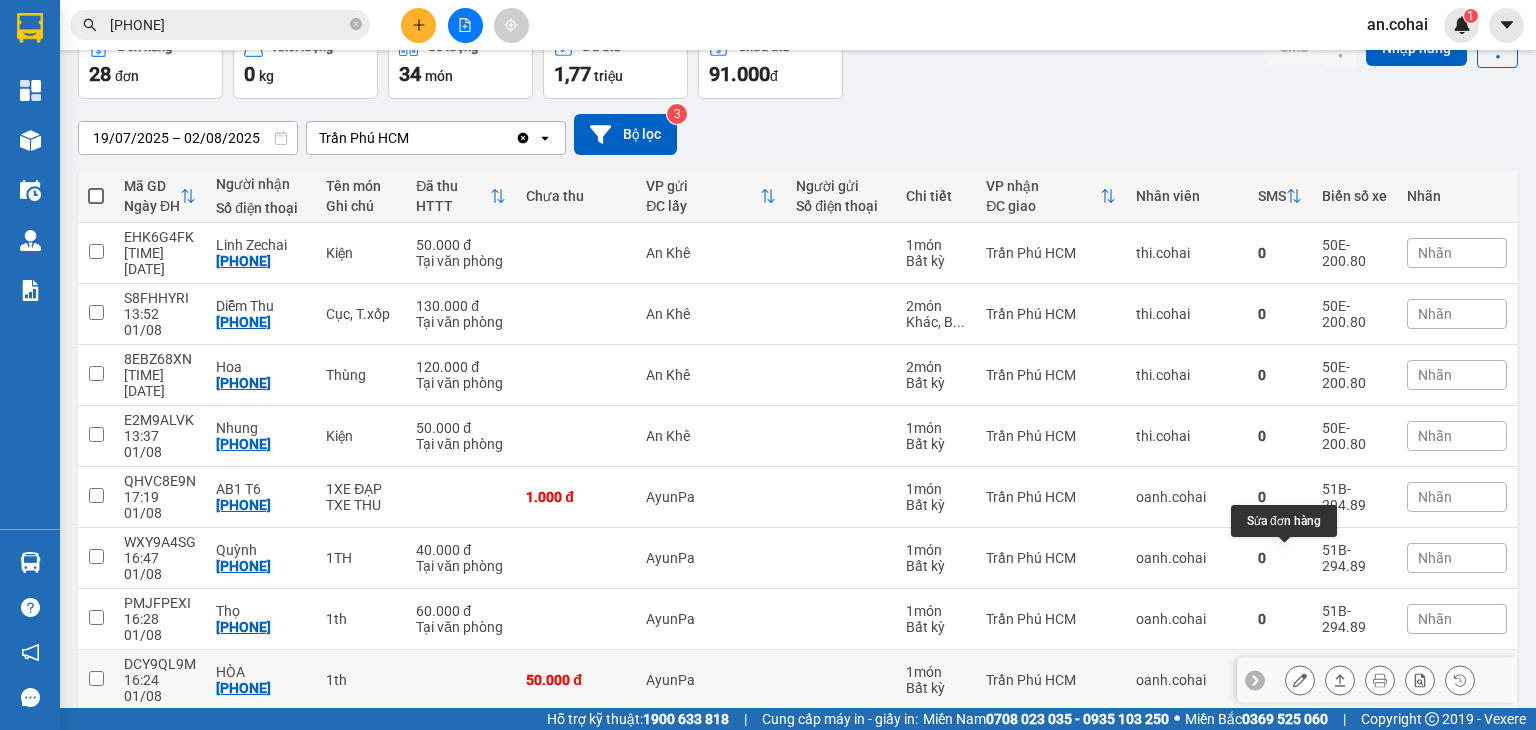 click 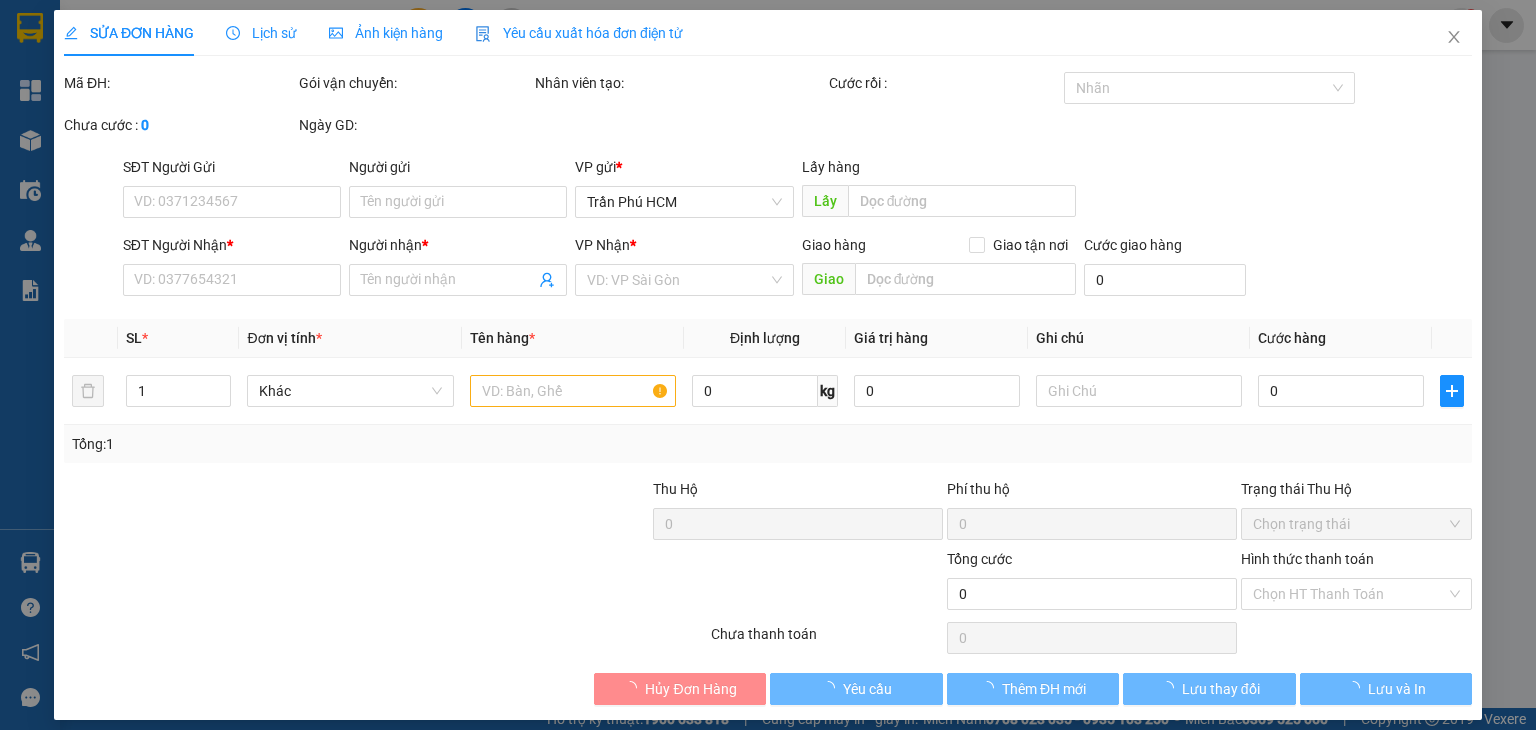 type on "[PHONE]" 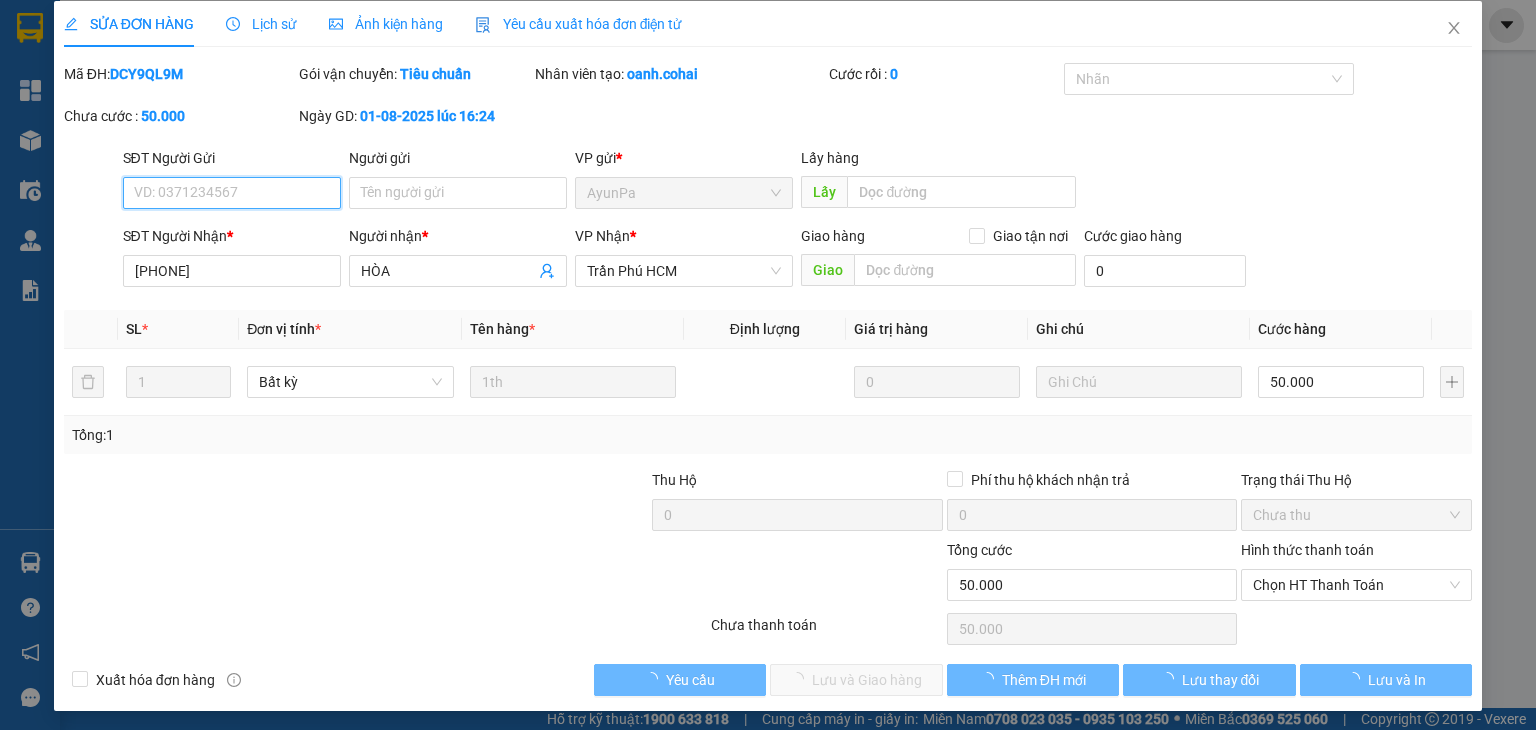 scroll, scrollTop: 13, scrollLeft: 0, axis: vertical 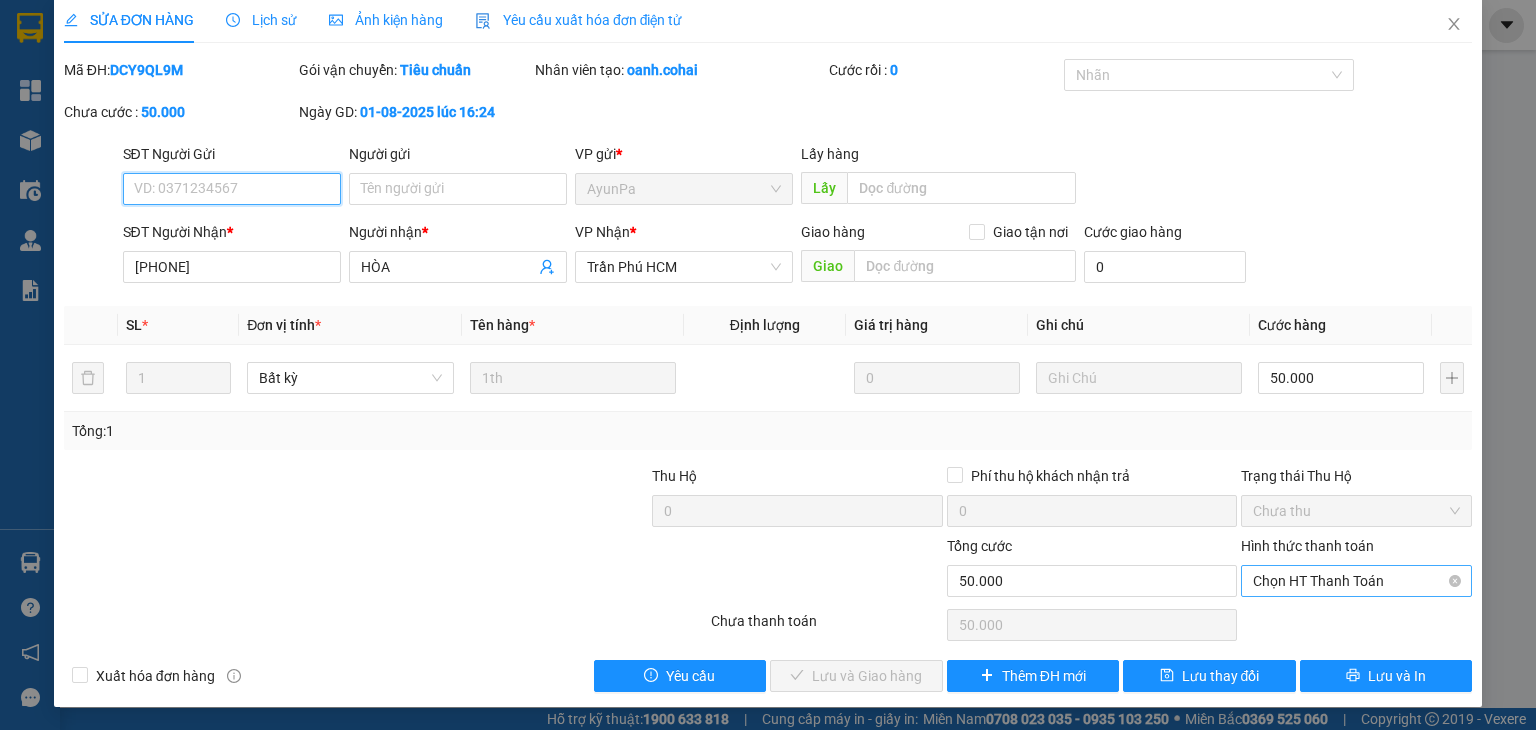drag, startPoint x: 1310, startPoint y: 574, endPoint x: 1301, endPoint y: 594, distance: 21.931713 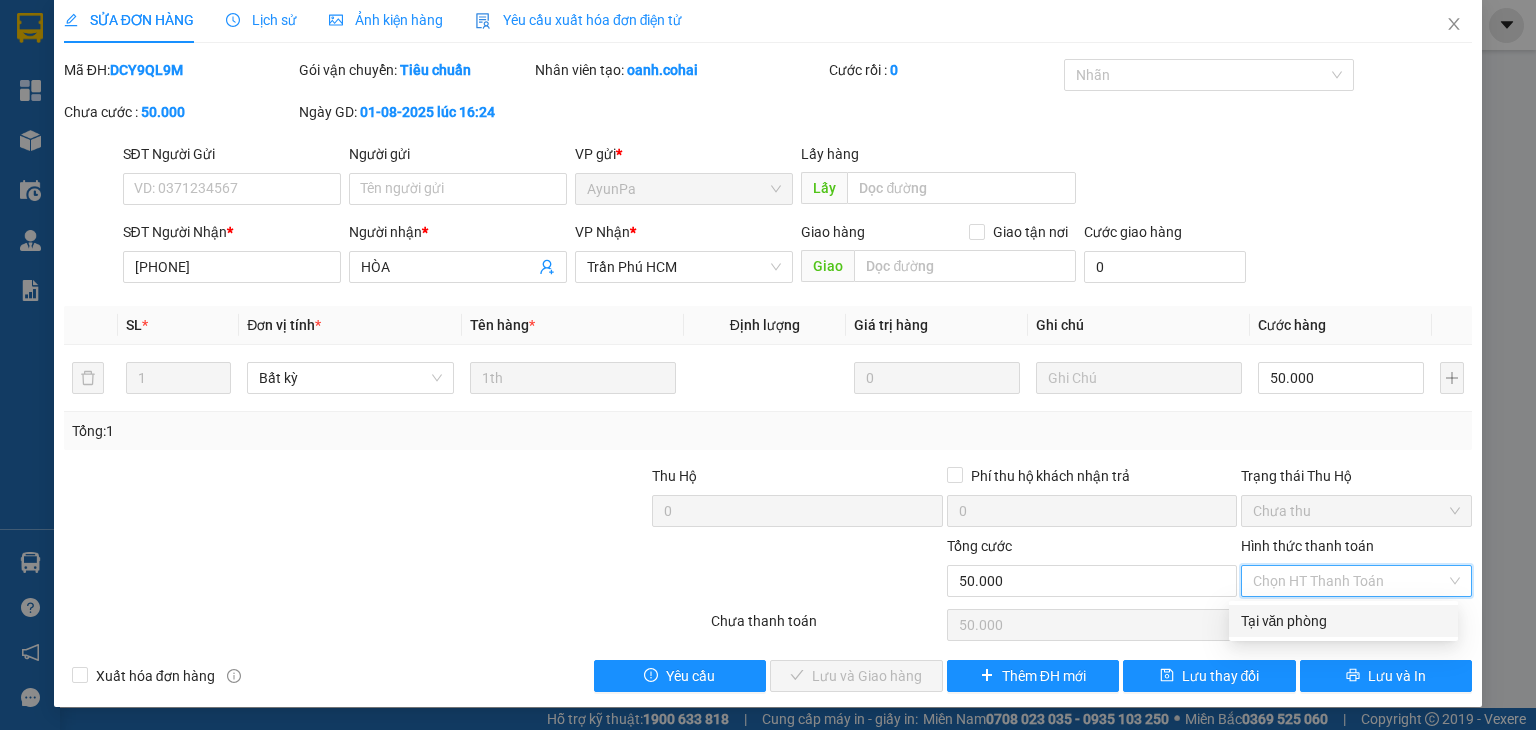 drag, startPoint x: 1285, startPoint y: 621, endPoint x: 1084, endPoint y: 623, distance: 201.00995 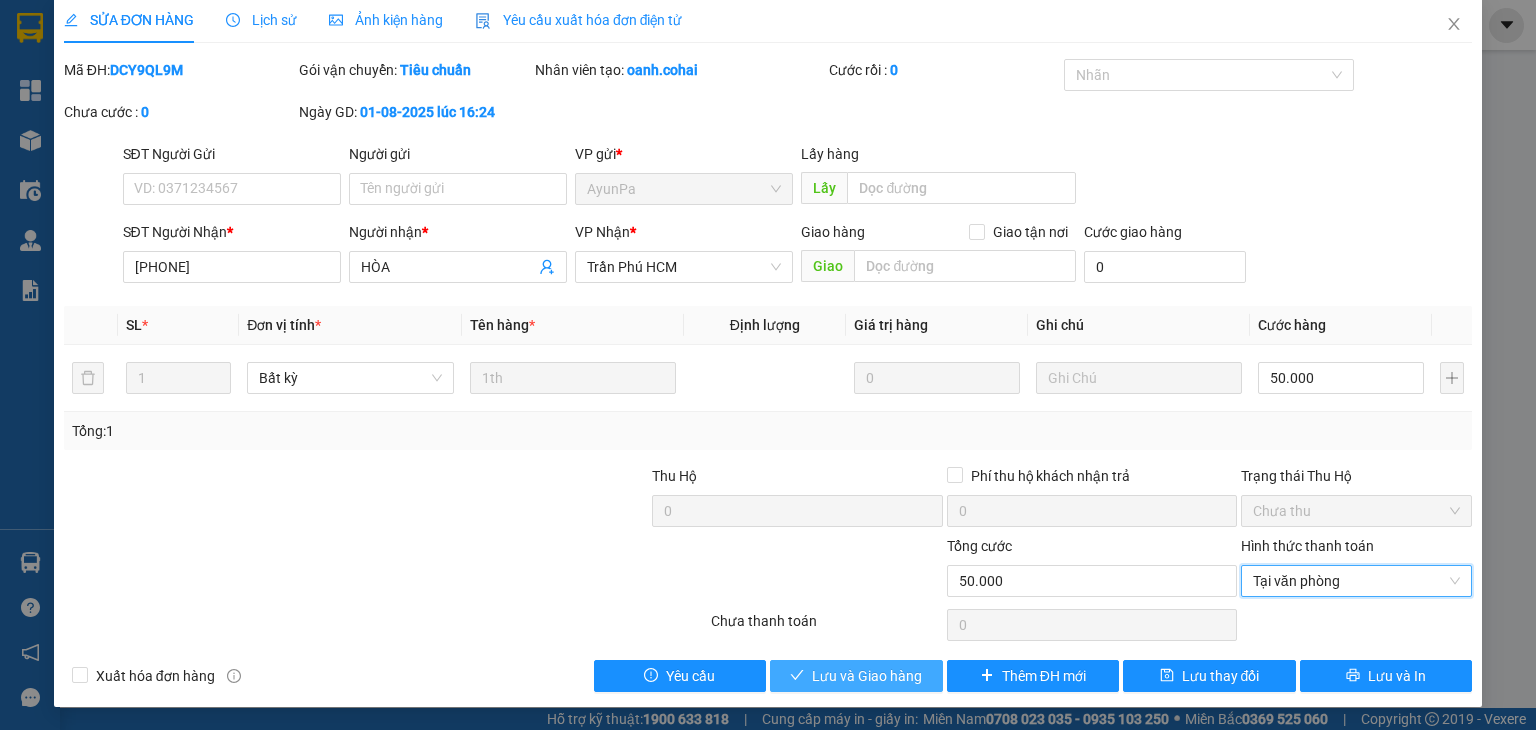 click on "Lưu và Giao hàng" at bounding box center [867, 676] 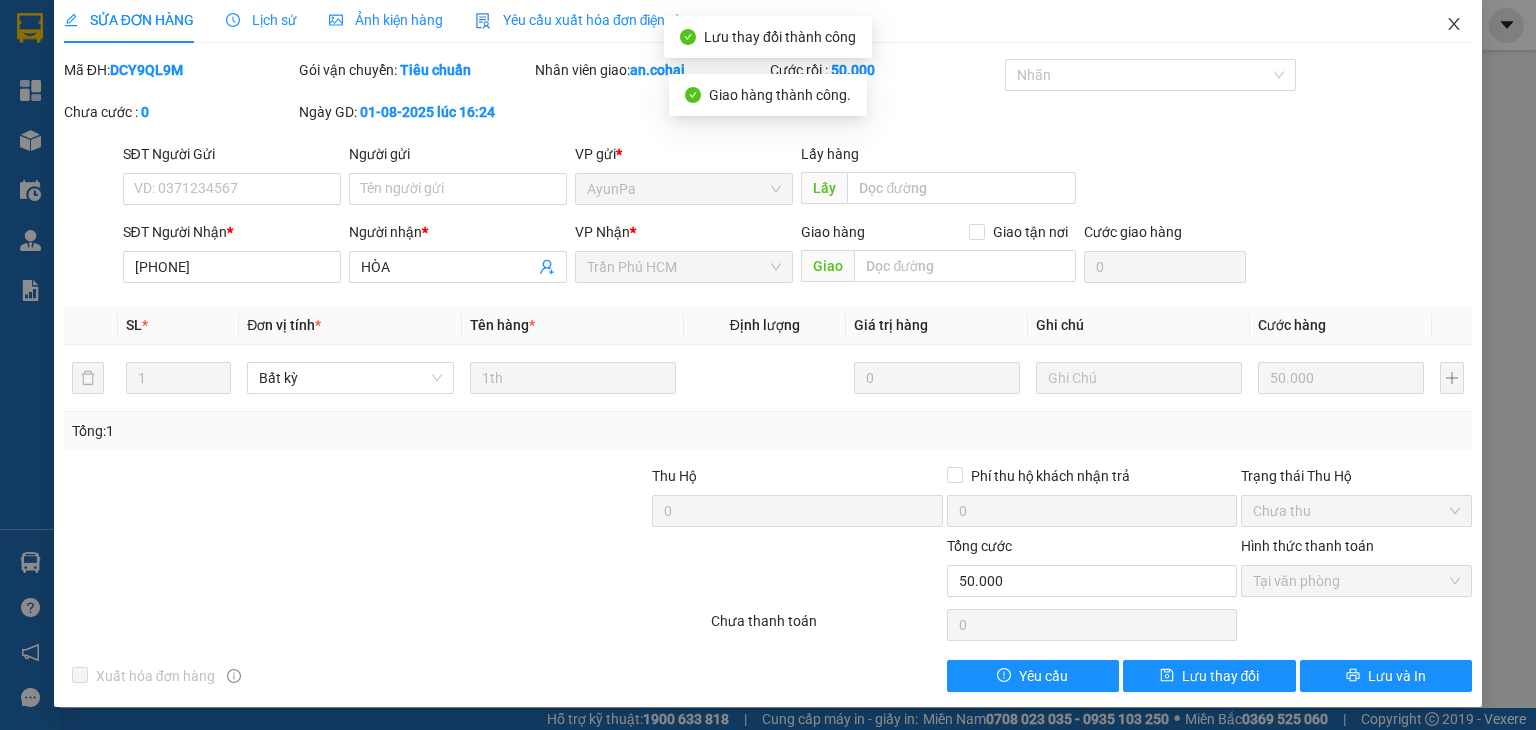 click 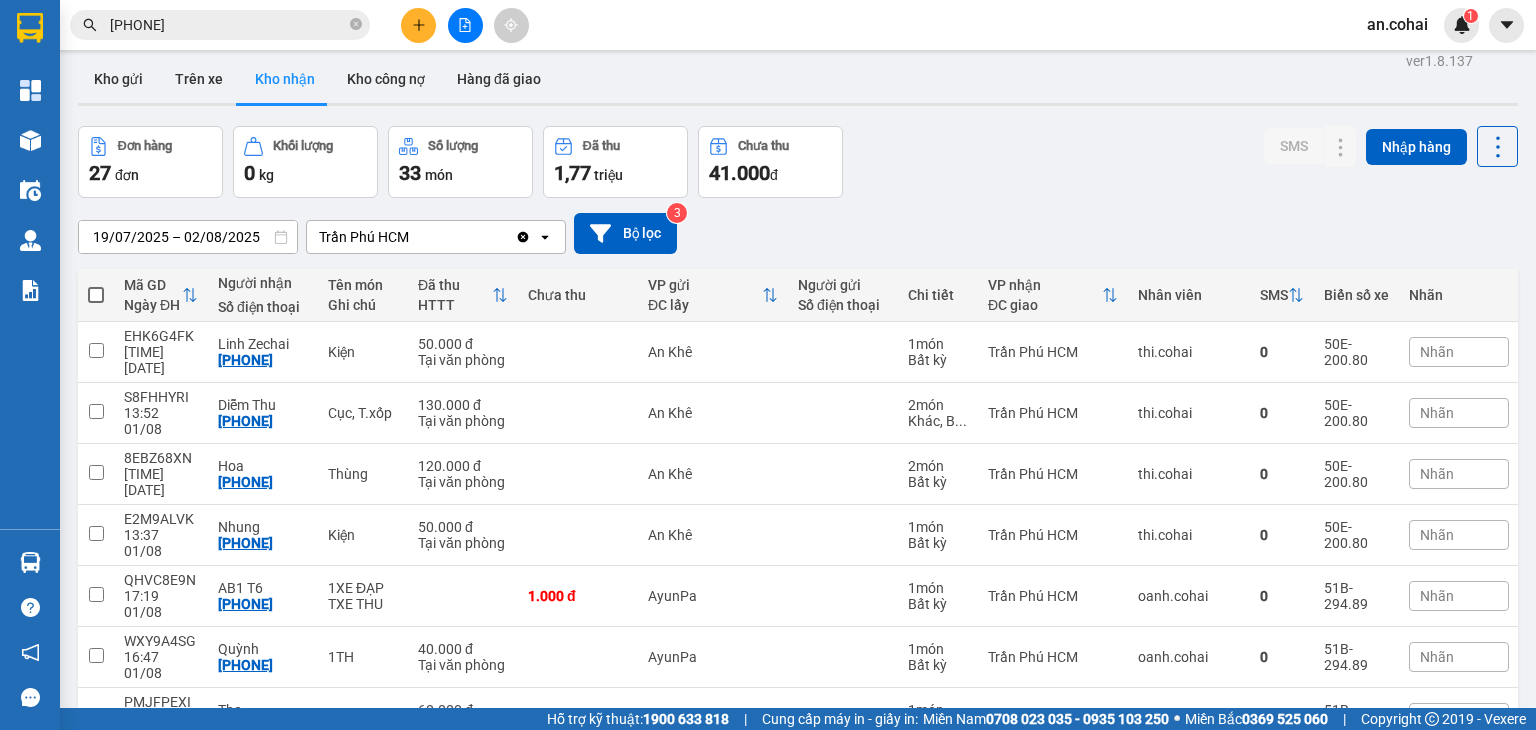 scroll, scrollTop: 0, scrollLeft: 0, axis: both 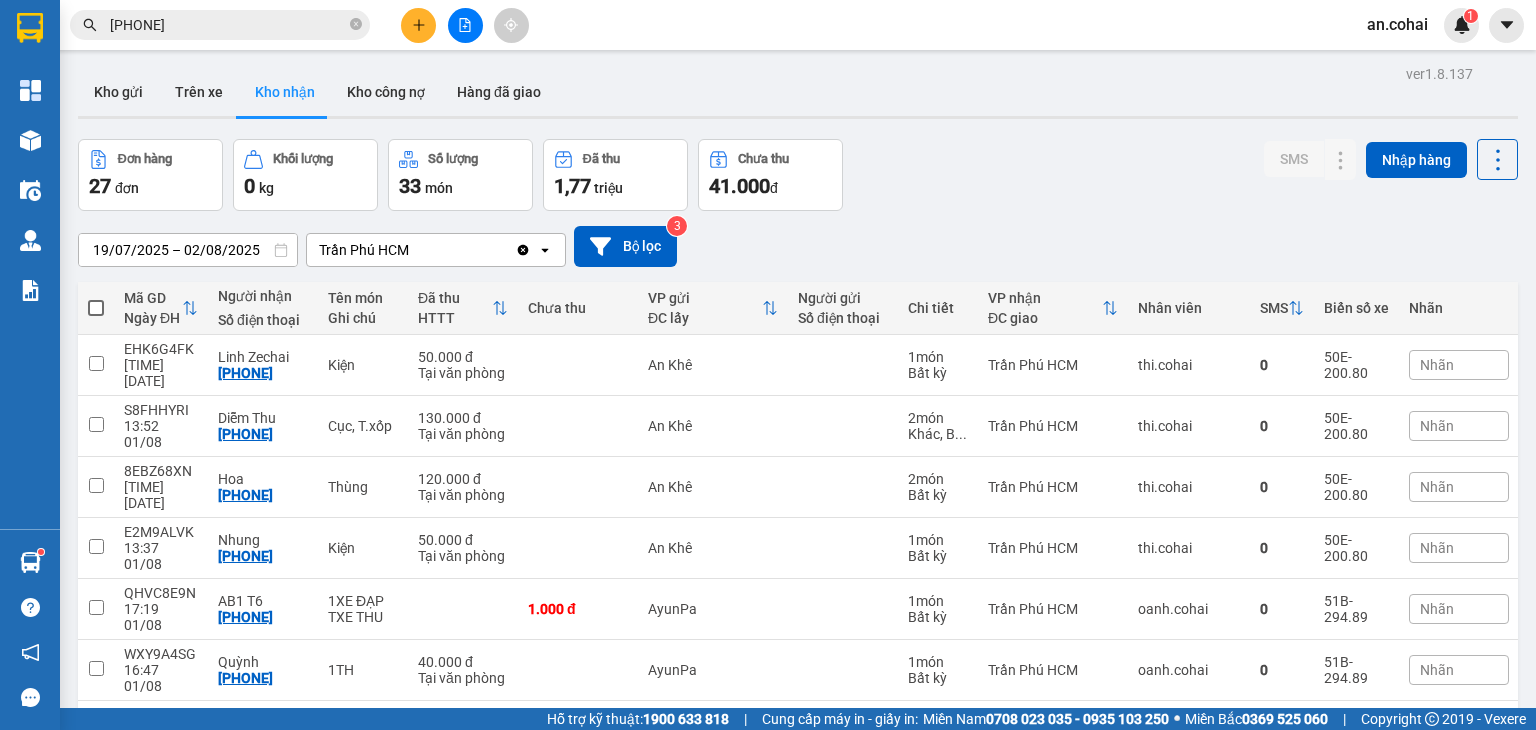 click at bounding box center (418, 25) 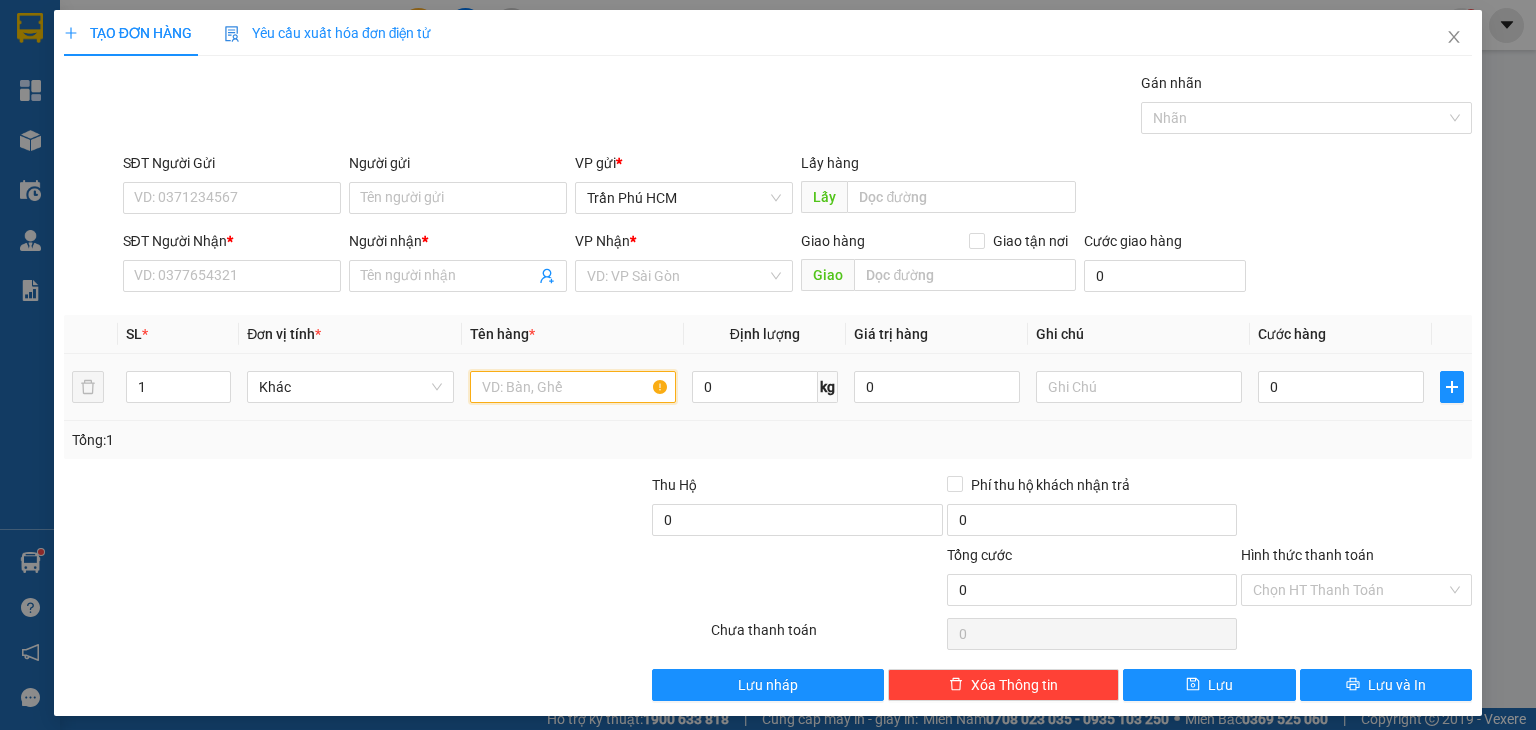 click at bounding box center (573, 387) 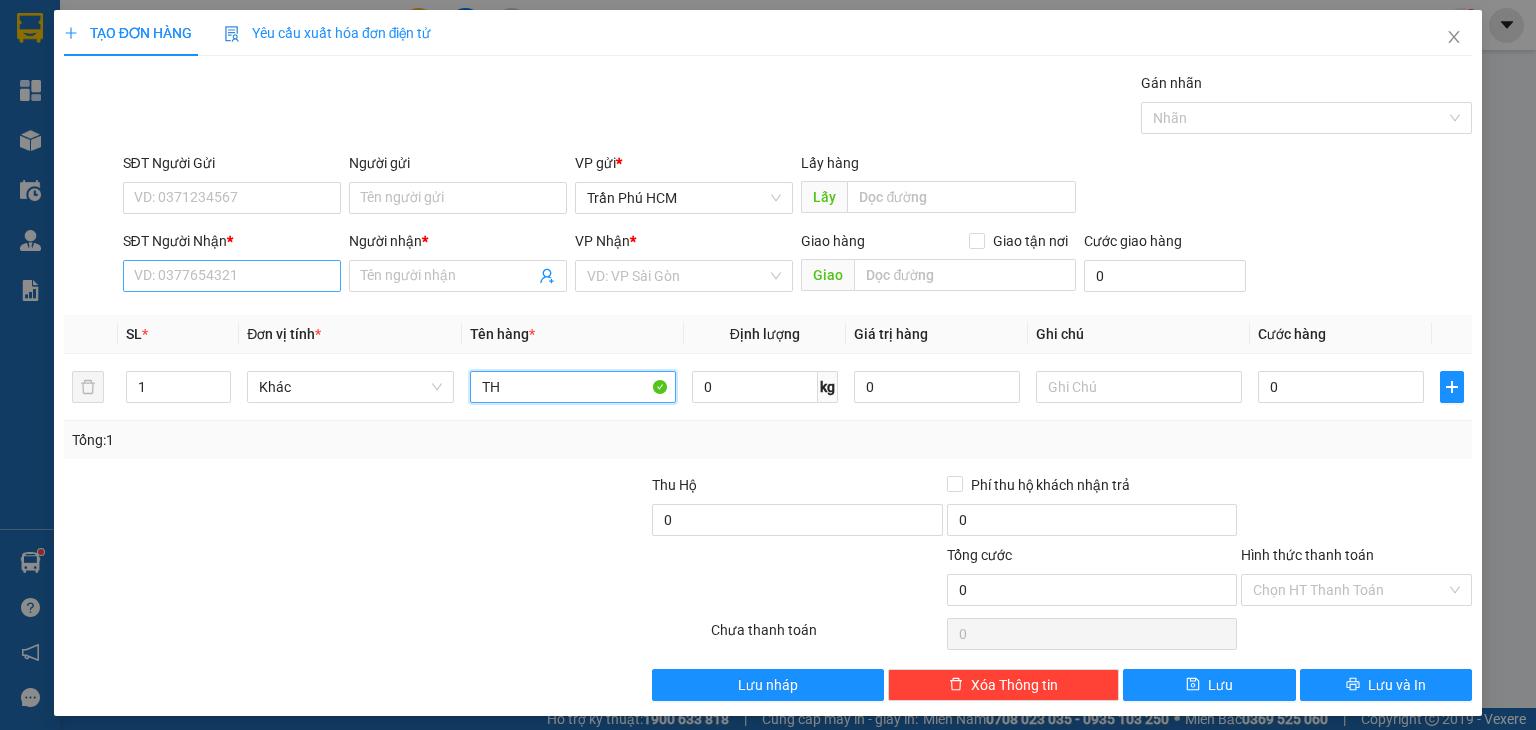type on "TH" 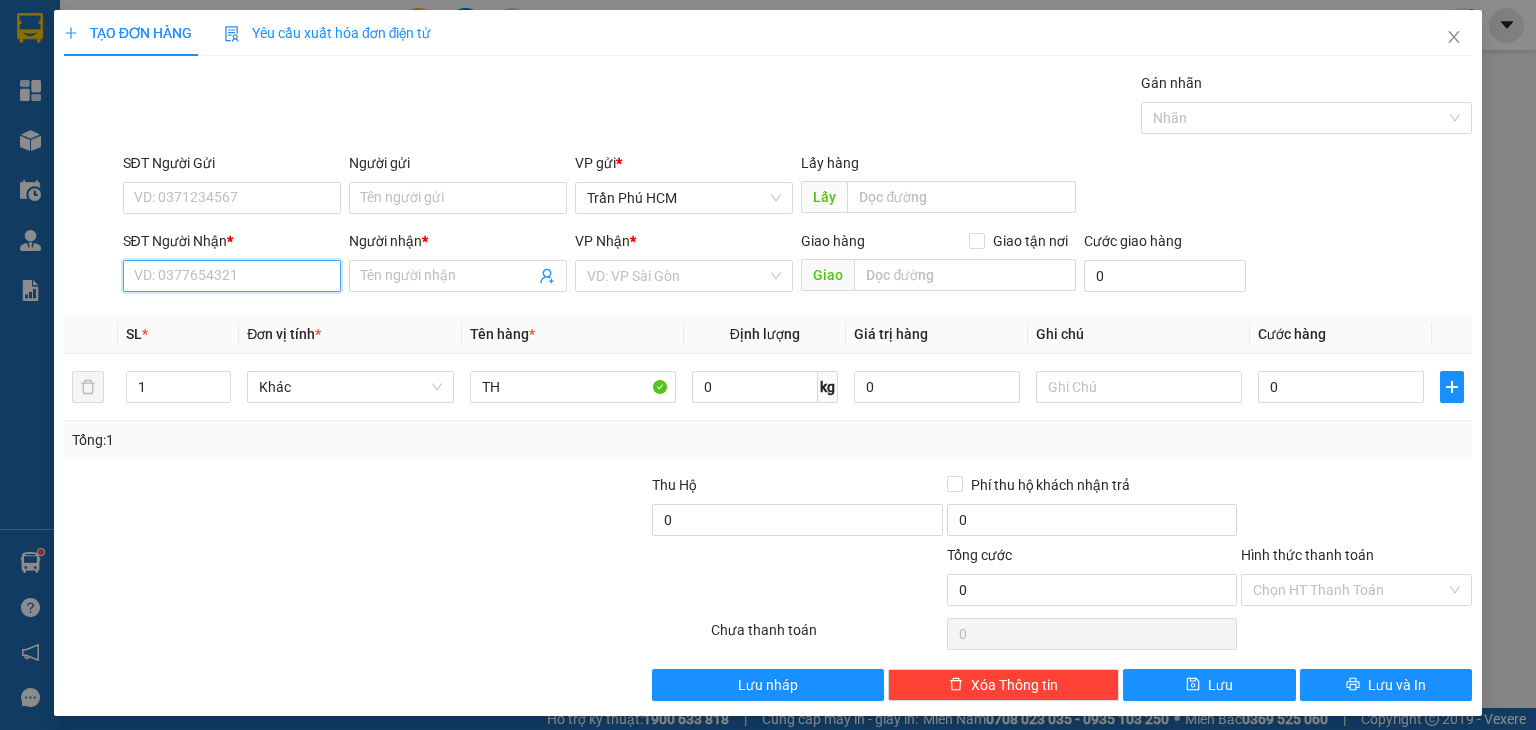 click on "SĐT Người Nhận  *" at bounding box center (232, 276) 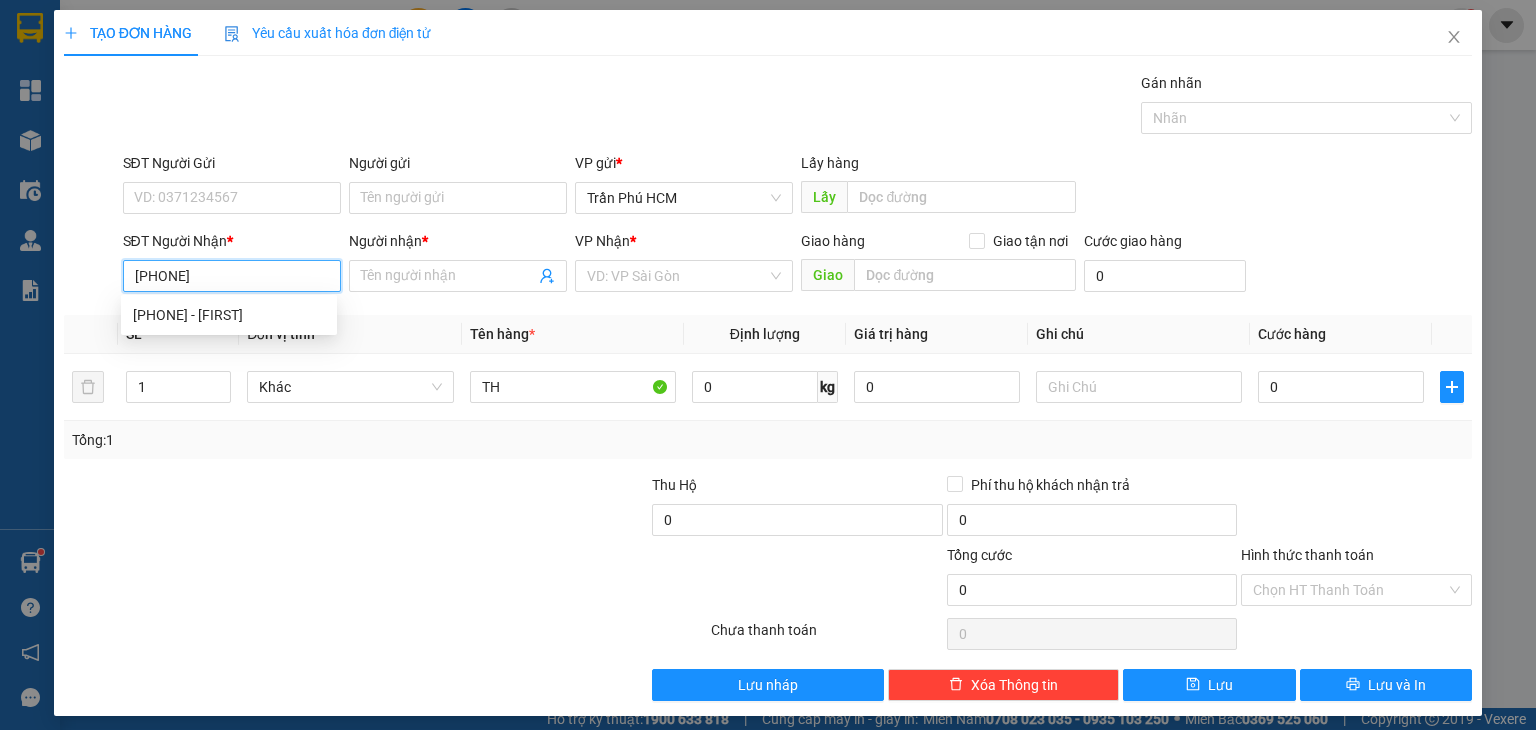 type on "[PHONE]" 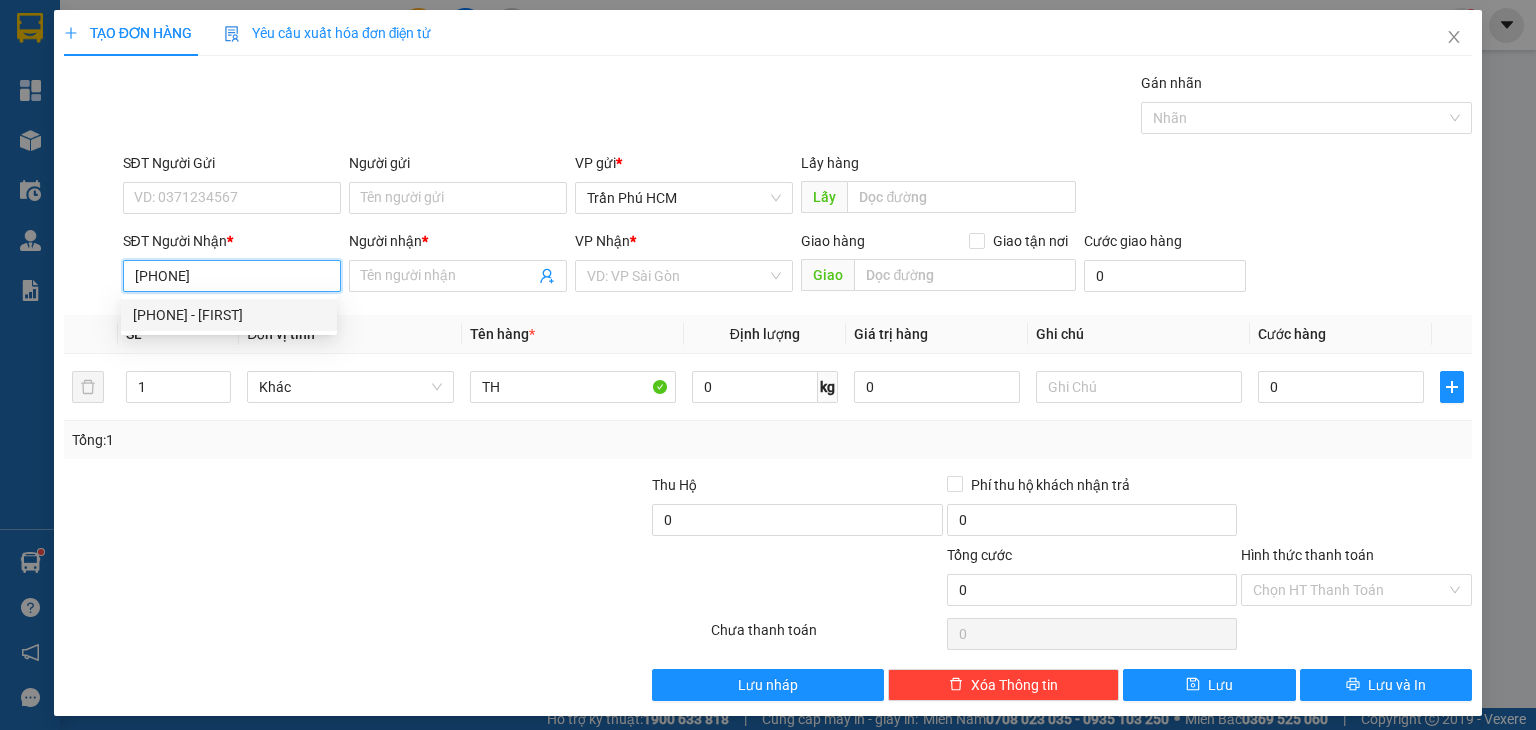 click on "[PHONE] - [FIRST]" at bounding box center [229, 315] 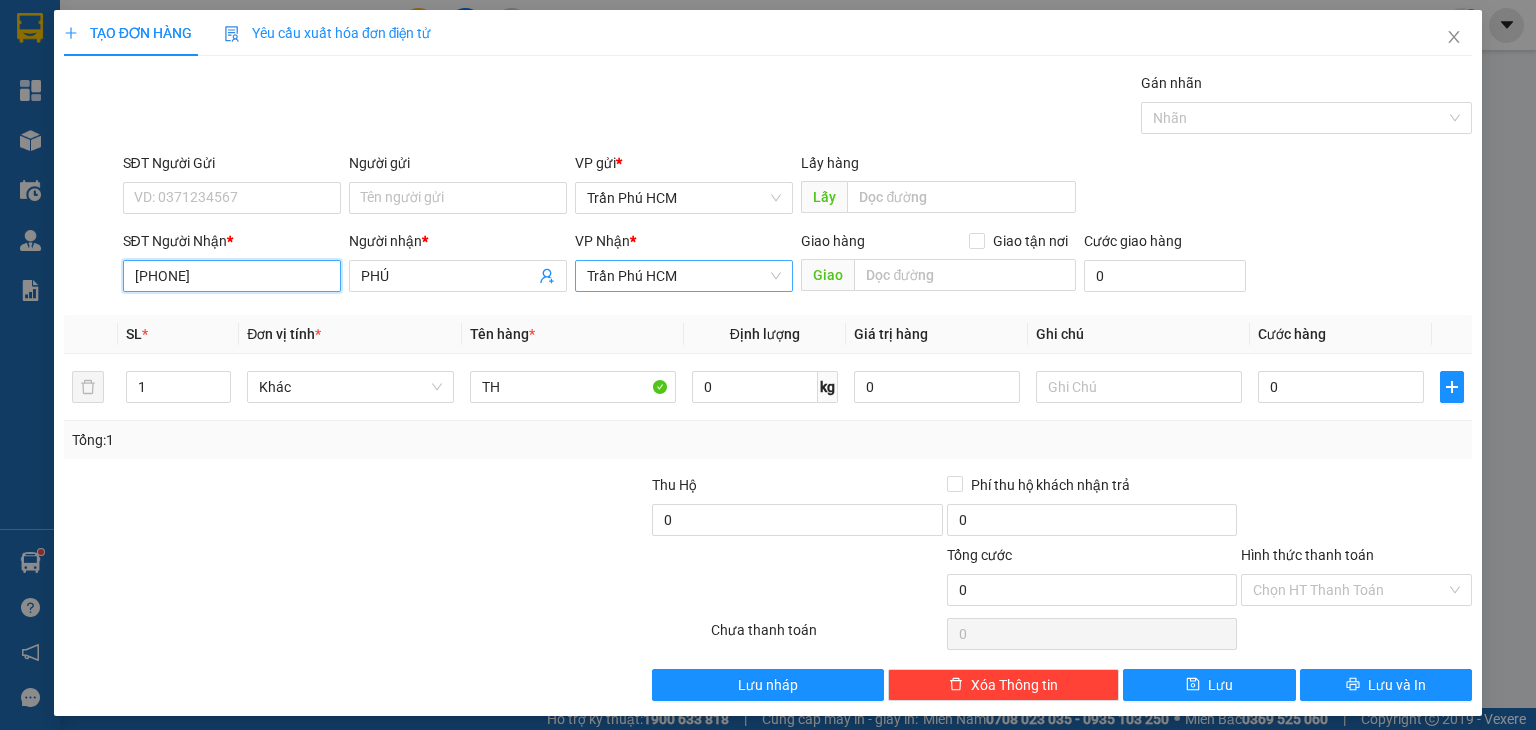click on "Trần Phú HCM" at bounding box center [684, 276] 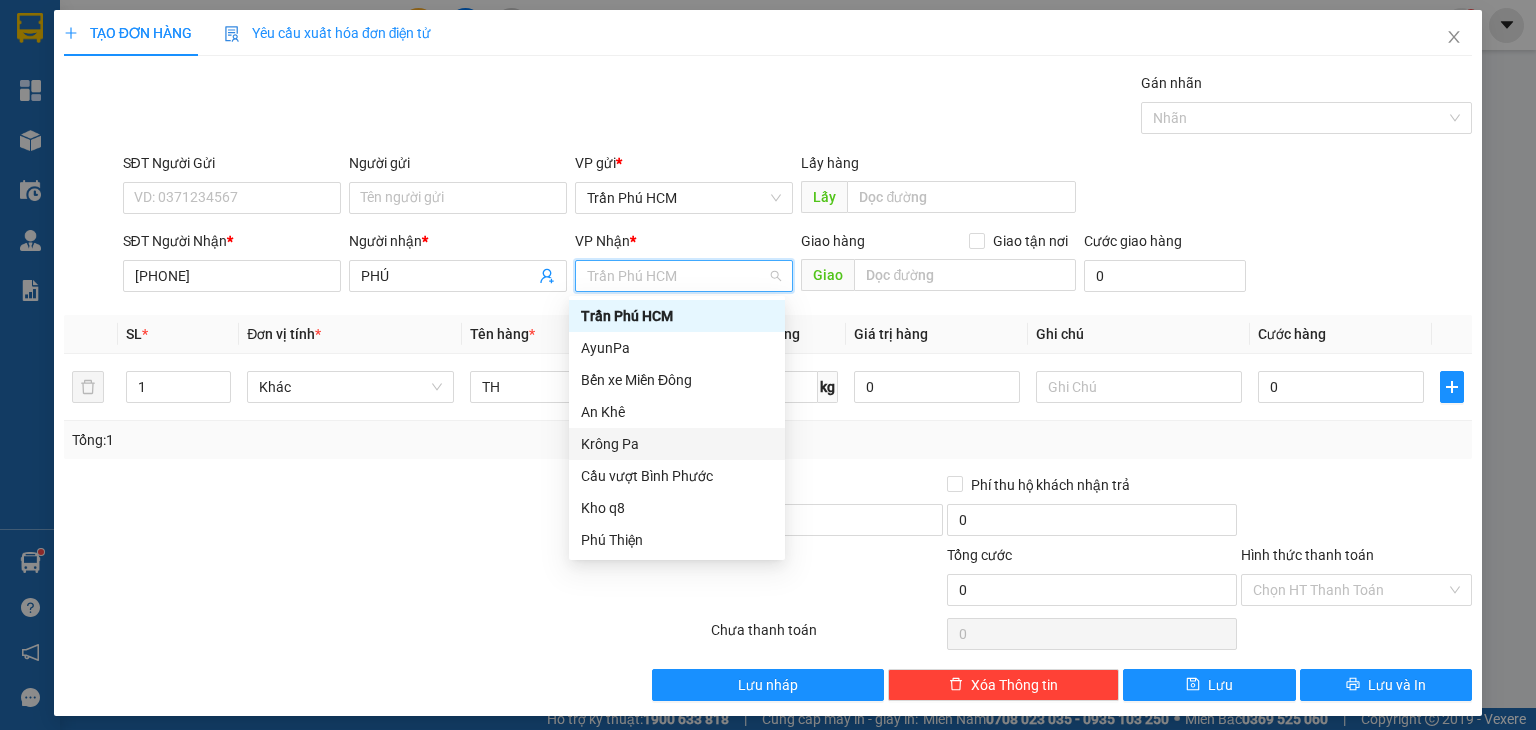 click on "Krông Pa" at bounding box center [677, 444] 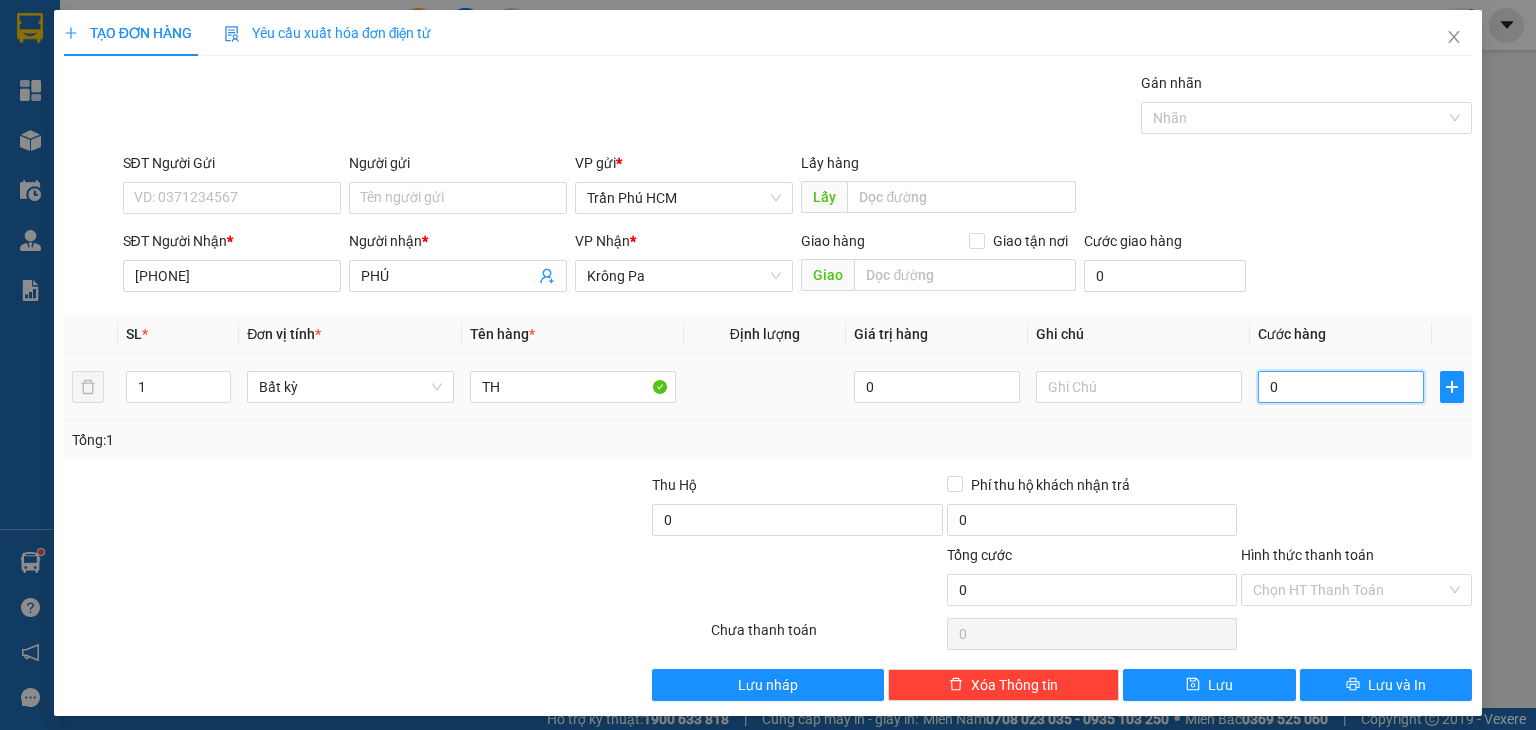 click on "0" at bounding box center (1341, 387) 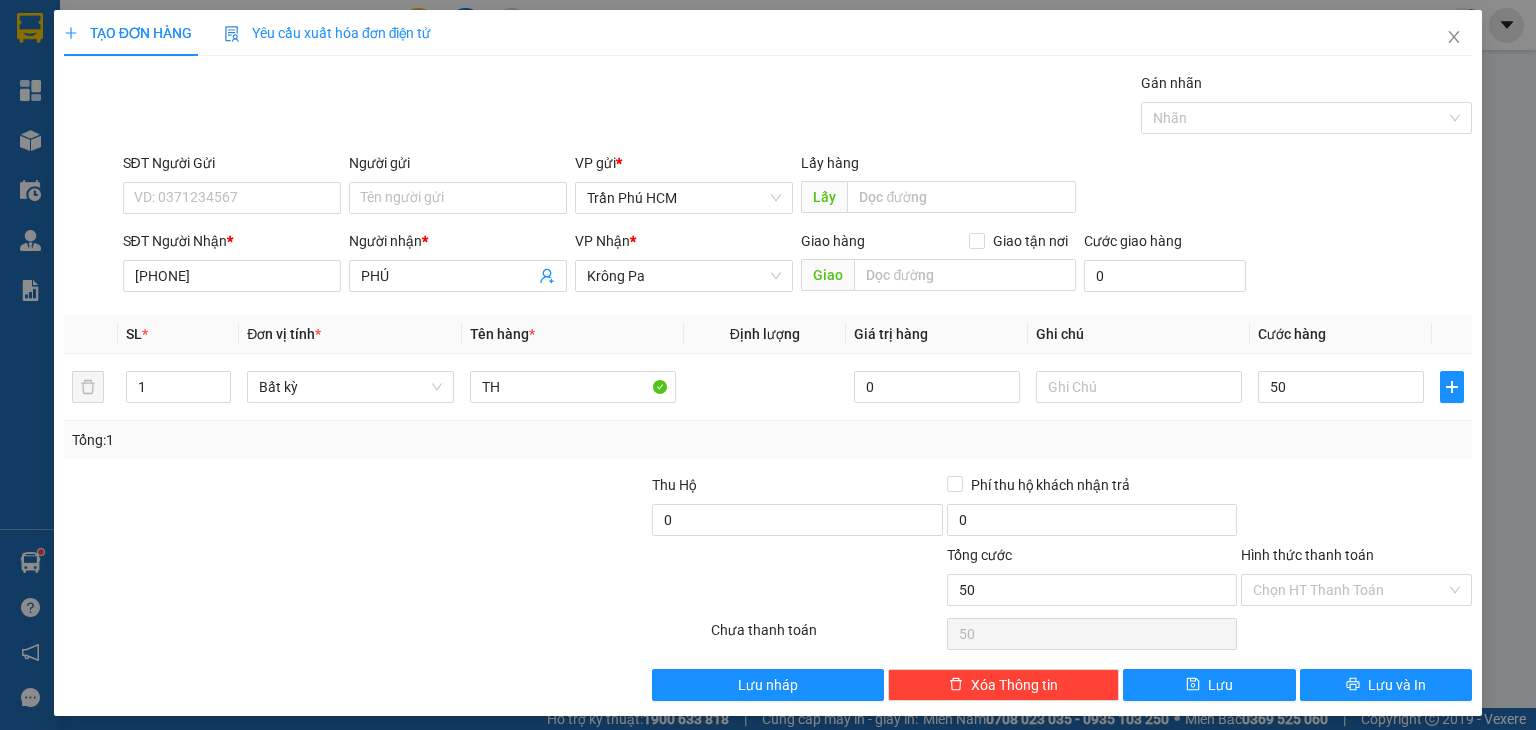 type on "50.000" 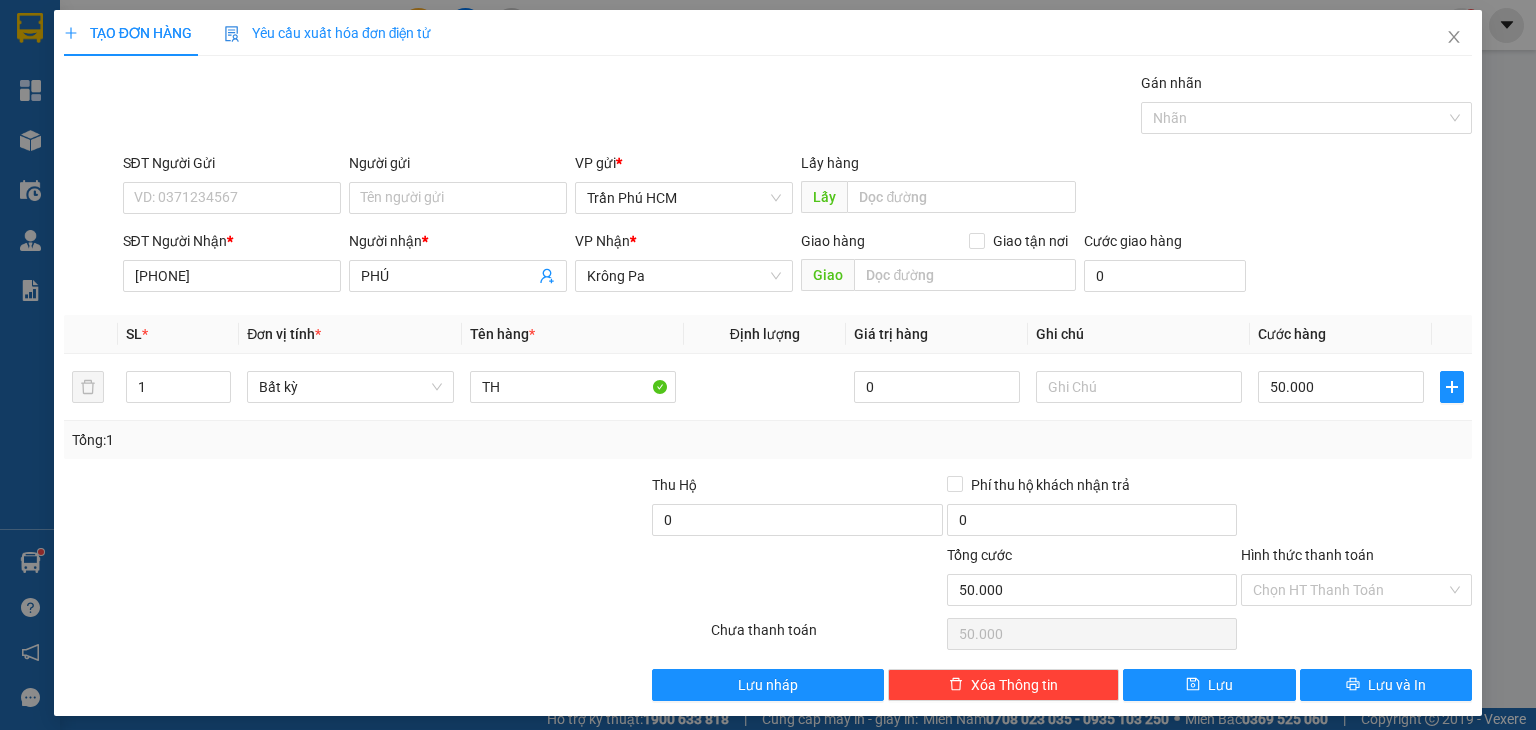 click on "Tổng:  1" at bounding box center [768, 440] 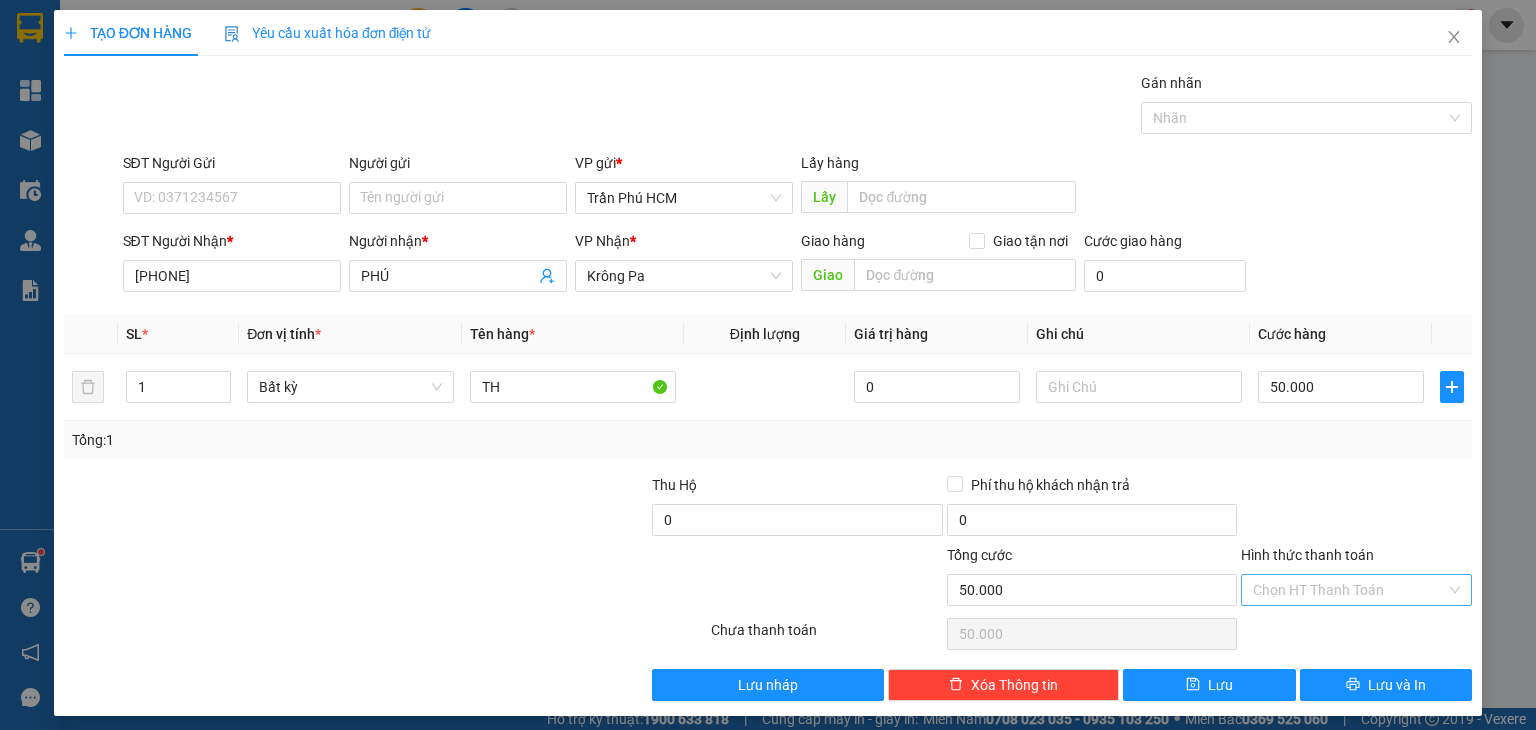 click on "Hình thức thanh toán" at bounding box center (1349, 590) 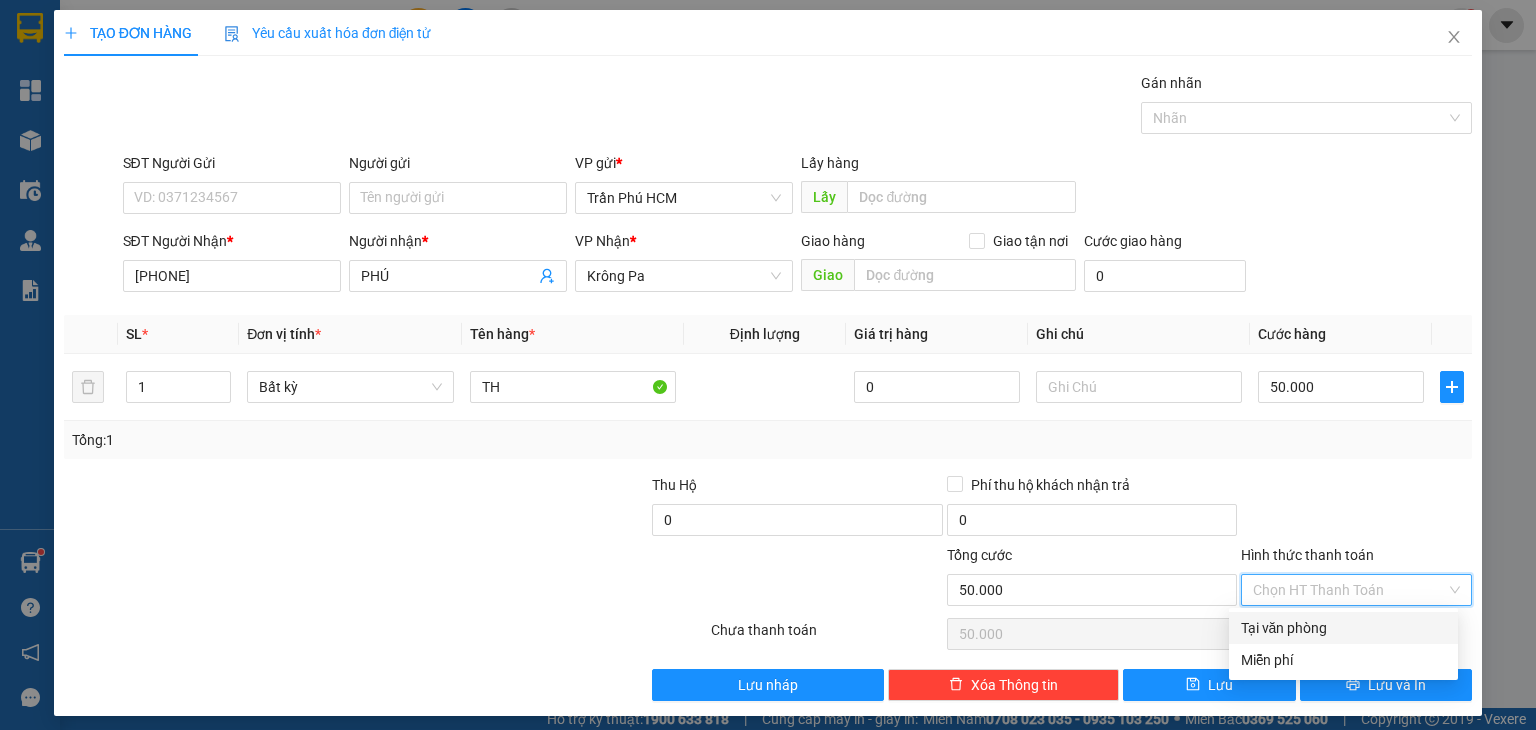 click on "Tại văn phòng" at bounding box center [1343, 628] 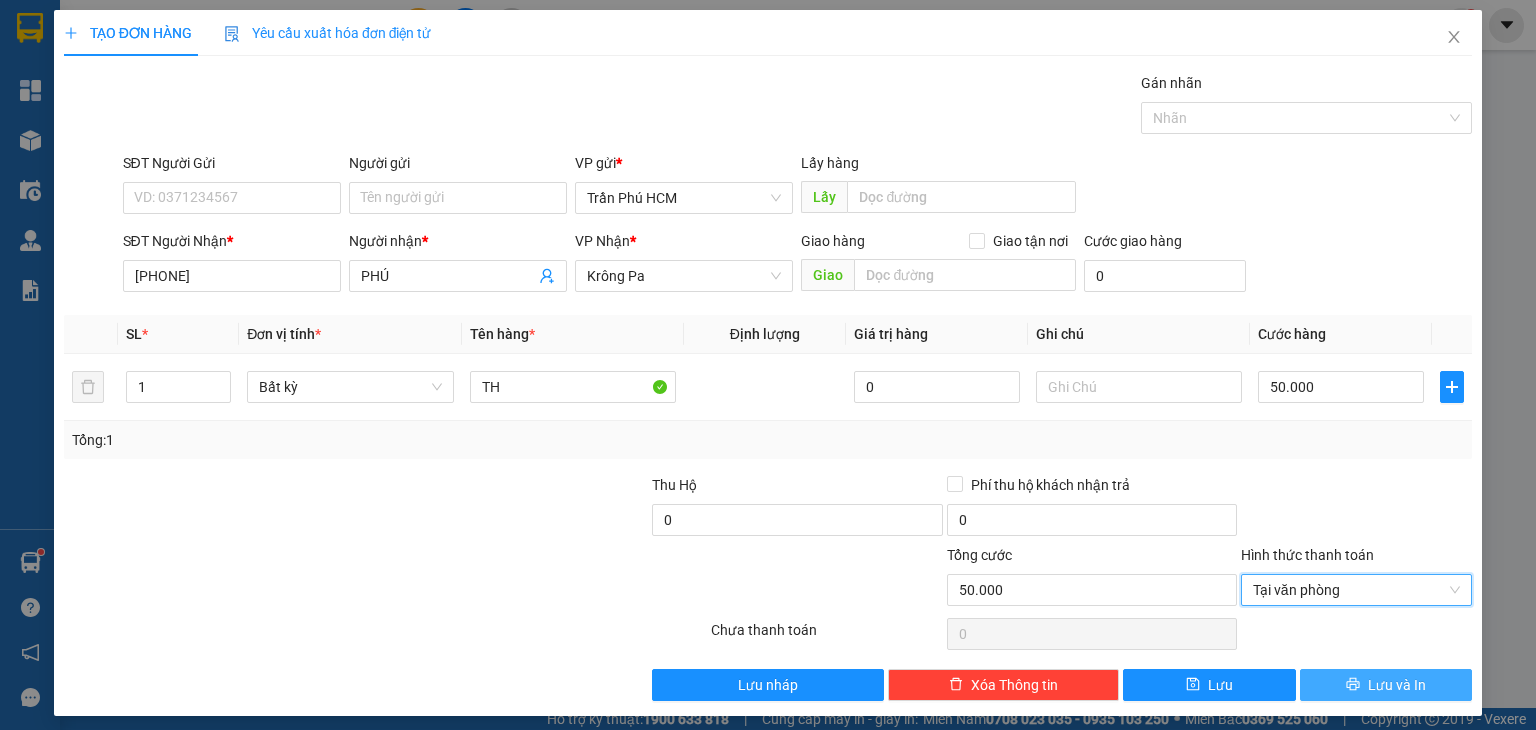 click on "Lưu và In" at bounding box center [1386, 685] 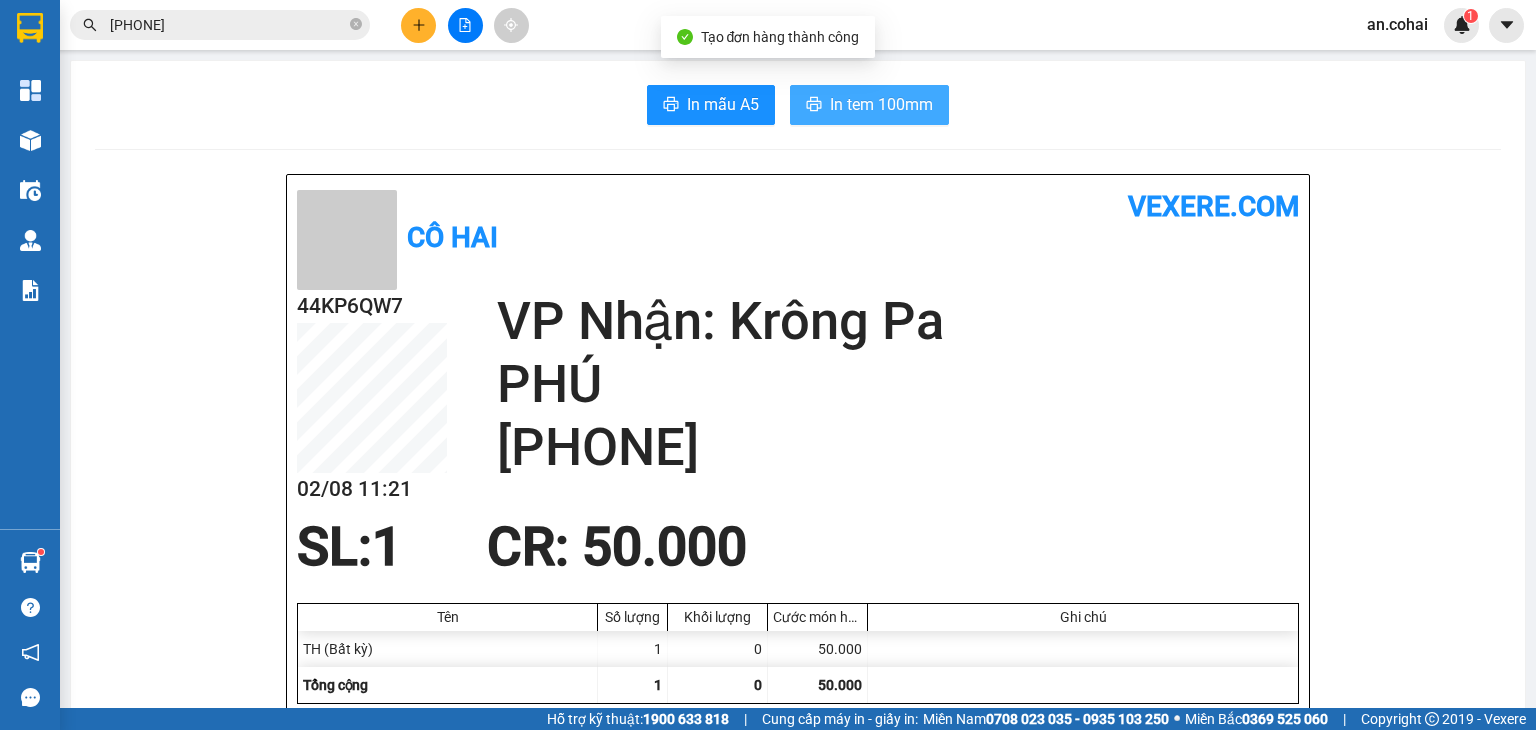 click on "In tem 100mm" at bounding box center (881, 104) 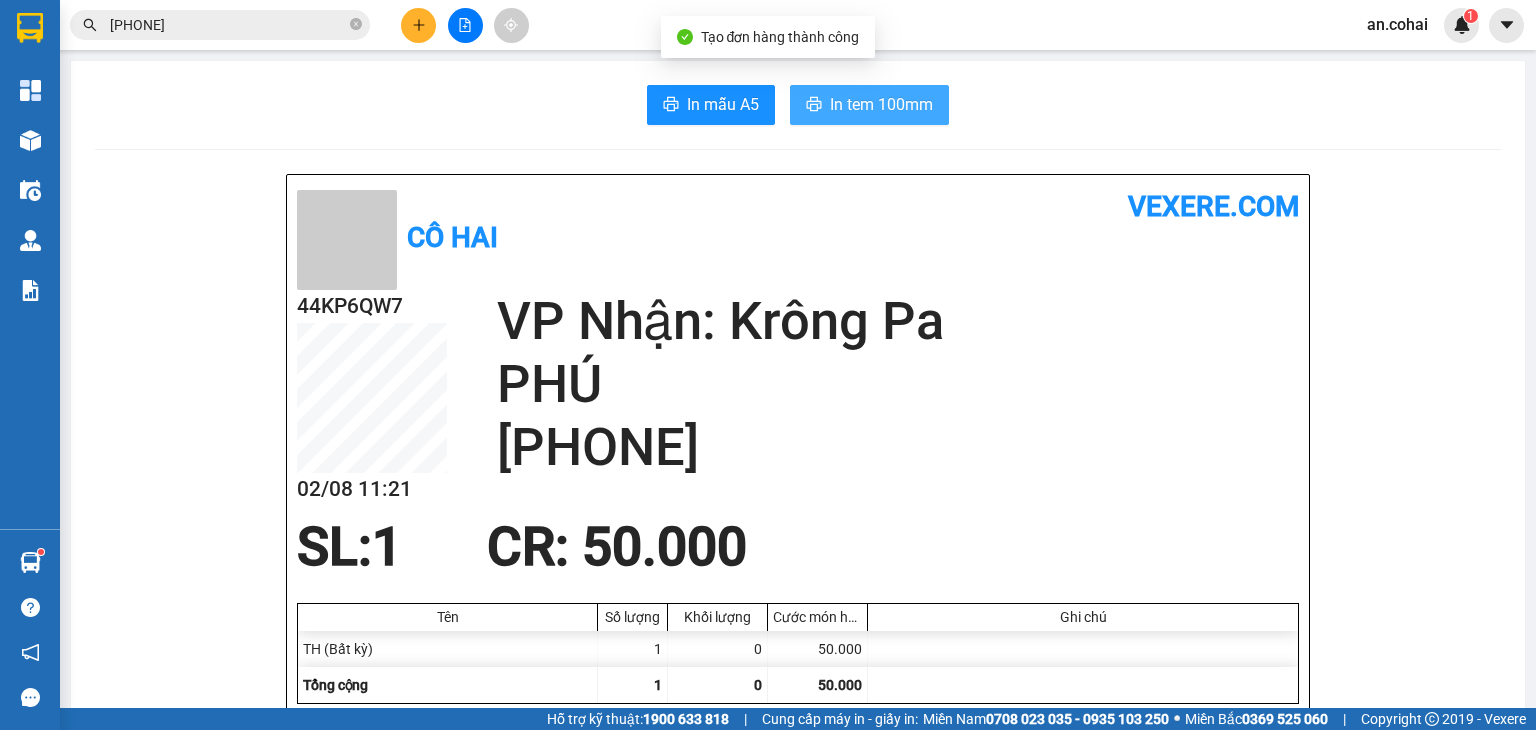 scroll, scrollTop: 0, scrollLeft: 0, axis: both 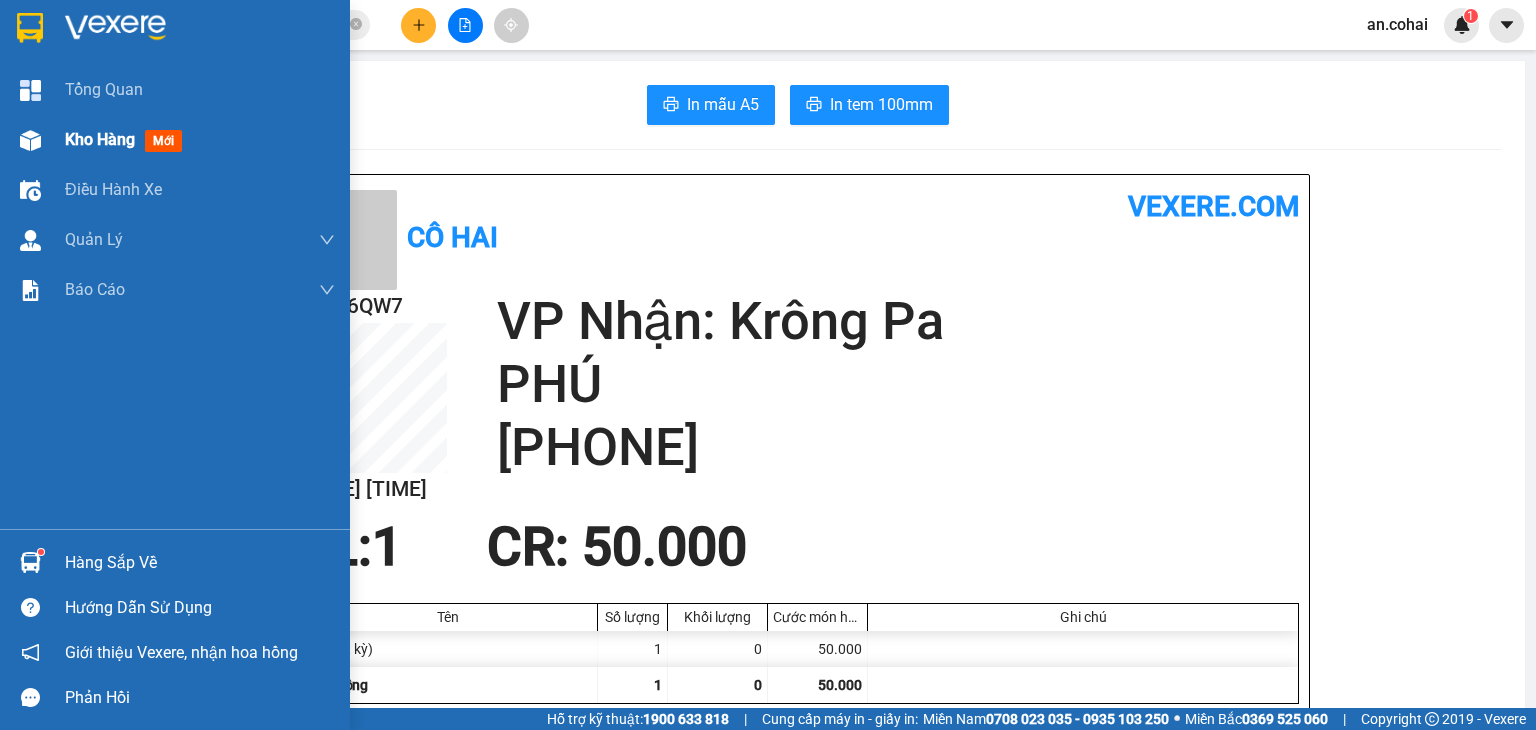 click on "Kho hàng" at bounding box center (100, 139) 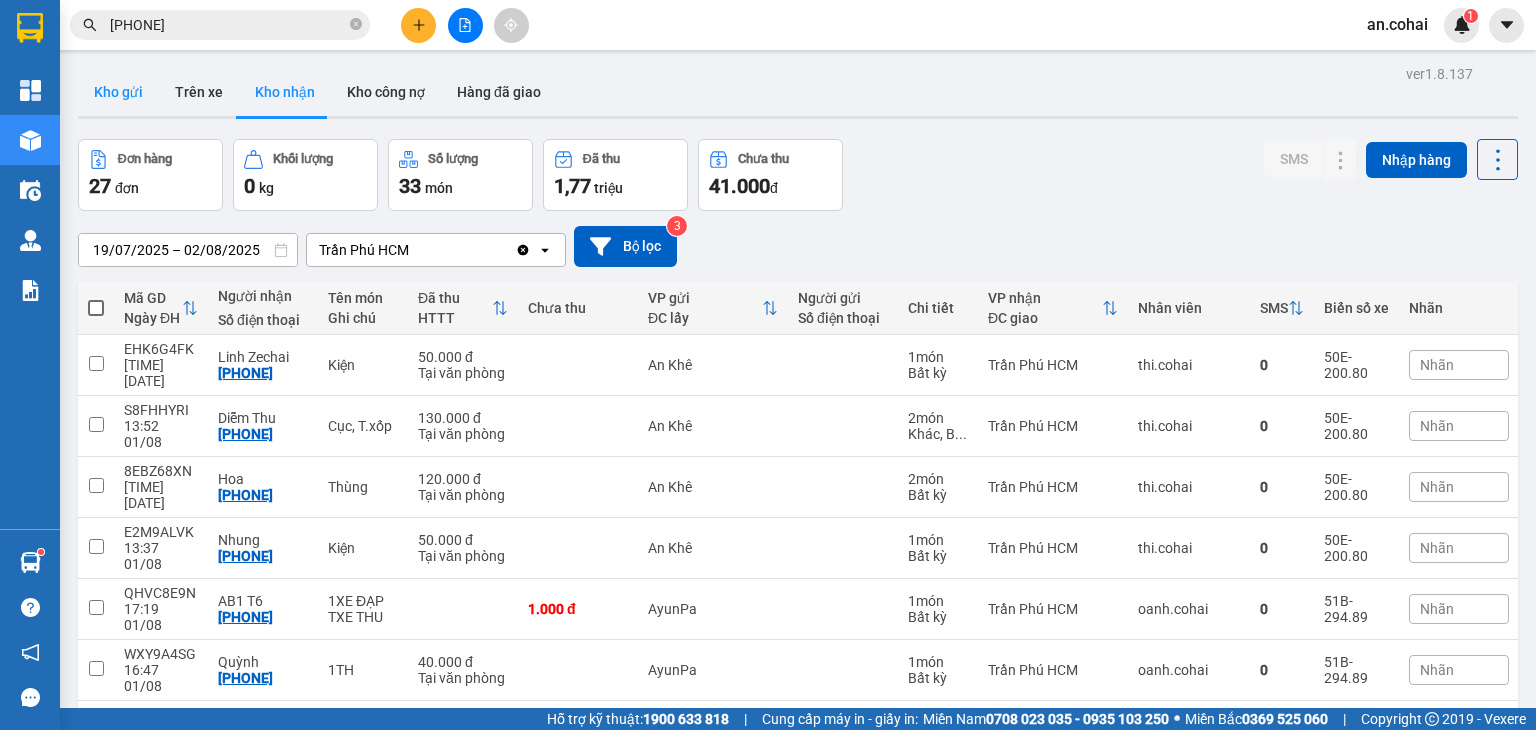 click on "Kho gửi" at bounding box center (118, 92) 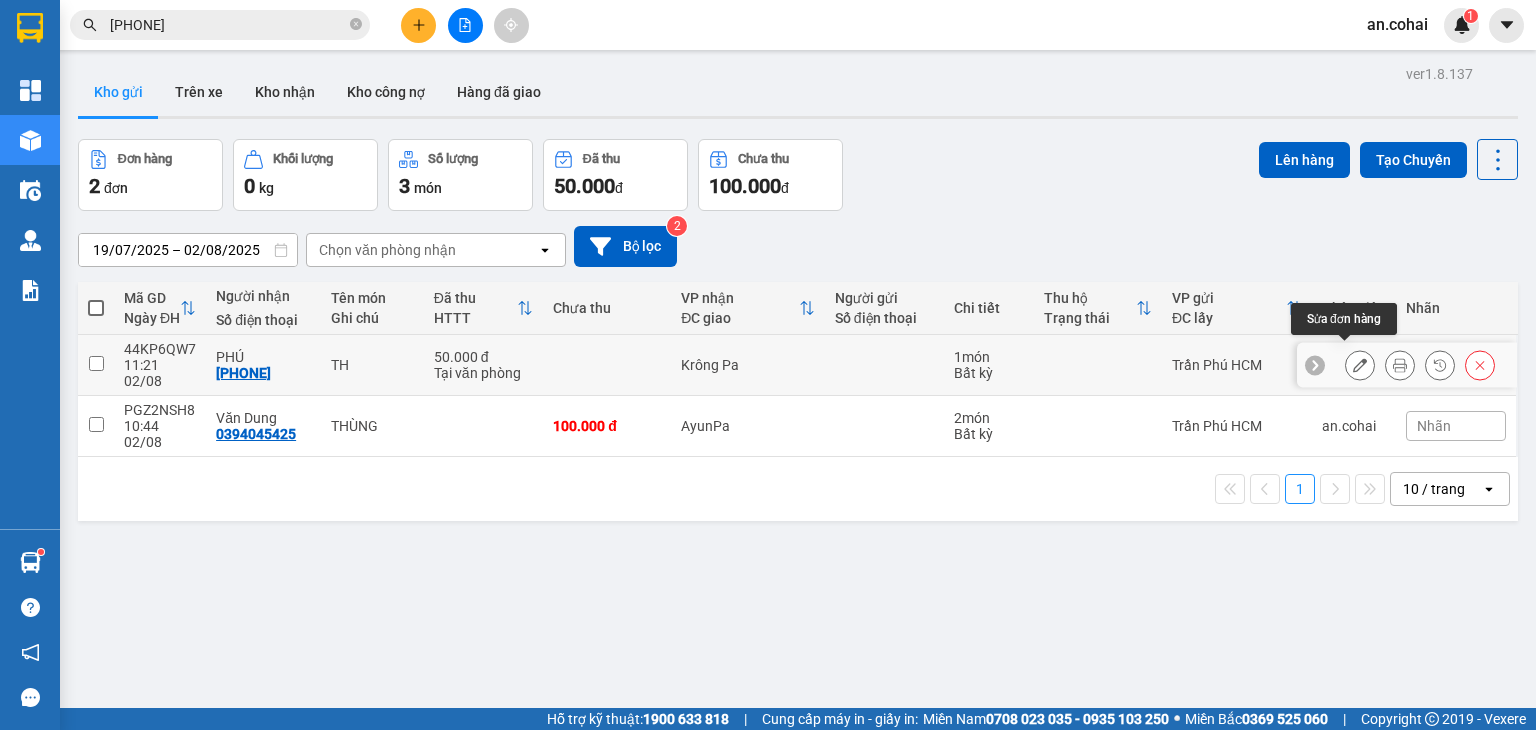 click 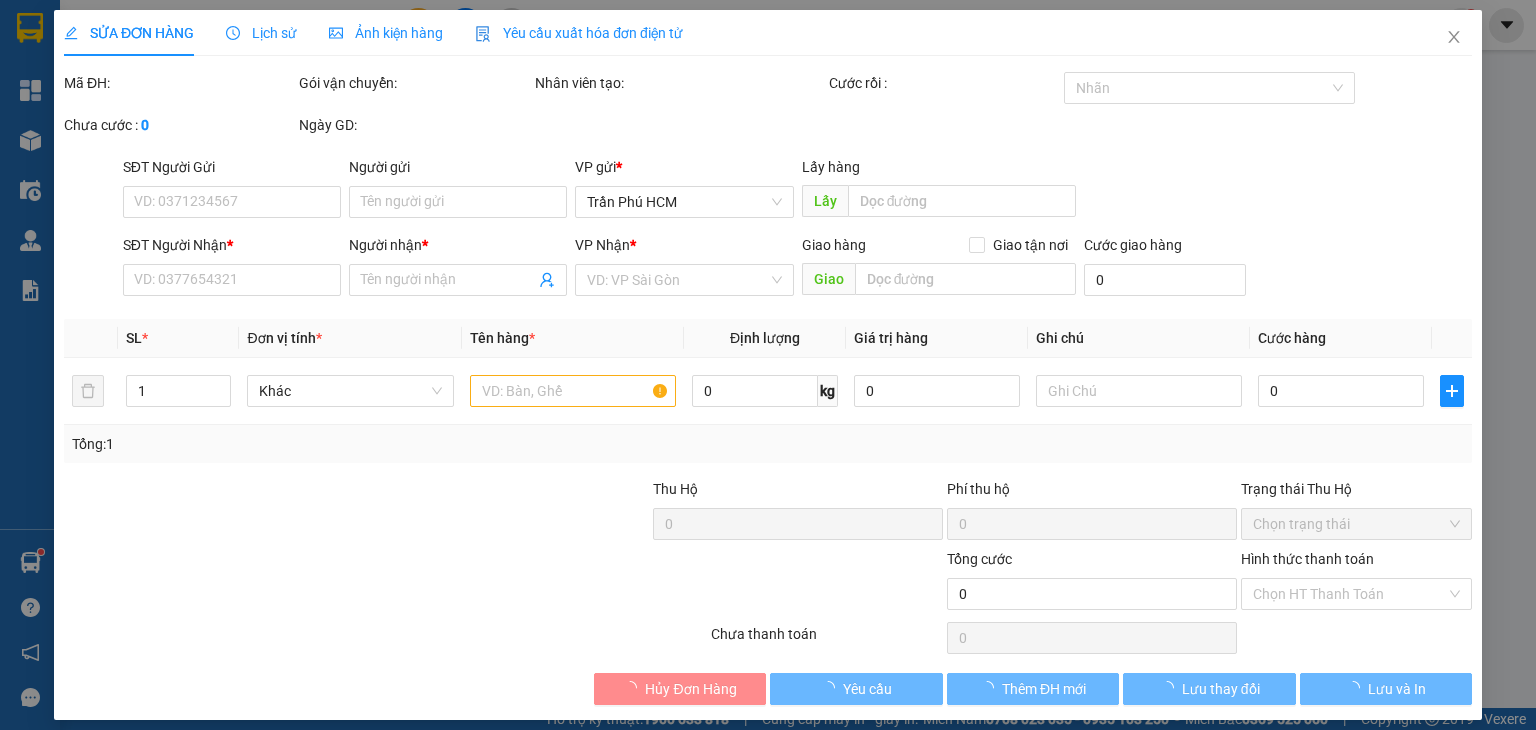 type on "[PHONE]" 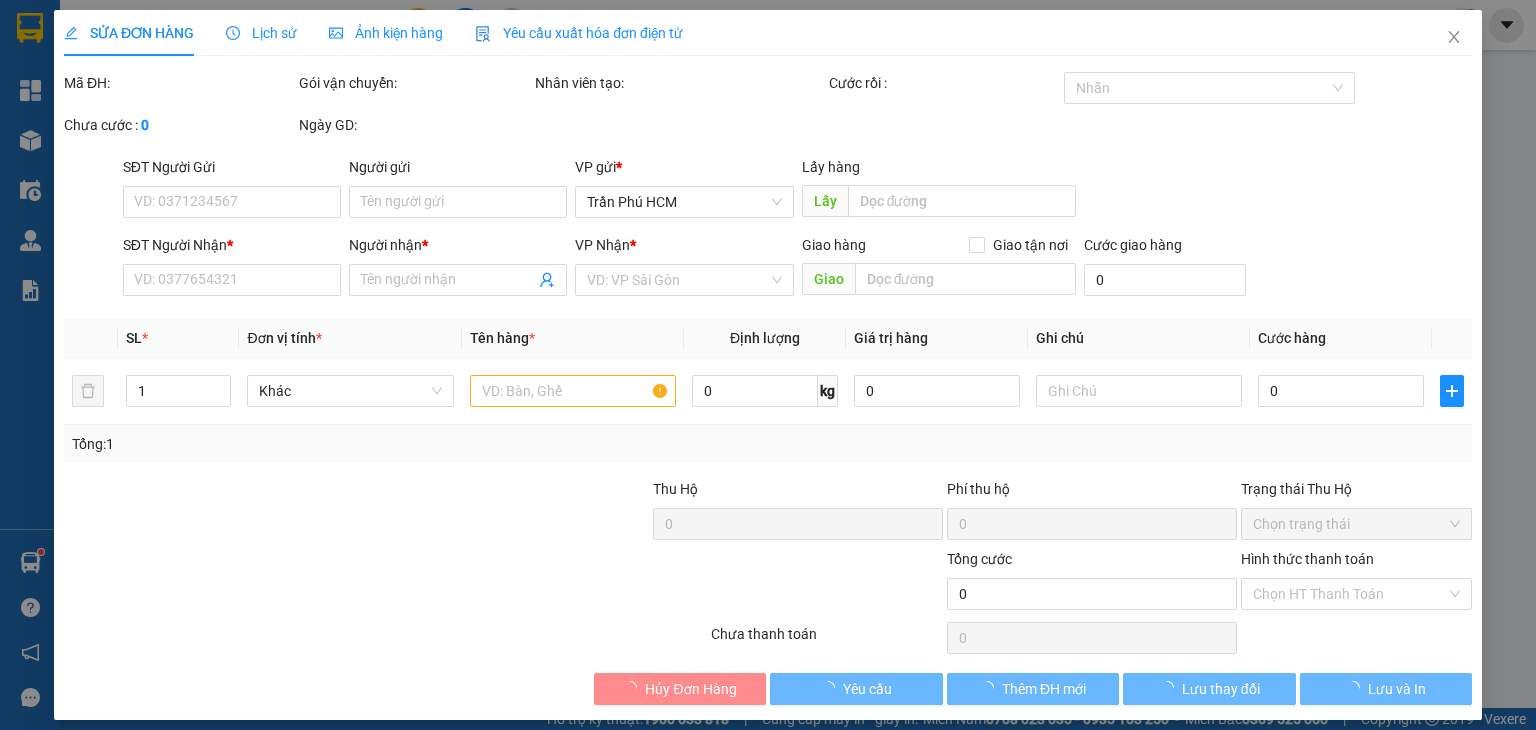 type on "PHÚ" 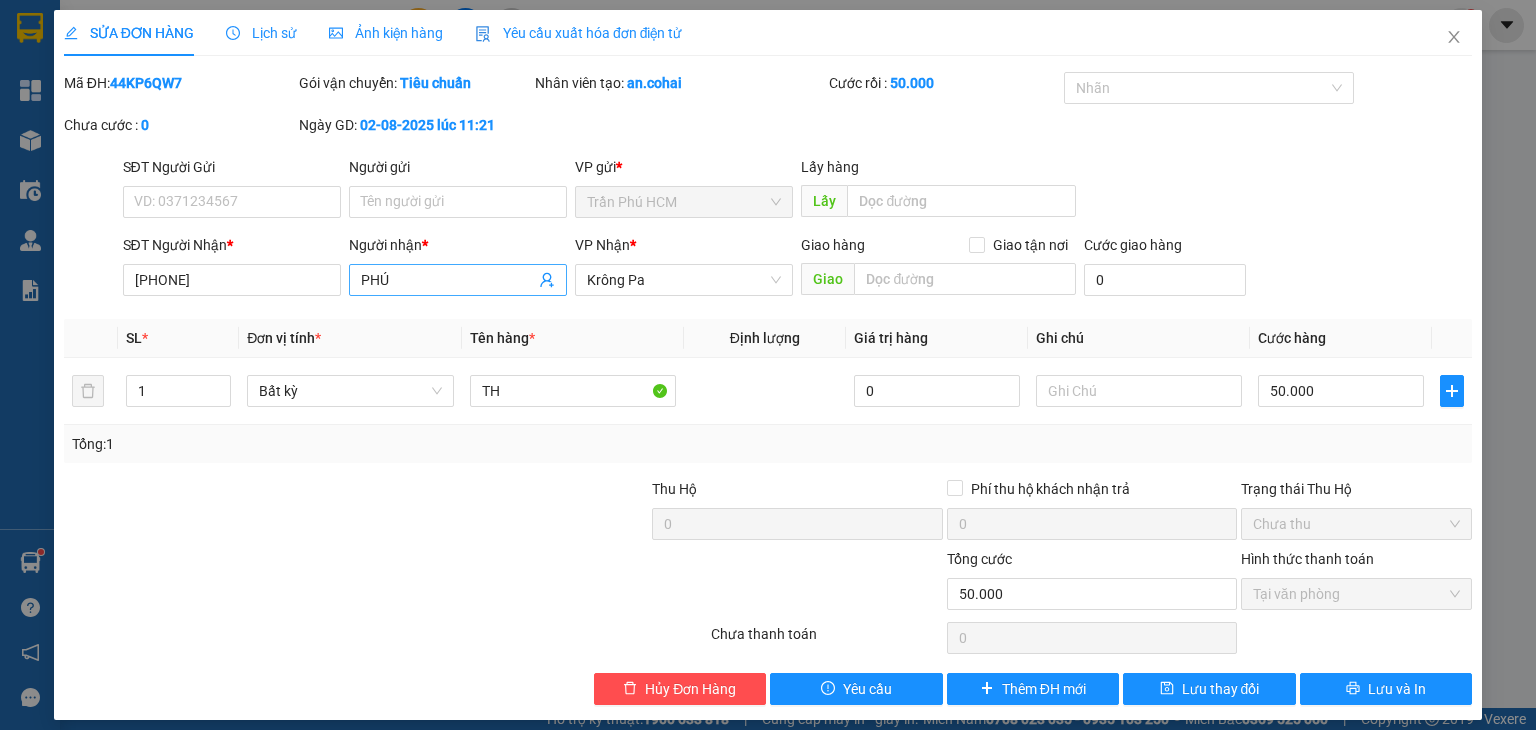 click on "PHÚ" at bounding box center [458, 280] 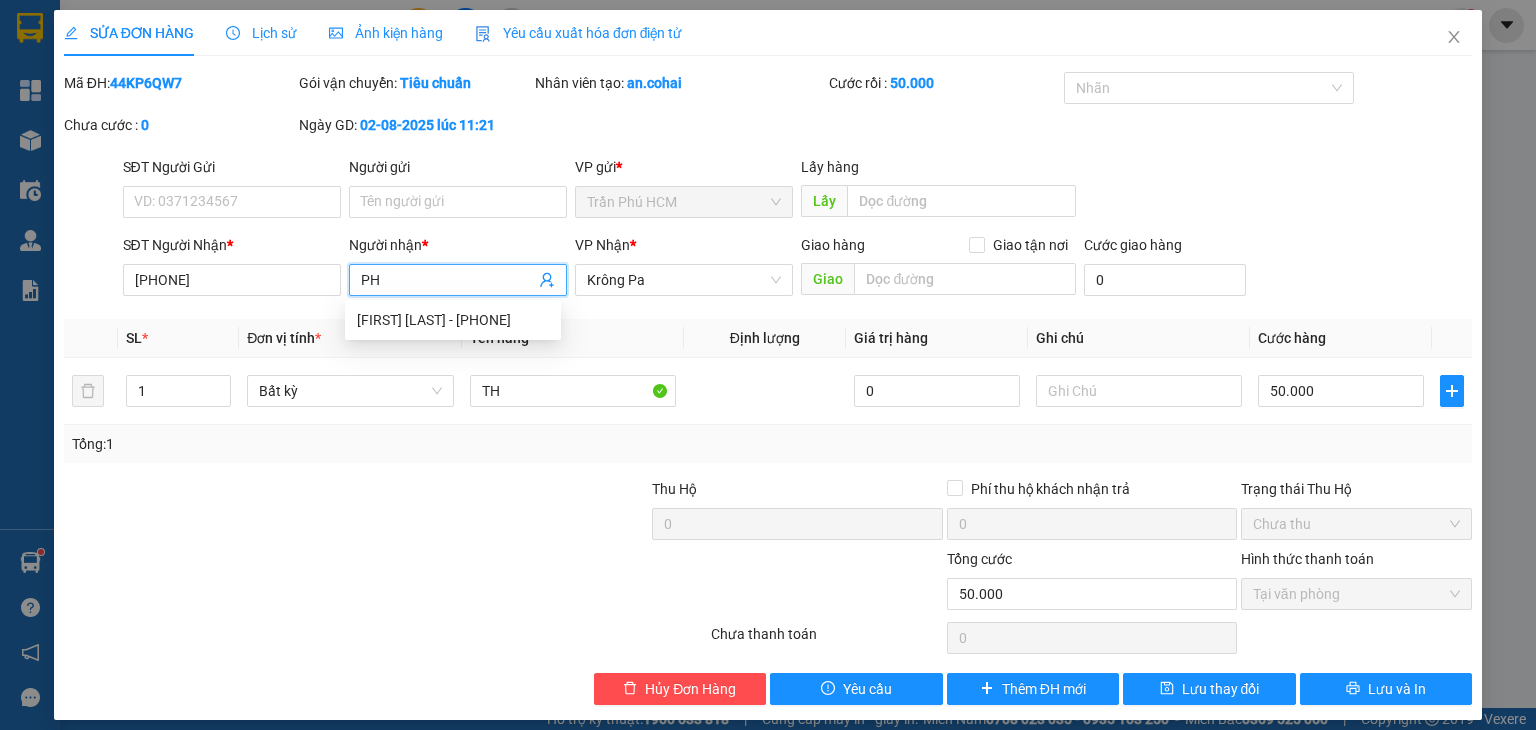 type on "P" 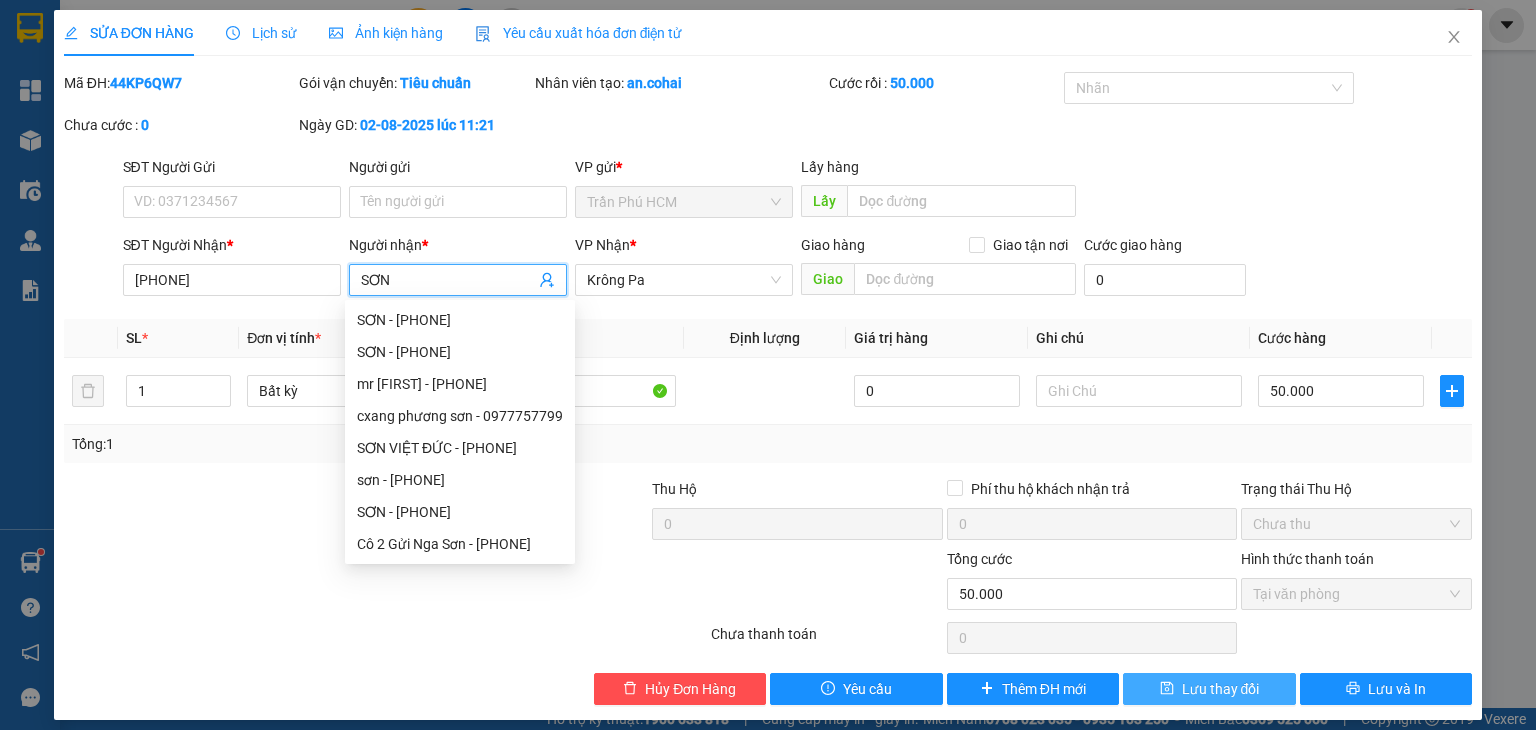 type on "SƠN" 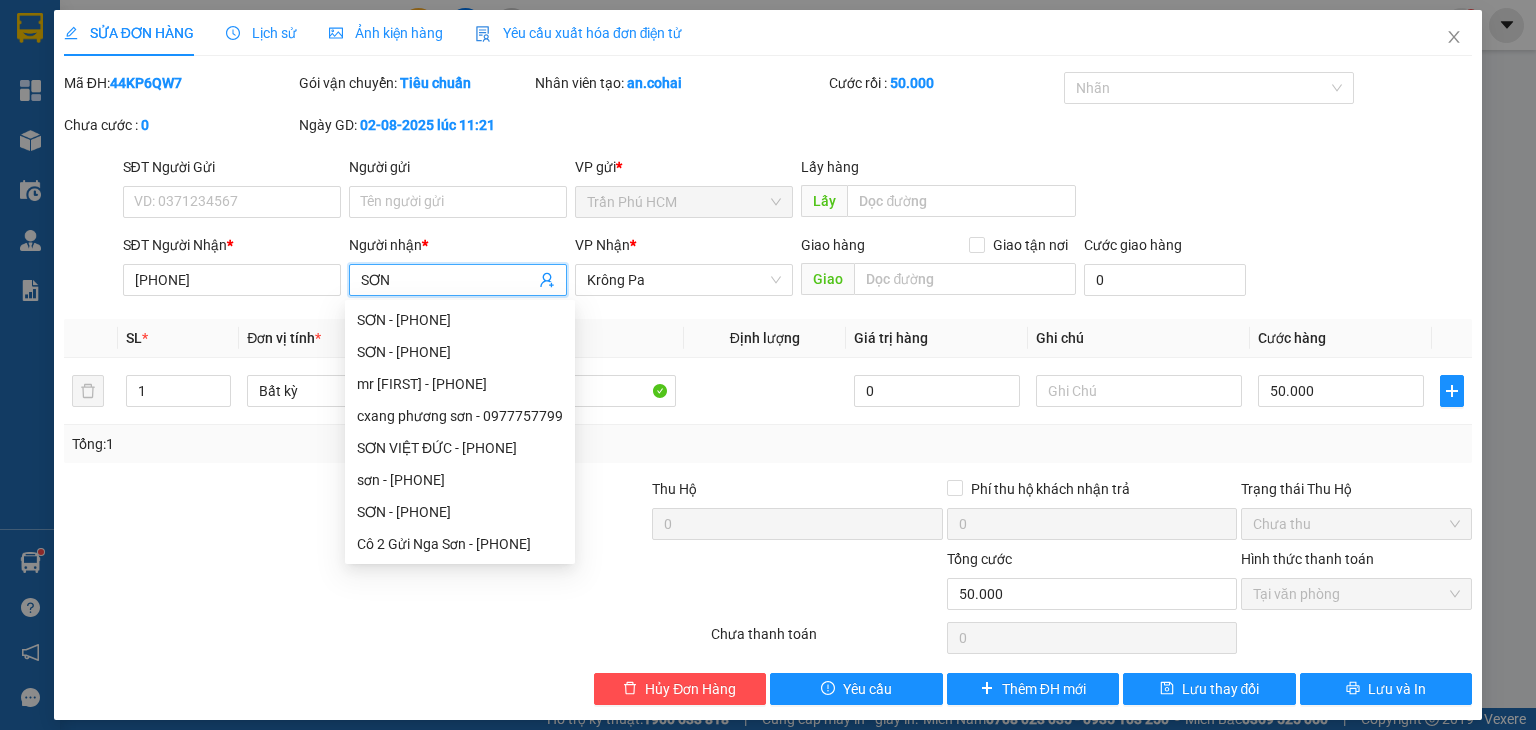 click on "Total Paid Fee 50.000 Total UnPaid Fee 0 Cash Collection Total Fee Mã ĐH:  44KP6QW7 Gói vận chuyển:   Tiêu chuẩn Nhân viên tạo:   an.cohai Cước rồi :   50.000   Nhãn Chưa cước :   0 Ngày GD:   02-08-2025 lúc 11:21 SĐT Người Gửi VD: [PHONE] Người gửi Tên người gửi VP gửi  * Trần Phú HCM Lấy hàng Lấy SĐT Người Nhận  * [PHONE] Người nhận  * SƠN VP Nhận  * Krông Pa Giao hàng Giao tận nơi Giao Cước giao hàng 0 SL  * Đơn vị tính  * Tên hàng  * Định lượng Giá trị hàng Ghi chú Cước hàng                   1 Bất kỳ TH 0 50.000 Tổng:  1 Thu Hộ 0 Phí thu hộ khách nhận trả 0 Trạng thái Thu Hộ   Chưa thu Tổng cước 50.000 Hình thức thanh toán Tại văn phòng Số tiền thu trước 50.000 Chọn HT Thanh Toán Chưa thanh toán 0 Chọn HT Thanh Toán Hủy Đơn Hàng Yêu cầu Thêm ĐH mới Lưu thay đổi Lưu và In" at bounding box center [768, 388] 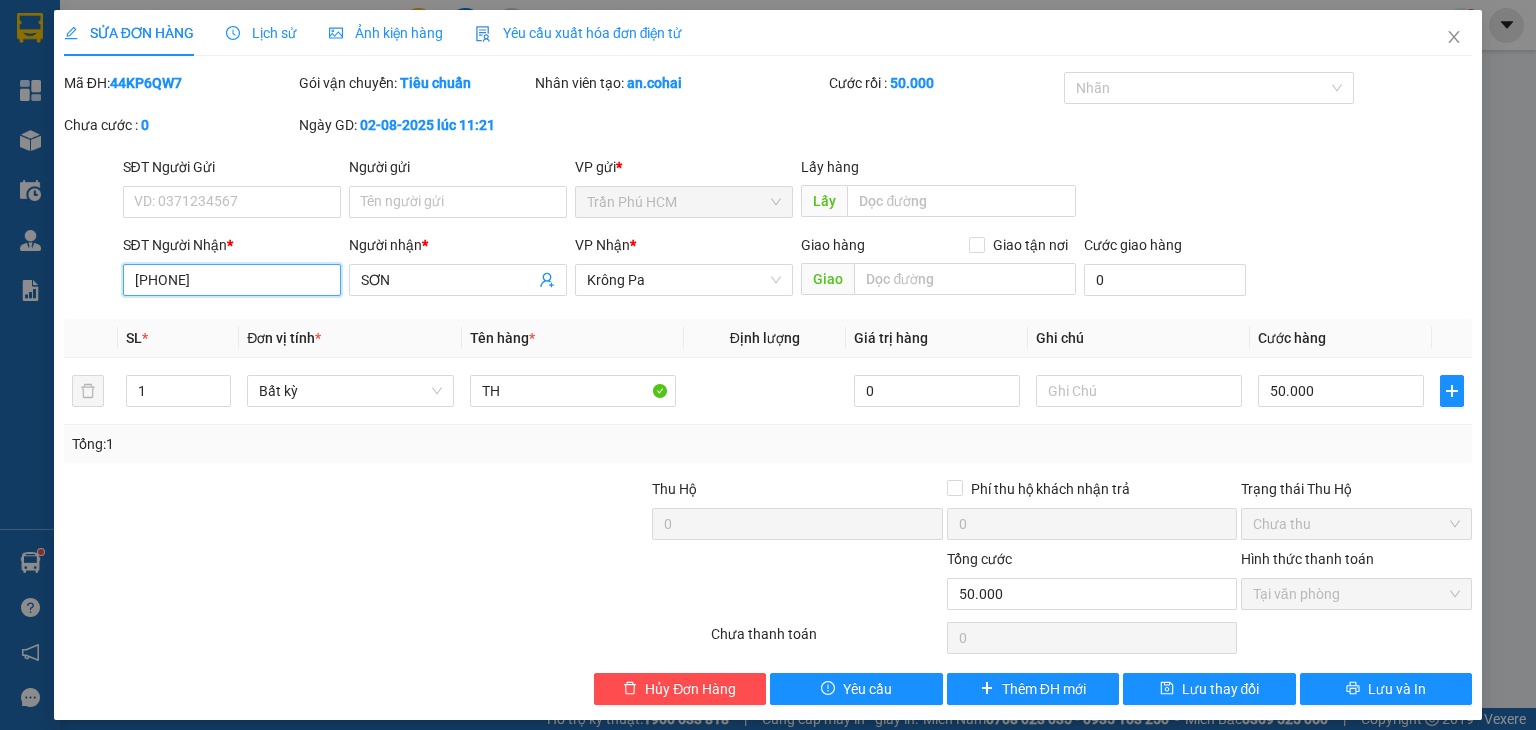 click on "[PHONE]" at bounding box center [232, 280] 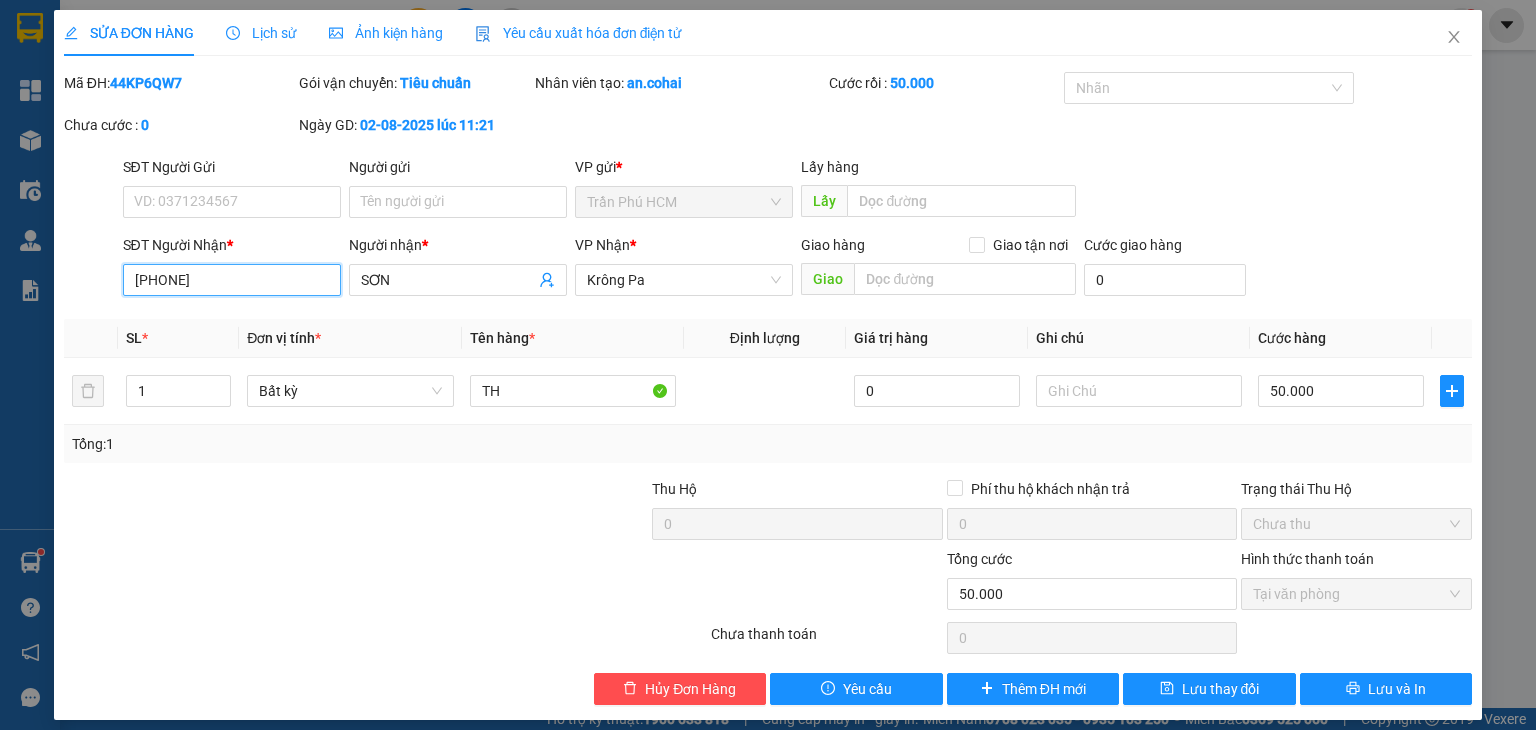 drag, startPoint x: 302, startPoint y: 285, endPoint x: 31, endPoint y: 305, distance: 271.737 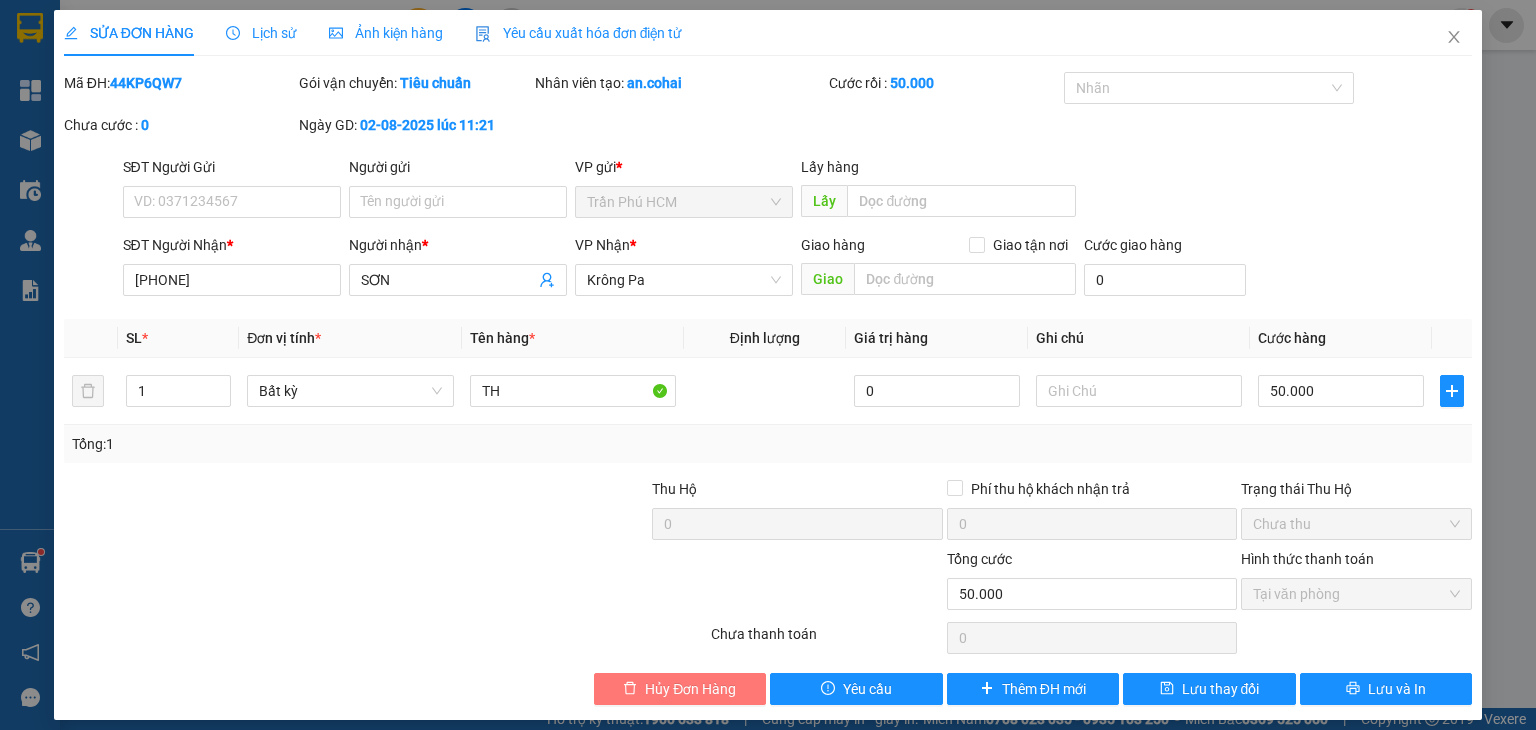 click on "Hủy Đơn Hàng" at bounding box center (690, 689) 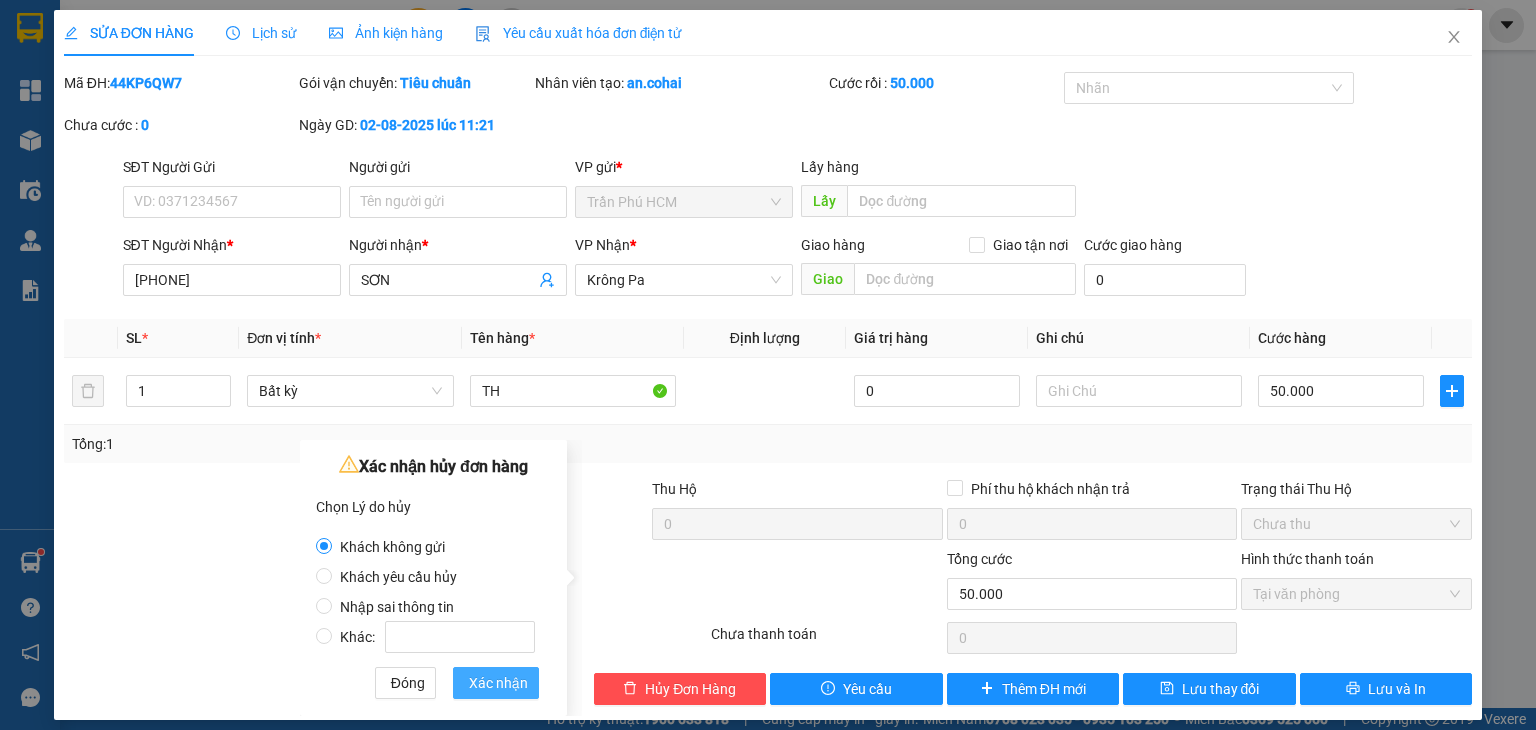 click on "Xác nhận" at bounding box center (496, 683) 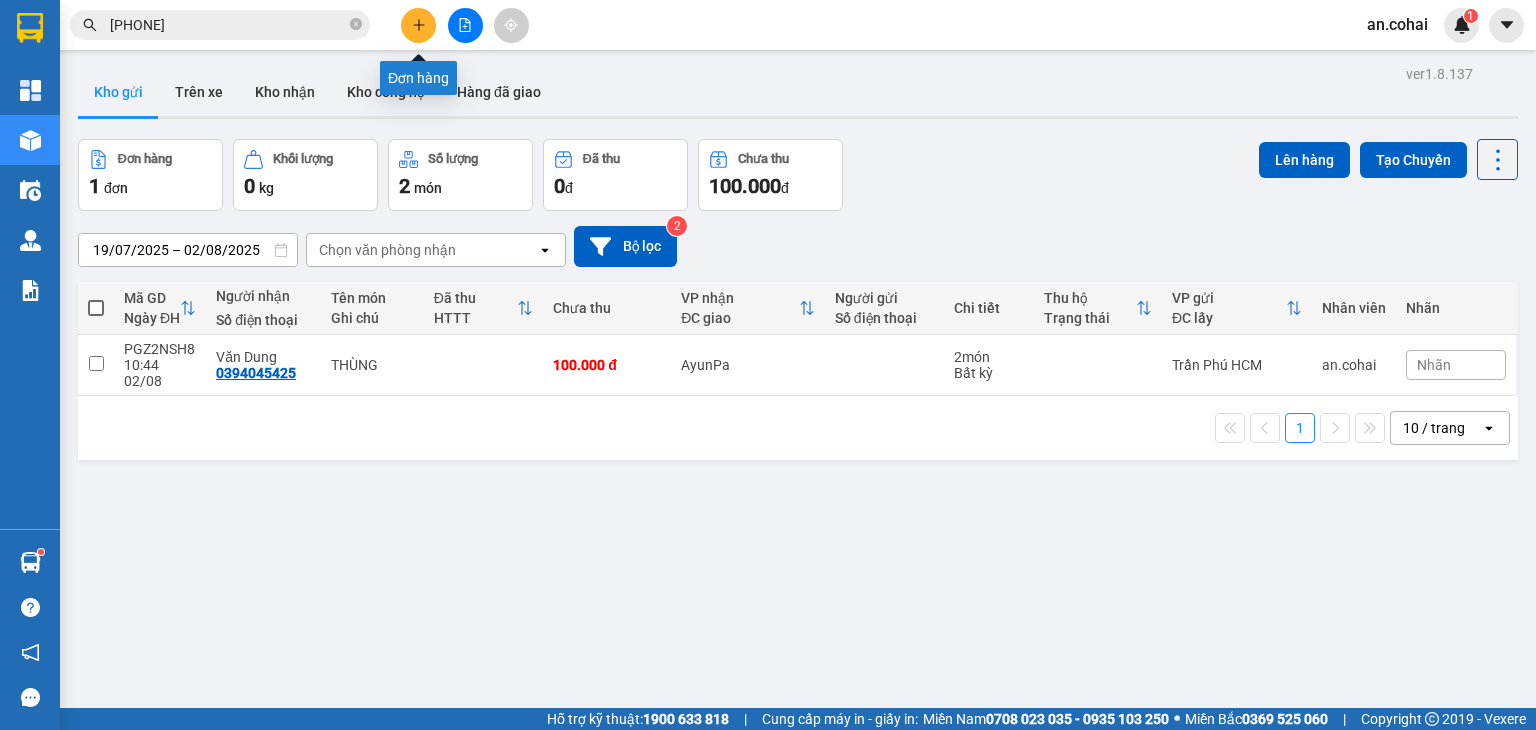 click at bounding box center (418, 25) 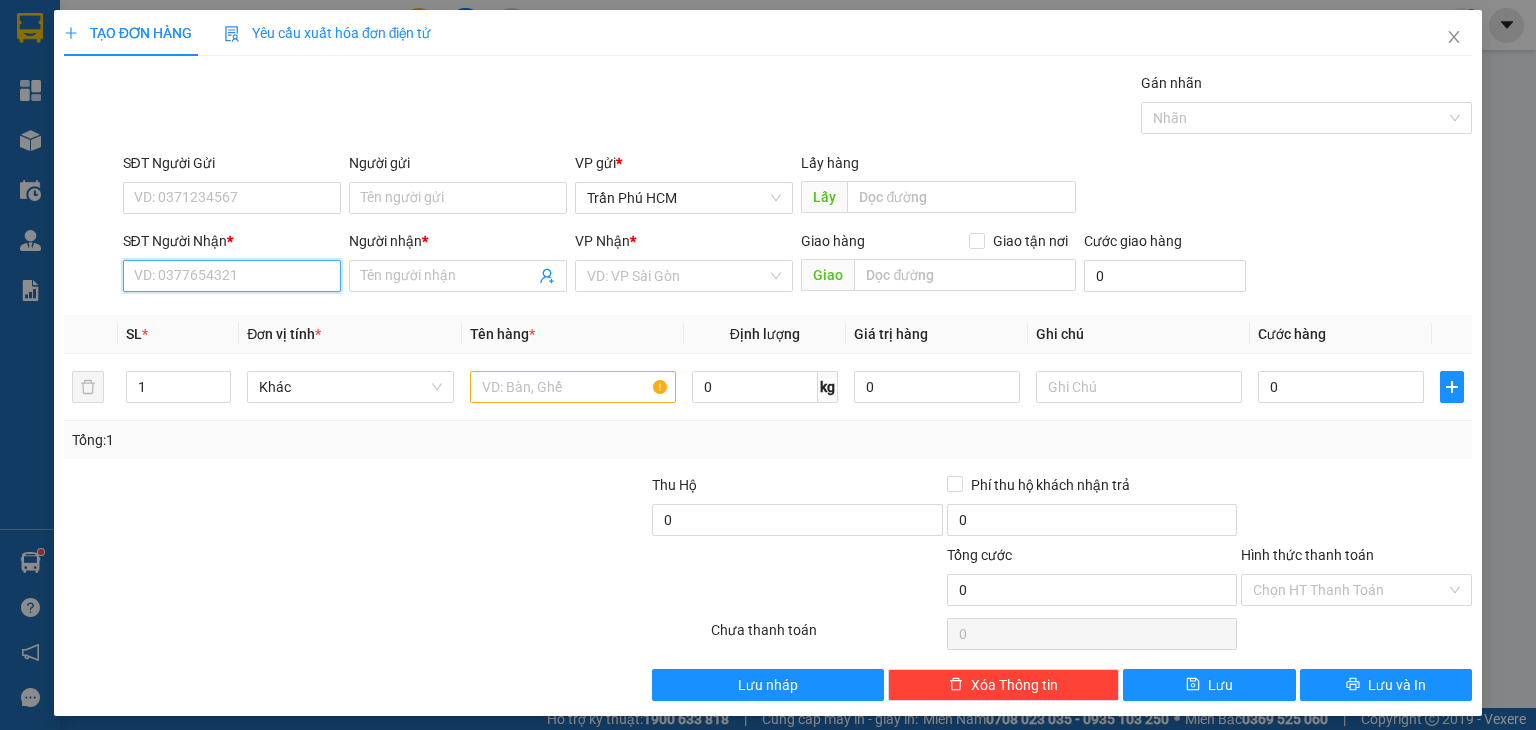 drag, startPoint x: 232, startPoint y: 278, endPoint x: 184, endPoint y: 213, distance: 80.80223 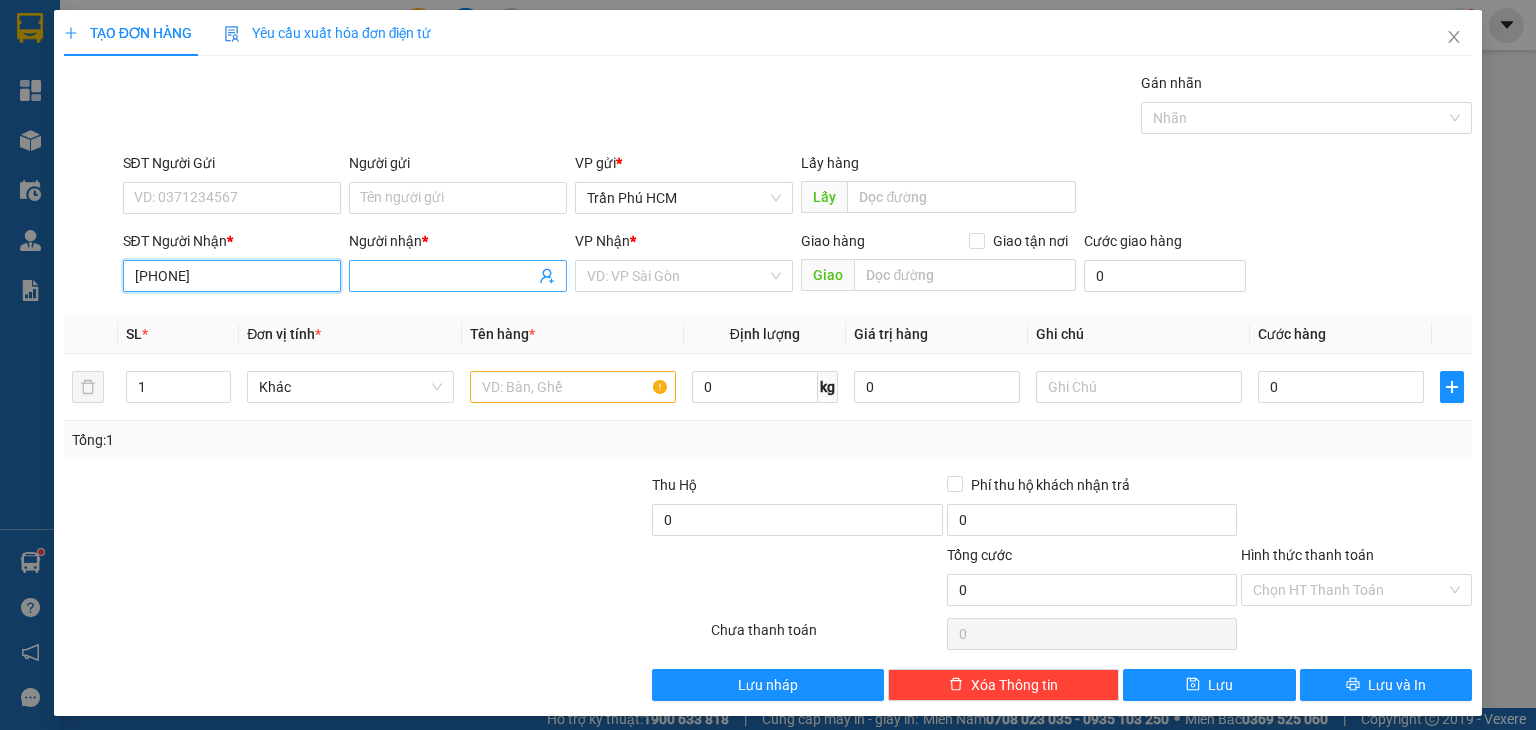 type on "[PHONE]" 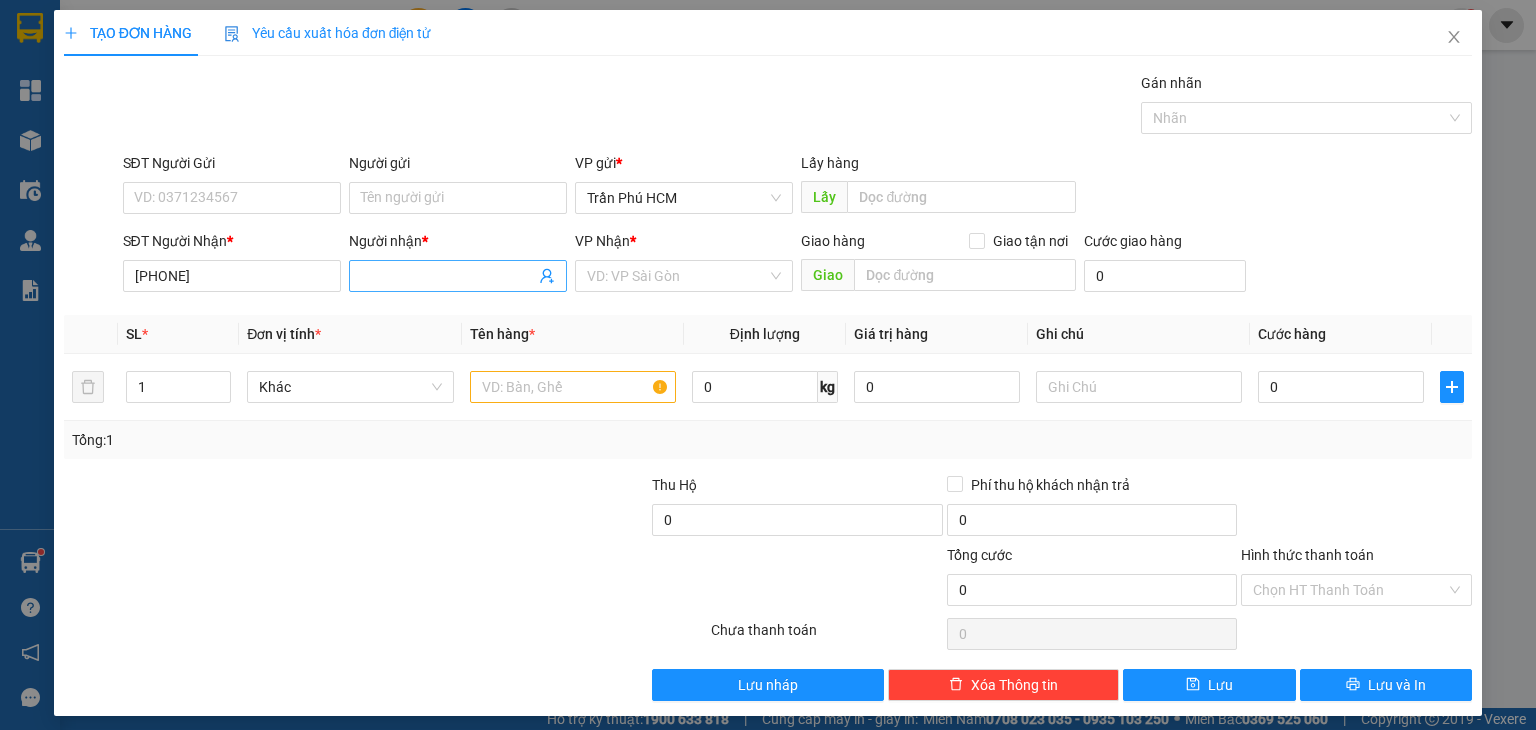 click at bounding box center (458, 276) 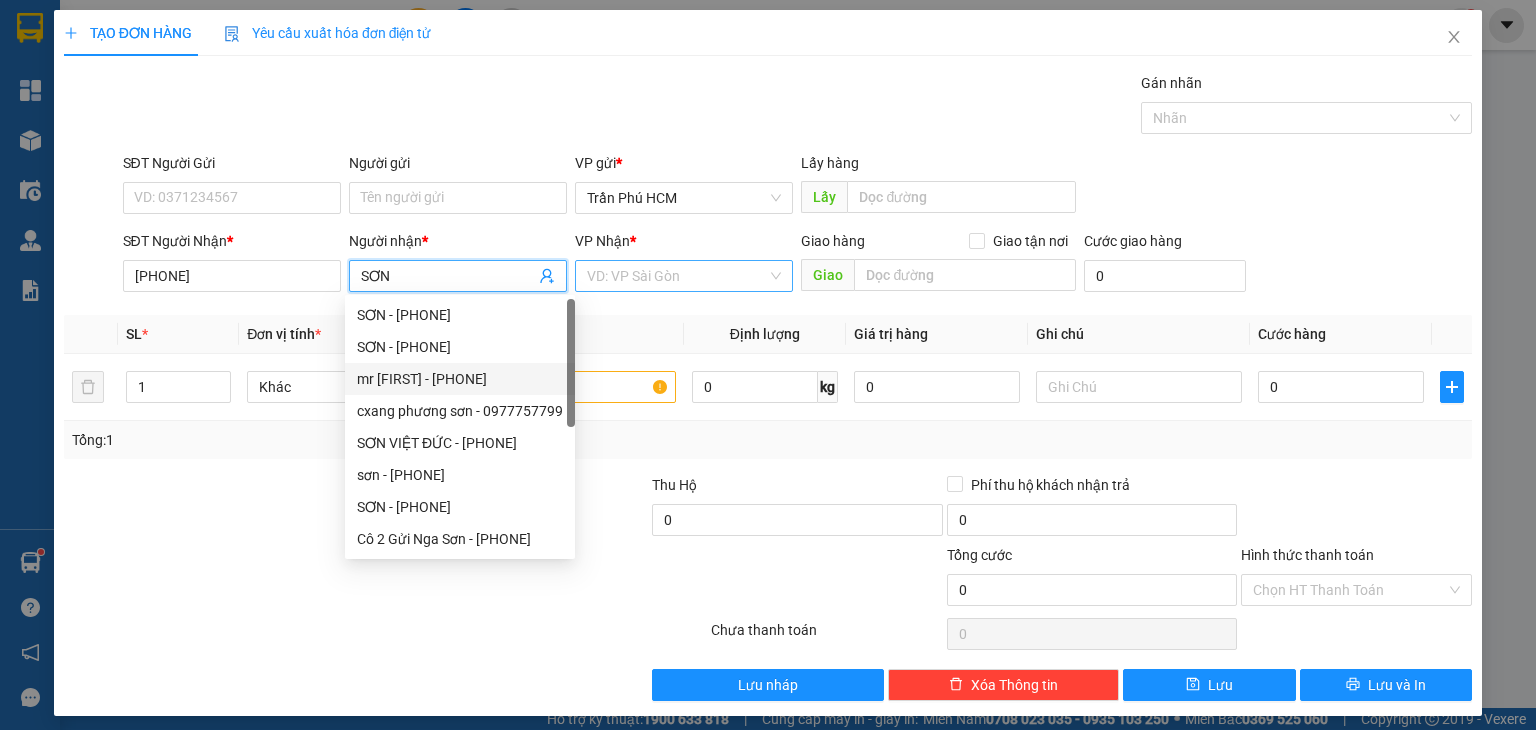 type on "SƠN" 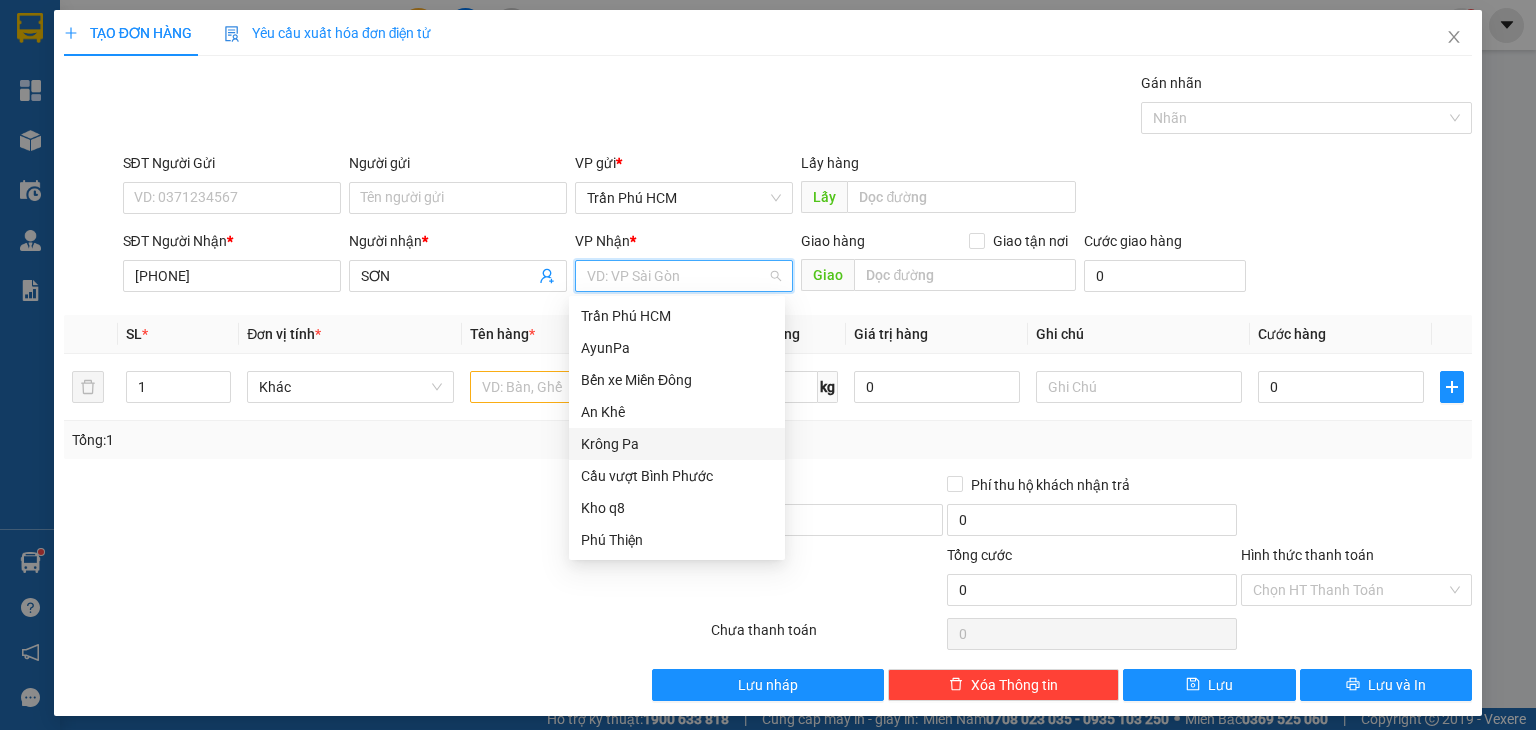 click on "Krông Pa" at bounding box center (677, 444) 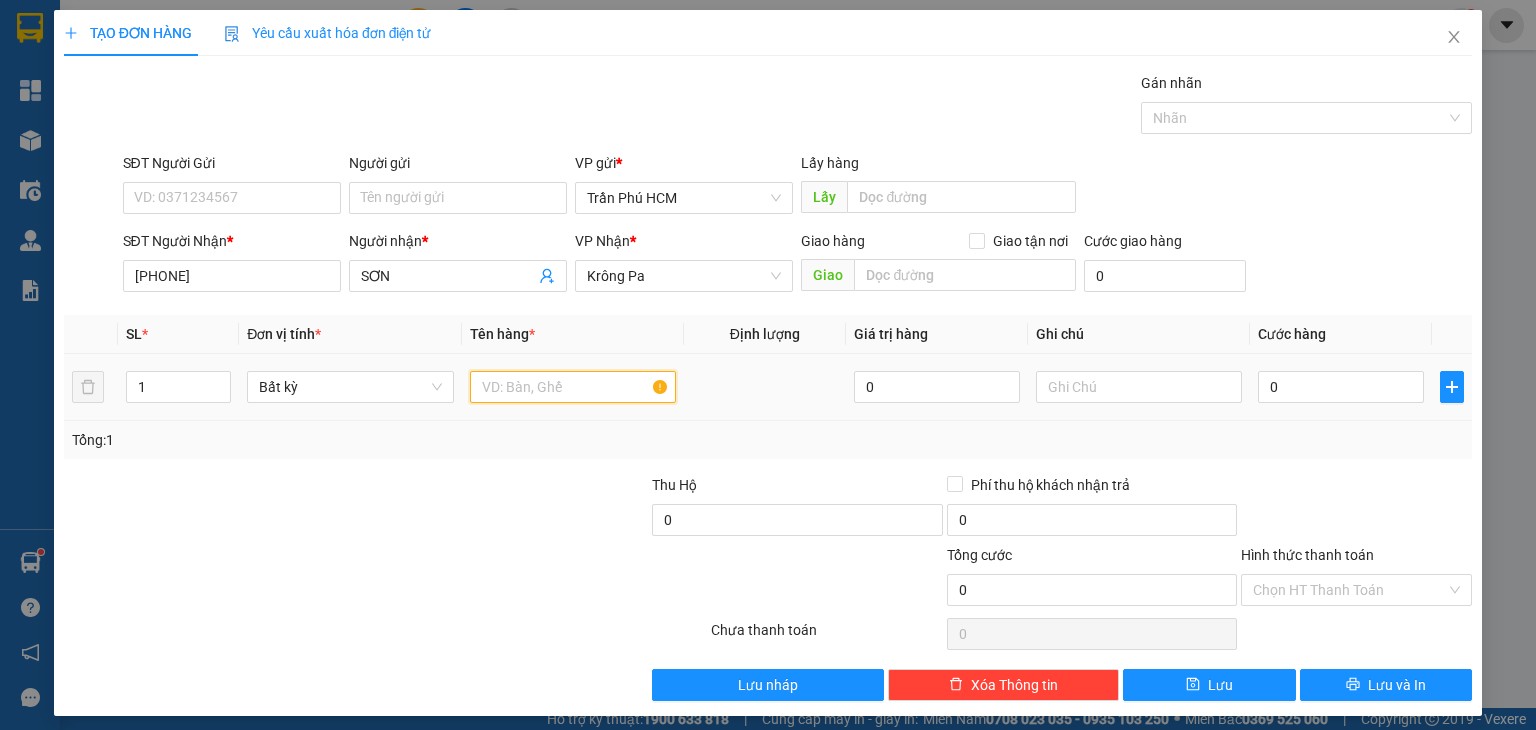 click at bounding box center [573, 387] 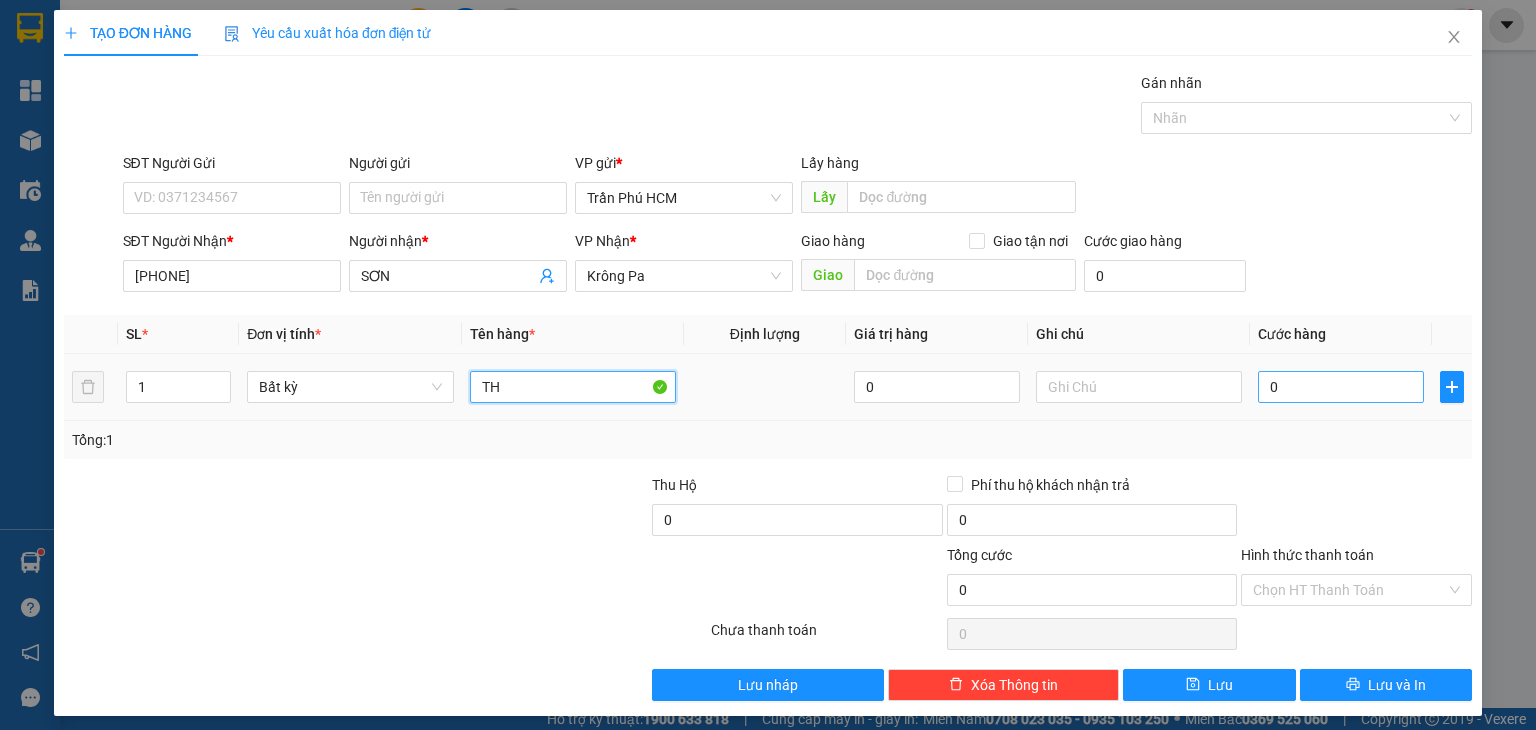 type on "TH" 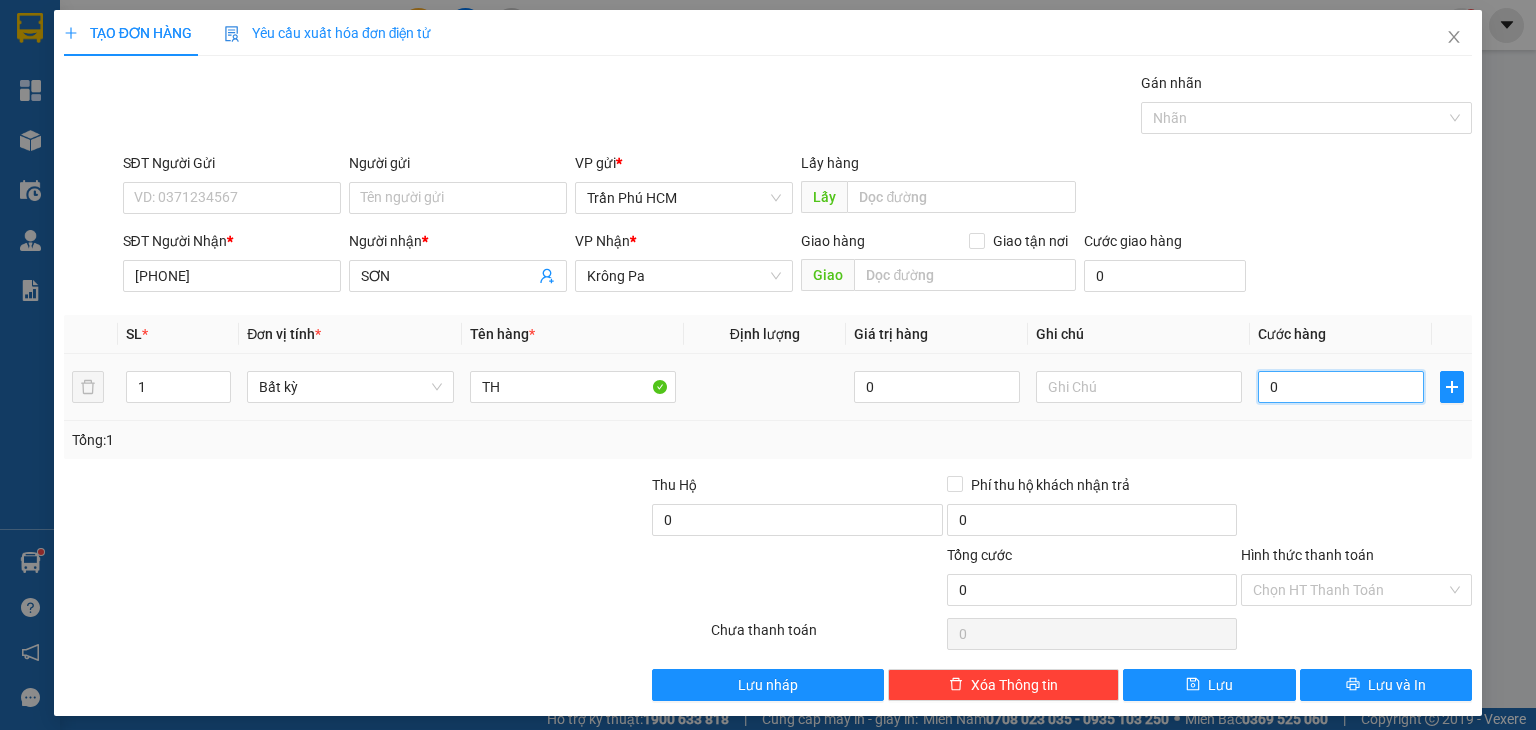 click on "0" at bounding box center (1341, 387) 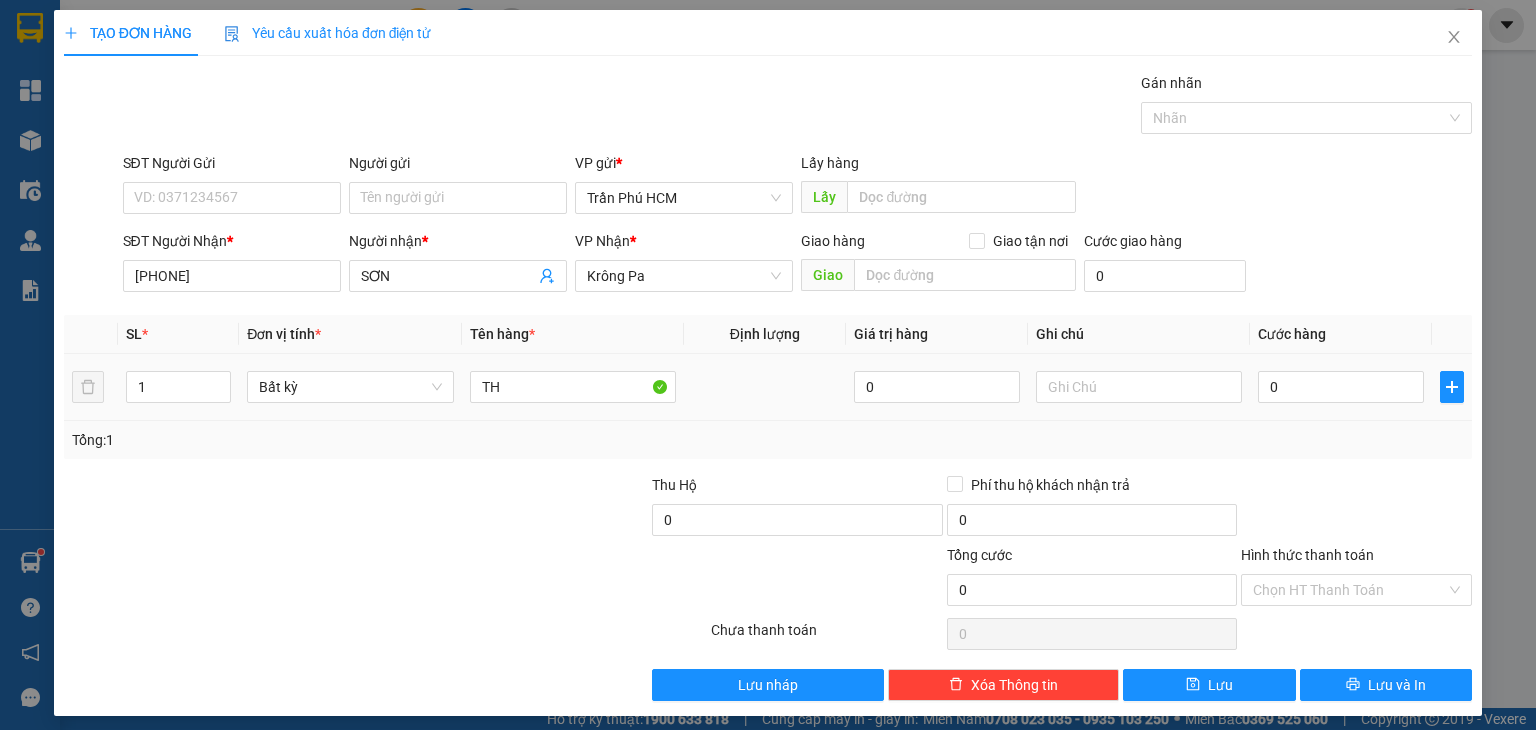 drag, startPoint x: 1283, startPoint y: 429, endPoint x: 1268, endPoint y: 408, distance: 25.806976 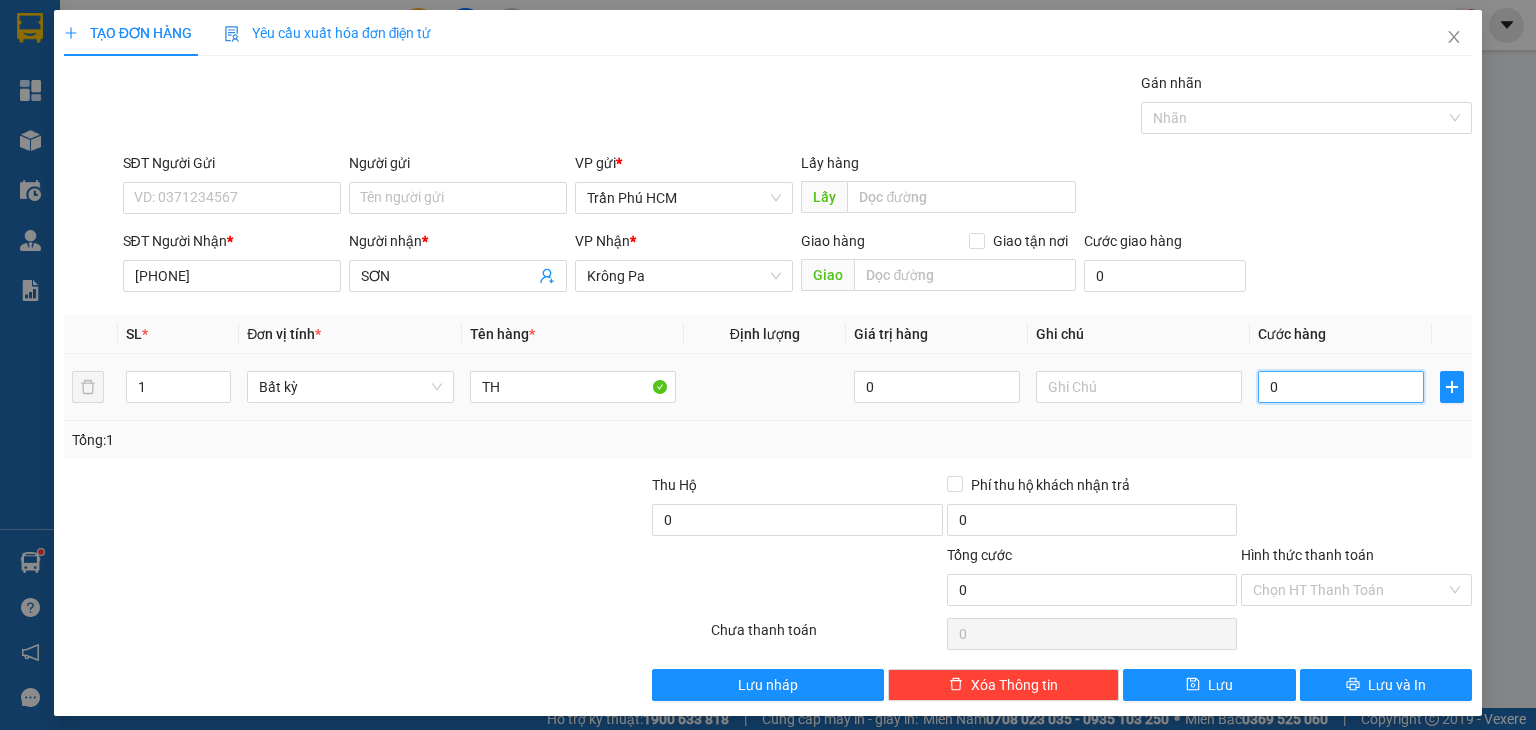 click on "0" at bounding box center (1341, 387) 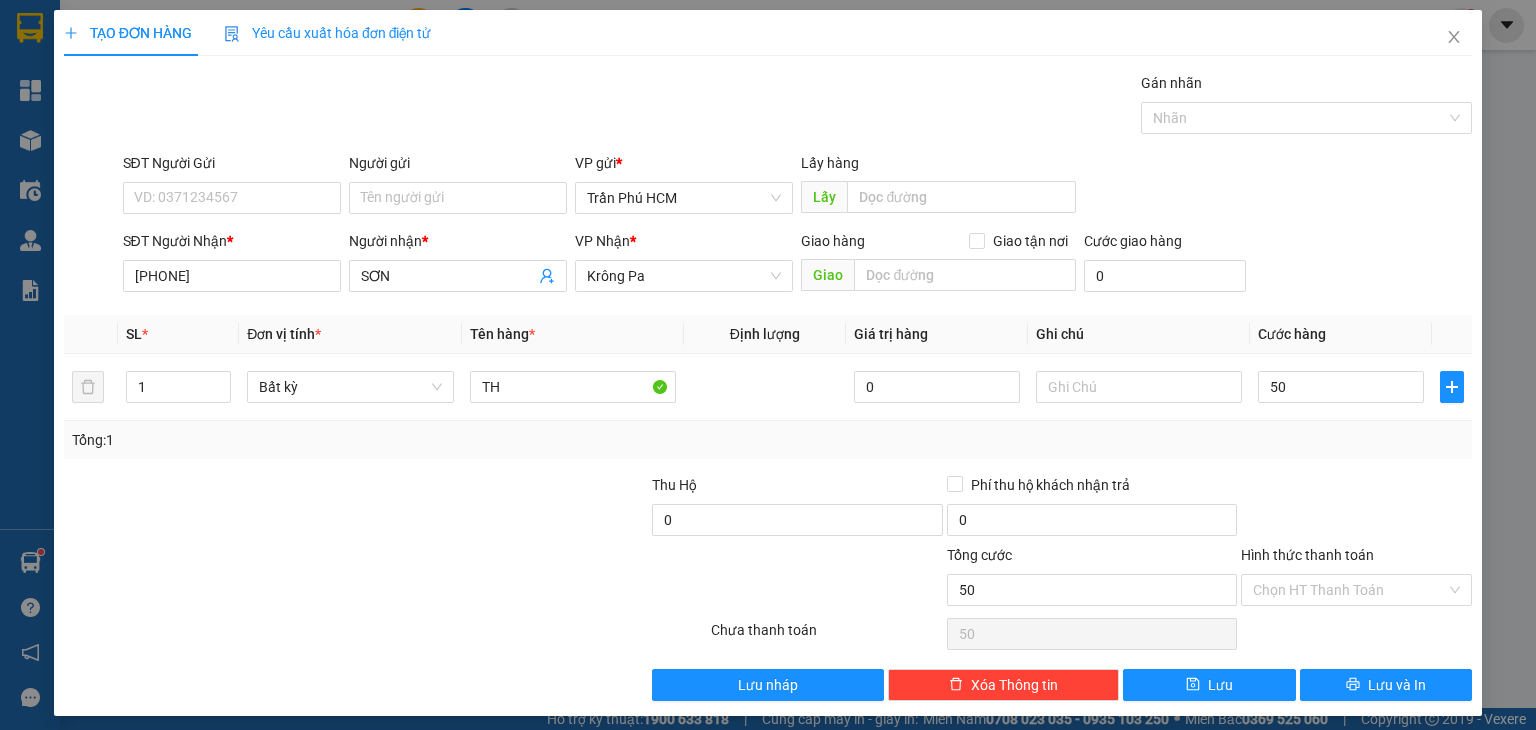 type on "50.000" 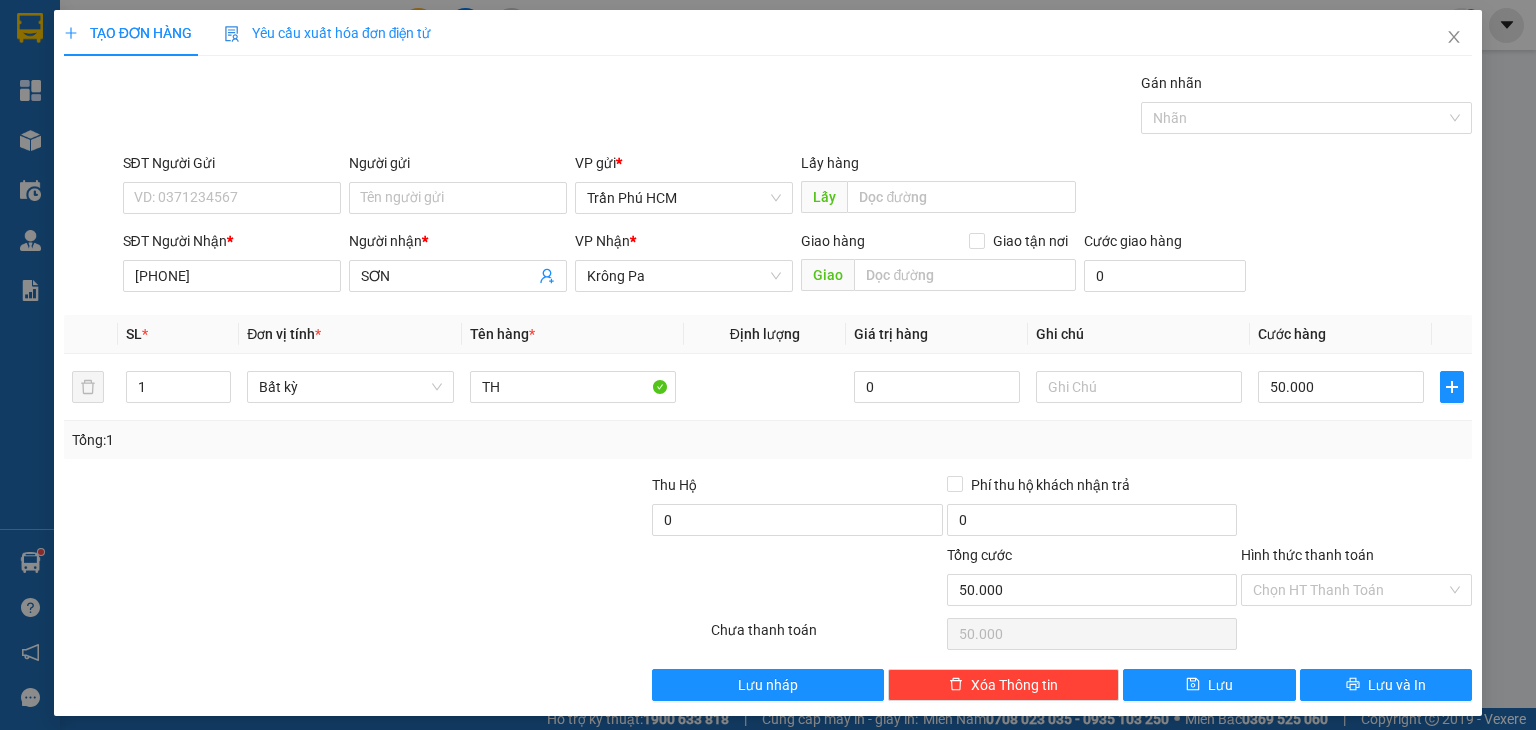 click on "Tổng:  1" at bounding box center (768, 440) 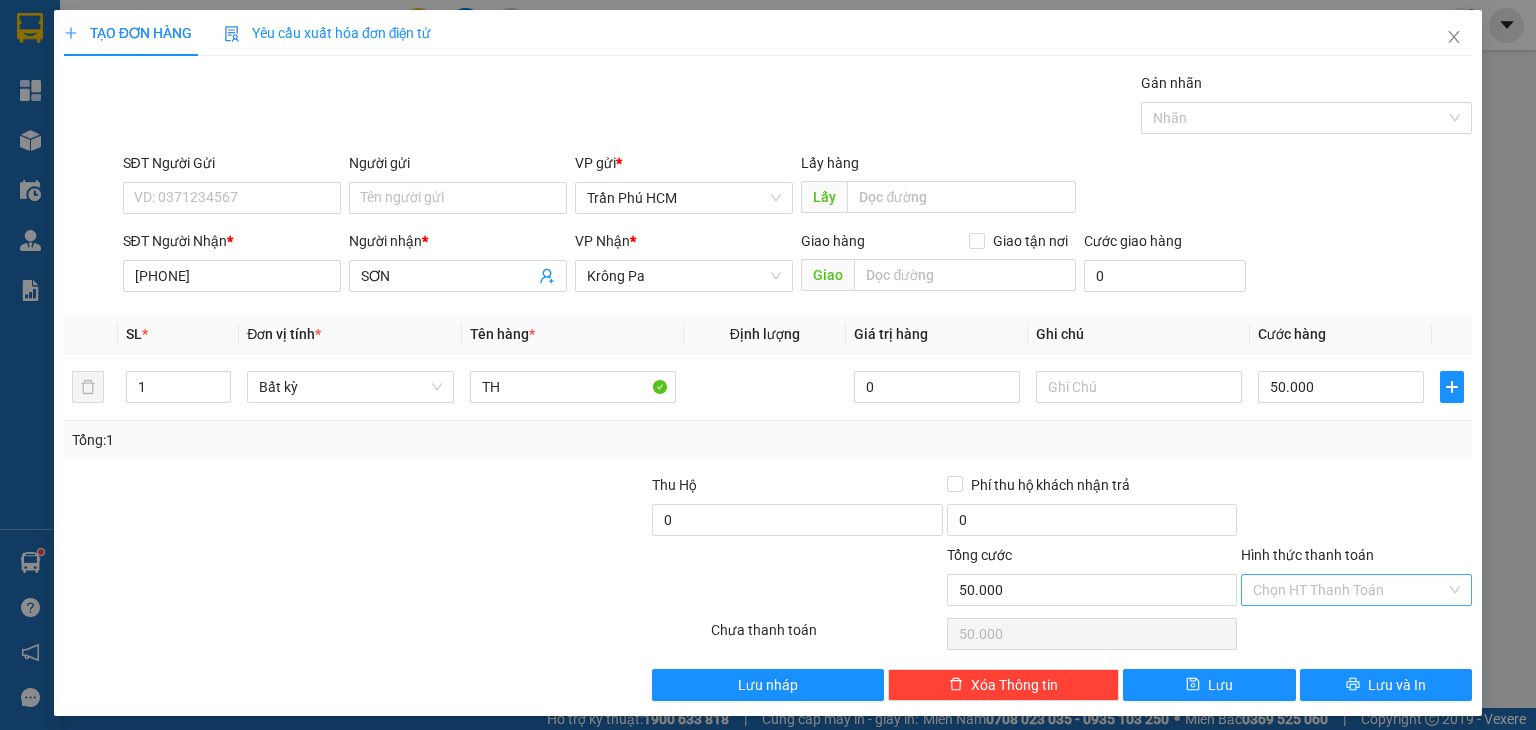 click on "Hình thức thanh toán" at bounding box center [1349, 590] 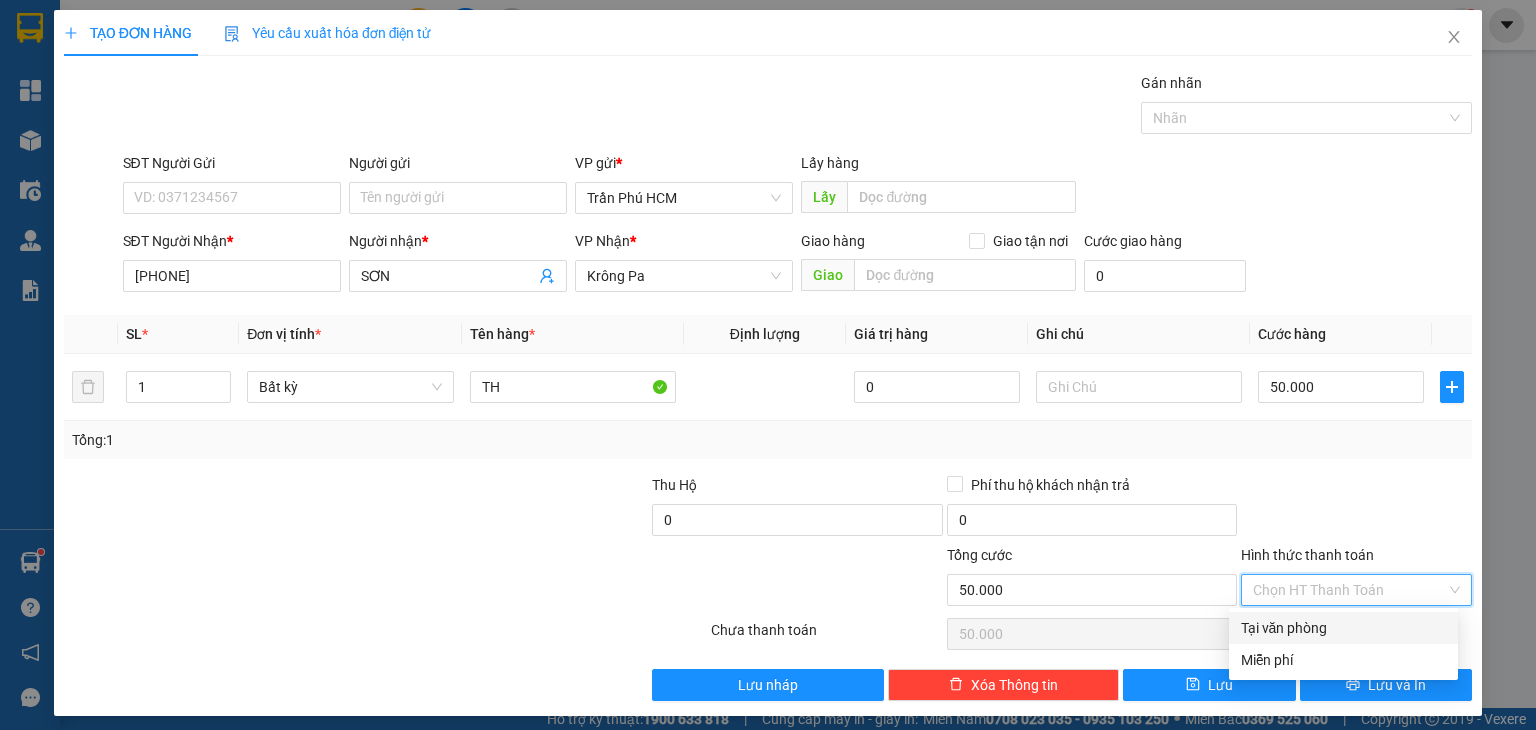drag, startPoint x: 1295, startPoint y: 621, endPoint x: 1306, endPoint y: 651, distance: 31.95309 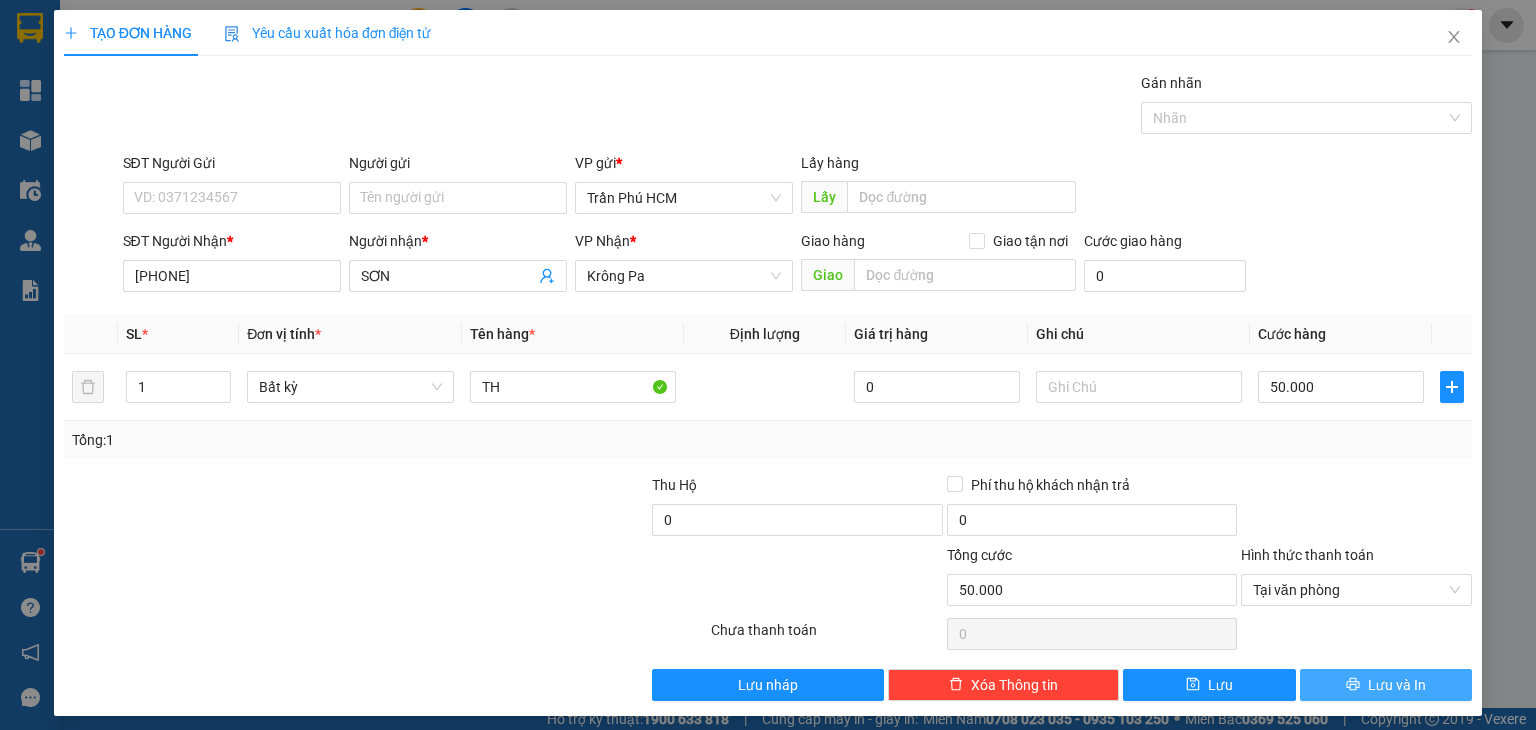 click 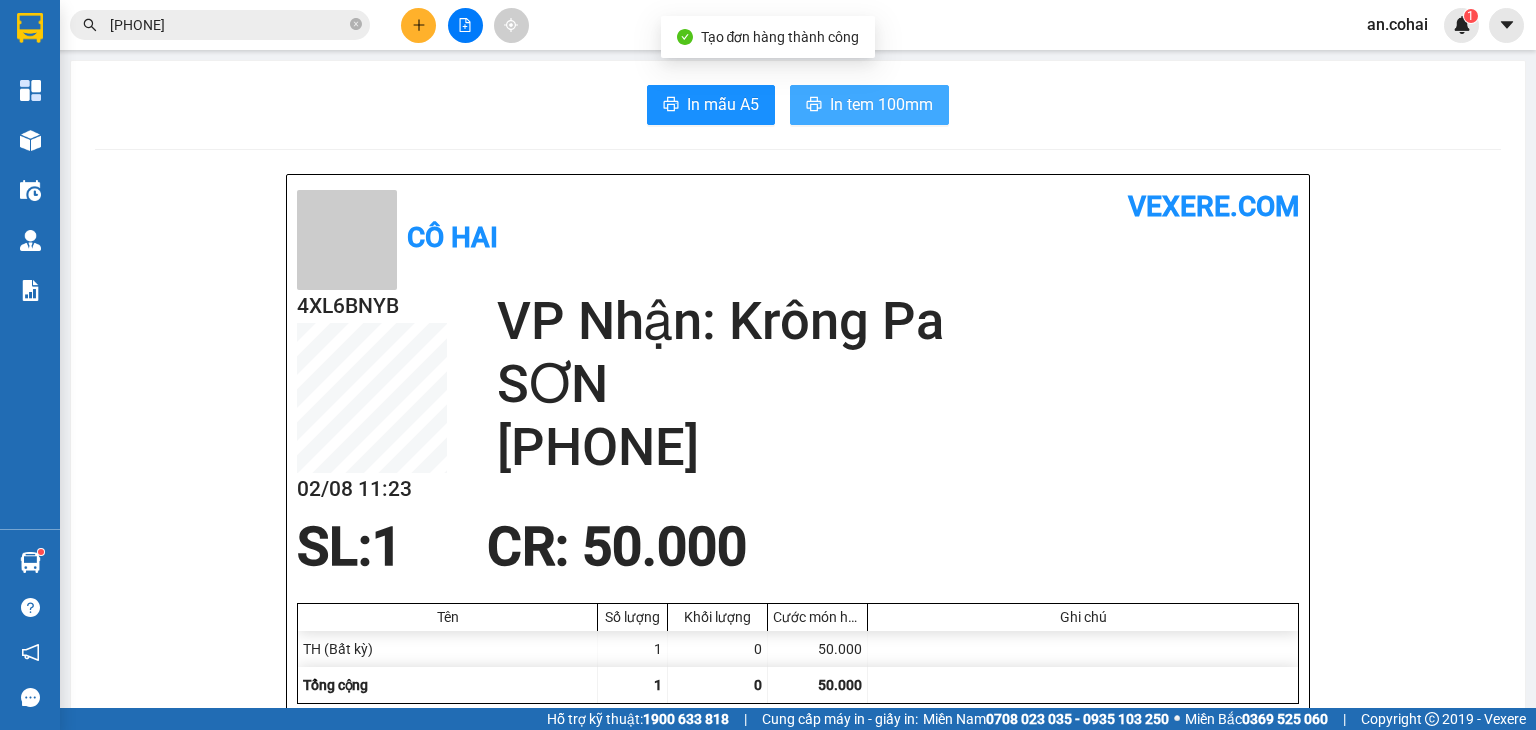 click on "In tem 100mm" at bounding box center [881, 104] 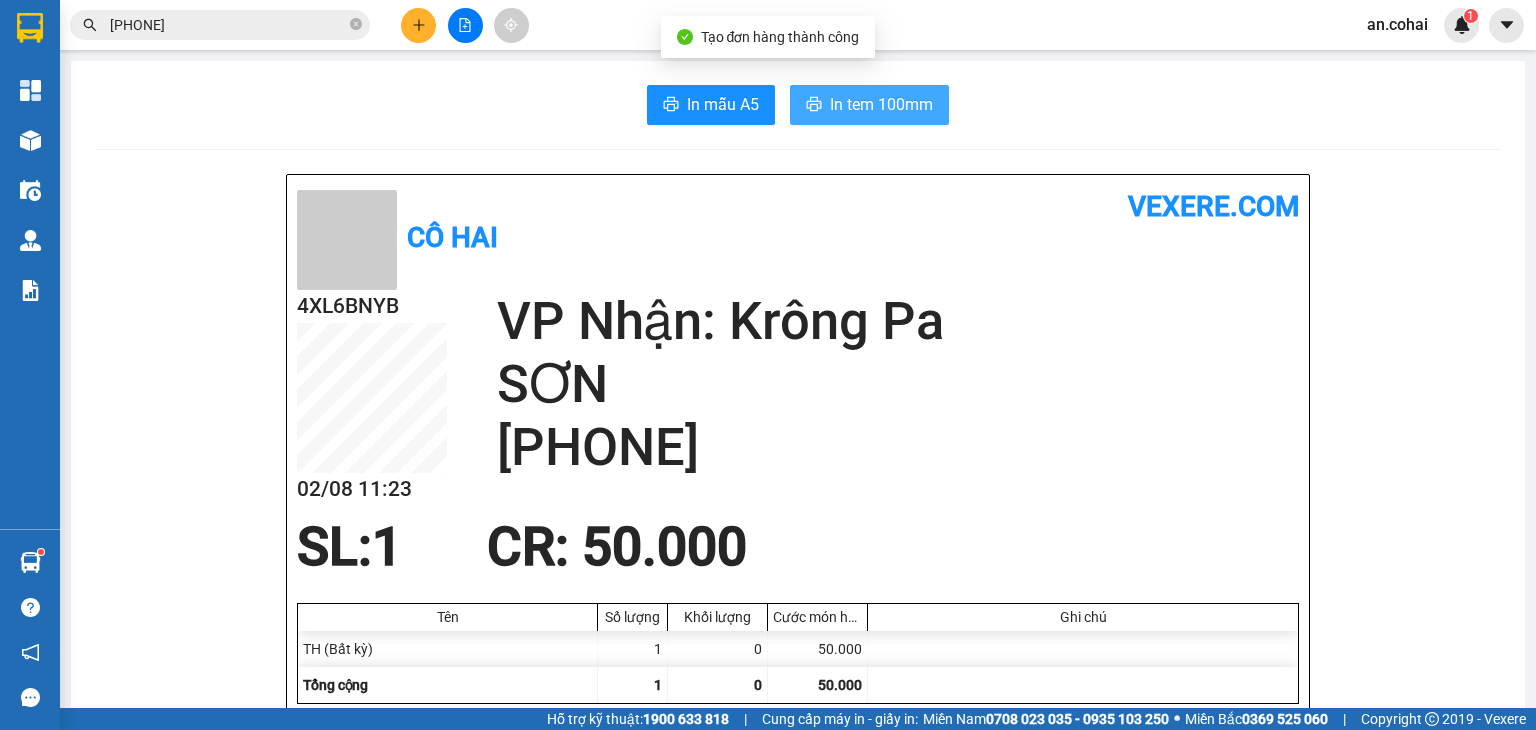 scroll, scrollTop: 0, scrollLeft: 0, axis: both 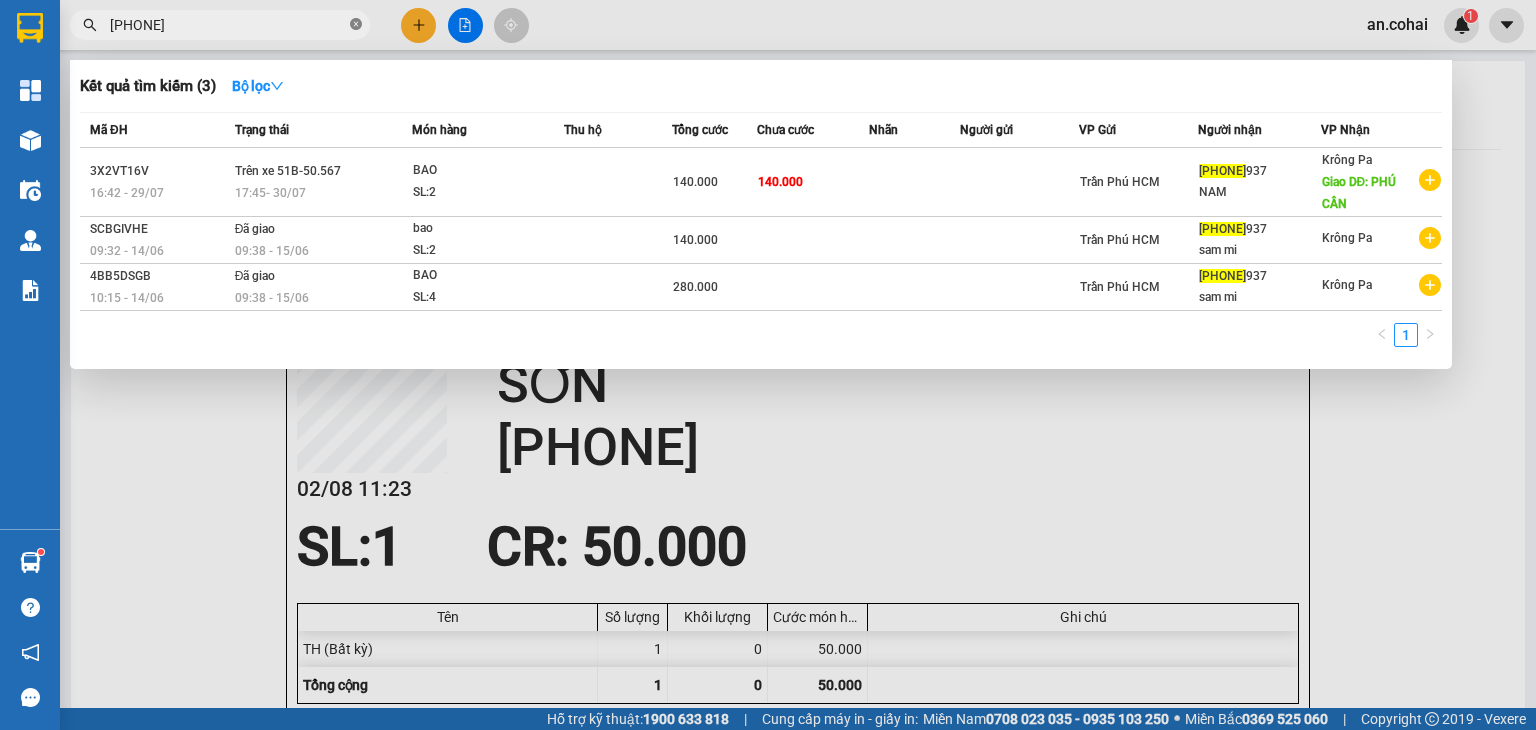 click at bounding box center (356, 25) 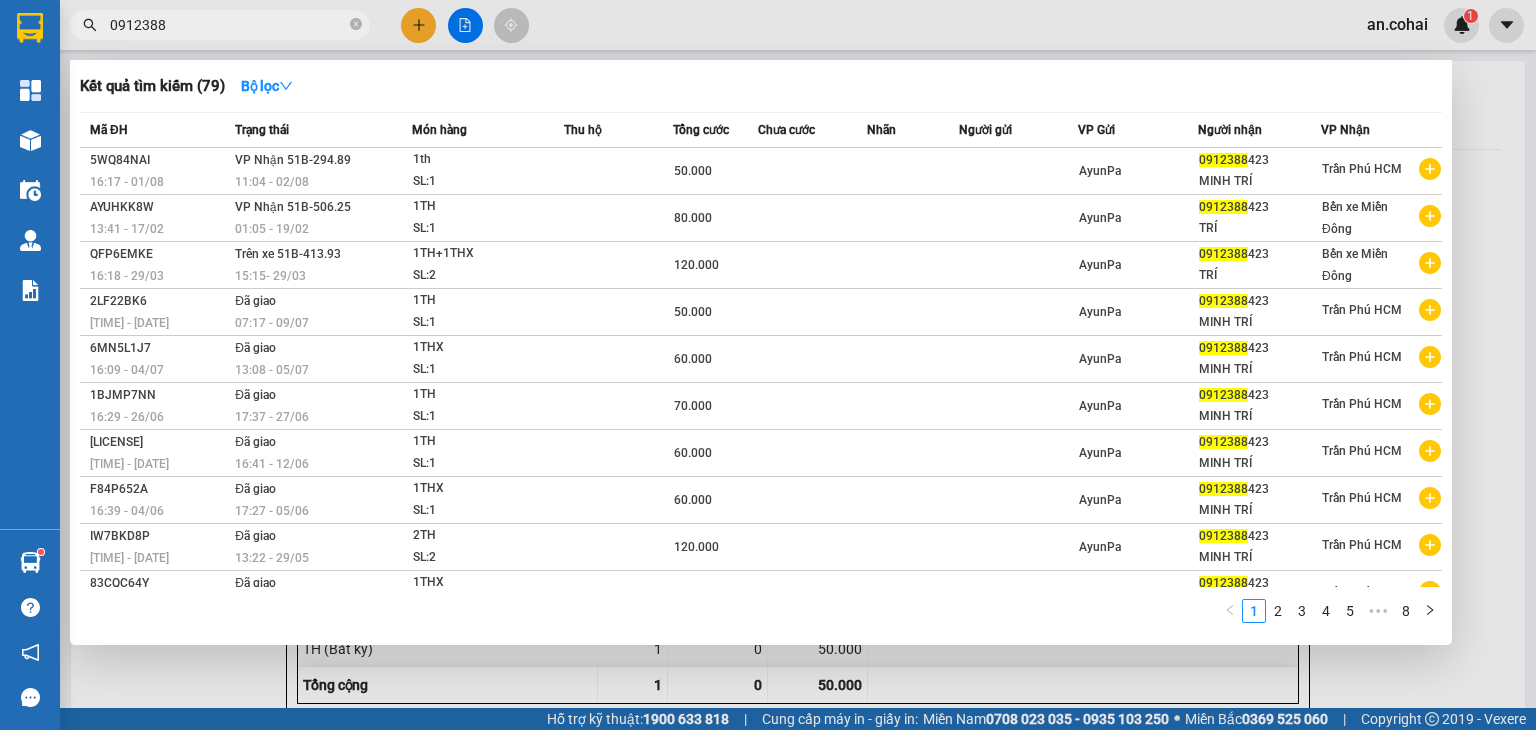 type on "0912388" 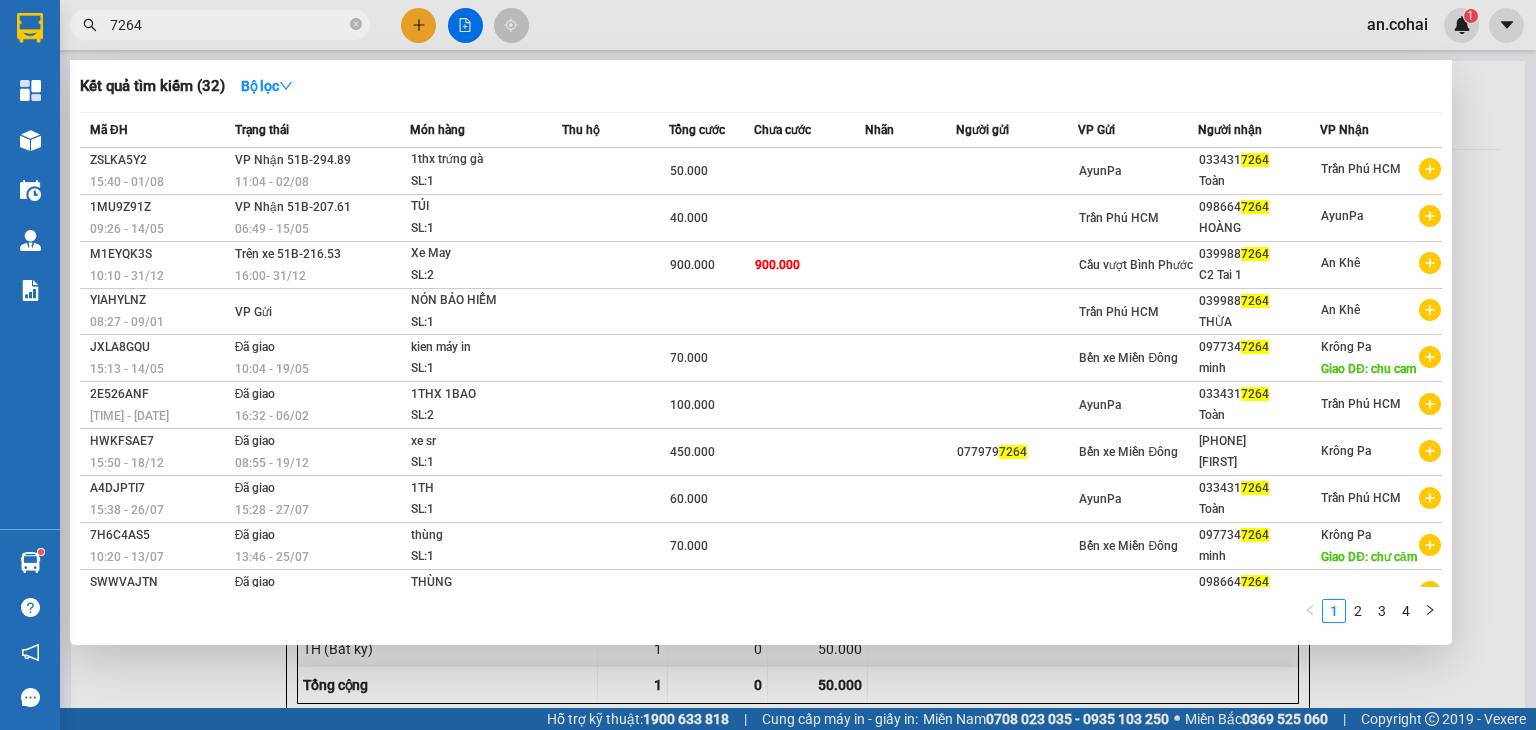 type on "7264" 